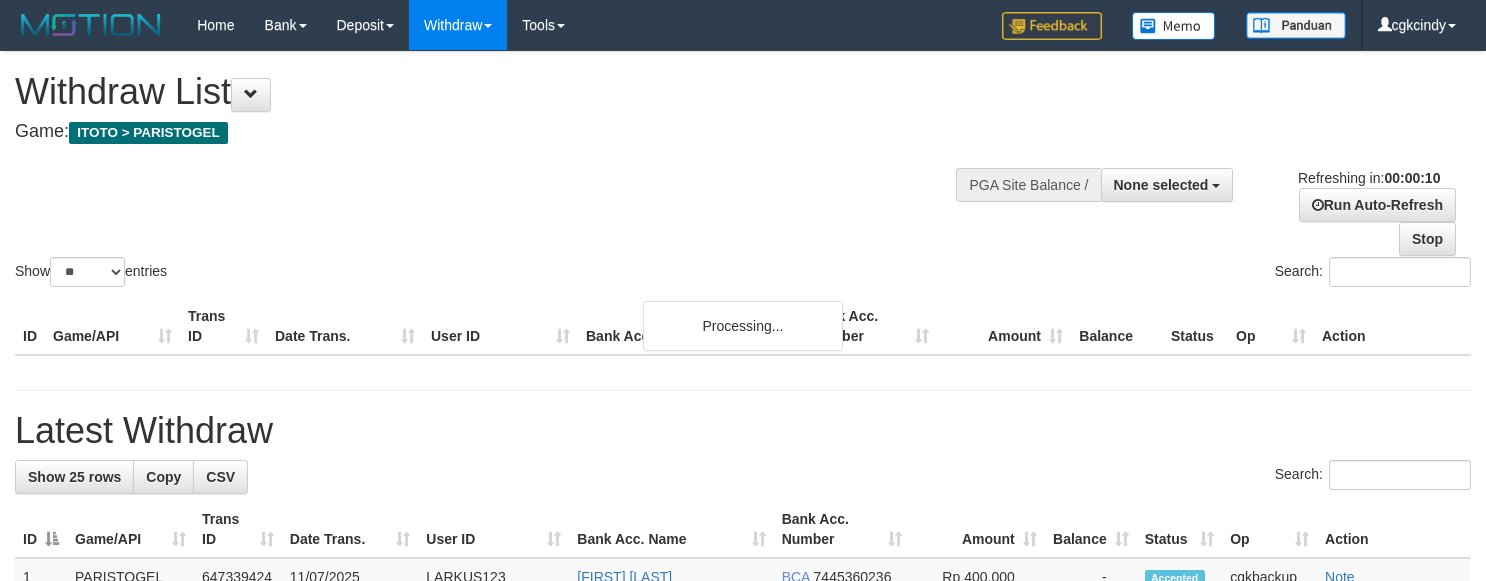 select 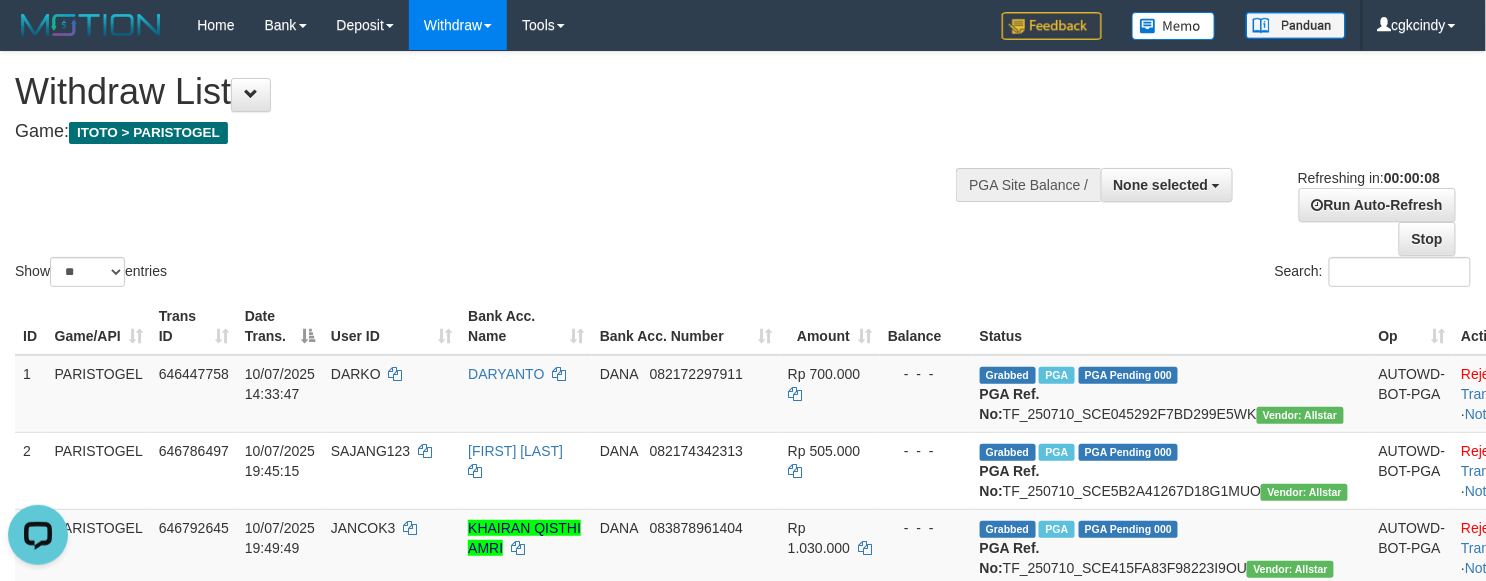 scroll, scrollTop: 0, scrollLeft: 0, axis: both 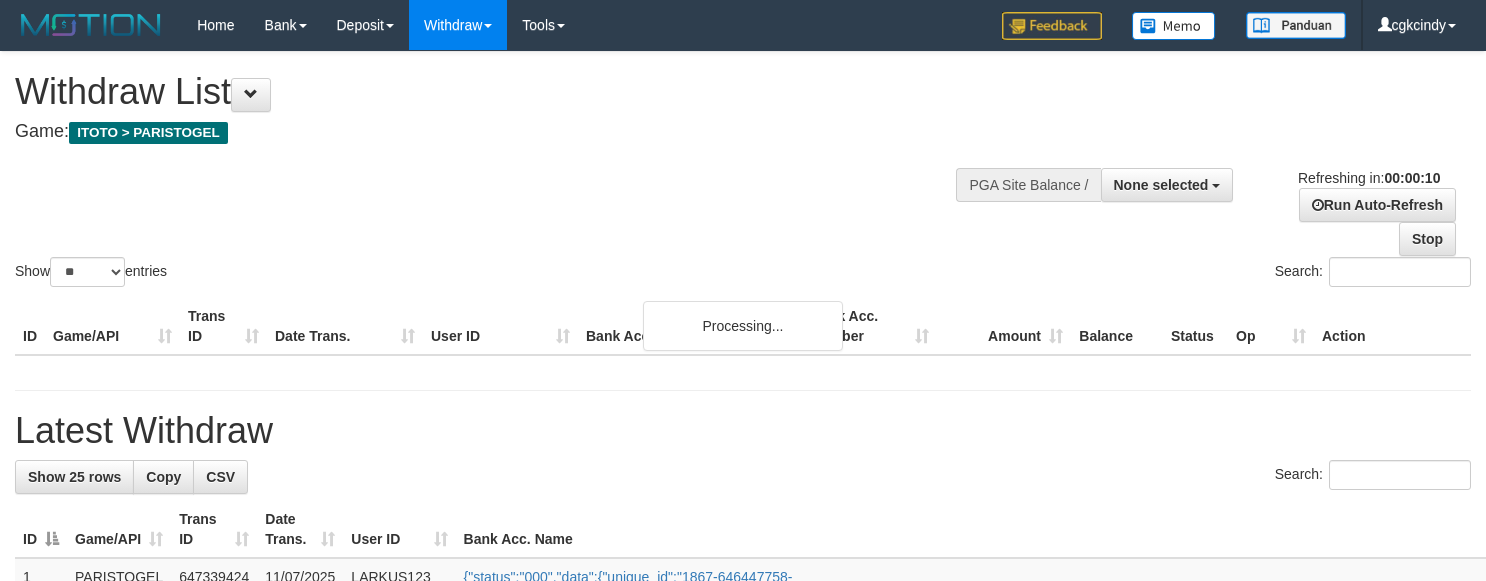 select 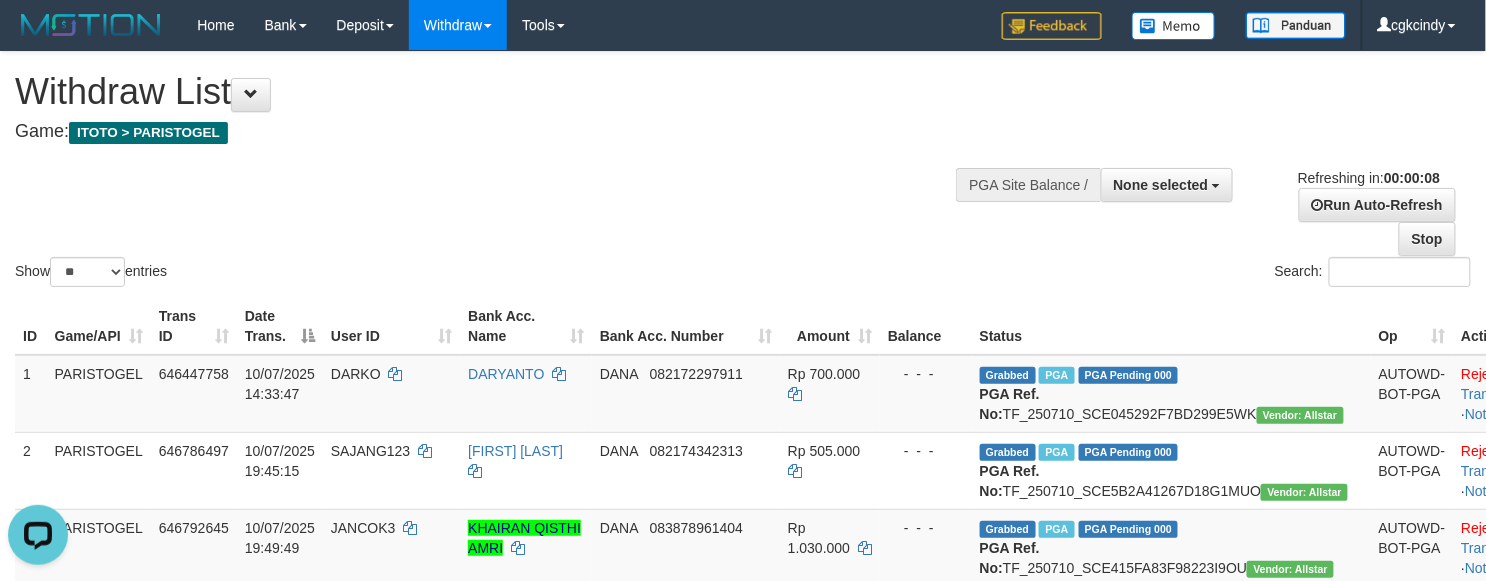 scroll, scrollTop: 0, scrollLeft: 0, axis: both 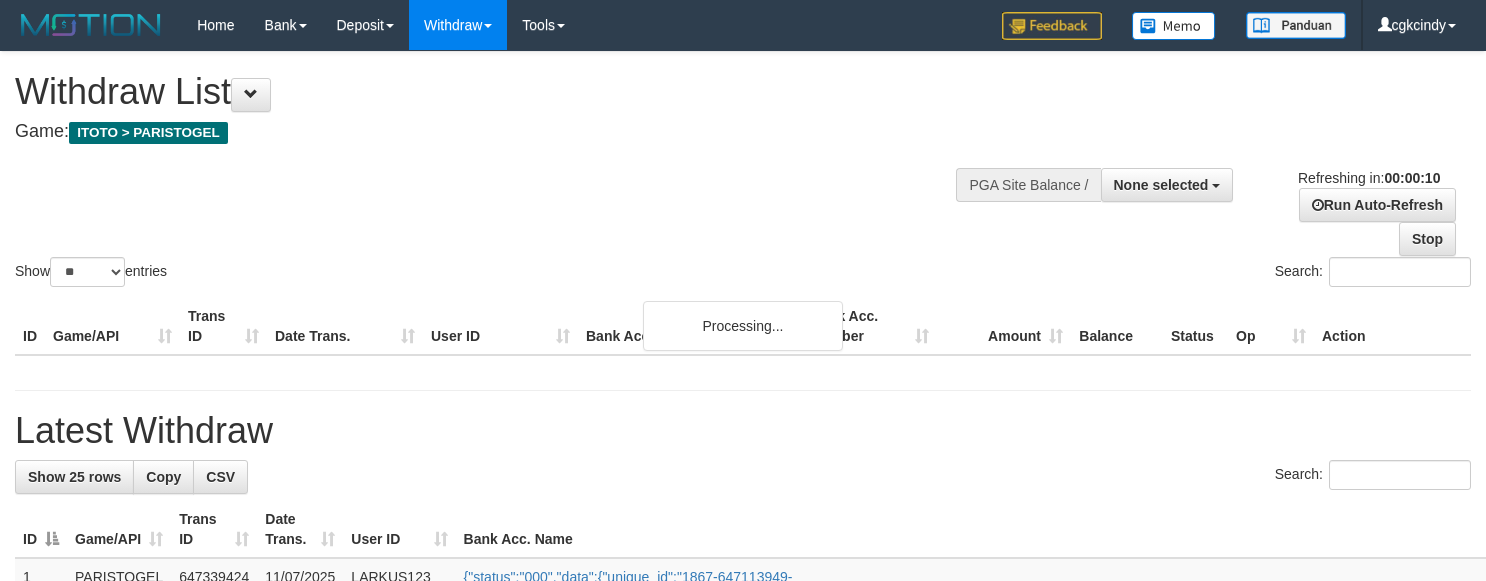 select 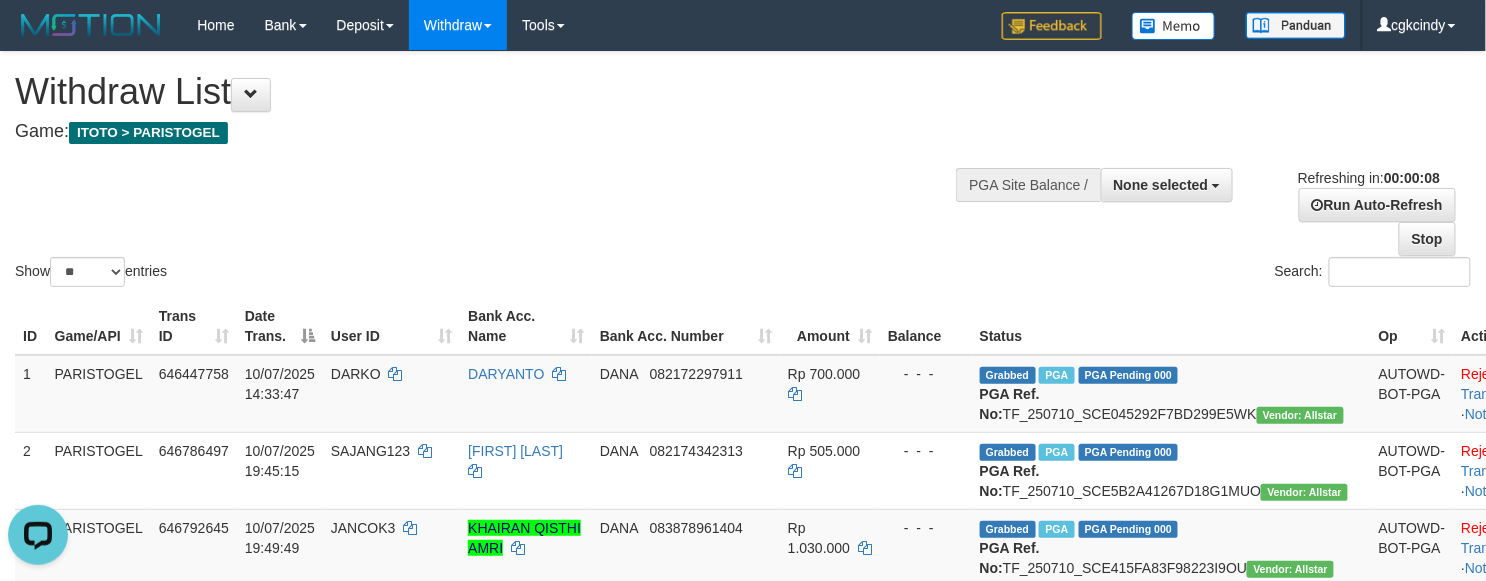 scroll, scrollTop: 0, scrollLeft: 0, axis: both 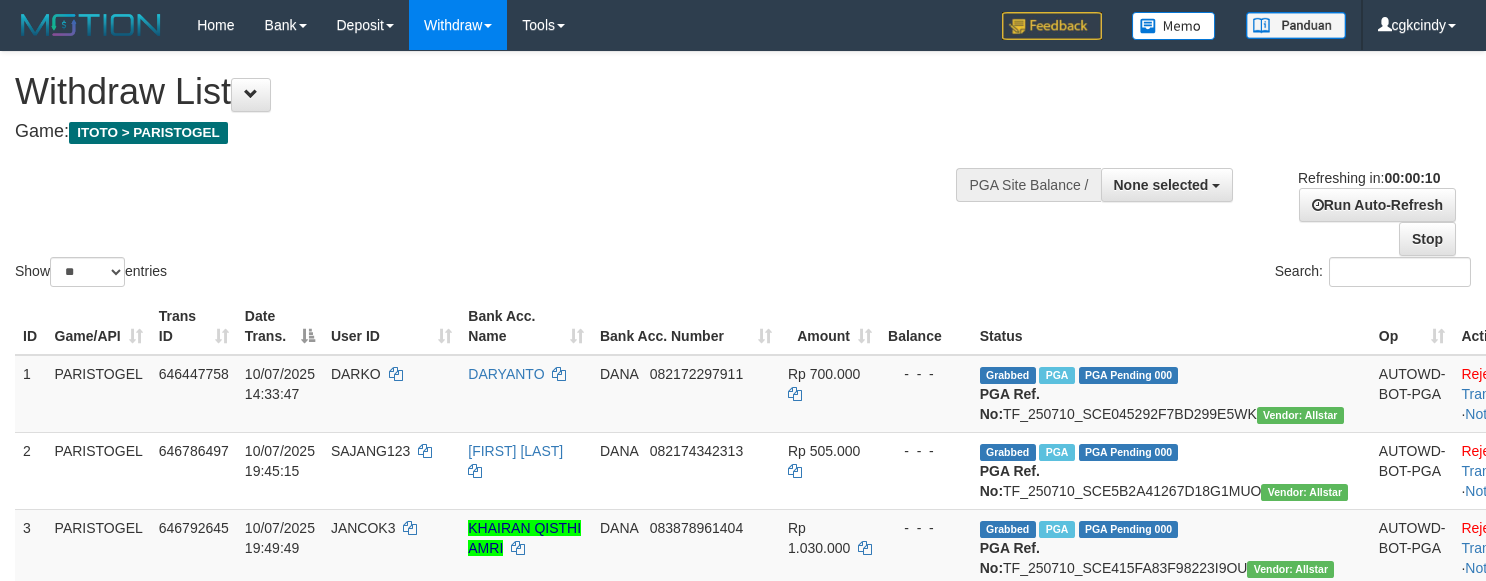 select 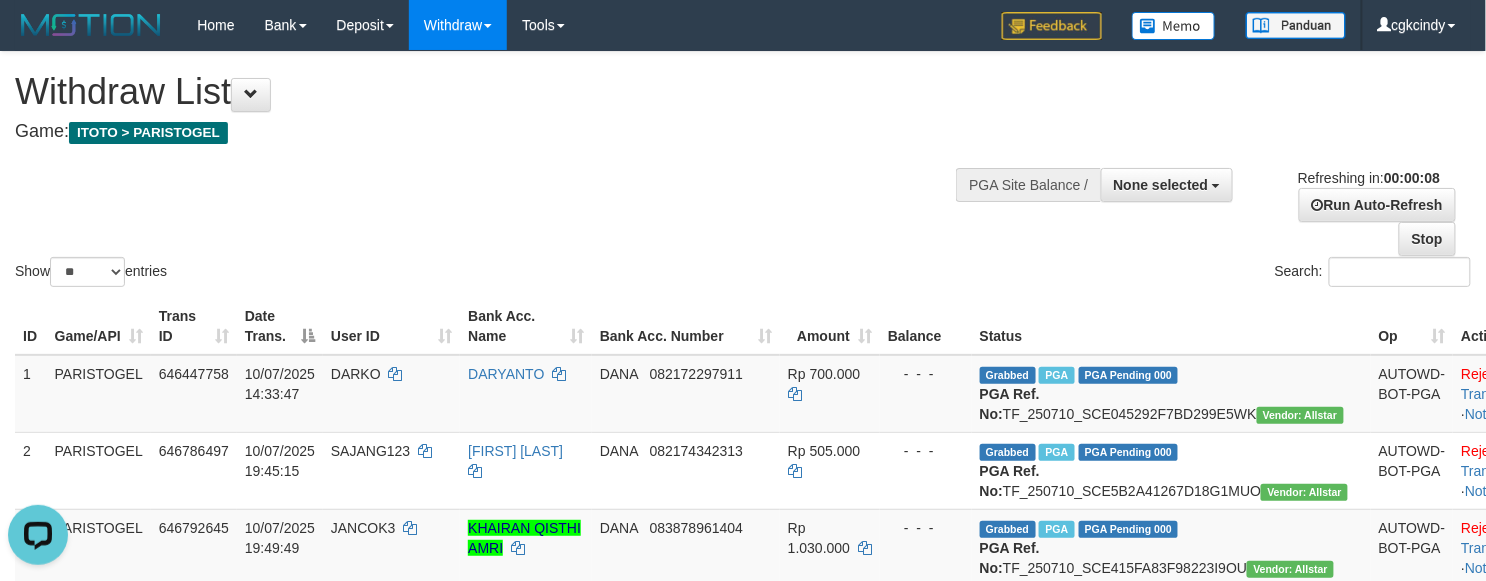 scroll, scrollTop: 0, scrollLeft: 0, axis: both 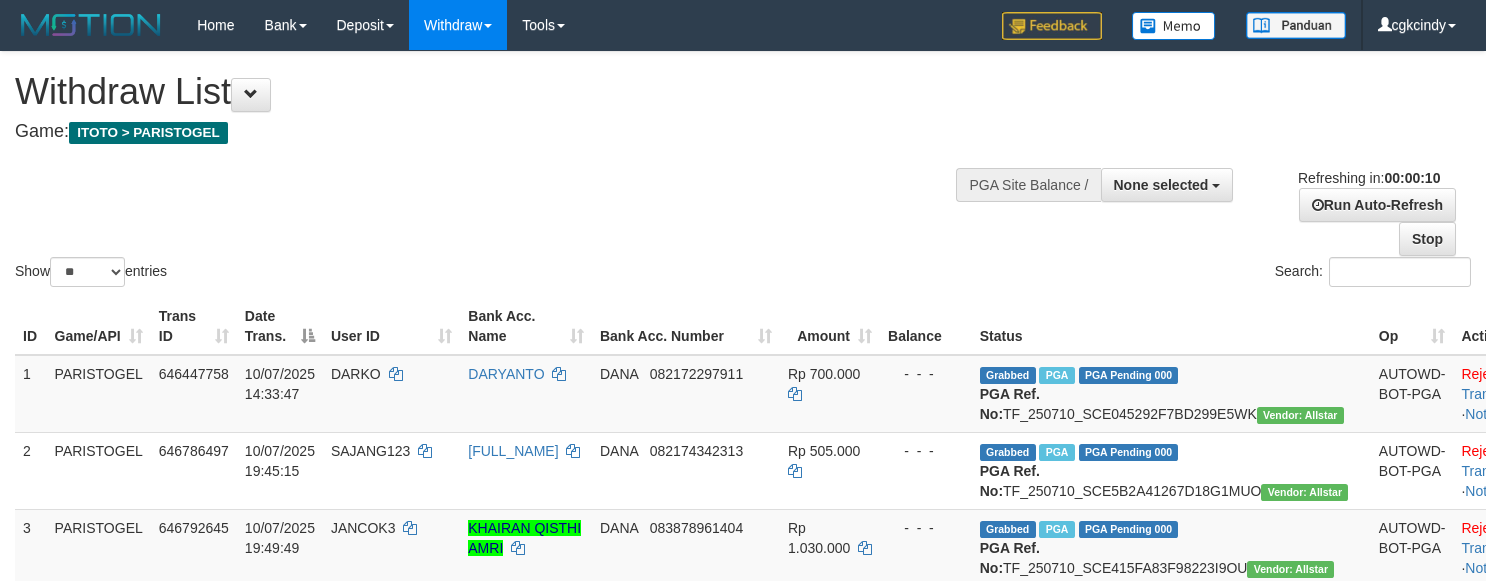 select 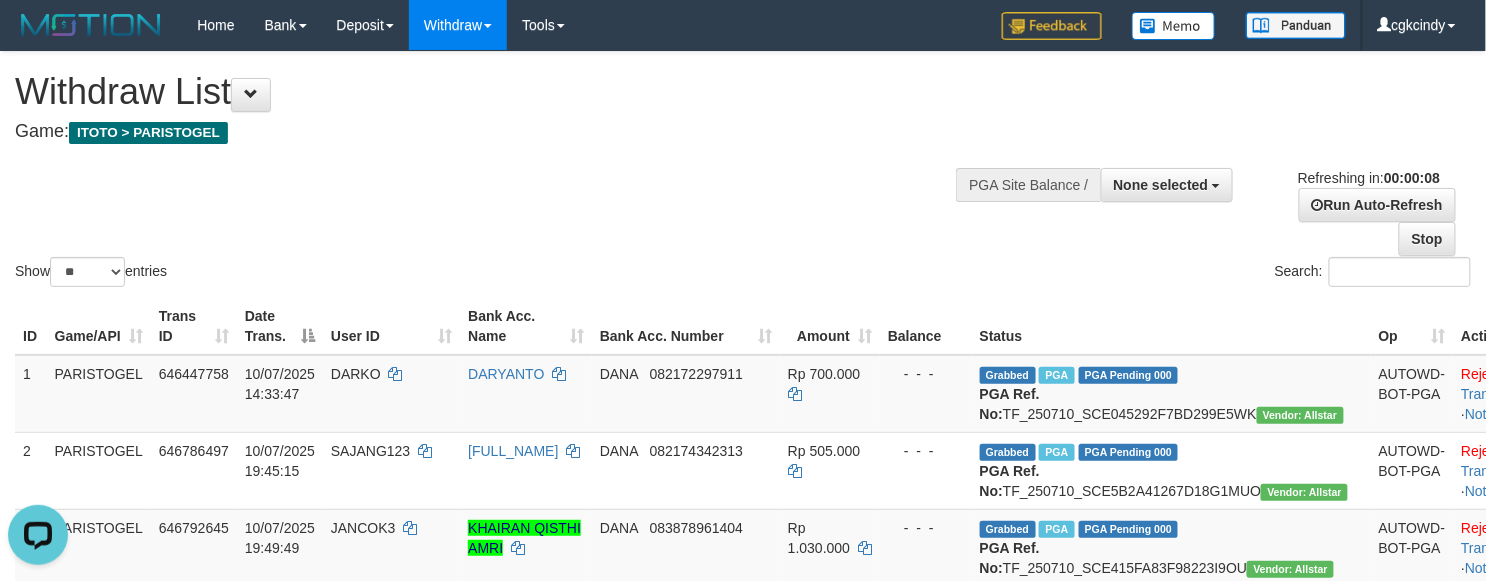 scroll, scrollTop: 0, scrollLeft: 0, axis: both 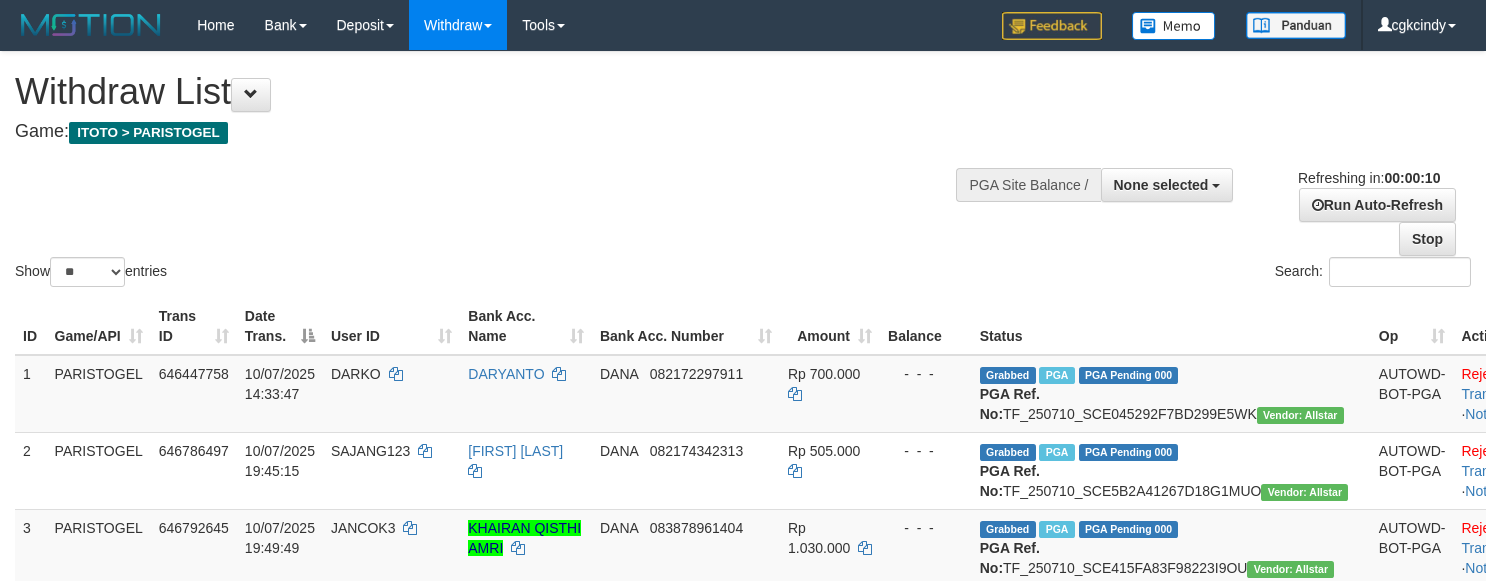 select 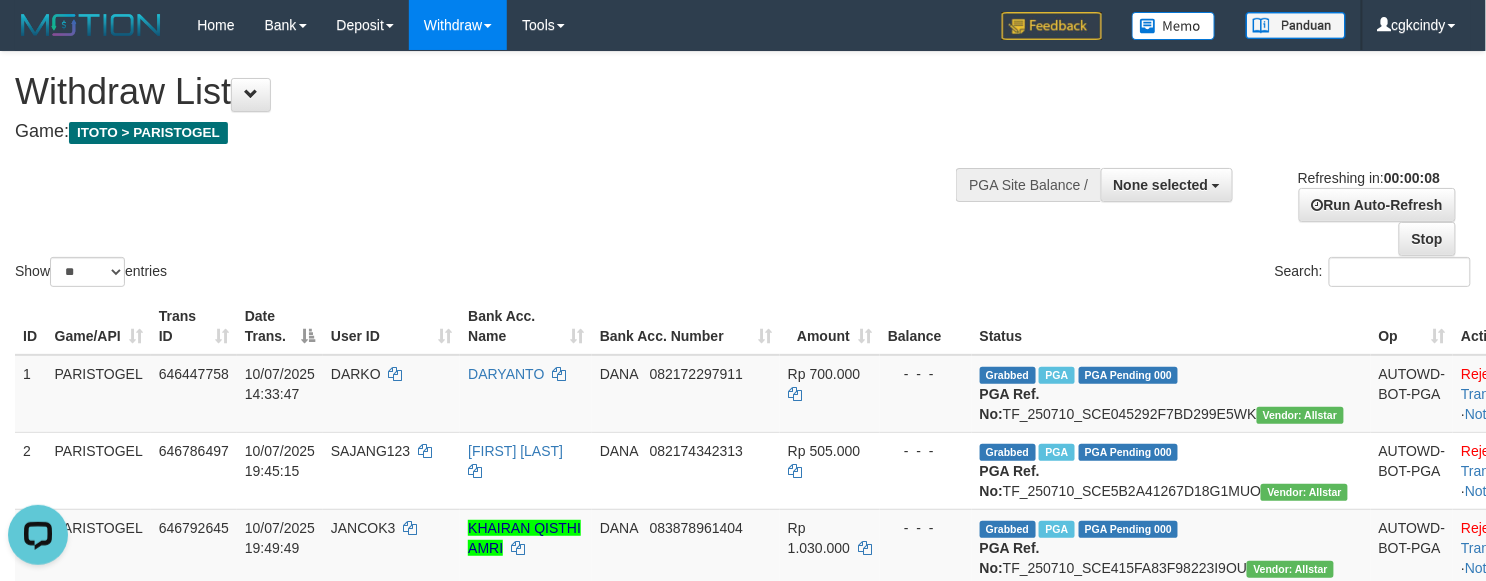 scroll, scrollTop: 0, scrollLeft: 0, axis: both 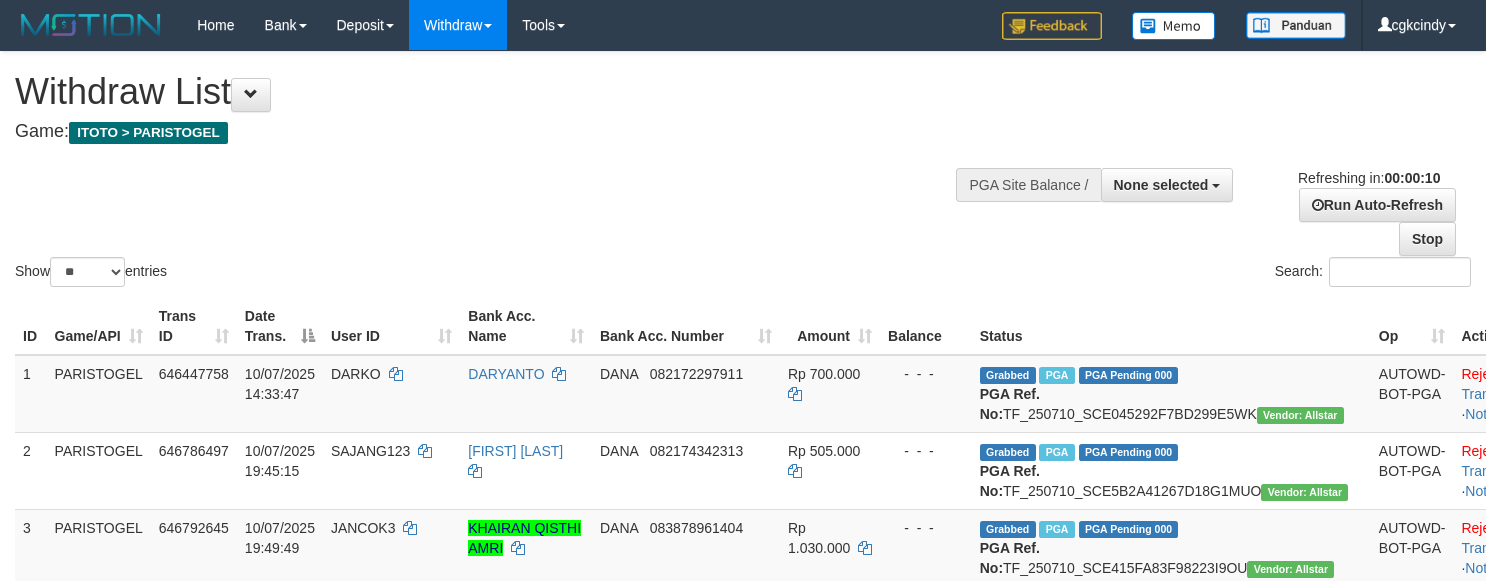 select 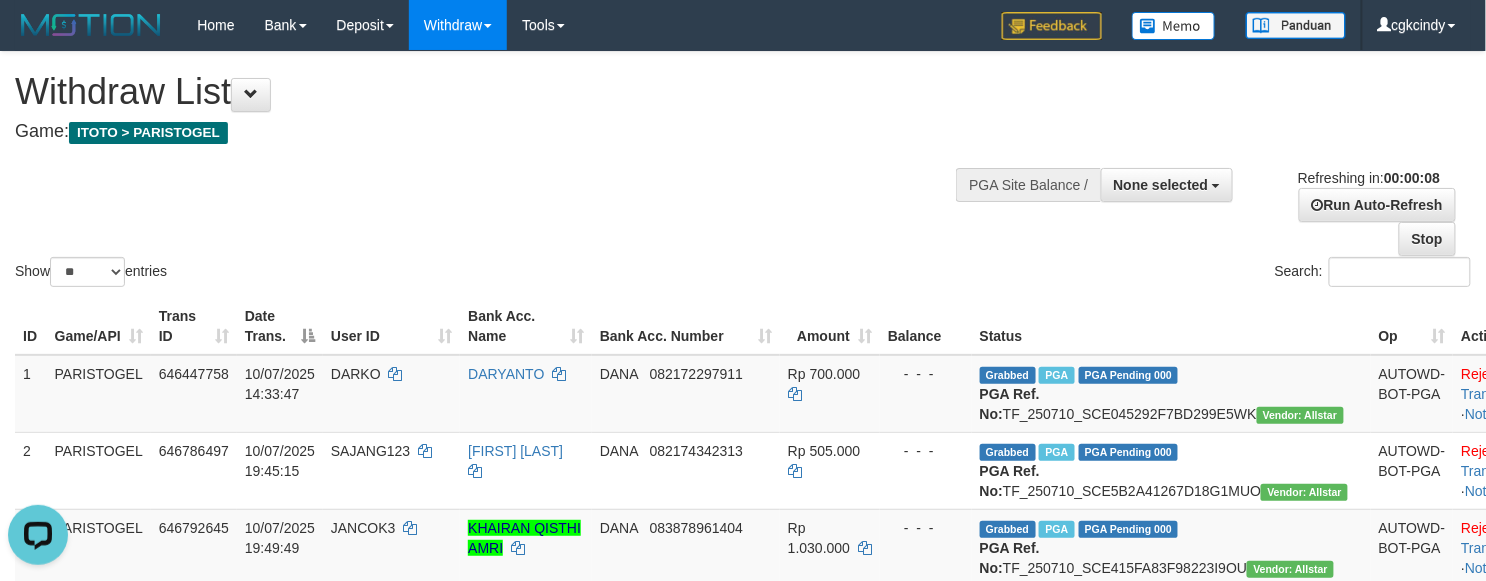 scroll, scrollTop: 0, scrollLeft: 0, axis: both 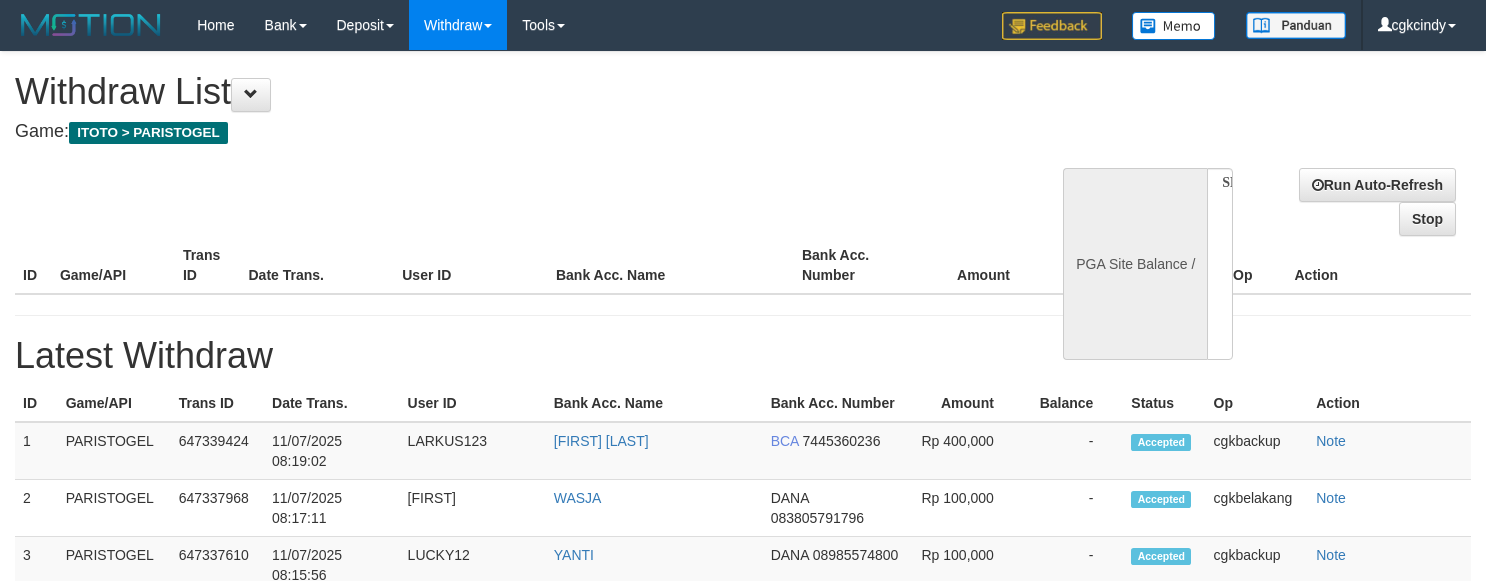 select 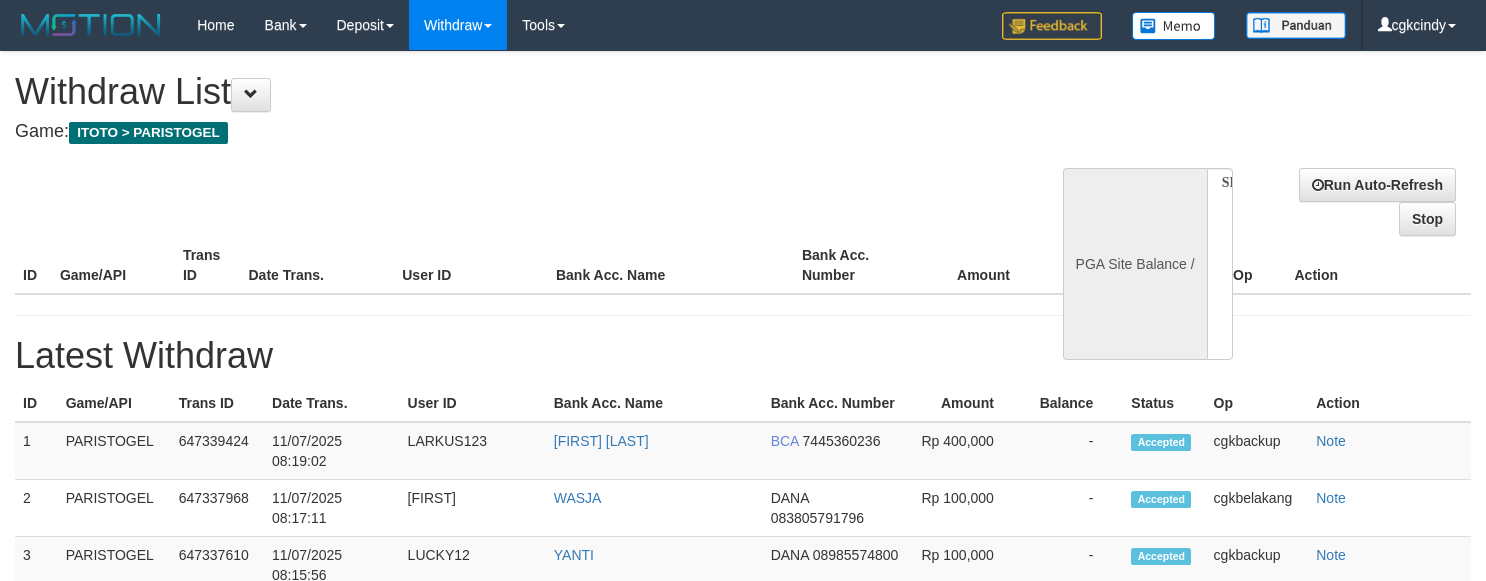 scroll, scrollTop: 0, scrollLeft: 0, axis: both 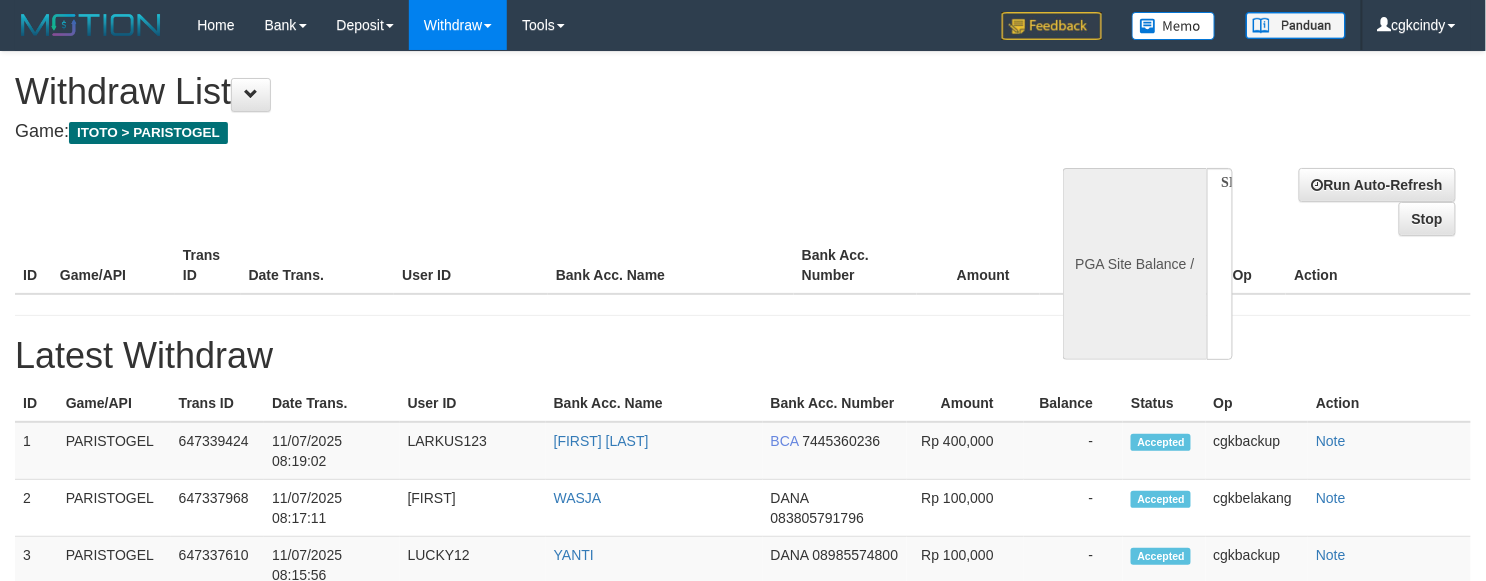 select on "**" 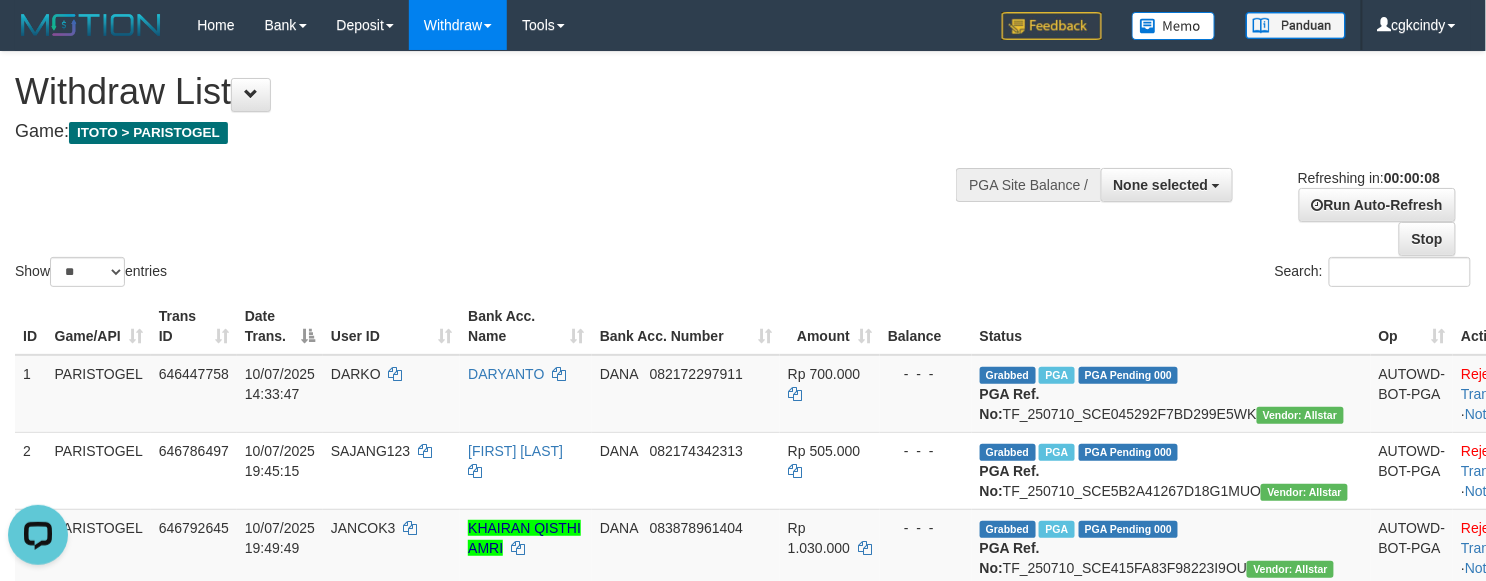 scroll, scrollTop: 0, scrollLeft: 0, axis: both 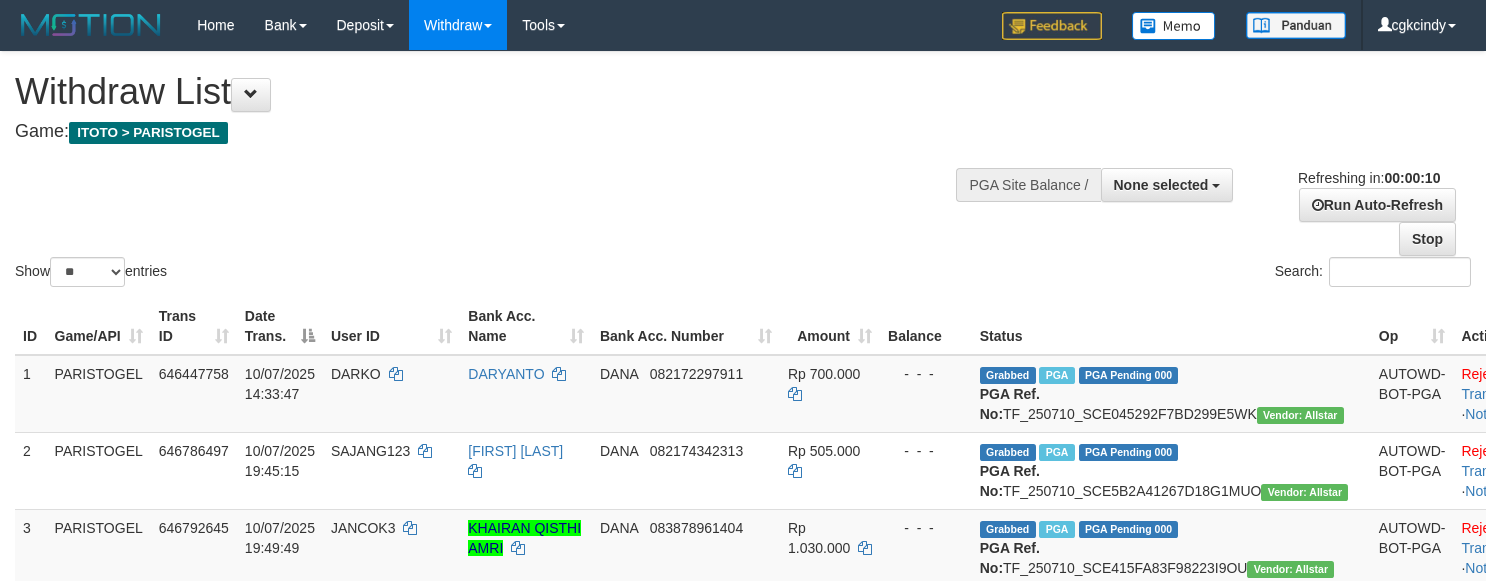 select 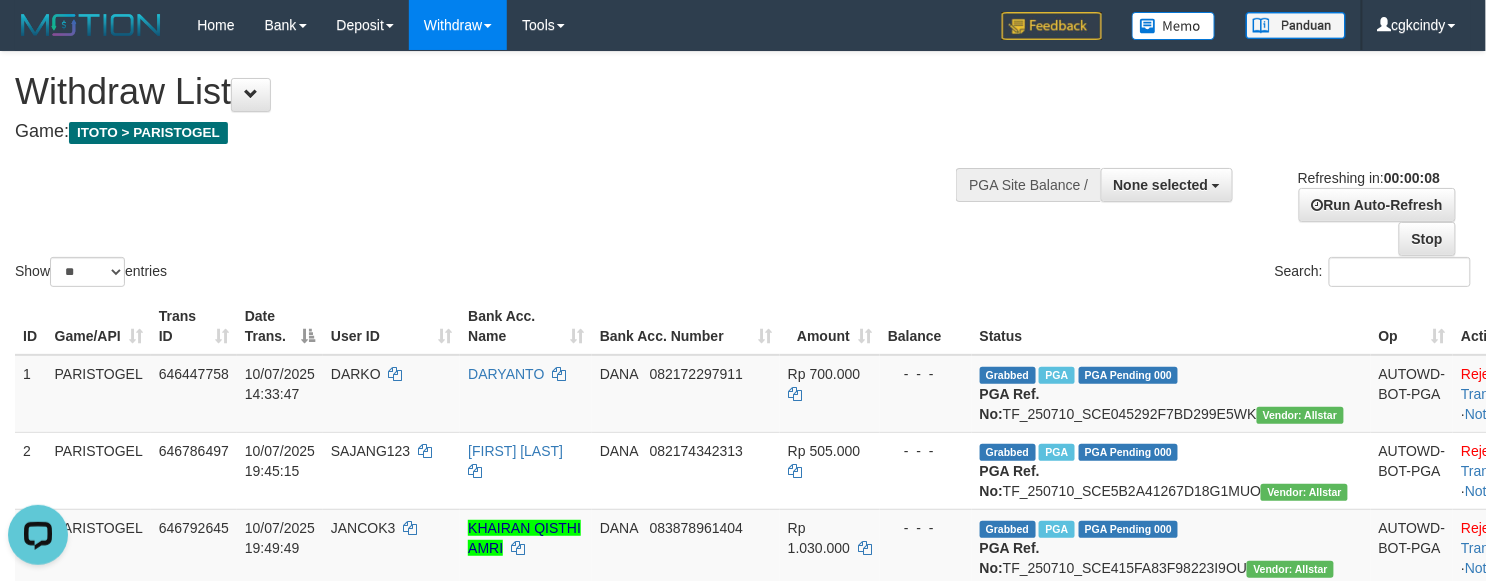 scroll, scrollTop: 0, scrollLeft: 0, axis: both 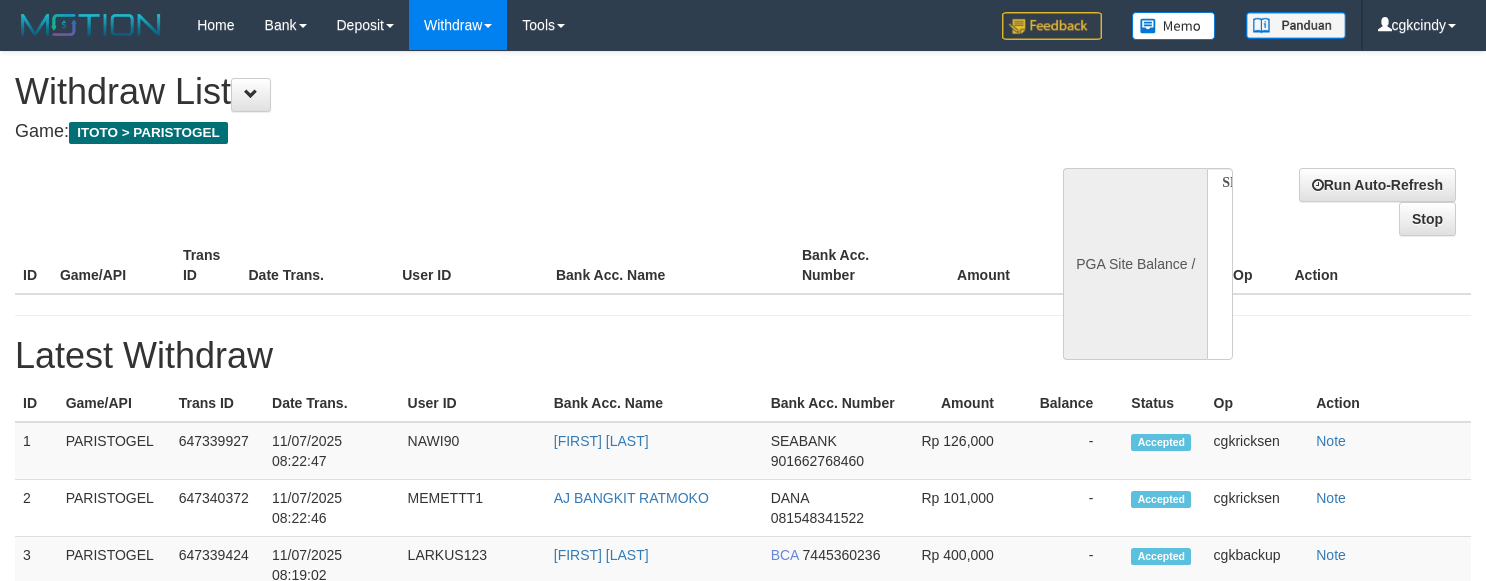 select 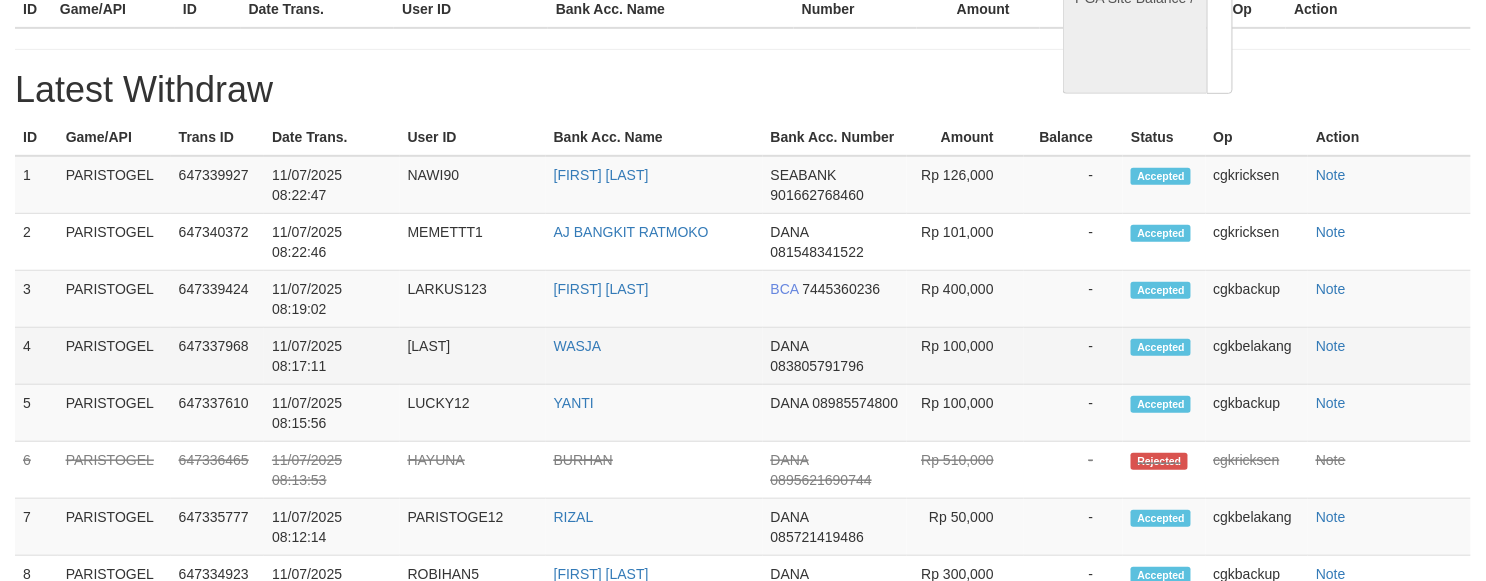 select on "**" 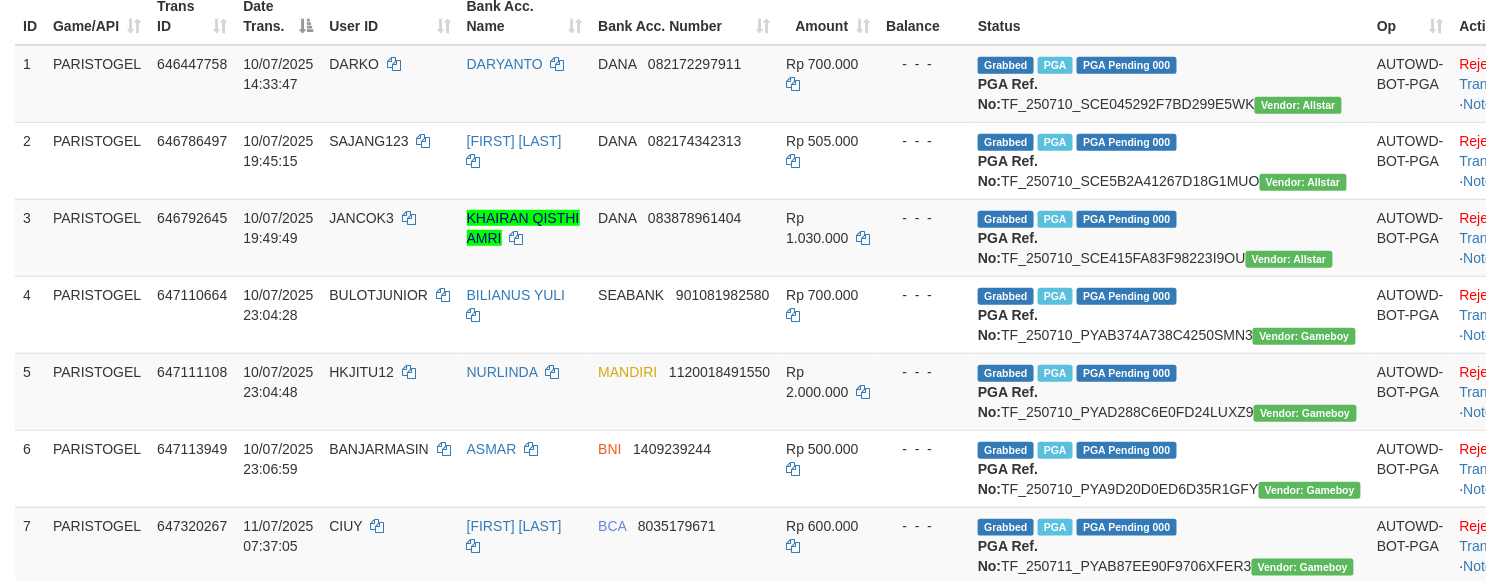 scroll, scrollTop: 280, scrollLeft: 0, axis: vertical 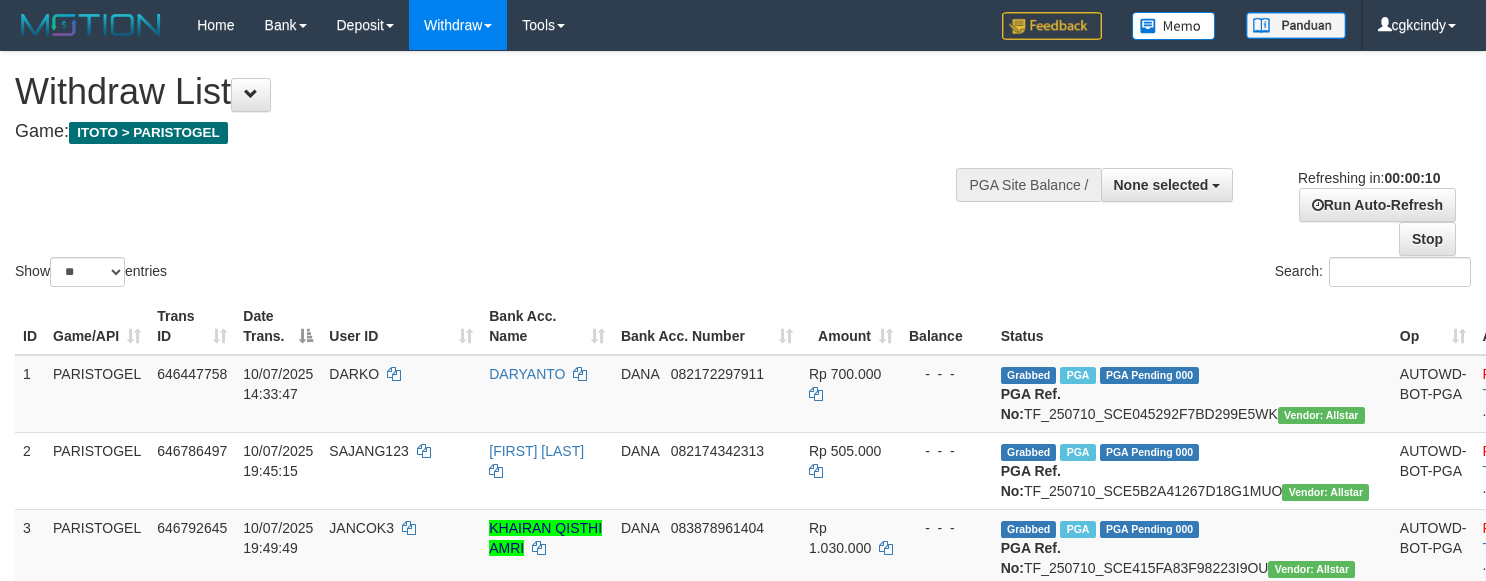 select 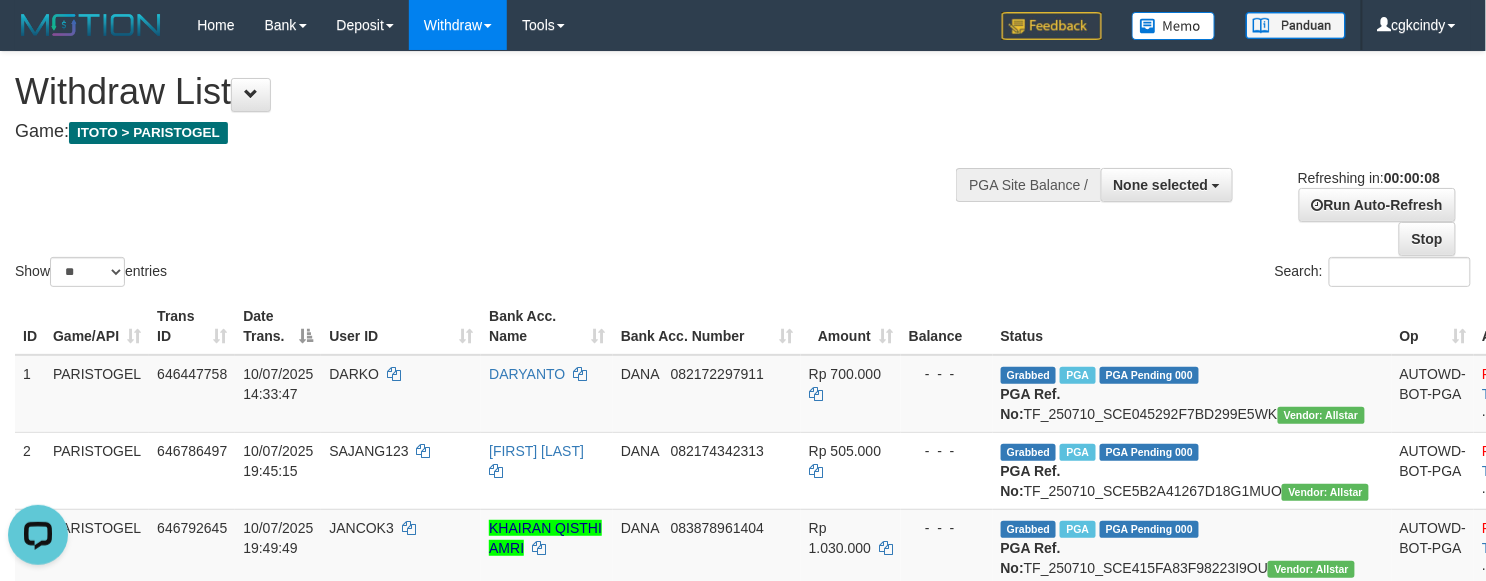 scroll, scrollTop: 0, scrollLeft: 0, axis: both 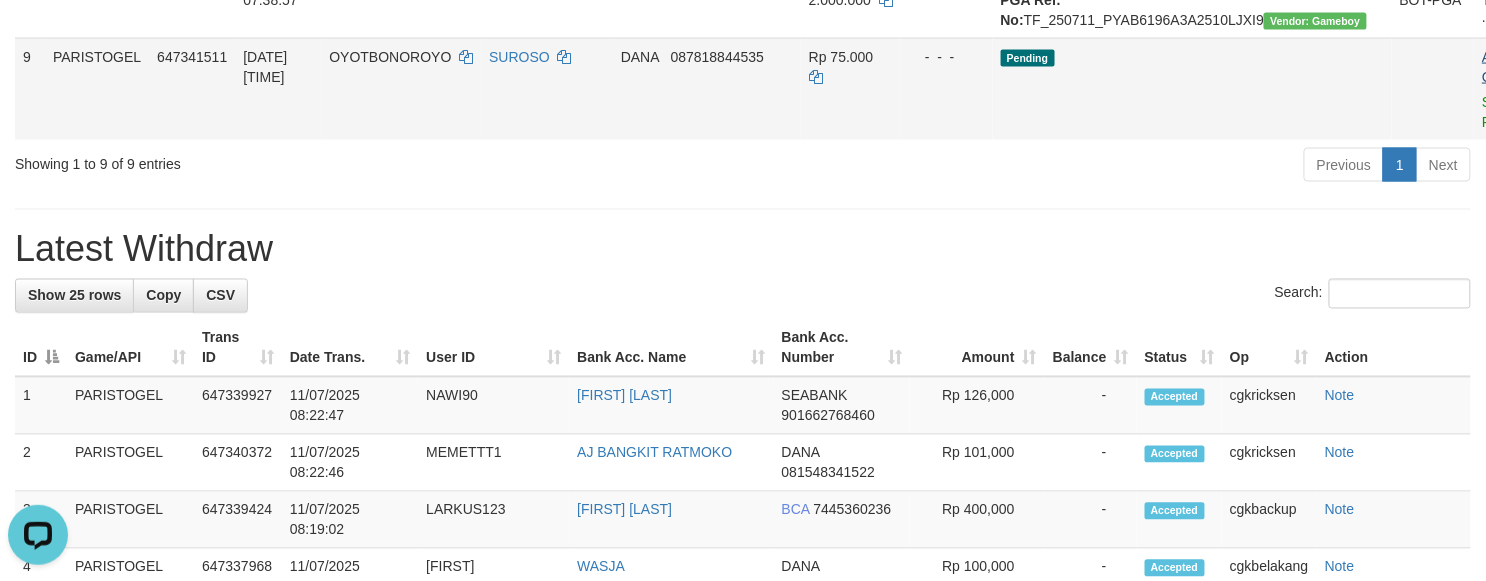 drag, startPoint x: 1366, startPoint y: 232, endPoint x: 1390, endPoint y: 224, distance: 25.298222 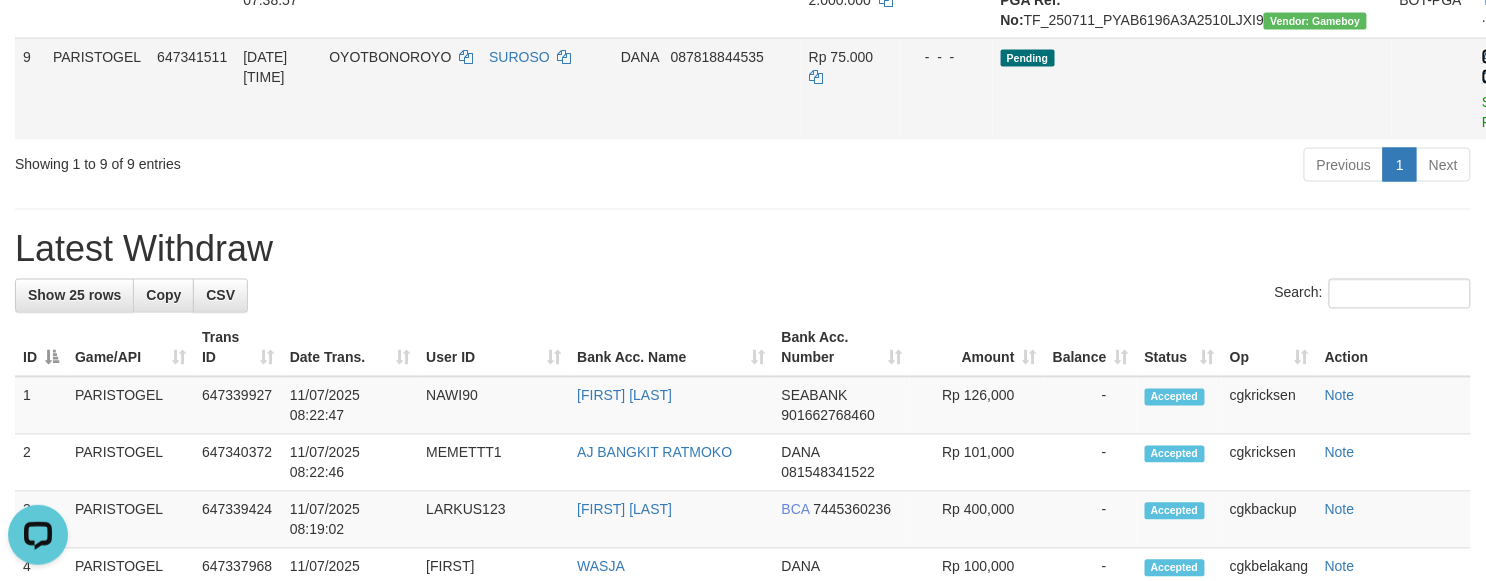 click on "Allow Grab" at bounding box center [1498, 67] 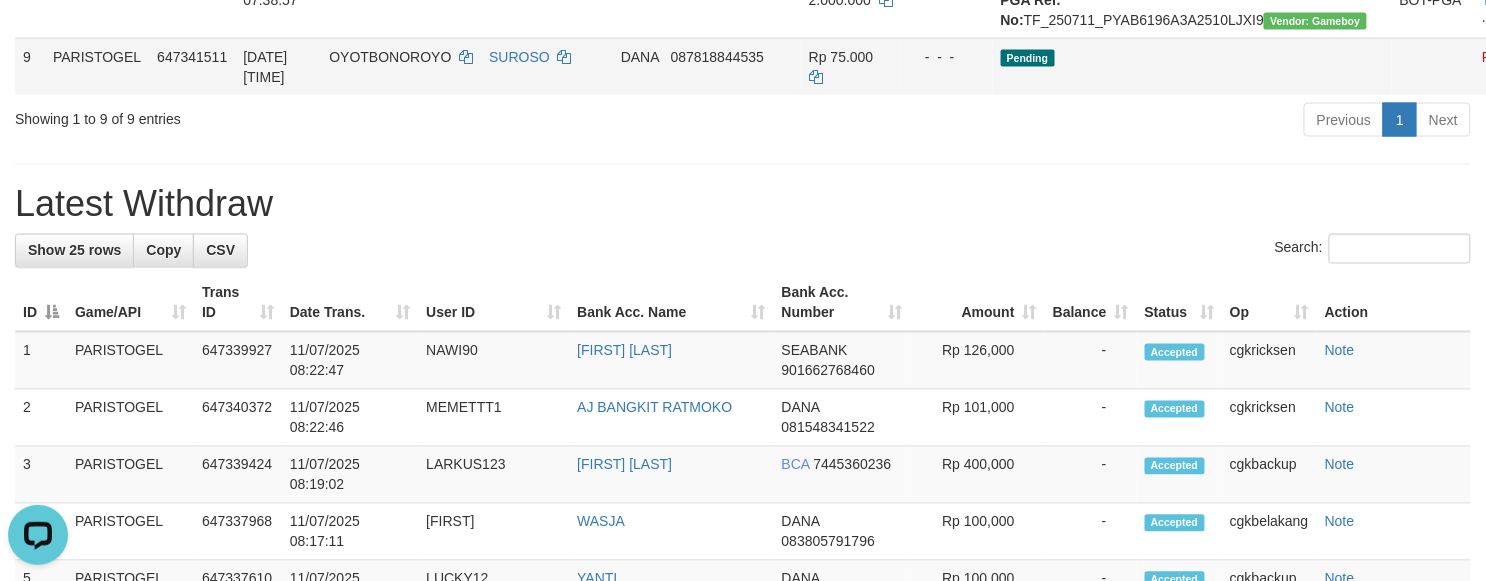 scroll, scrollTop: 1000, scrollLeft: 0, axis: vertical 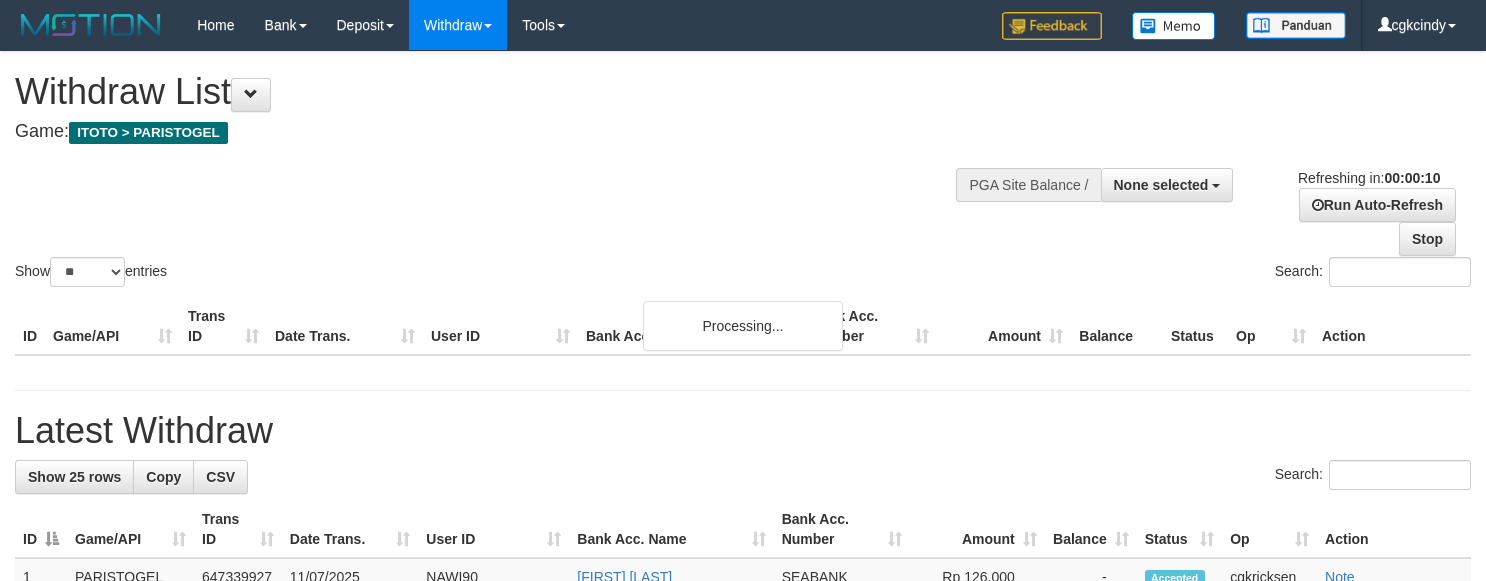 select 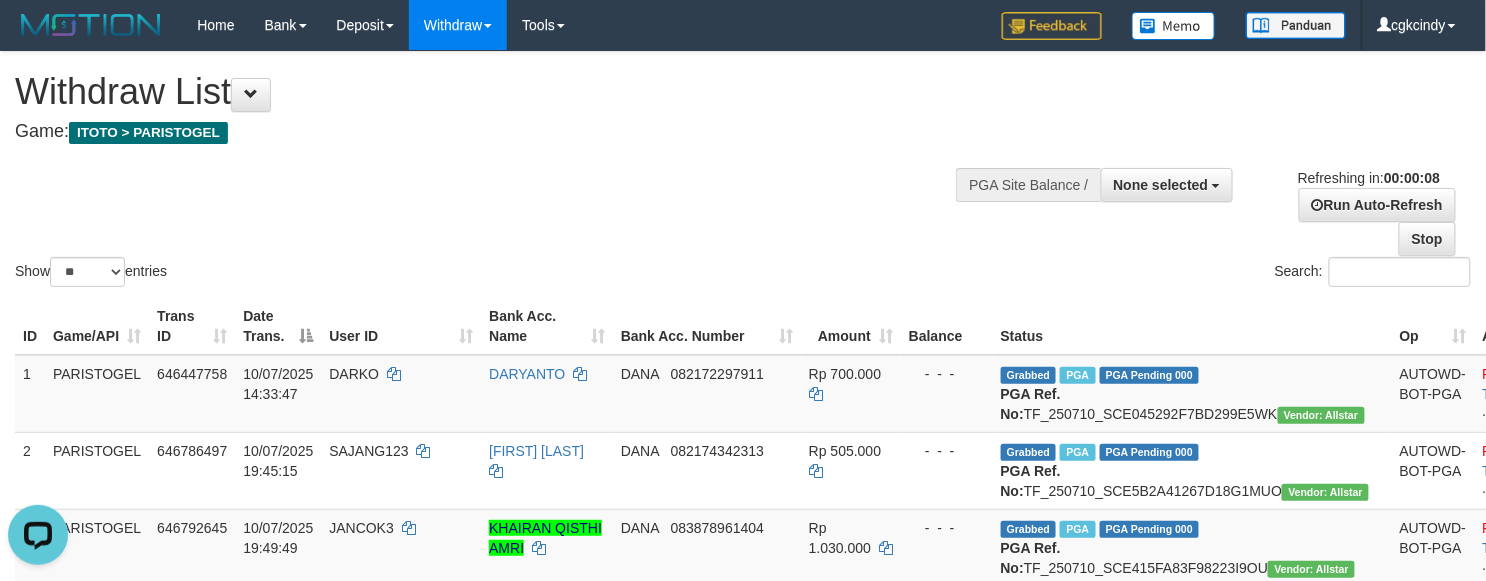 scroll, scrollTop: 0, scrollLeft: 0, axis: both 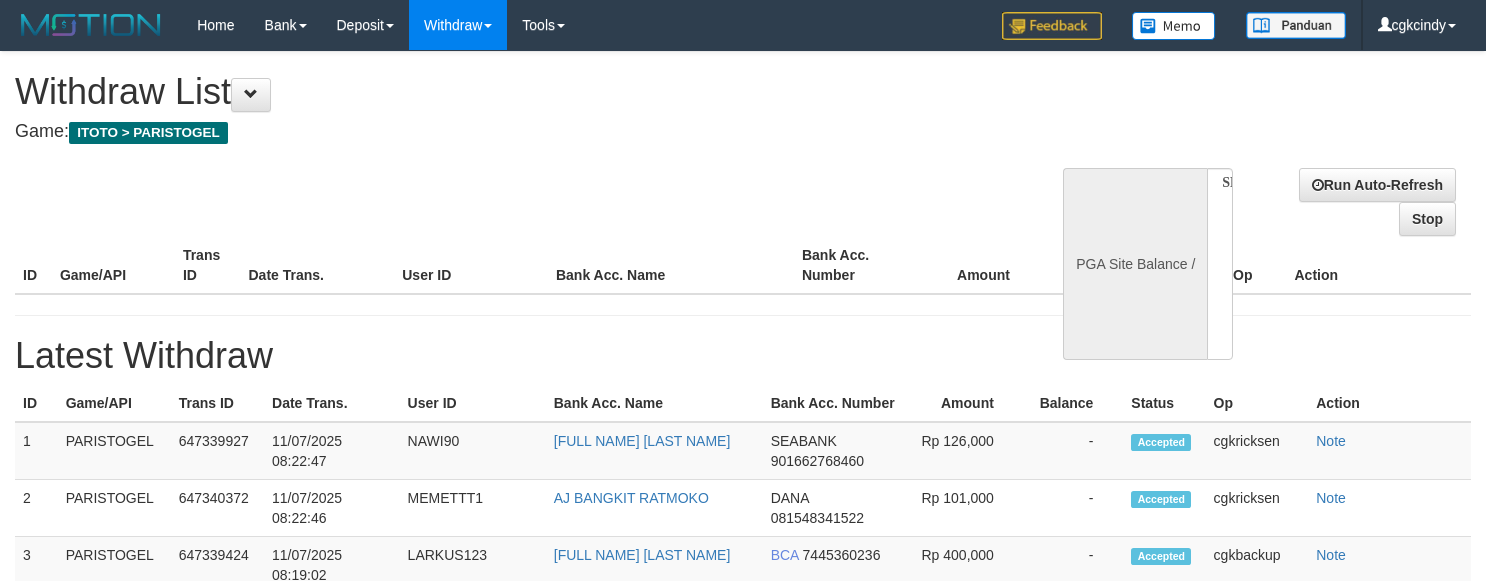 select 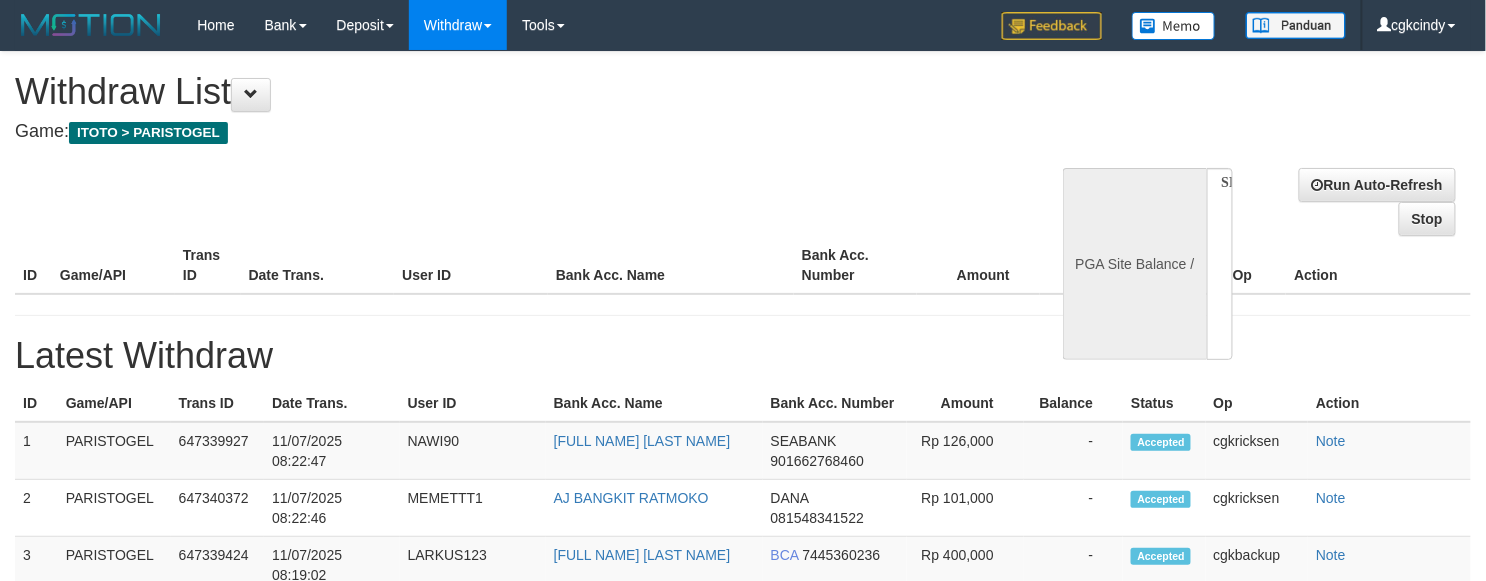 select on "**" 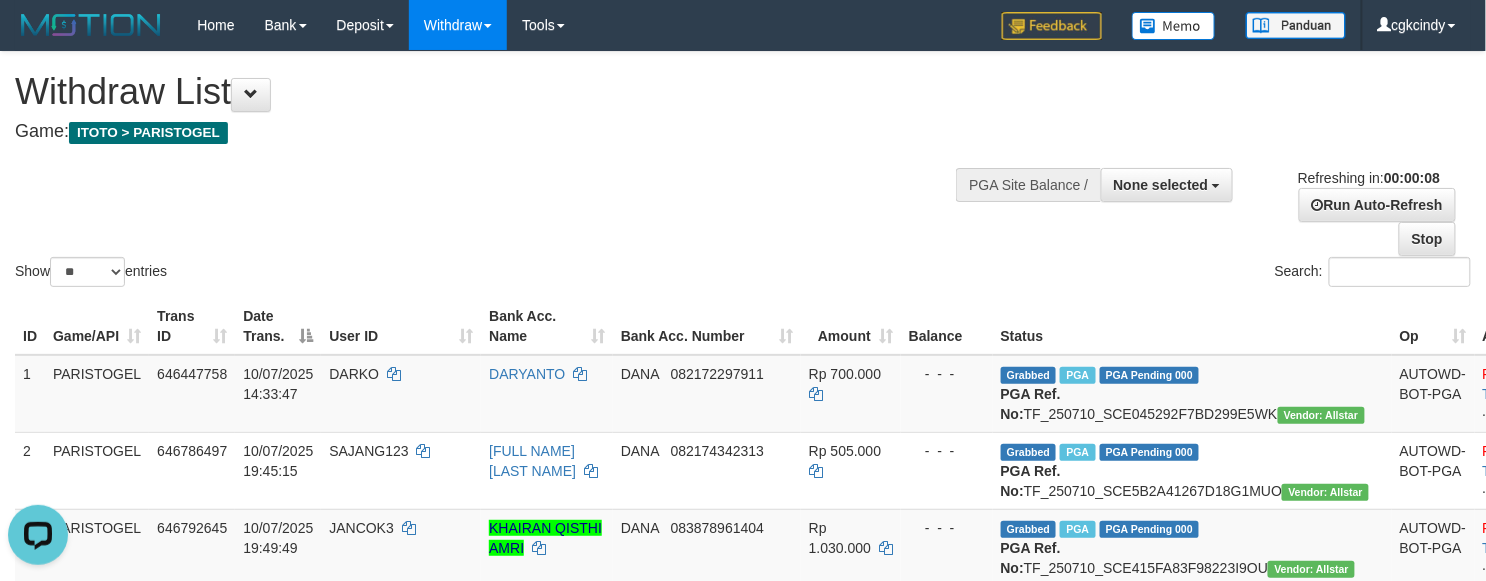 scroll, scrollTop: 0, scrollLeft: 0, axis: both 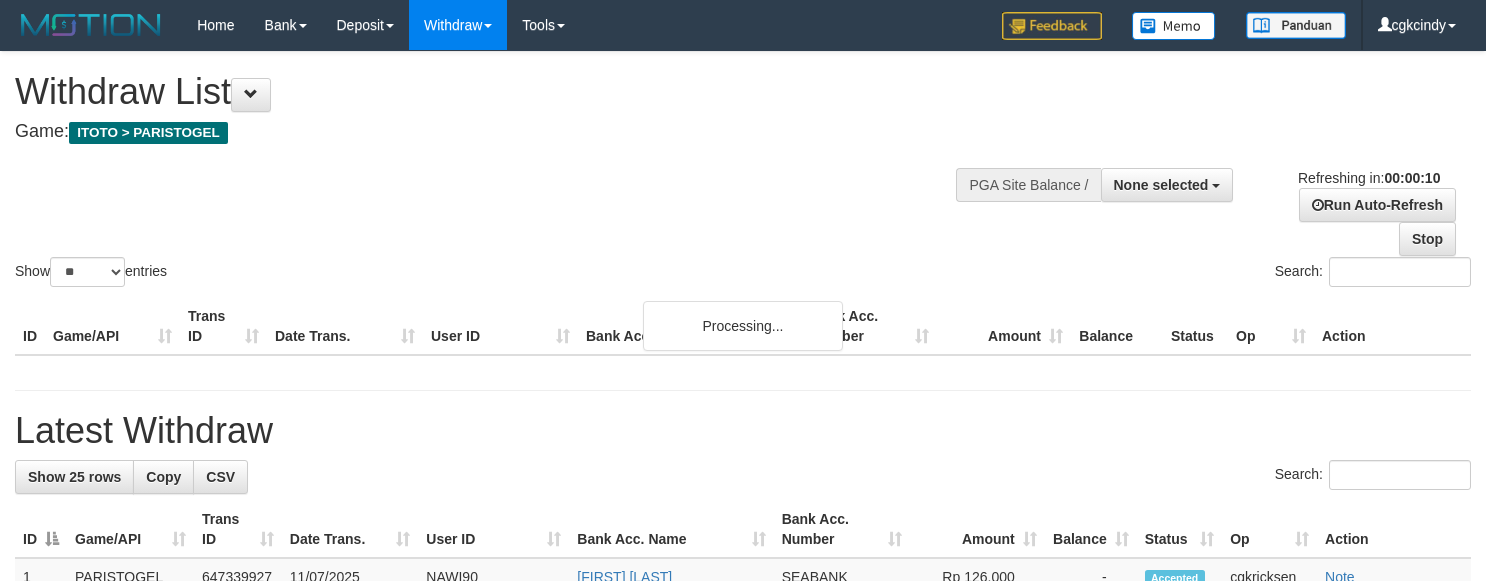 select 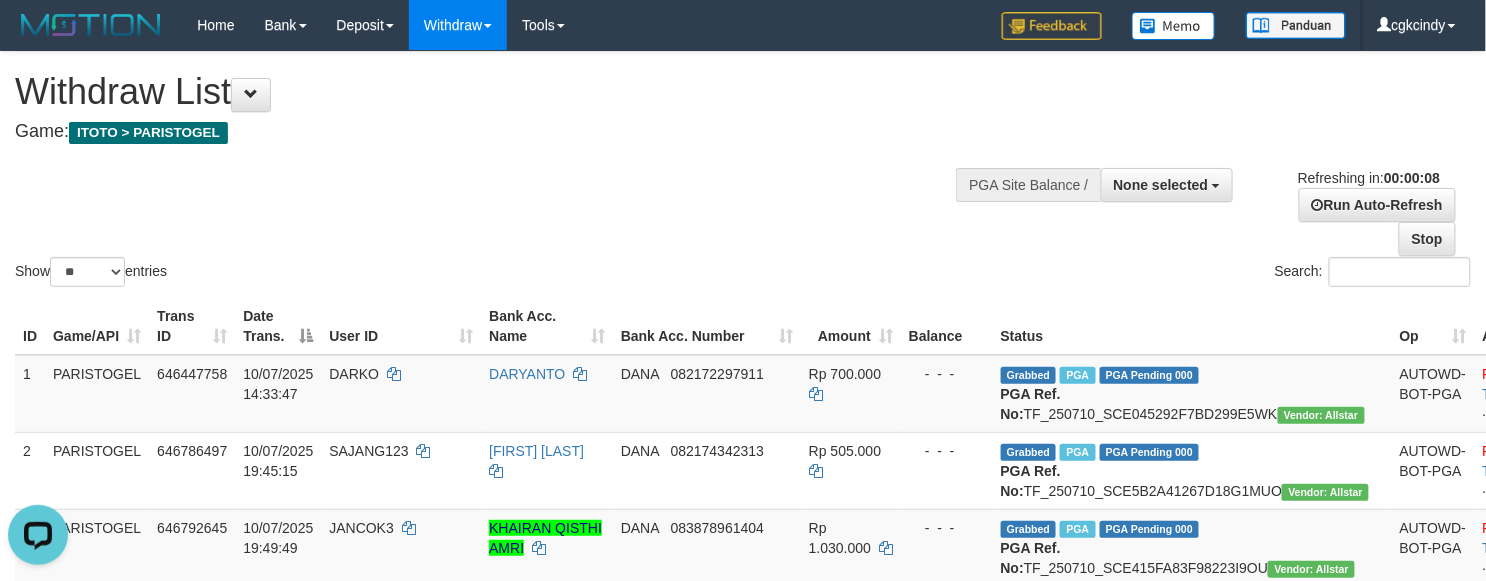 scroll, scrollTop: 0, scrollLeft: 0, axis: both 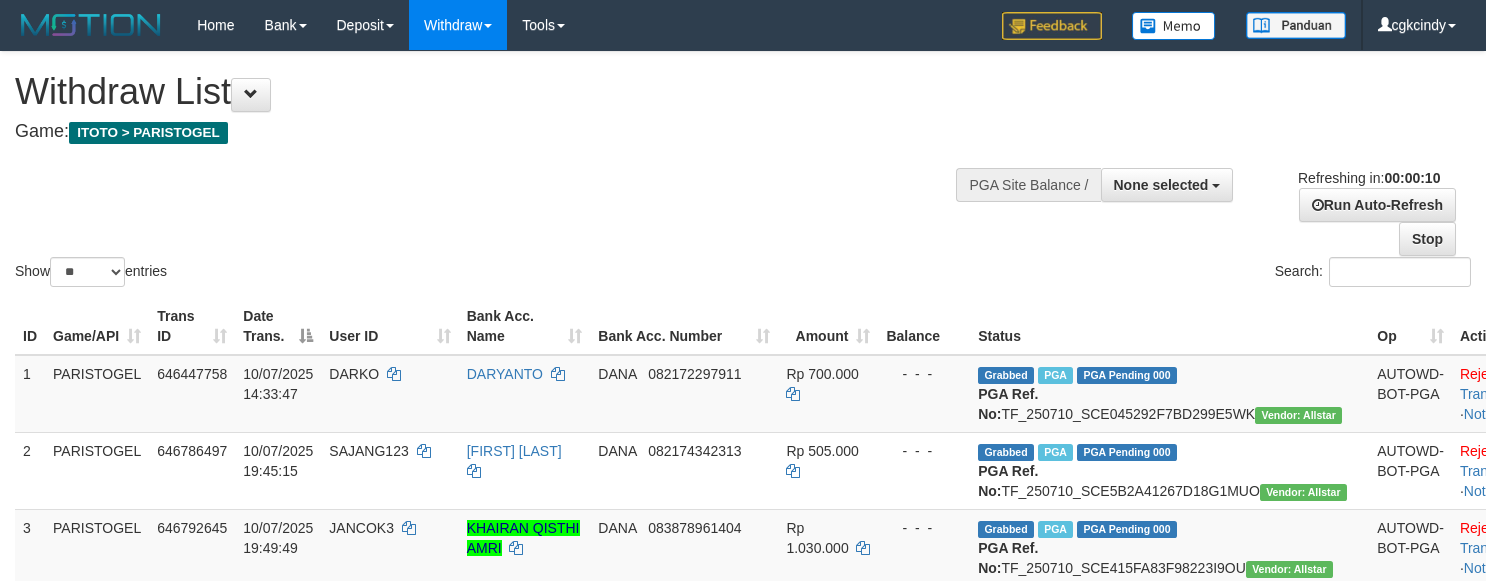 select 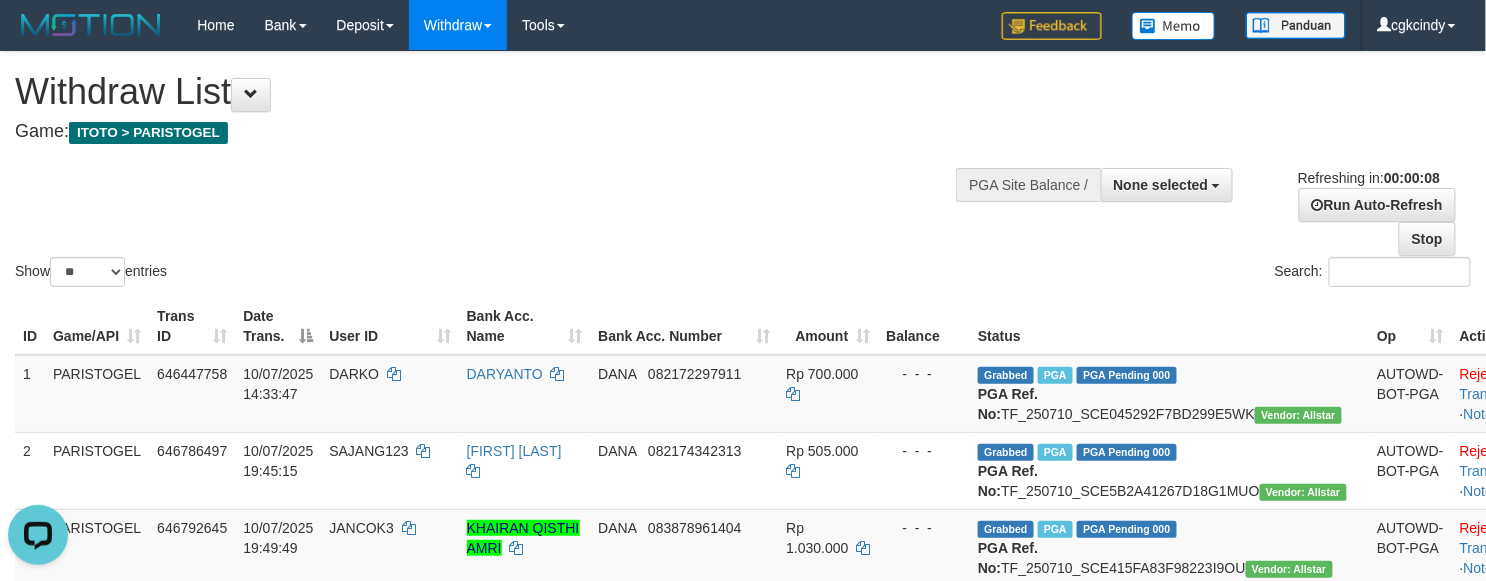 scroll, scrollTop: 0, scrollLeft: 0, axis: both 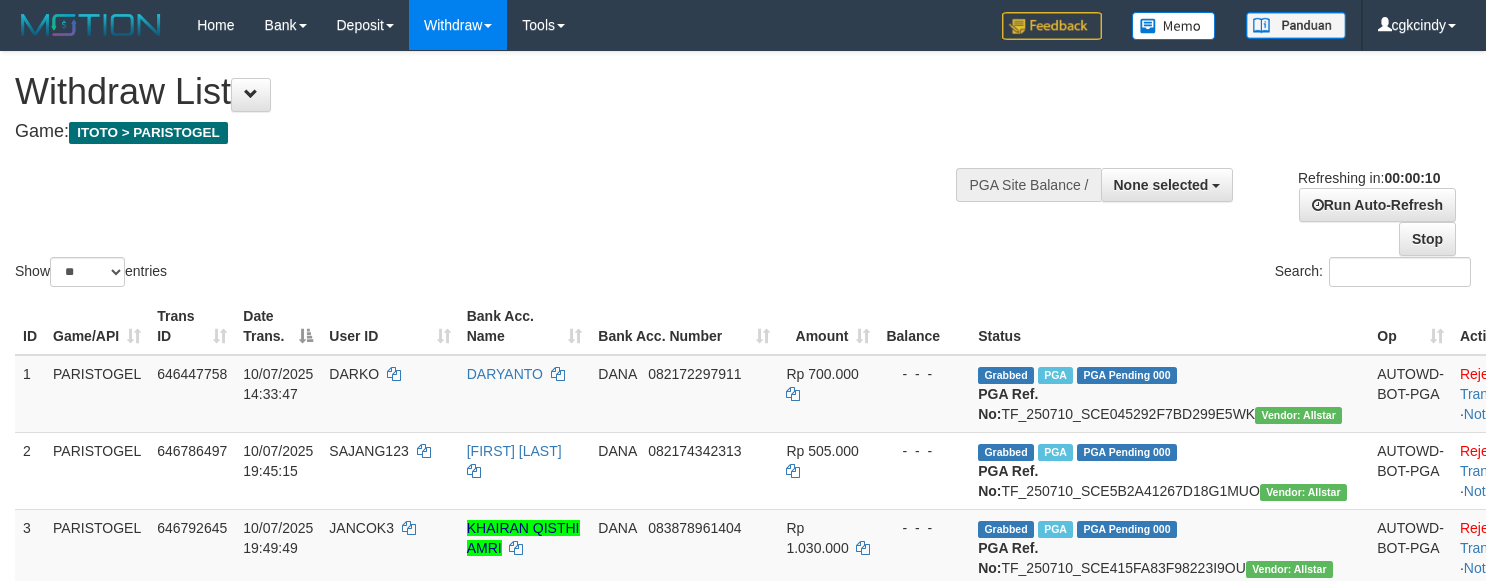 select 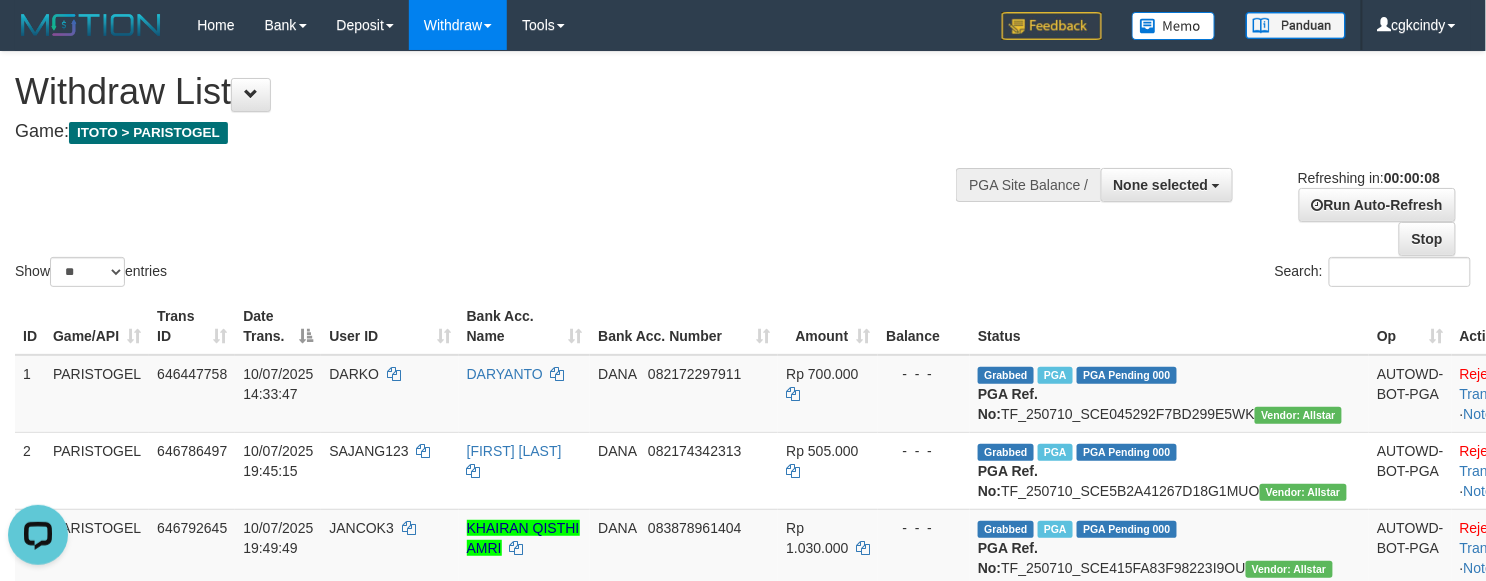 scroll, scrollTop: 0, scrollLeft: 0, axis: both 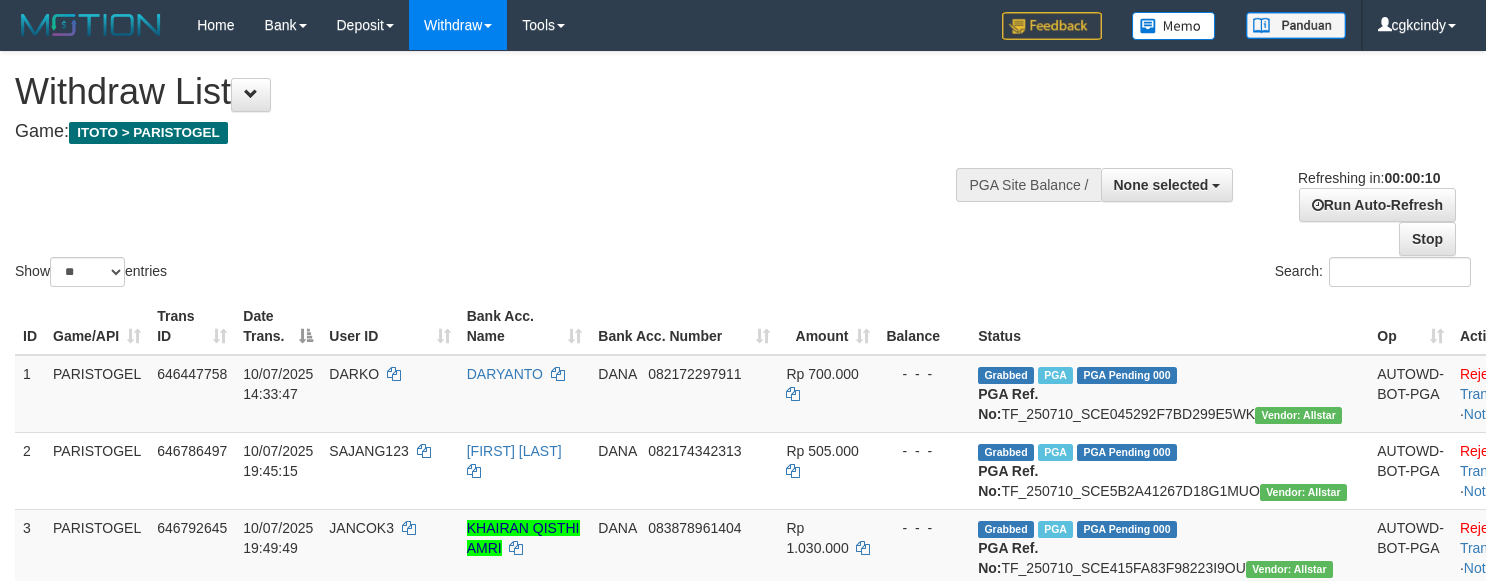 select 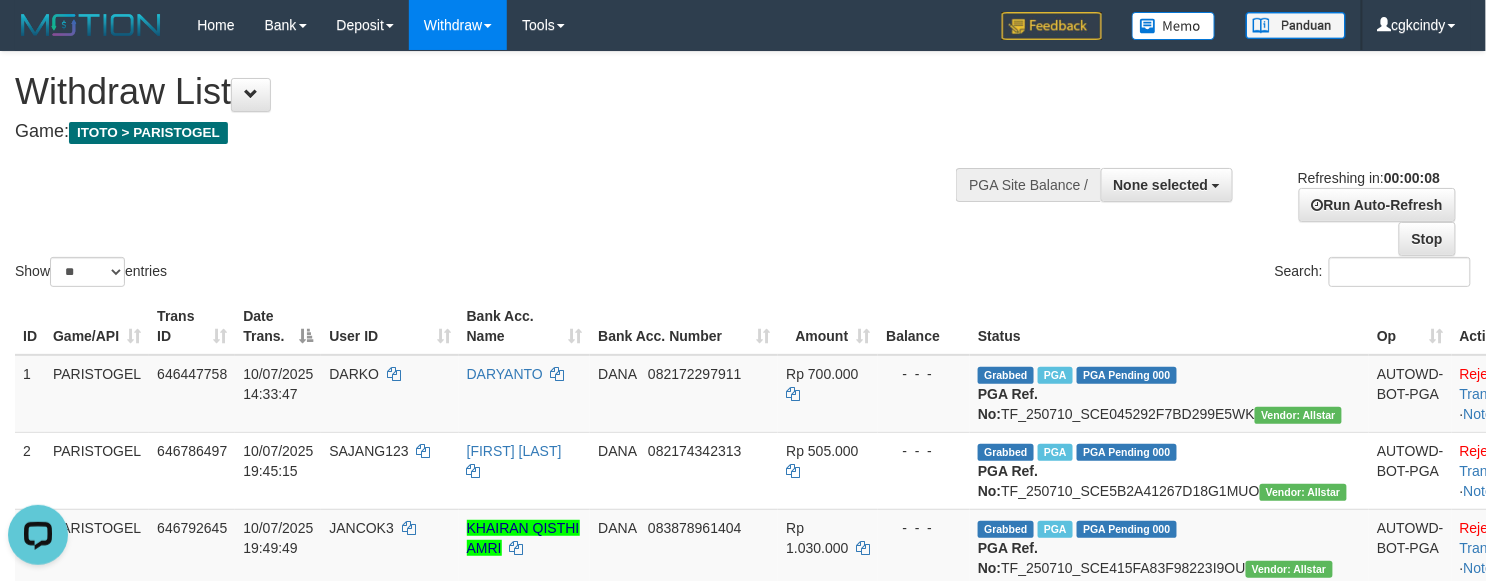 scroll, scrollTop: 0, scrollLeft: 0, axis: both 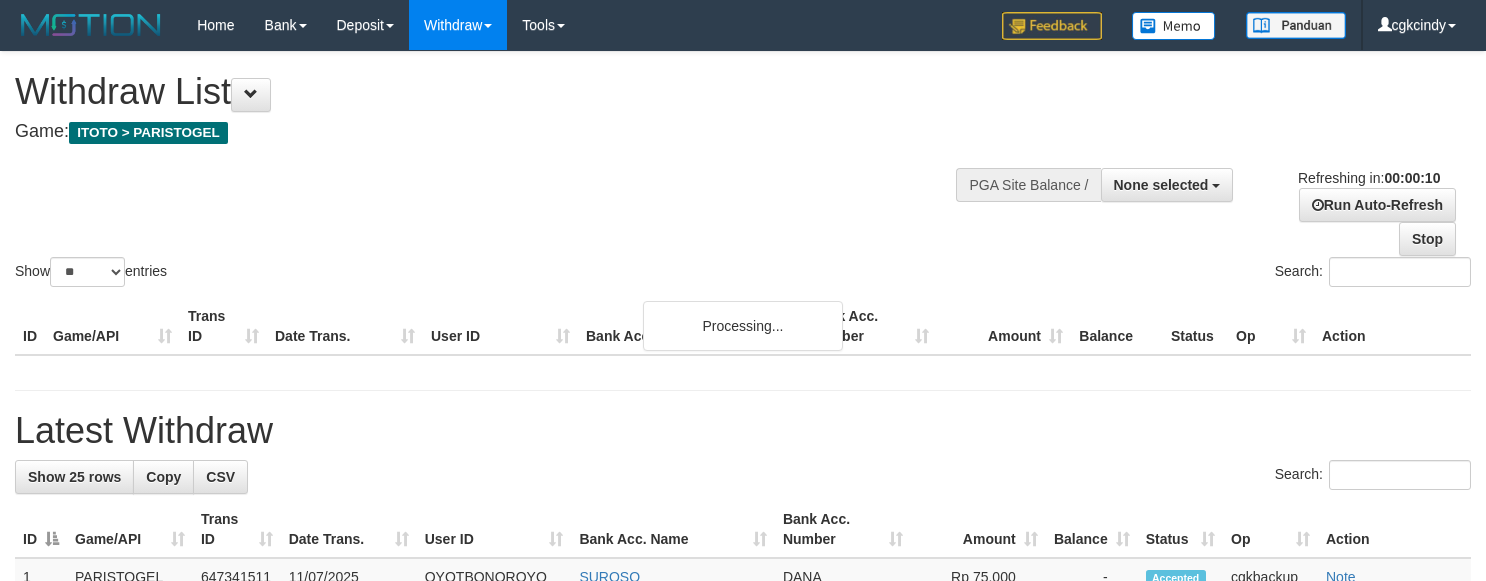 select 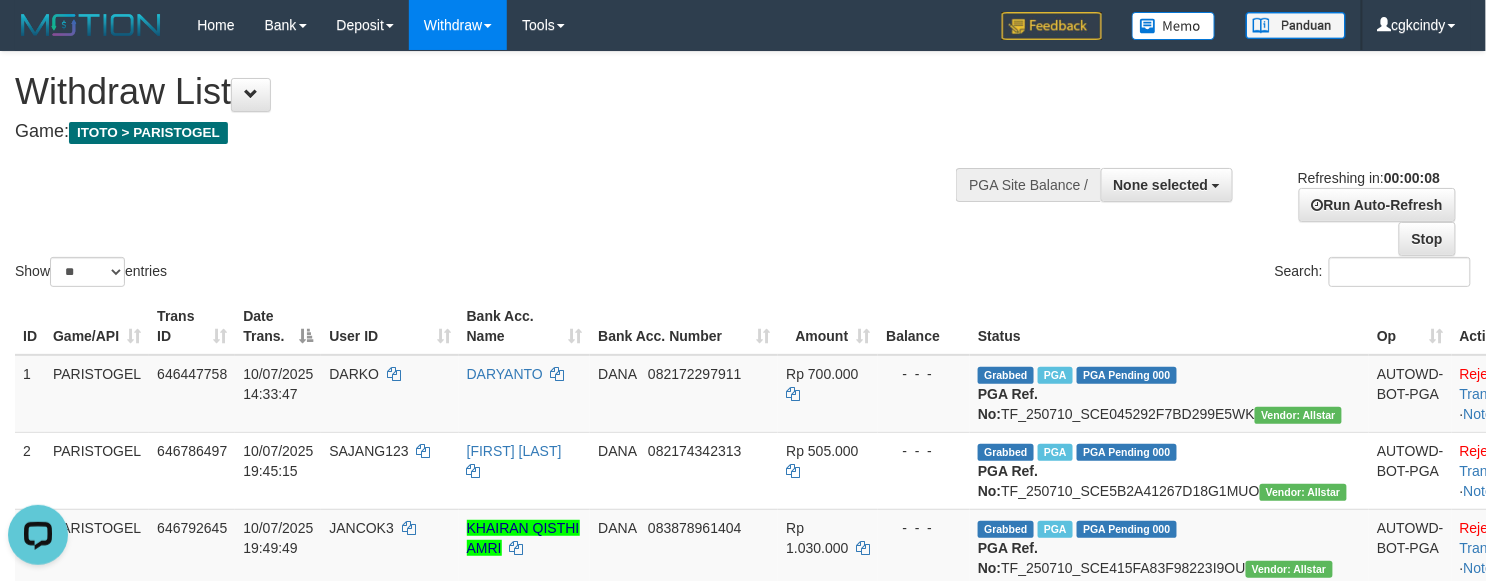 scroll, scrollTop: 0, scrollLeft: 0, axis: both 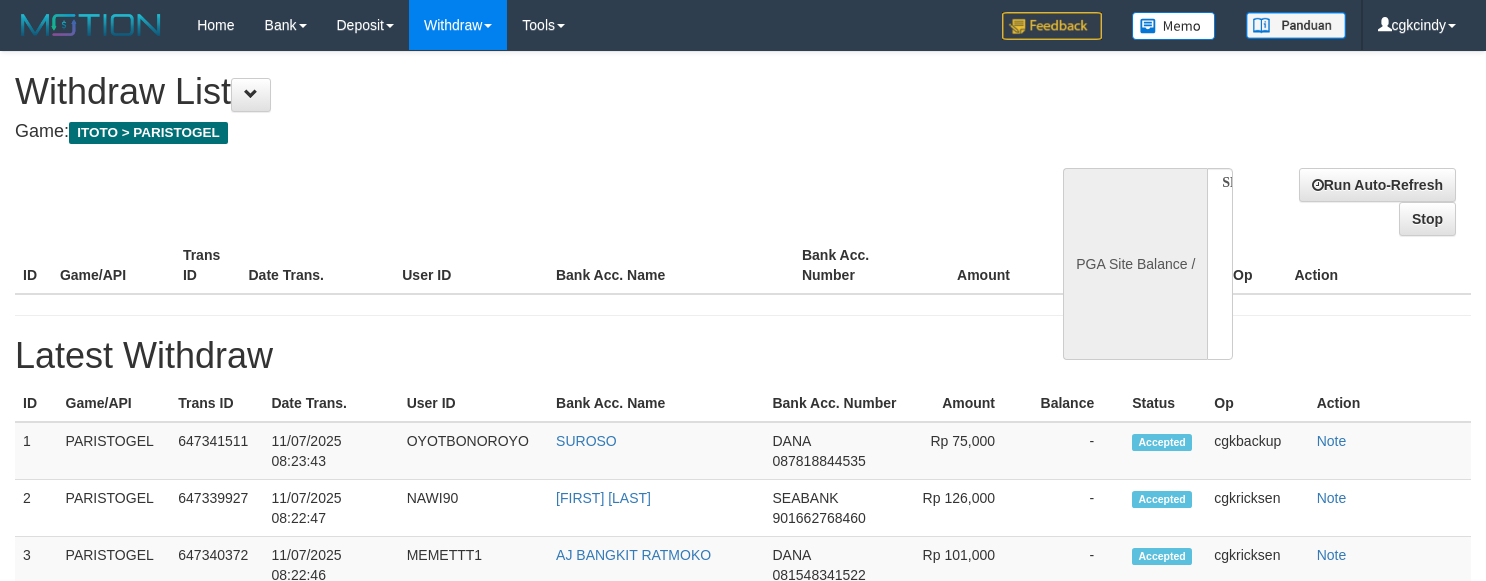select 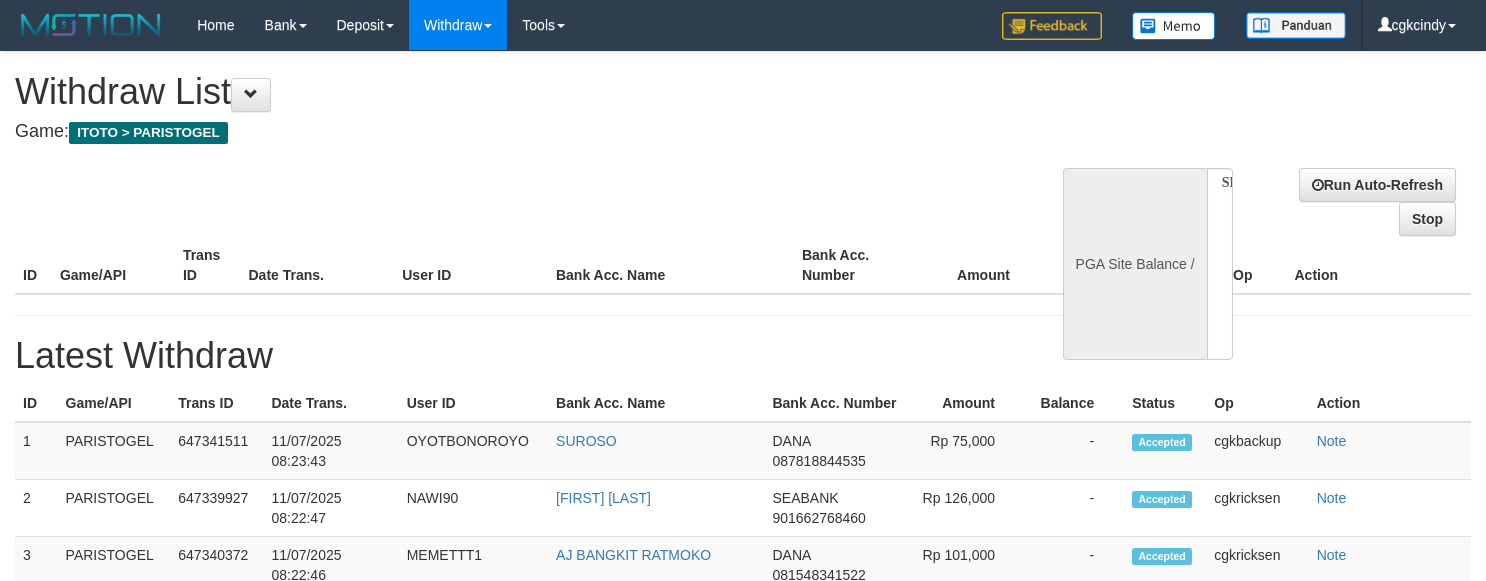 scroll, scrollTop: 0, scrollLeft: 0, axis: both 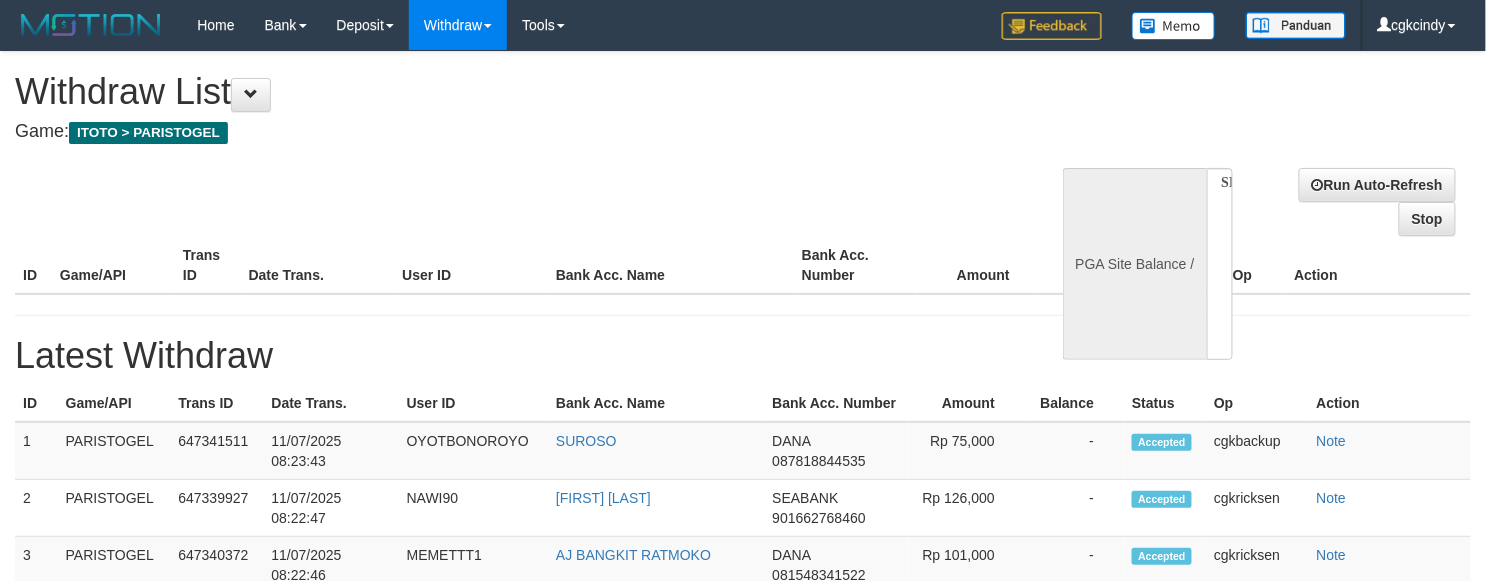 select on "**" 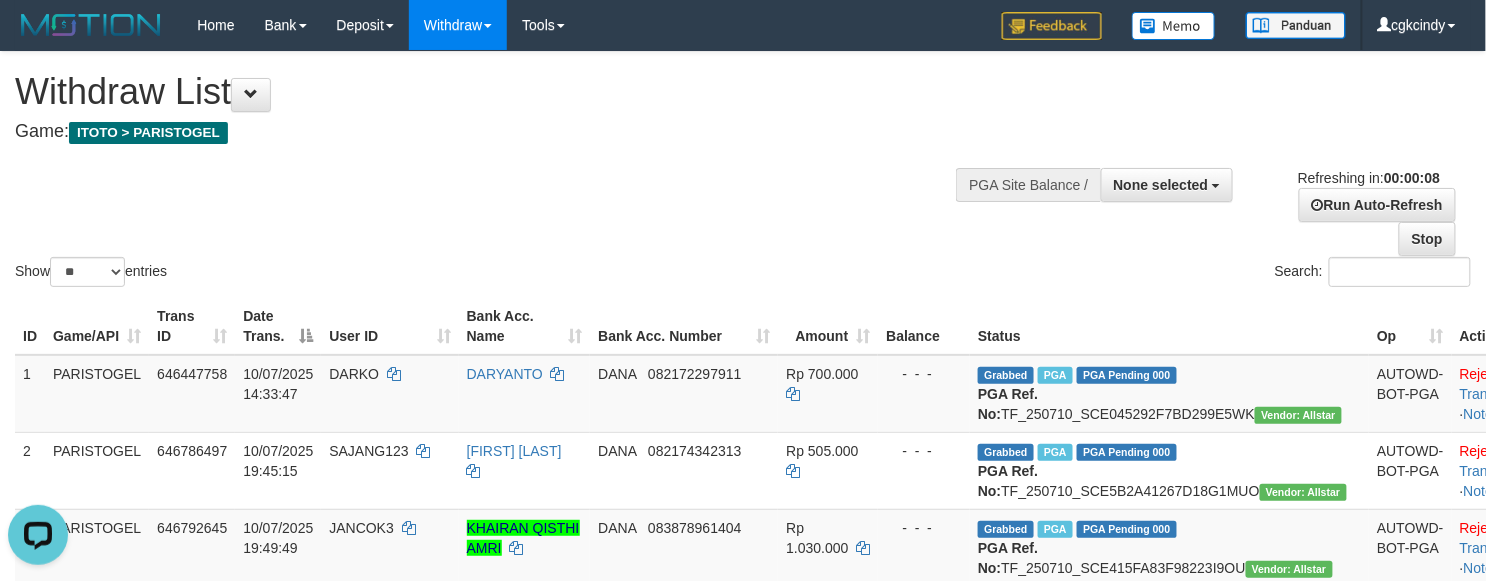 scroll, scrollTop: 0, scrollLeft: 0, axis: both 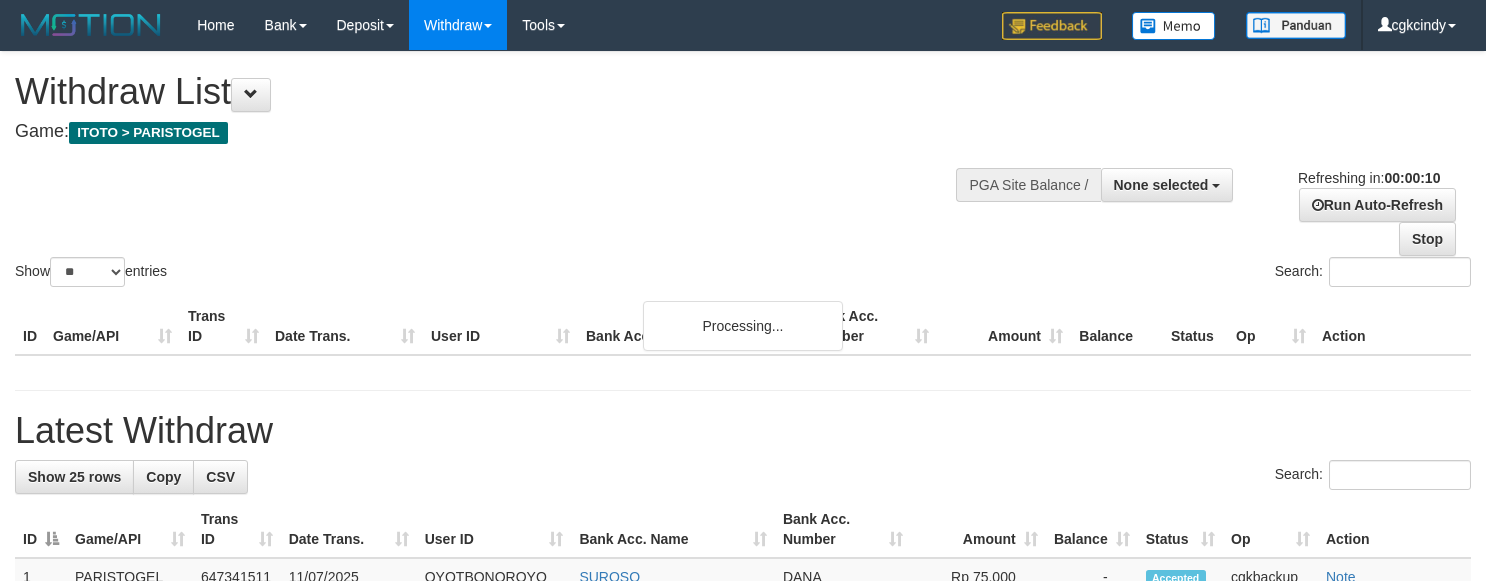 select 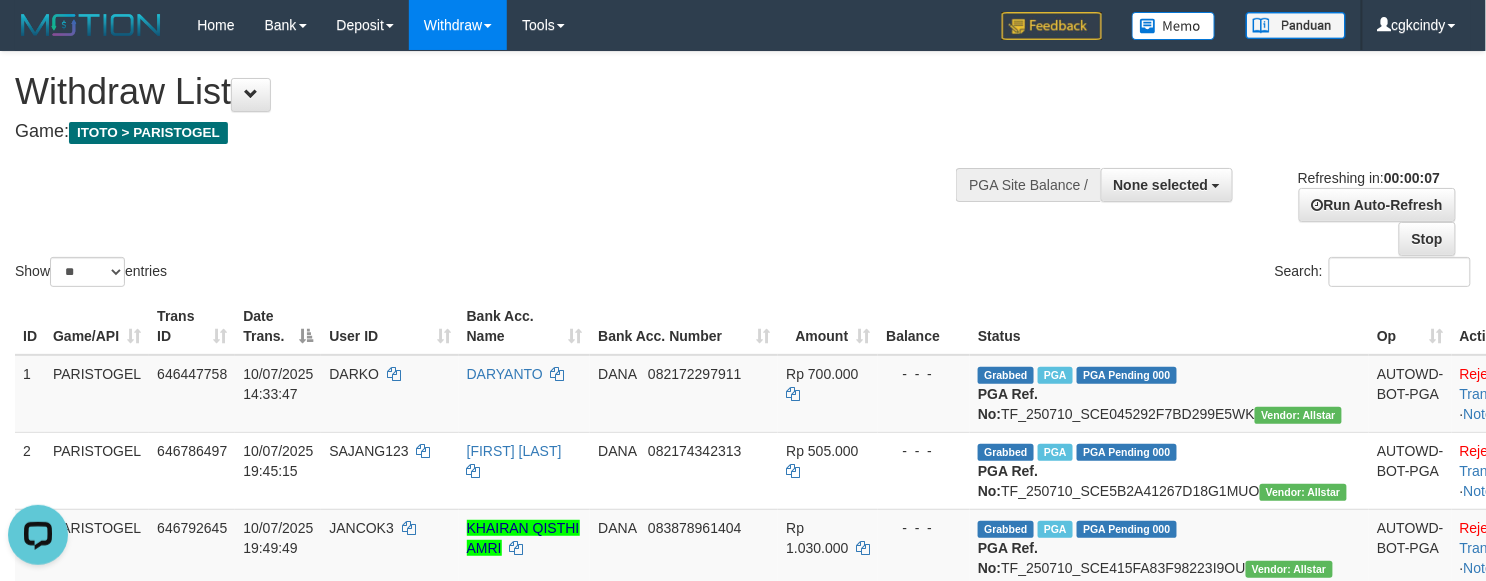 scroll, scrollTop: 0, scrollLeft: 0, axis: both 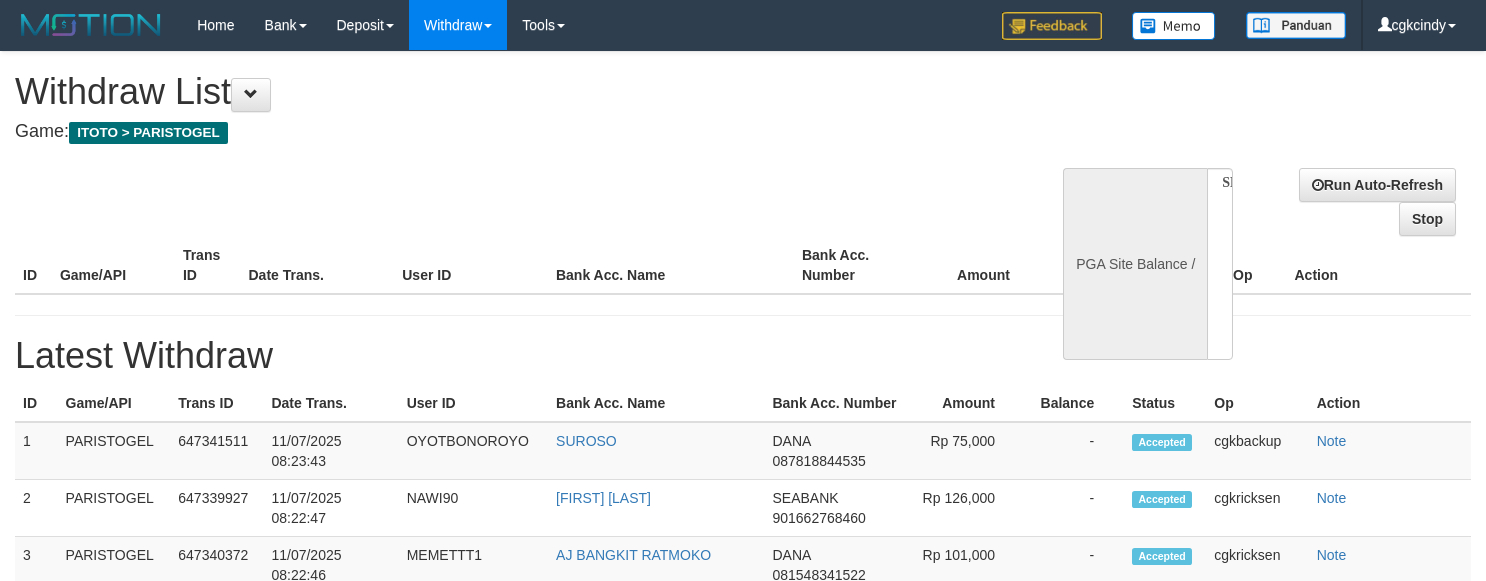 select 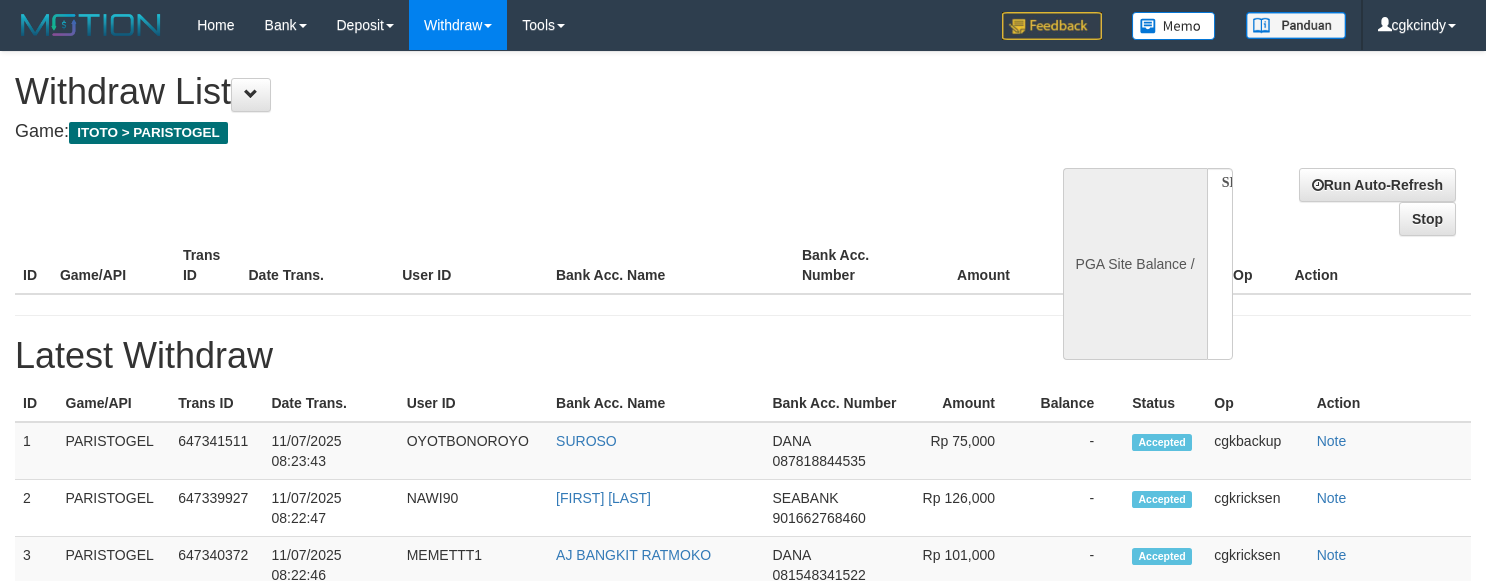 scroll, scrollTop: 0, scrollLeft: 0, axis: both 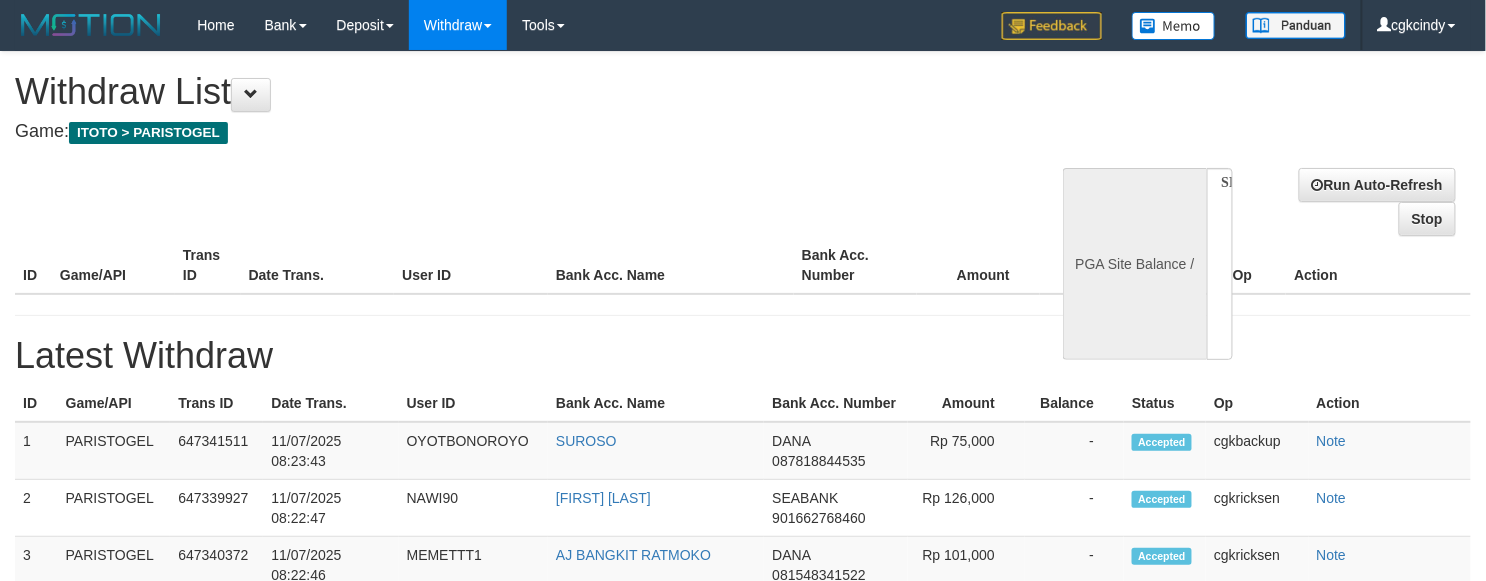 select on "**" 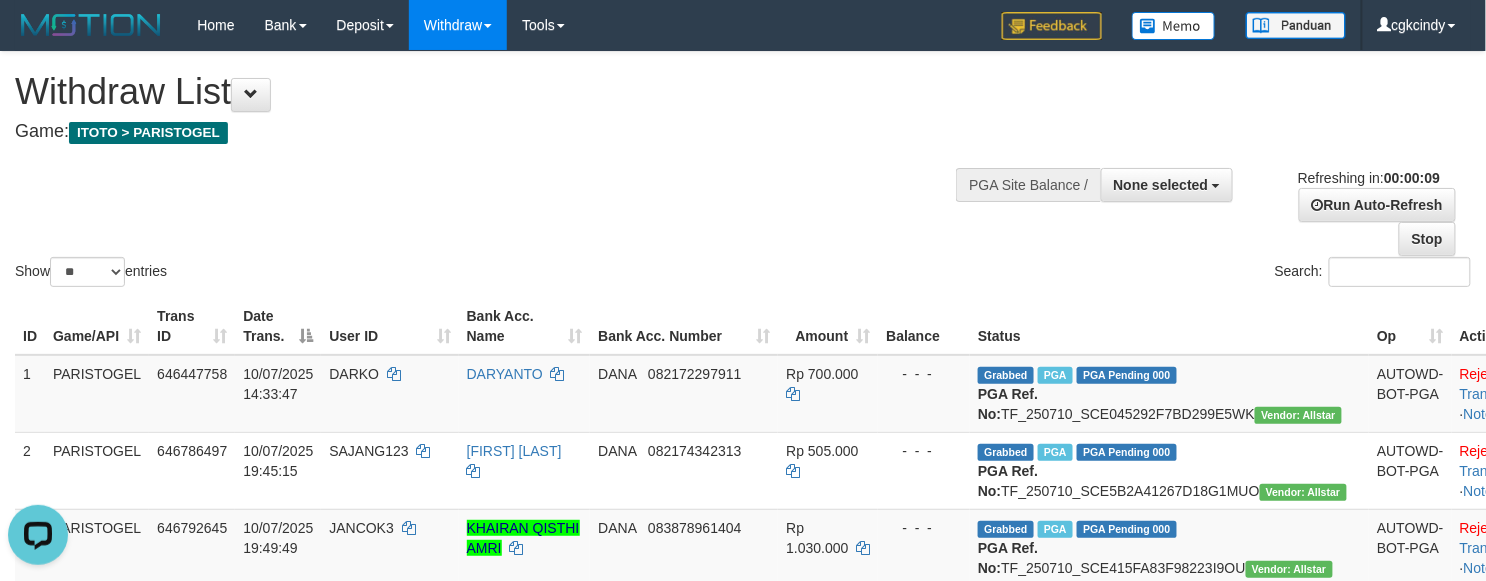 scroll, scrollTop: 0, scrollLeft: 0, axis: both 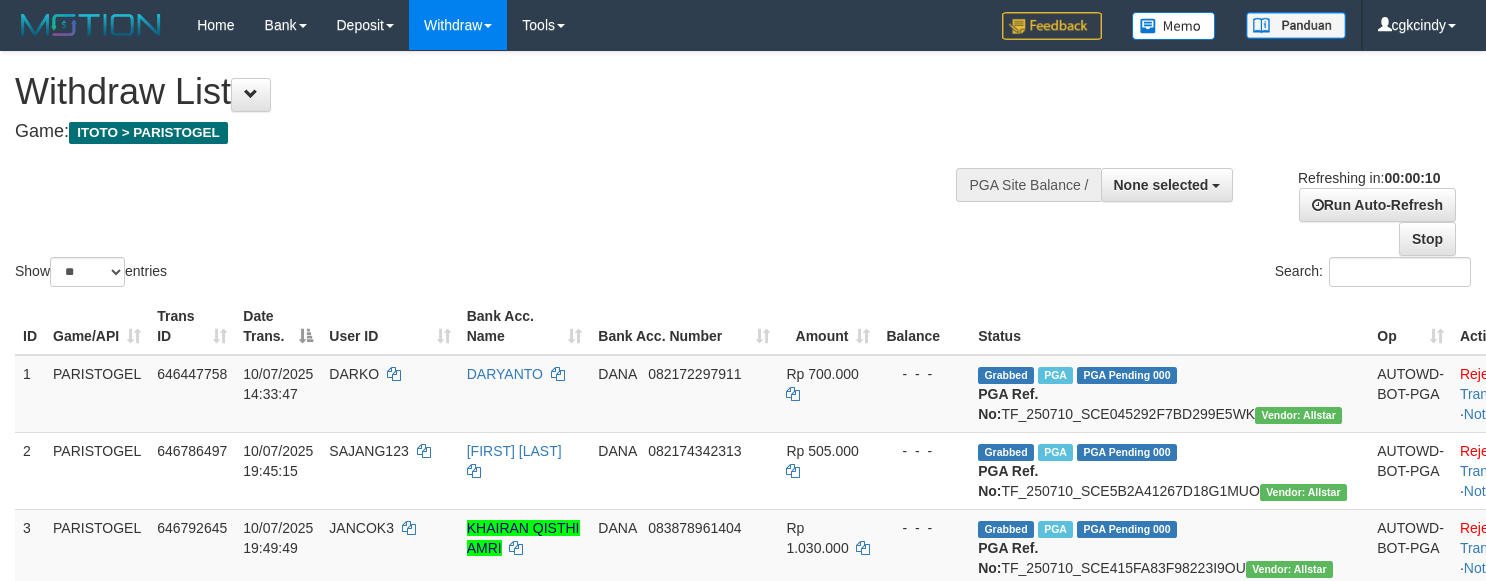 select 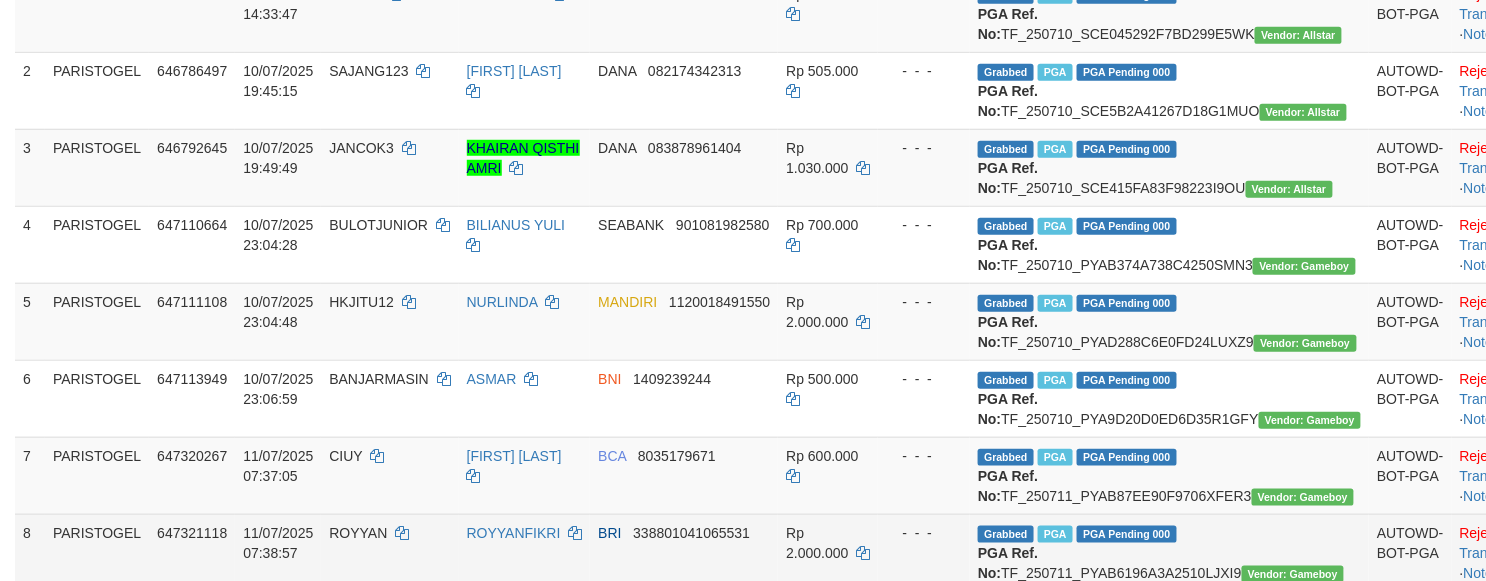 scroll, scrollTop: 666, scrollLeft: 0, axis: vertical 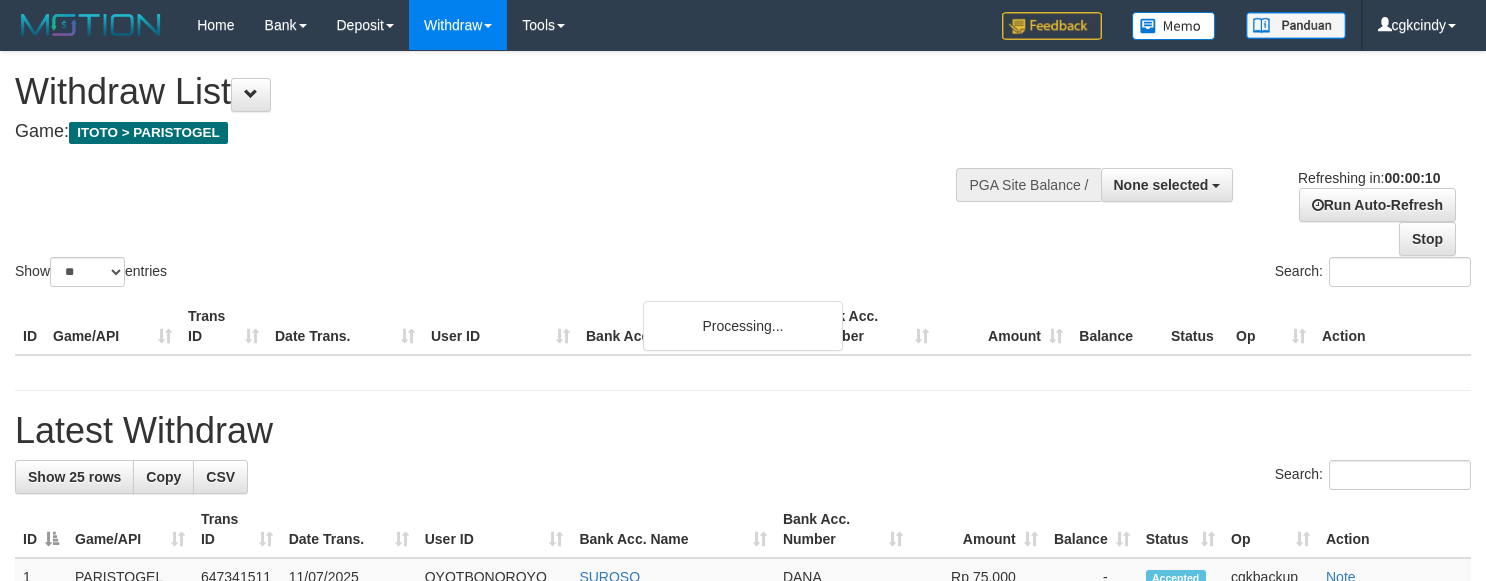select 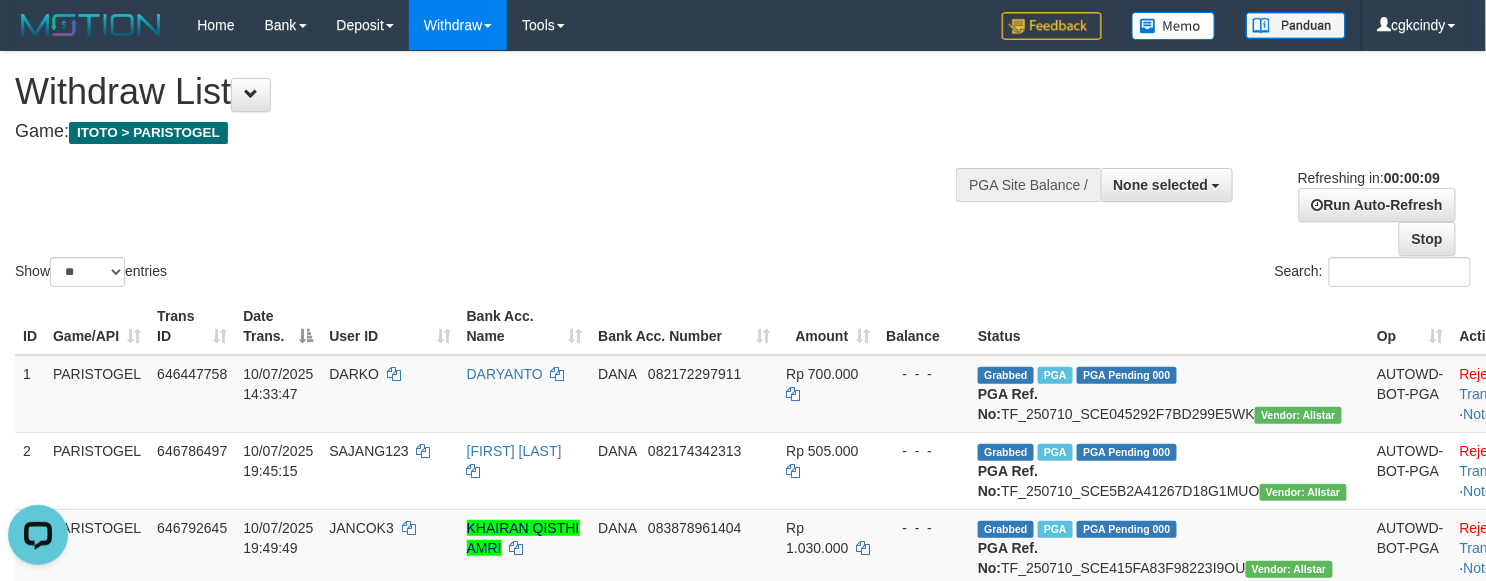 scroll, scrollTop: 0, scrollLeft: 0, axis: both 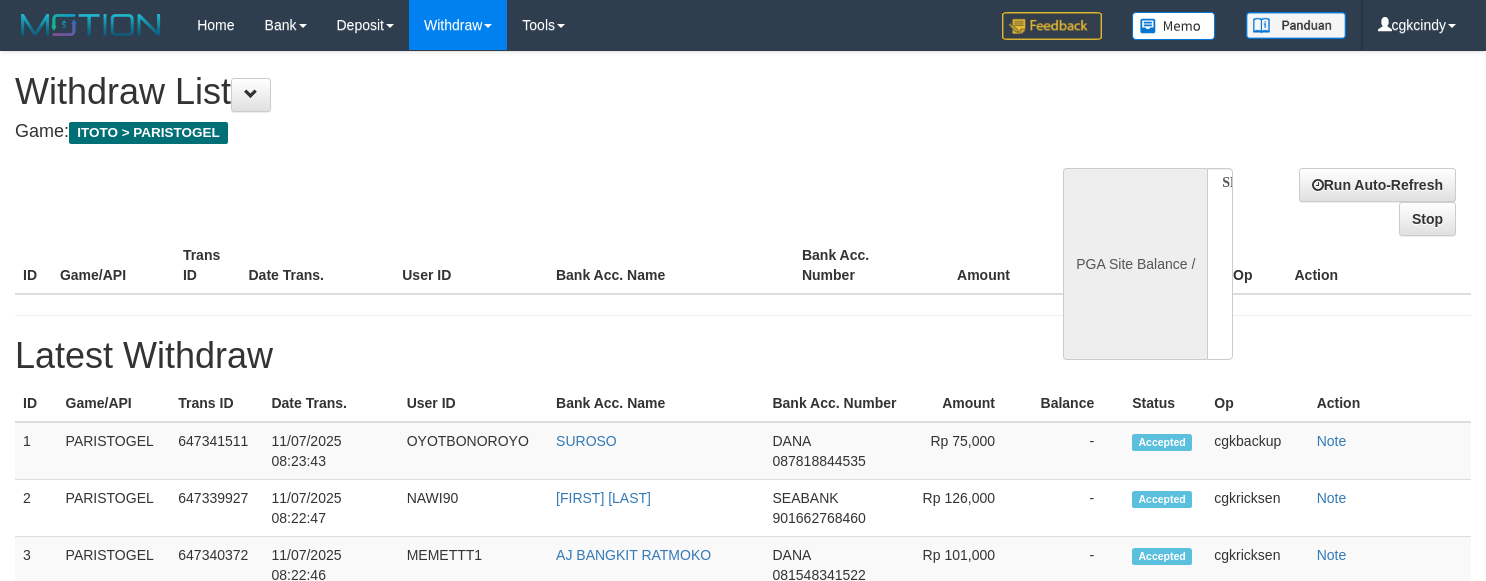 select 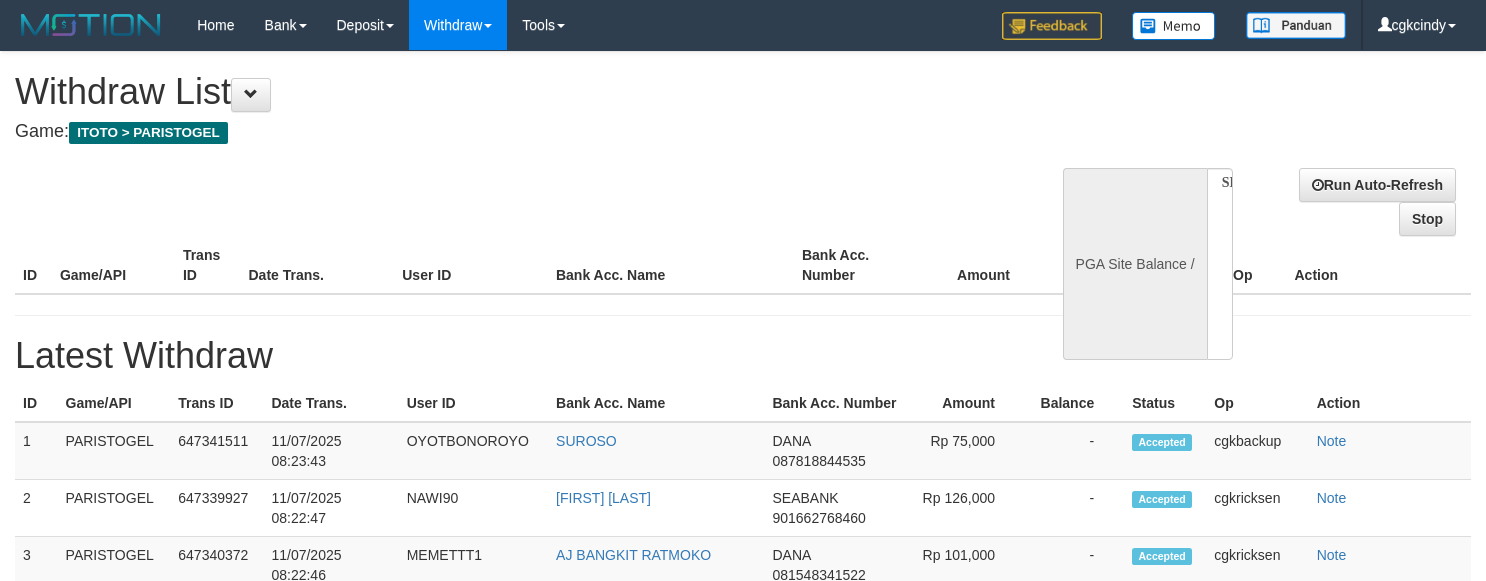 scroll, scrollTop: 0, scrollLeft: 0, axis: both 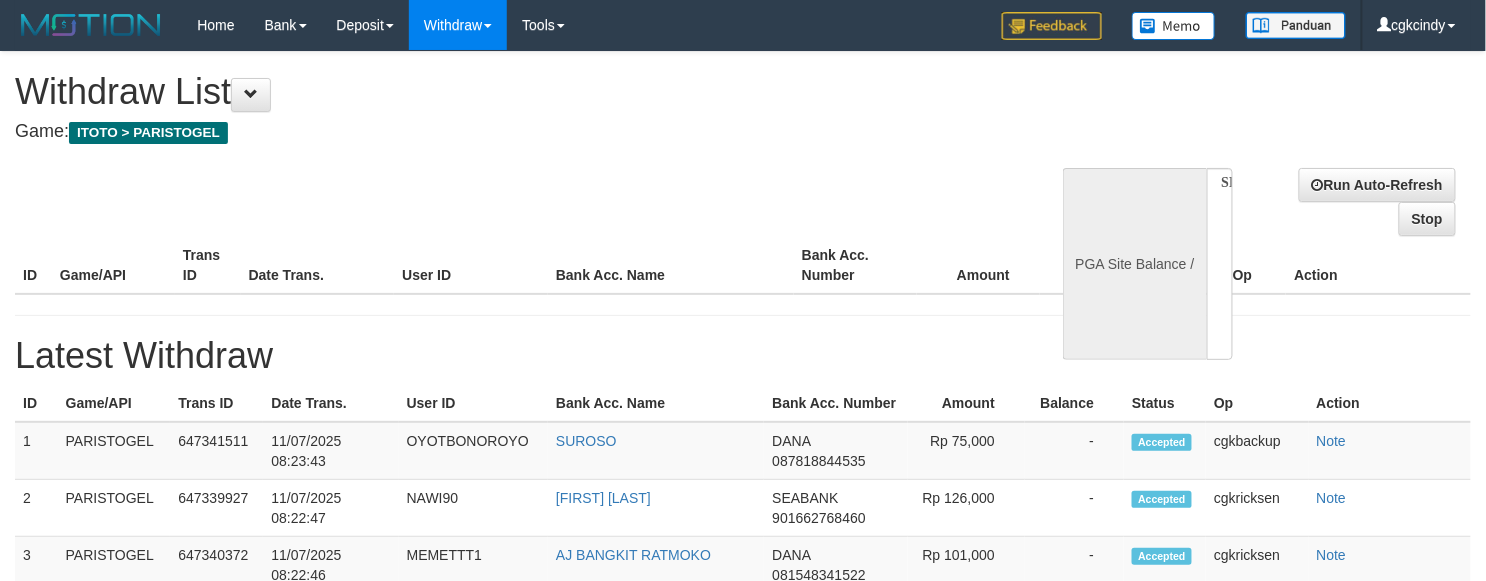 select on "**" 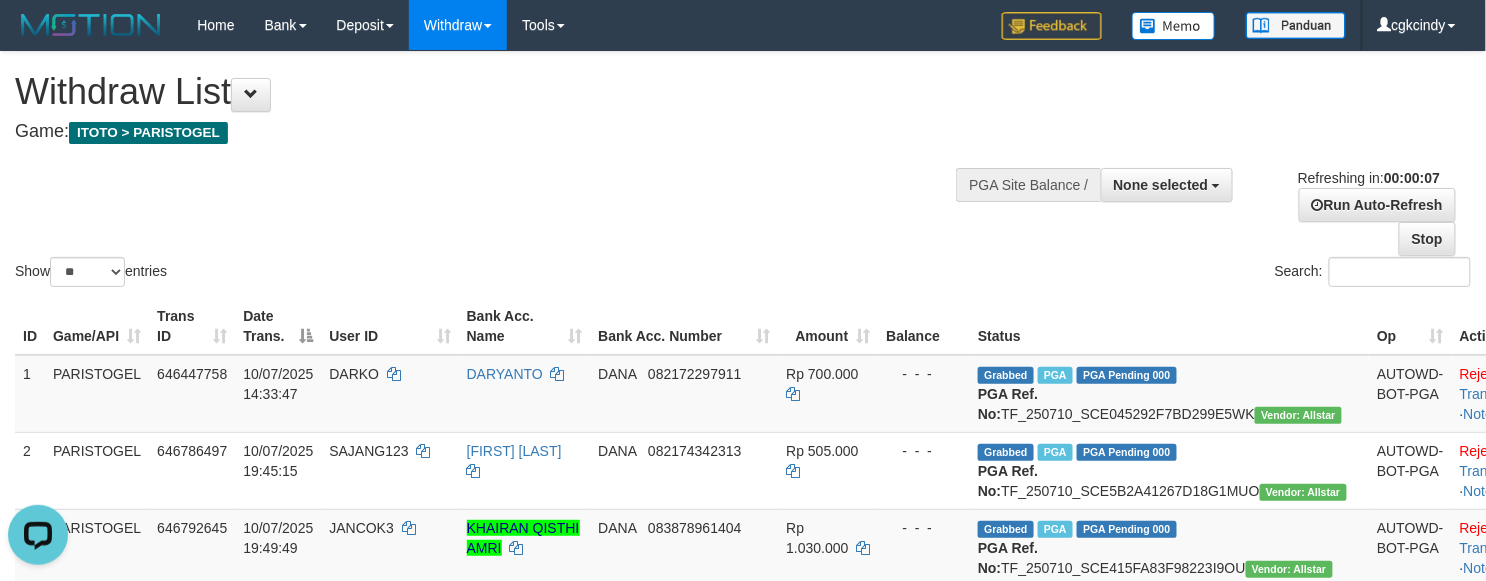 scroll, scrollTop: 0, scrollLeft: 0, axis: both 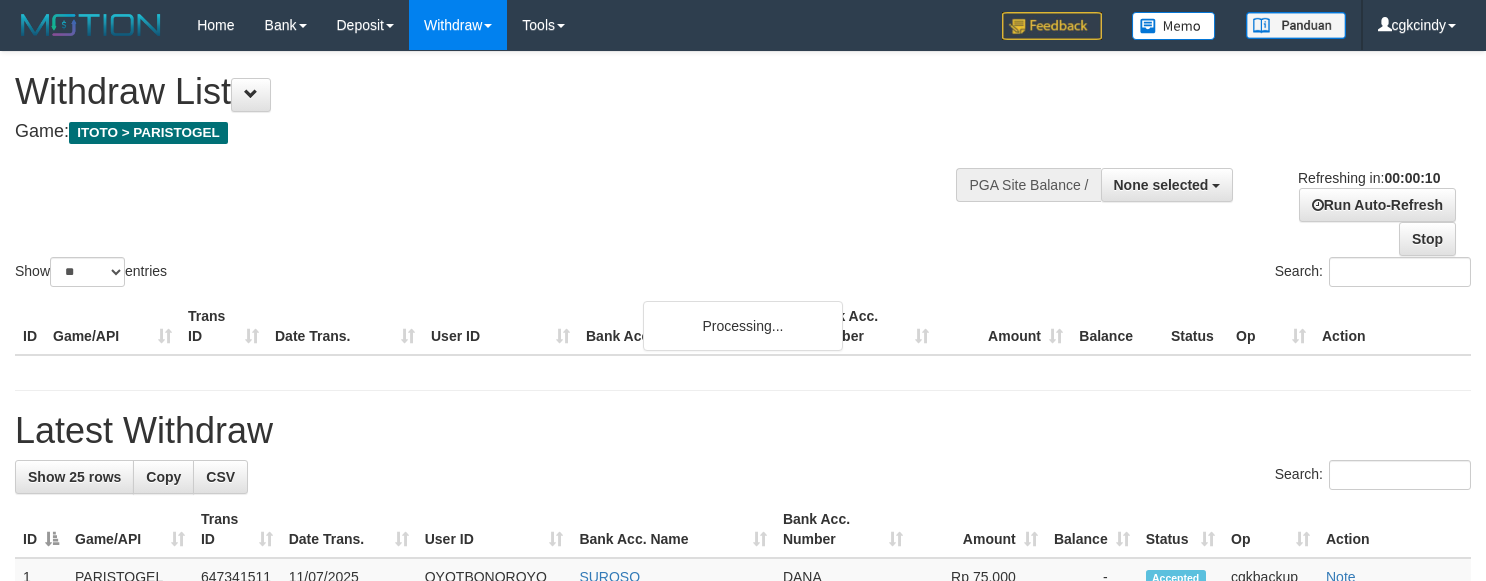 select 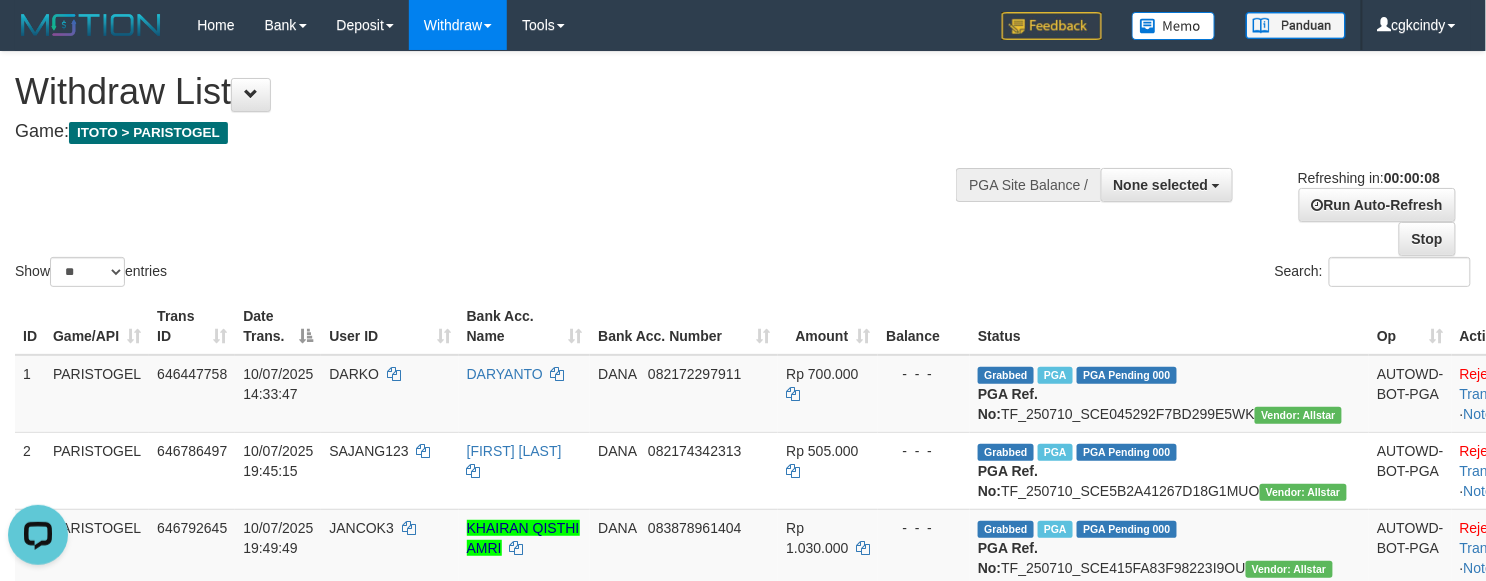 scroll, scrollTop: 0, scrollLeft: 0, axis: both 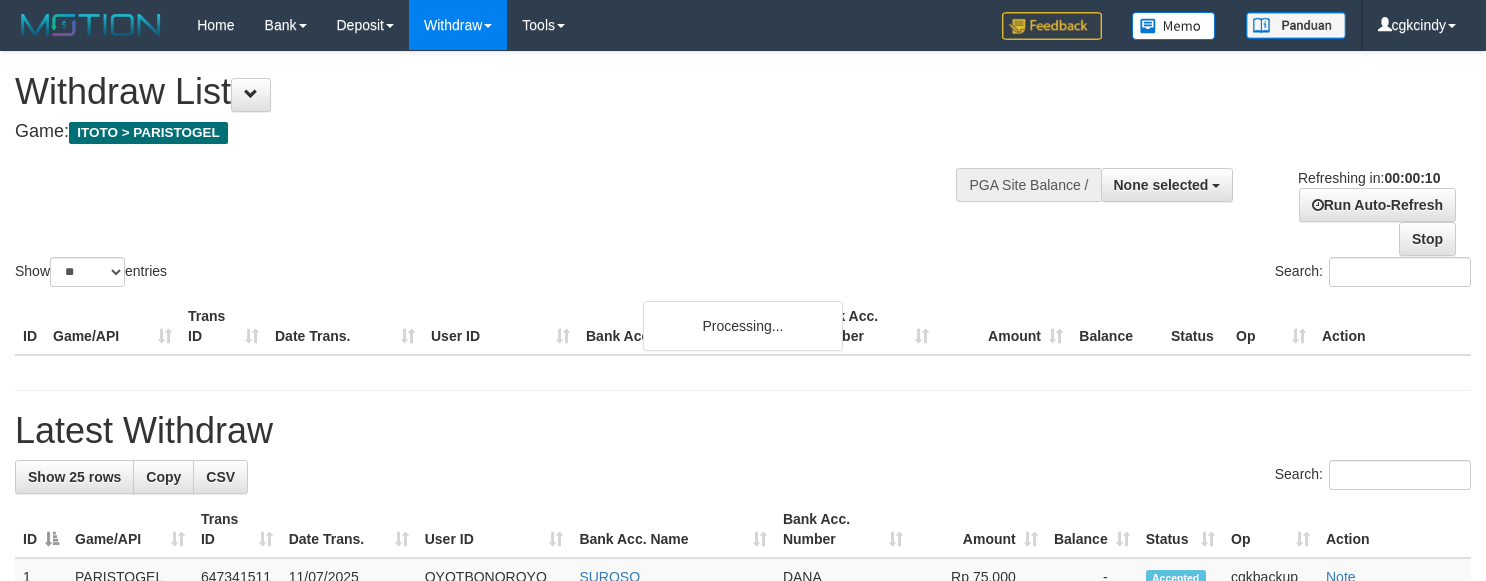 select 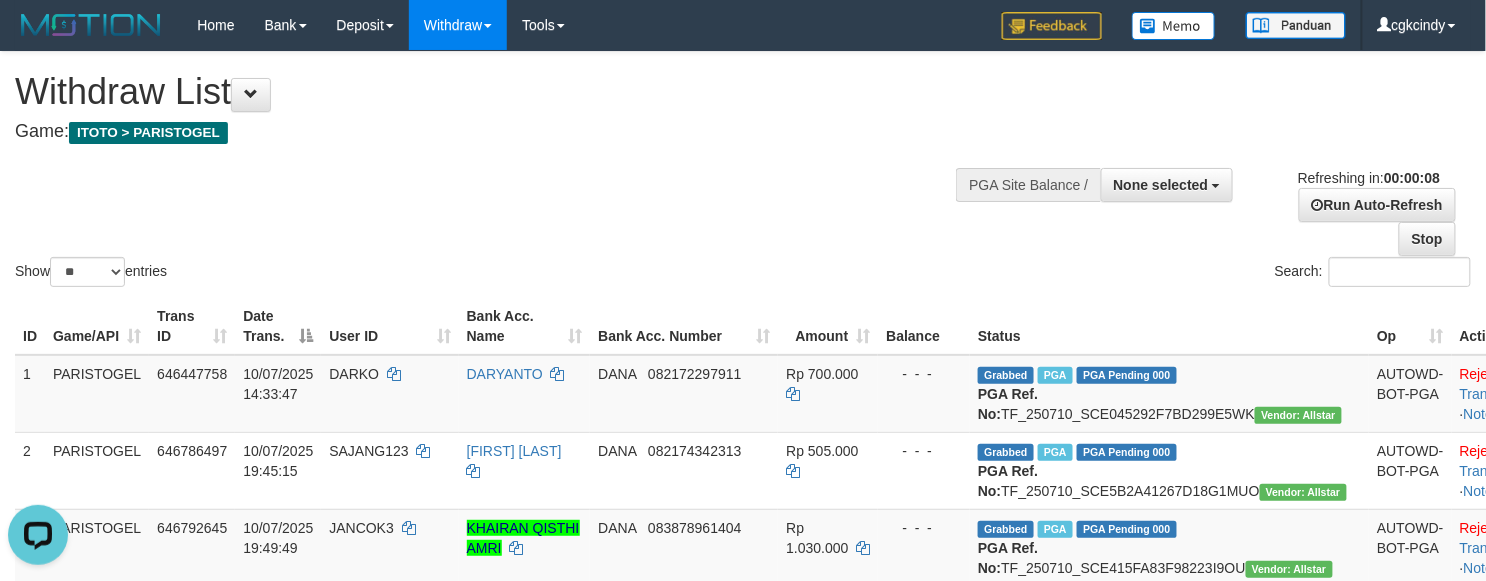 scroll, scrollTop: 0, scrollLeft: 0, axis: both 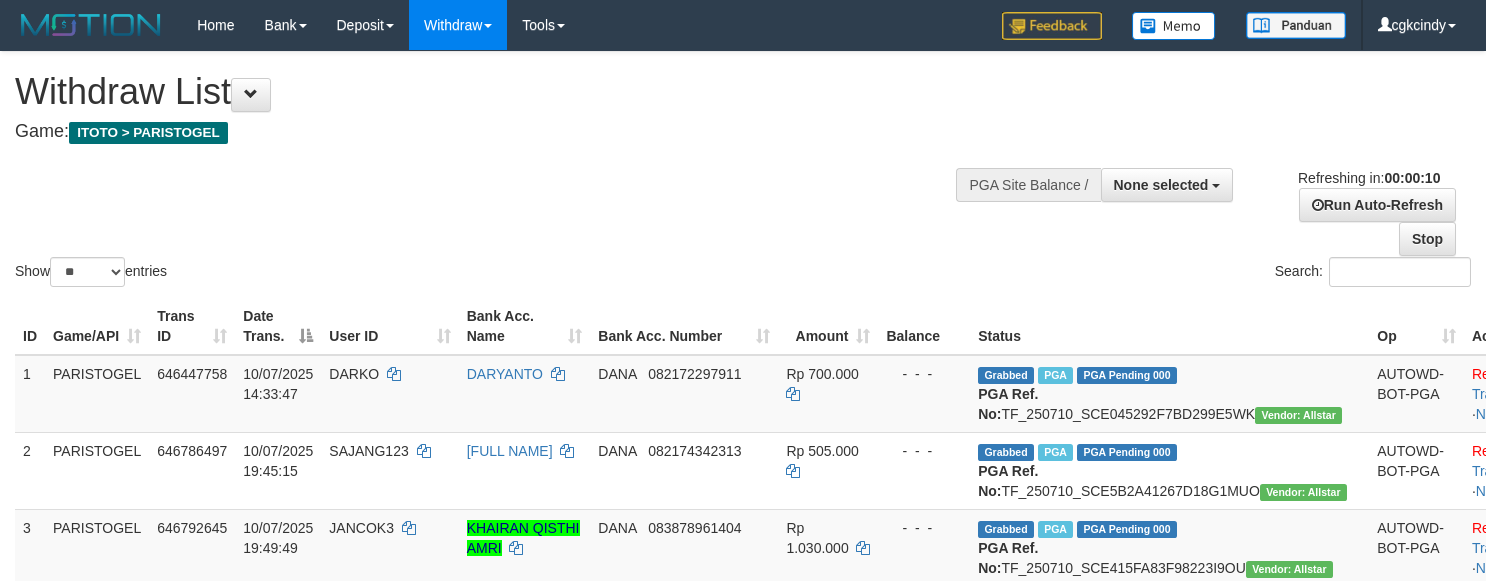 select 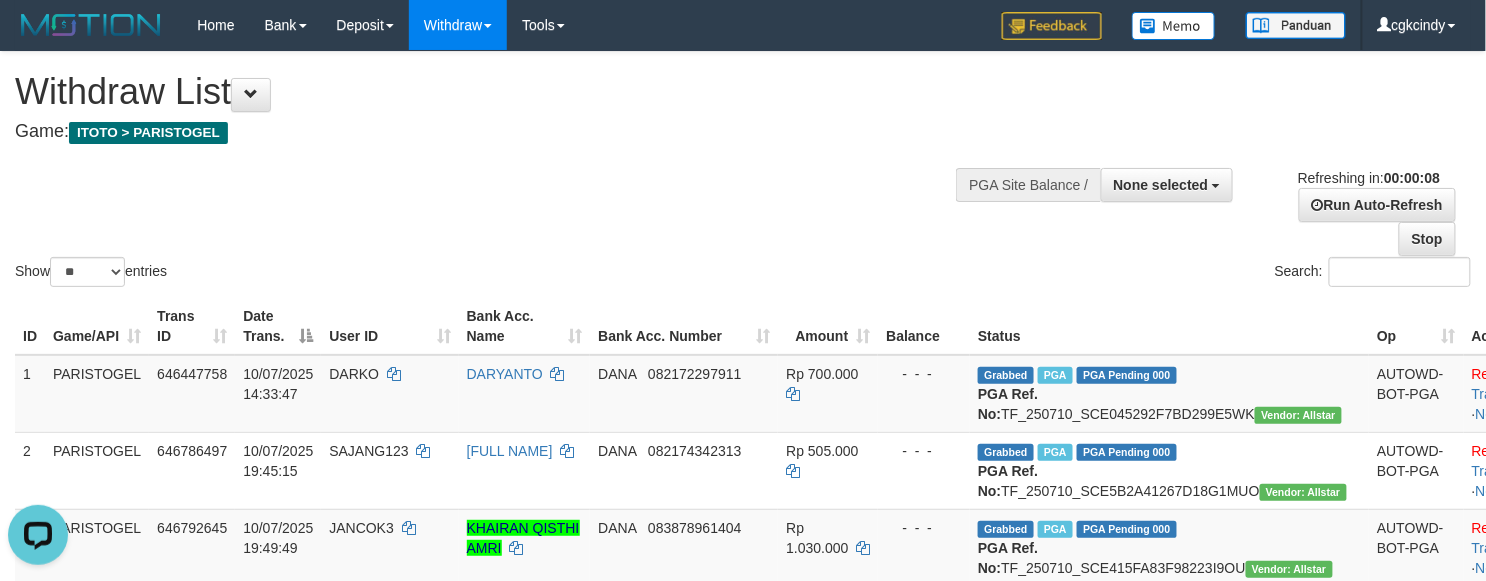 scroll, scrollTop: 0, scrollLeft: 0, axis: both 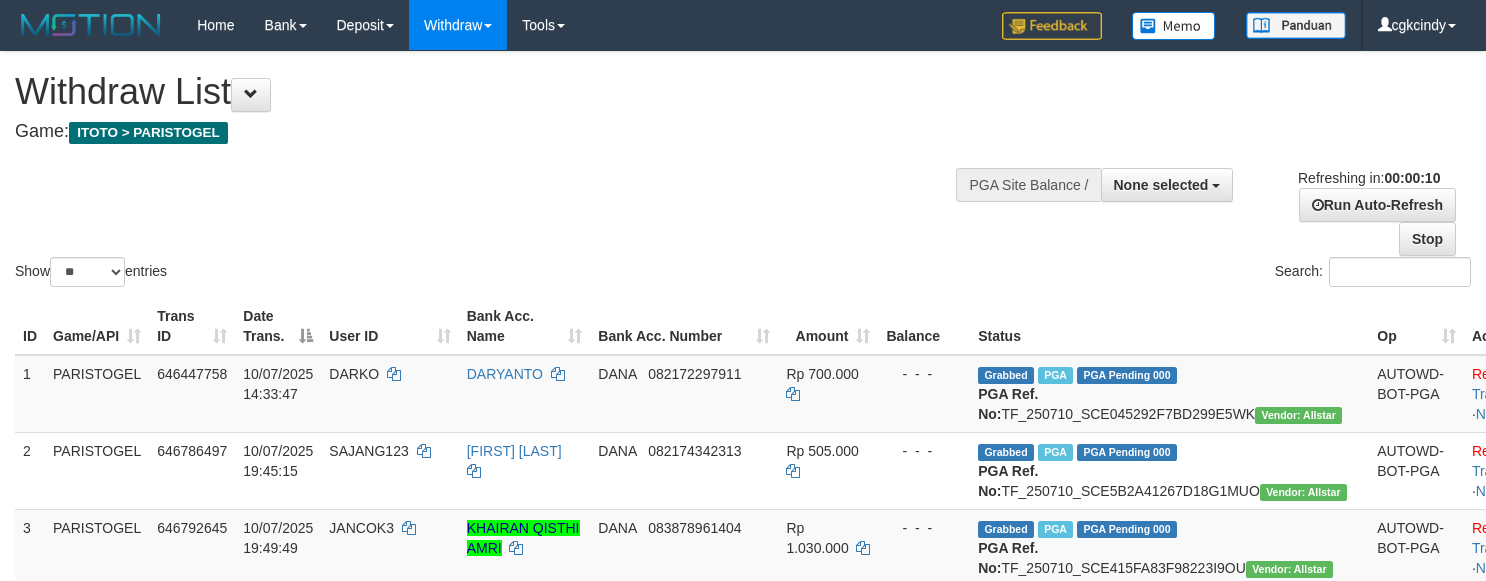 select 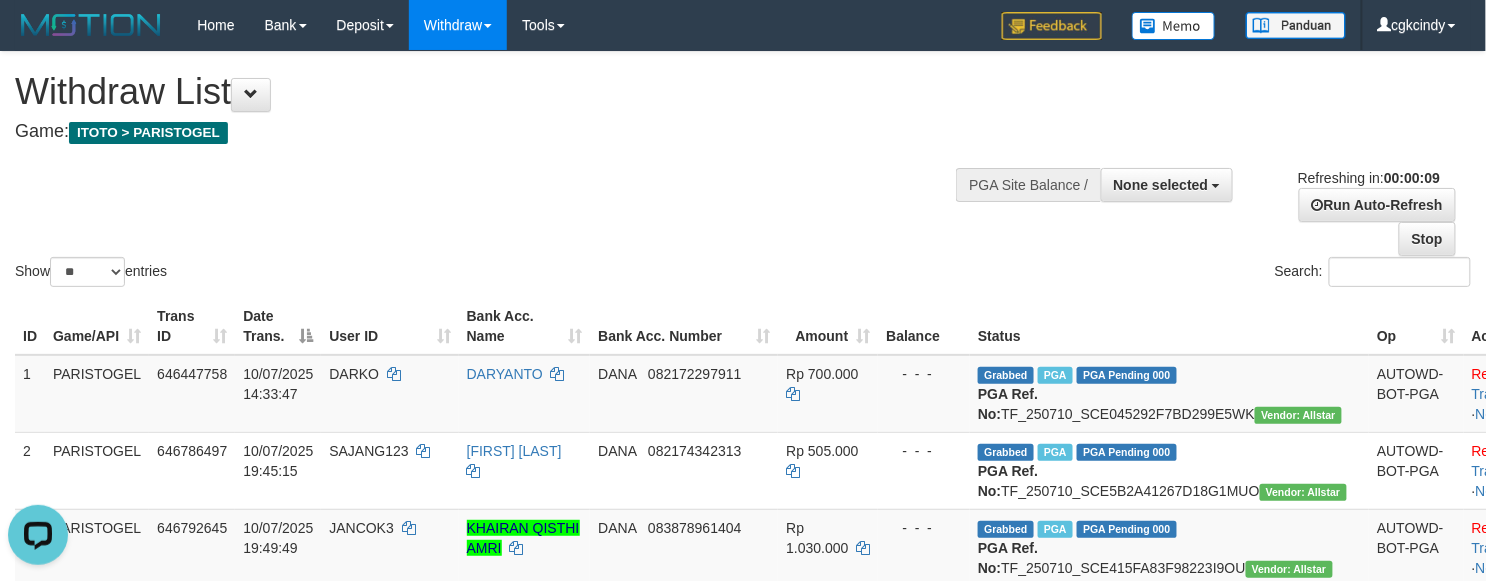 scroll, scrollTop: 0, scrollLeft: 0, axis: both 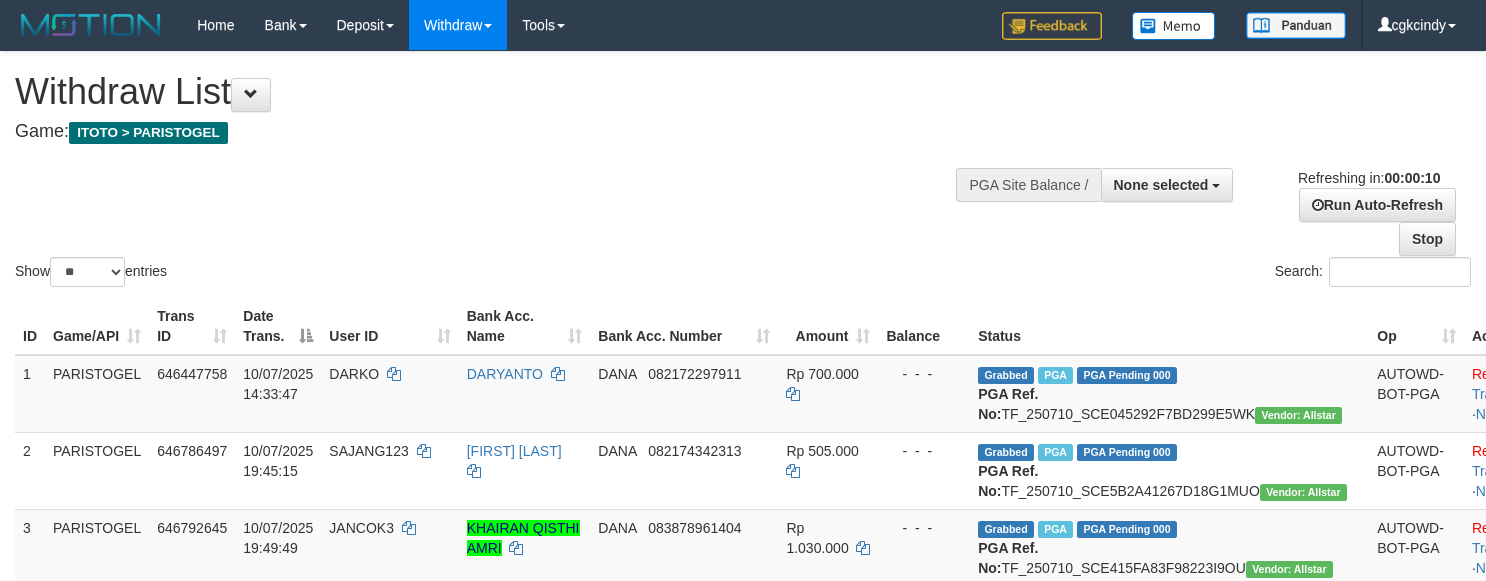 select 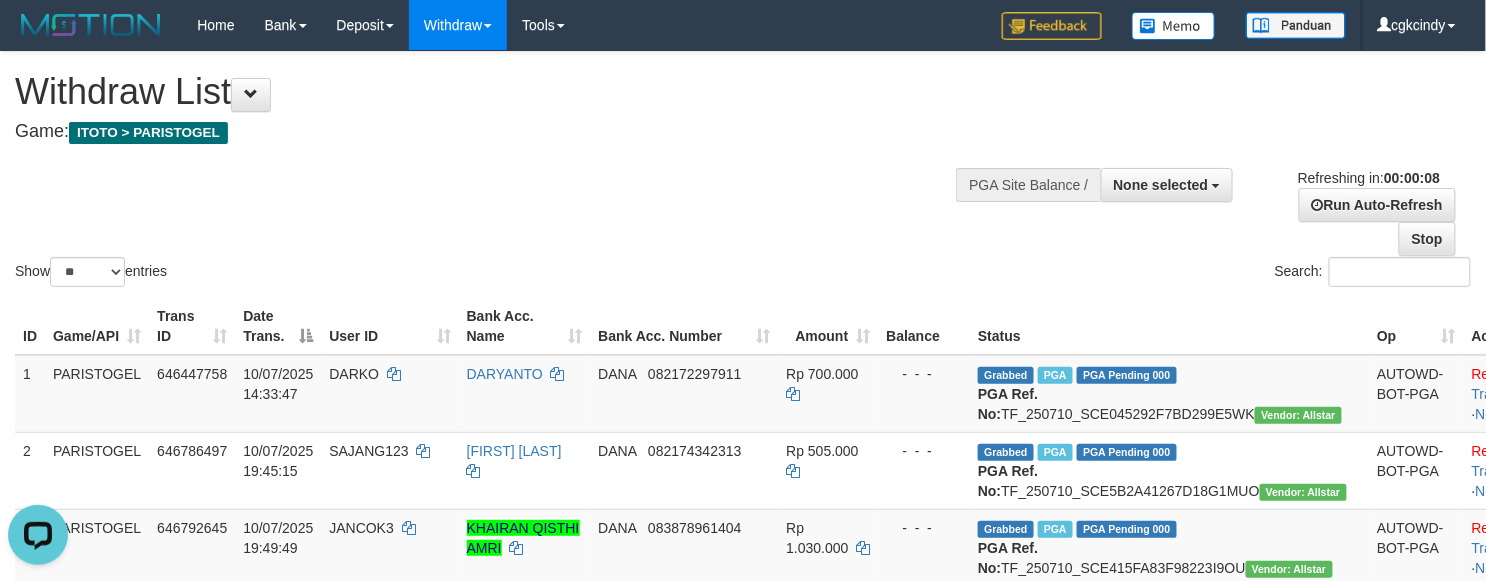 scroll, scrollTop: 0, scrollLeft: 0, axis: both 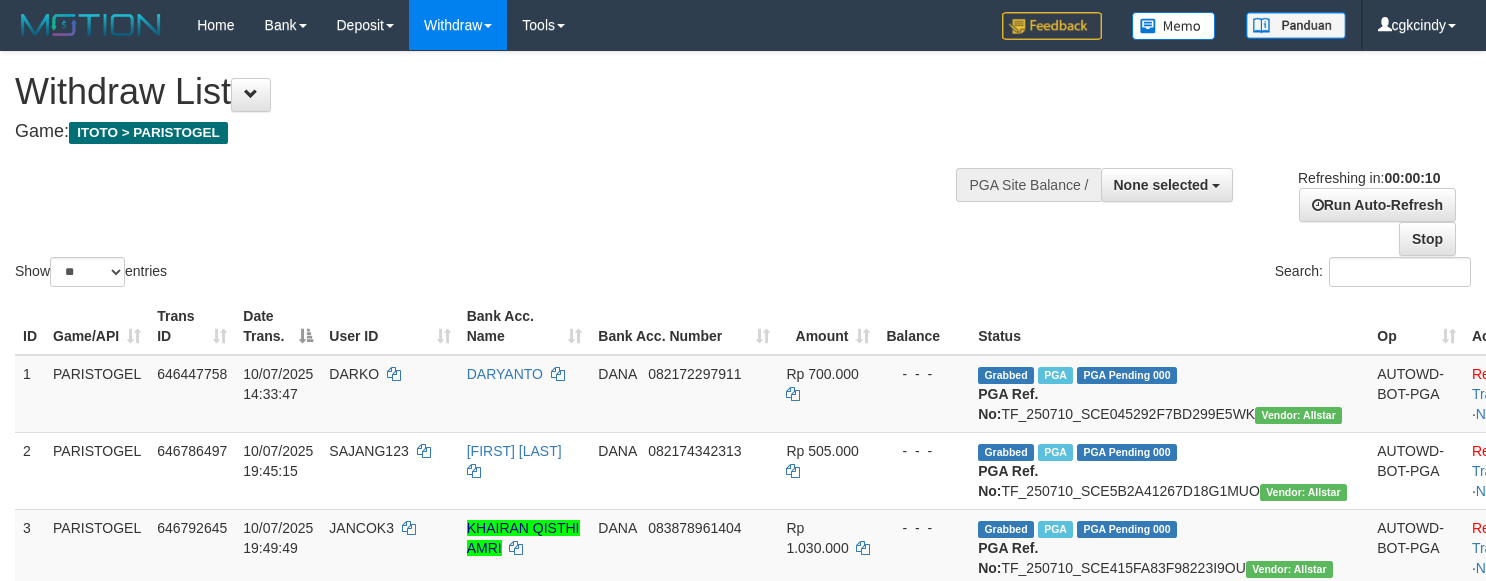 select 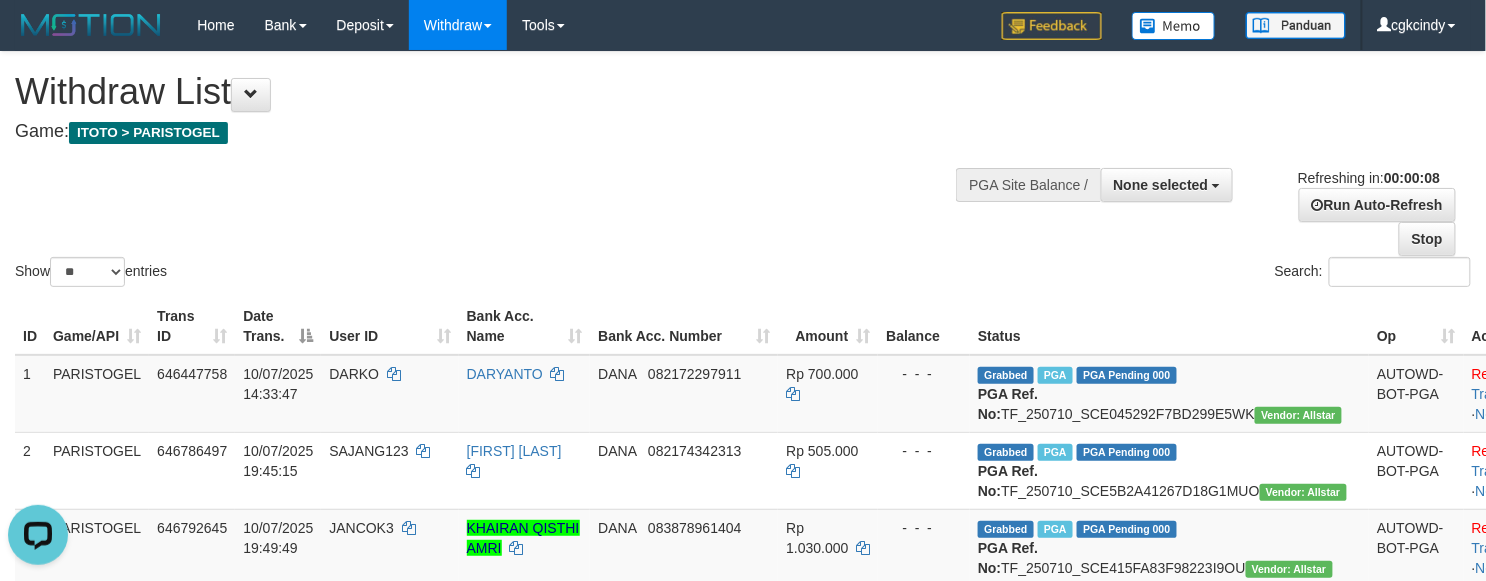 scroll, scrollTop: 0, scrollLeft: 0, axis: both 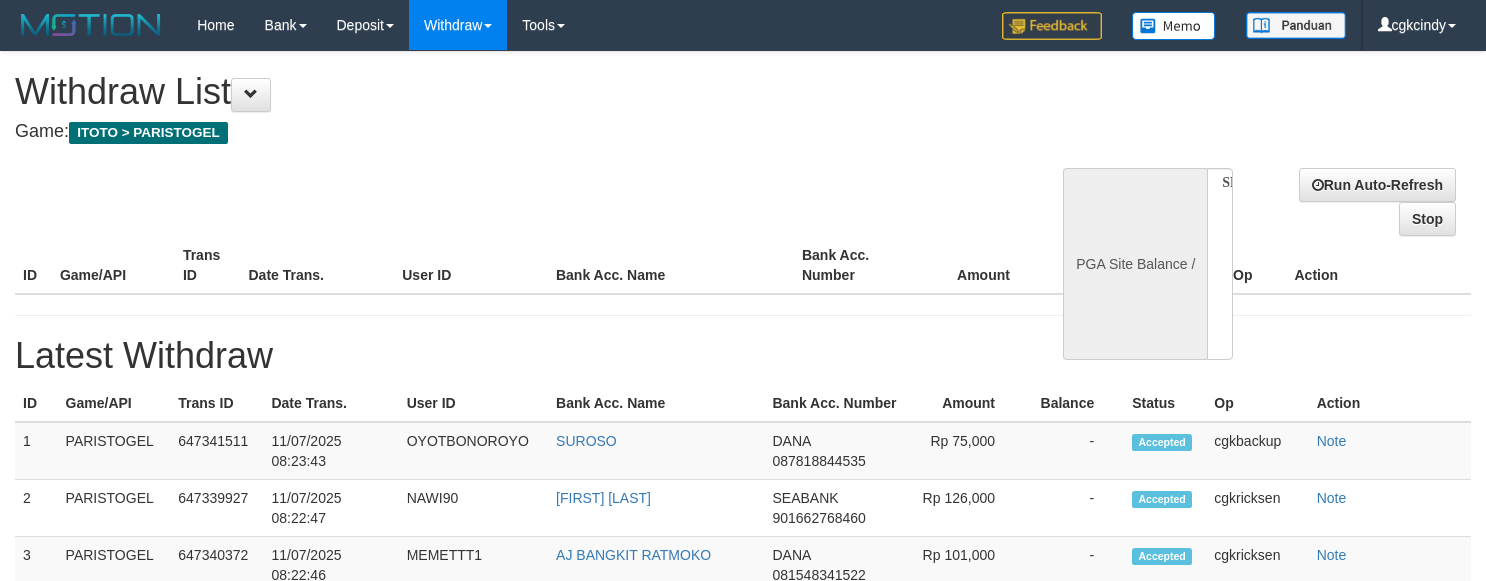 select 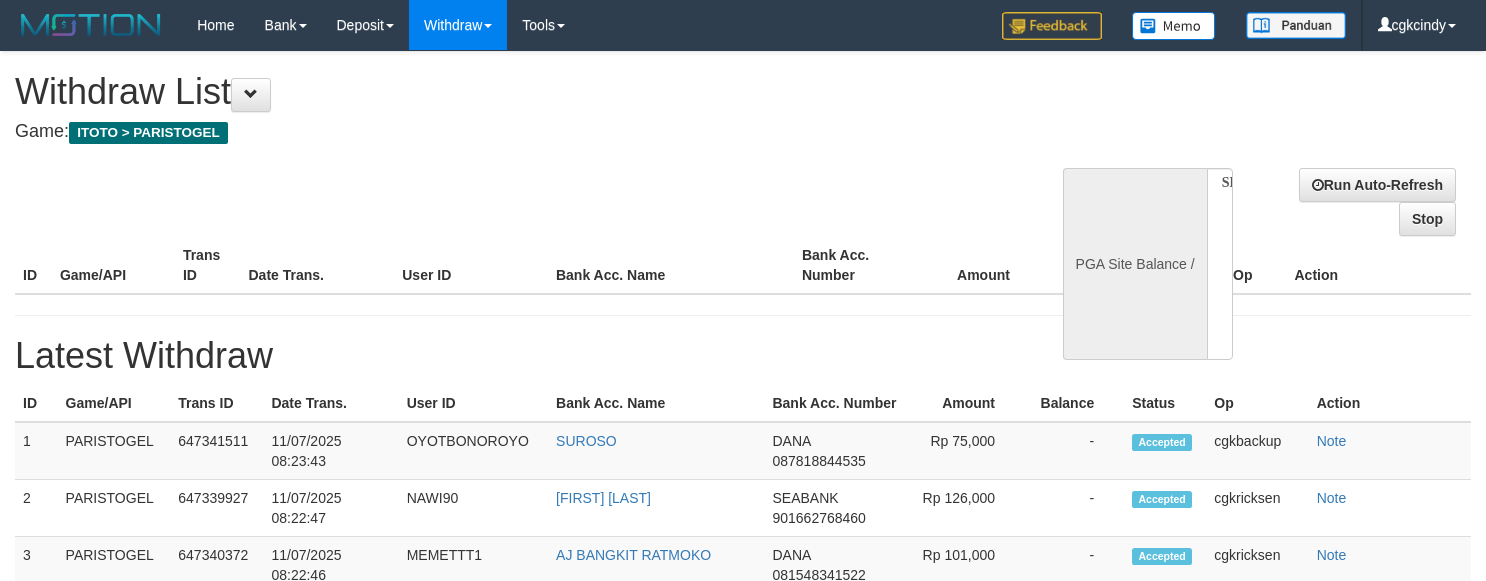 scroll, scrollTop: 0, scrollLeft: 0, axis: both 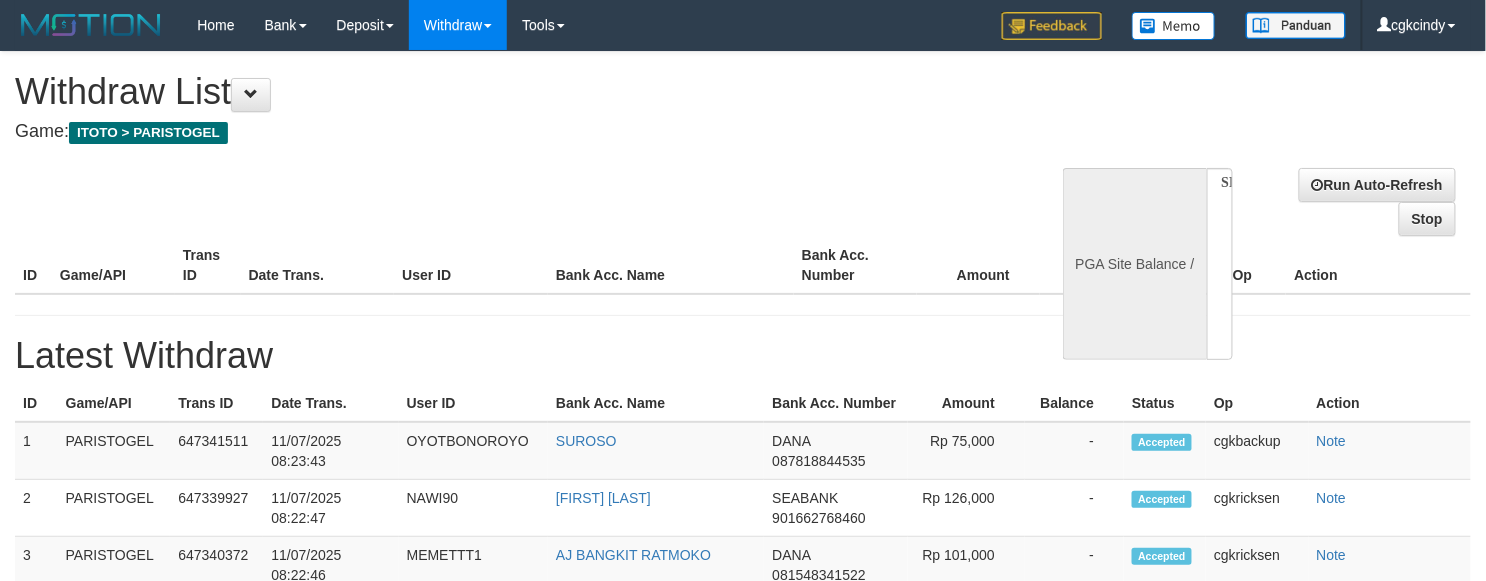 select on "**" 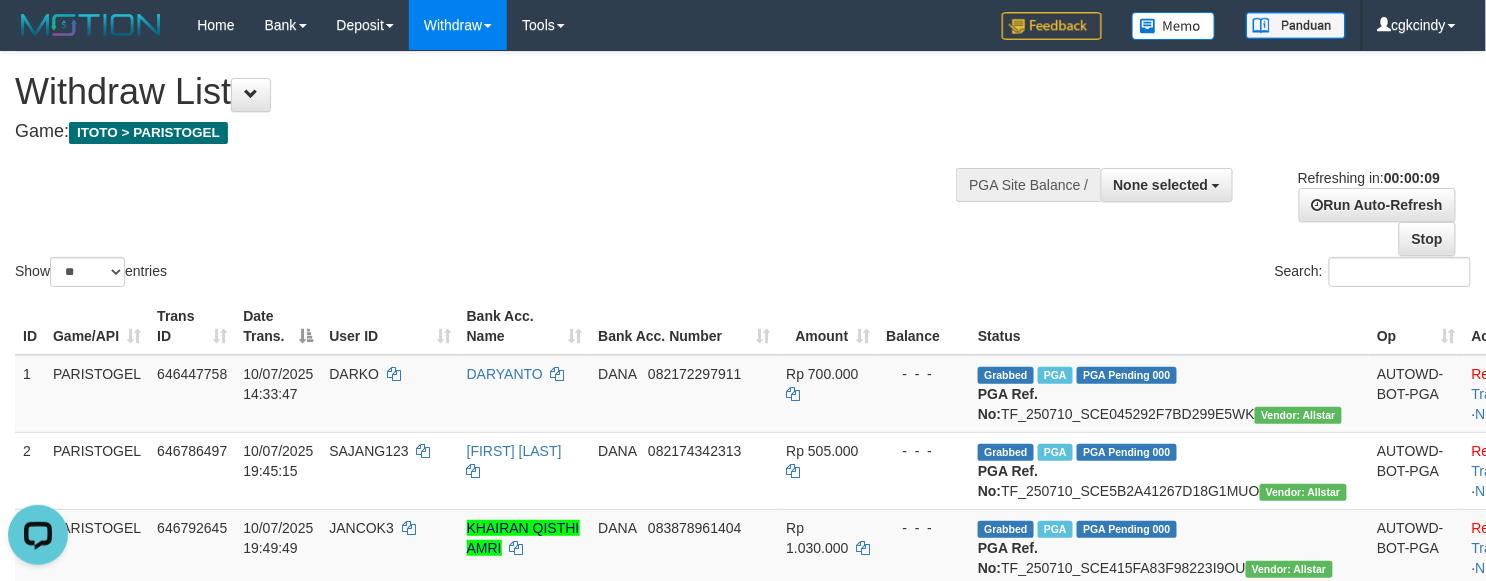 scroll, scrollTop: 0, scrollLeft: 0, axis: both 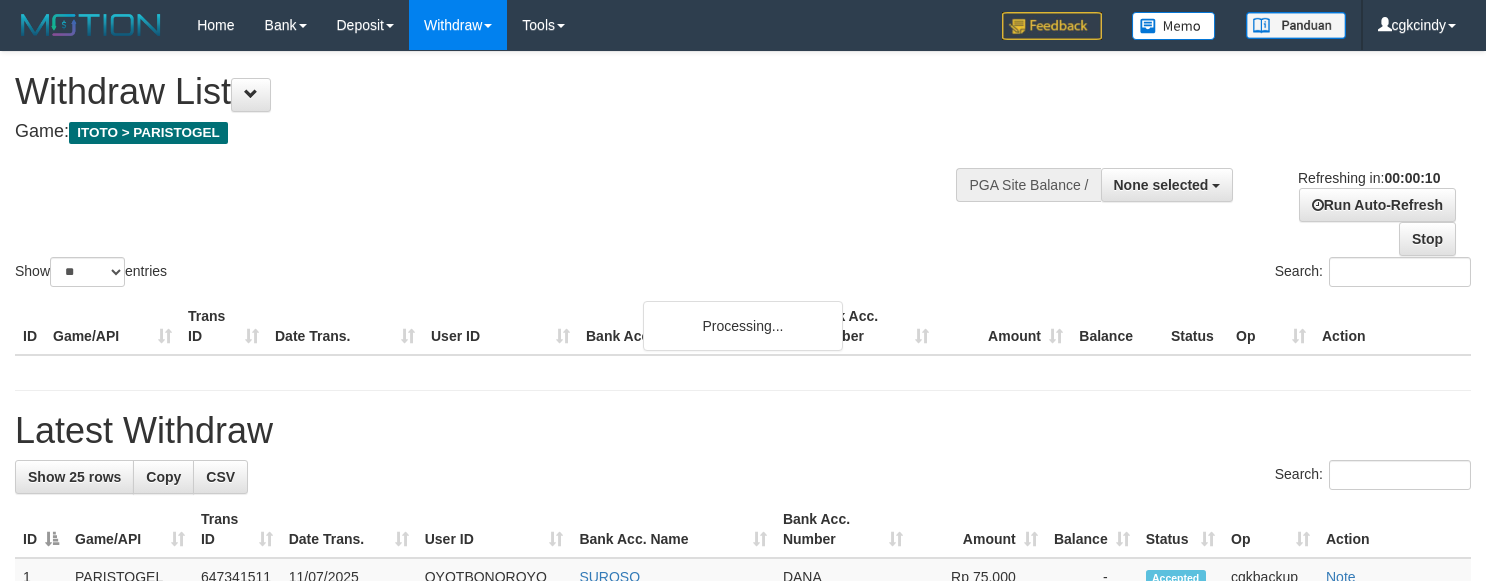 select 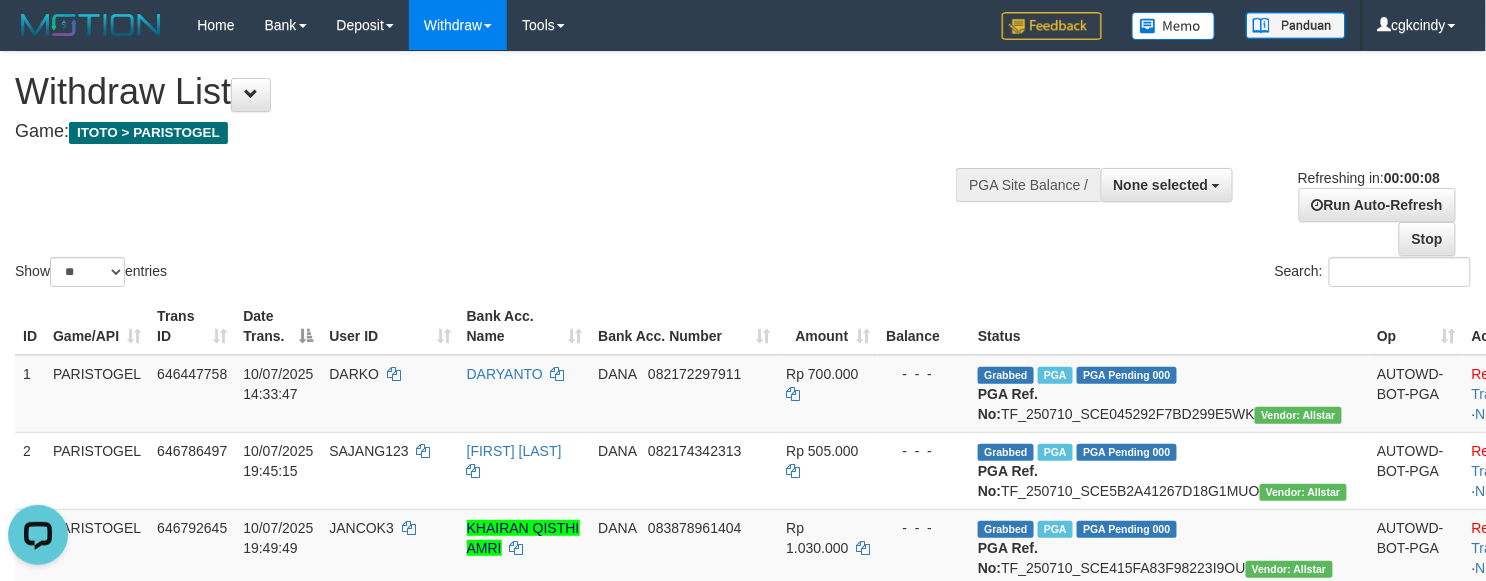 scroll, scrollTop: 0, scrollLeft: 0, axis: both 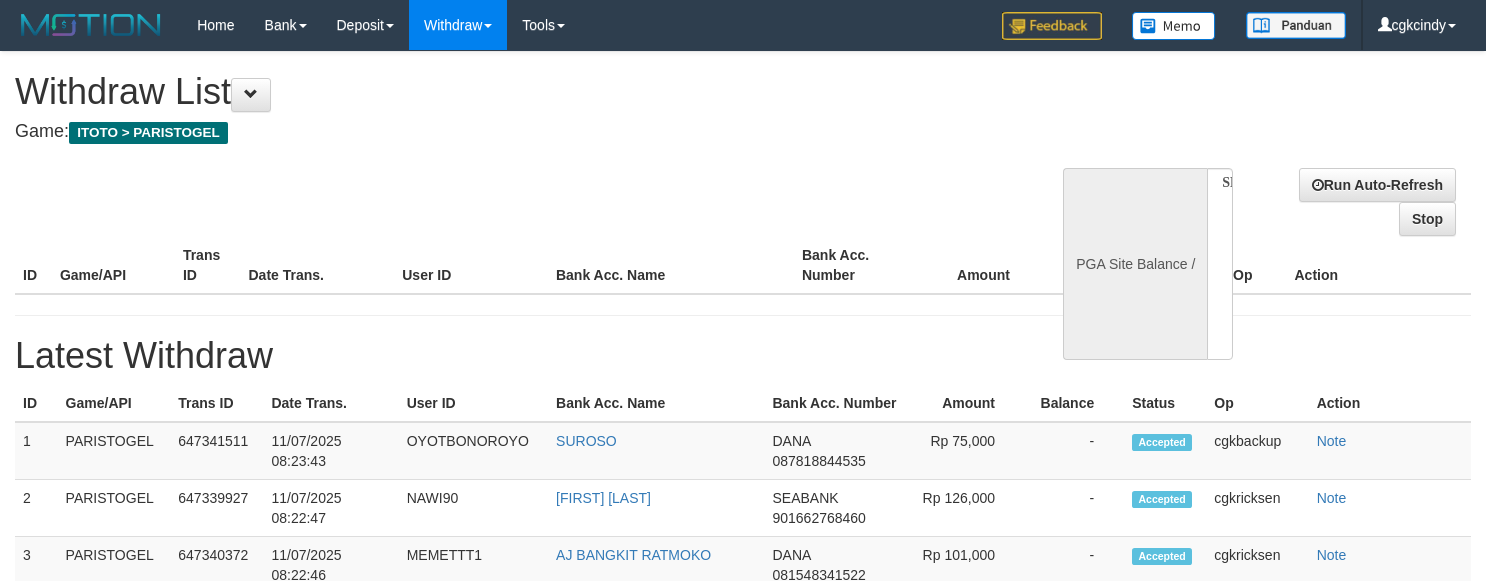 select 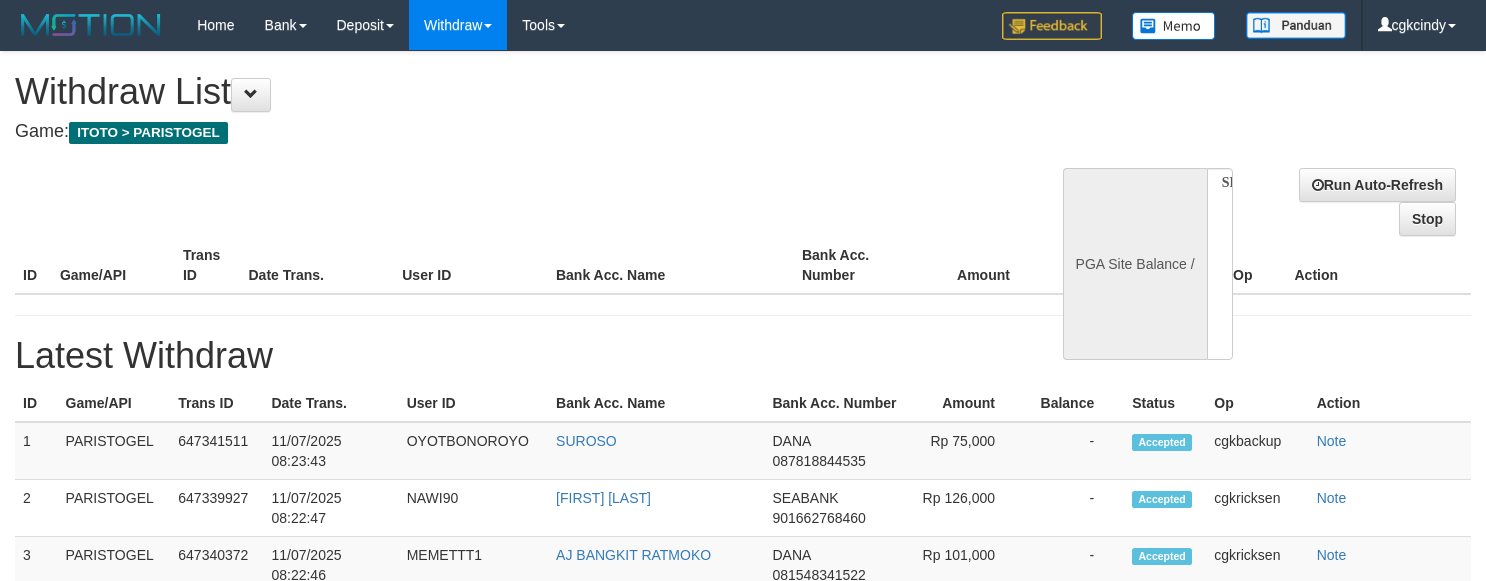 scroll, scrollTop: 266, scrollLeft: 0, axis: vertical 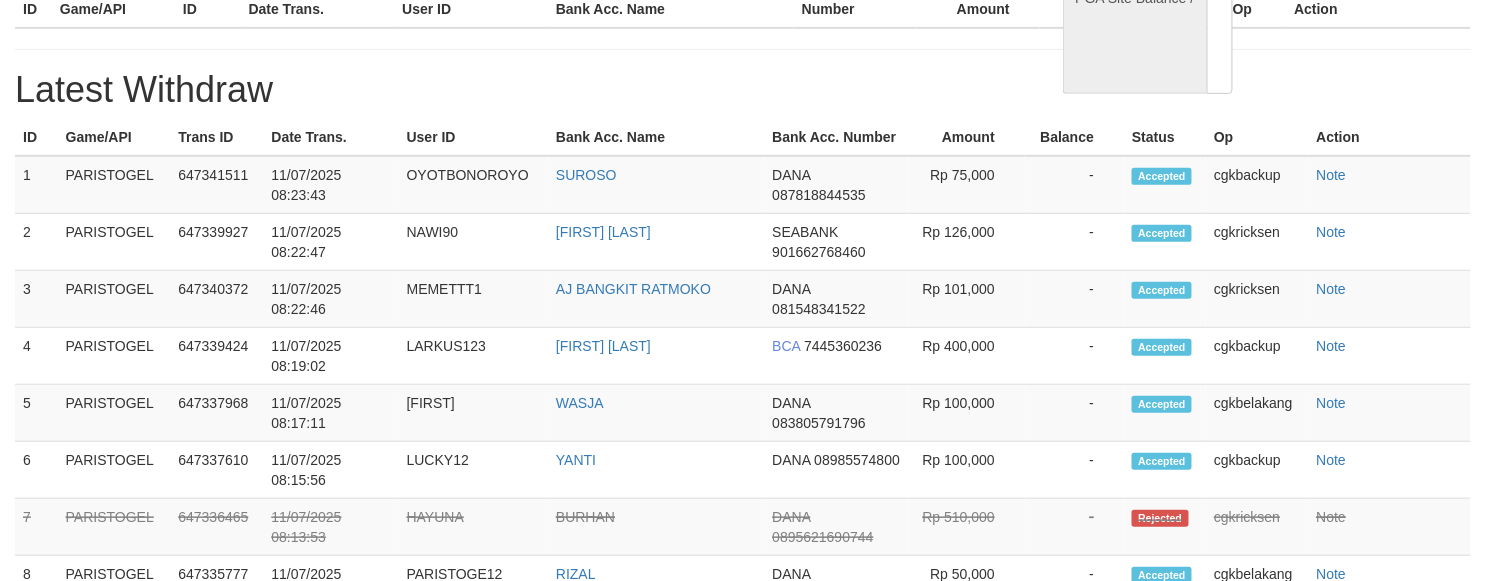 select on "**" 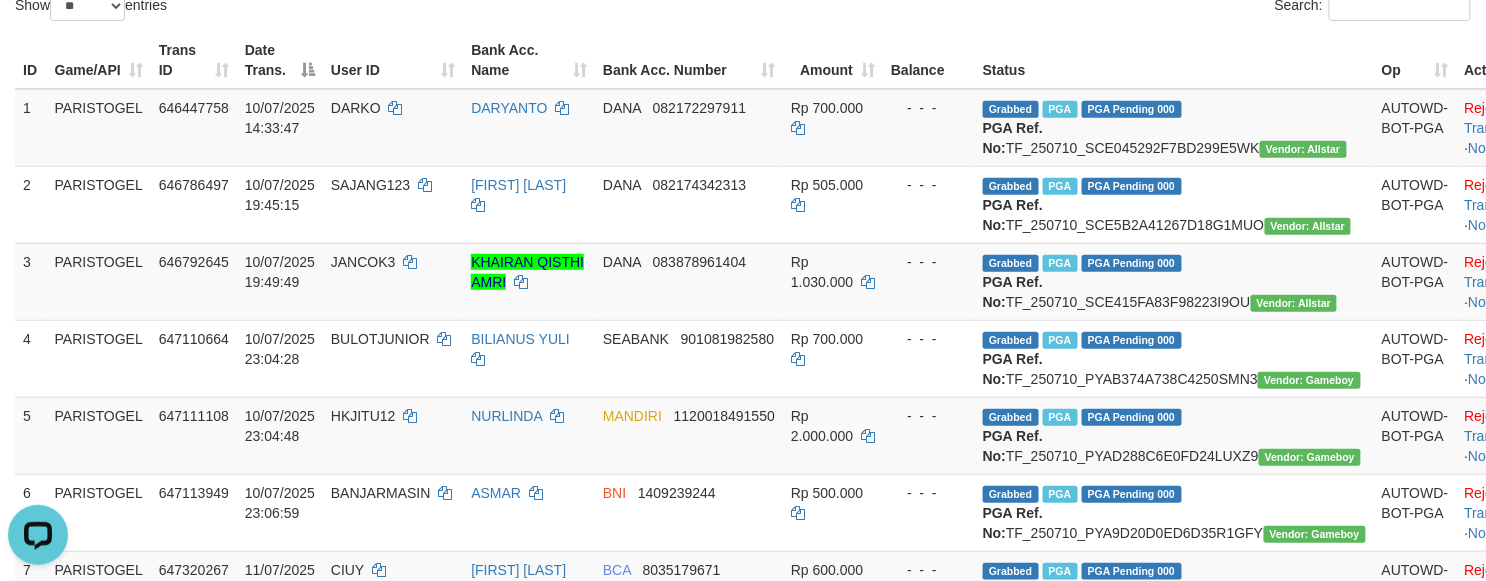 scroll, scrollTop: 0, scrollLeft: 0, axis: both 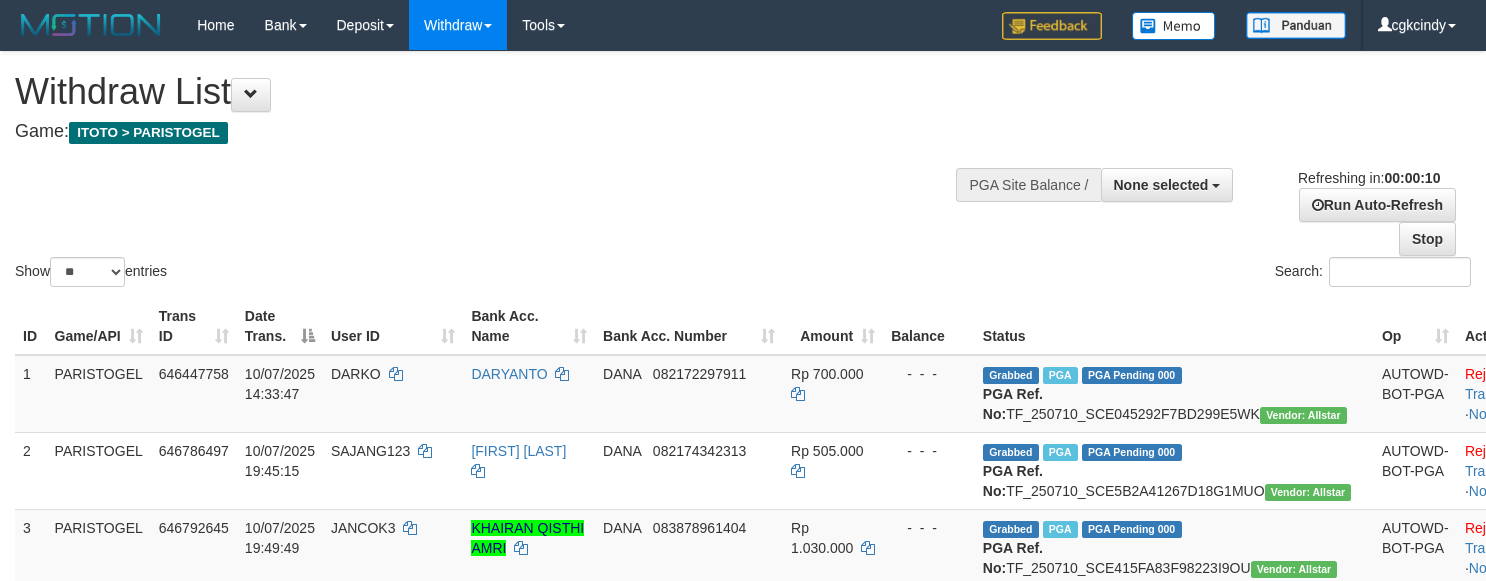 select 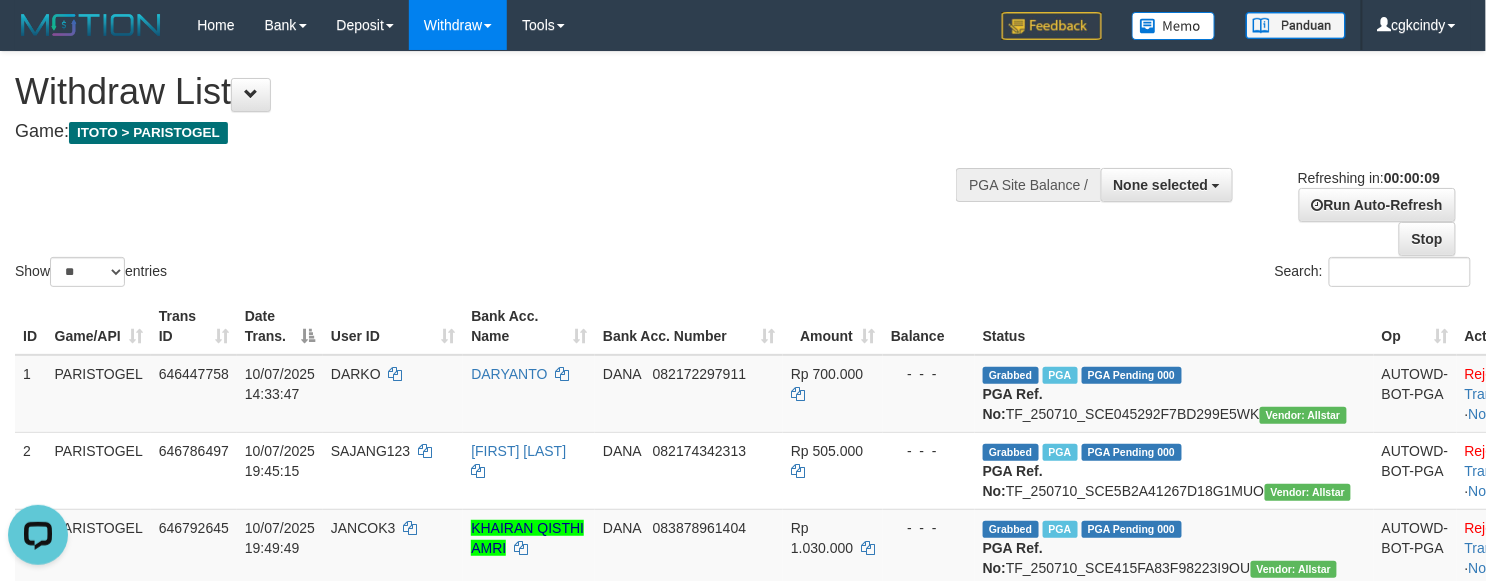 scroll, scrollTop: 0, scrollLeft: 0, axis: both 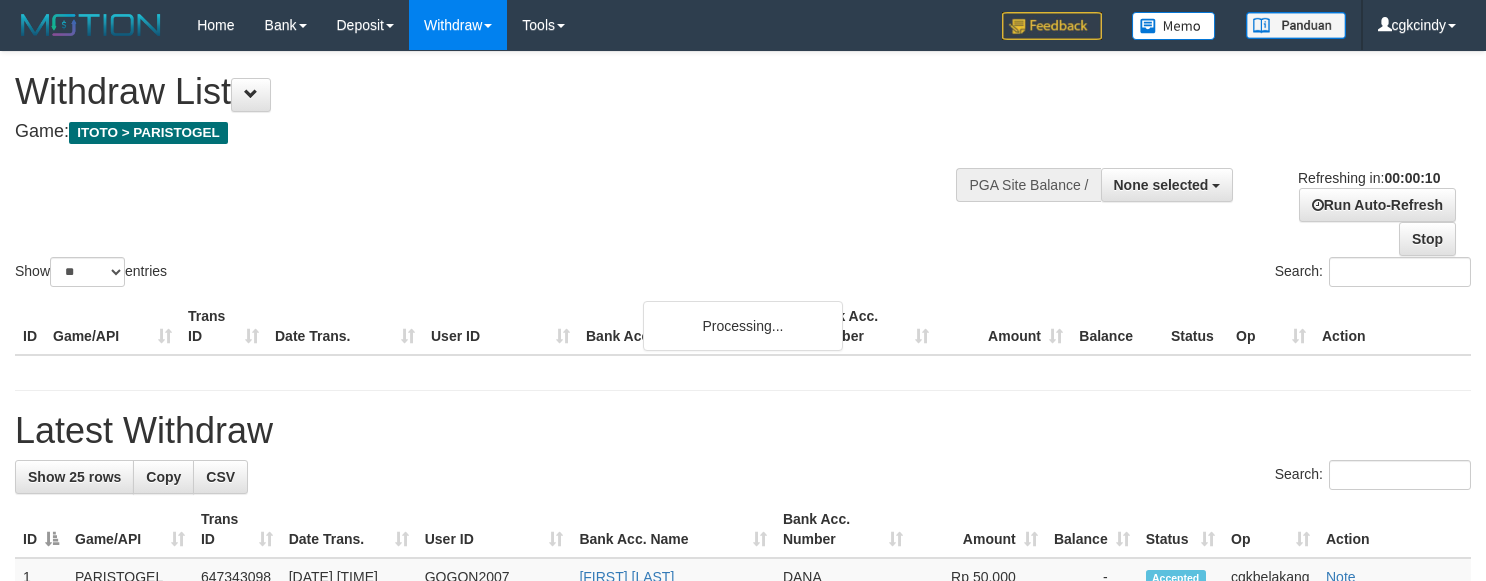 select 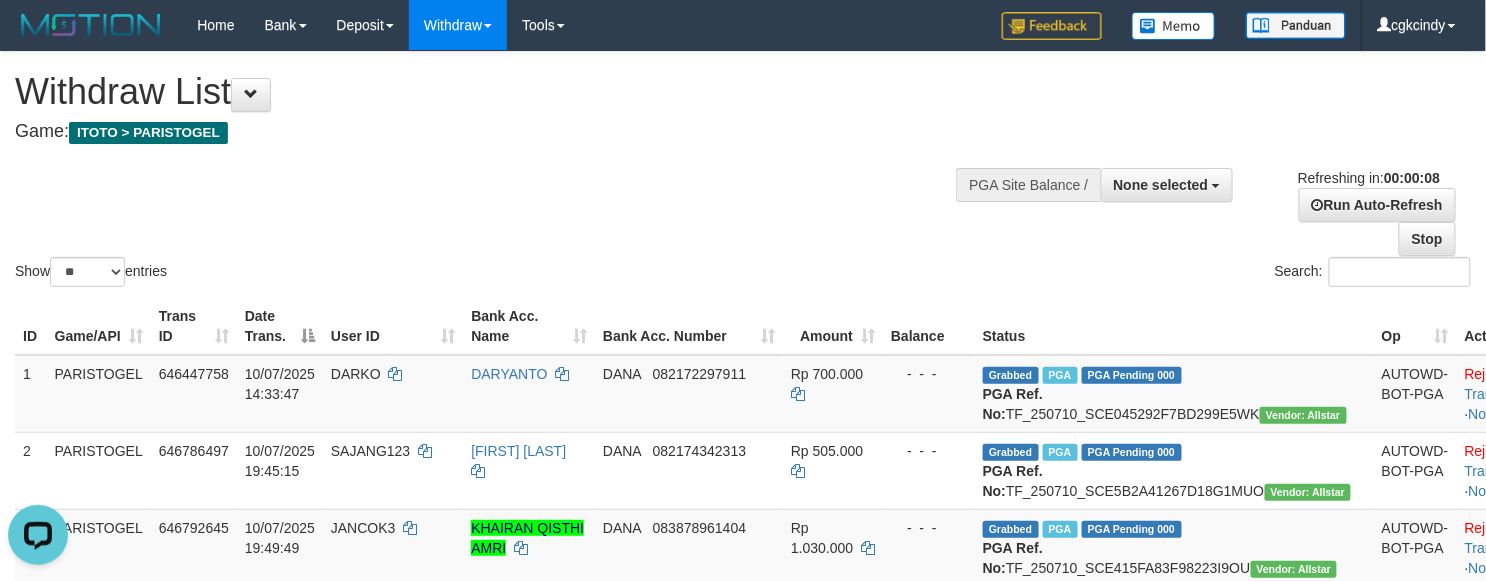 scroll, scrollTop: 0, scrollLeft: 0, axis: both 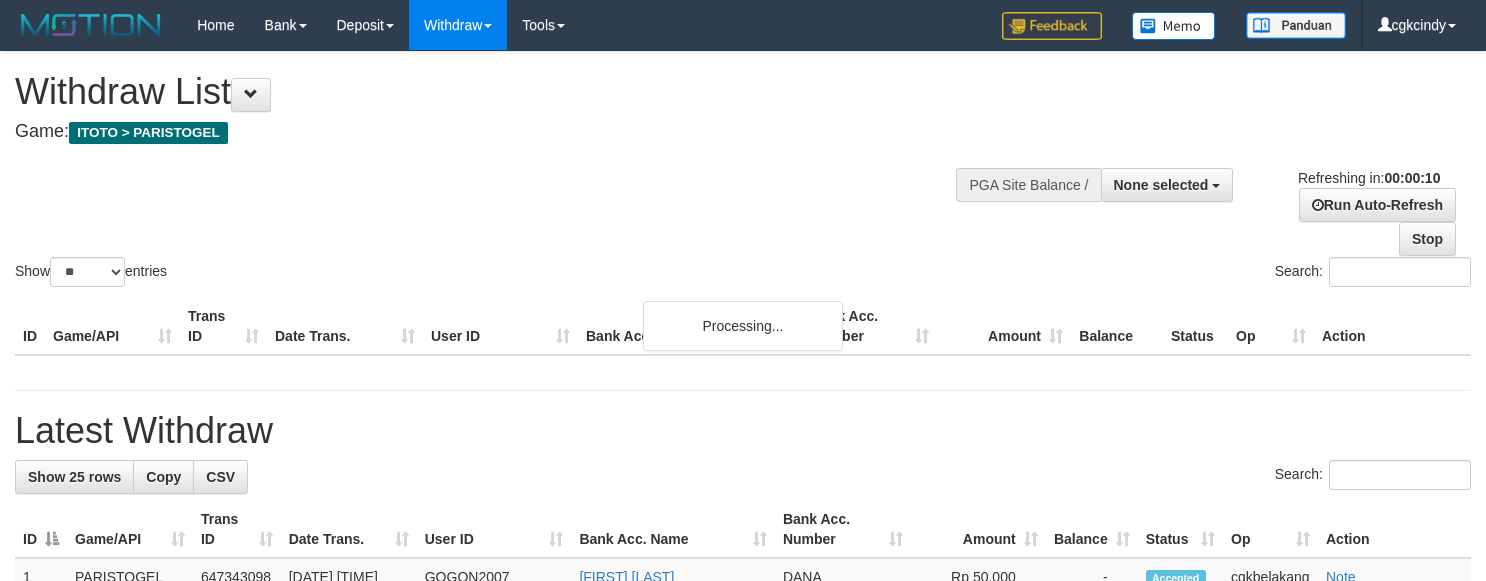 select 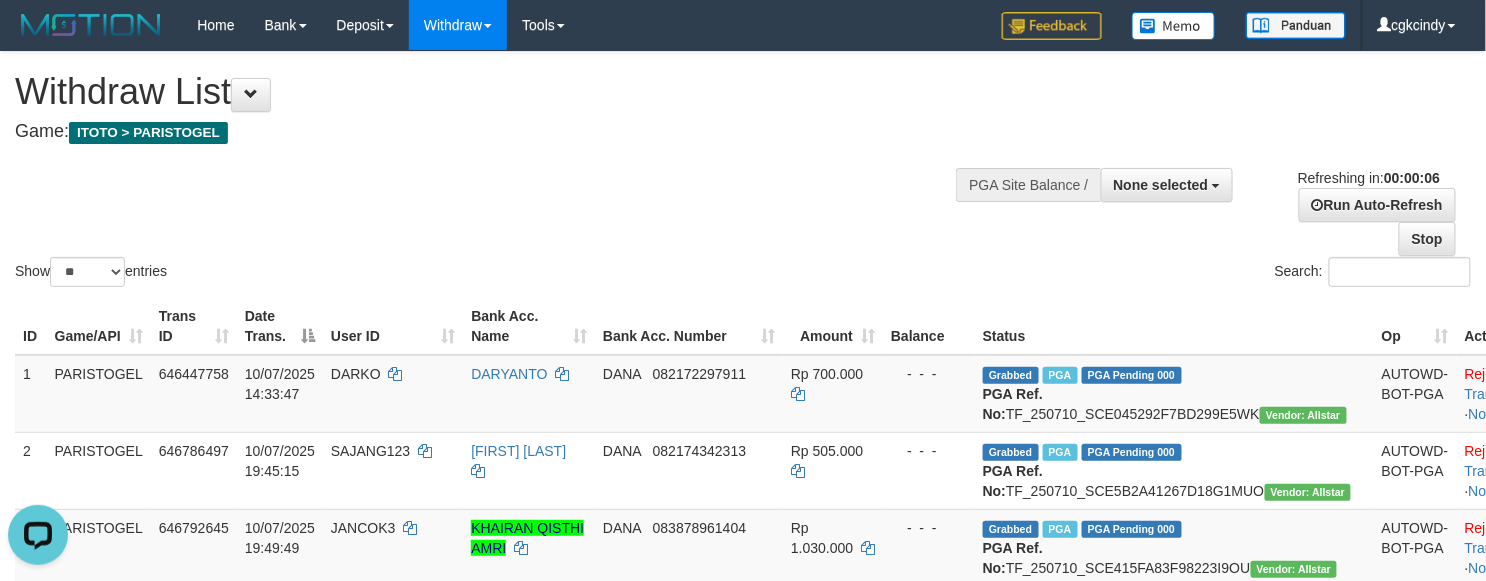 scroll, scrollTop: 0, scrollLeft: 0, axis: both 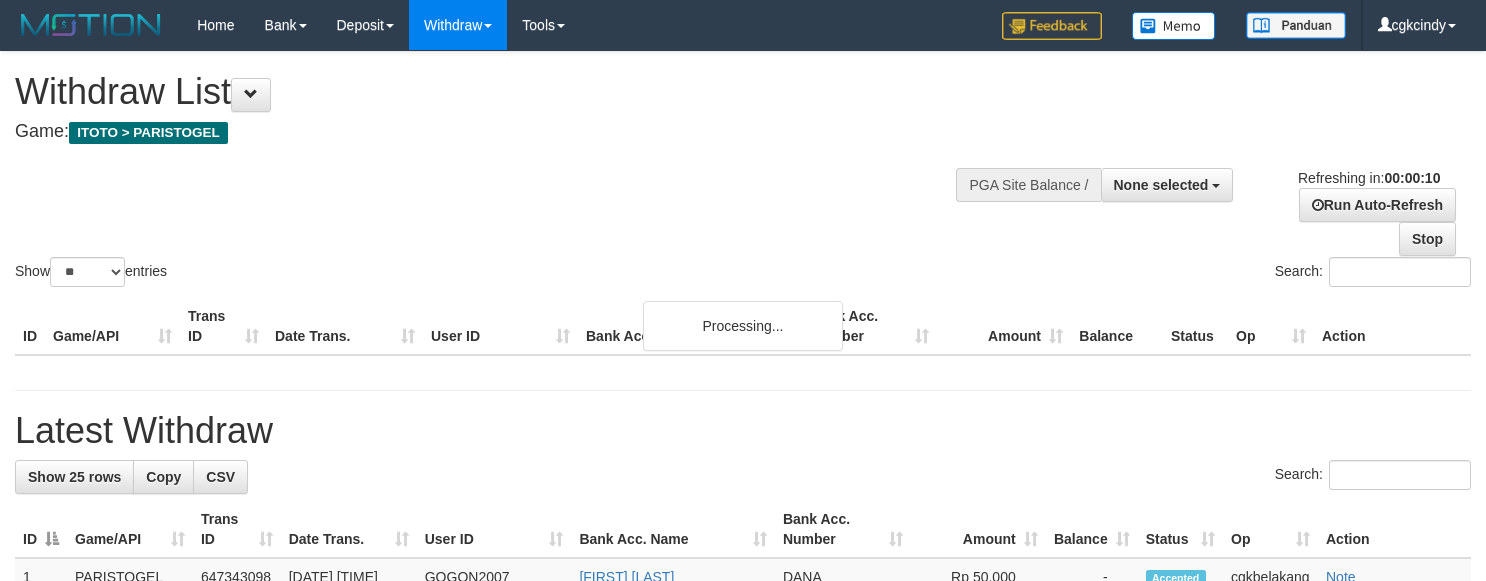 select 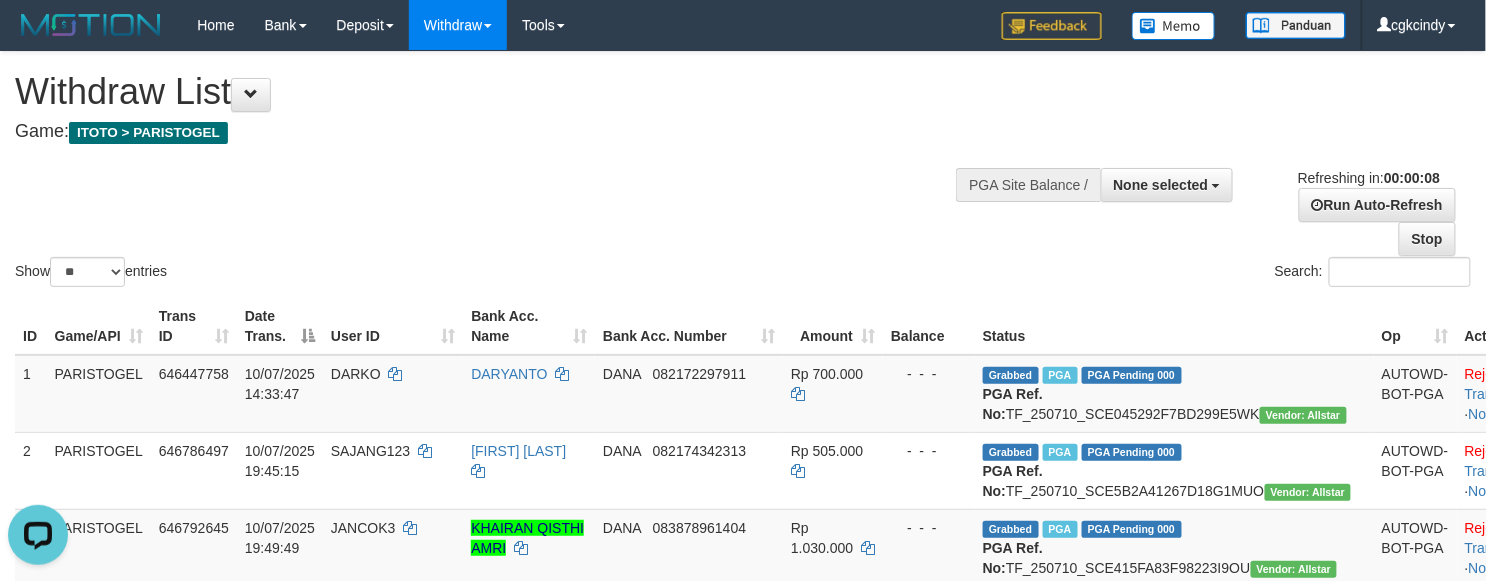 scroll, scrollTop: 0, scrollLeft: 0, axis: both 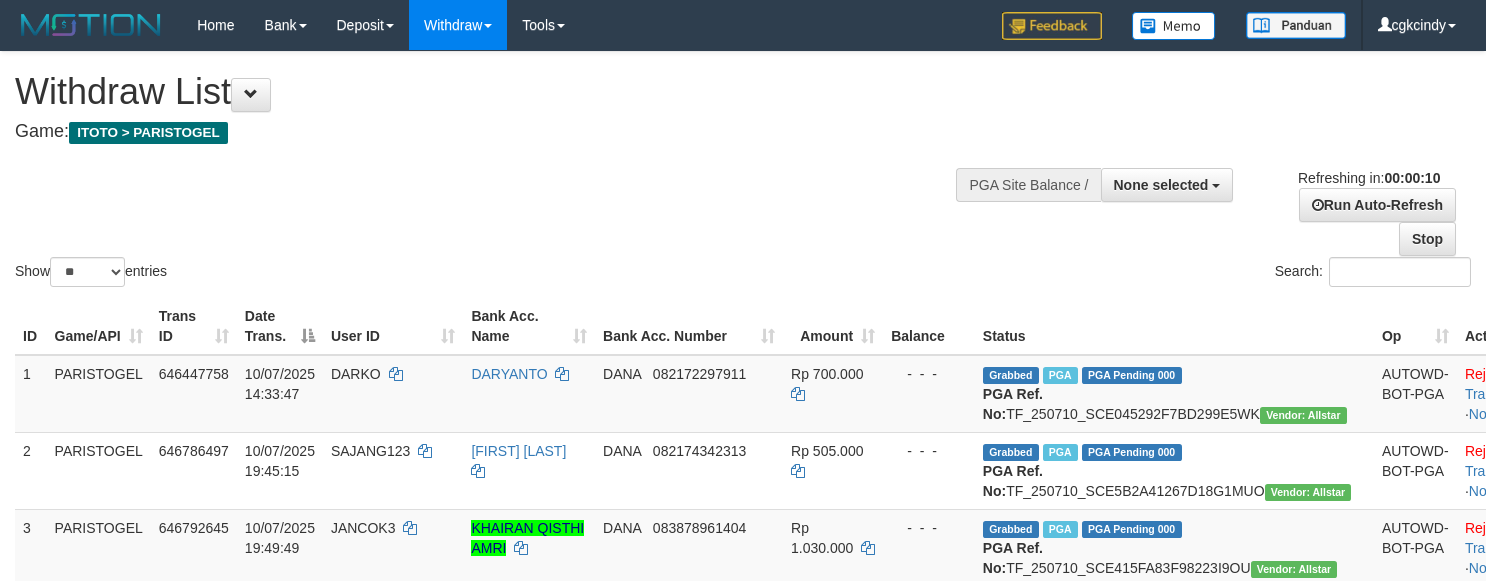 select 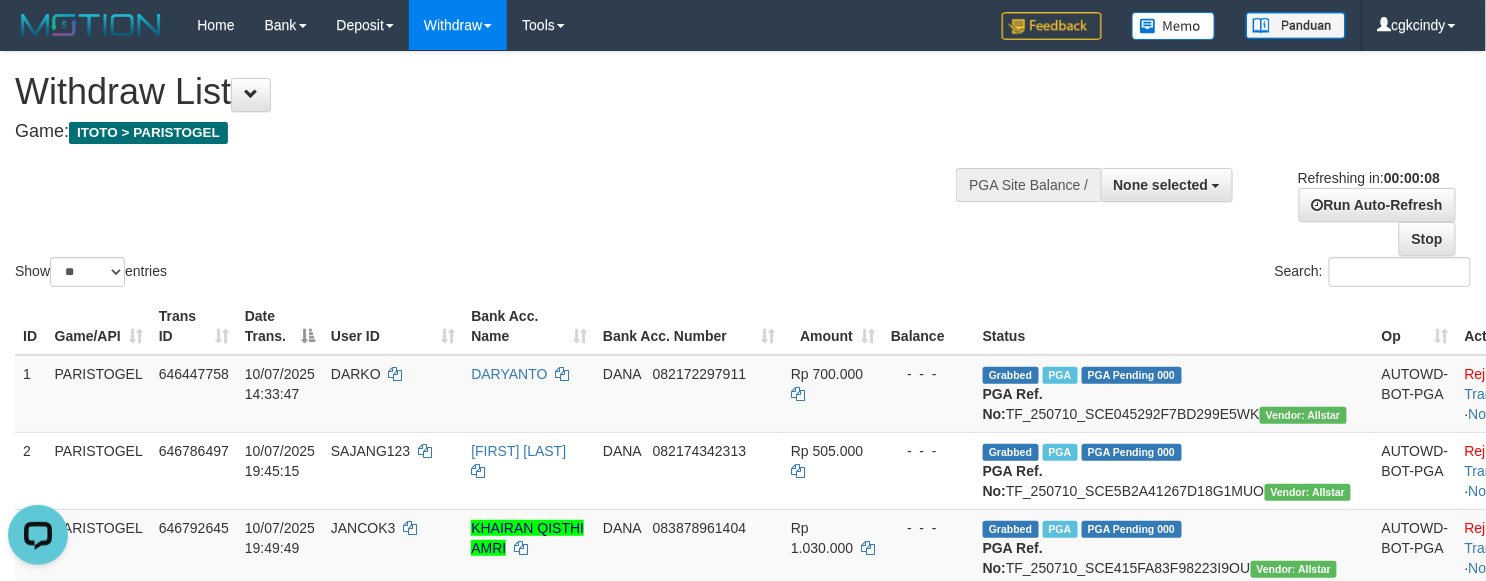 scroll, scrollTop: 0, scrollLeft: 0, axis: both 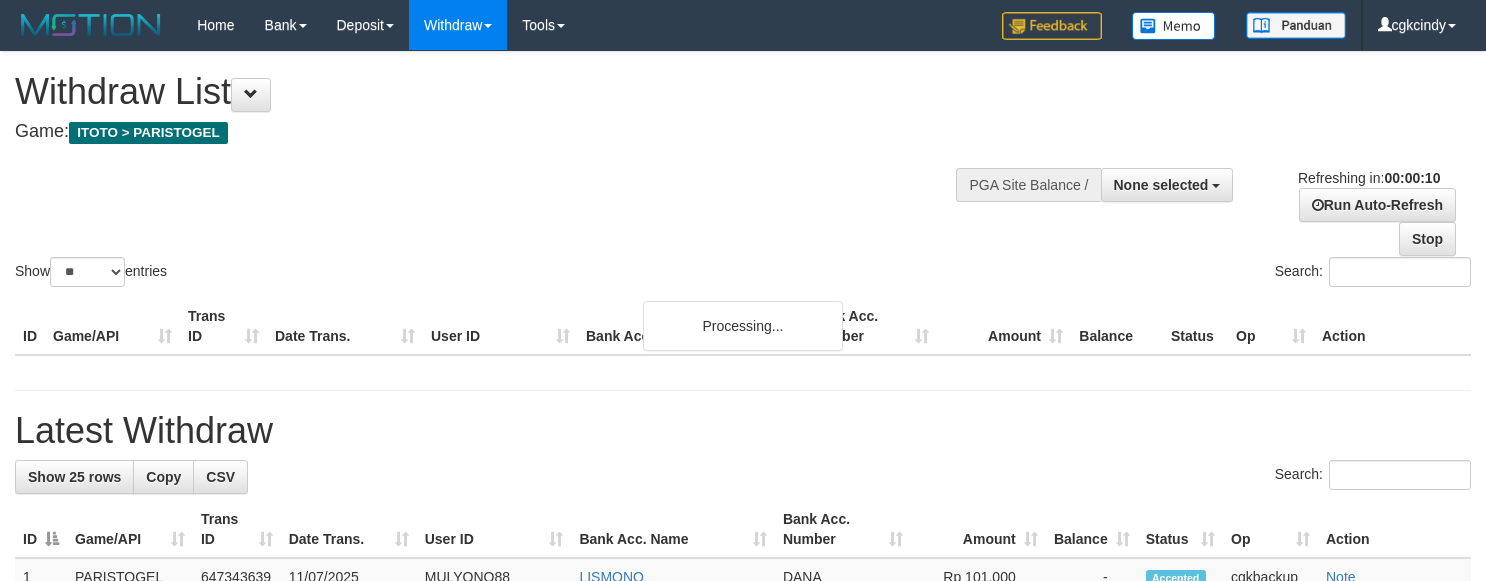 select 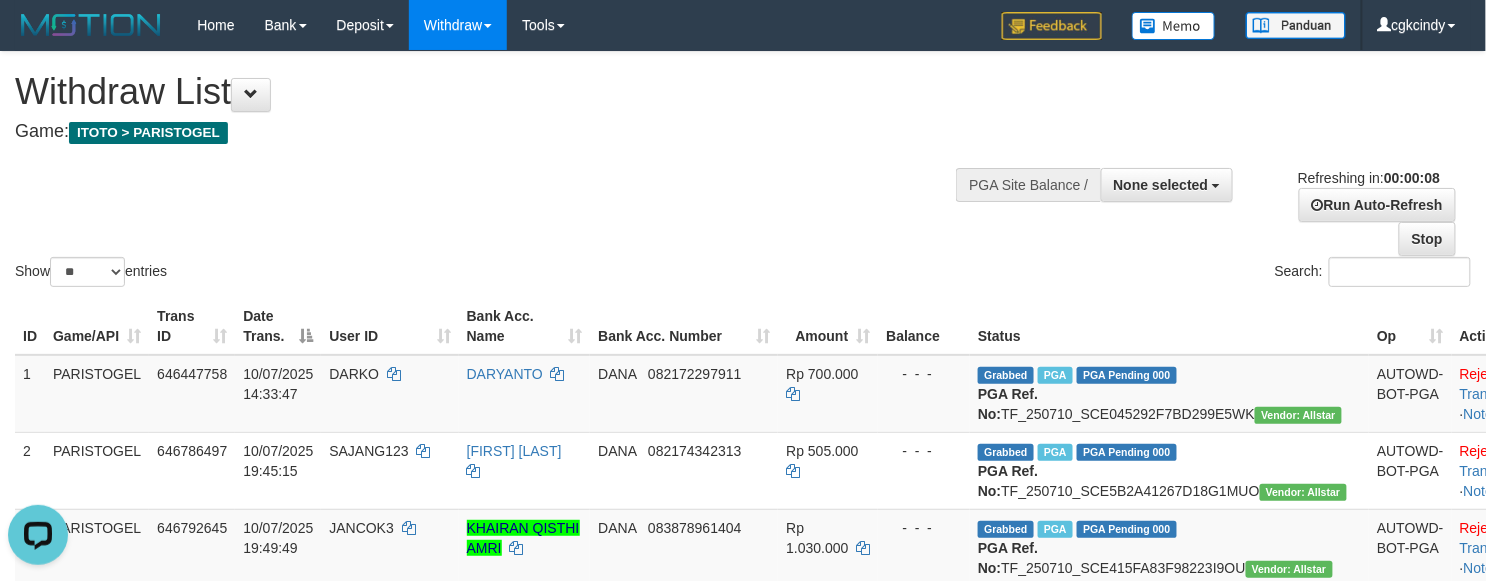 scroll, scrollTop: 0, scrollLeft: 0, axis: both 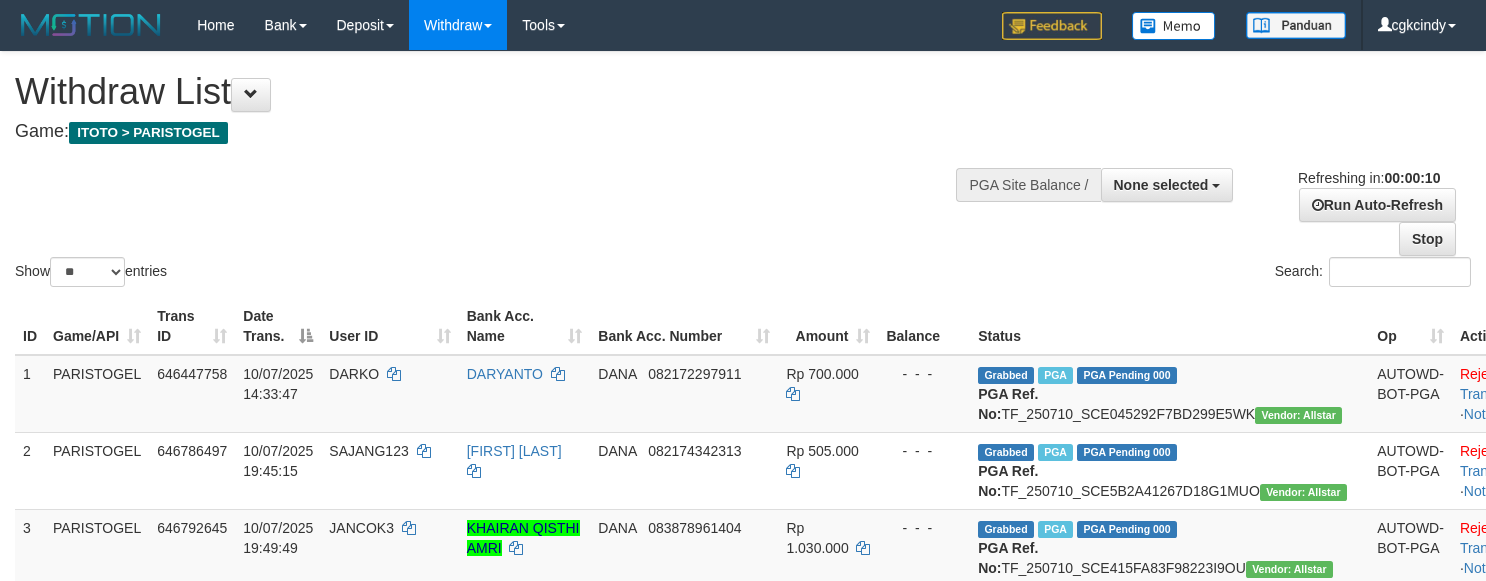select 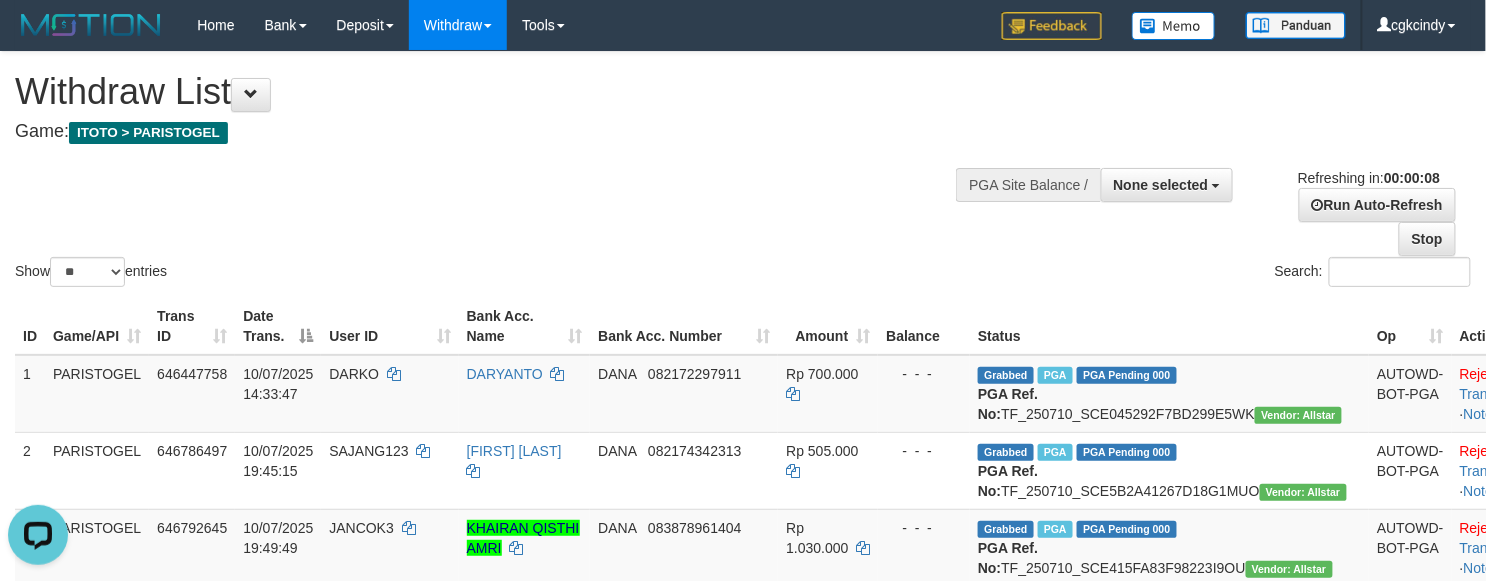 scroll, scrollTop: 0, scrollLeft: 0, axis: both 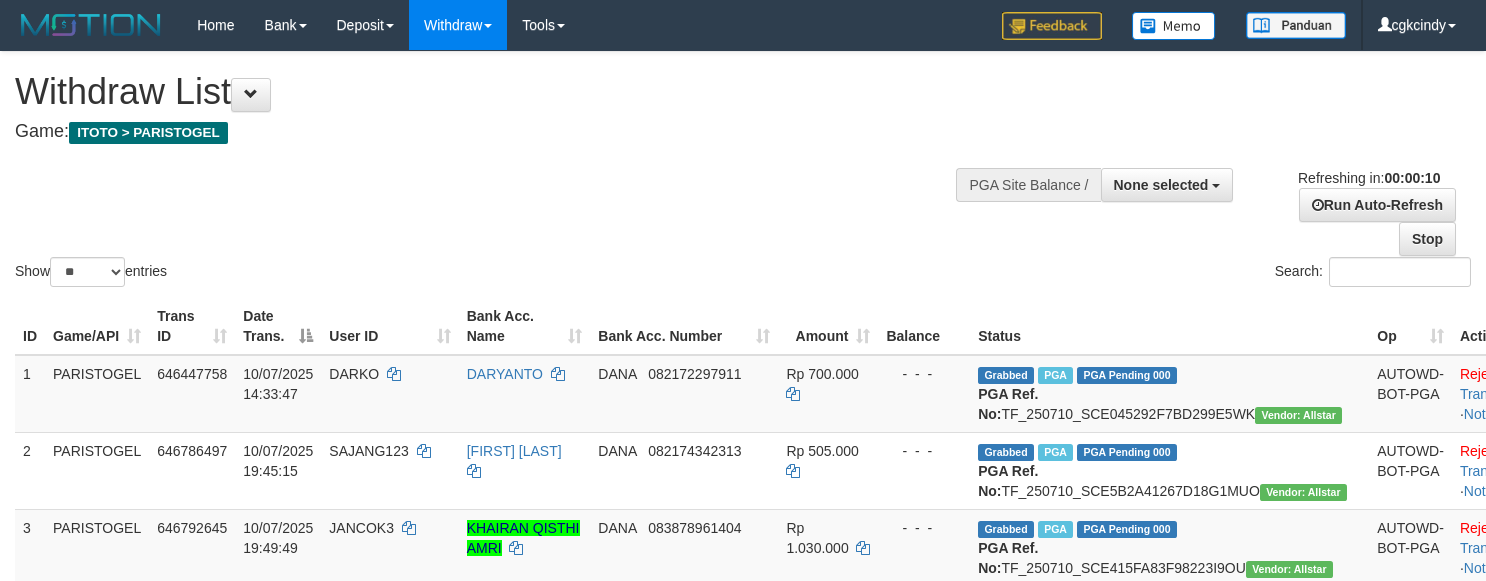 select 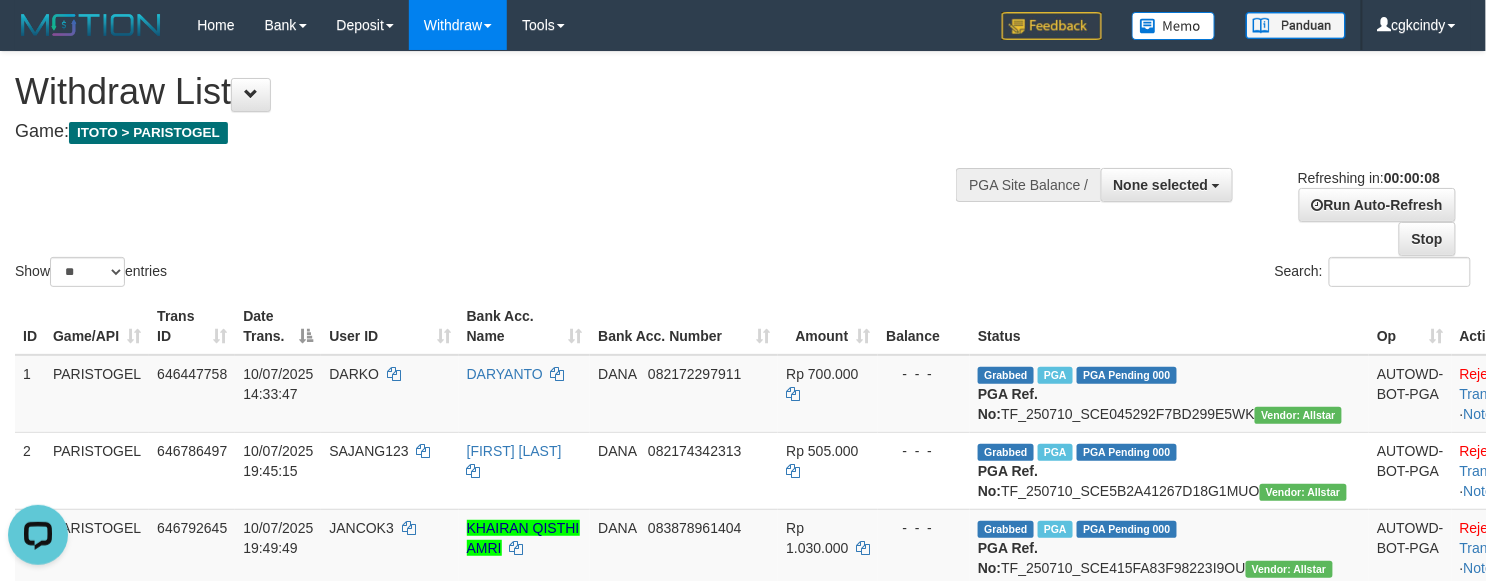 scroll, scrollTop: 0, scrollLeft: 0, axis: both 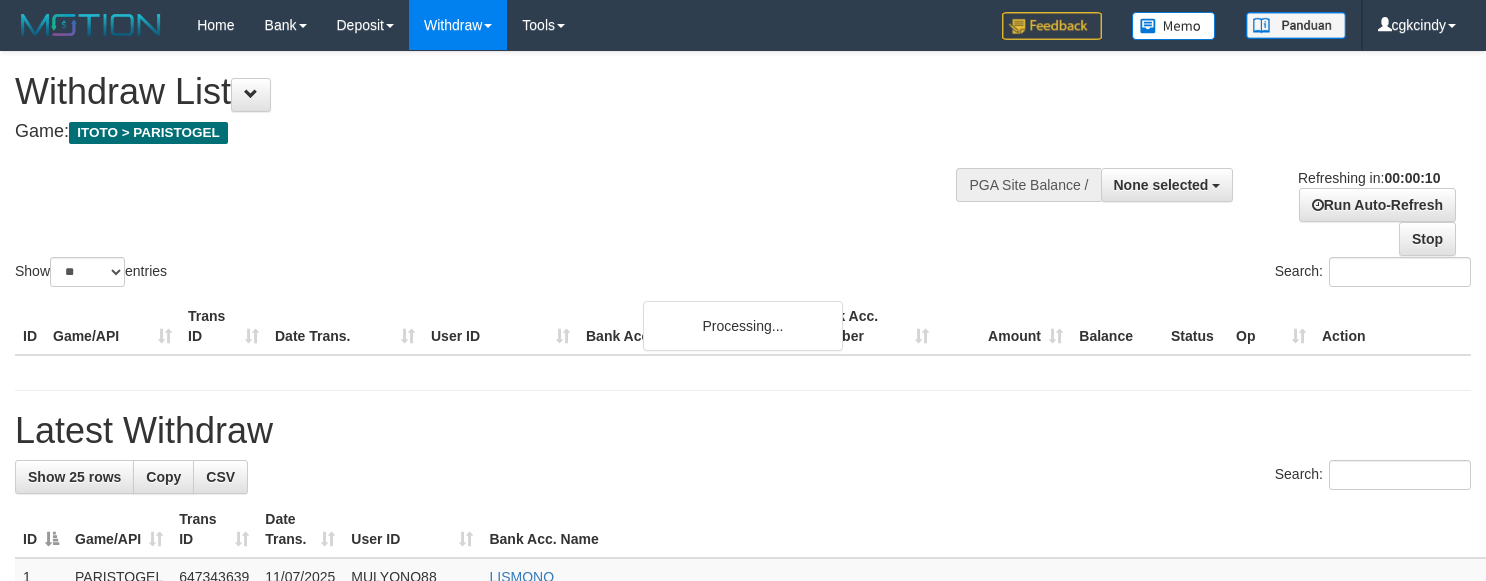 select 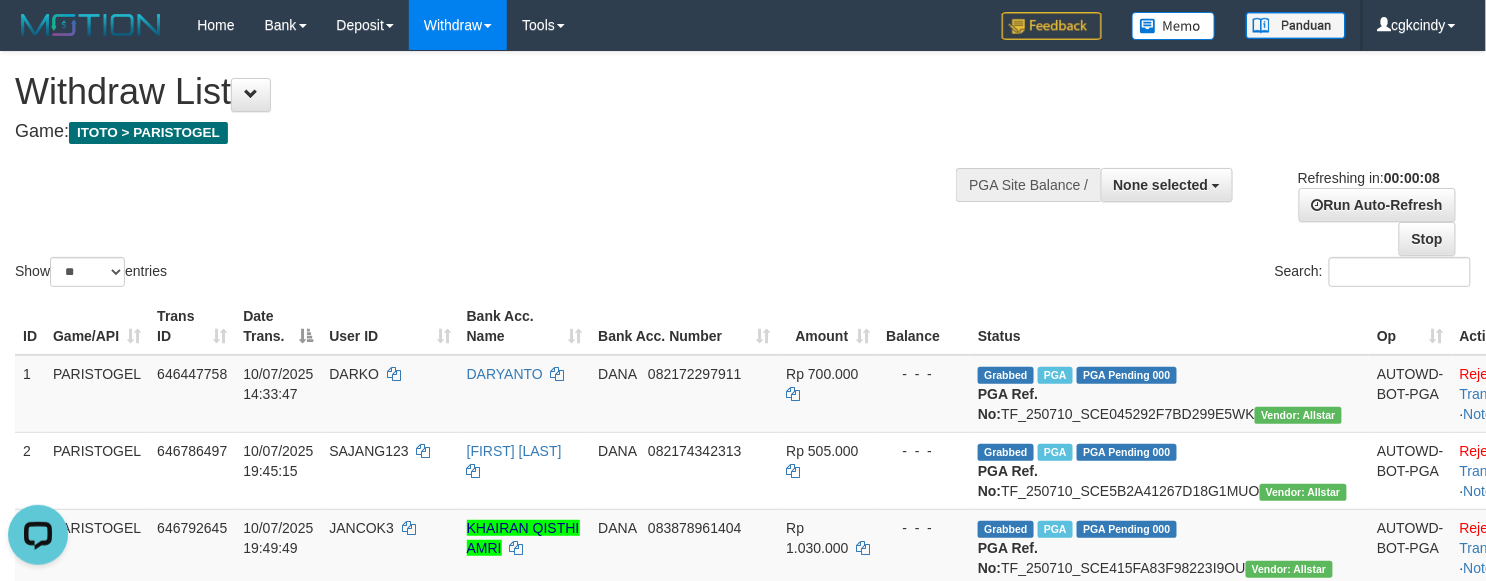 scroll, scrollTop: 0, scrollLeft: 0, axis: both 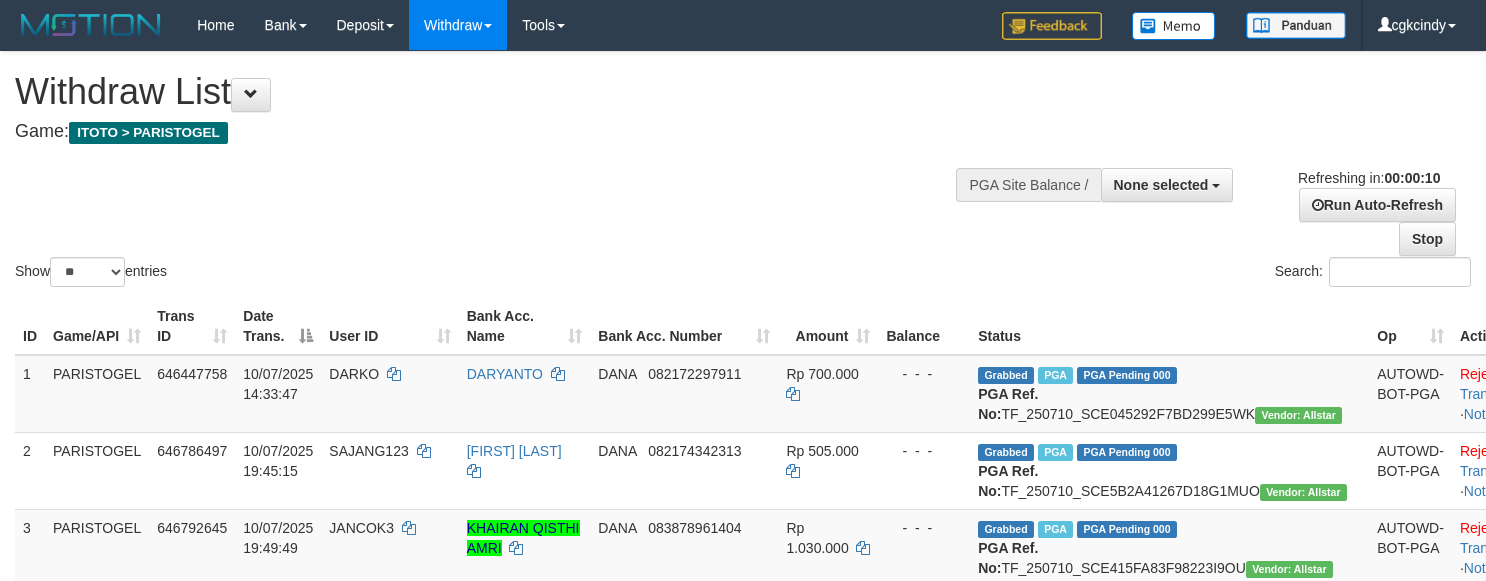 select 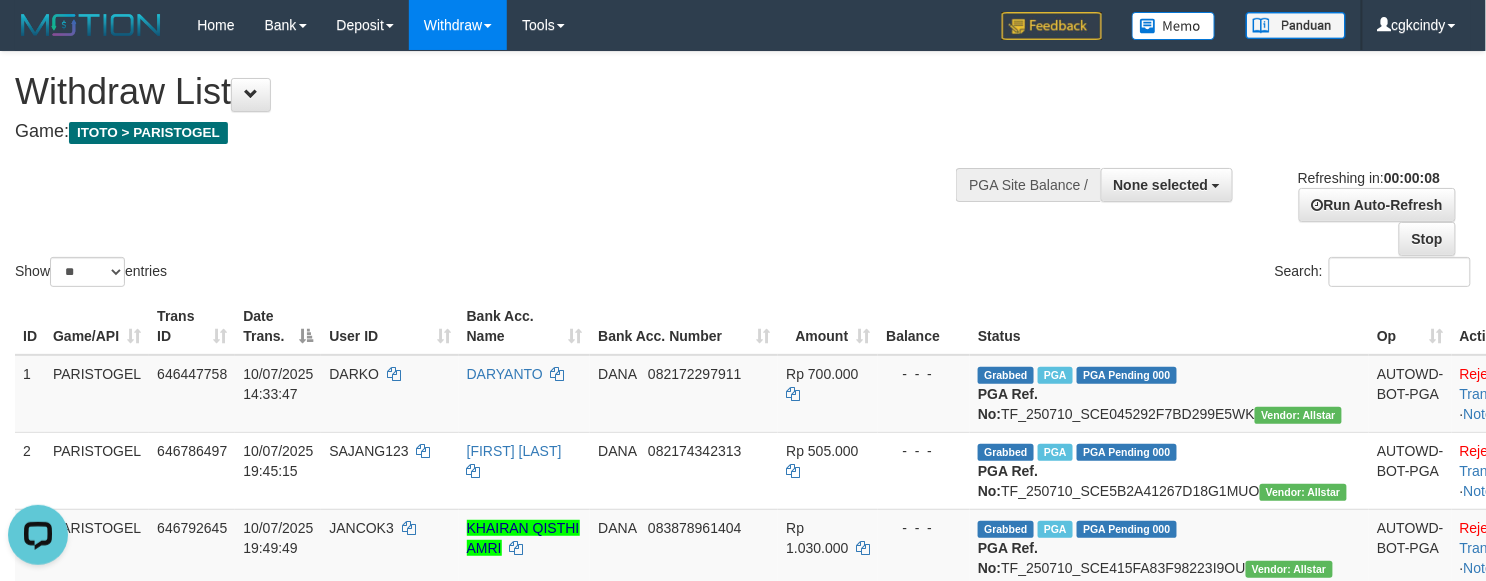 scroll, scrollTop: 0, scrollLeft: 0, axis: both 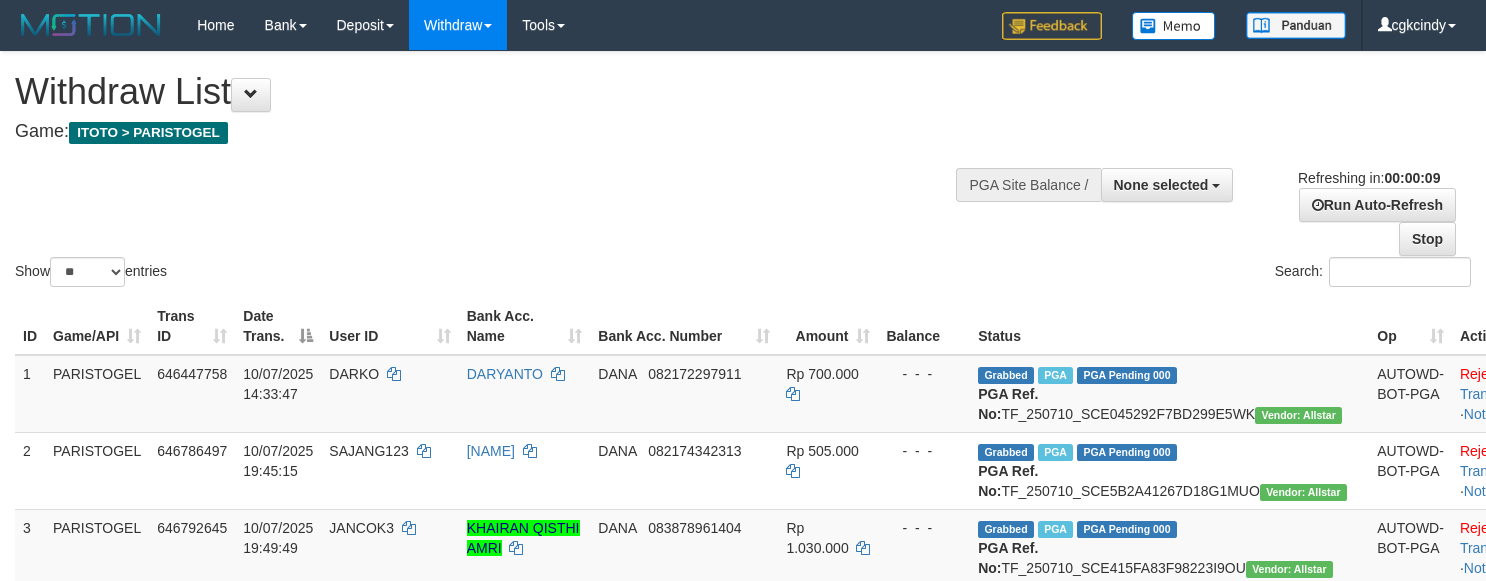 select 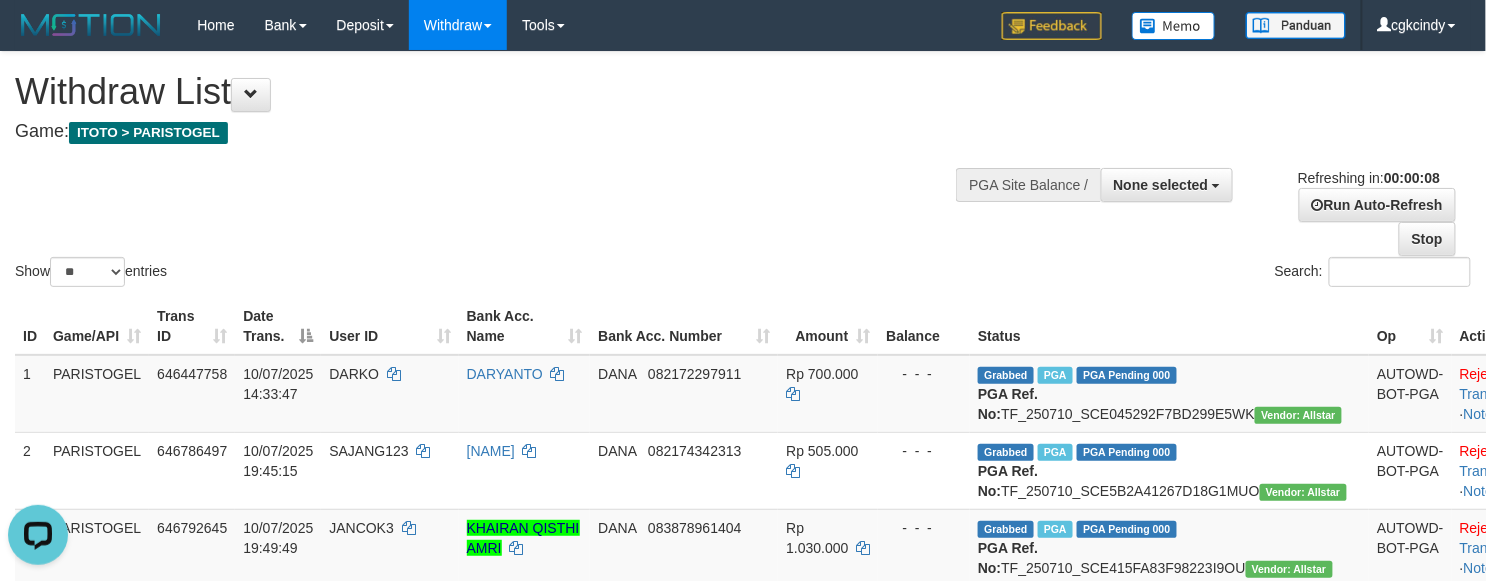 scroll, scrollTop: 0, scrollLeft: 0, axis: both 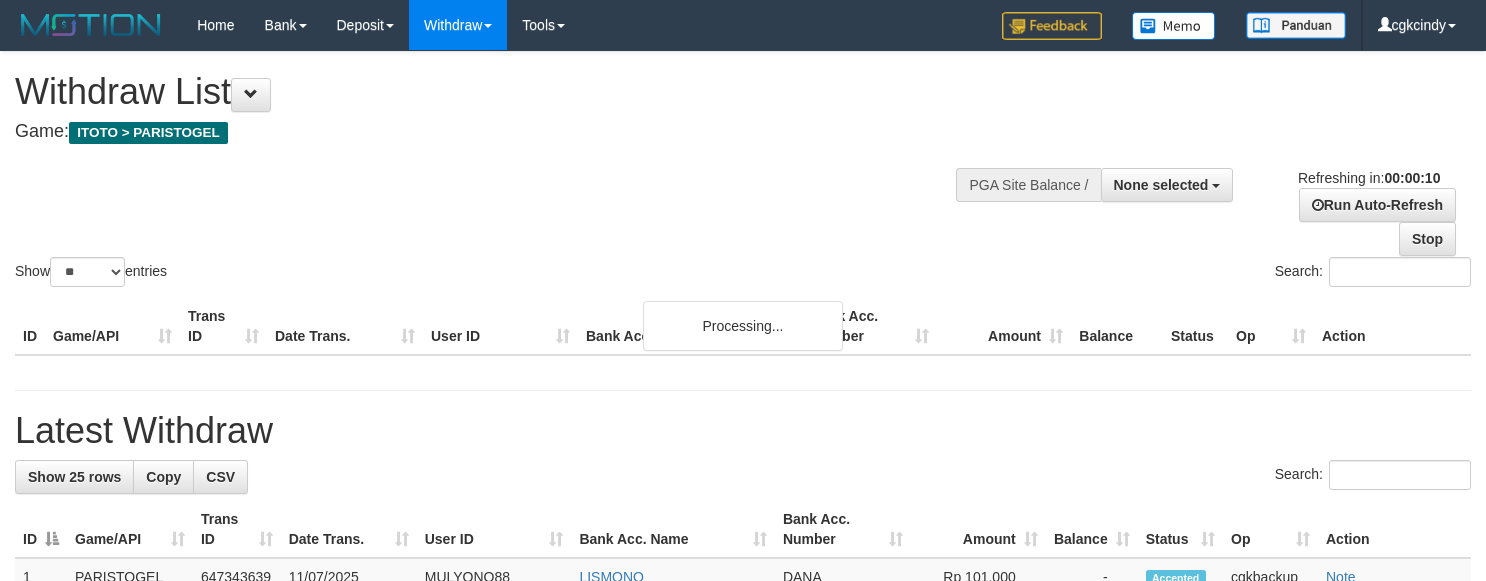 select 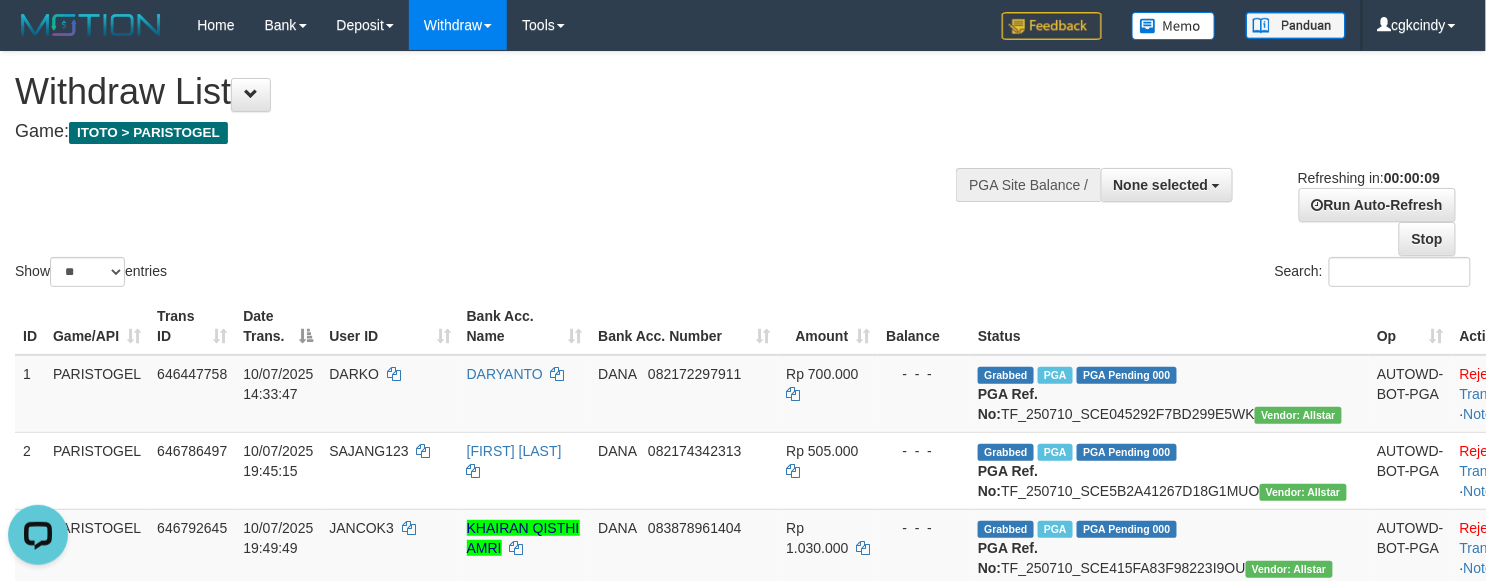 scroll, scrollTop: 0, scrollLeft: 0, axis: both 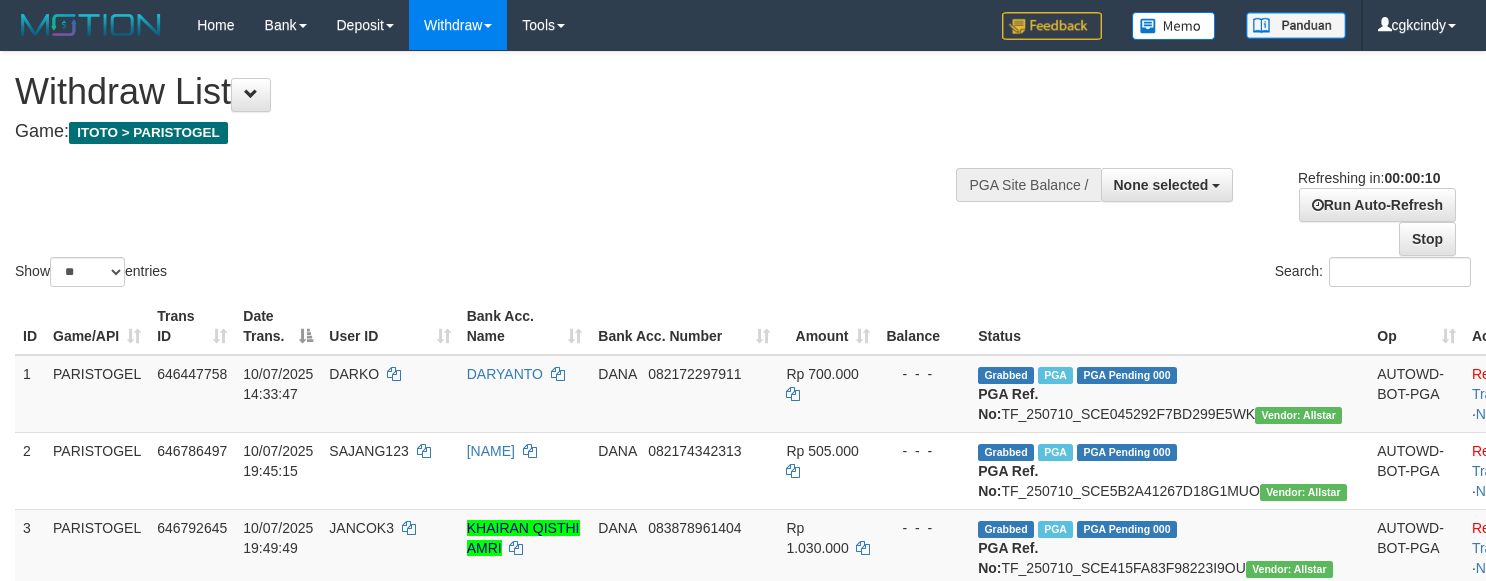 select 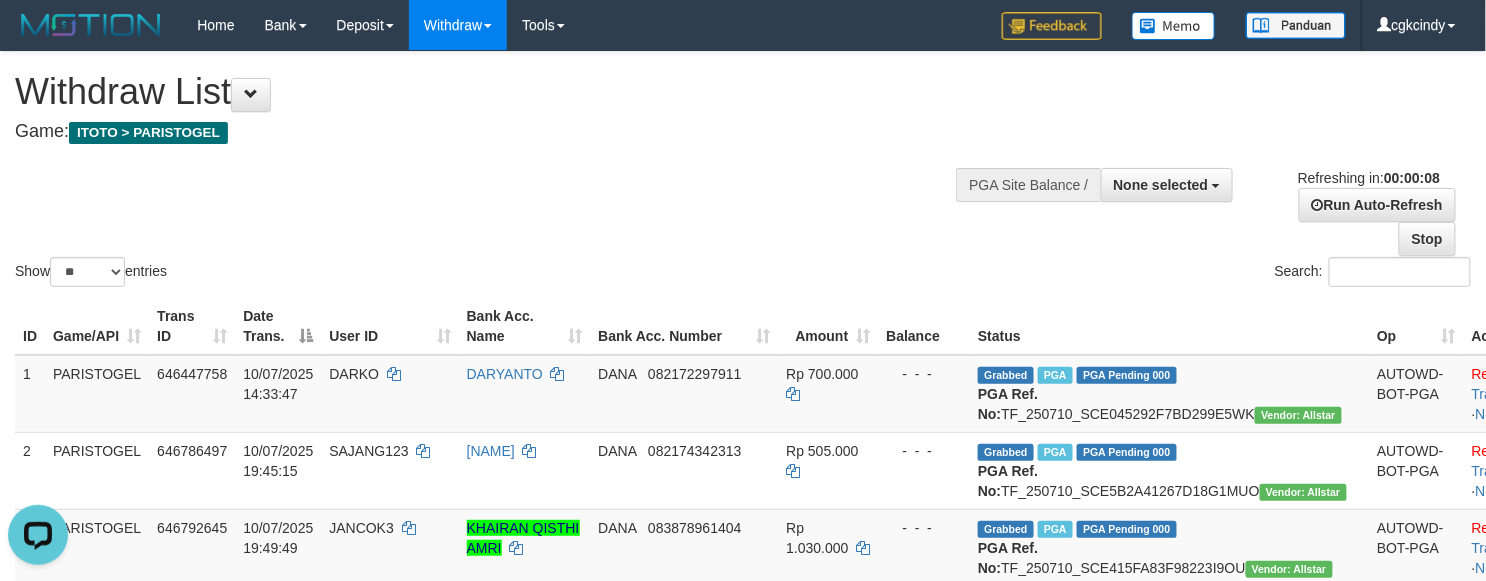 scroll, scrollTop: 0, scrollLeft: 0, axis: both 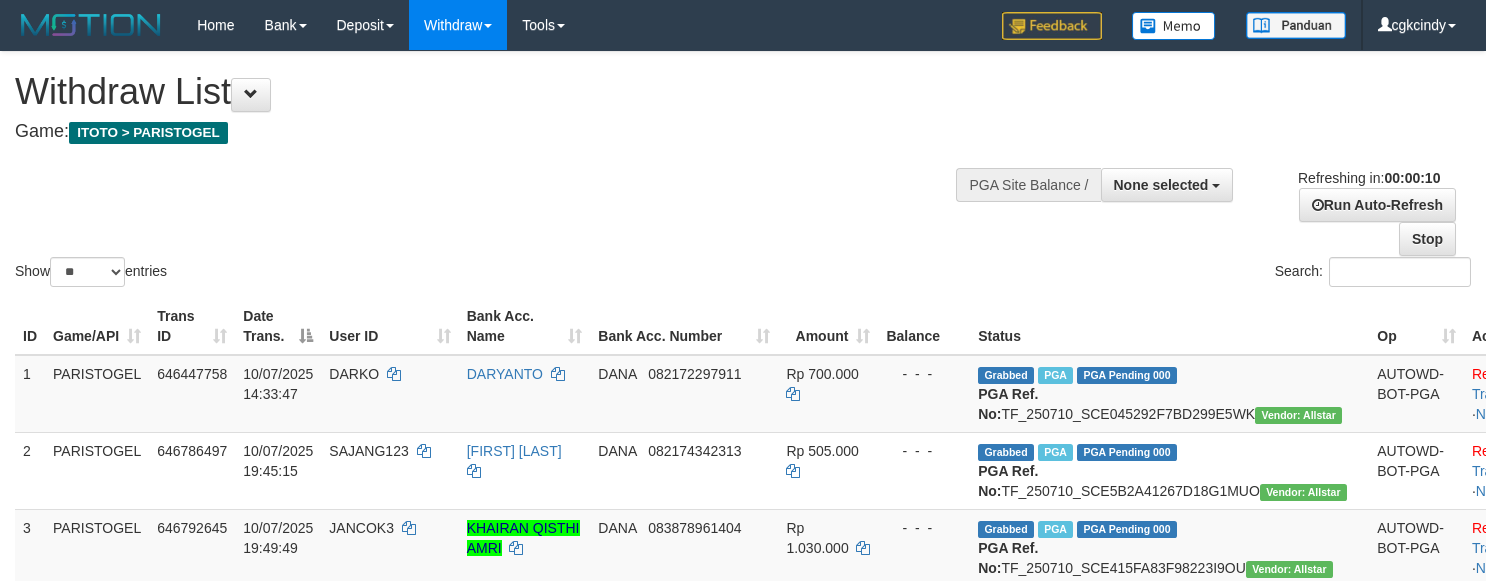 select 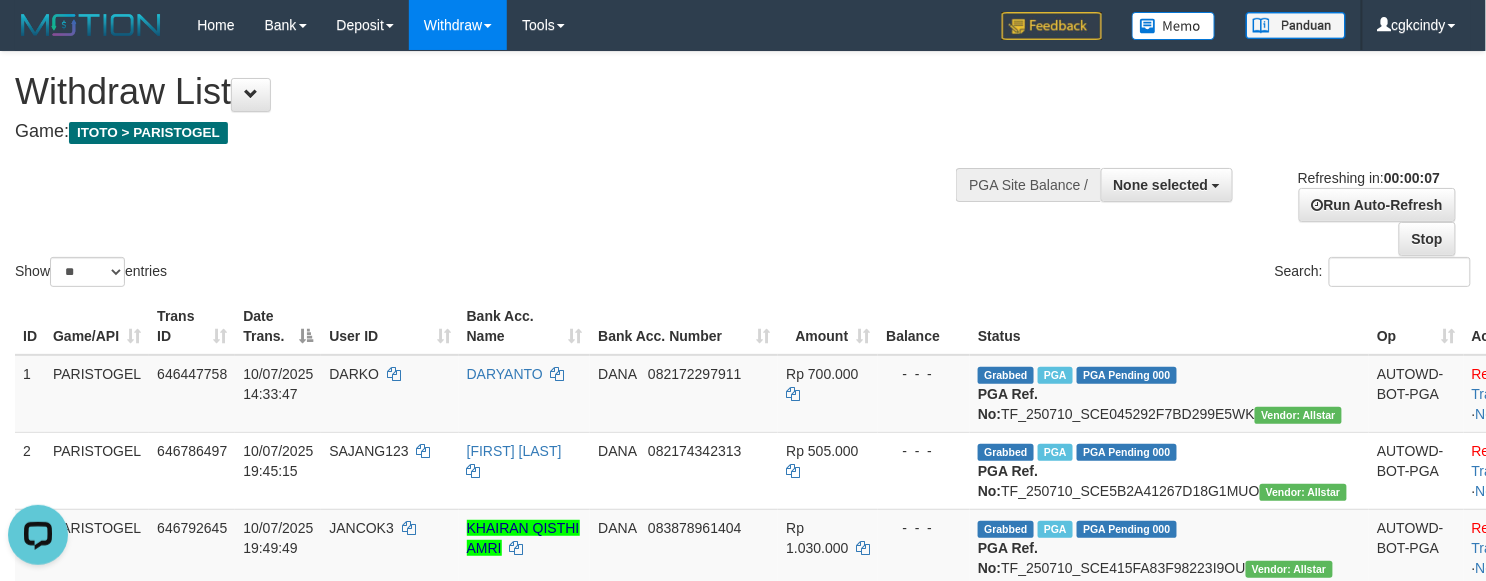 scroll, scrollTop: 0, scrollLeft: 0, axis: both 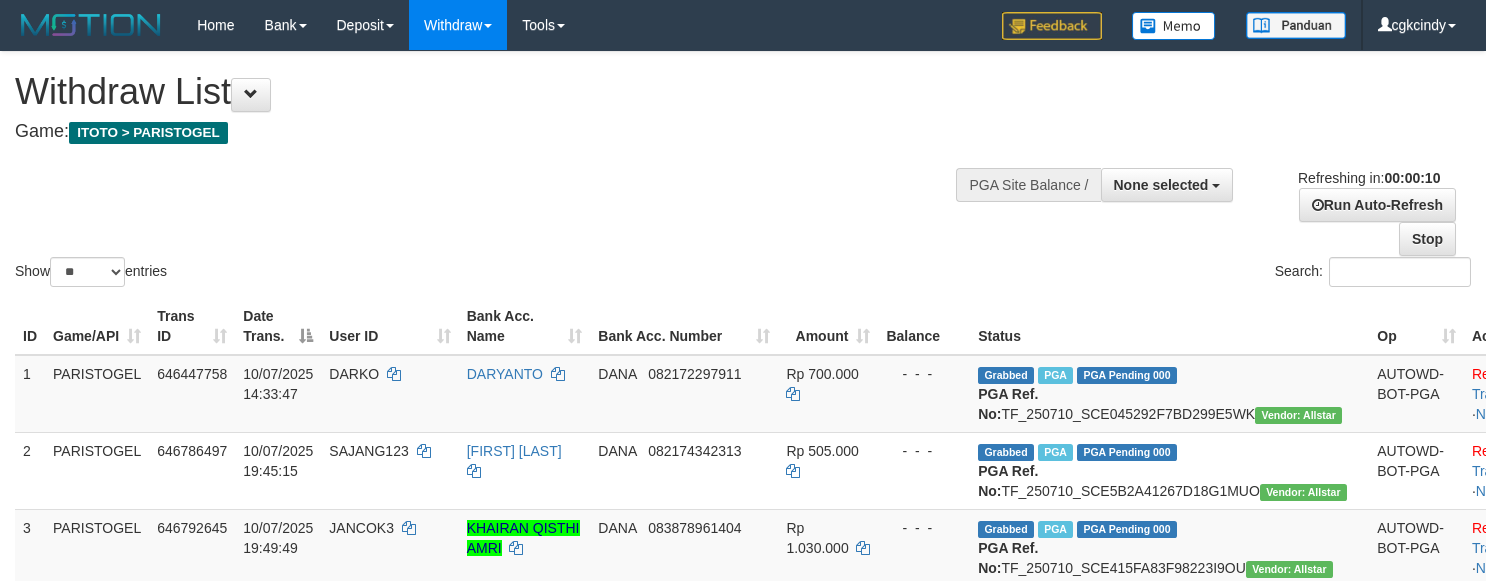 select 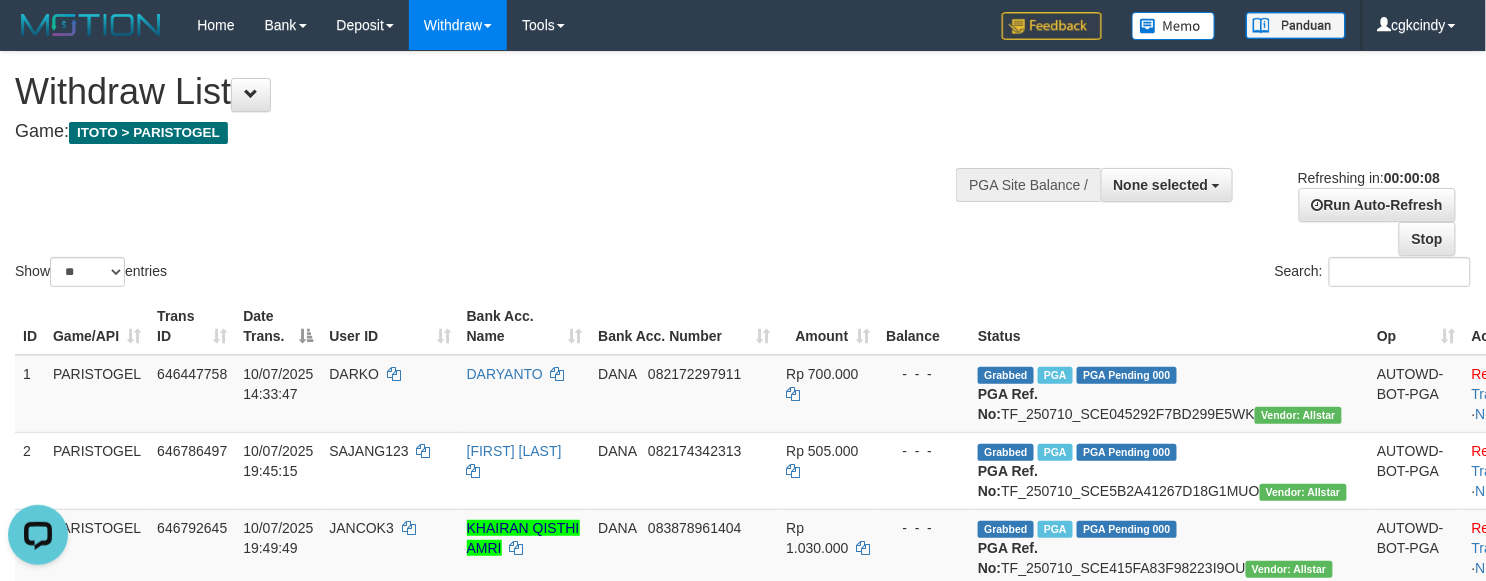 scroll, scrollTop: 0, scrollLeft: 0, axis: both 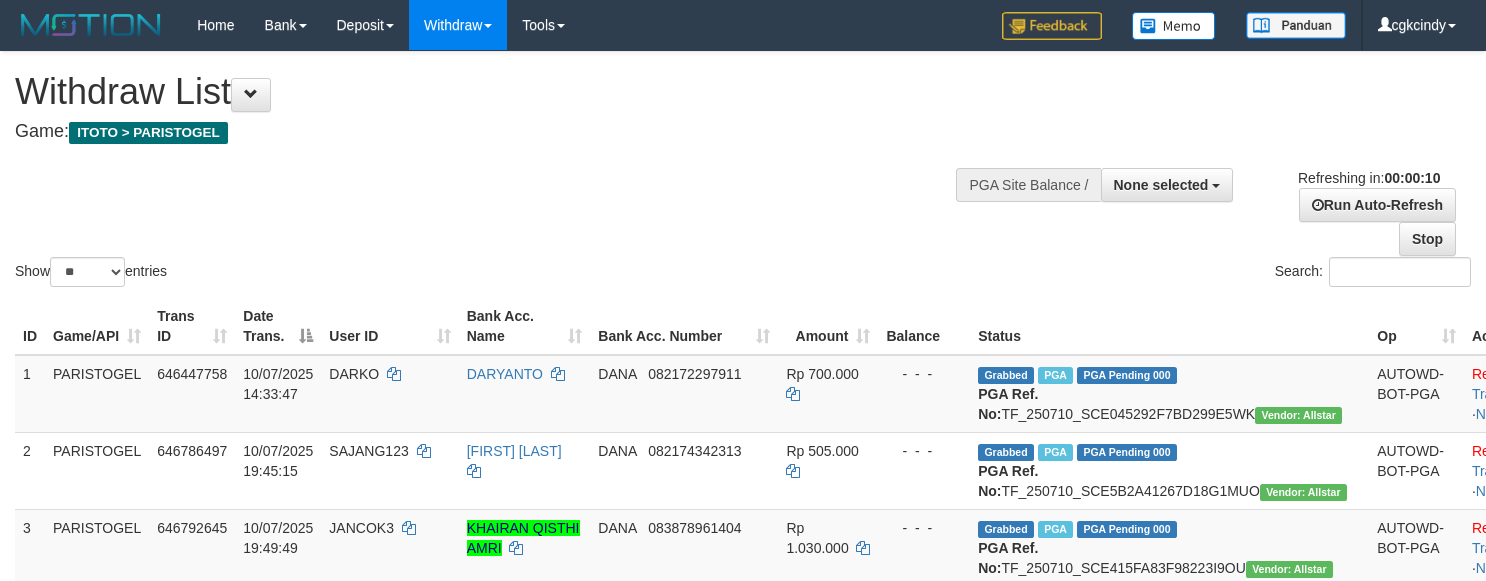 select 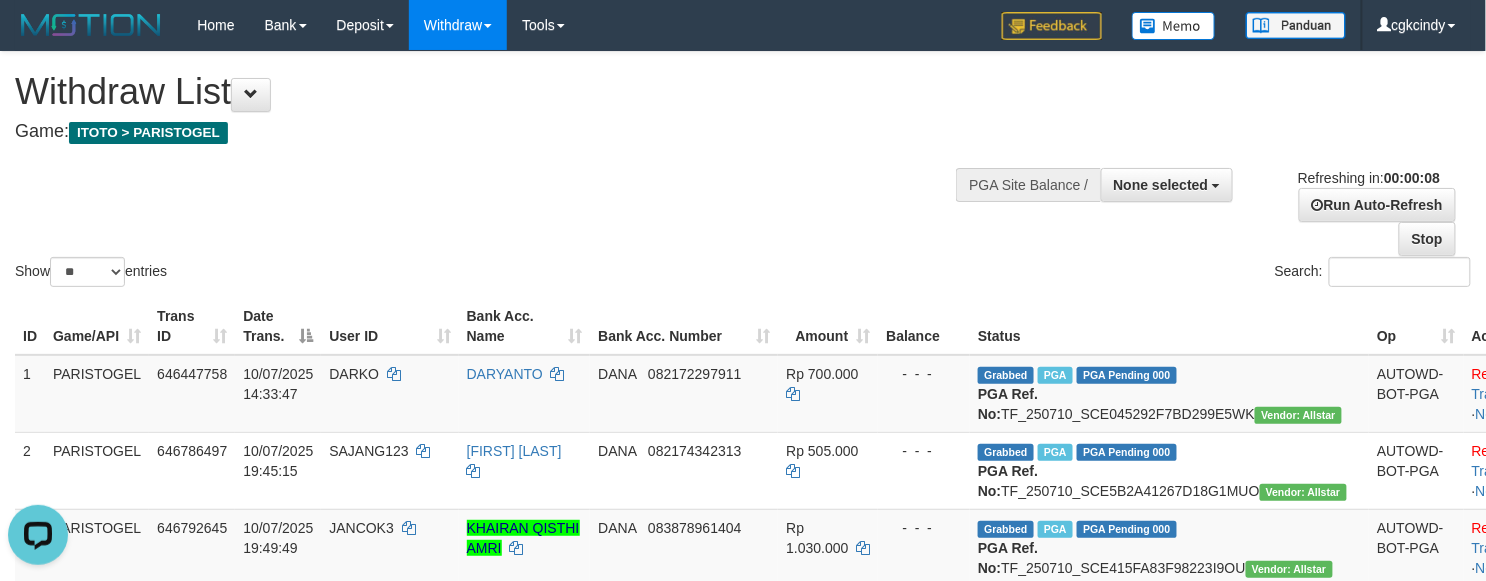 scroll, scrollTop: 0, scrollLeft: 0, axis: both 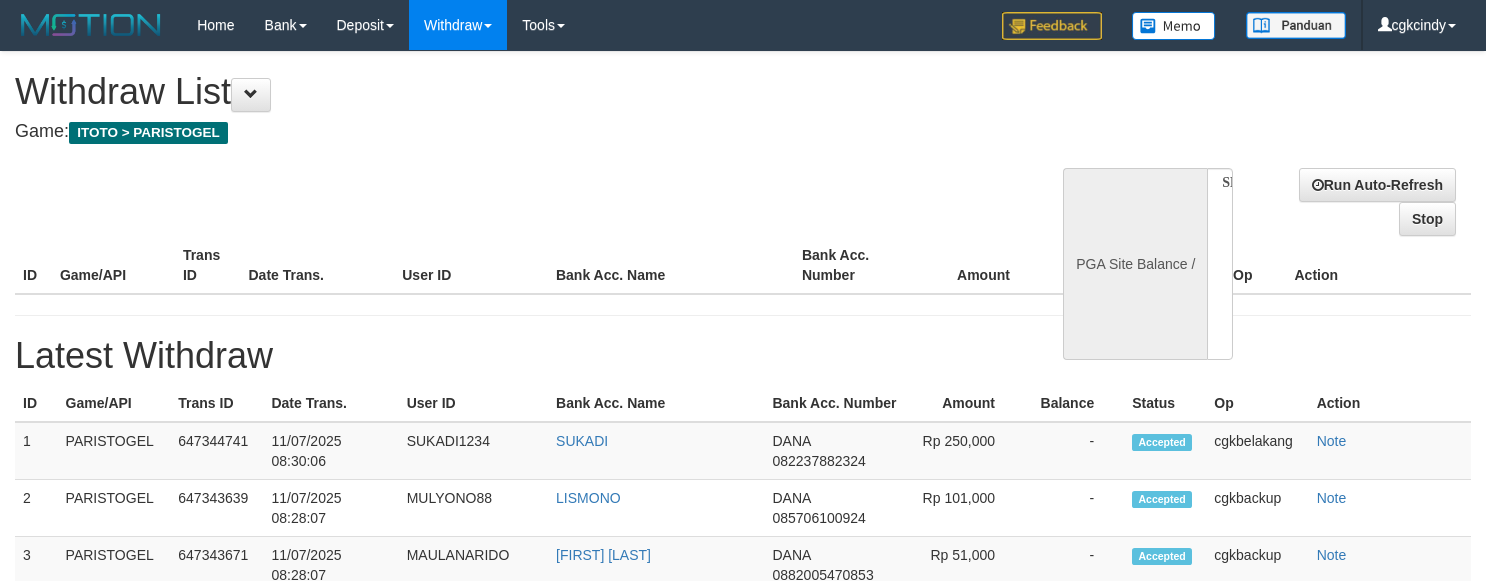 select 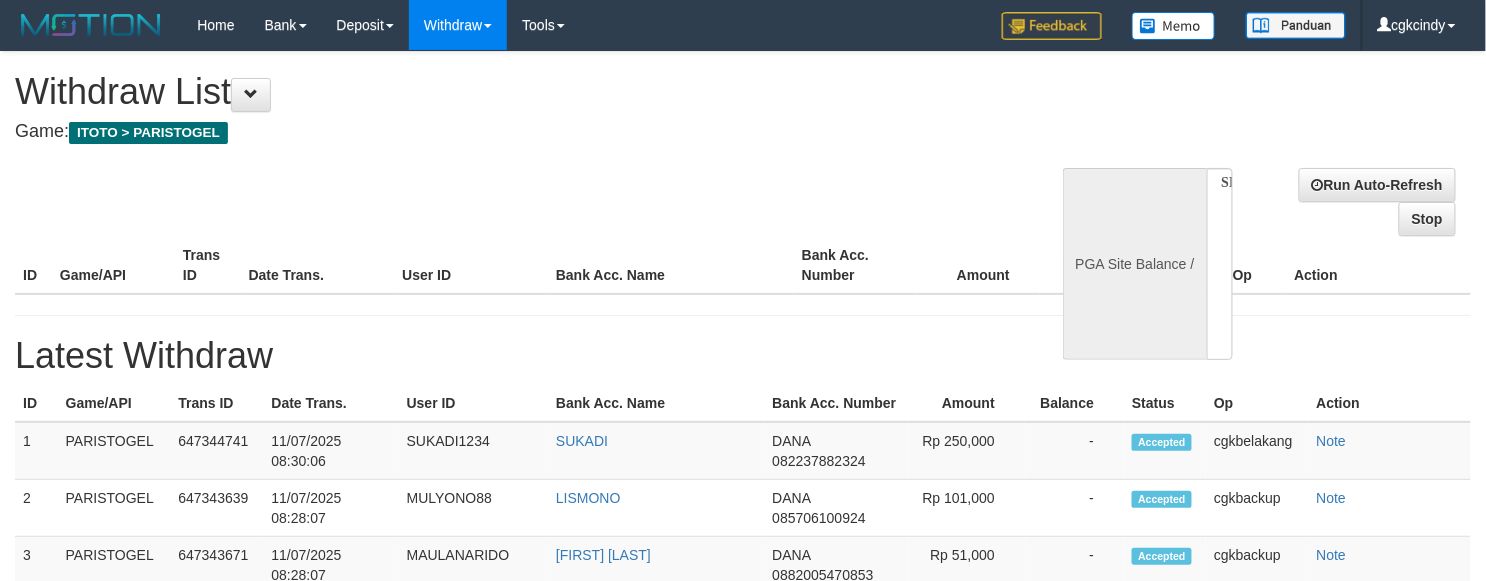 select on "**" 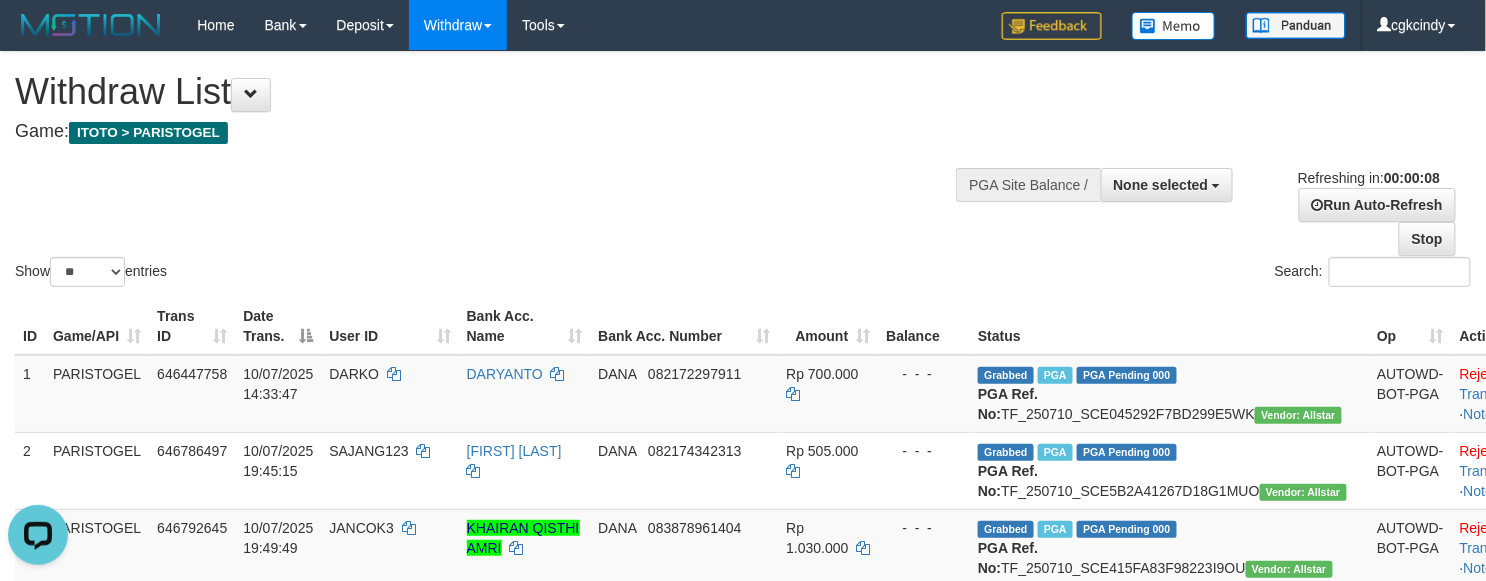 scroll, scrollTop: 0, scrollLeft: 0, axis: both 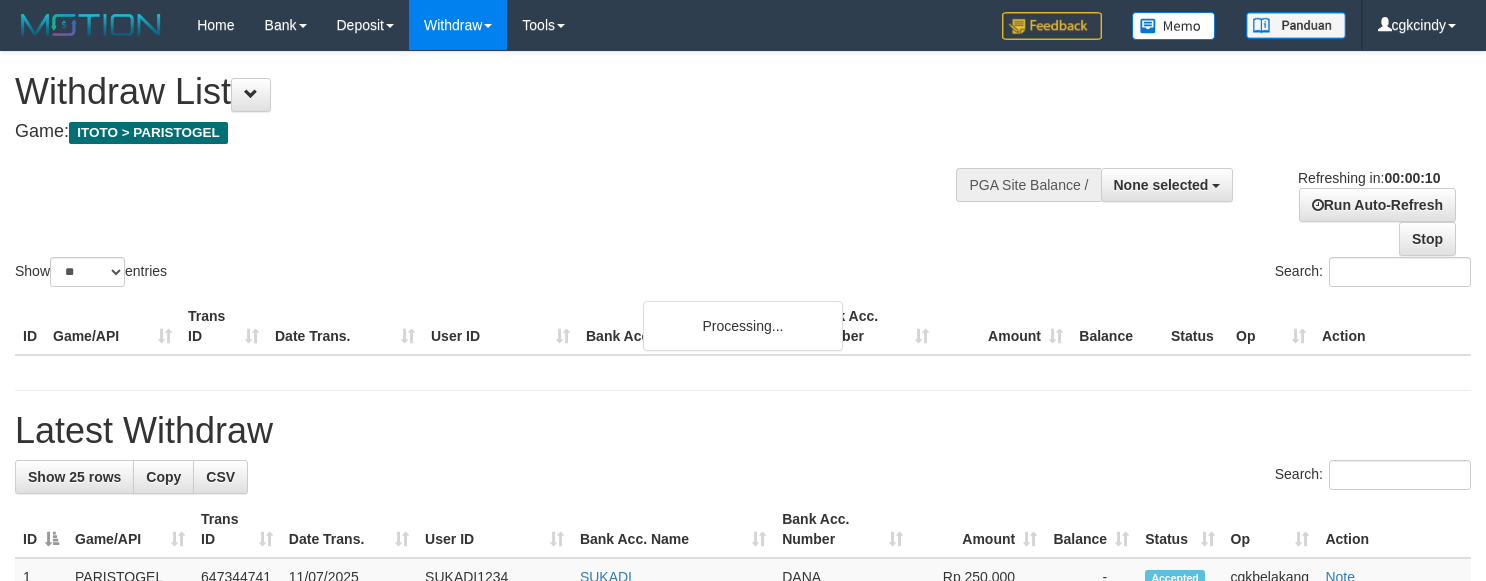 select 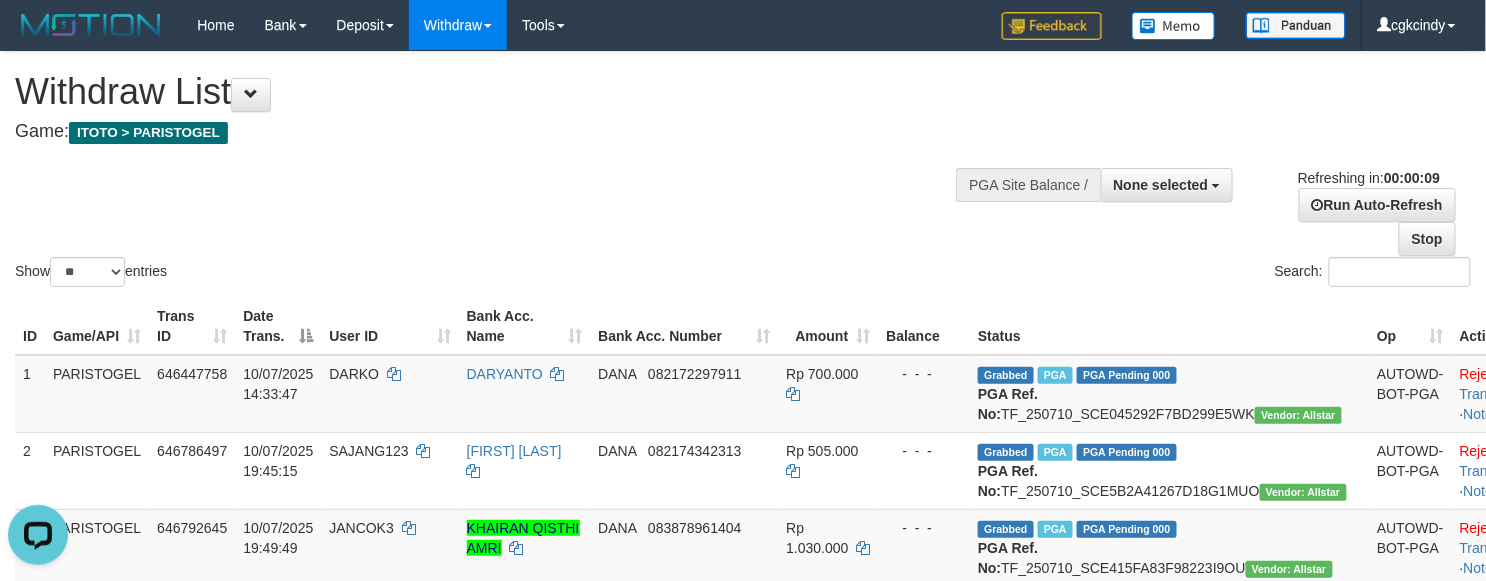 scroll, scrollTop: 0, scrollLeft: 0, axis: both 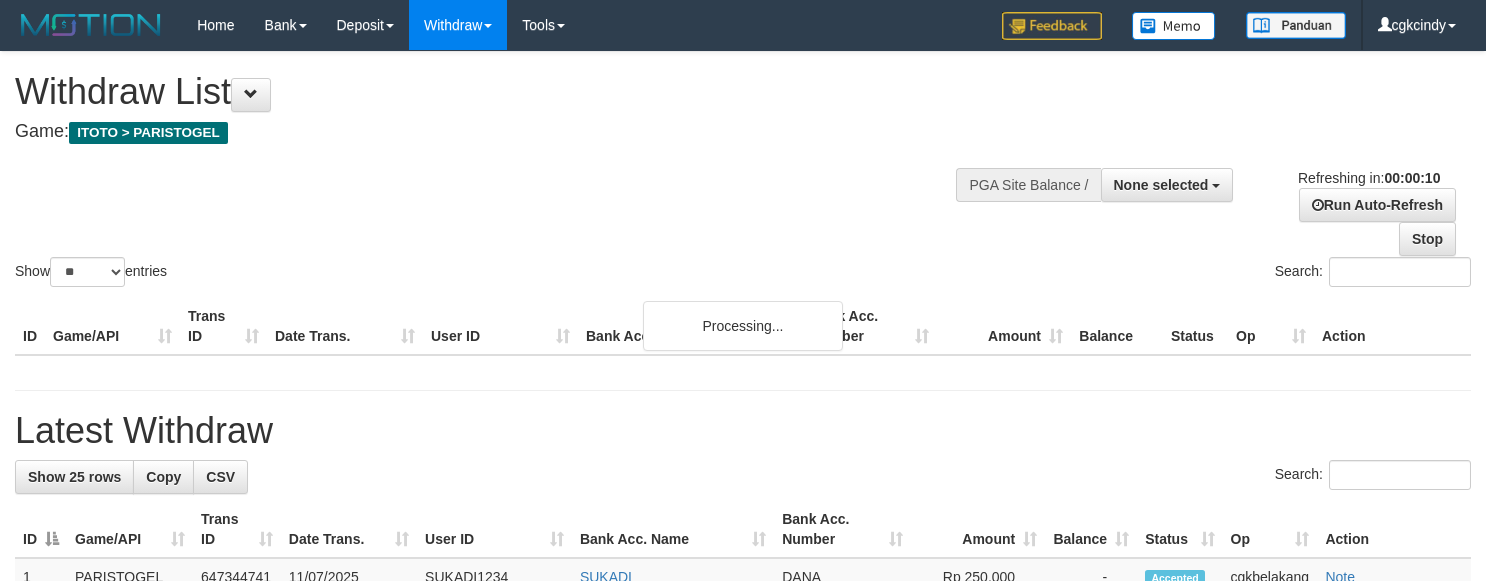 select 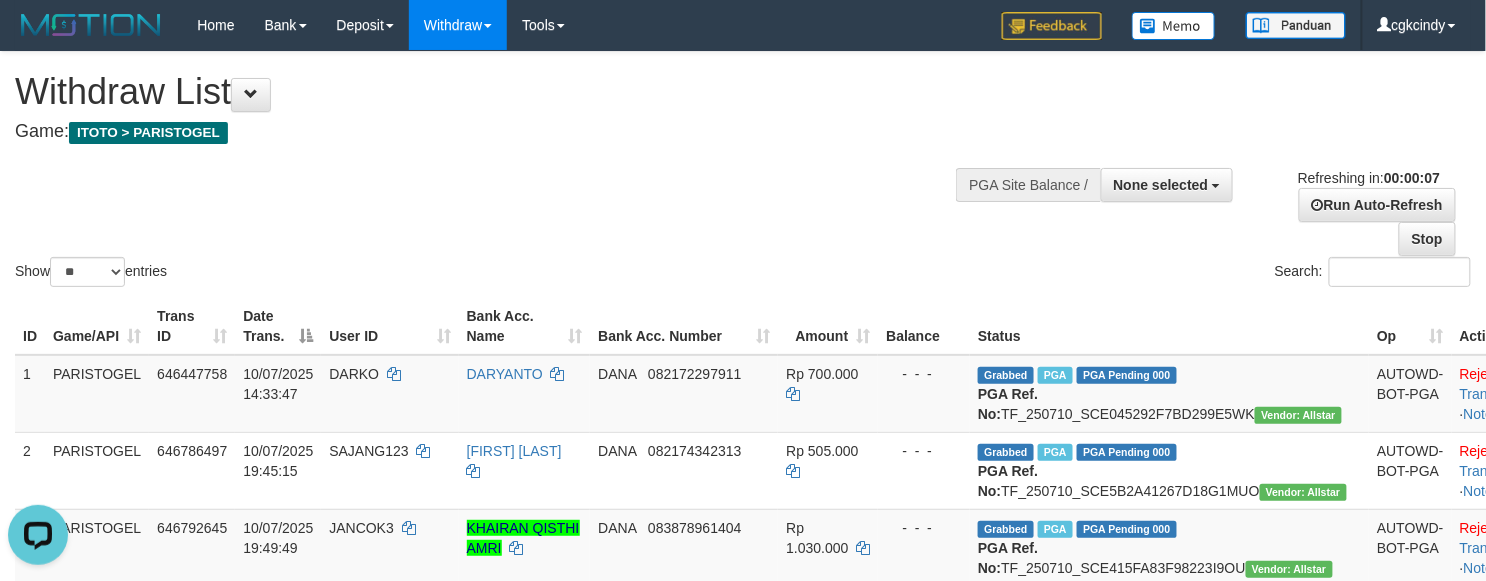 scroll, scrollTop: 0, scrollLeft: 0, axis: both 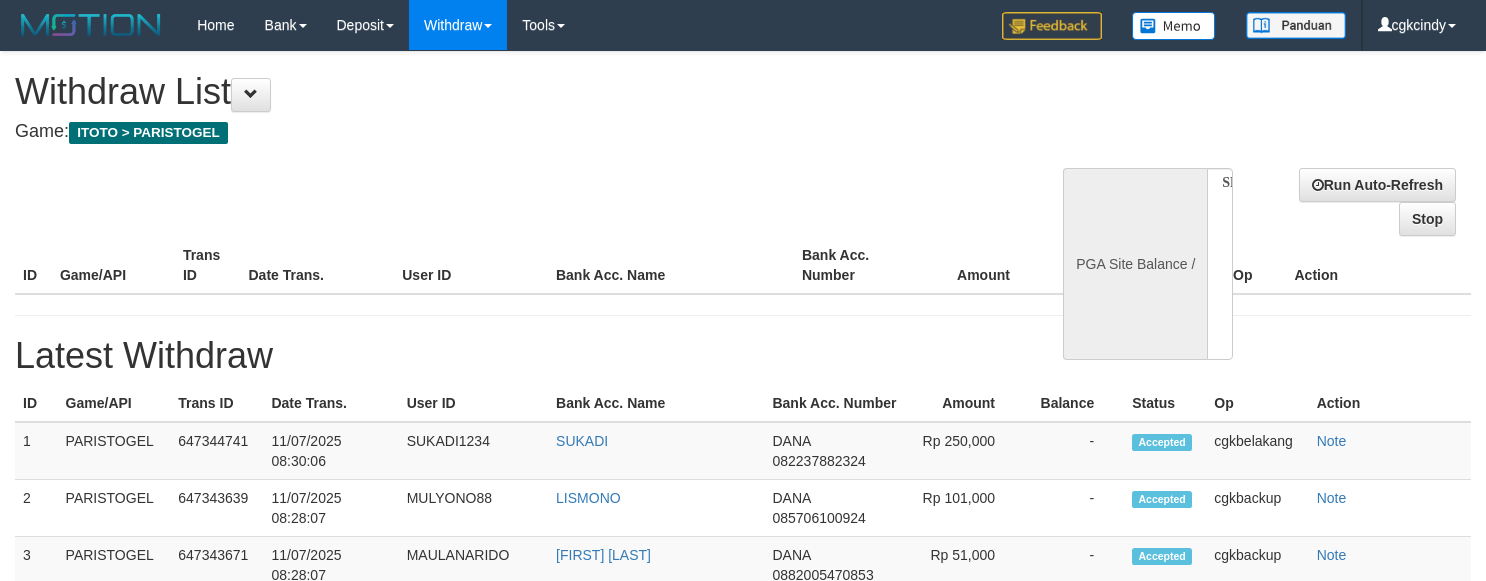 select 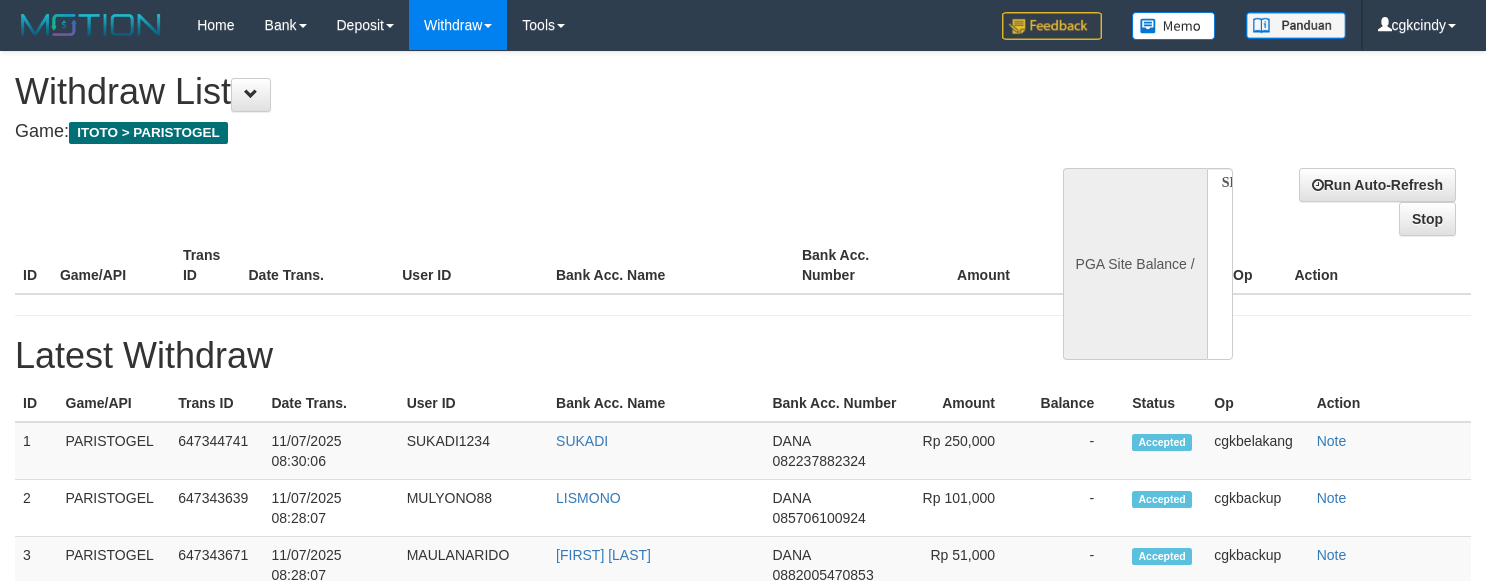scroll, scrollTop: 0, scrollLeft: 0, axis: both 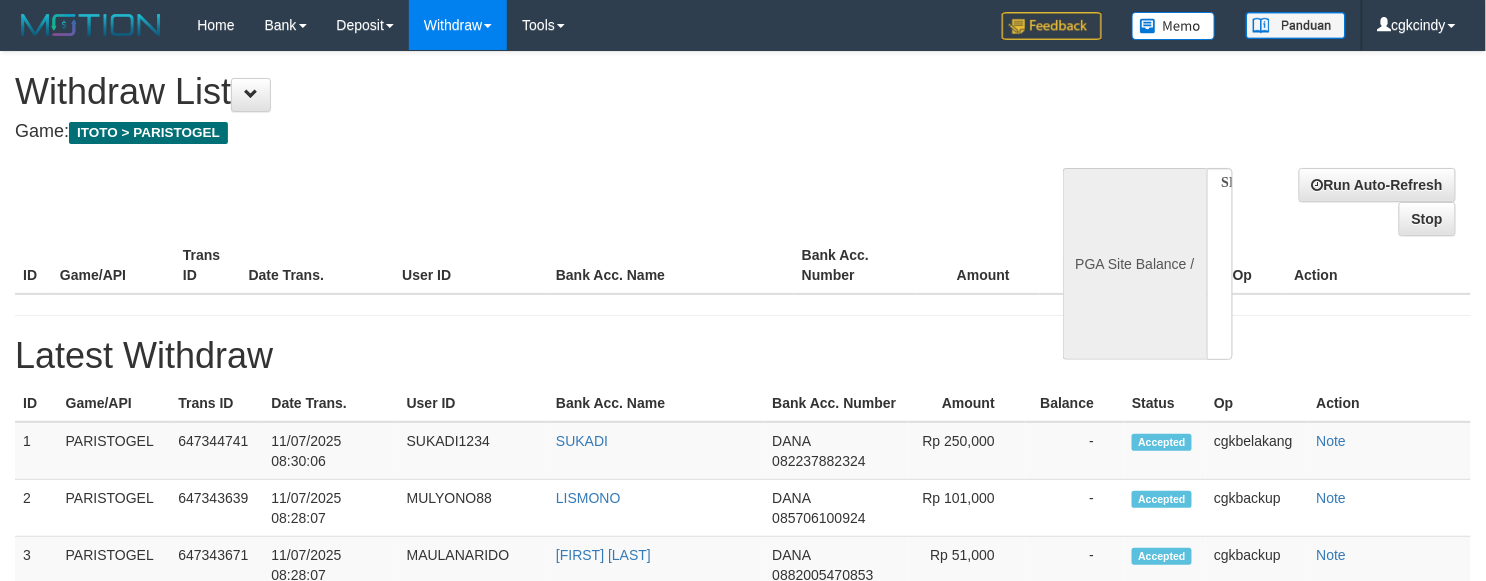 select on "**" 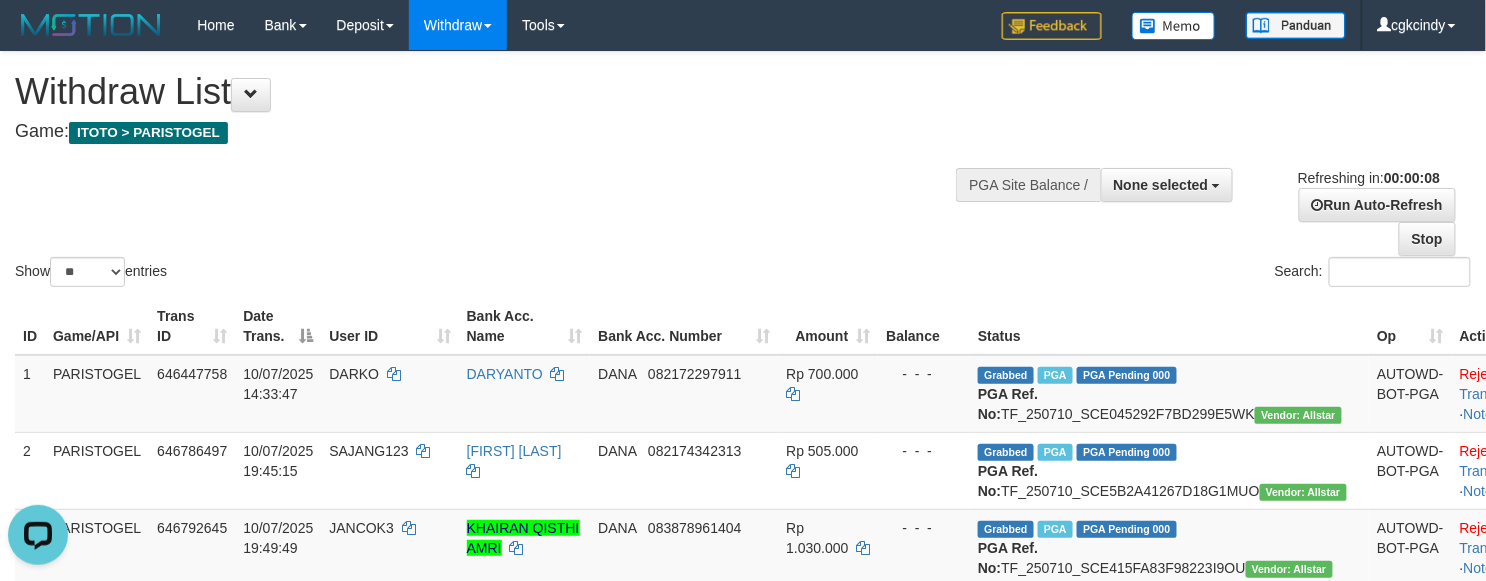 scroll, scrollTop: 0, scrollLeft: 0, axis: both 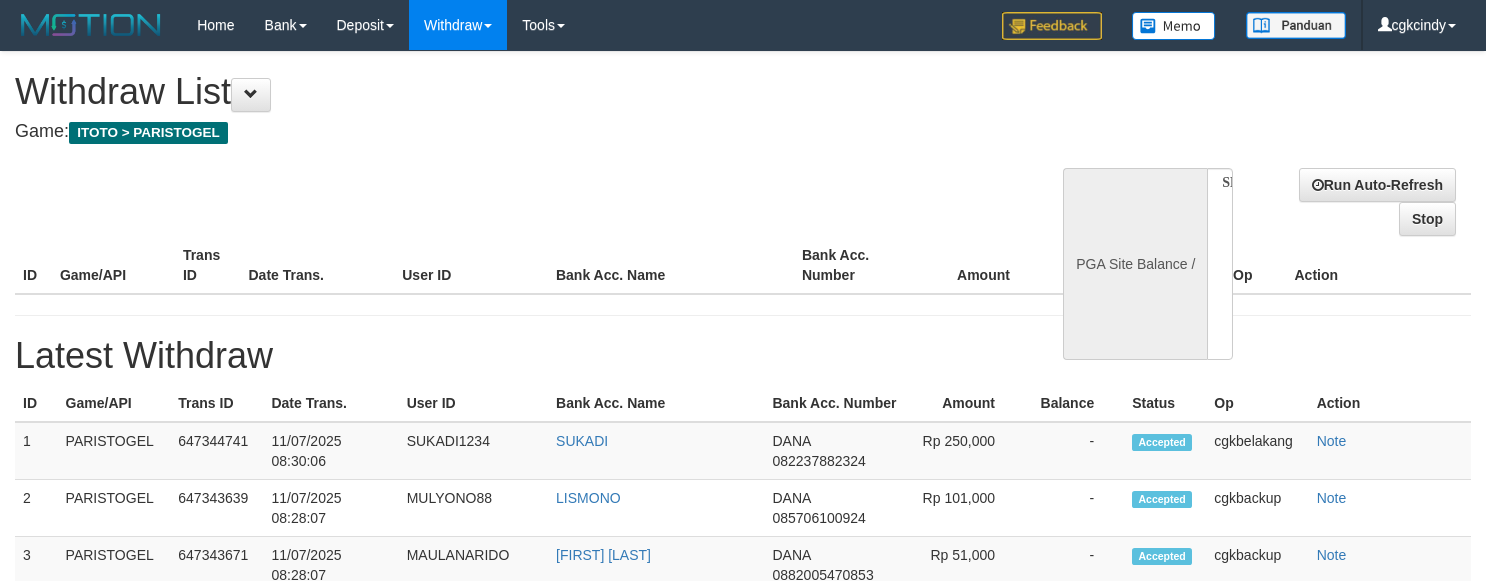 select 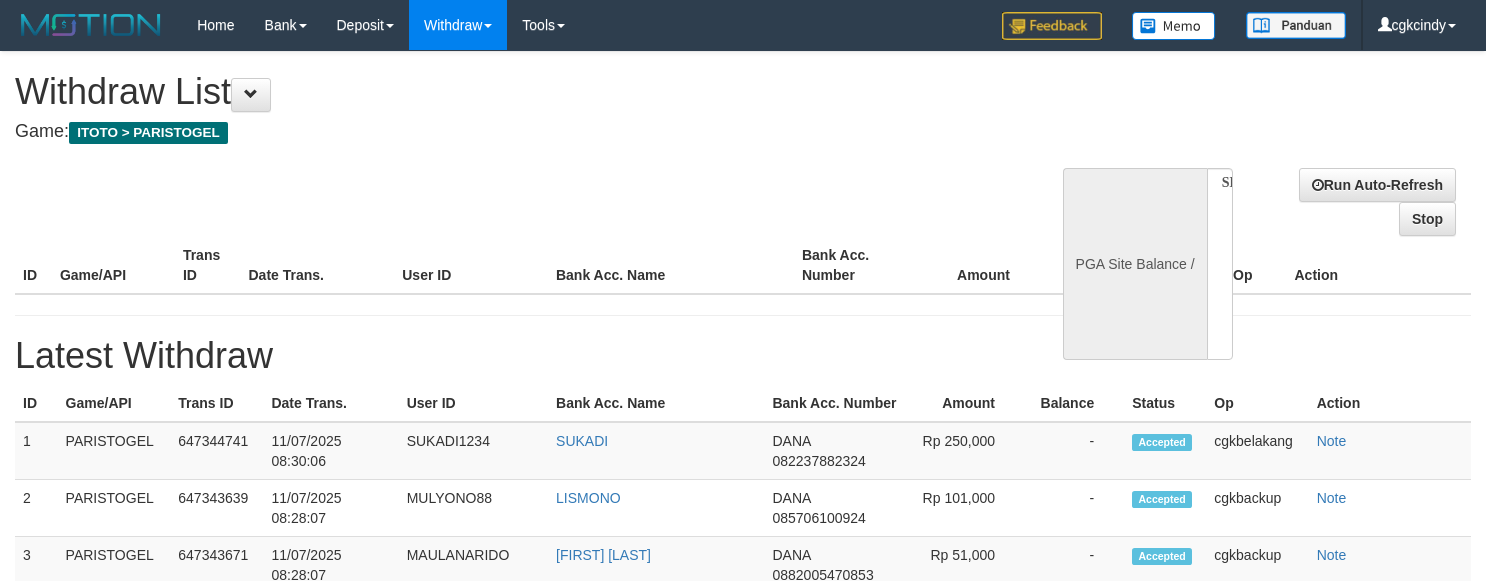 scroll, scrollTop: 0, scrollLeft: 0, axis: both 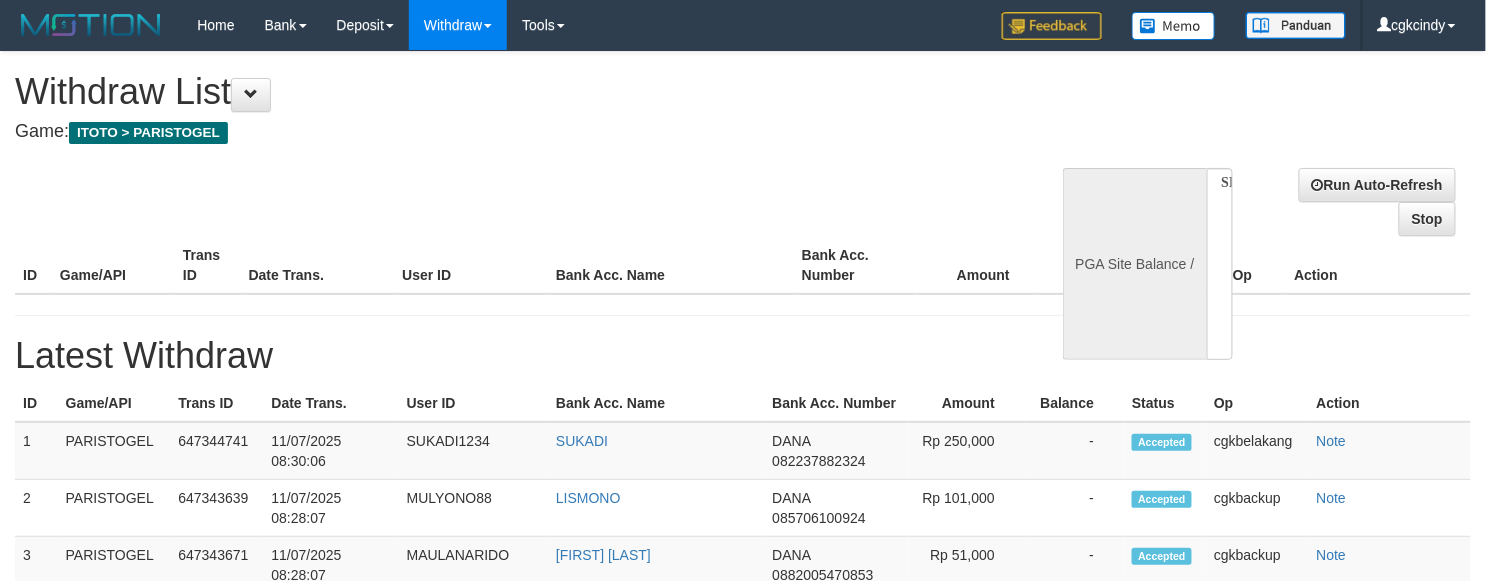 select on "**" 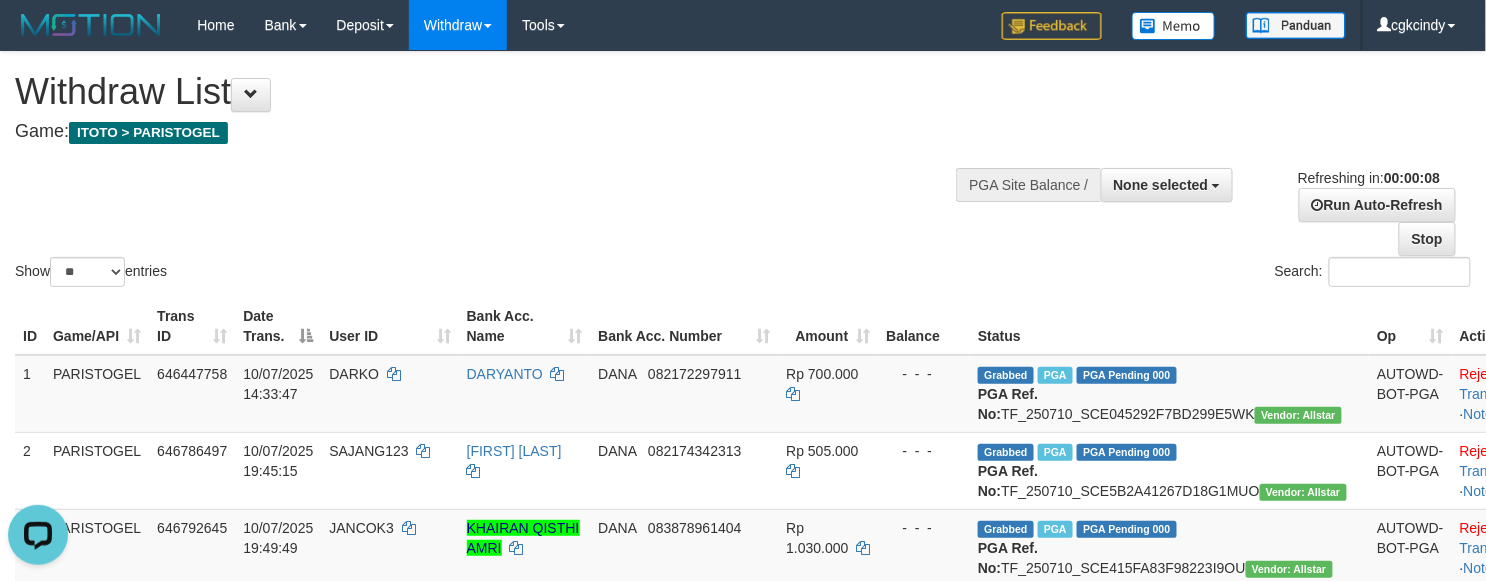 scroll, scrollTop: 0, scrollLeft: 0, axis: both 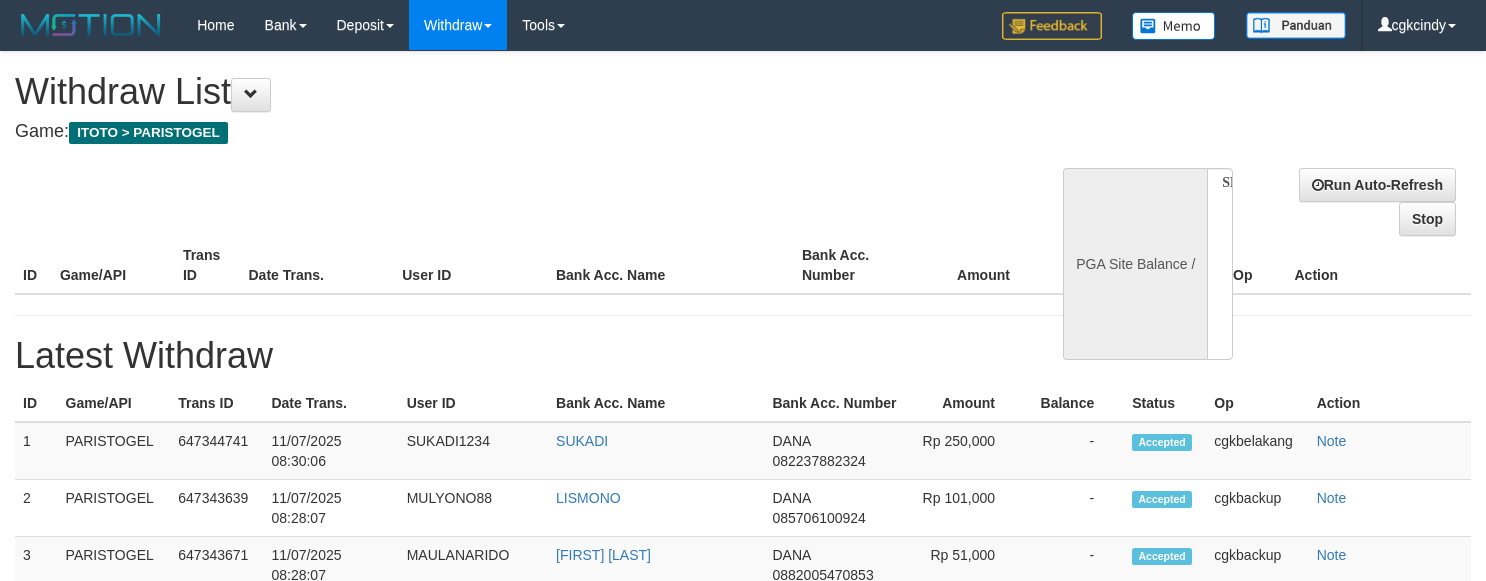select 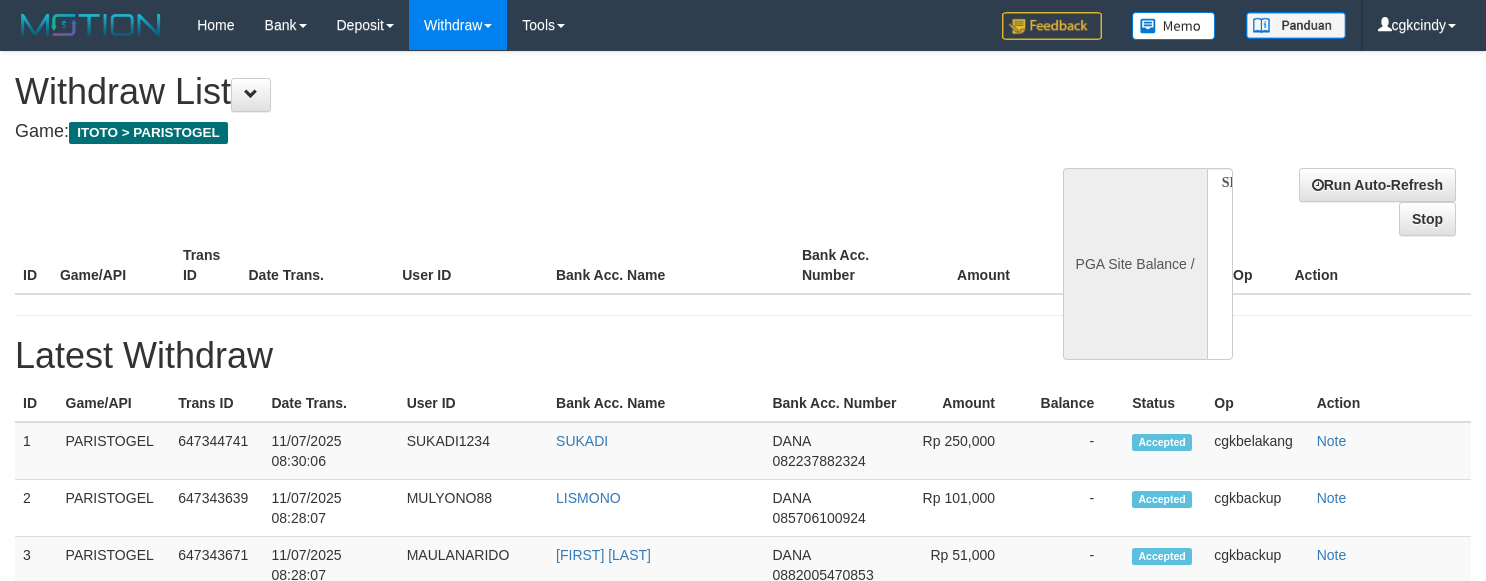 scroll, scrollTop: 0, scrollLeft: 0, axis: both 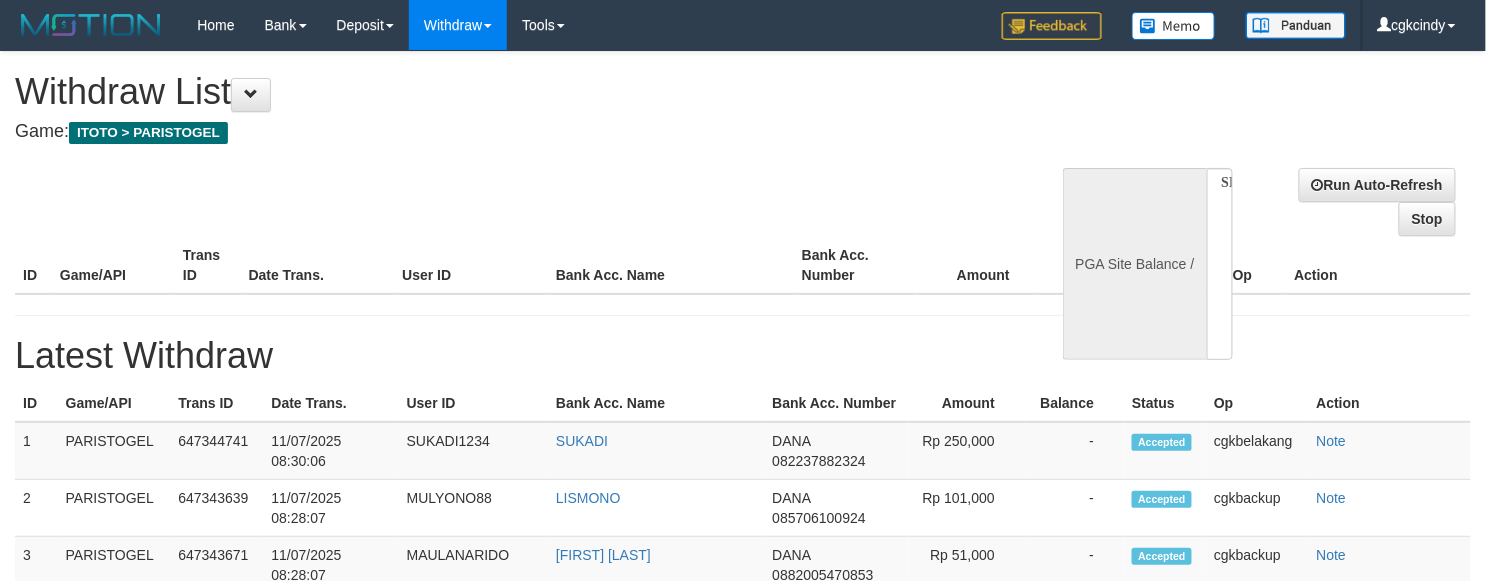 select on "**" 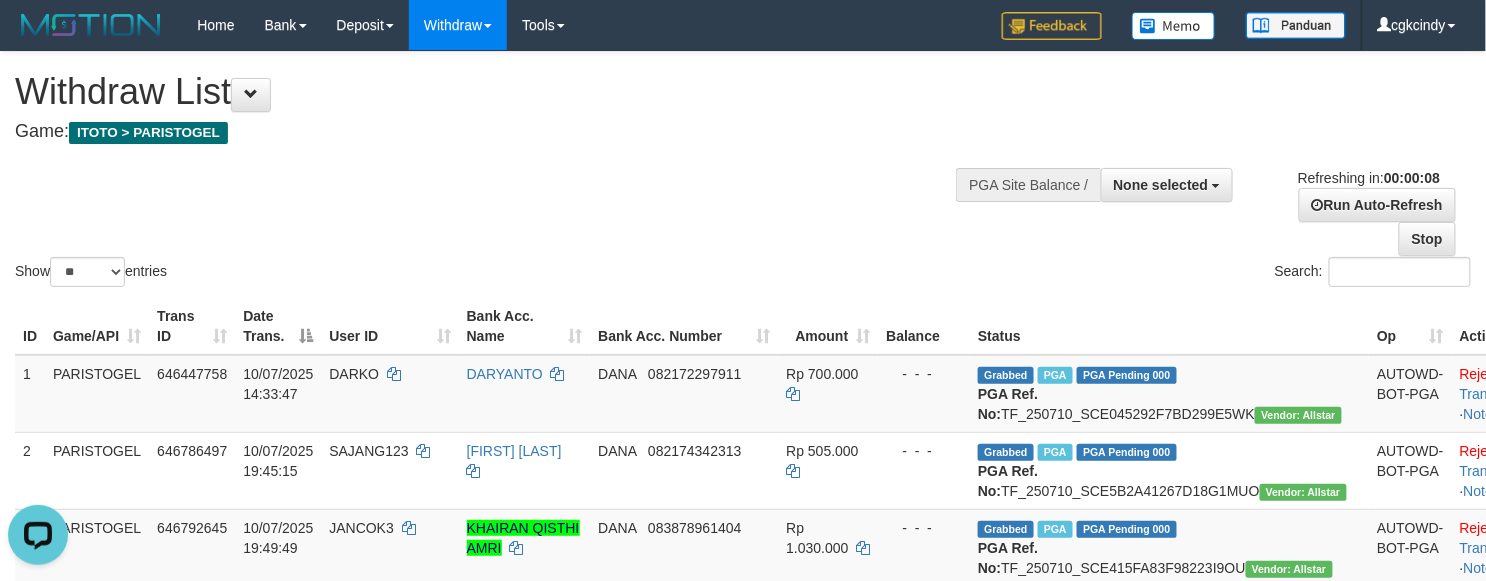 scroll, scrollTop: 0, scrollLeft: 0, axis: both 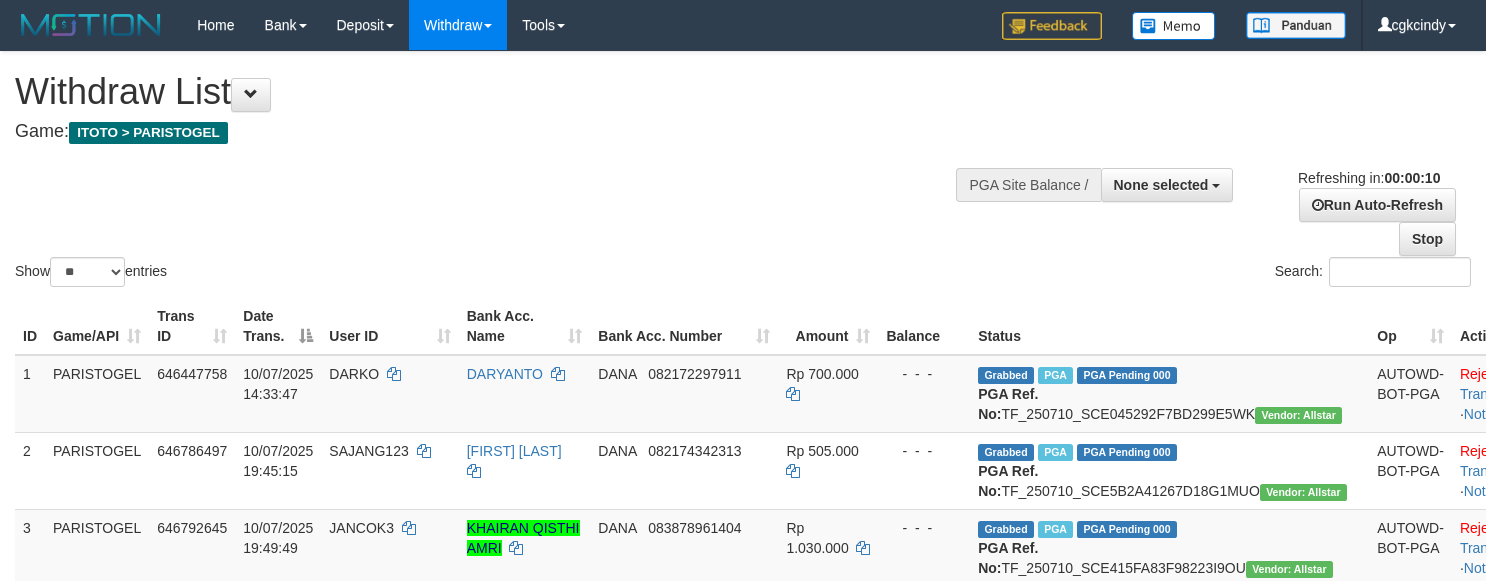 select 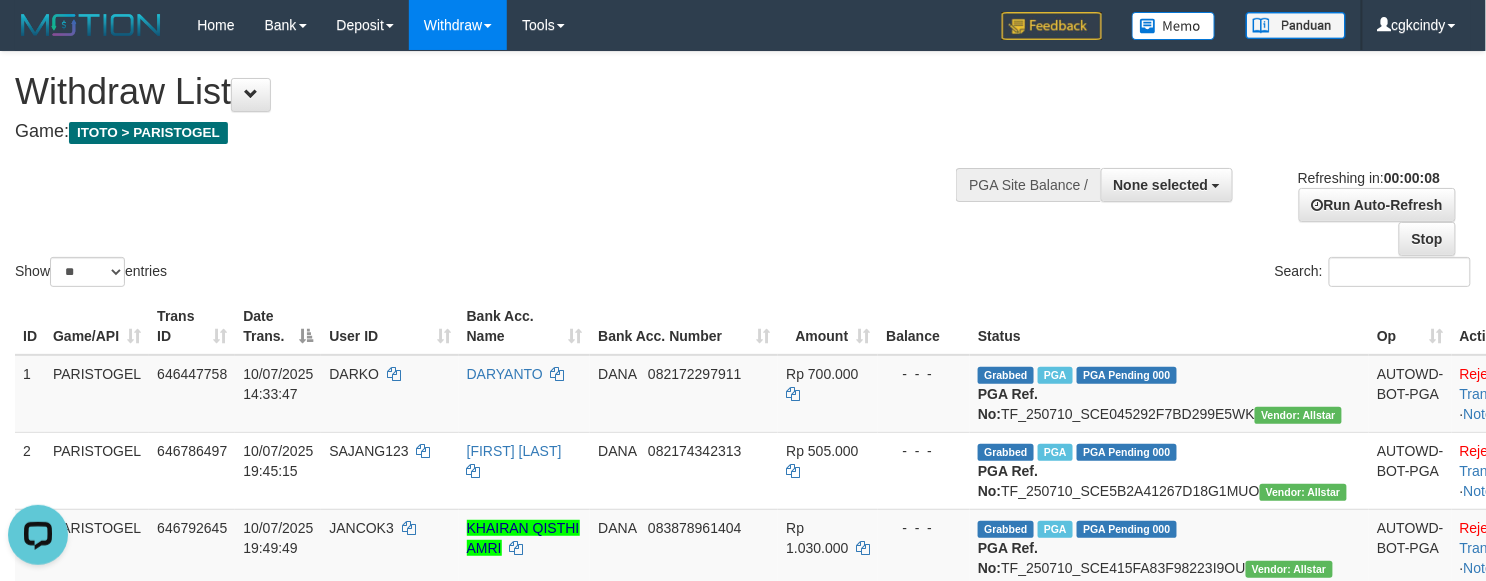 scroll, scrollTop: 0, scrollLeft: 0, axis: both 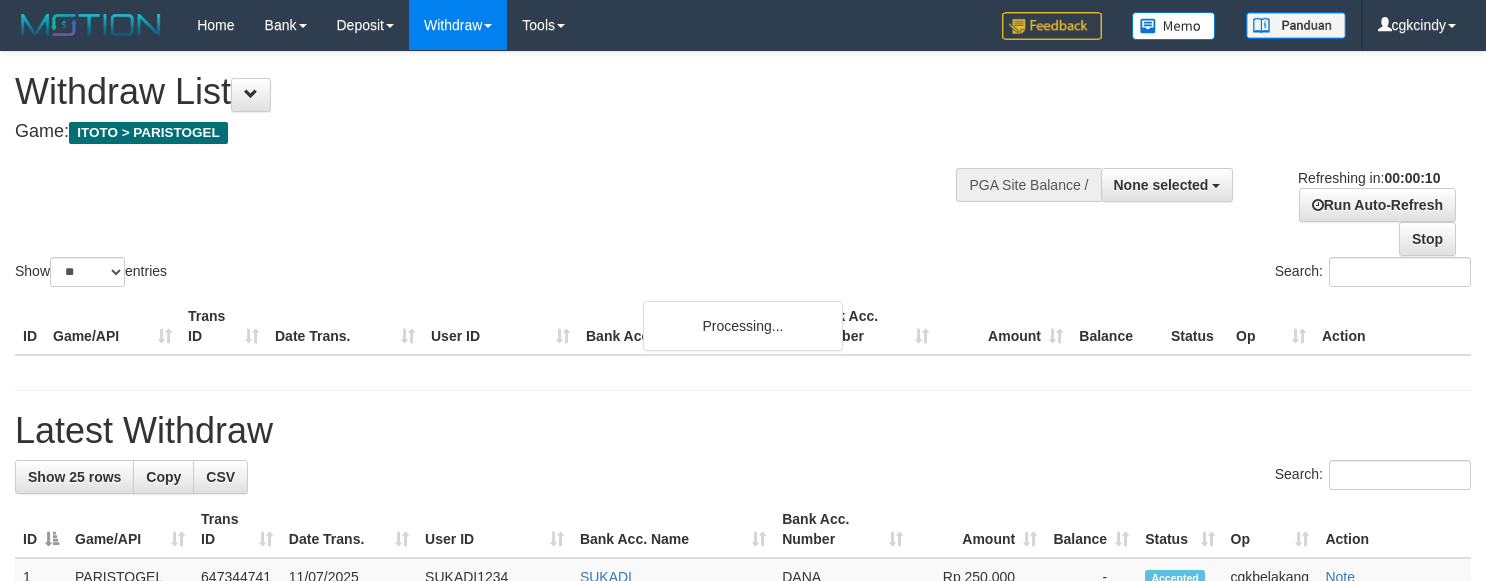 select 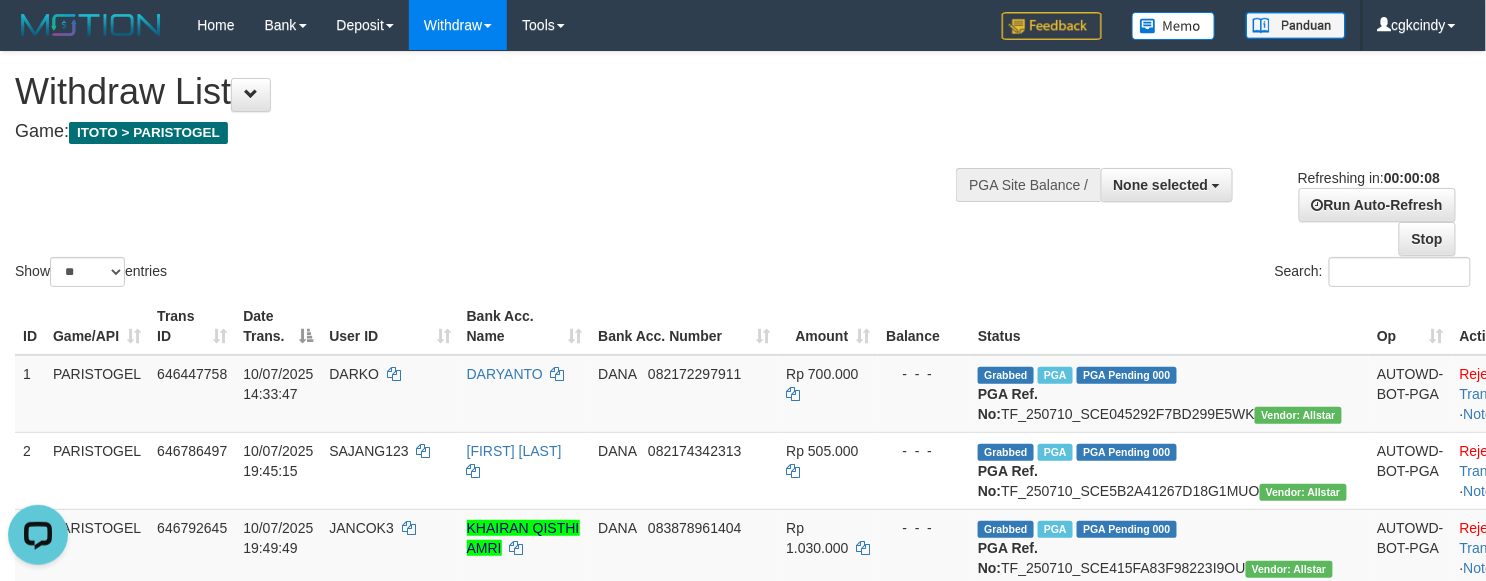 scroll, scrollTop: 0, scrollLeft: 0, axis: both 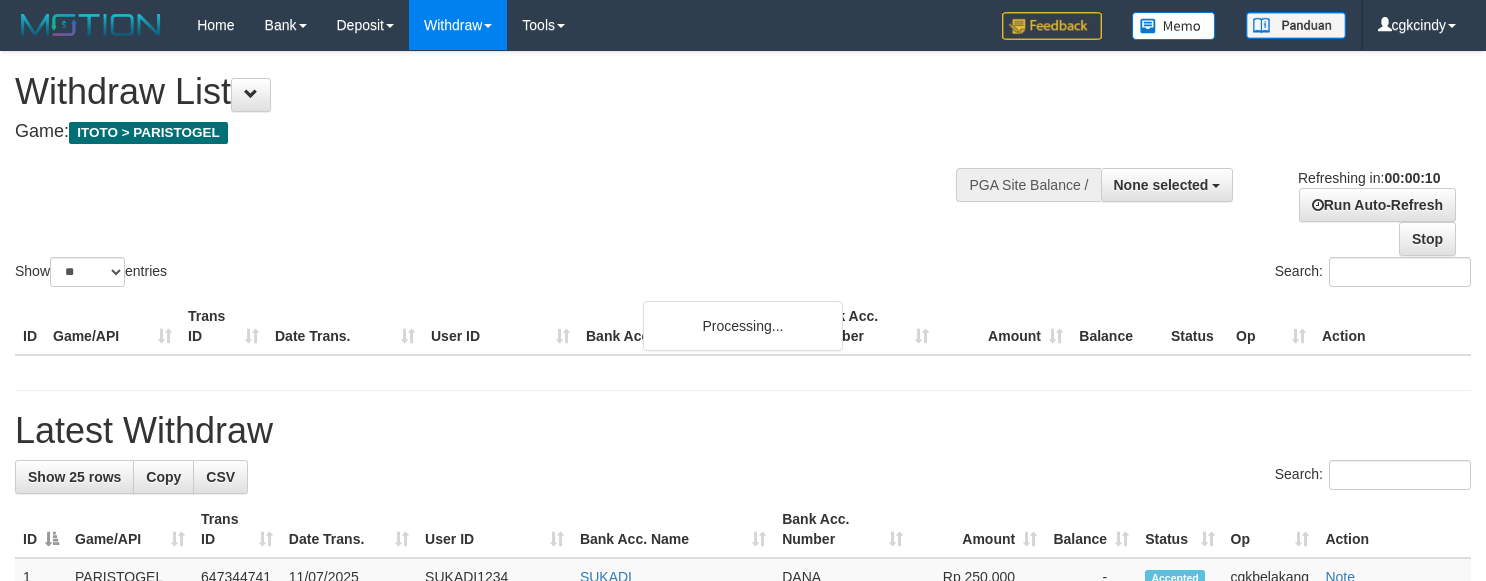 select 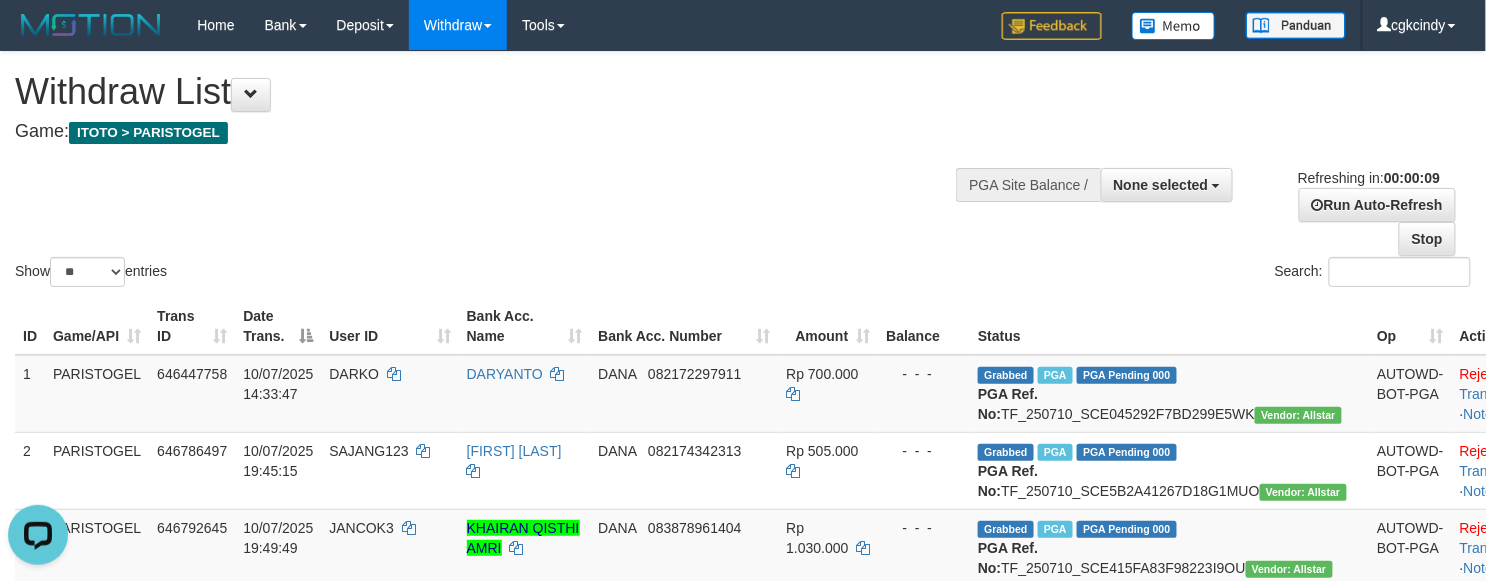 scroll, scrollTop: 0, scrollLeft: 0, axis: both 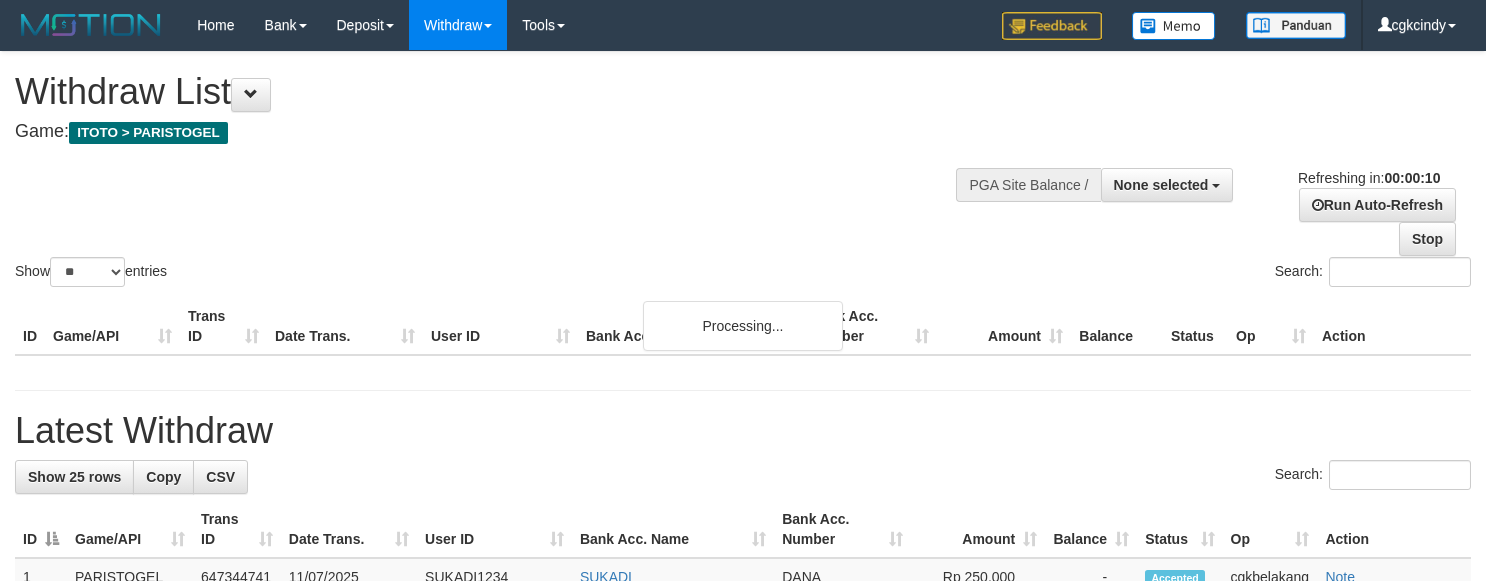select 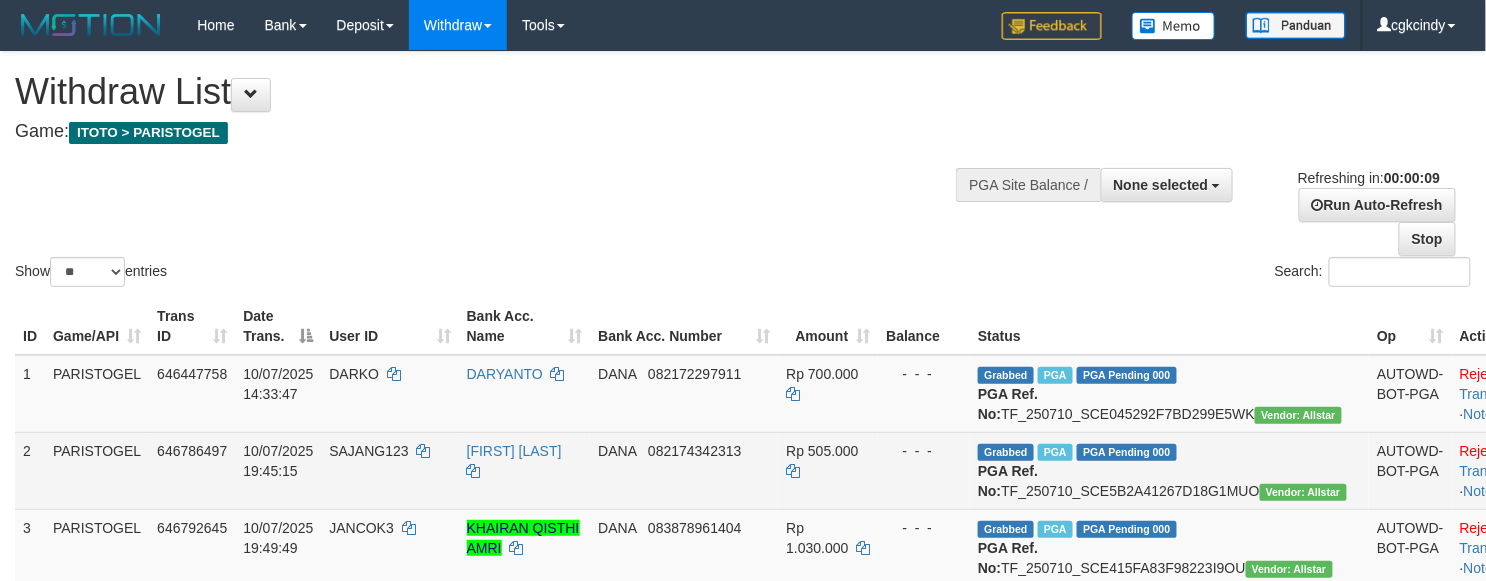 scroll, scrollTop: 470, scrollLeft: 0, axis: vertical 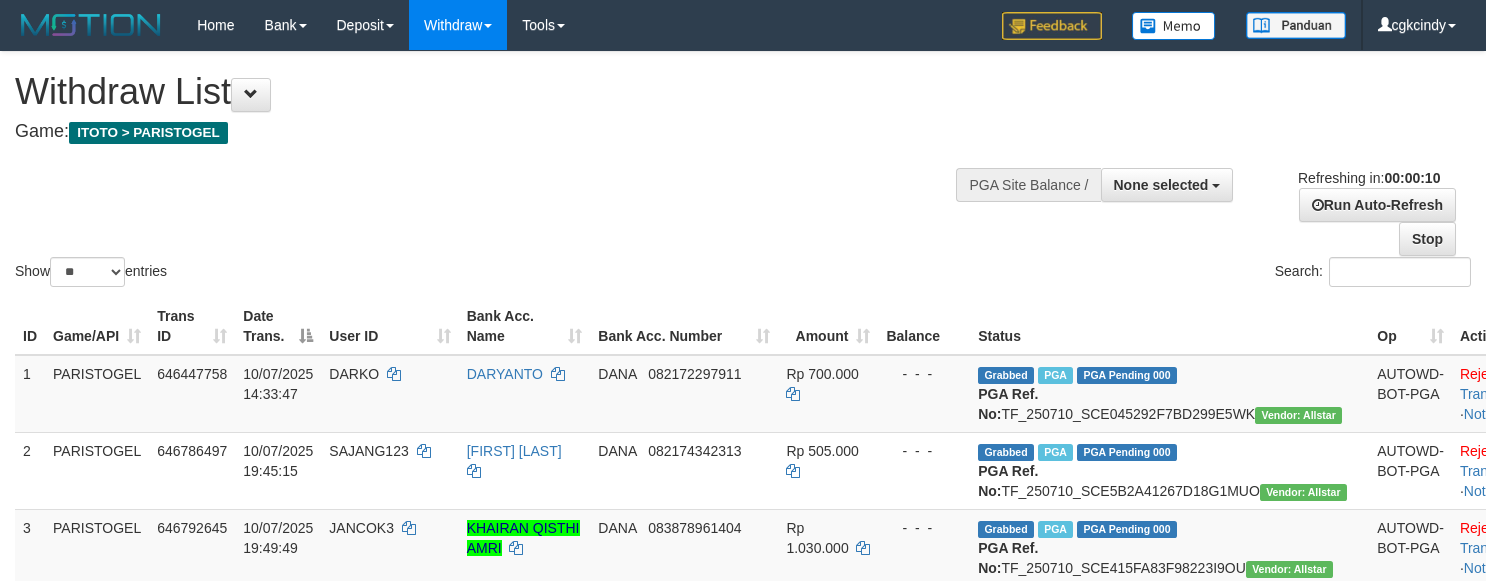 select 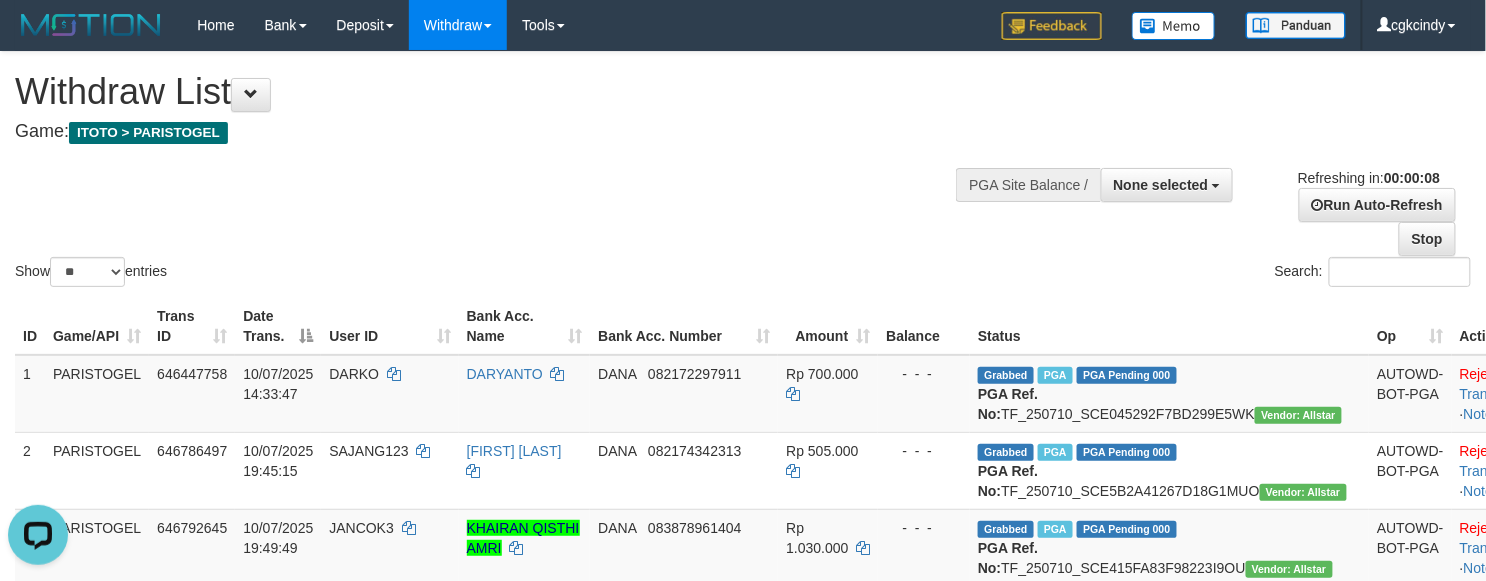scroll, scrollTop: 0, scrollLeft: 0, axis: both 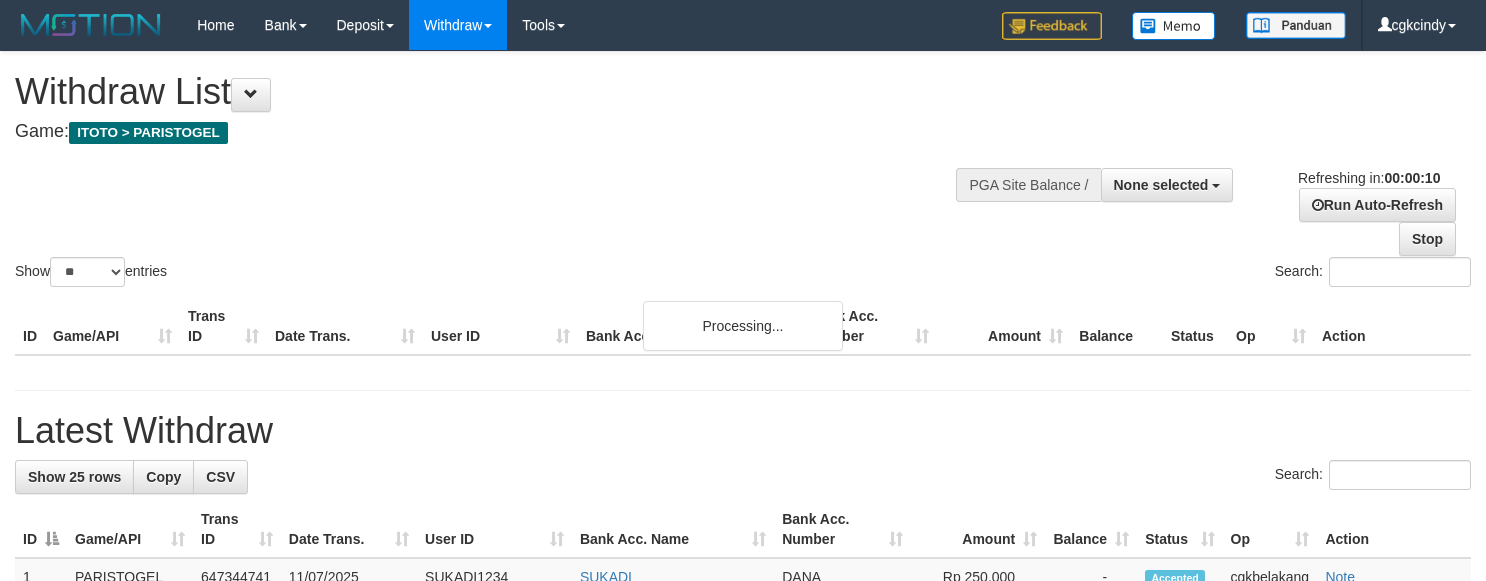 select 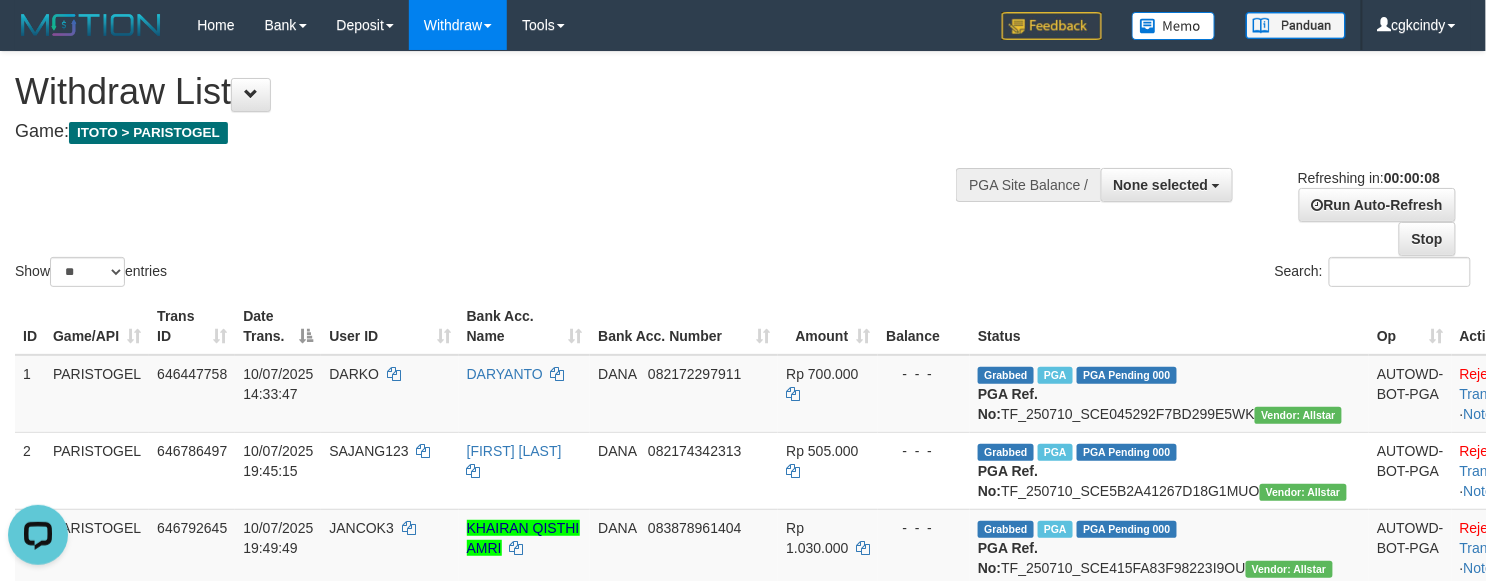 scroll, scrollTop: 0, scrollLeft: 0, axis: both 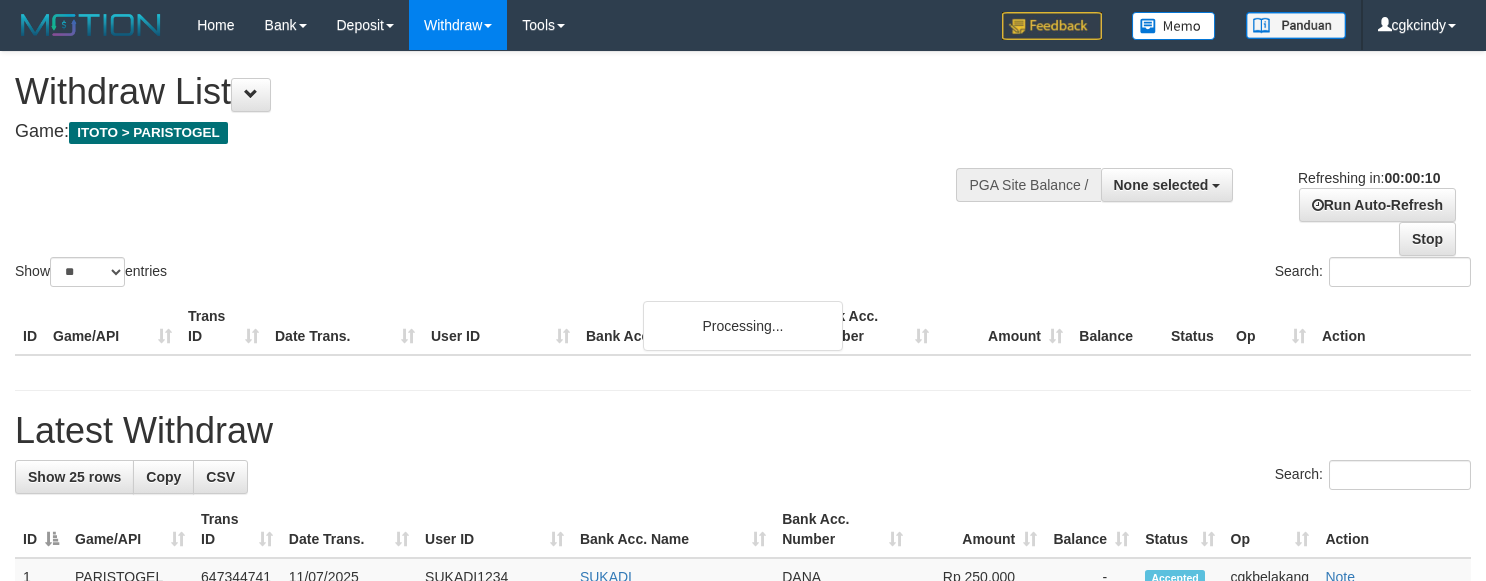 select 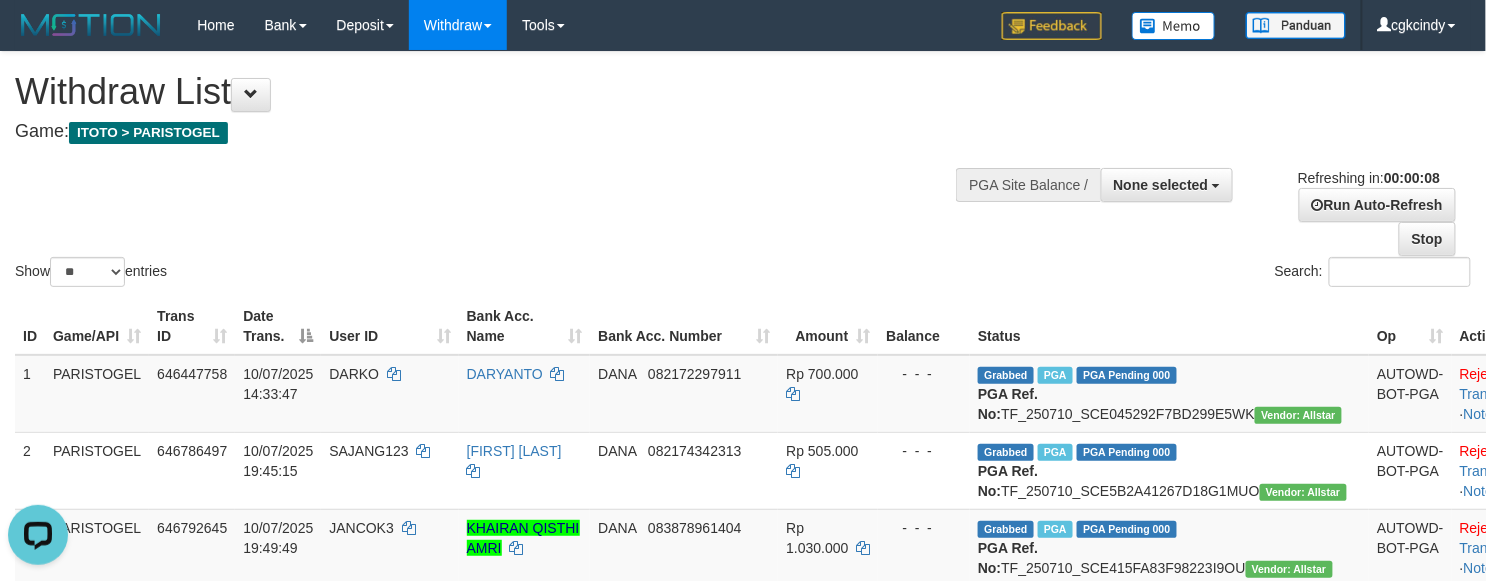 scroll, scrollTop: 0, scrollLeft: 0, axis: both 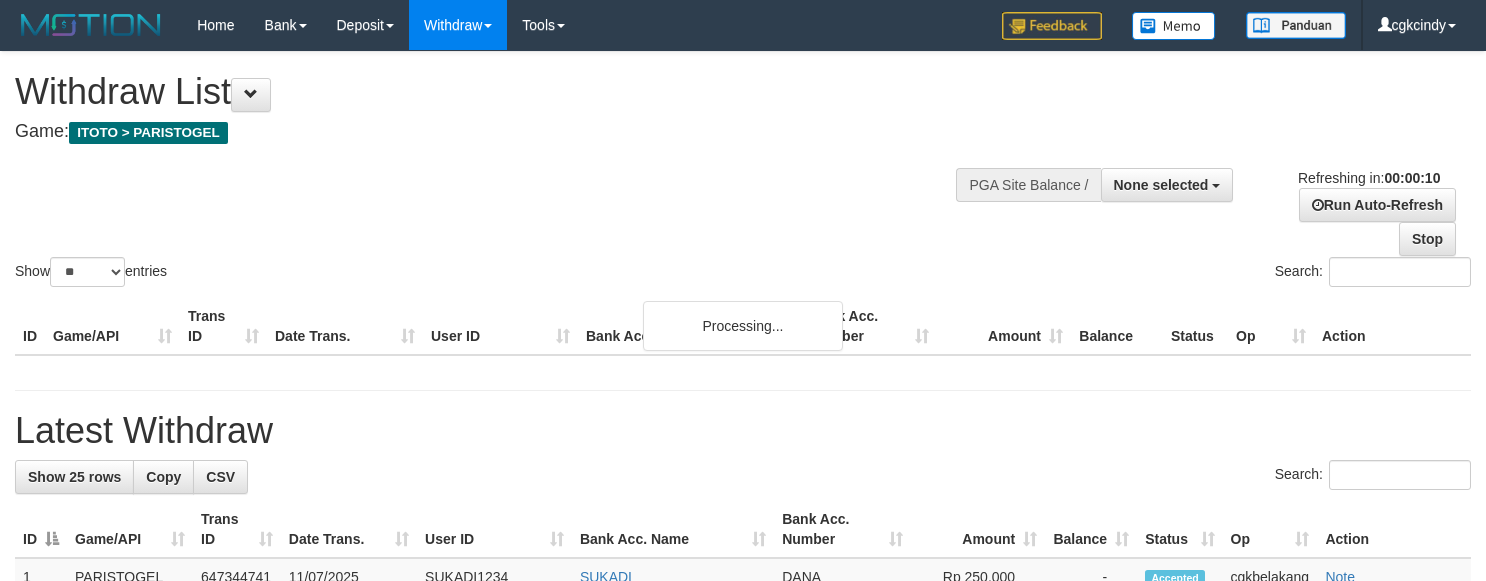select 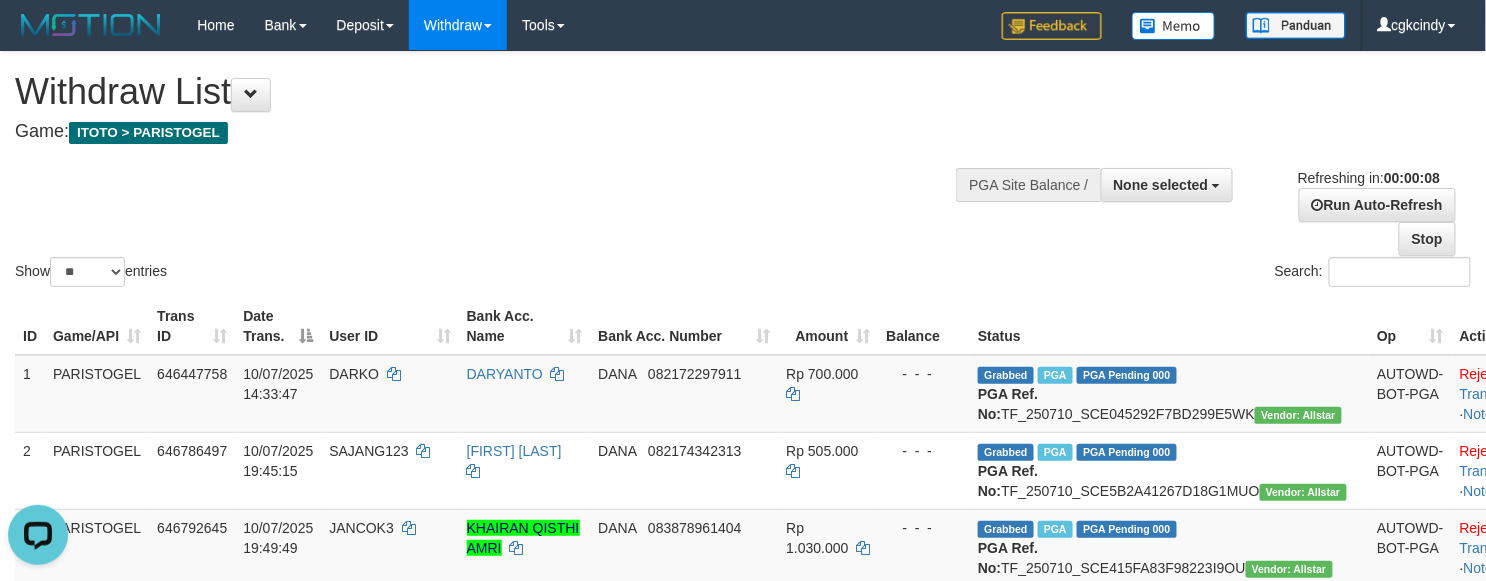 scroll, scrollTop: 0, scrollLeft: 0, axis: both 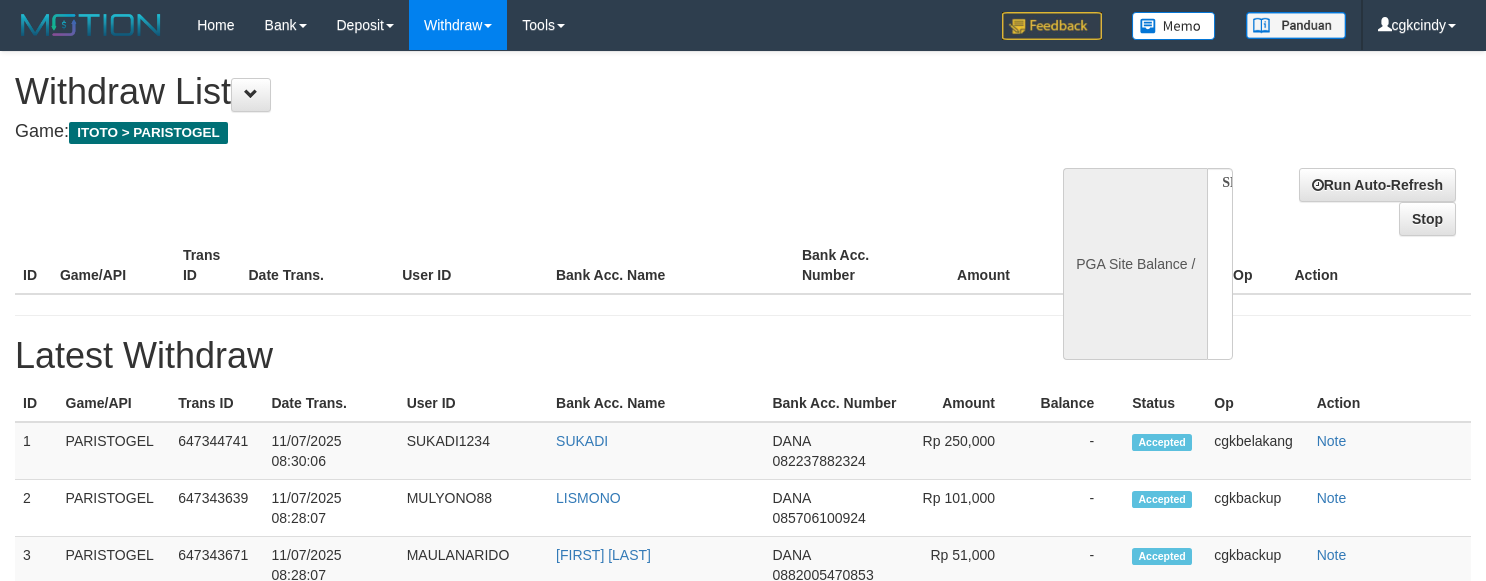 select 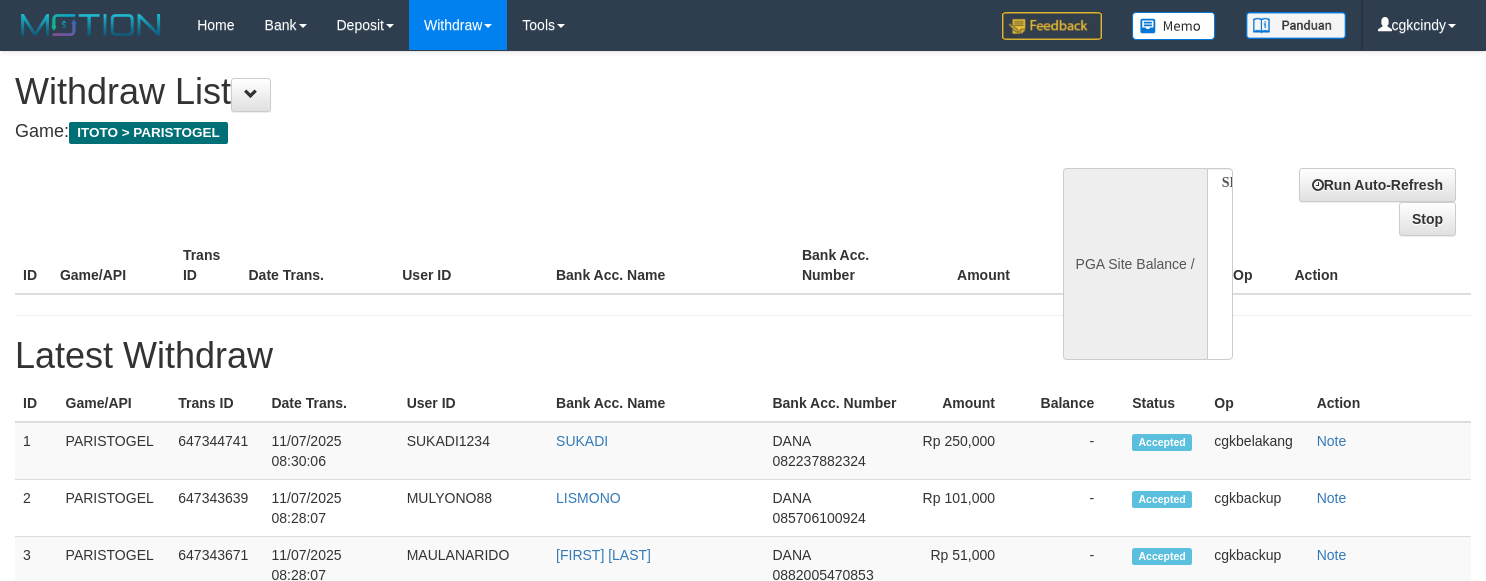 scroll, scrollTop: 0, scrollLeft: 0, axis: both 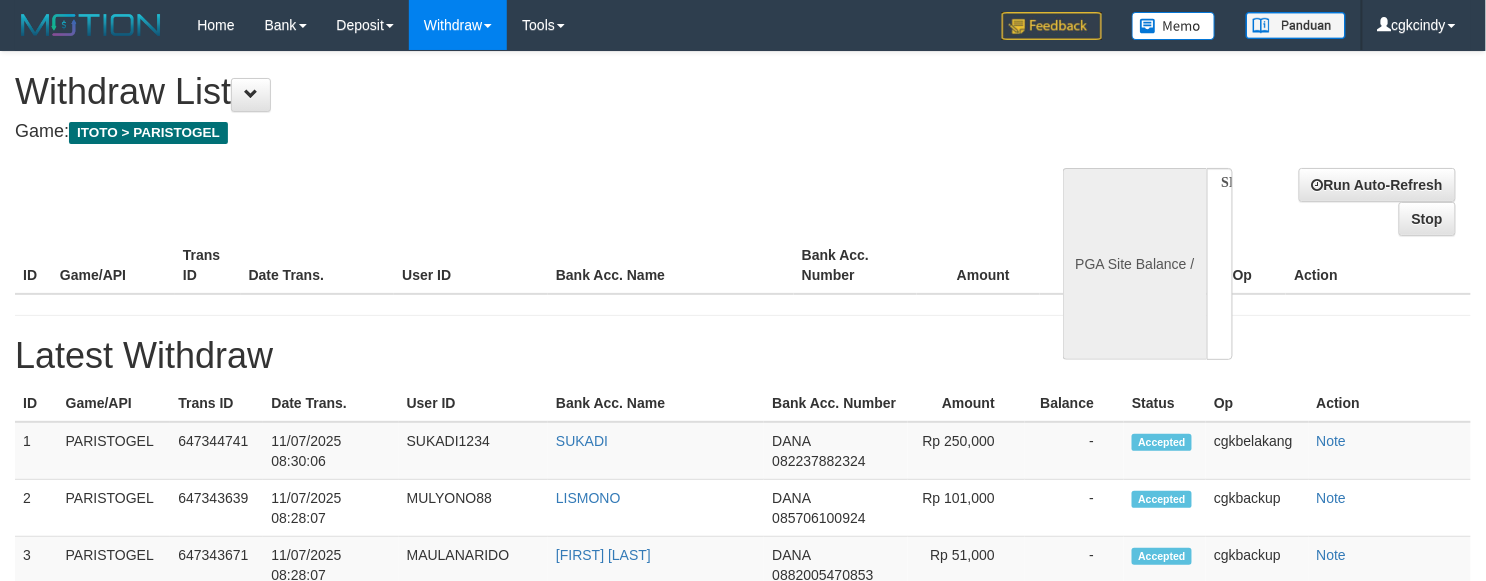 select on "**" 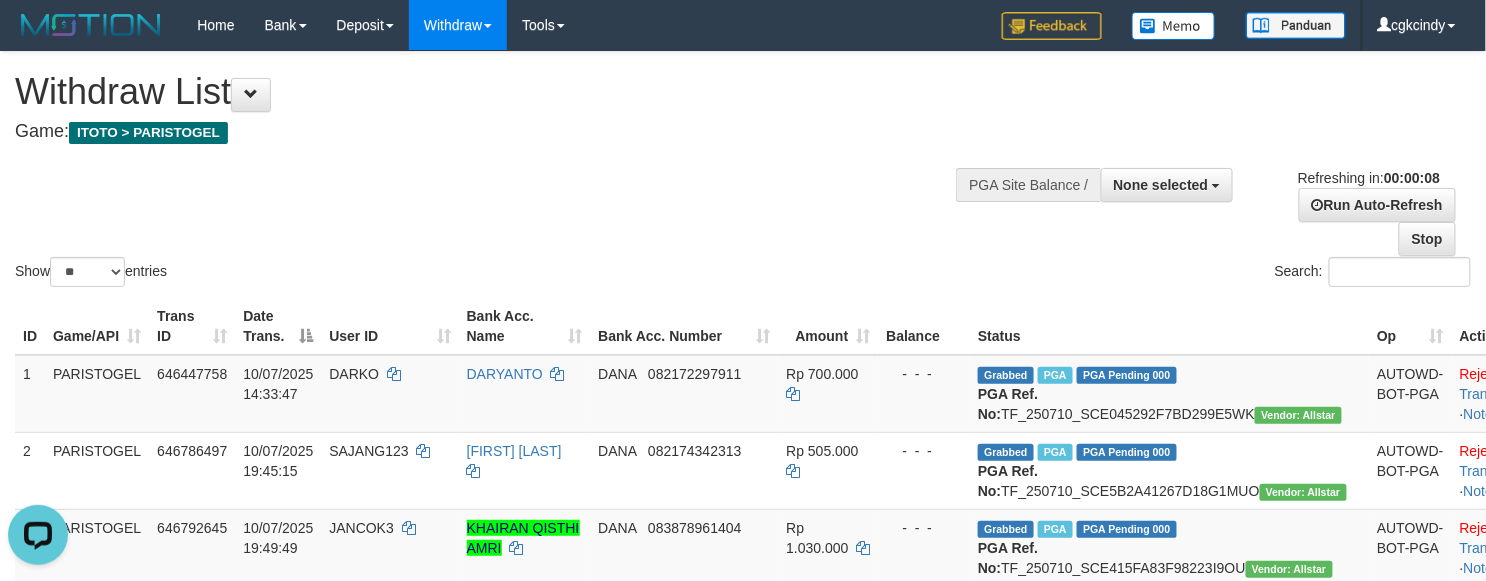 scroll, scrollTop: 0, scrollLeft: 0, axis: both 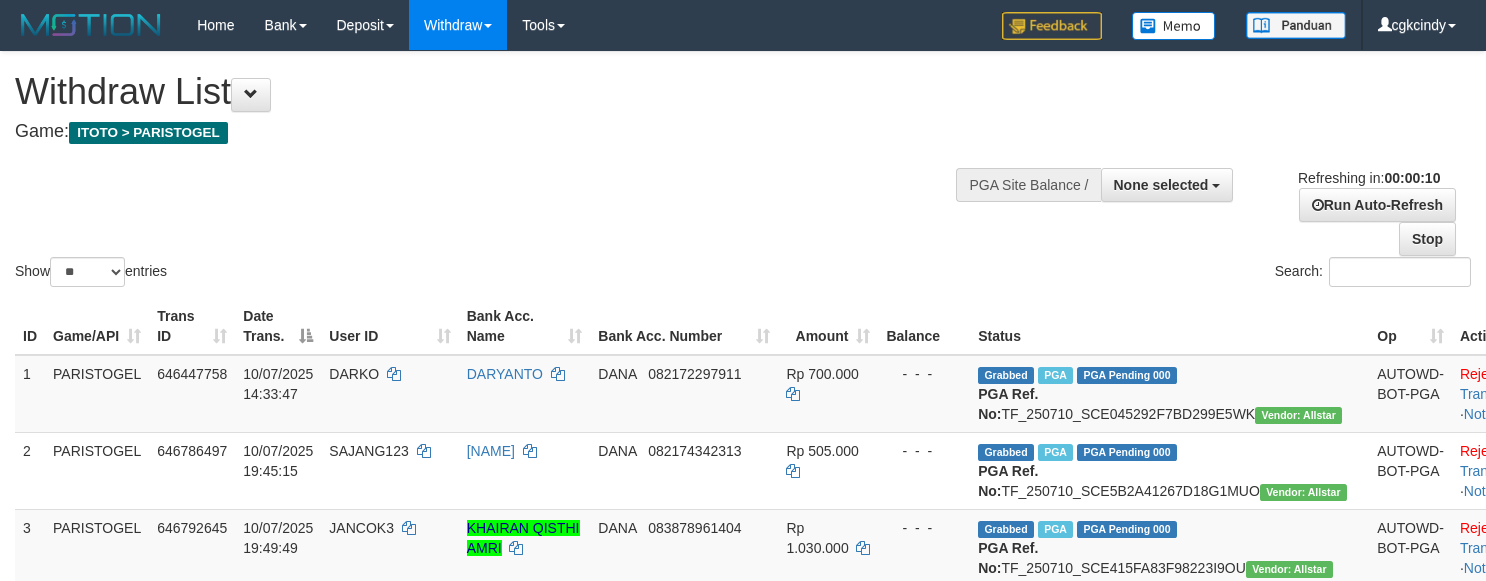 select 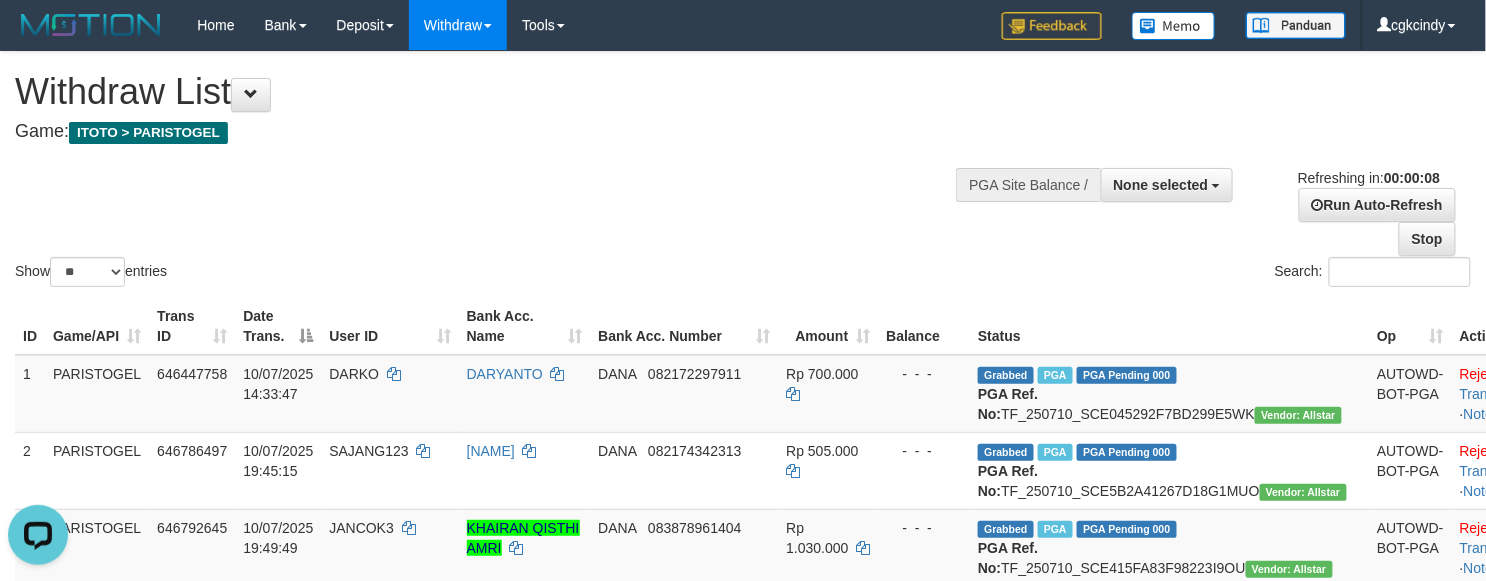 scroll, scrollTop: 0, scrollLeft: 0, axis: both 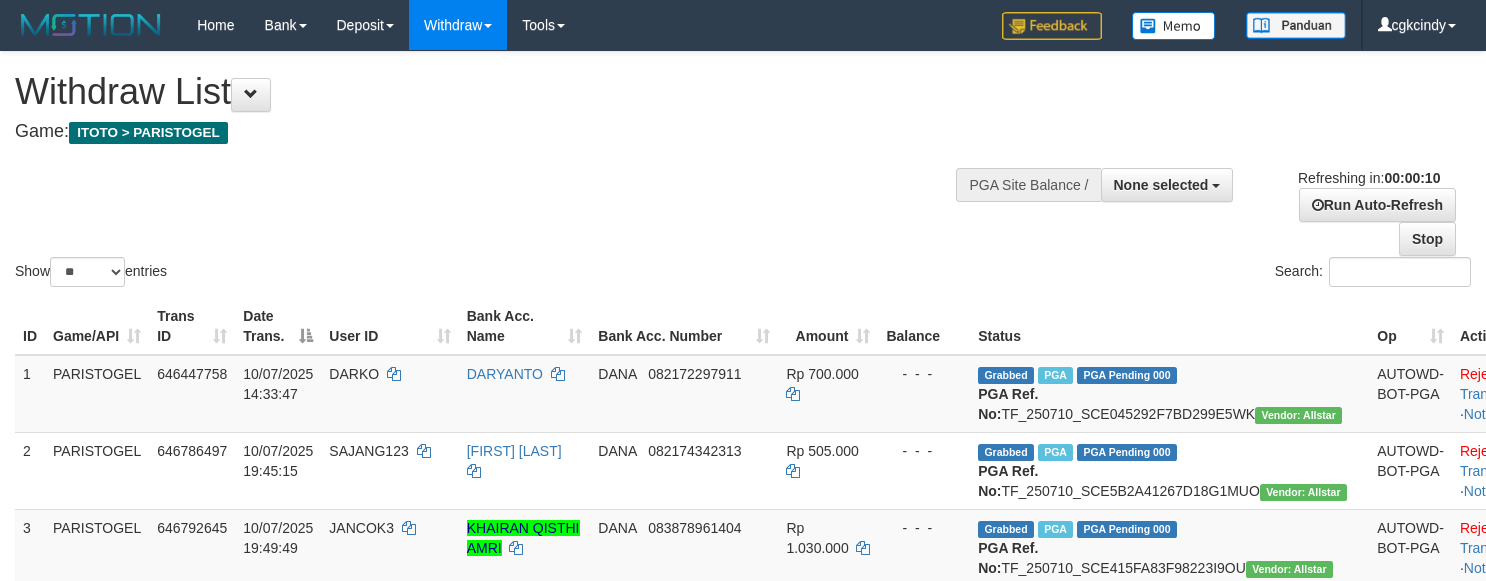 select 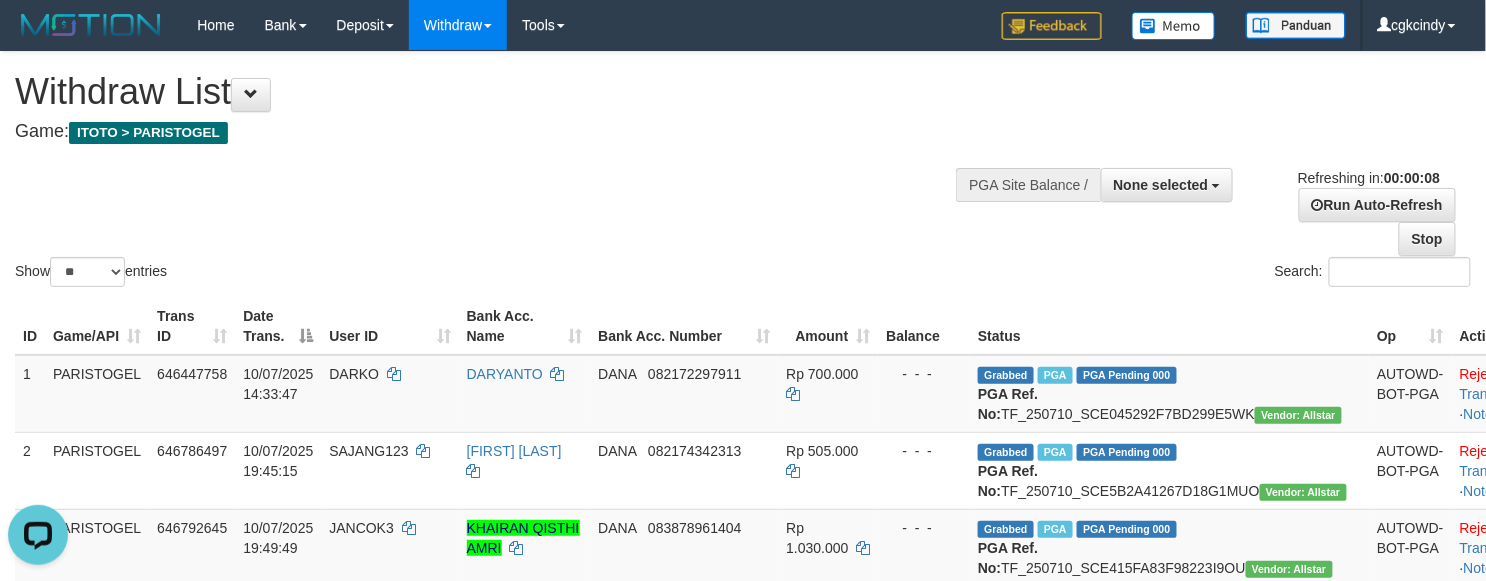 scroll, scrollTop: 0, scrollLeft: 0, axis: both 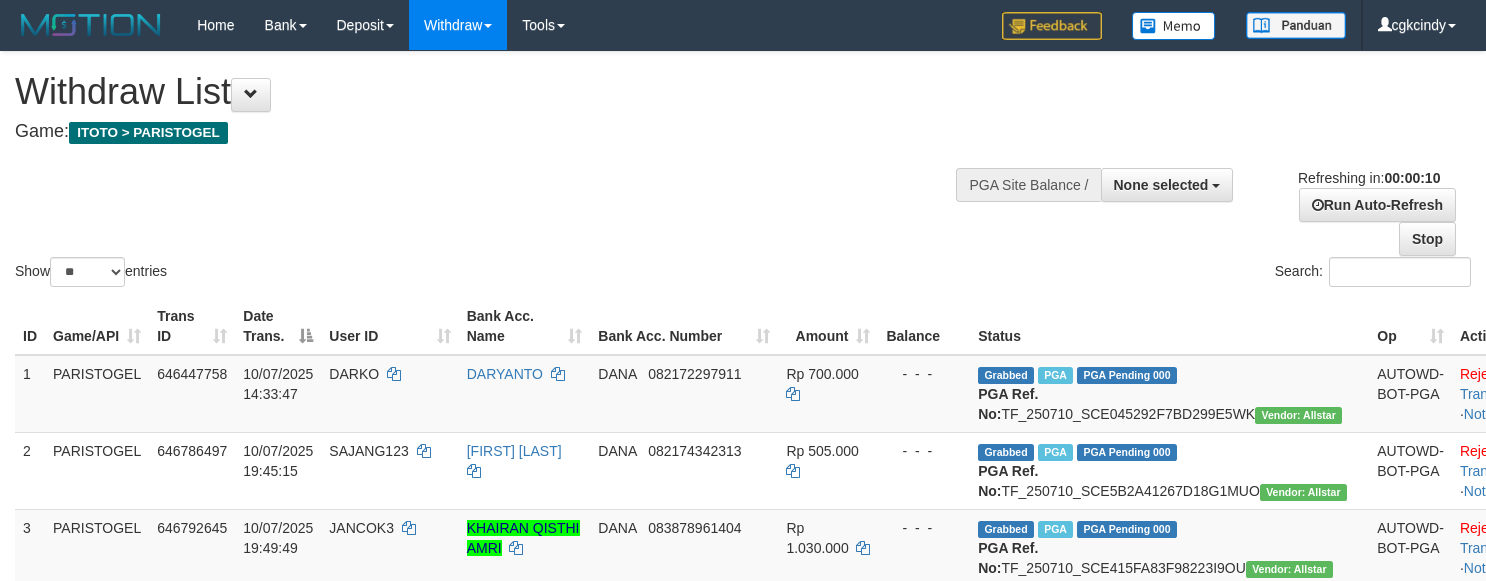 select 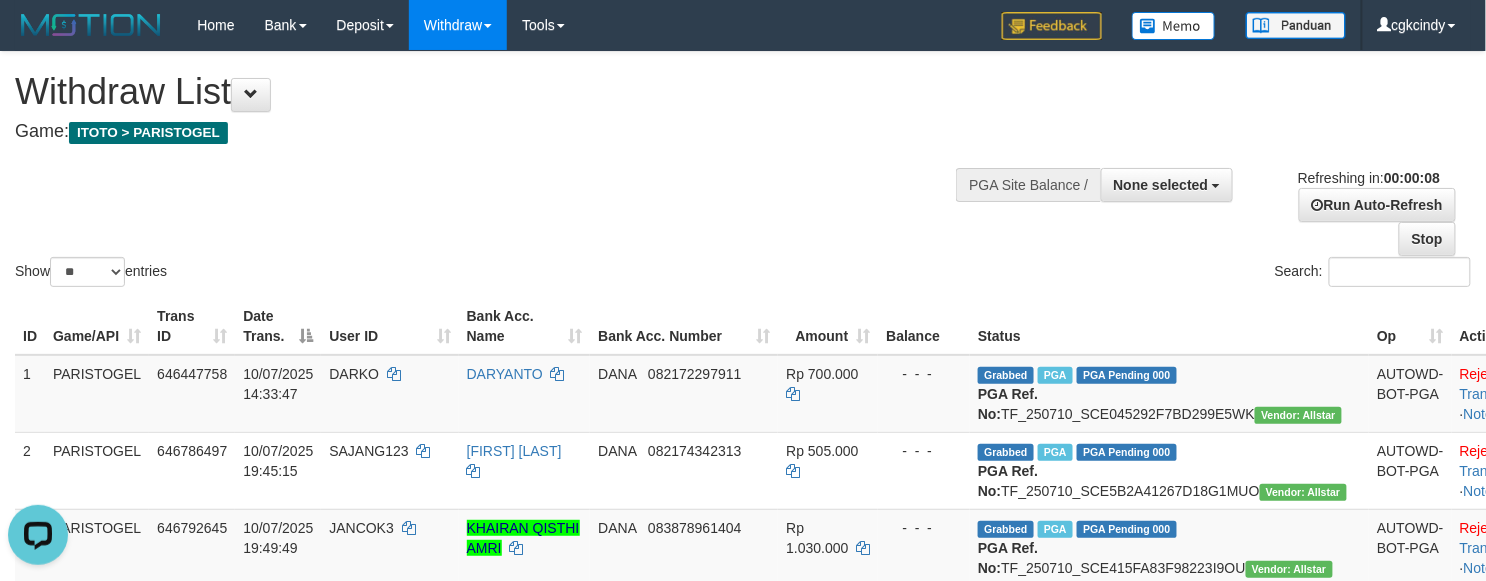 scroll, scrollTop: 0, scrollLeft: 0, axis: both 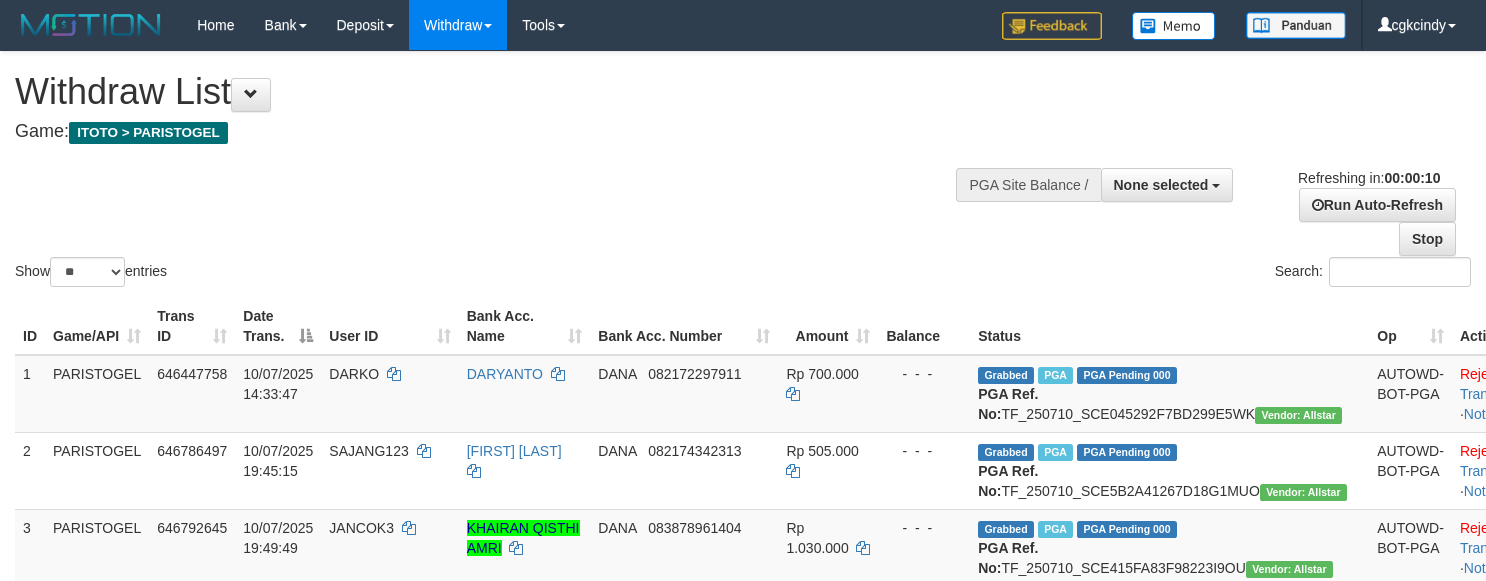 select 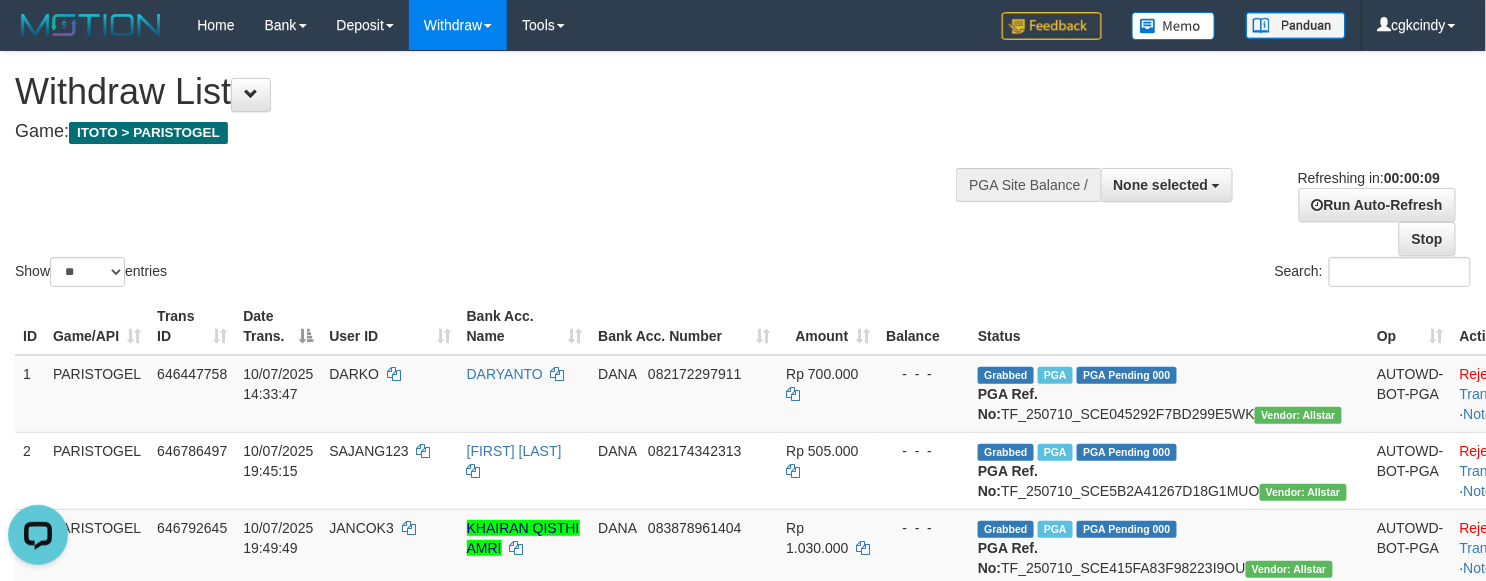 scroll, scrollTop: 0, scrollLeft: 0, axis: both 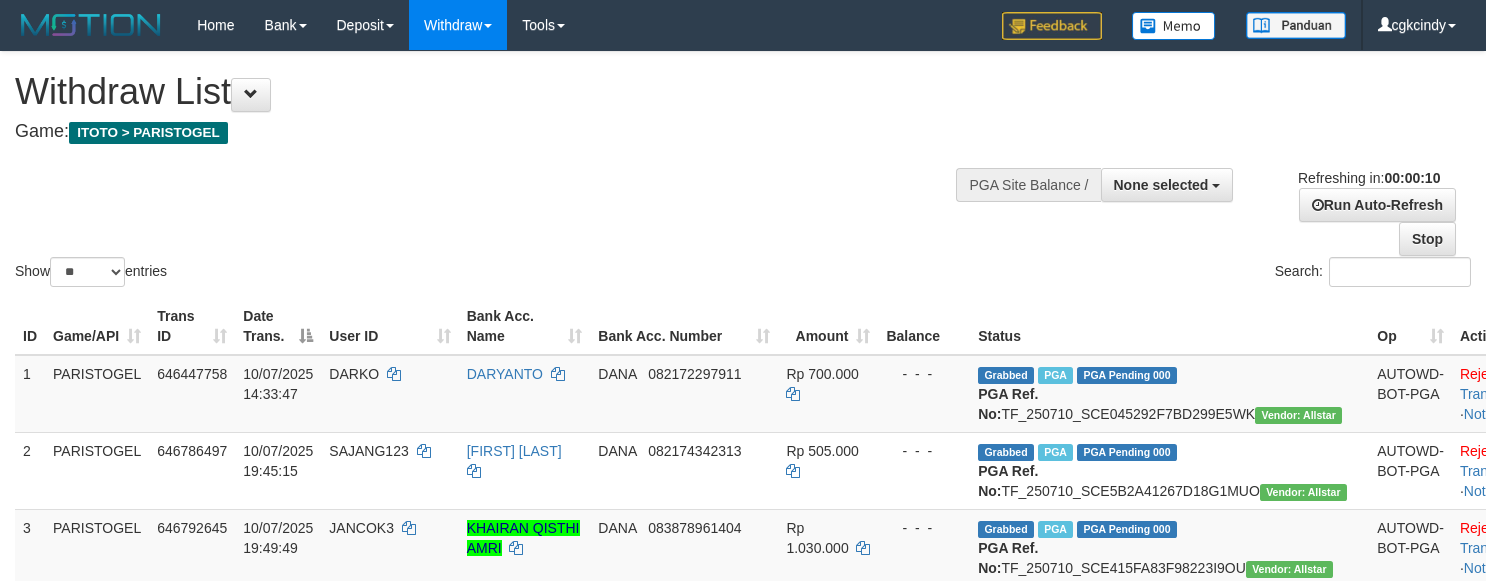 select 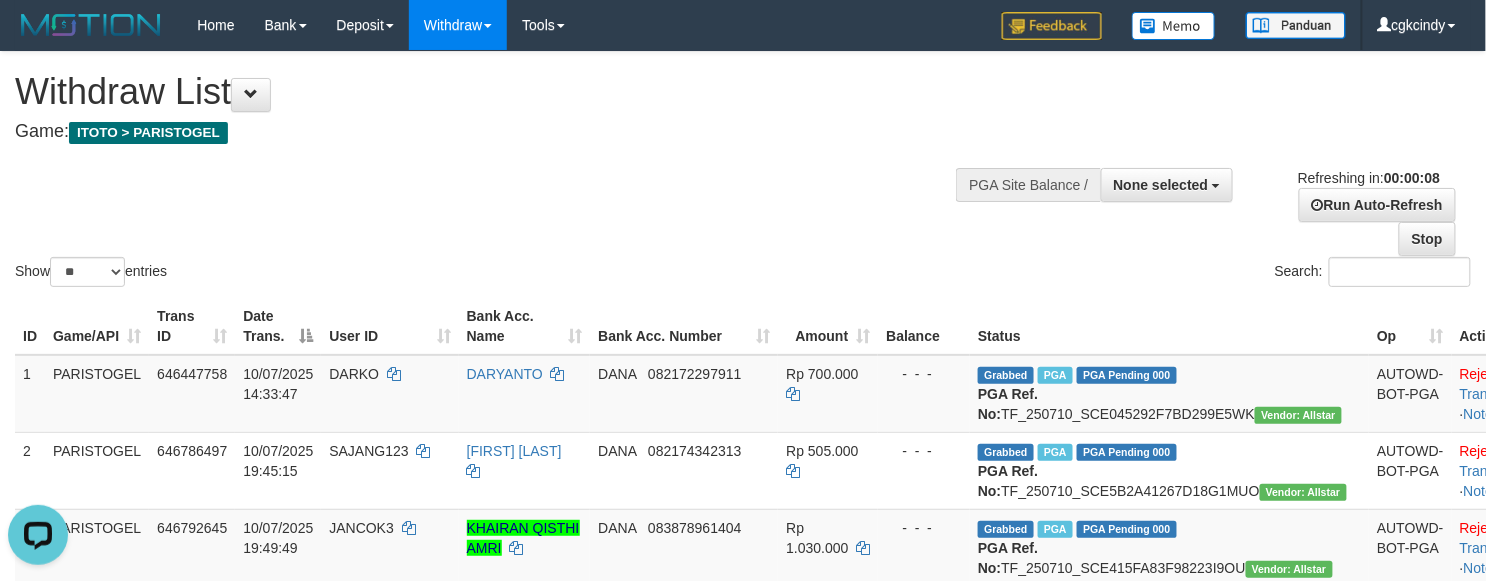 scroll, scrollTop: 0, scrollLeft: 0, axis: both 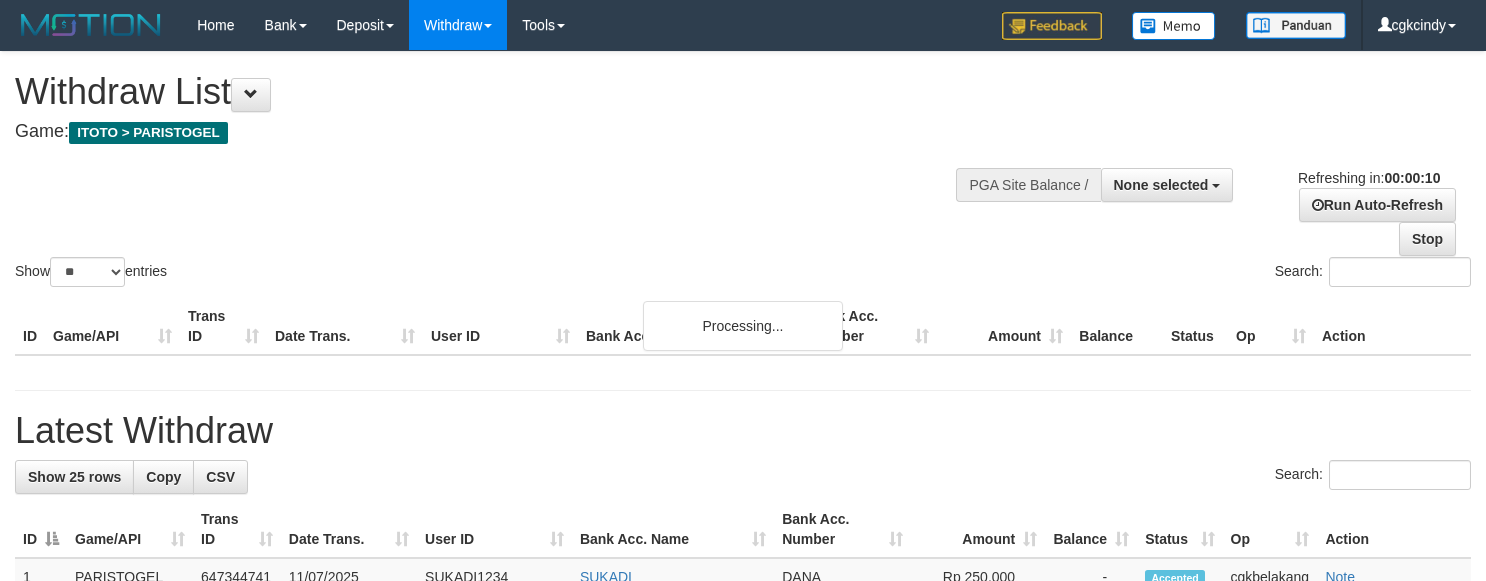 select 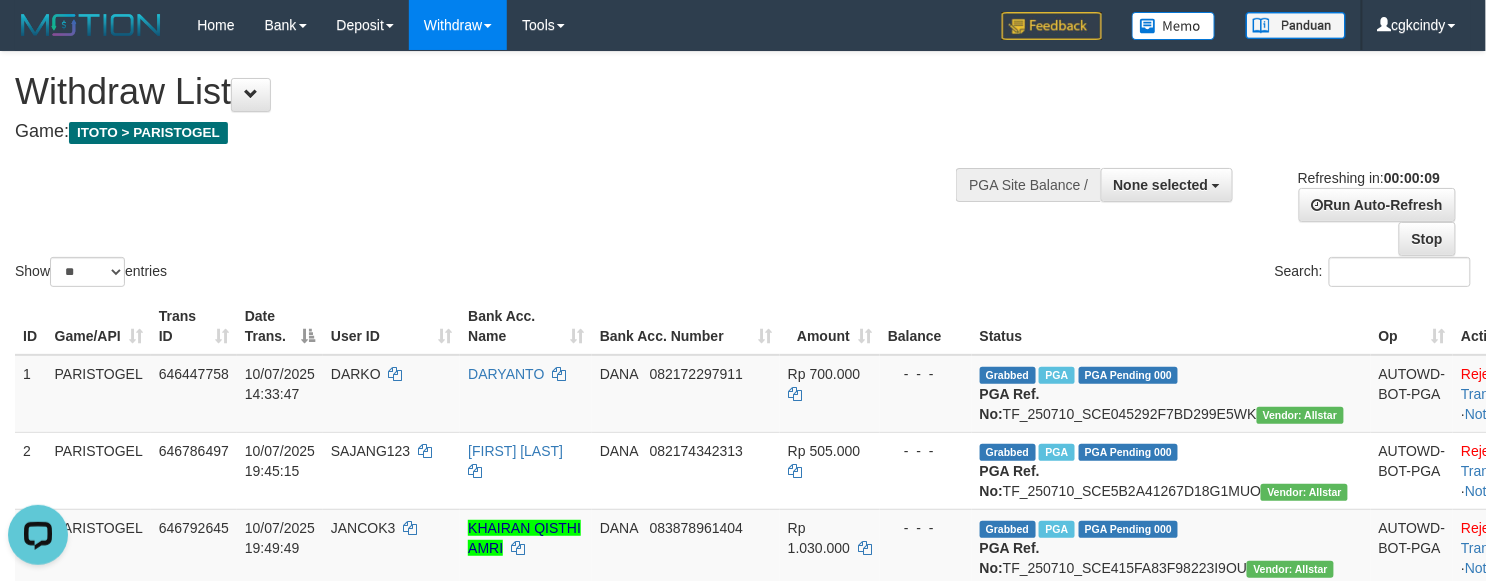 scroll, scrollTop: 0, scrollLeft: 0, axis: both 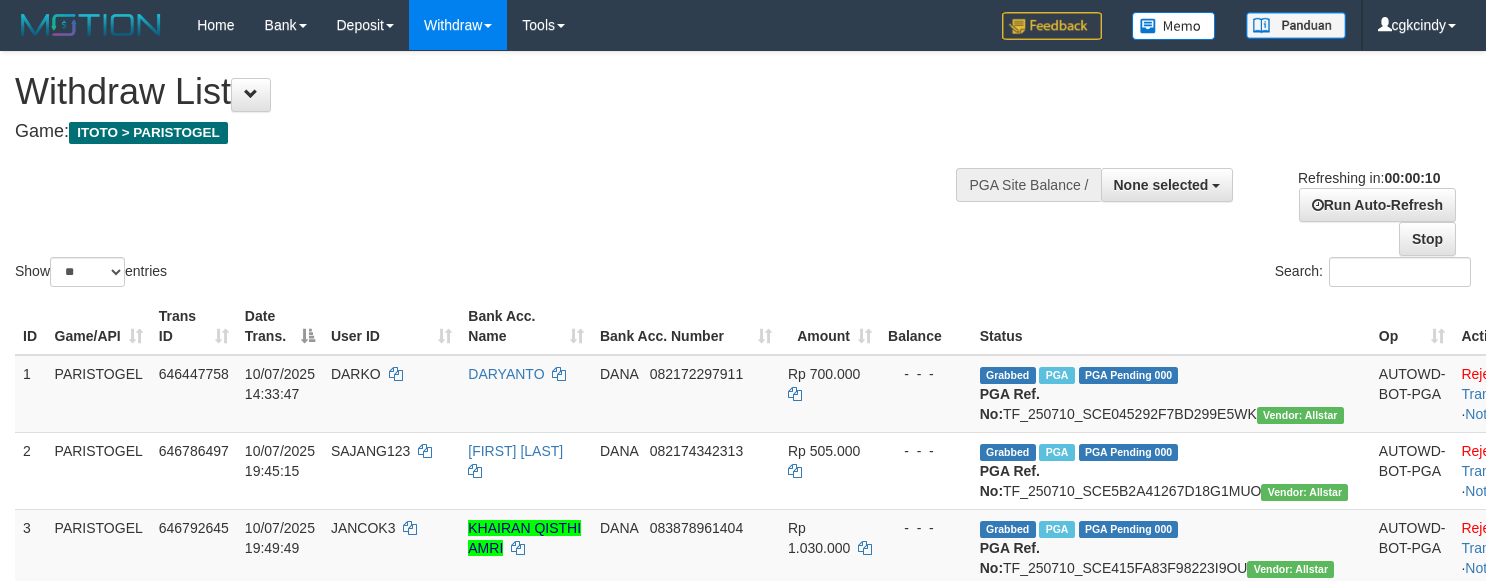 select 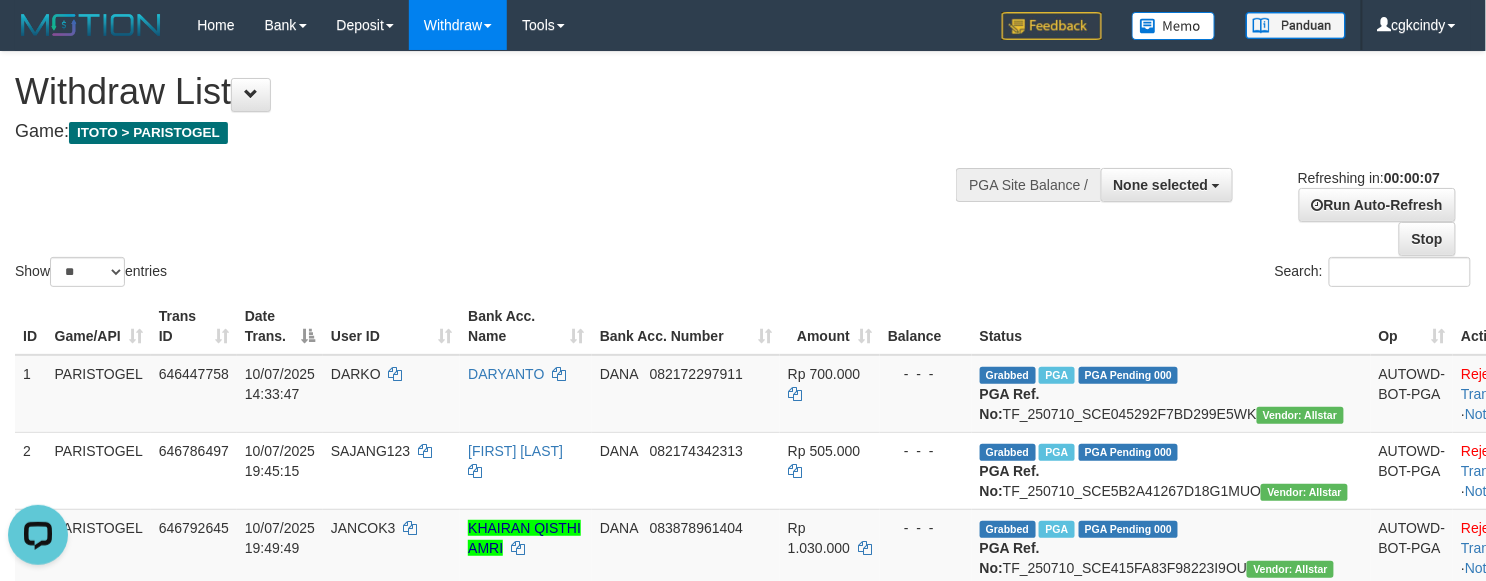 scroll, scrollTop: 0, scrollLeft: 0, axis: both 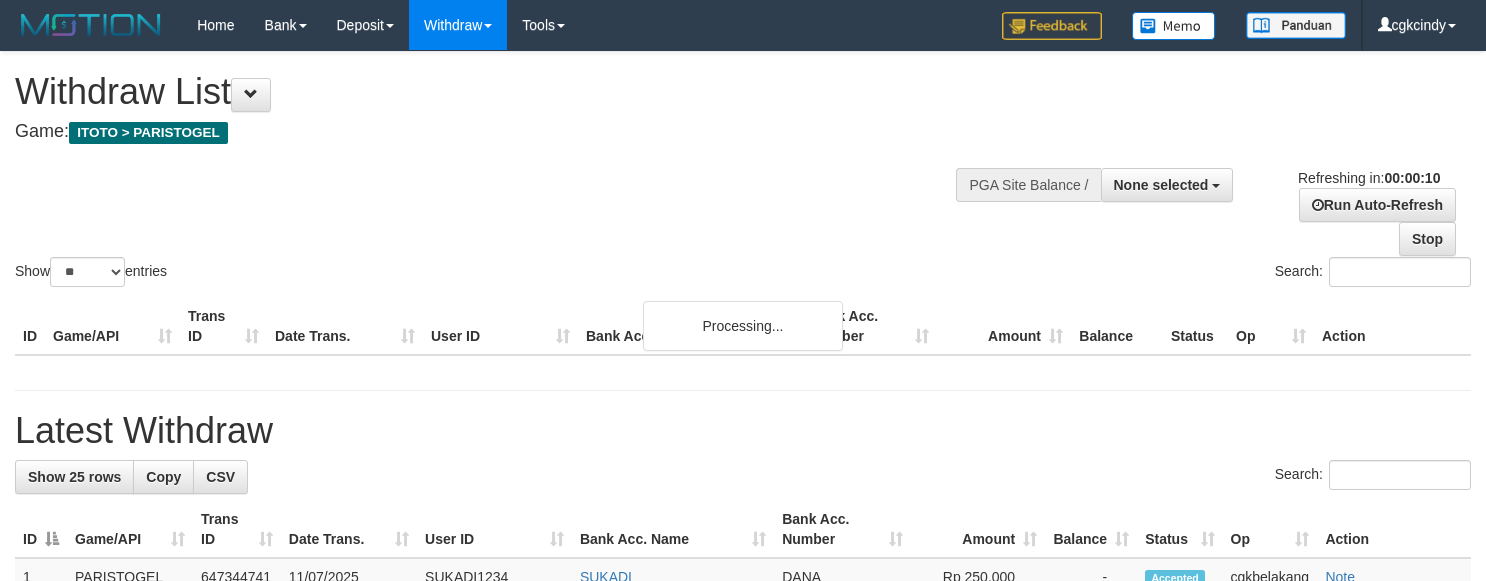 select 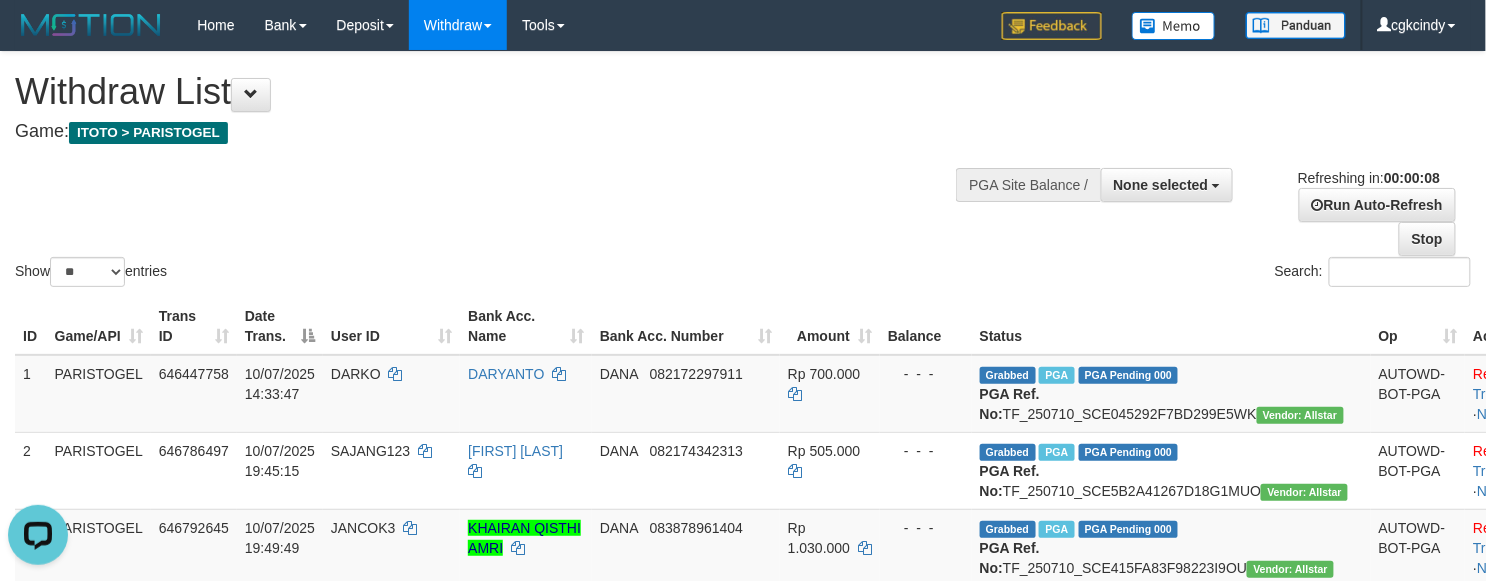 scroll, scrollTop: 0, scrollLeft: 0, axis: both 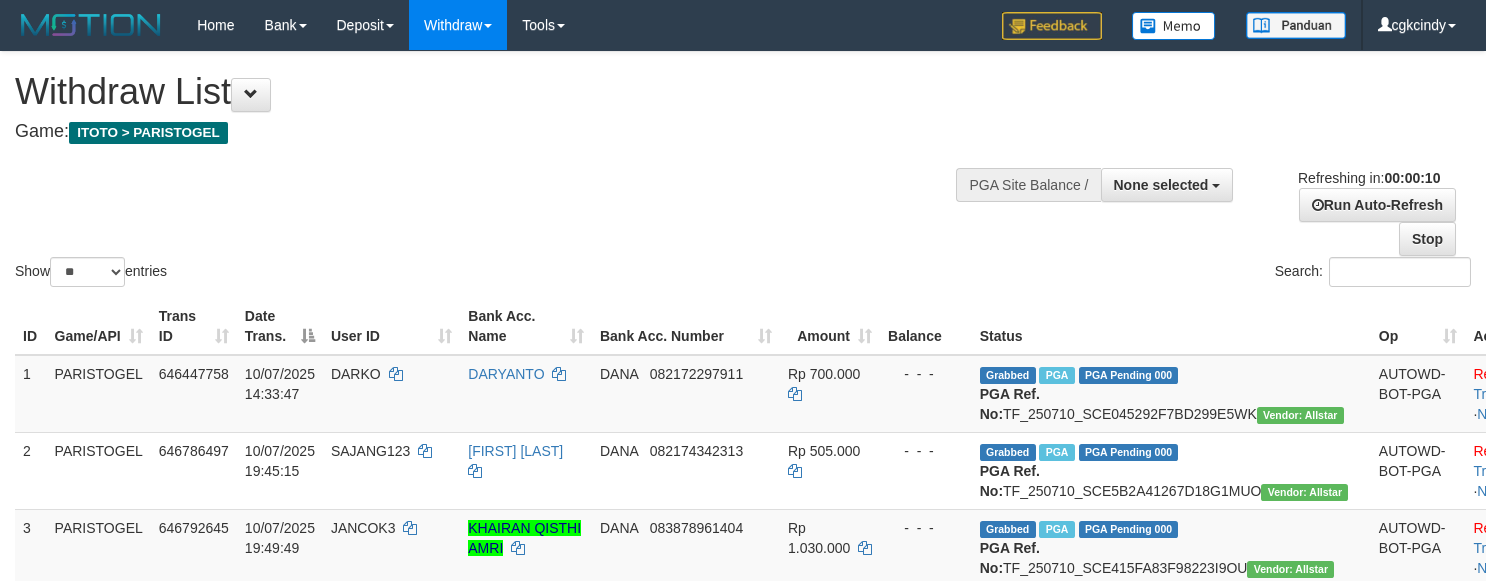 select 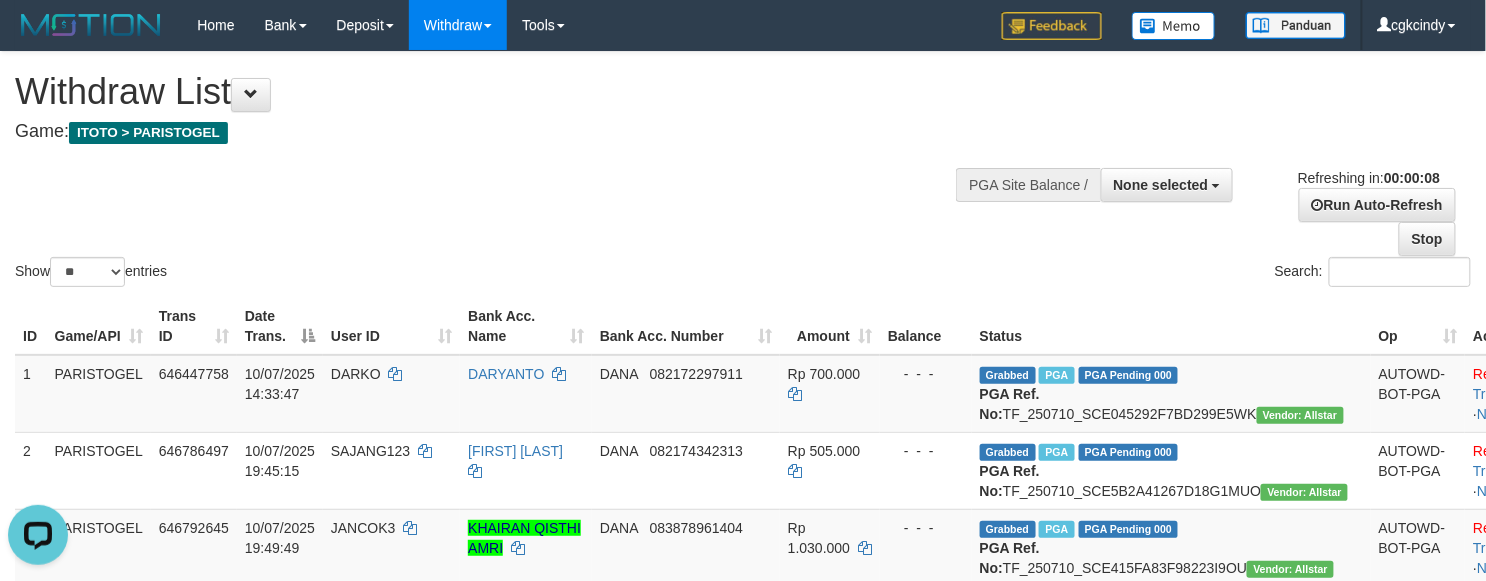 scroll, scrollTop: 0, scrollLeft: 0, axis: both 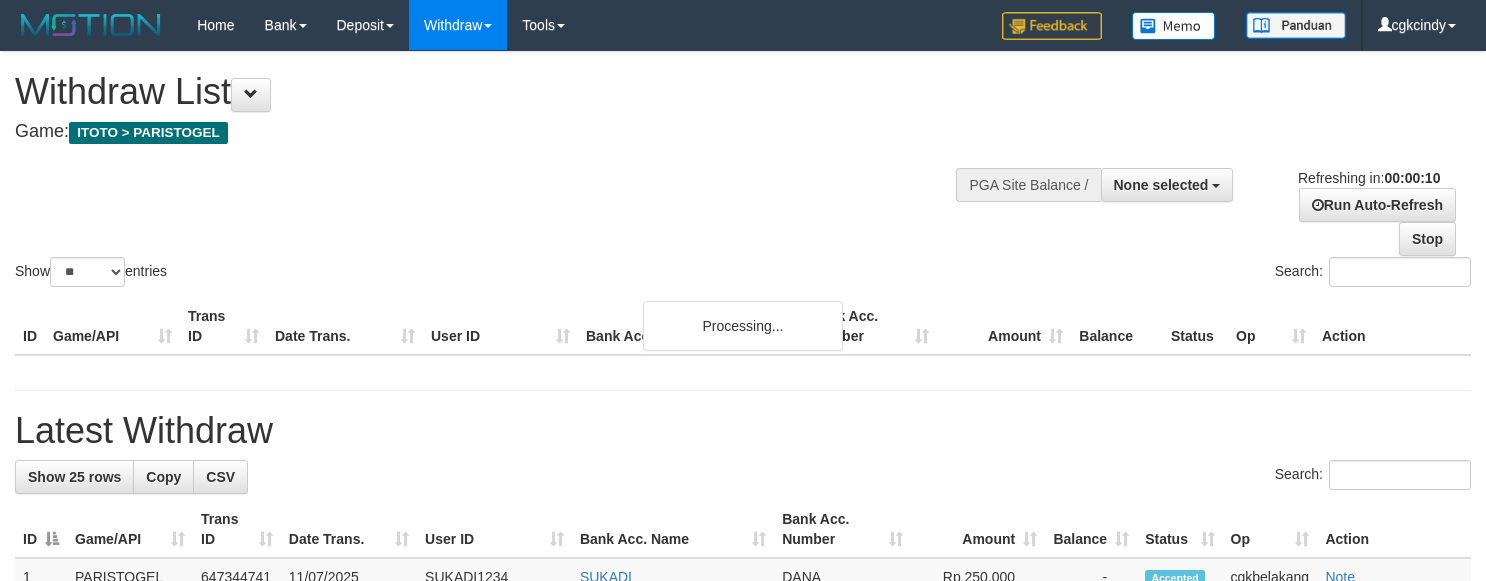 select 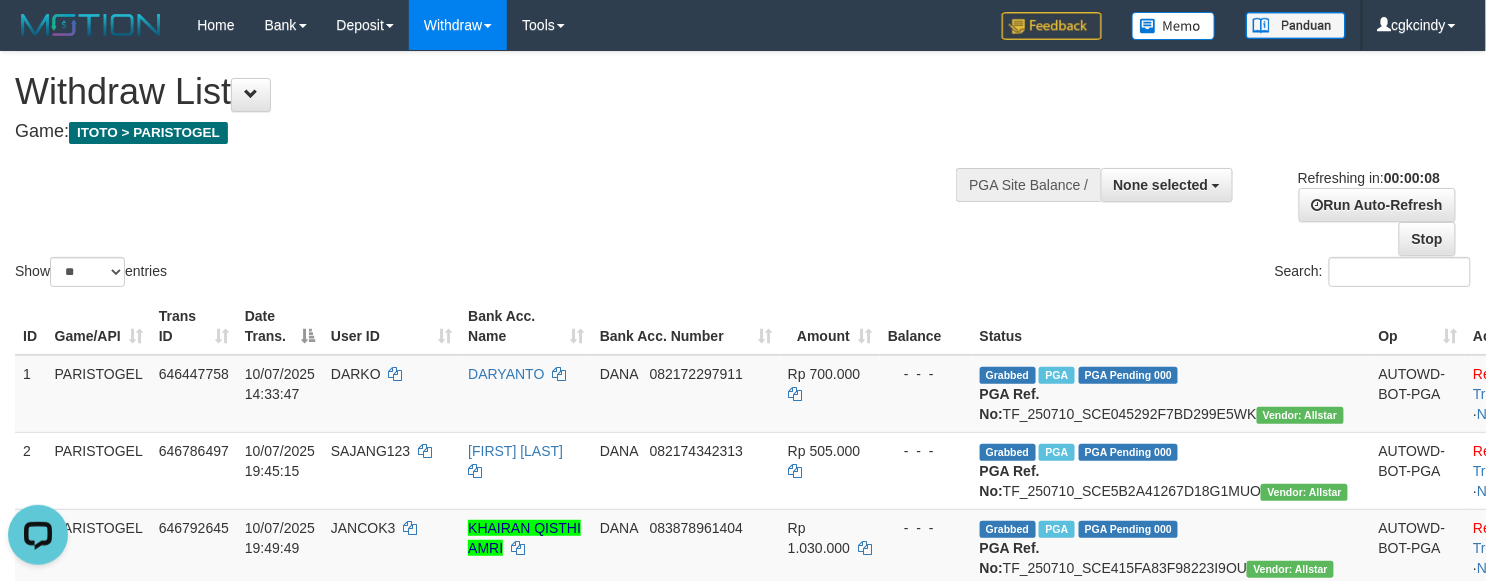 scroll, scrollTop: 0, scrollLeft: 0, axis: both 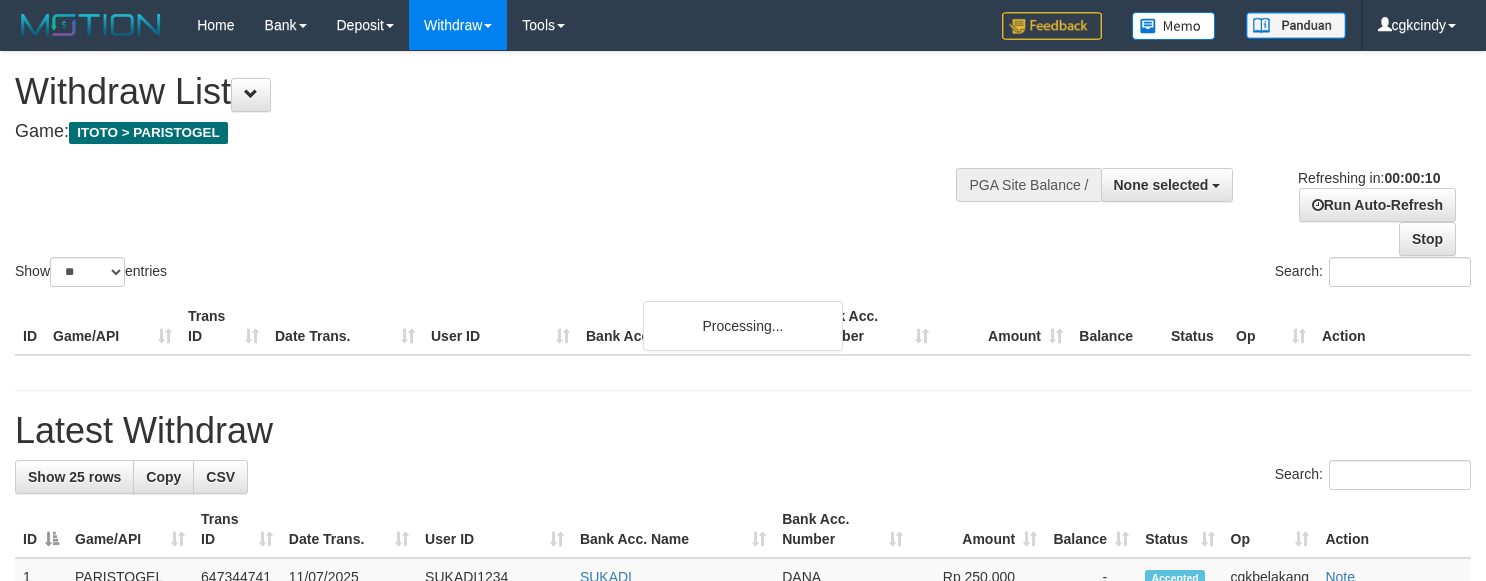 select 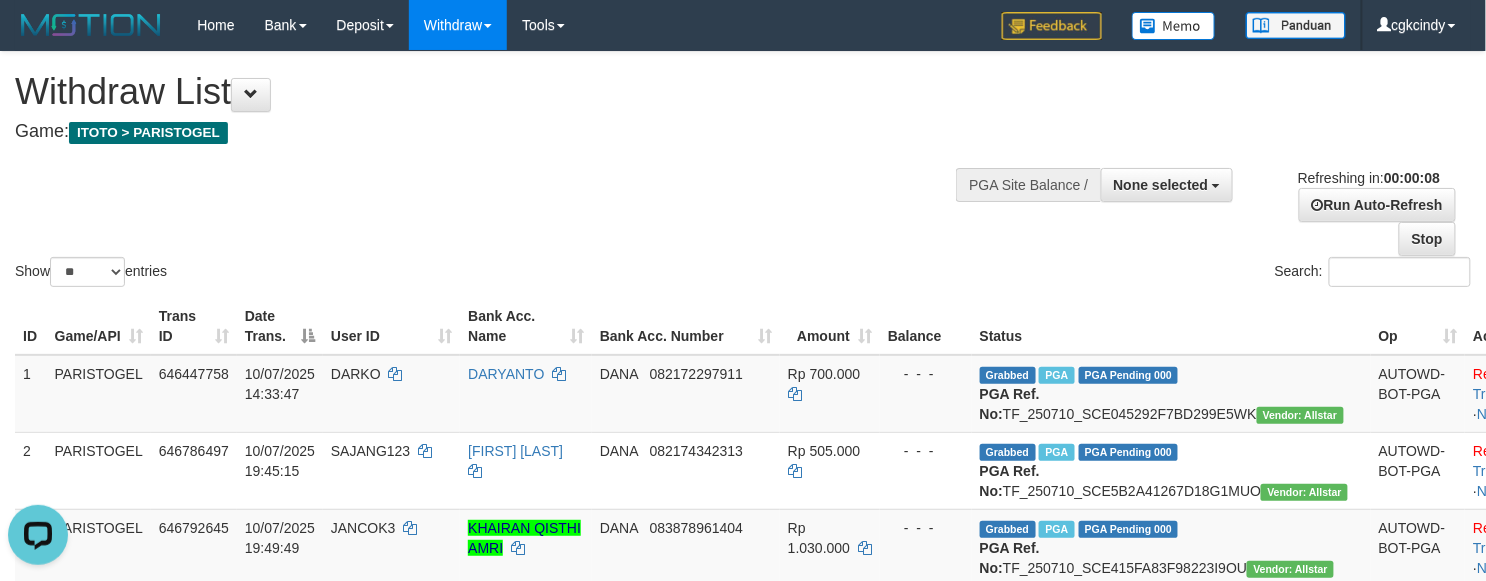 scroll, scrollTop: 0, scrollLeft: 0, axis: both 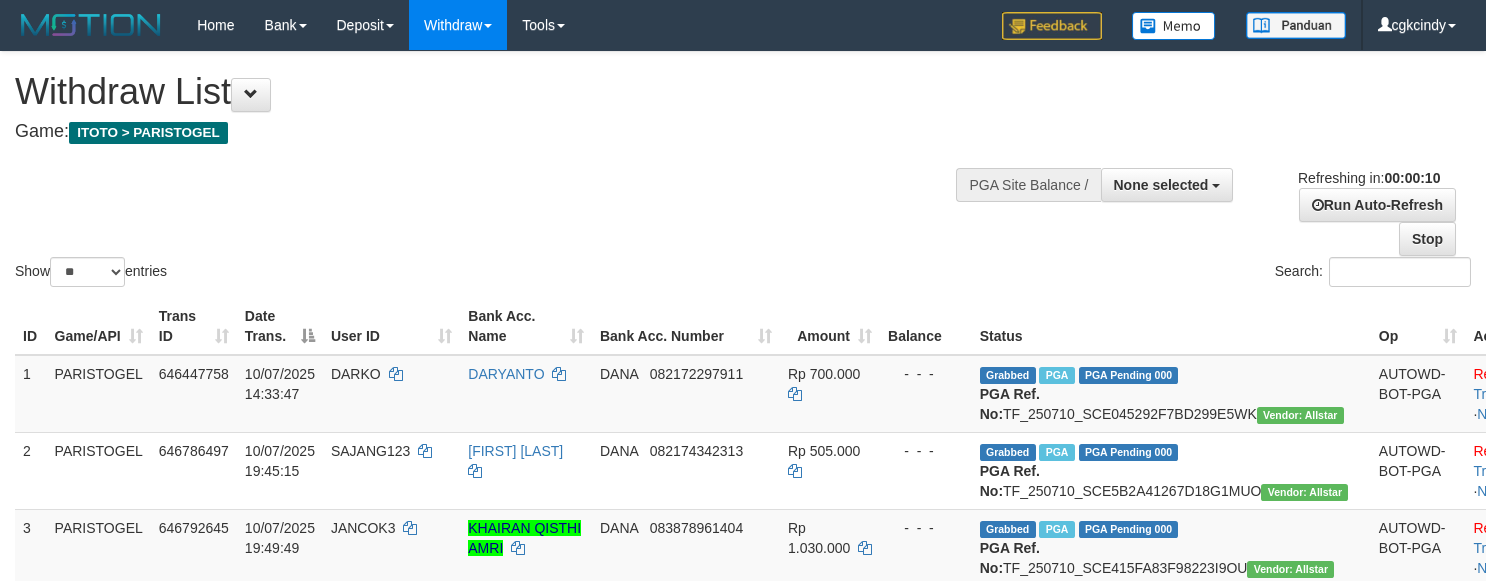select 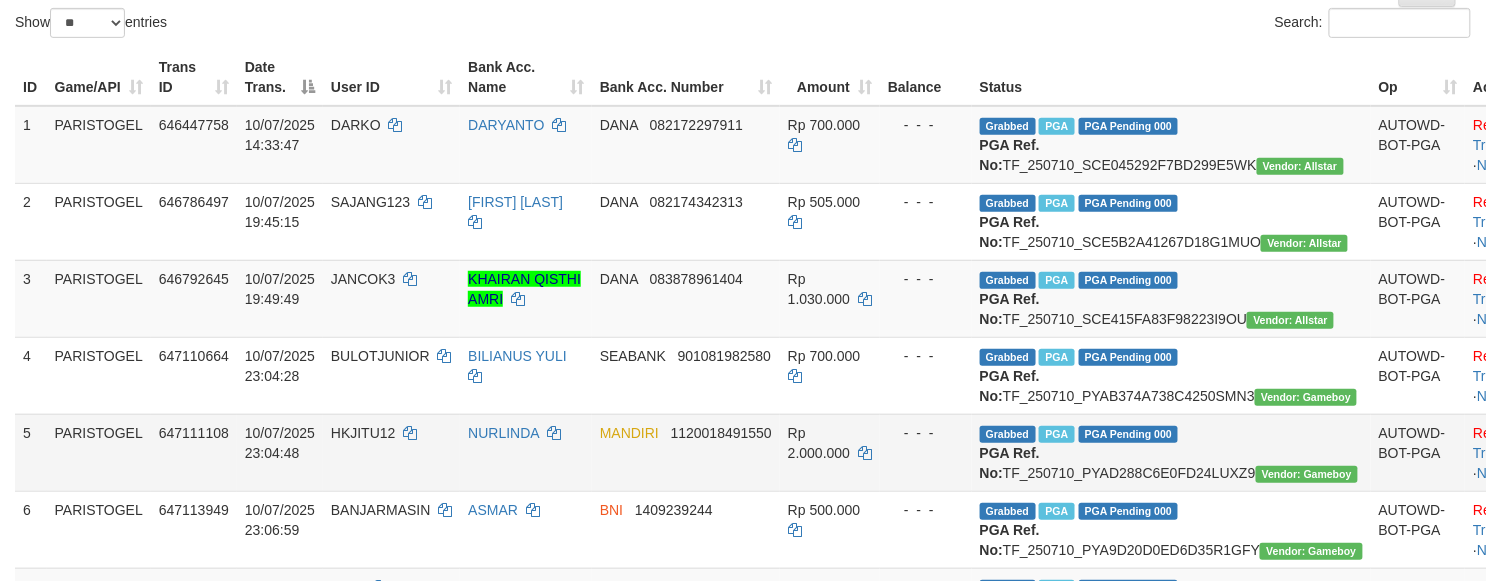 scroll, scrollTop: 533, scrollLeft: 0, axis: vertical 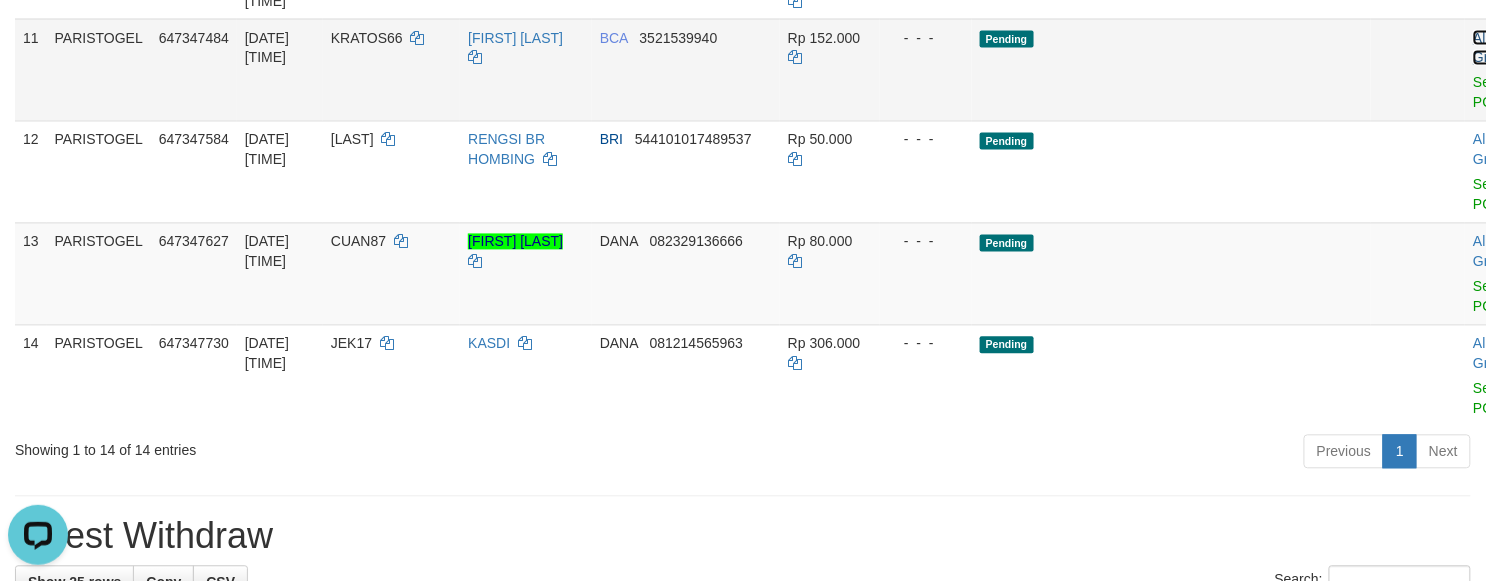 click on "Allow Grab" at bounding box center (1489, 48) 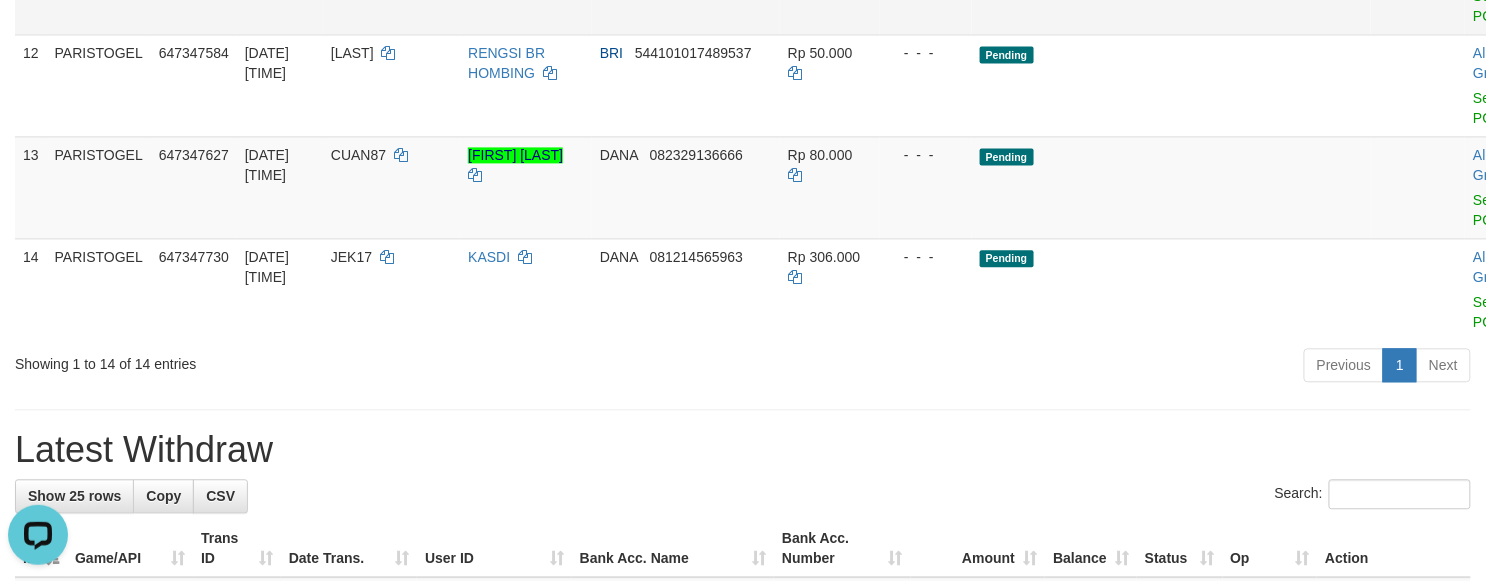 scroll, scrollTop: 1200, scrollLeft: 0, axis: vertical 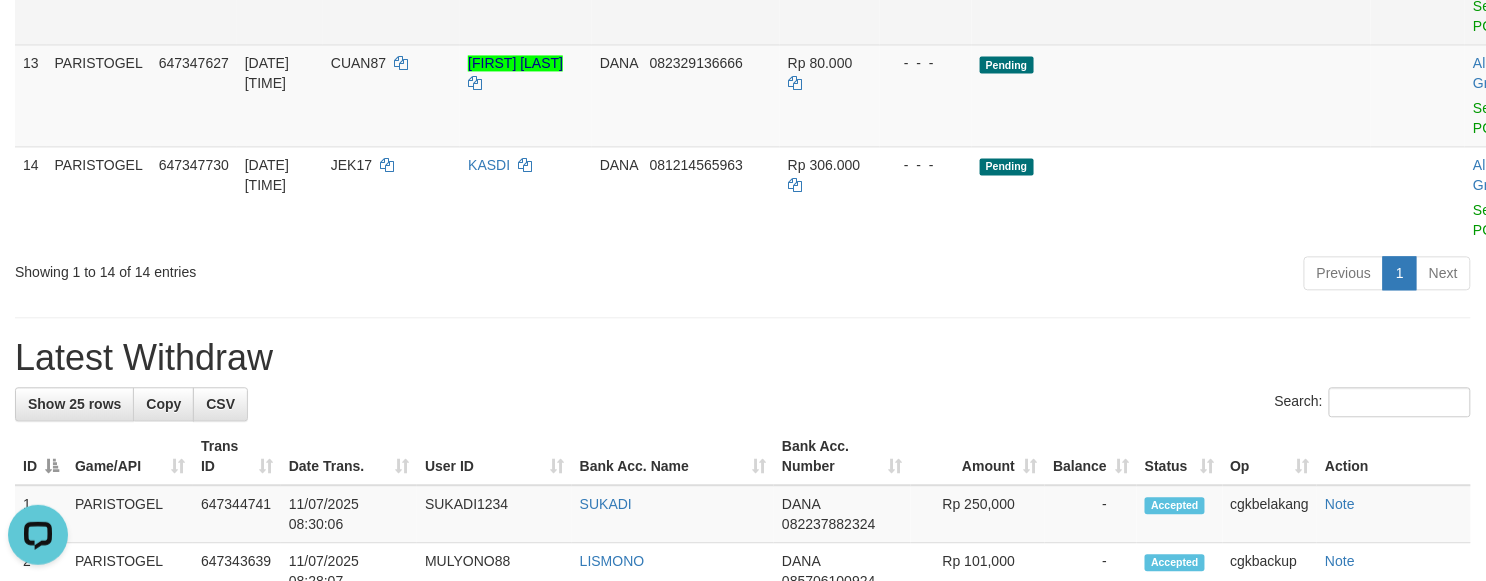 click on "Allow Grab   ·    Reject Send PGA     ·    Note" at bounding box center [1514, -7] 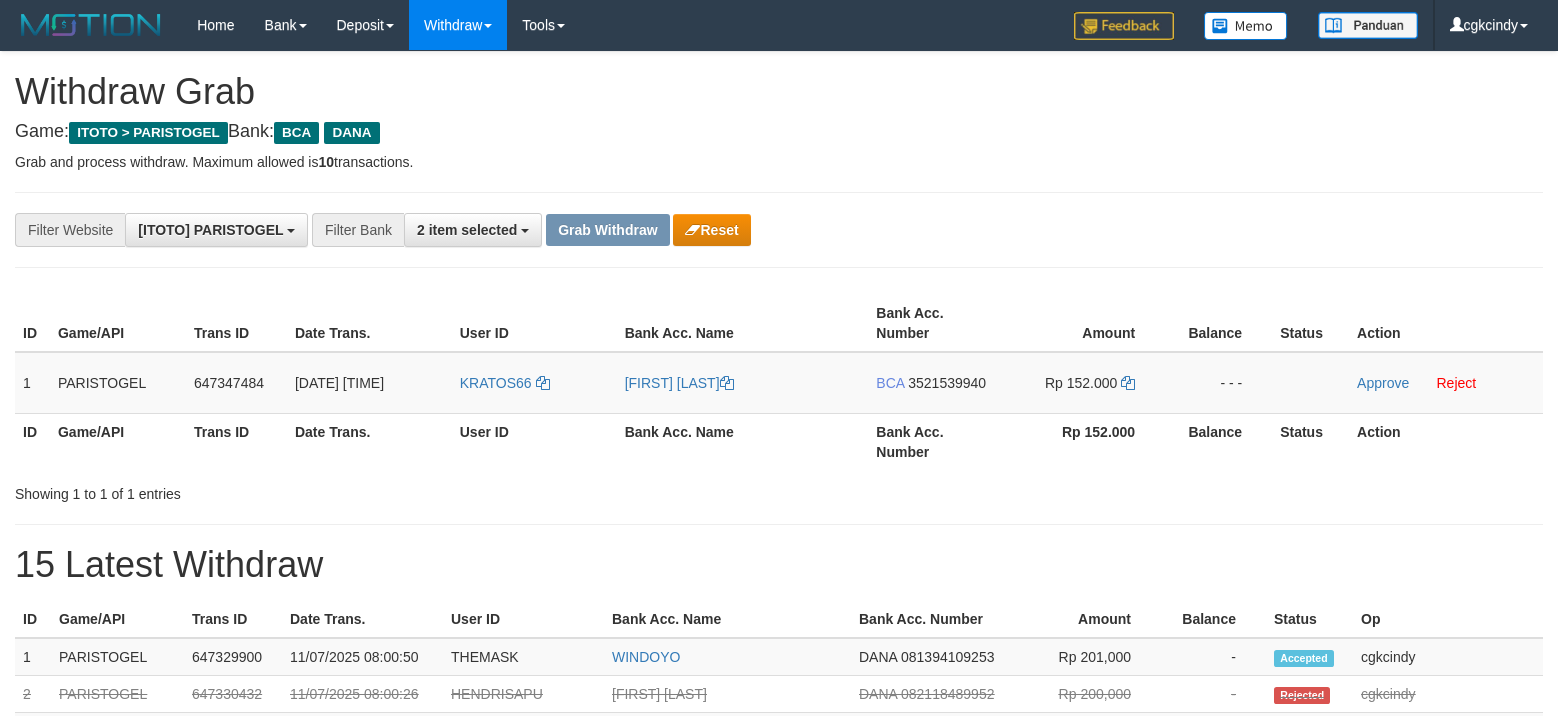 scroll, scrollTop: 0, scrollLeft: 0, axis: both 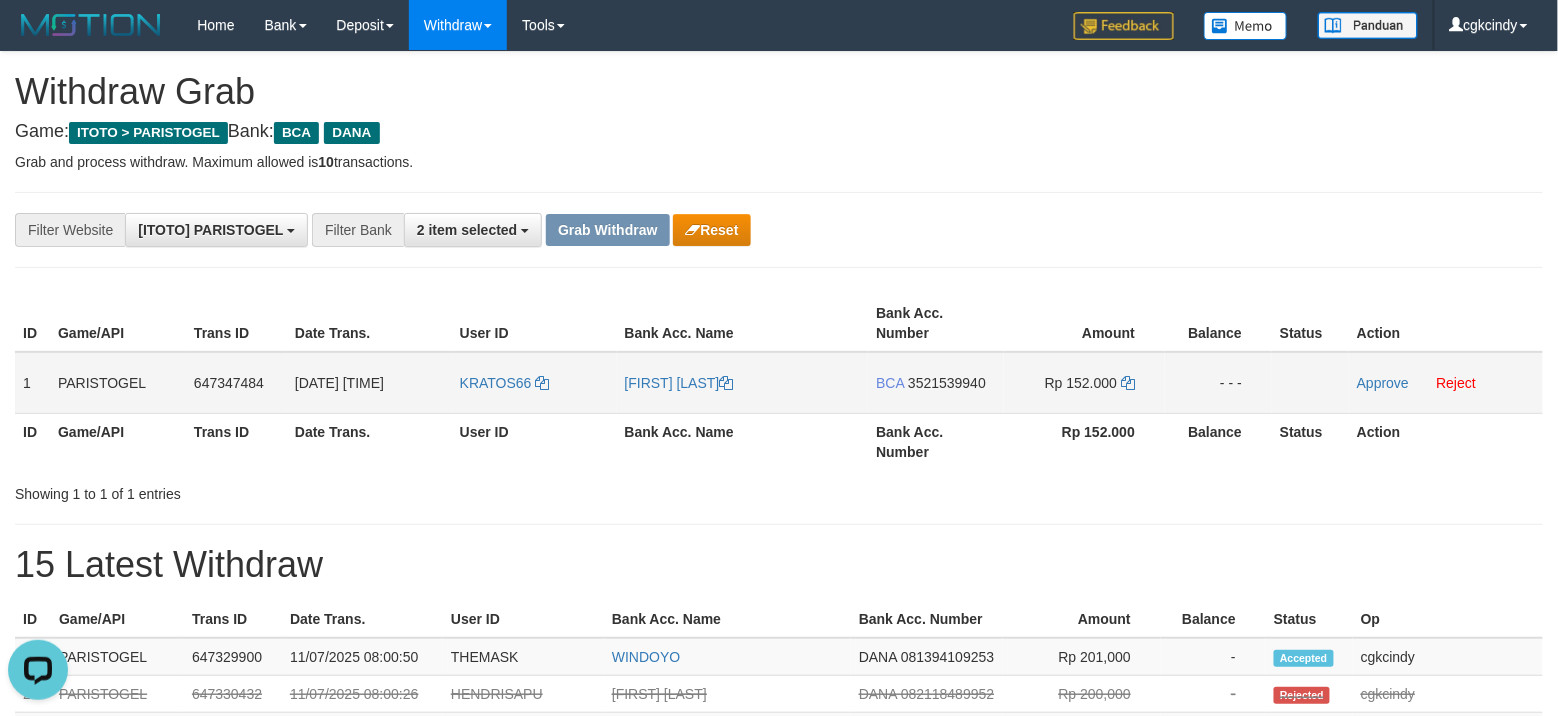 click on "KRATOS66" at bounding box center (534, 383) 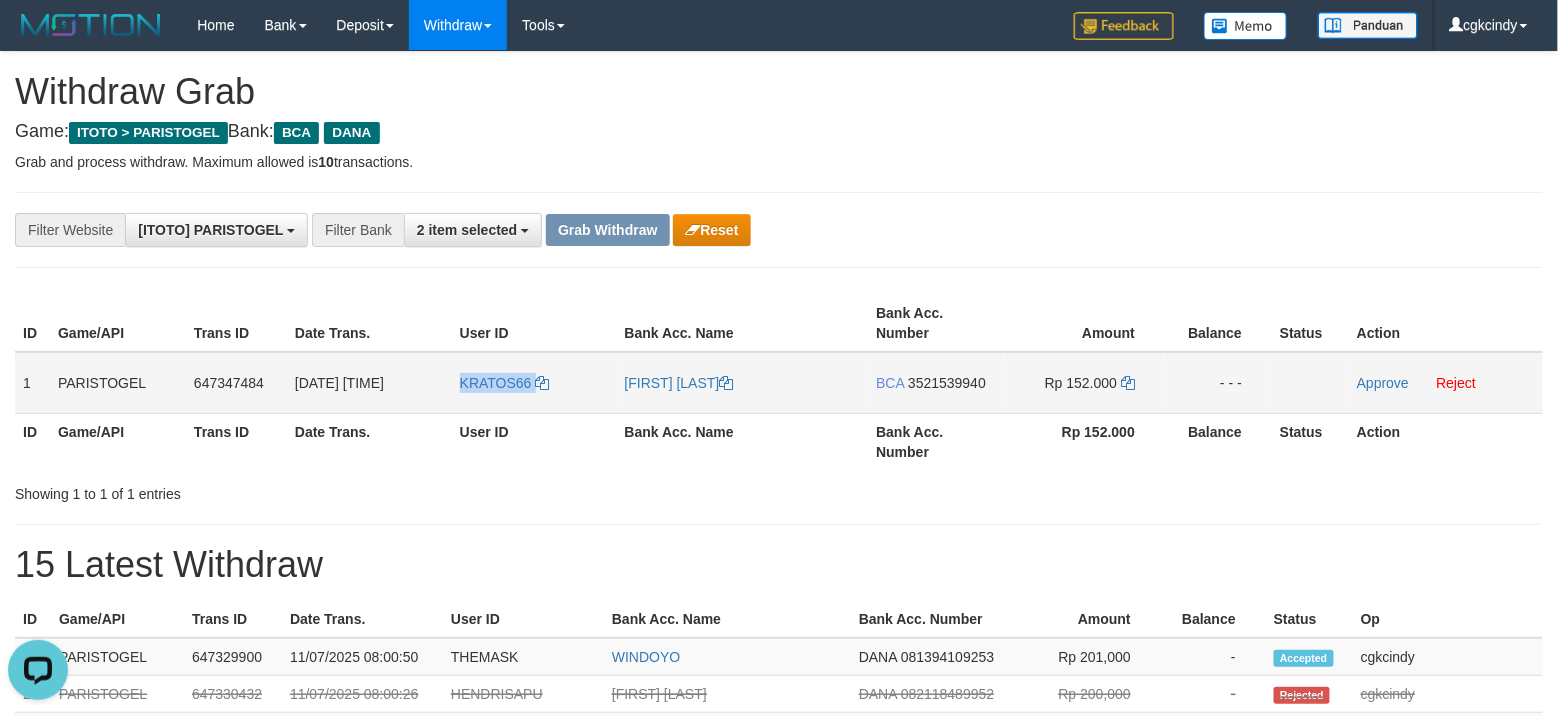 copy on "KRATOS66" 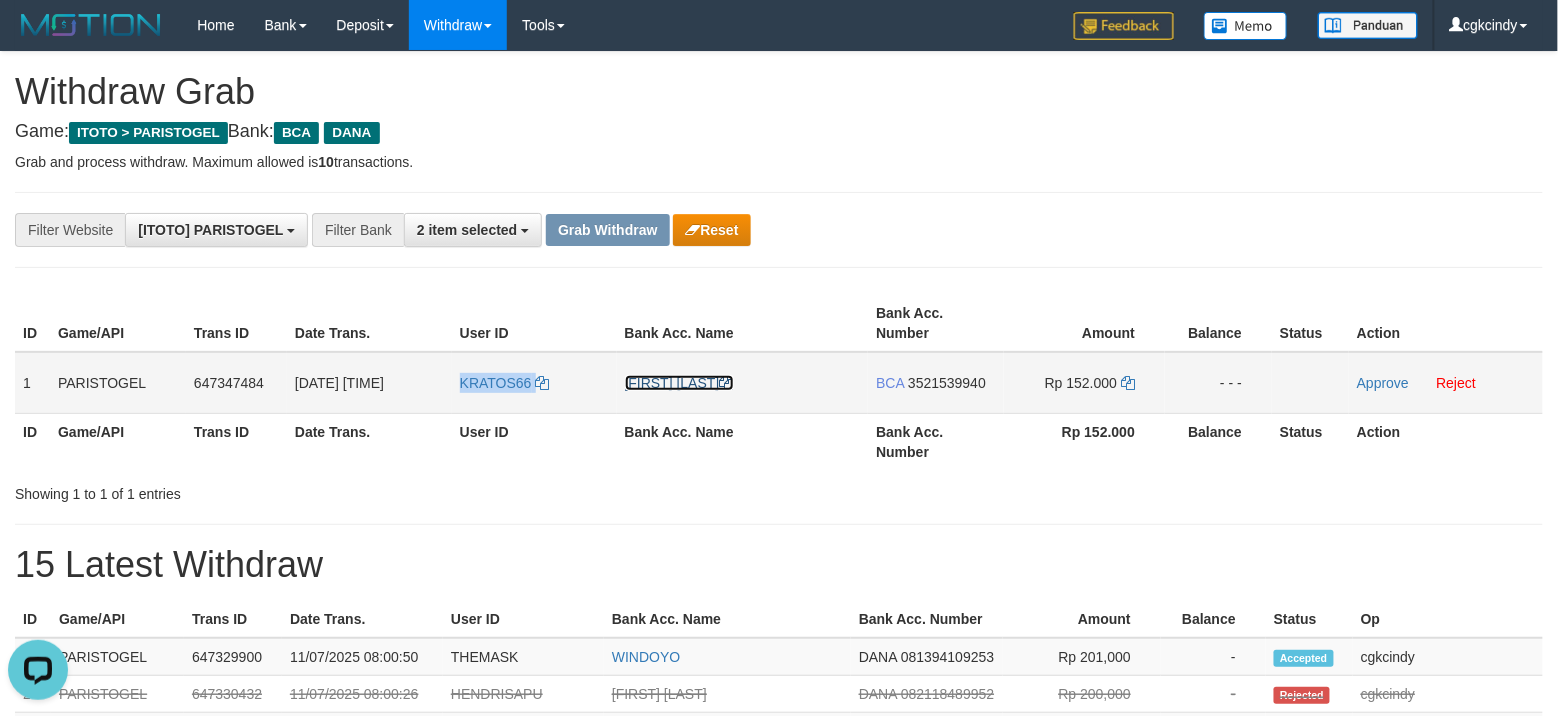click on "[FIRST] [LAST]" at bounding box center [679, 383] 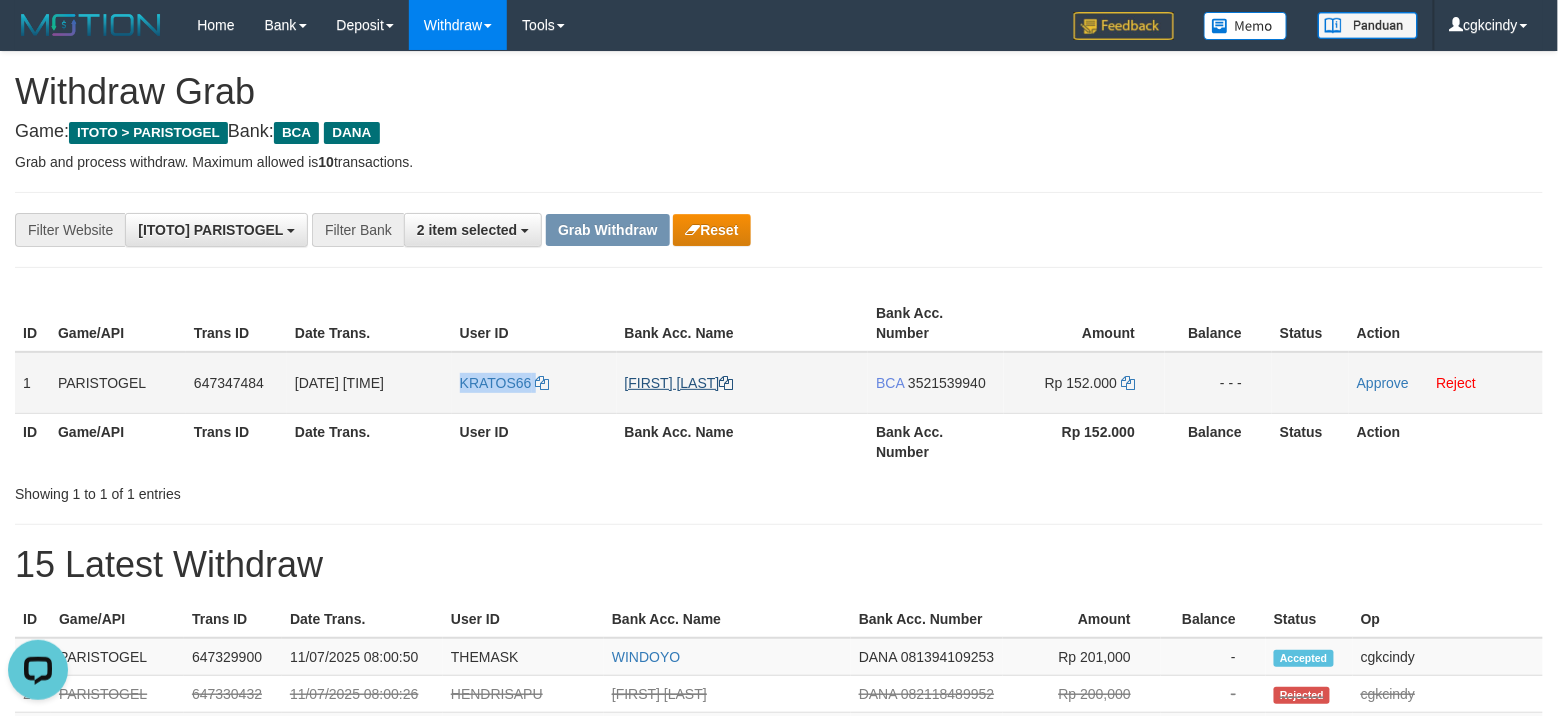 copy on "KRATOS66" 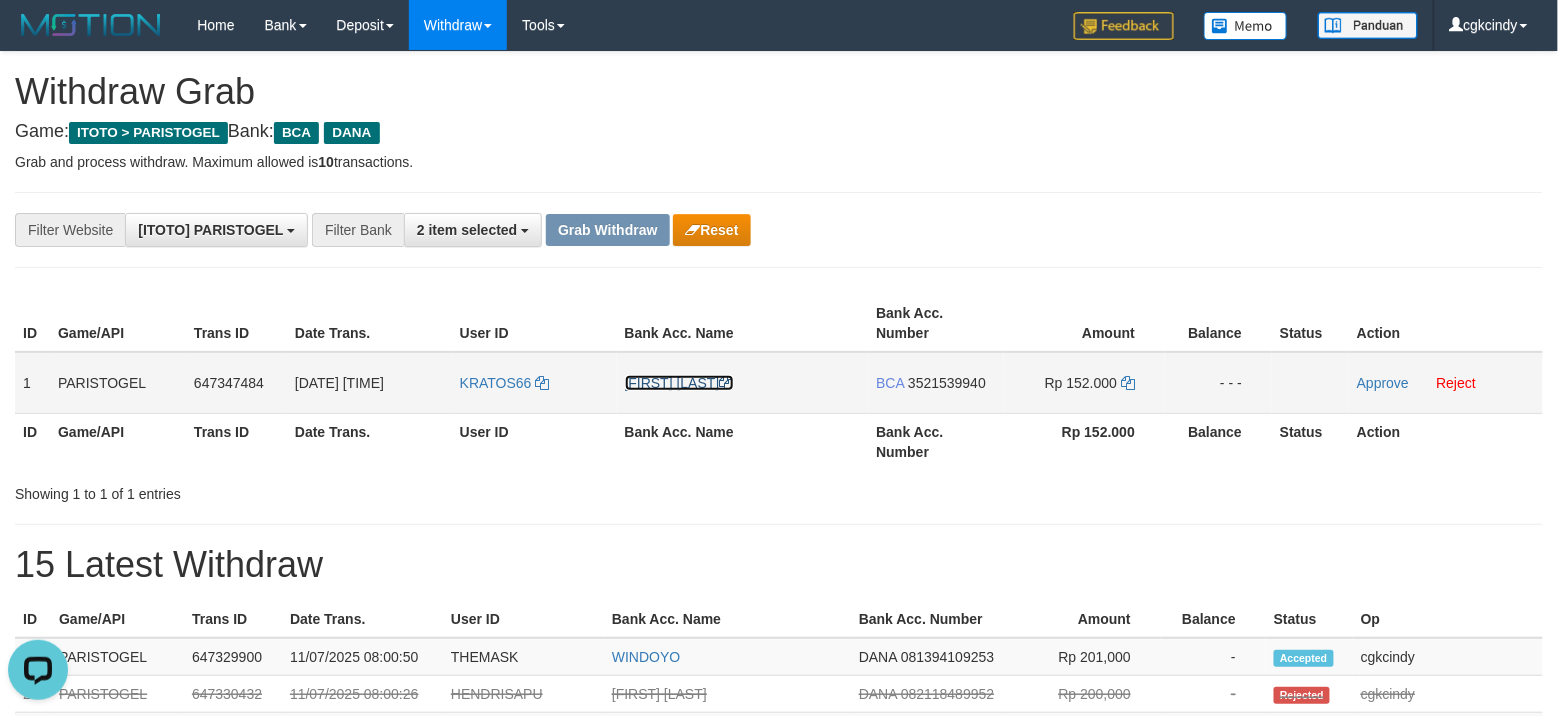 click on "[FIRST] [LAST]" at bounding box center [679, 383] 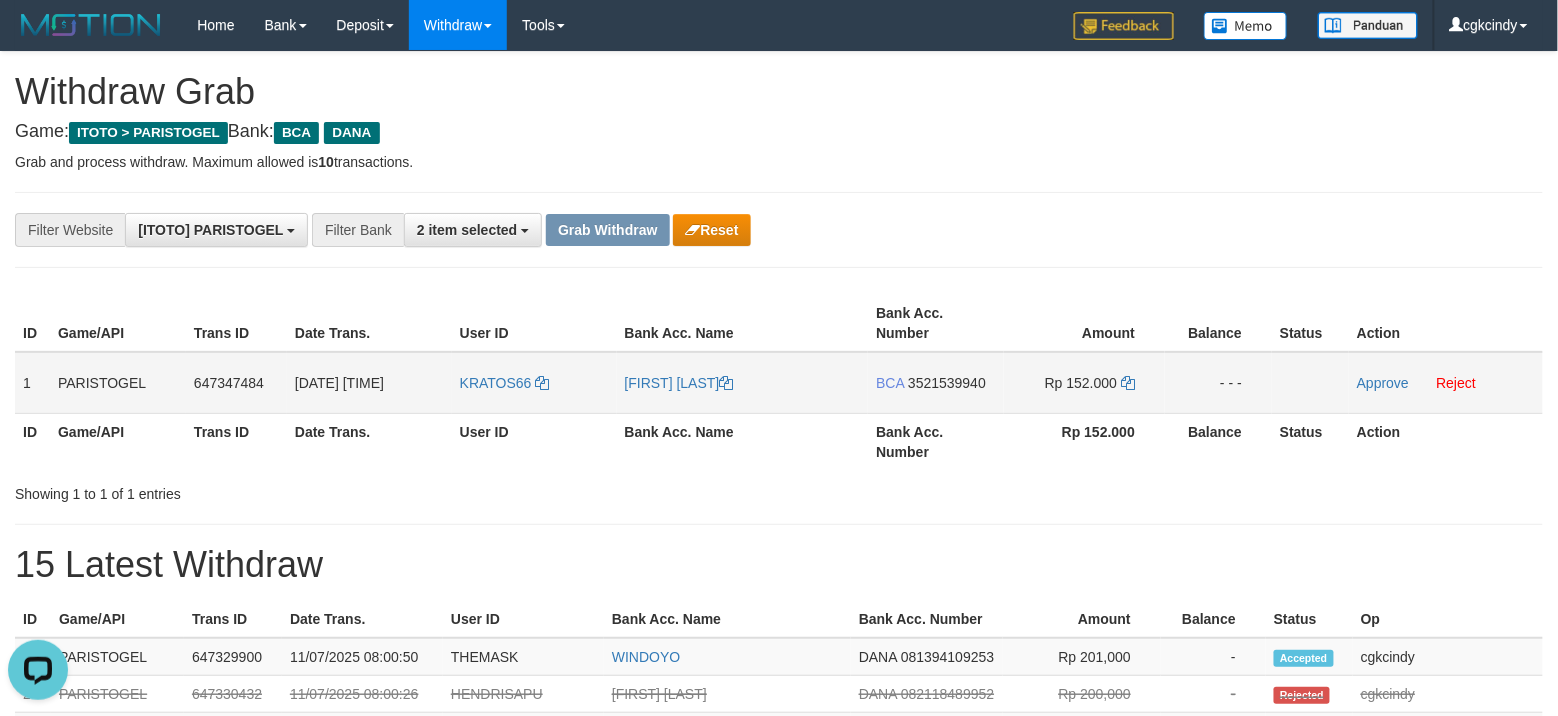 click on "[FIRST] [LAST]" at bounding box center (743, 383) 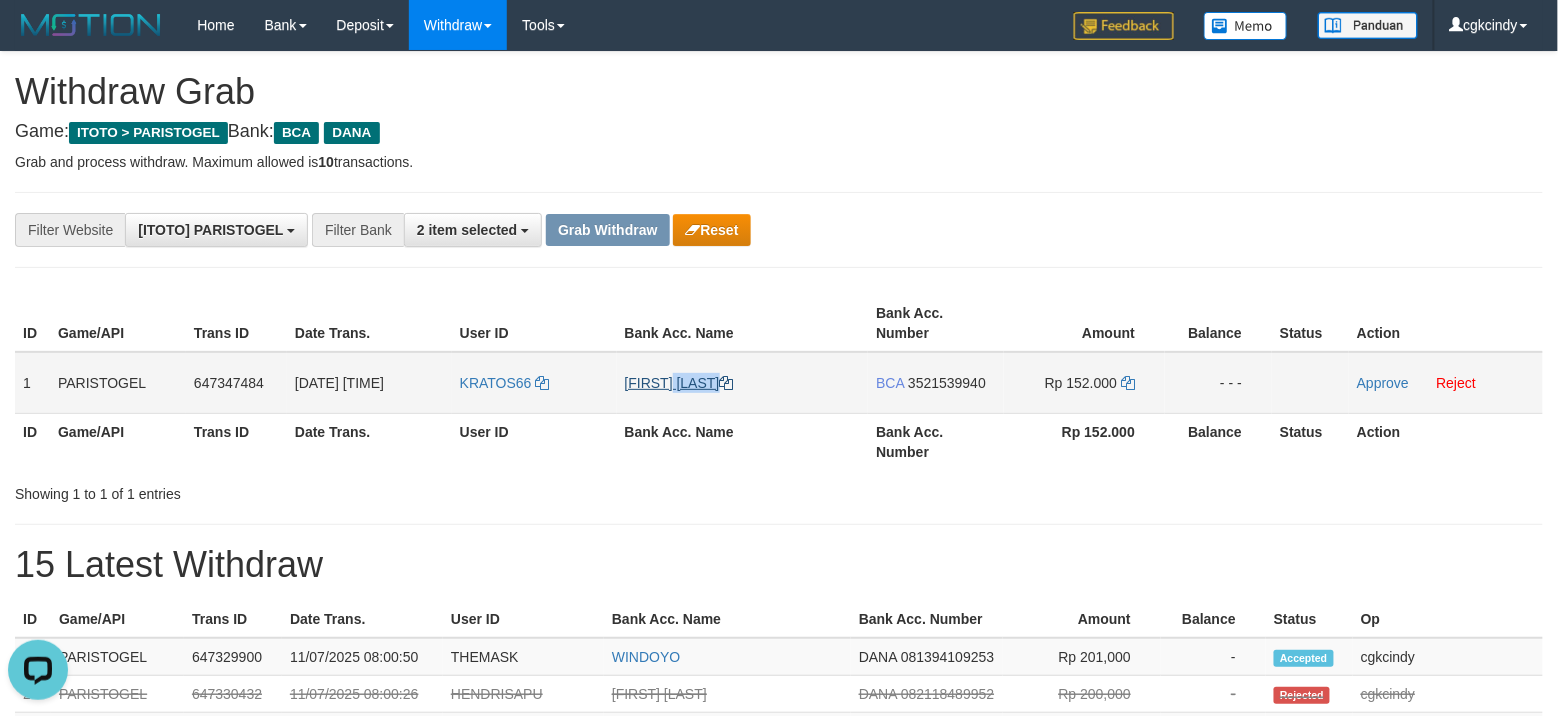 drag, startPoint x: 696, startPoint y: 396, endPoint x: 708, endPoint y: 389, distance: 13.892444 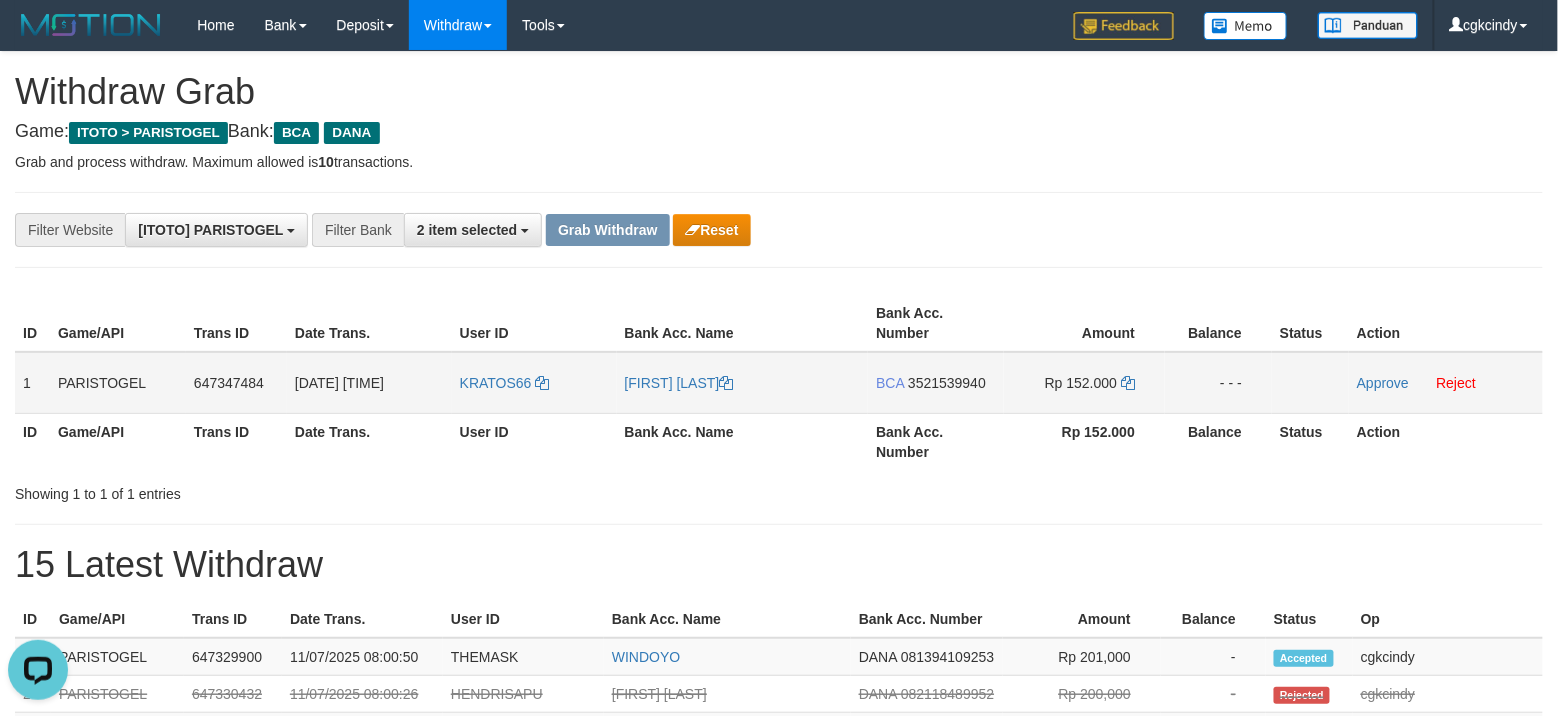 click on "3521539940" at bounding box center (947, 383) 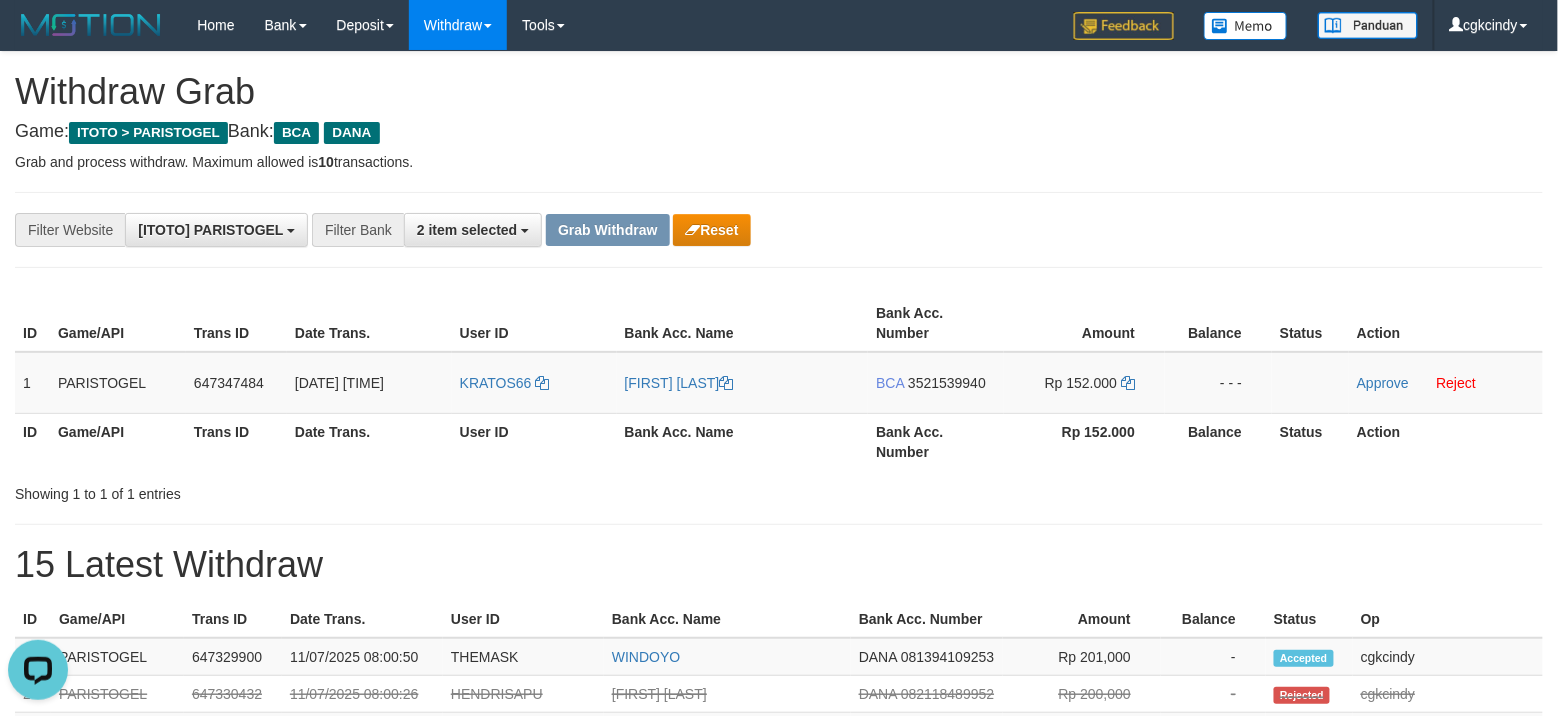 click on "Bank Acc. Number" at bounding box center [936, 441] 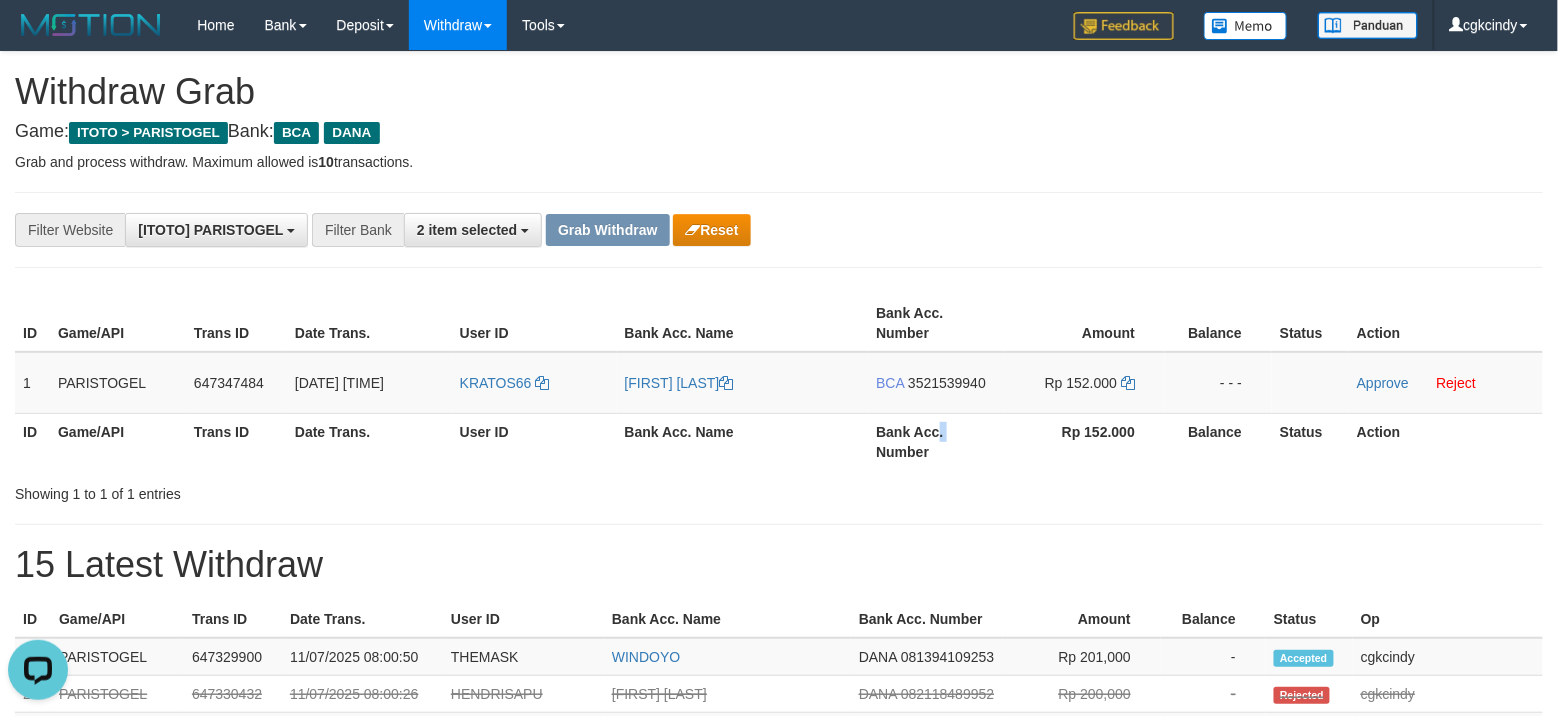 copy on "." 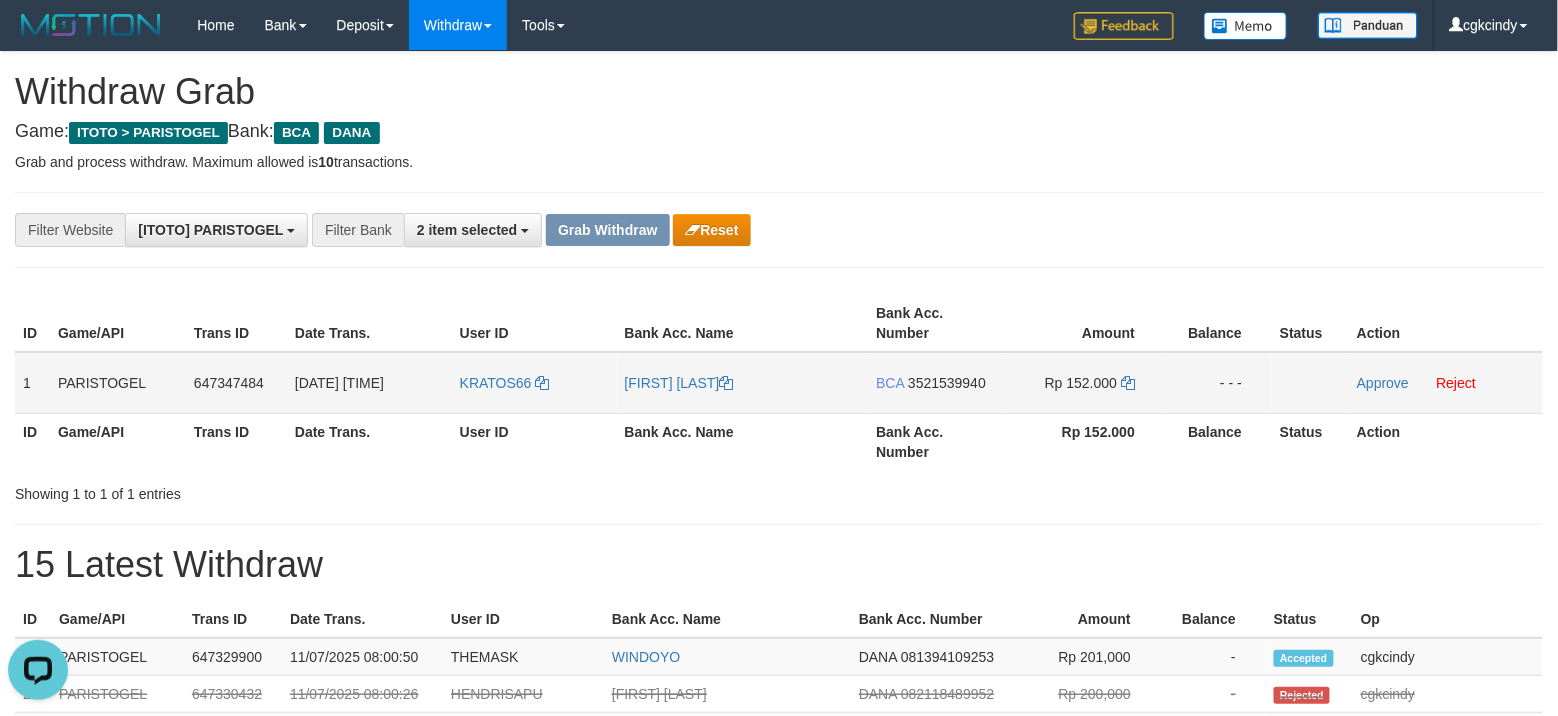 click on "BCA
3521539940" at bounding box center (936, 383) 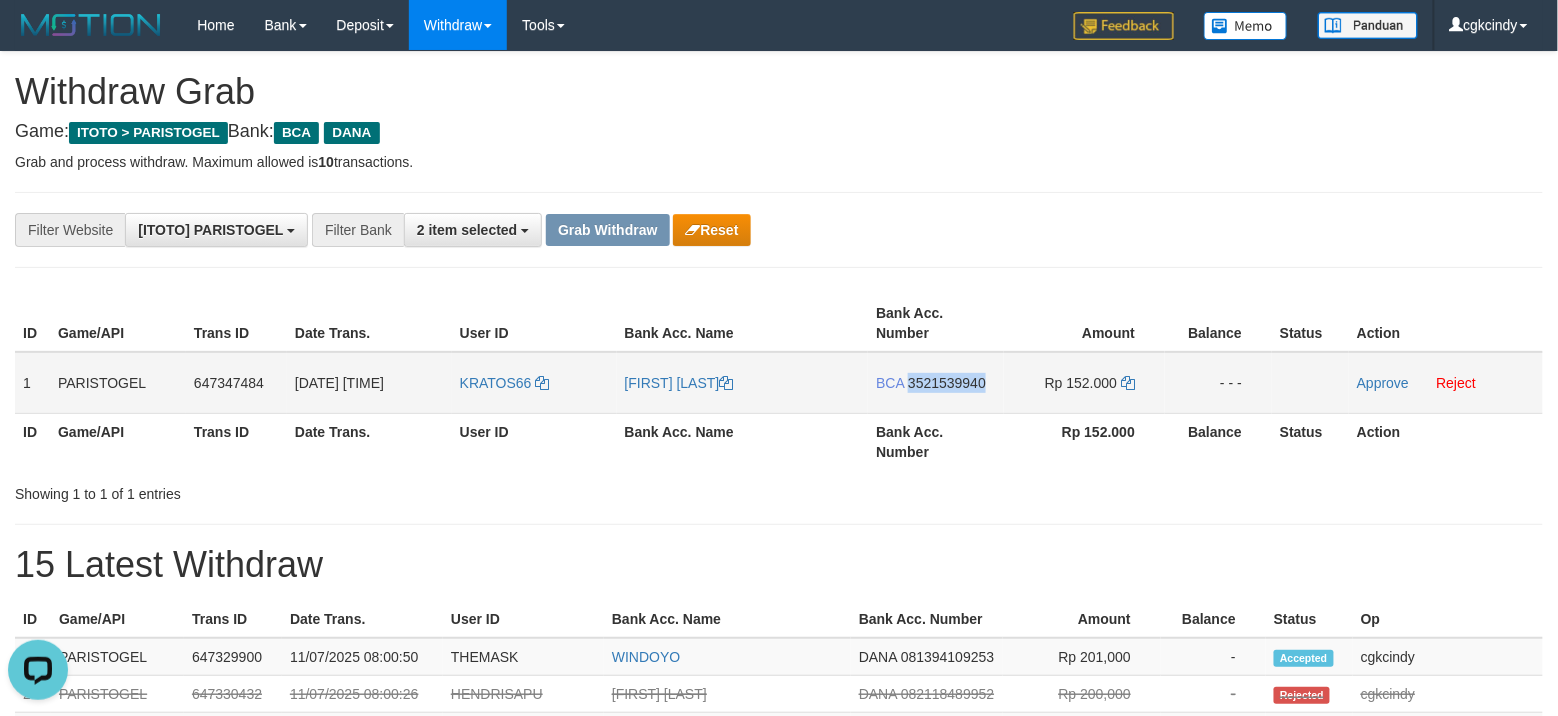 click on "BCA
3521539940" at bounding box center (936, 383) 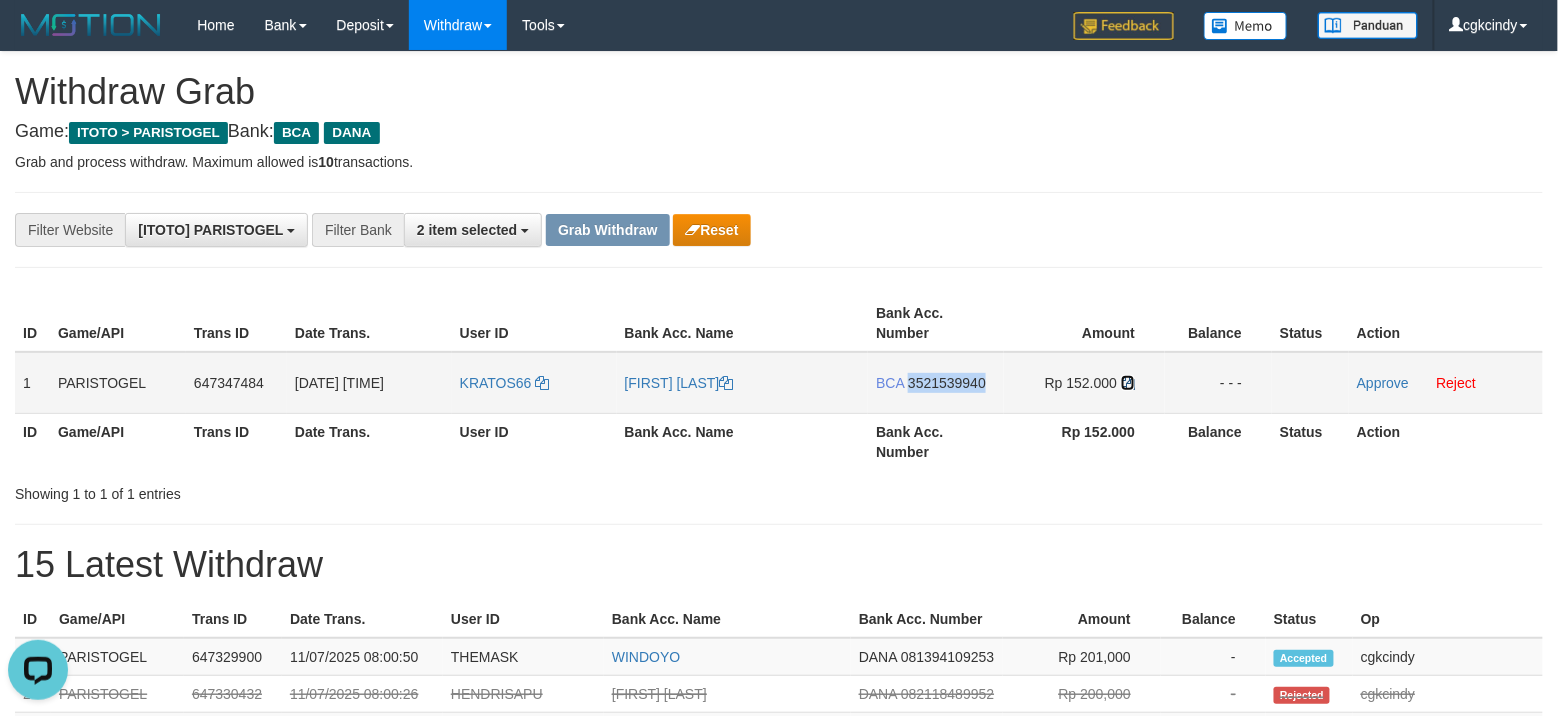 click at bounding box center (1128, 383) 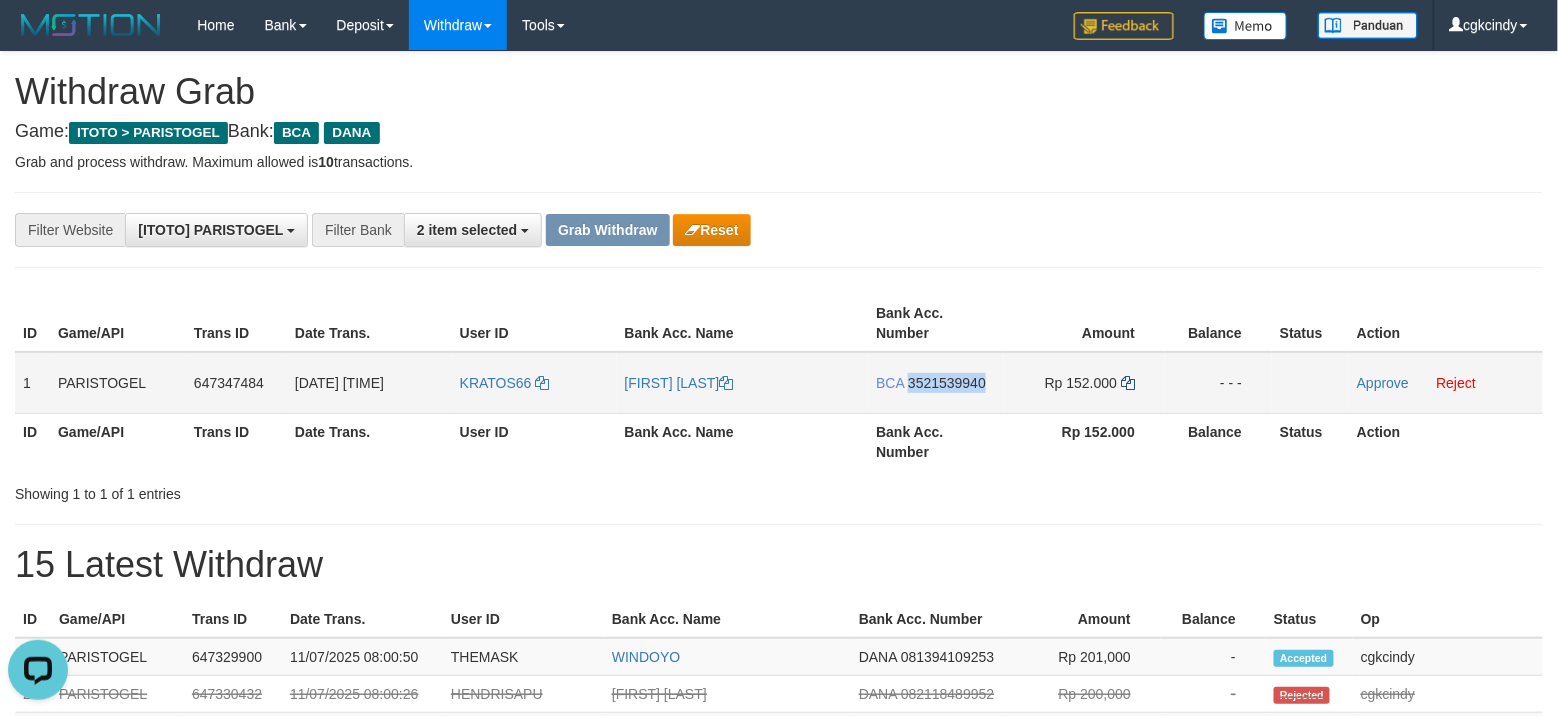 copy on "3521539940" 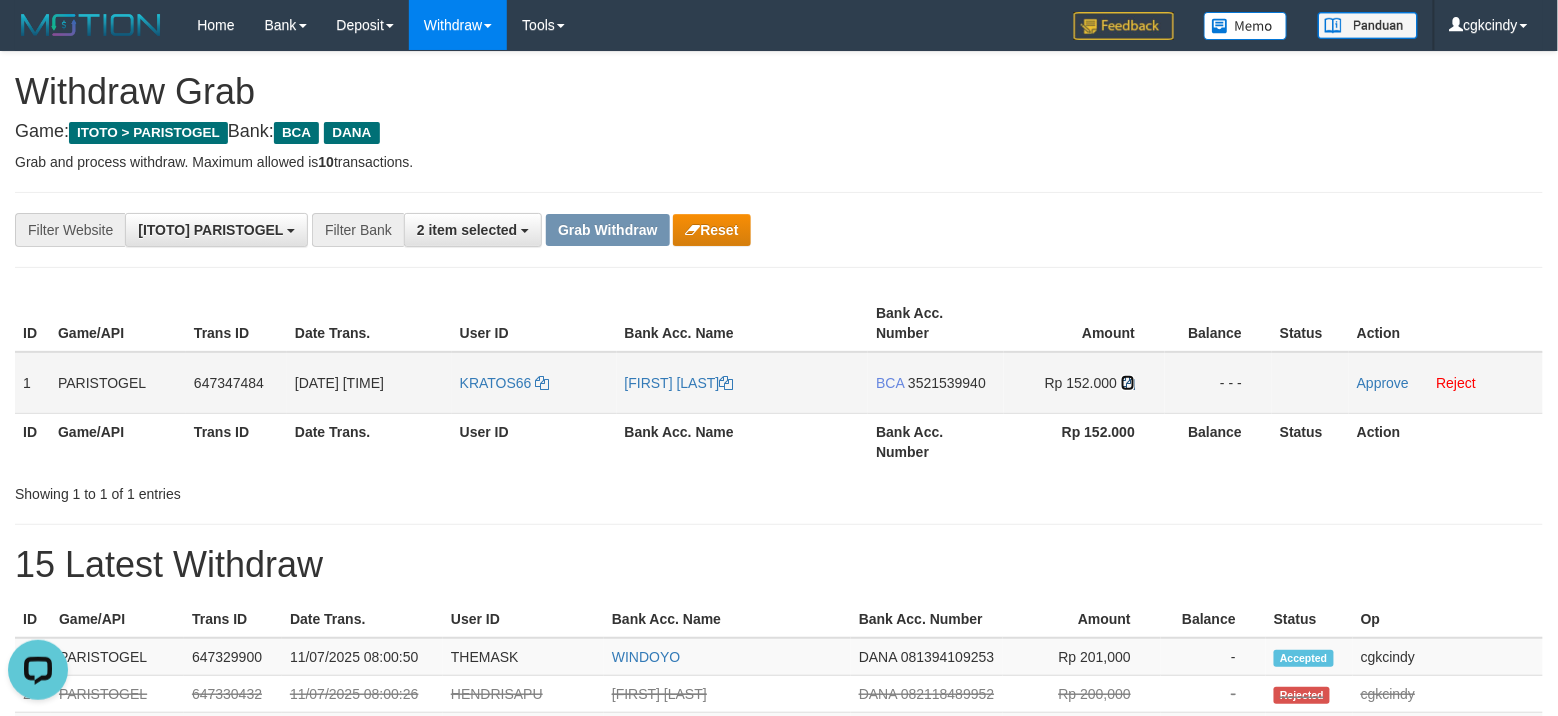 click at bounding box center (1128, 383) 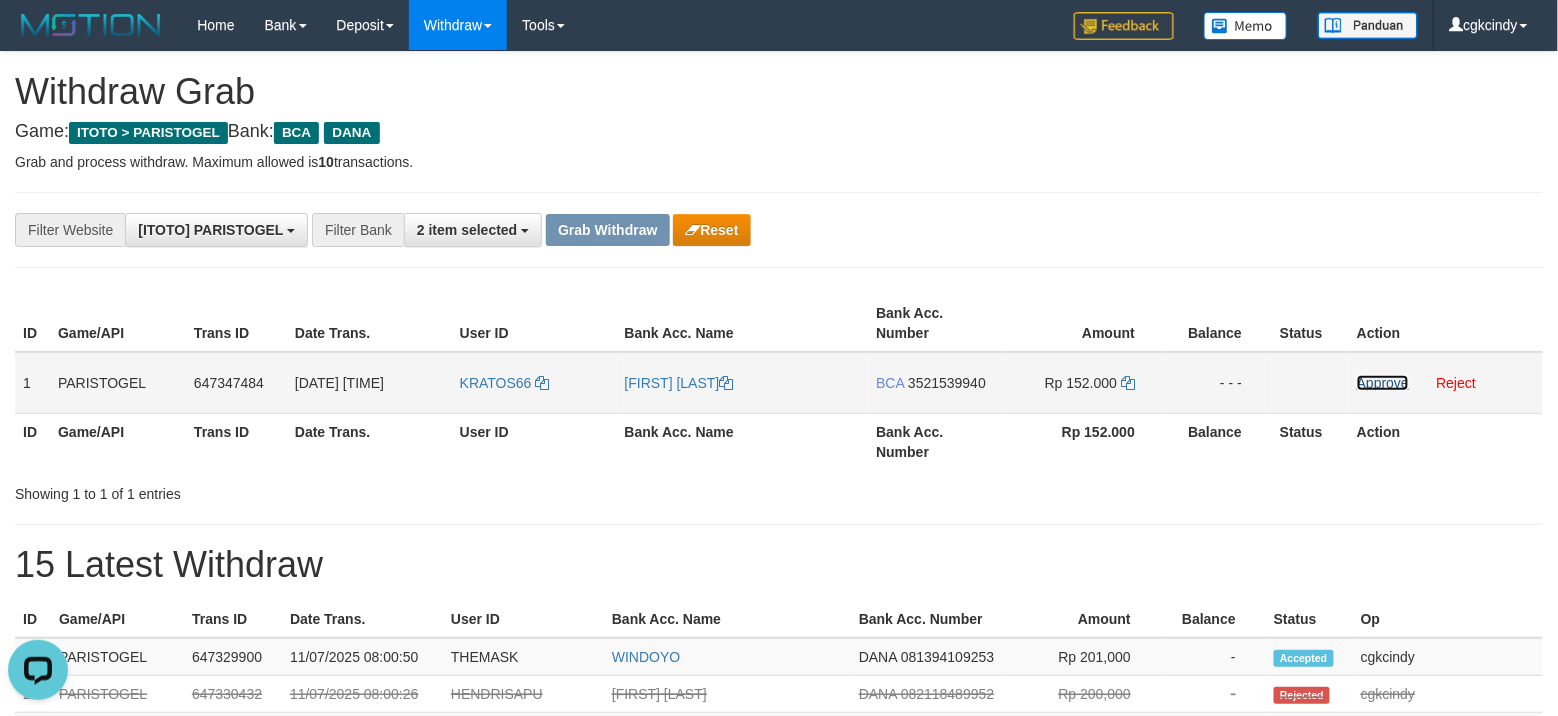 click on "Approve" at bounding box center (1383, 383) 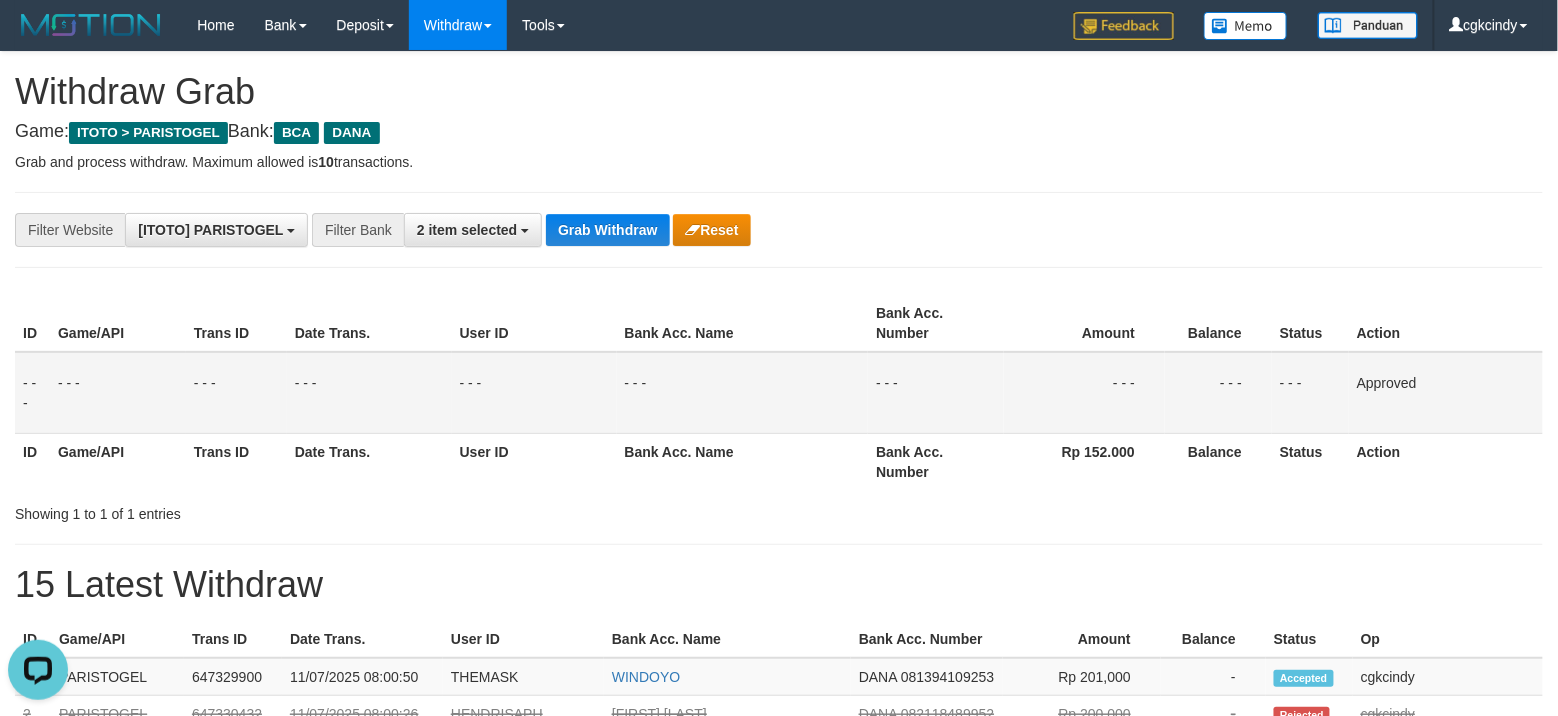 click on "Grab and process withdraw.
Maximum allowed is  10  transactions." at bounding box center [779, 162] 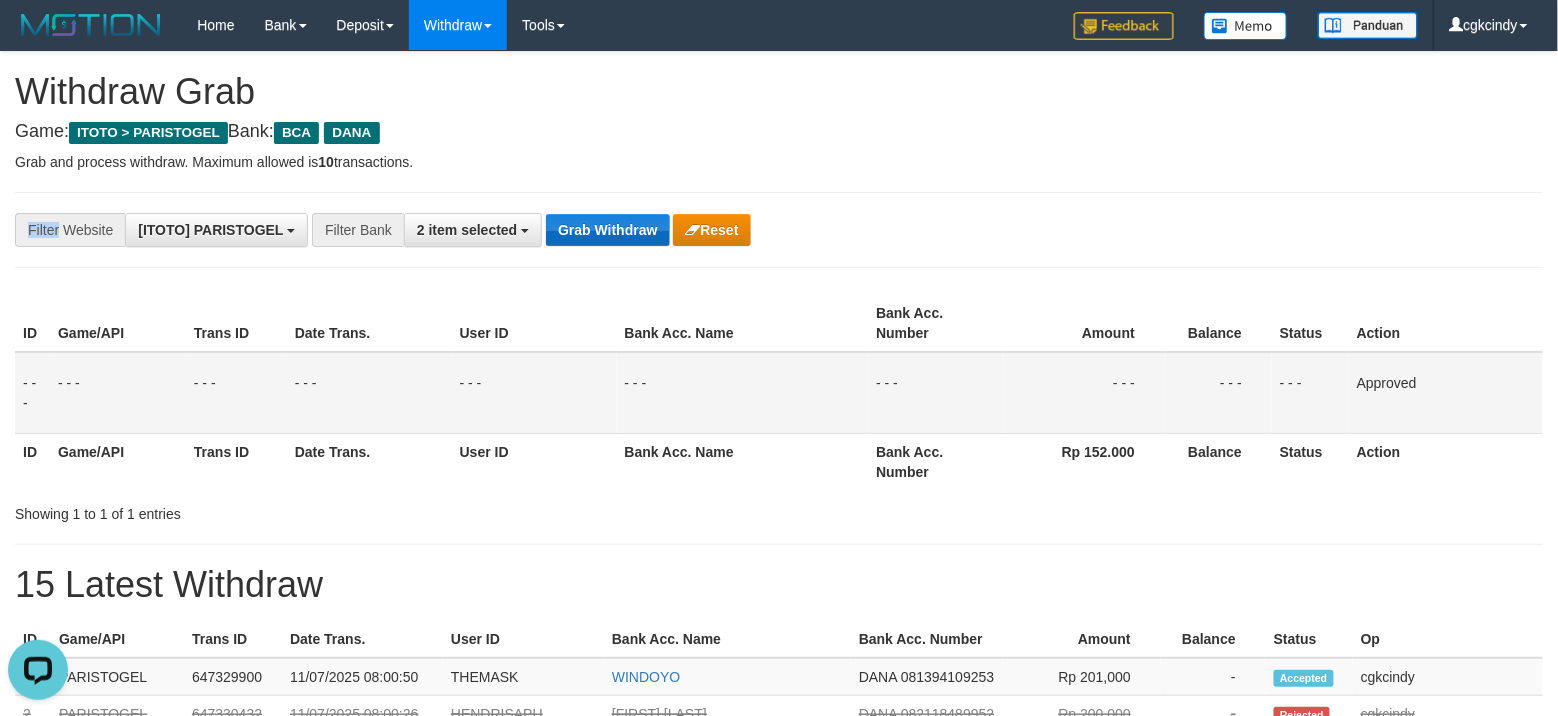 drag, startPoint x: 584, startPoint y: 204, endPoint x: 590, endPoint y: 217, distance: 14.3178215 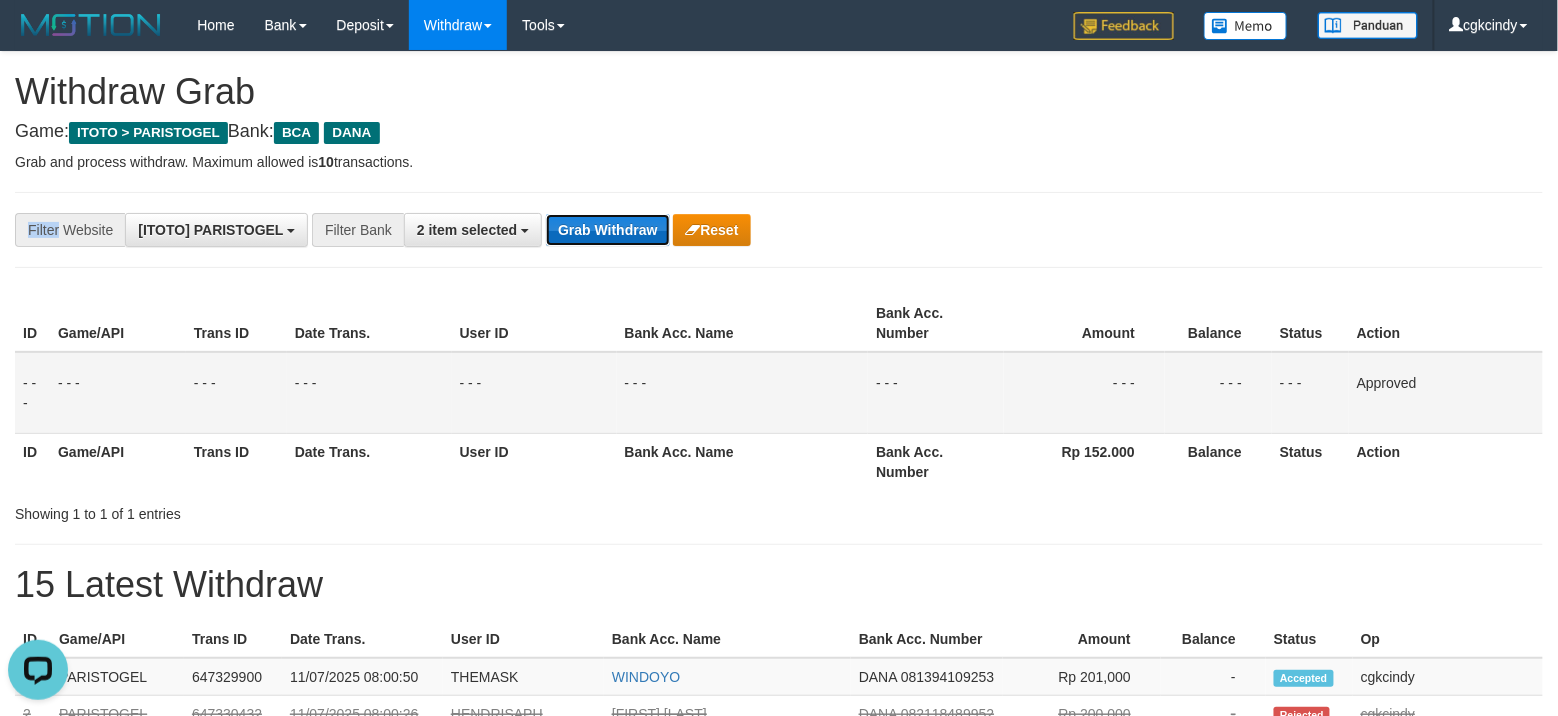 click on "Grab Withdraw" at bounding box center [607, 230] 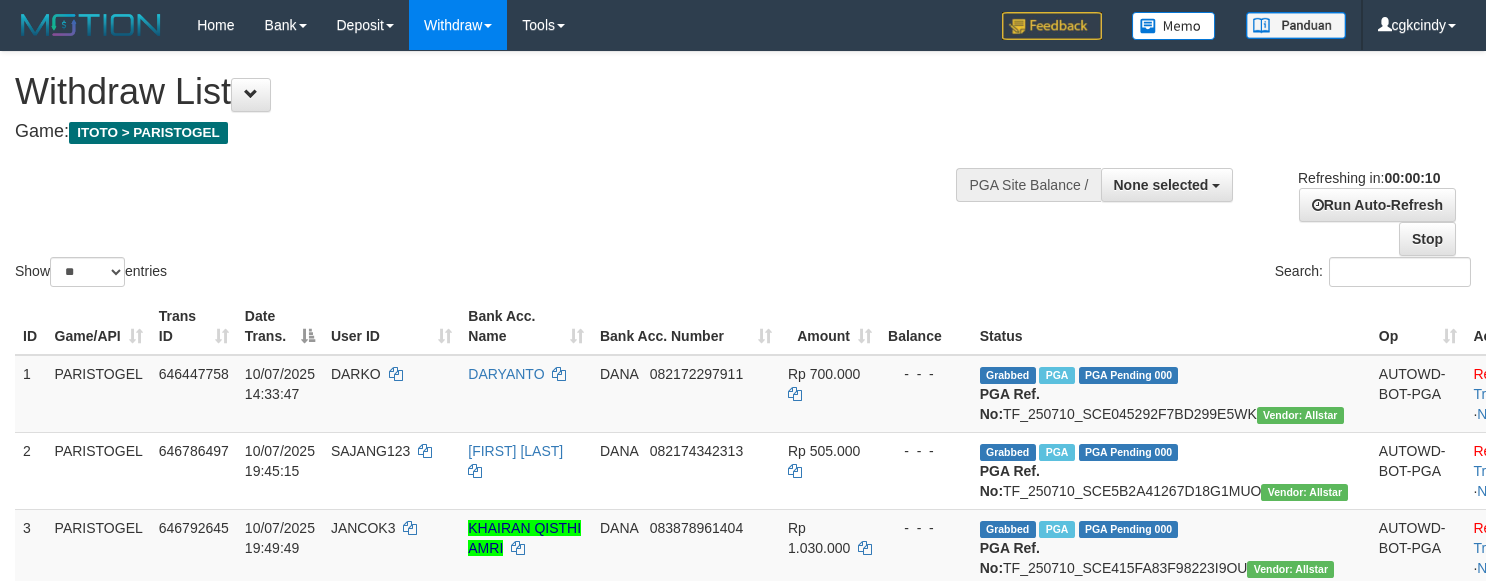 select 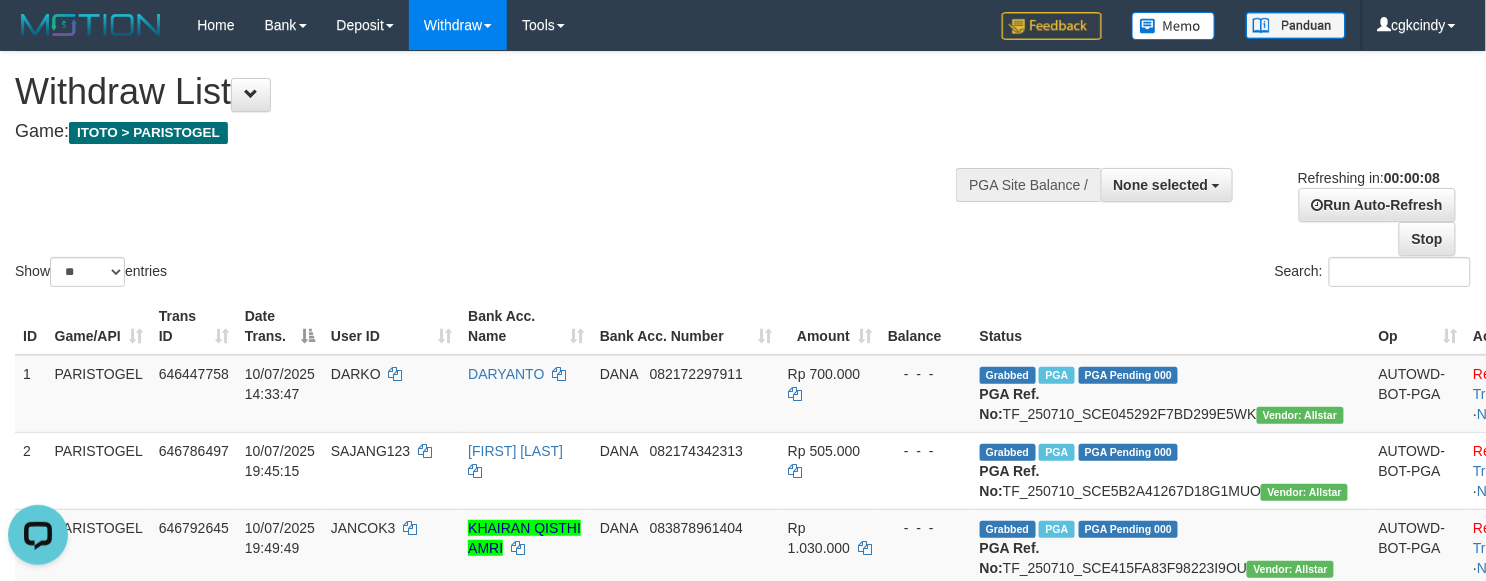 scroll, scrollTop: 0, scrollLeft: 0, axis: both 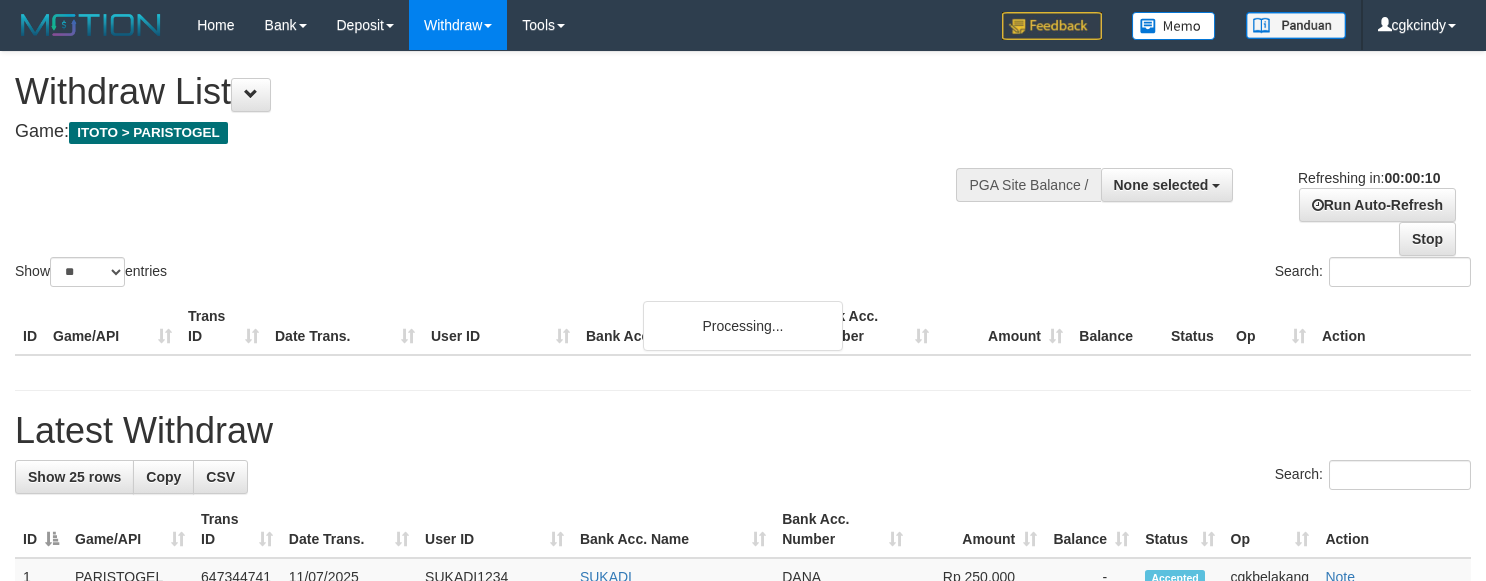 select 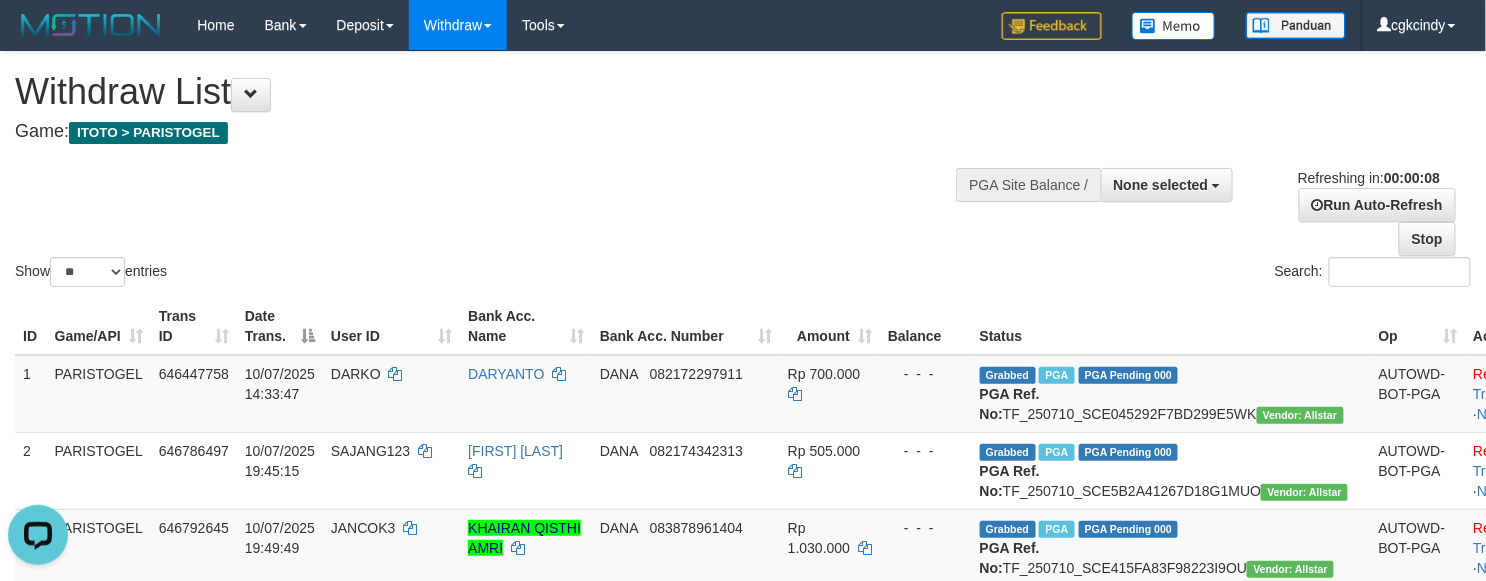 scroll, scrollTop: 0, scrollLeft: 0, axis: both 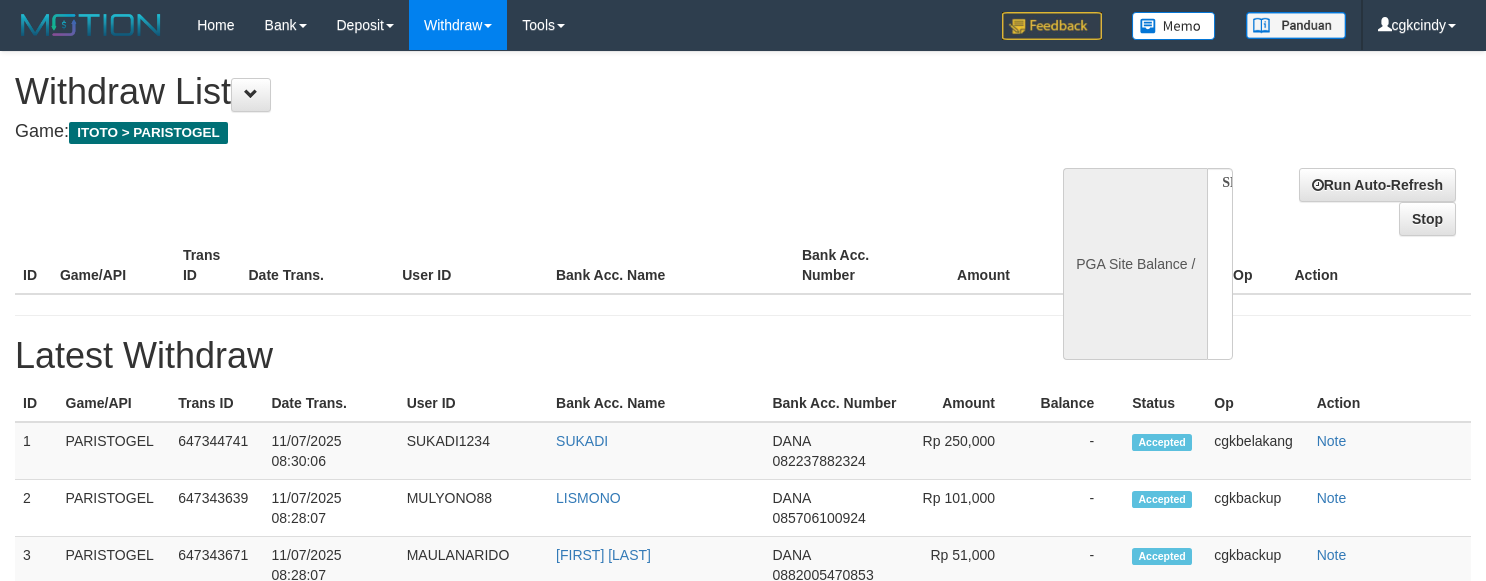 select 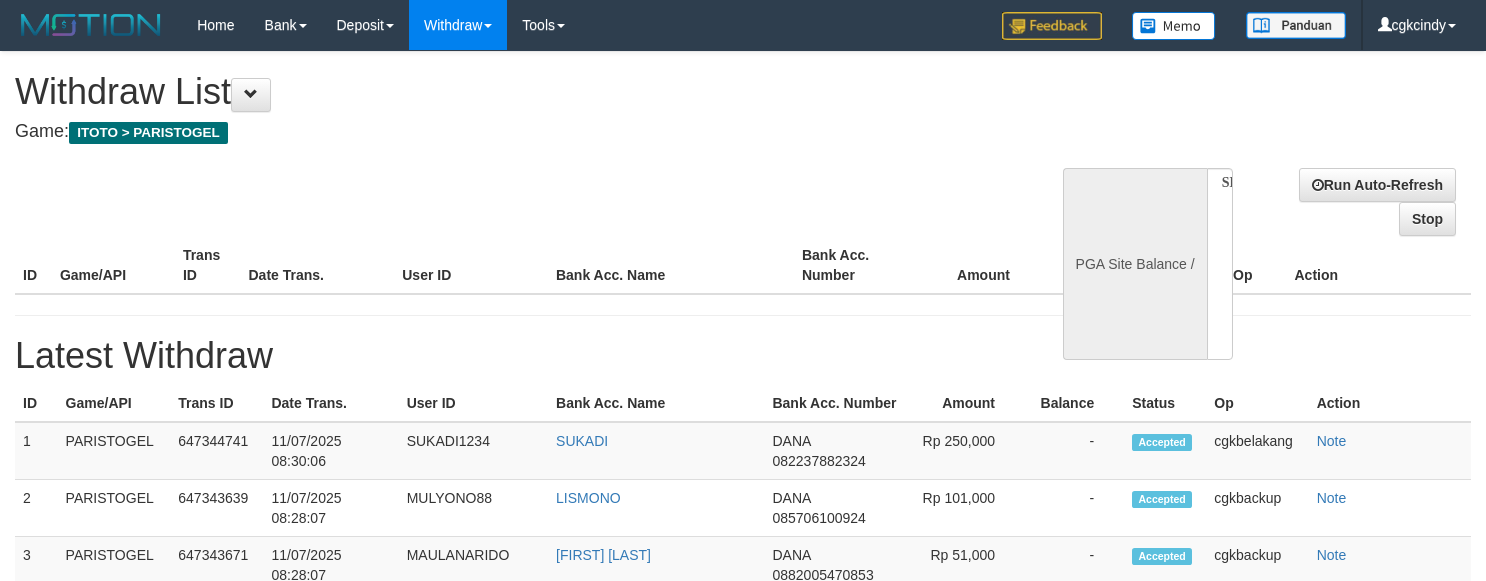 scroll, scrollTop: 0, scrollLeft: 0, axis: both 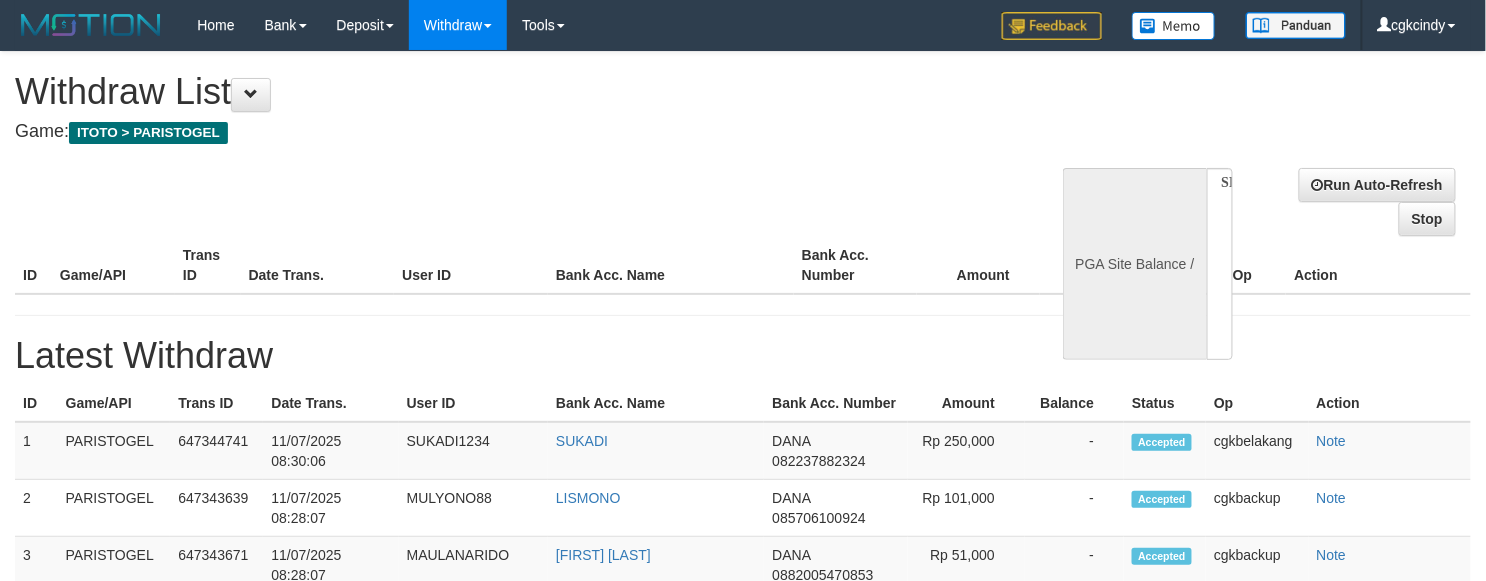 select on "**" 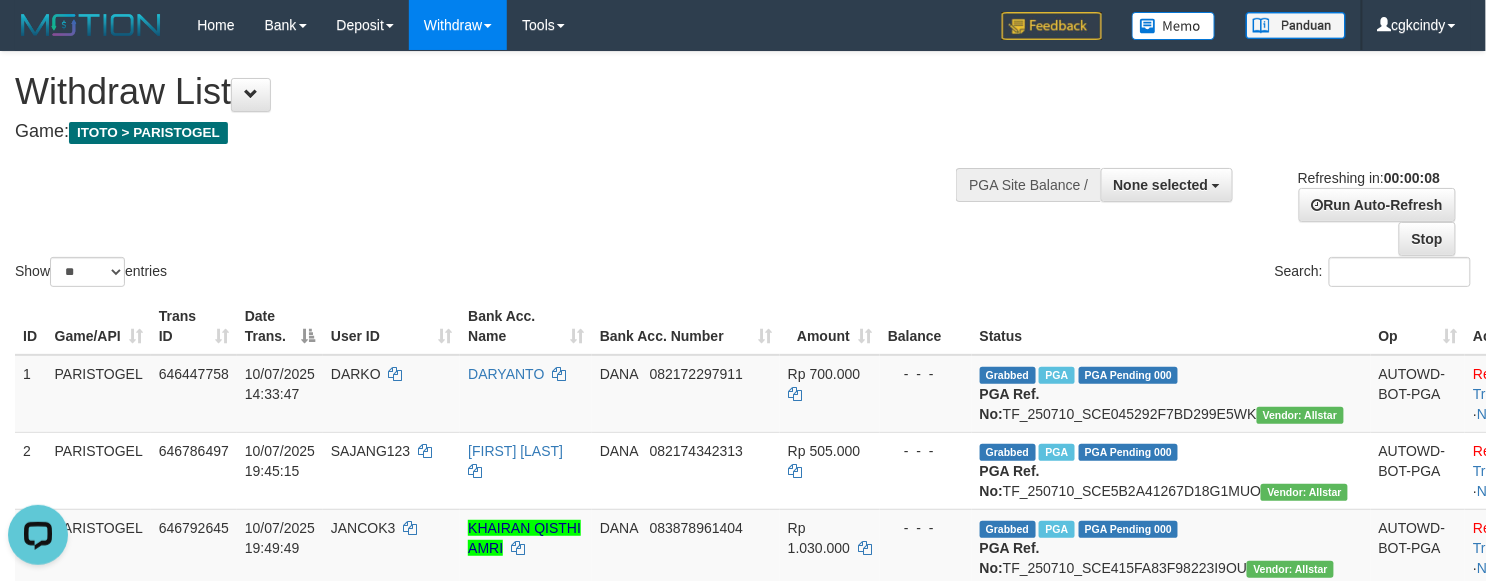 scroll, scrollTop: 0, scrollLeft: 0, axis: both 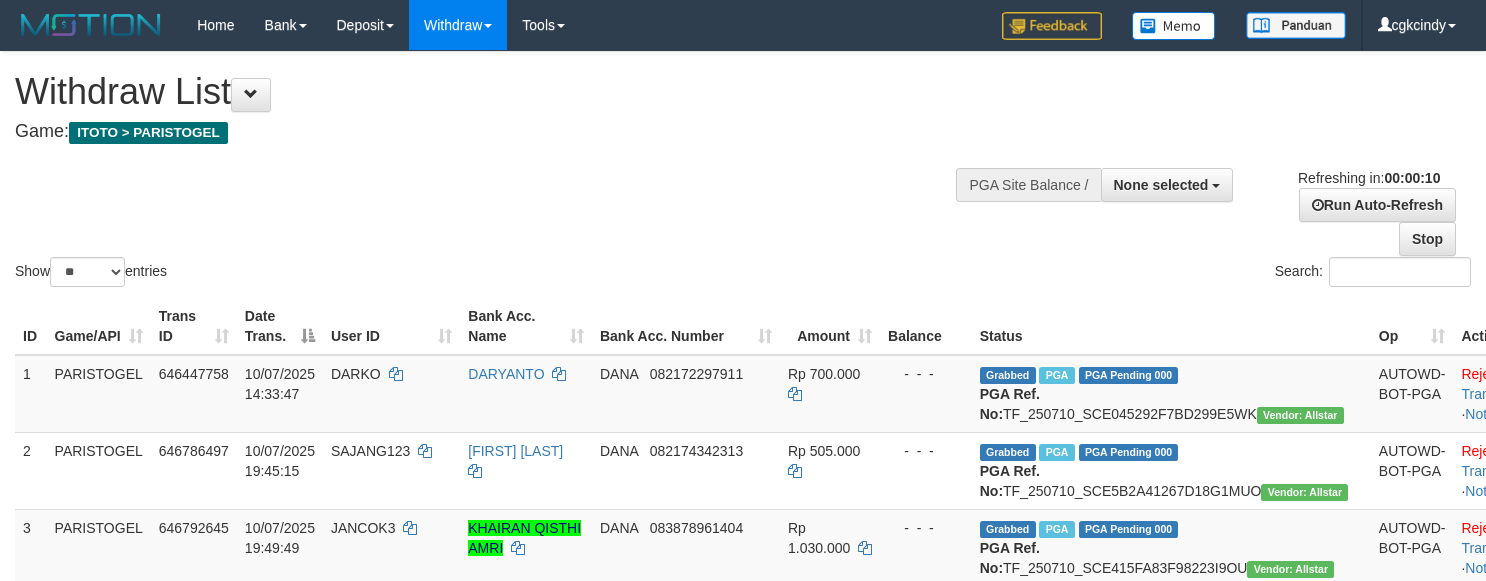 select 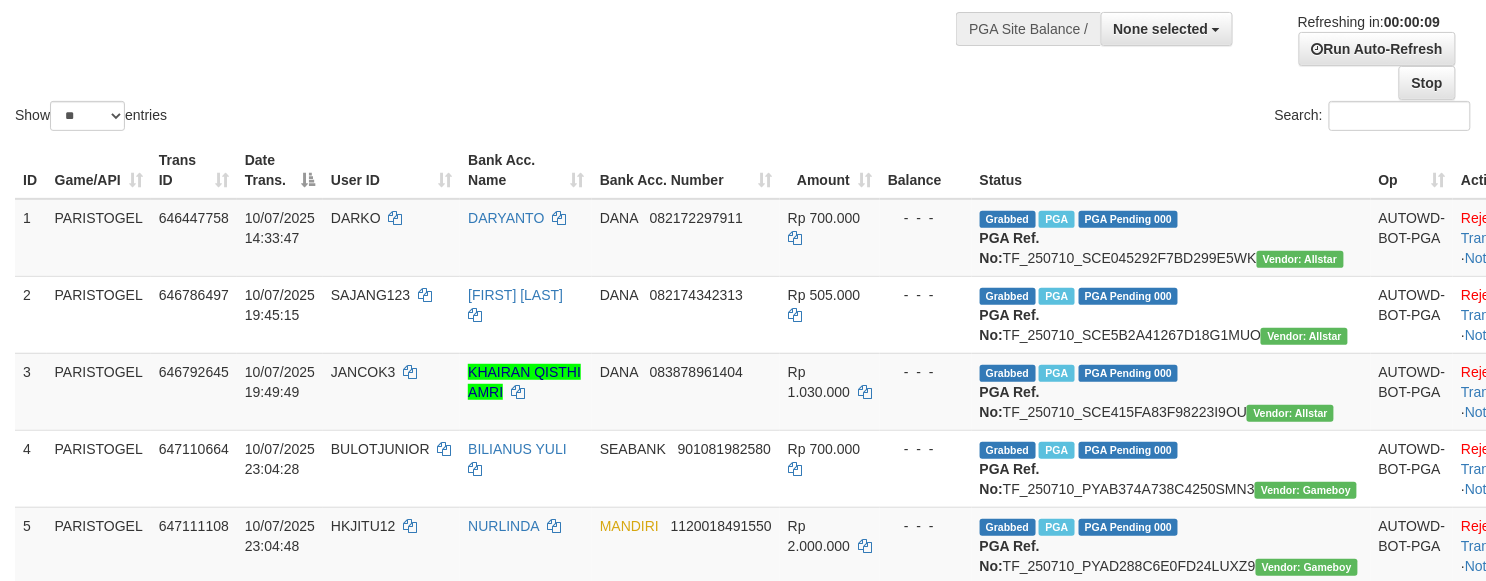 scroll, scrollTop: 533, scrollLeft: 0, axis: vertical 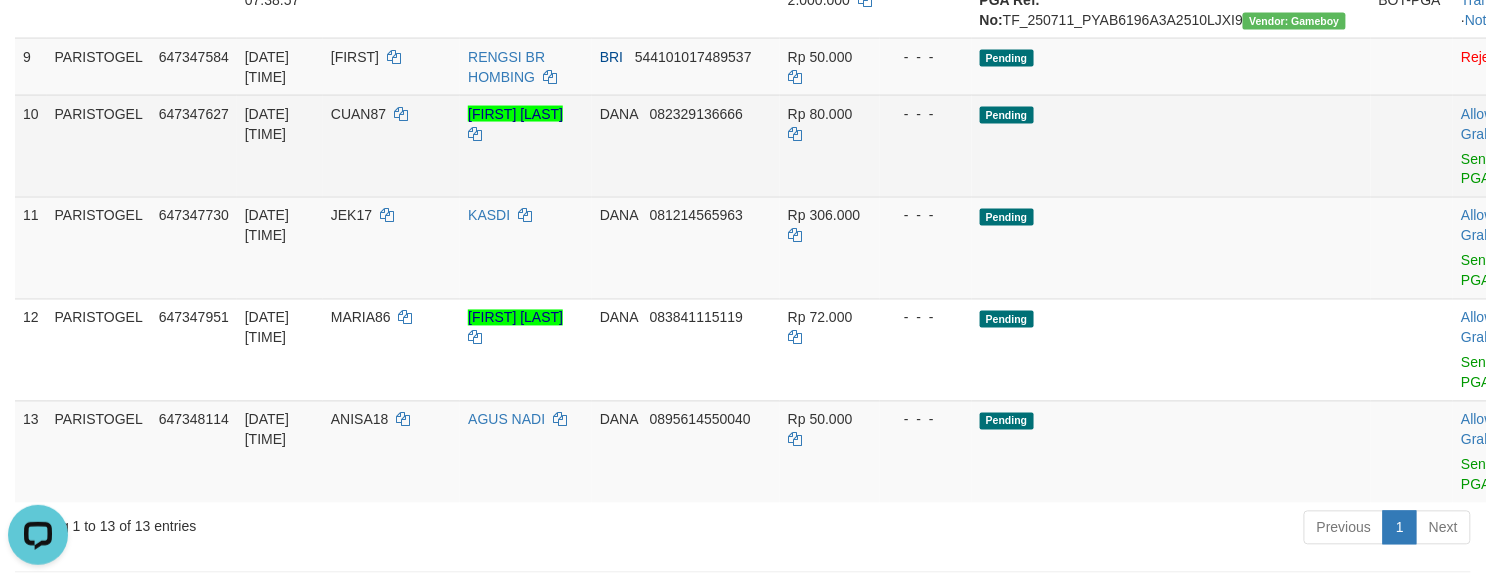 click on "Allow Grab   ·    Reject Send PGA     ·    Note" at bounding box center [1502, 146] 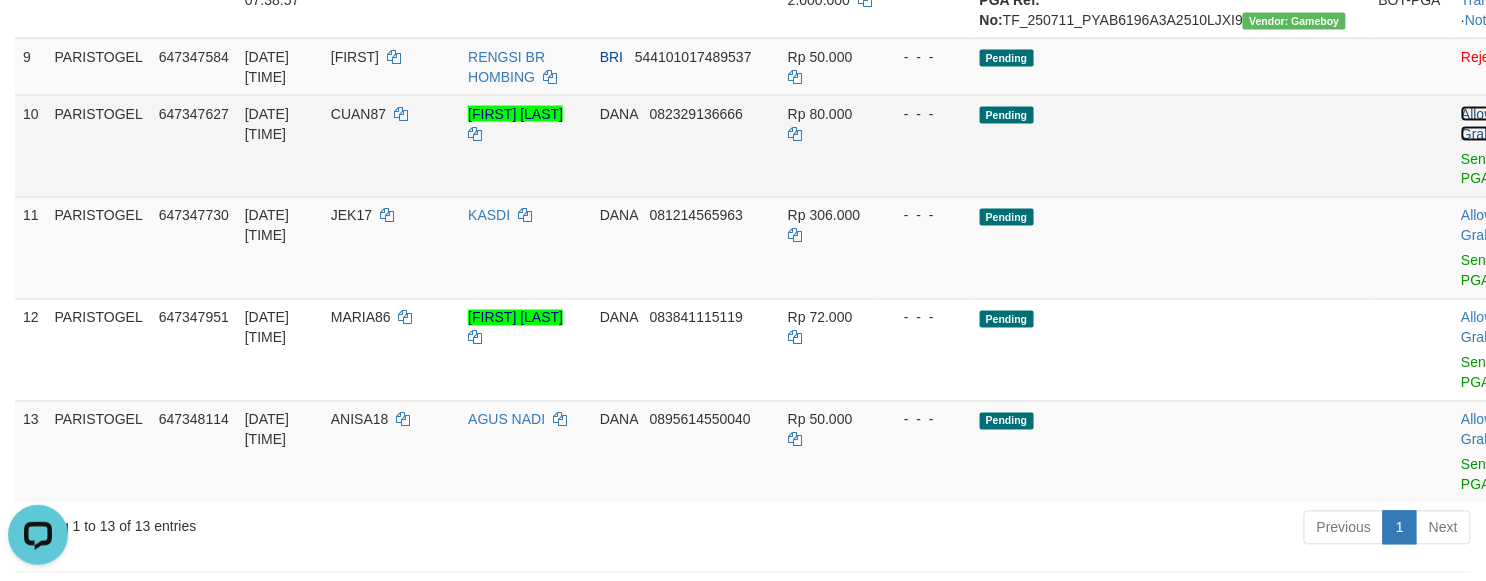 click on "Allow Grab" at bounding box center (1477, 124) 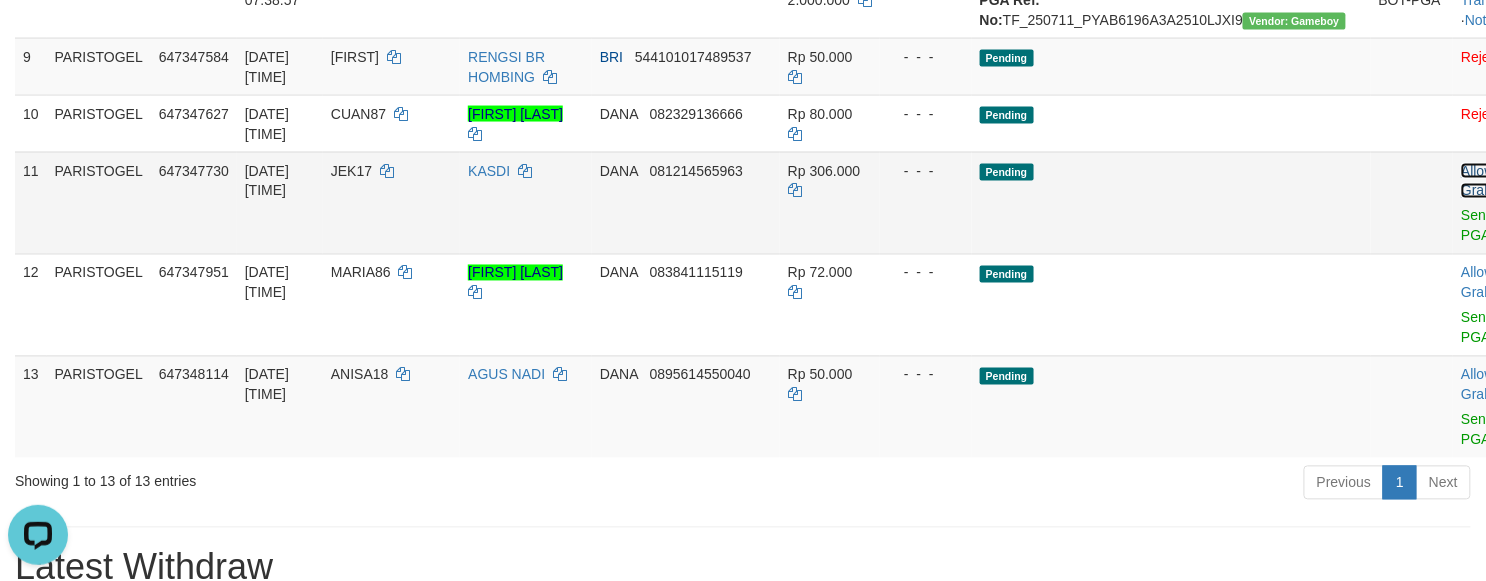click on "Allow Grab" at bounding box center [1477, 181] 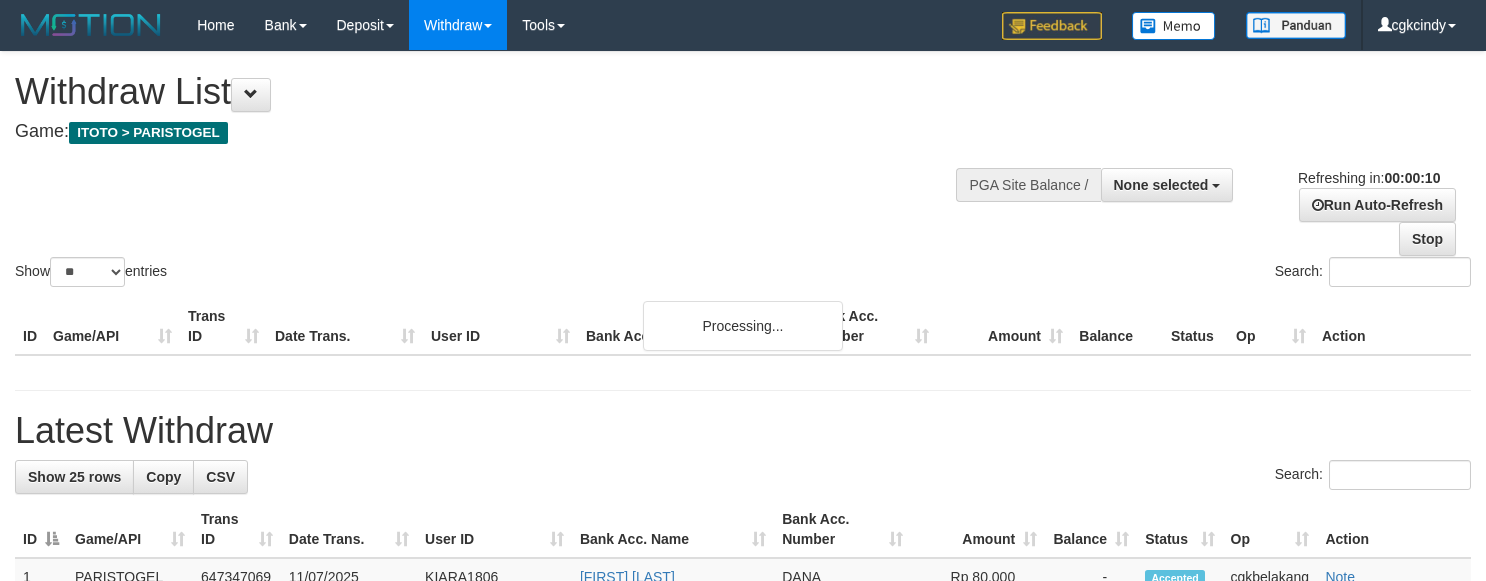 select 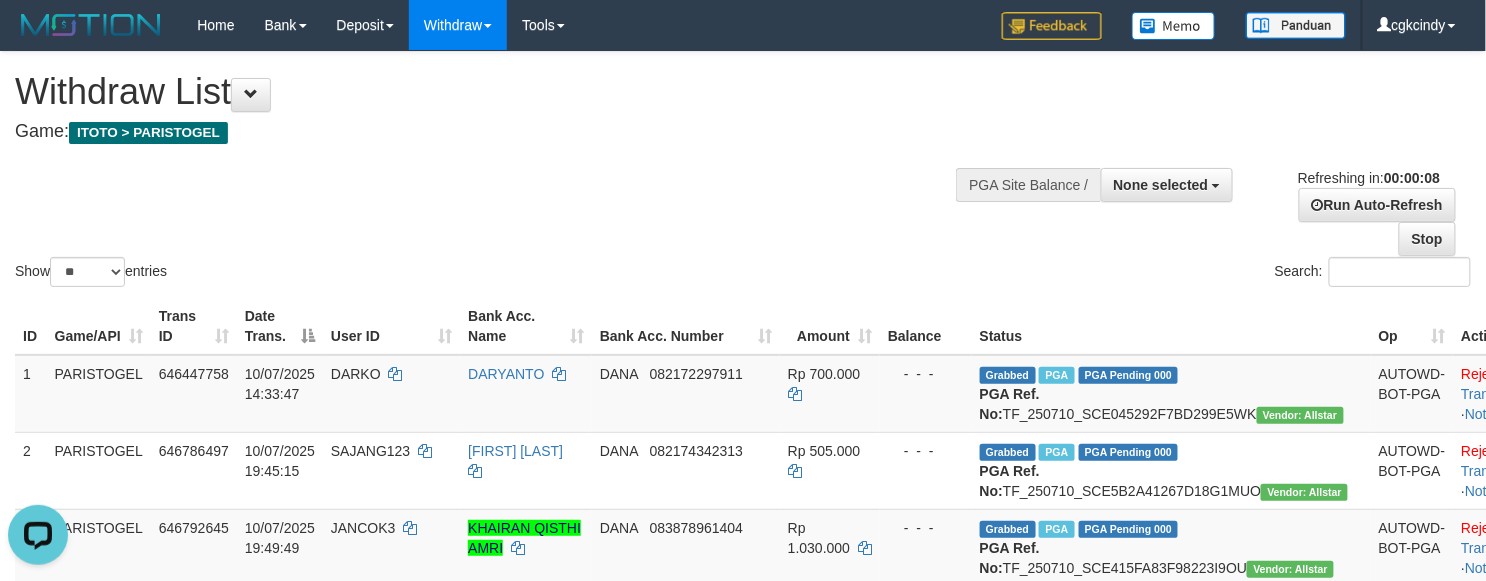 scroll, scrollTop: 0, scrollLeft: 0, axis: both 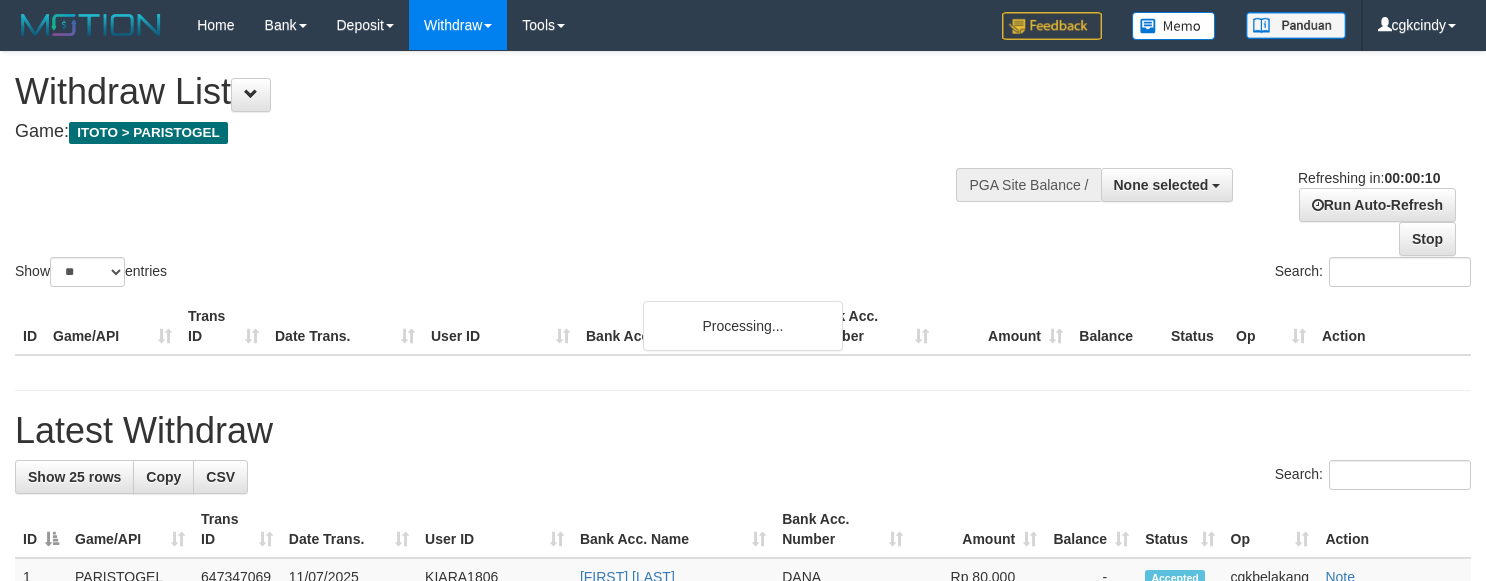 select 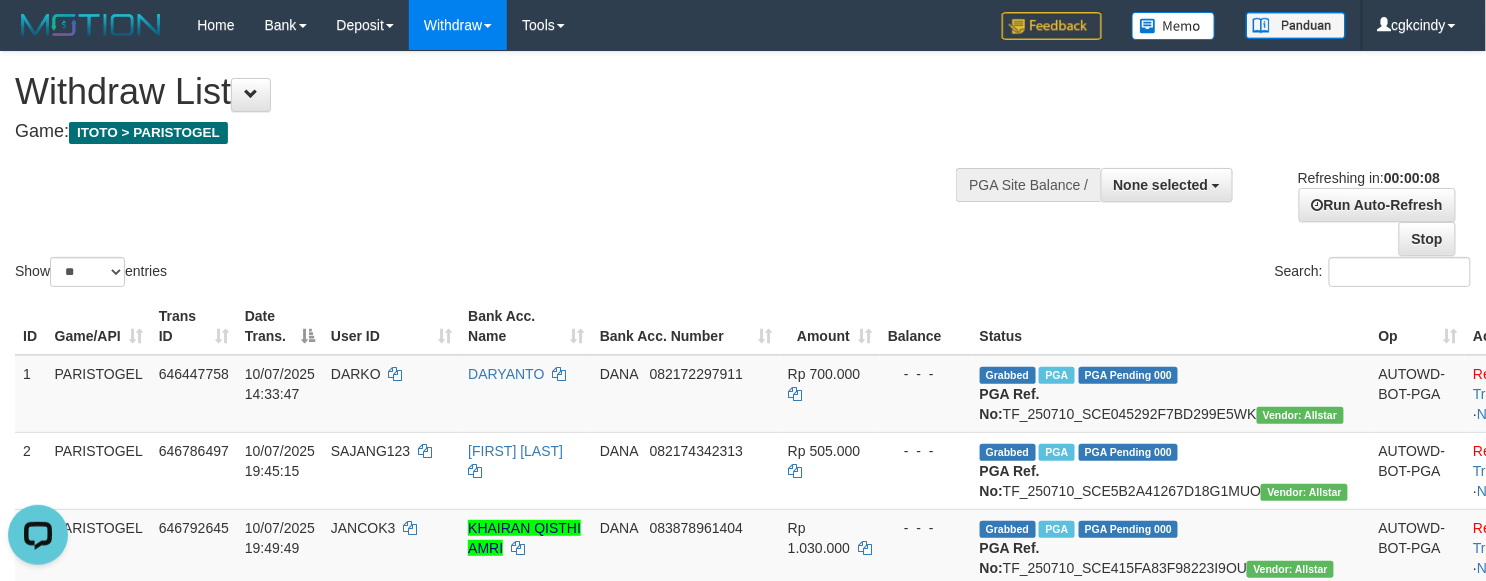 scroll, scrollTop: 0, scrollLeft: 0, axis: both 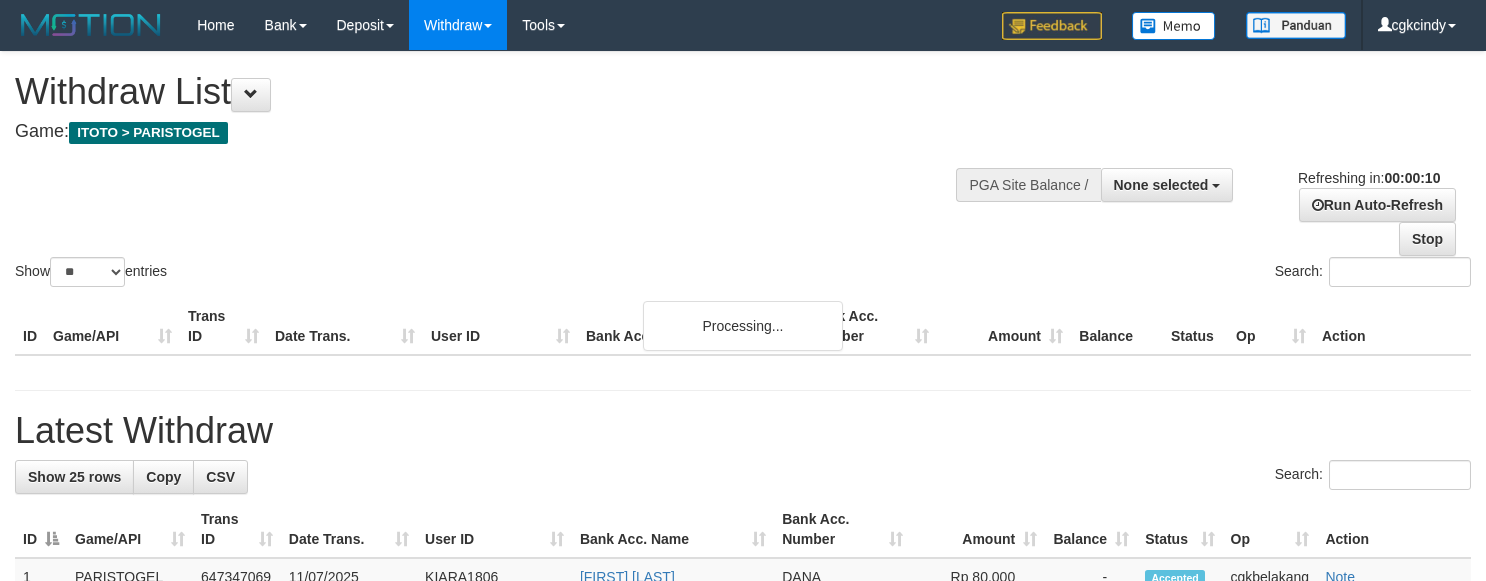 select 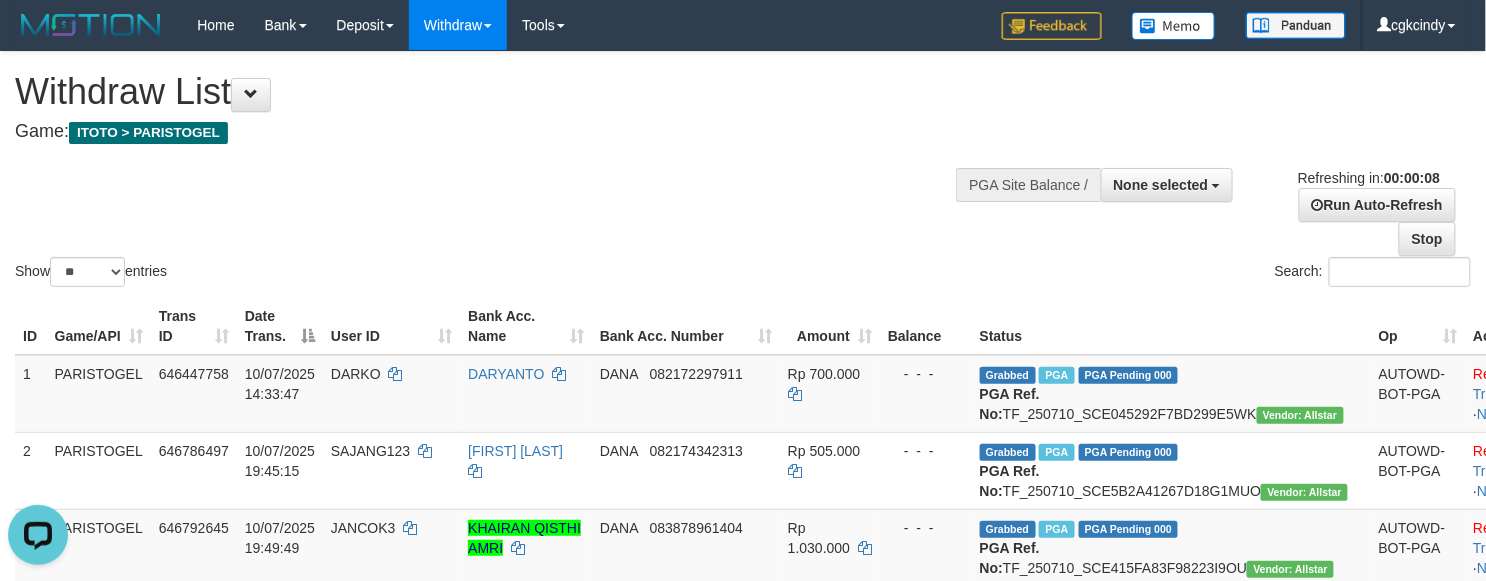 scroll, scrollTop: 0, scrollLeft: 0, axis: both 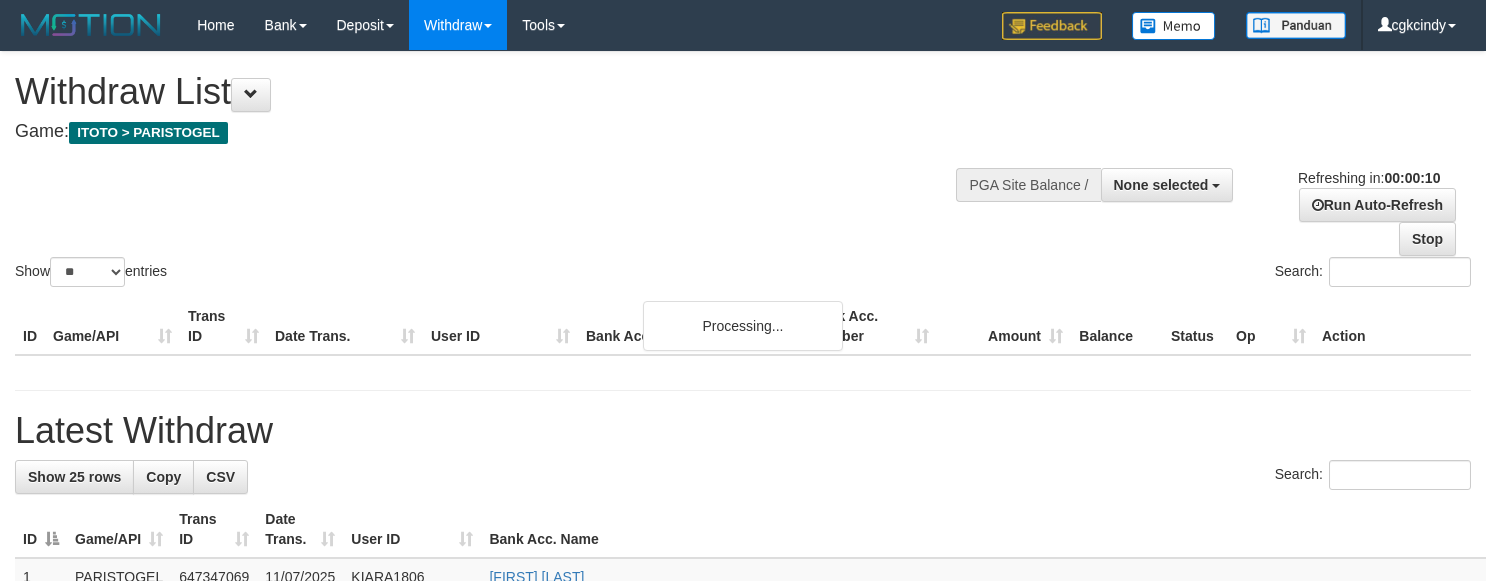 select 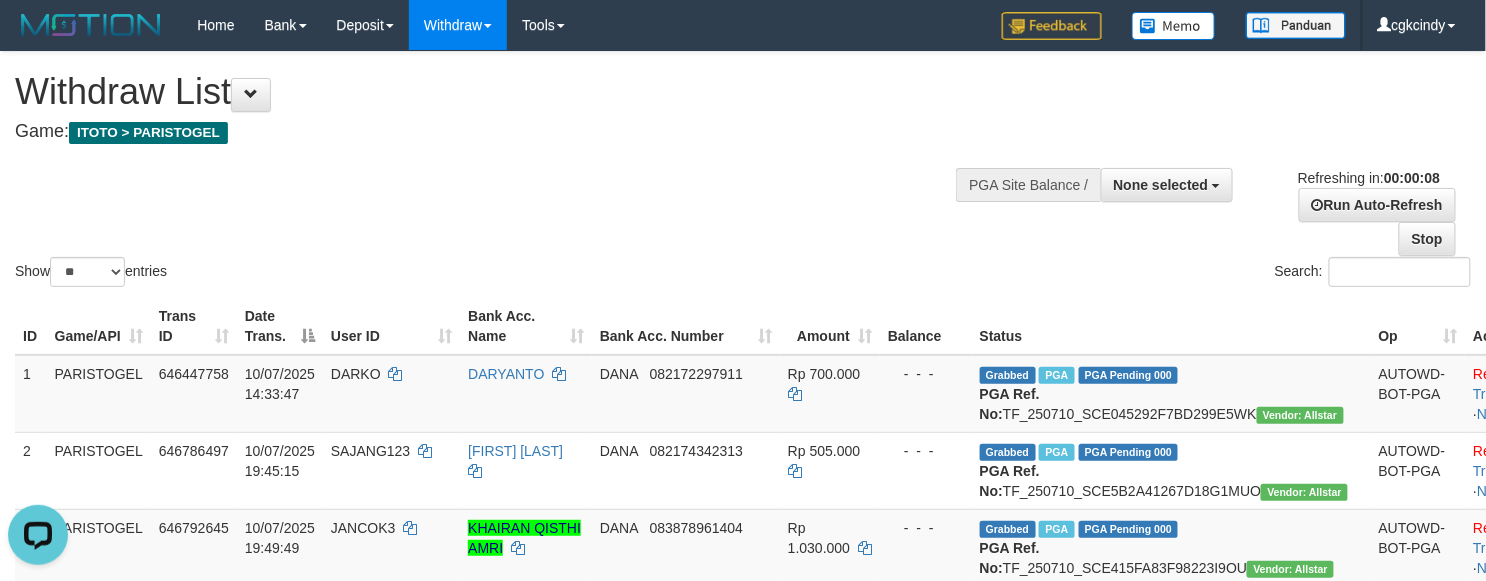 scroll, scrollTop: 0, scrollLeft: 0, axis: both 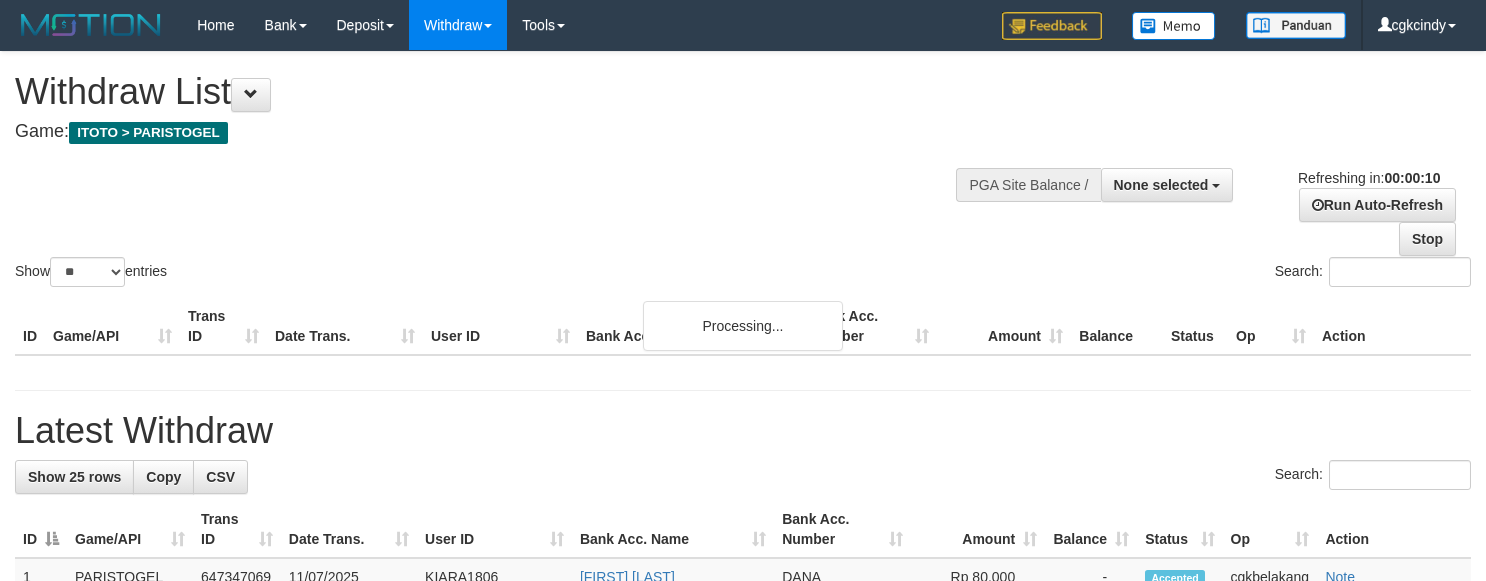 select 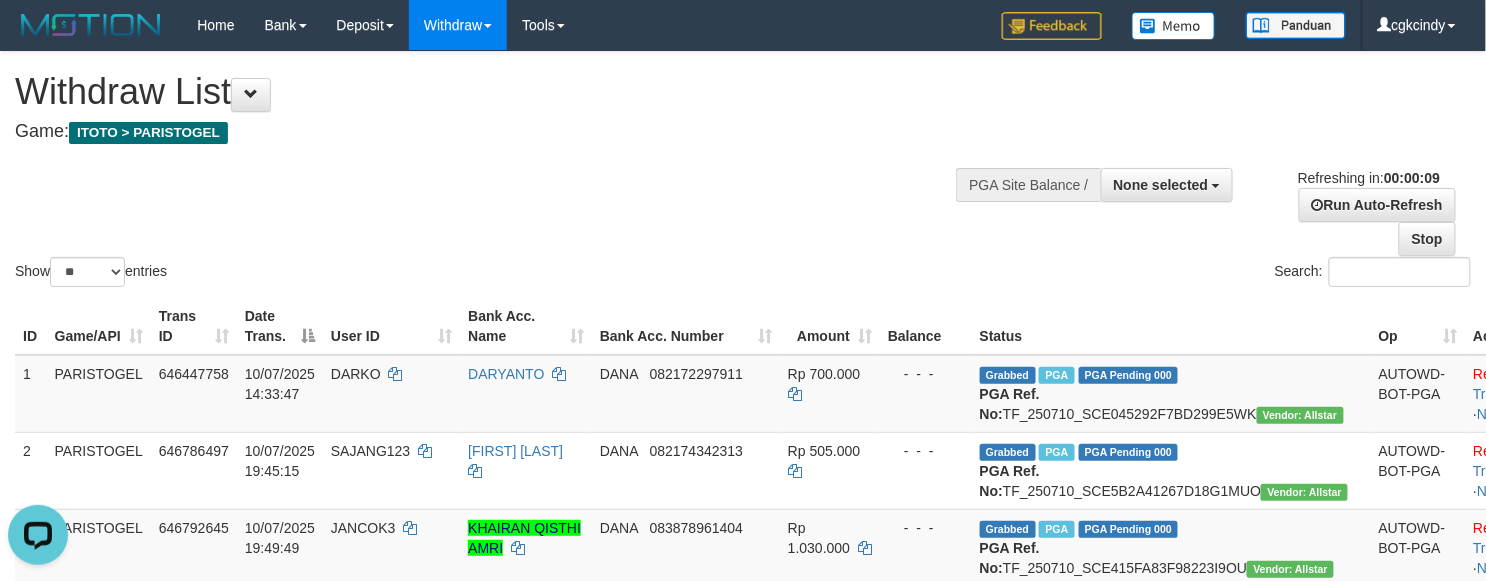 scroll, scrollTop: 0, scrollLeft: 0, axis: both 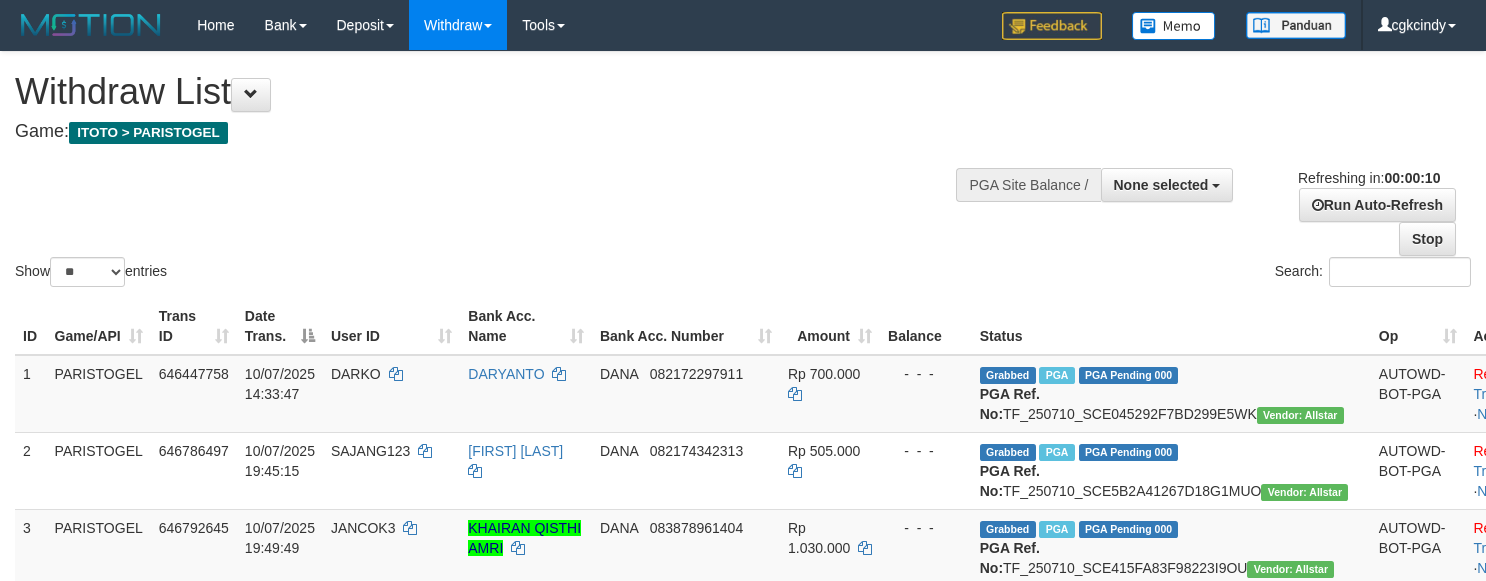 select 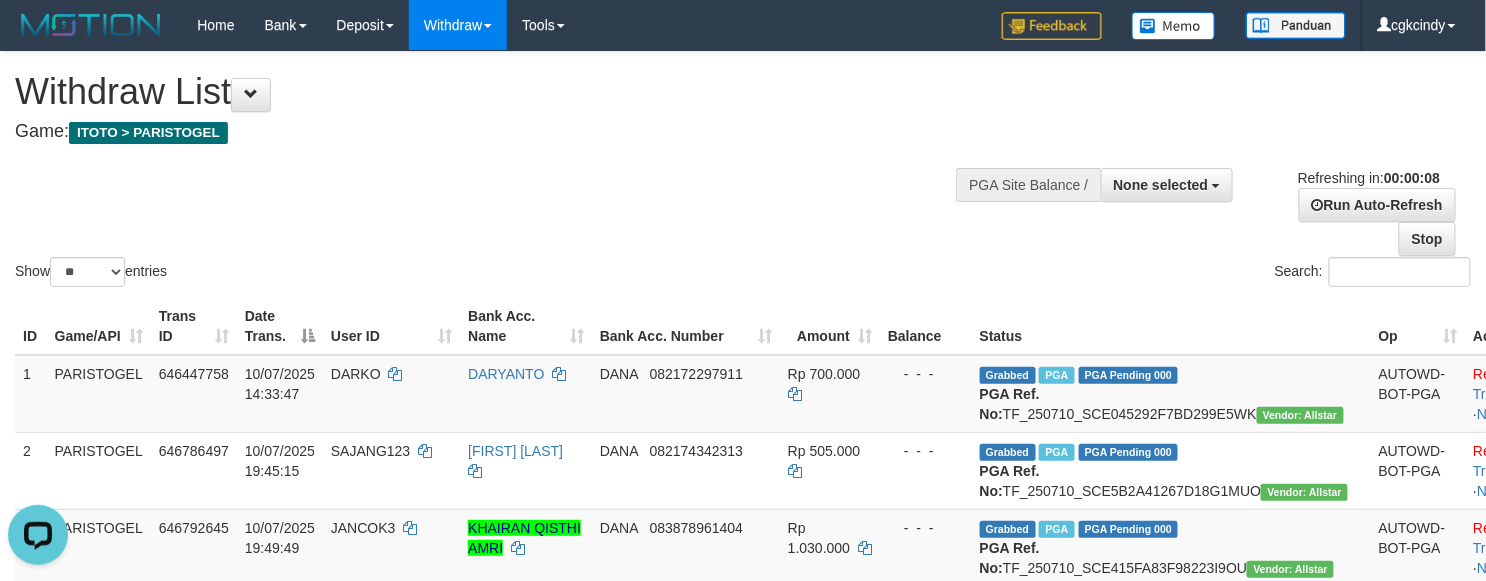 scroll, scrollTop: 0, scrollLeft: 0, axis: both 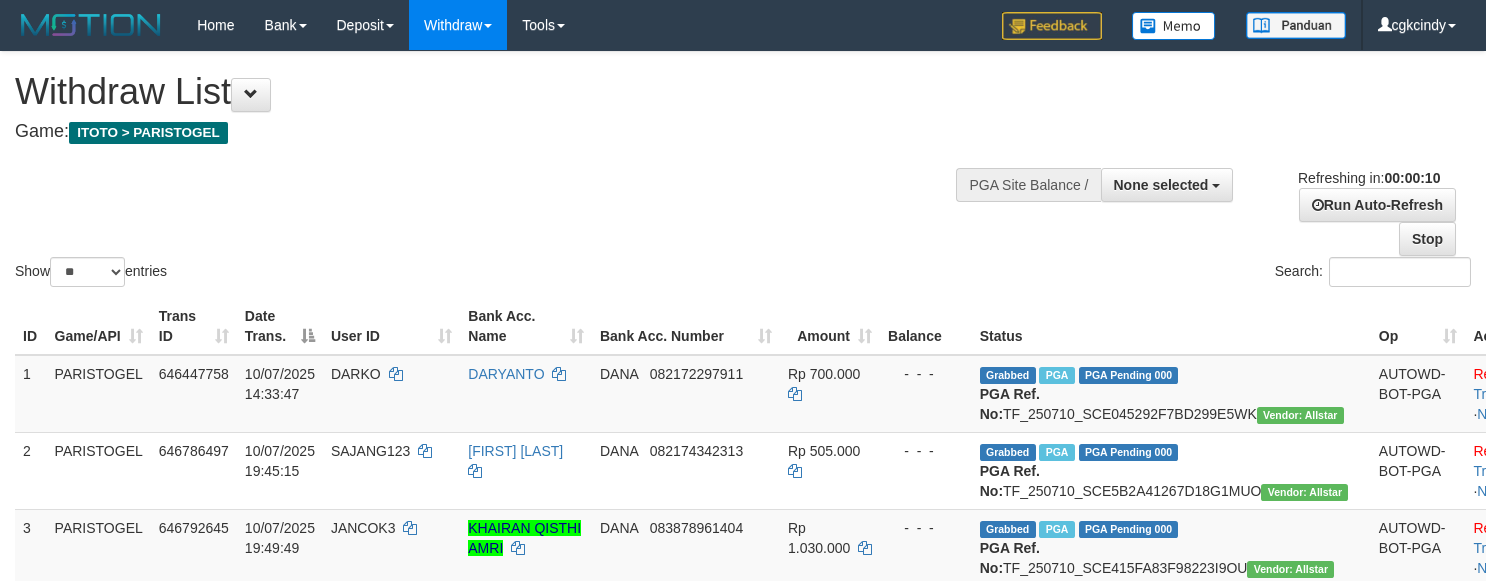 select 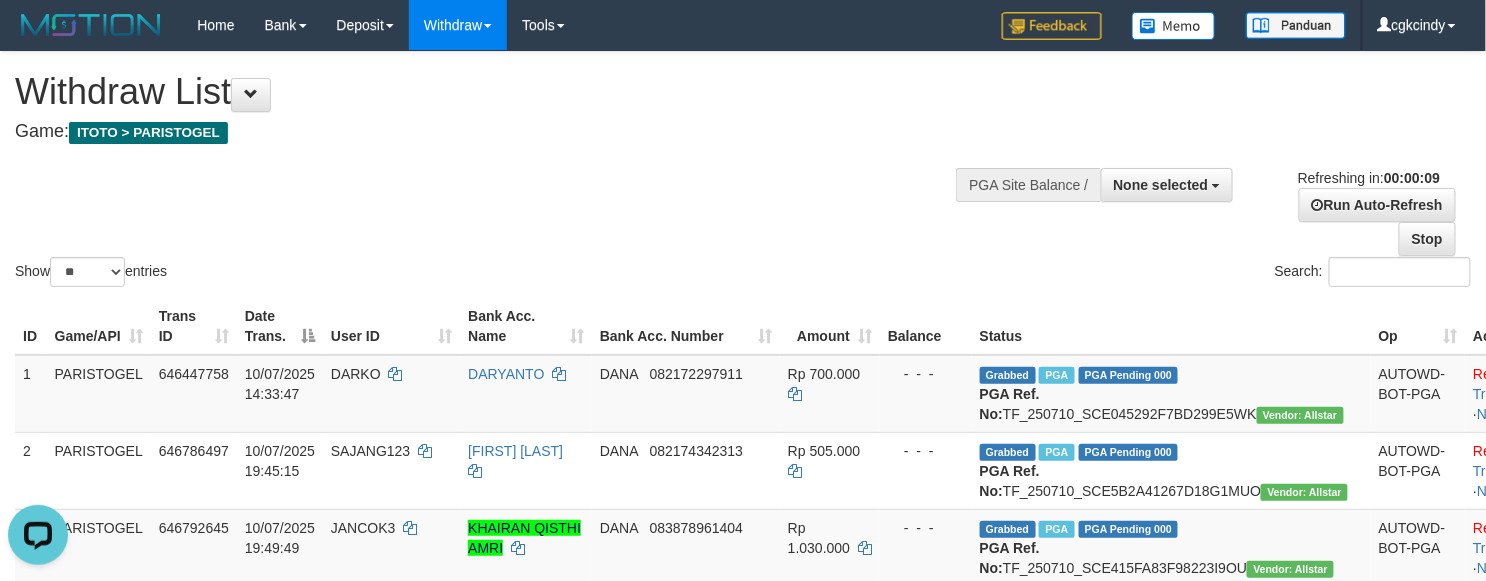 scroll, scrollTop: 0, scrollLeft: 0, axis: both 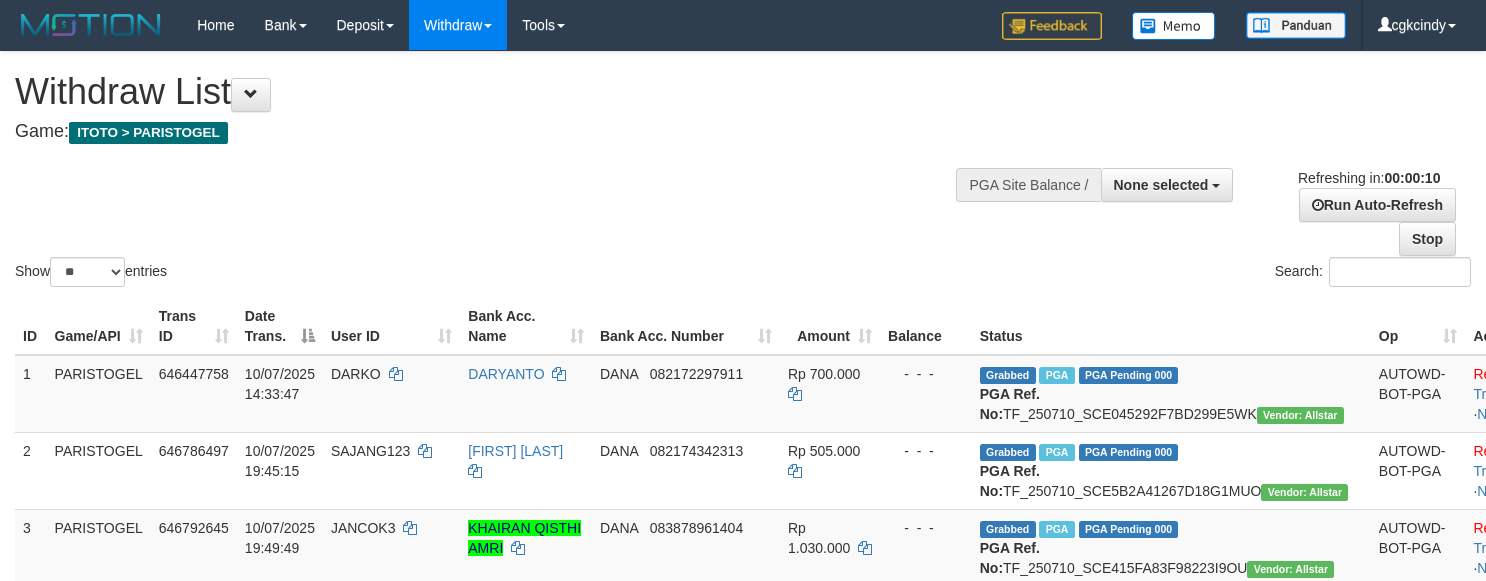select 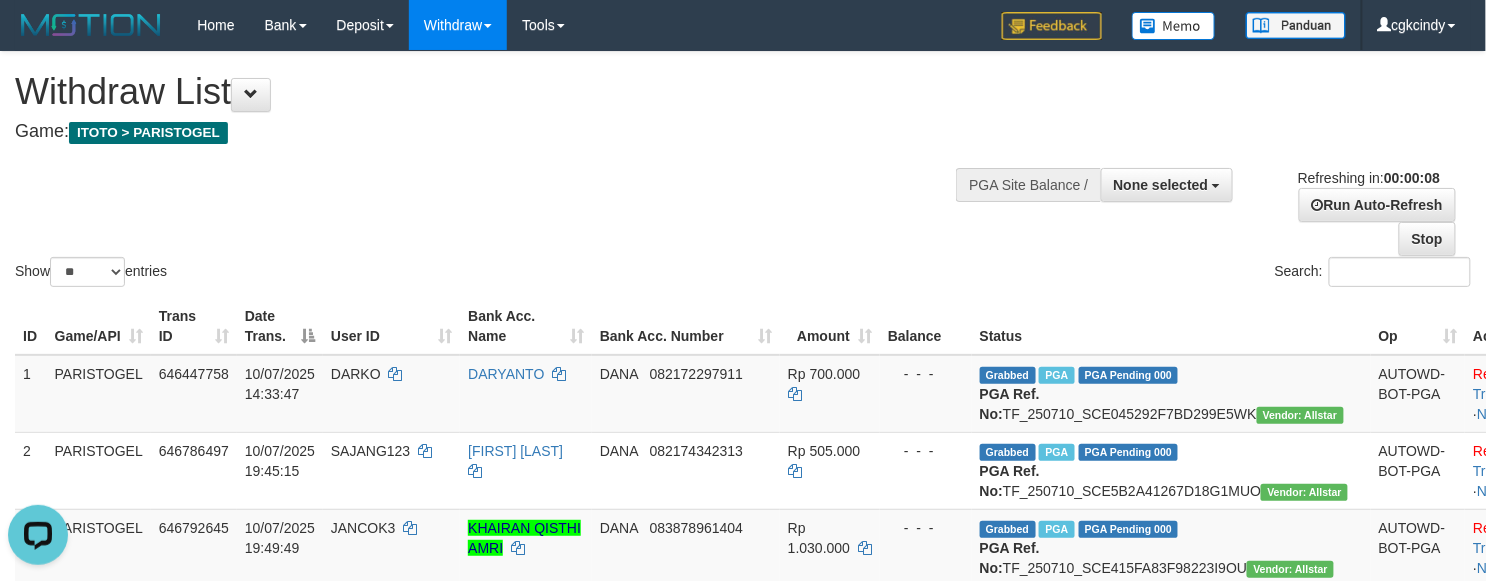 scroll, scrollTop: 0, scrollLeft: 0, axis: both 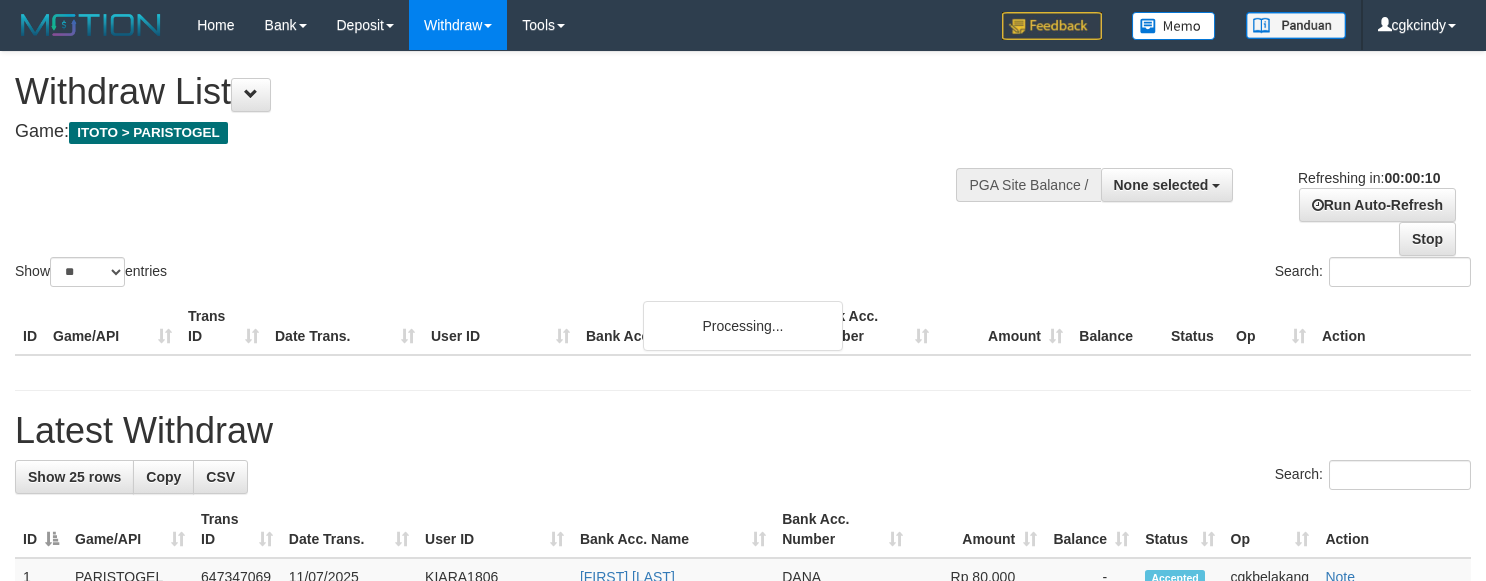 select 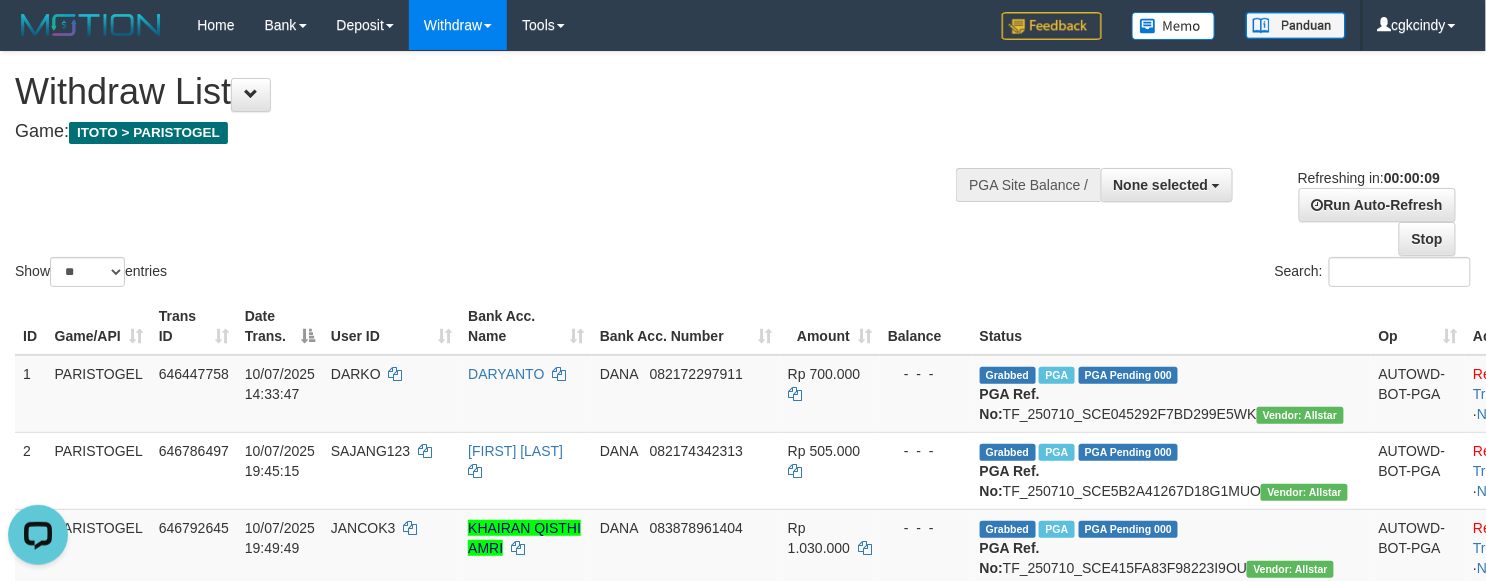 scroll, scrollTop: 0, scrollLeft: 0, axis: both 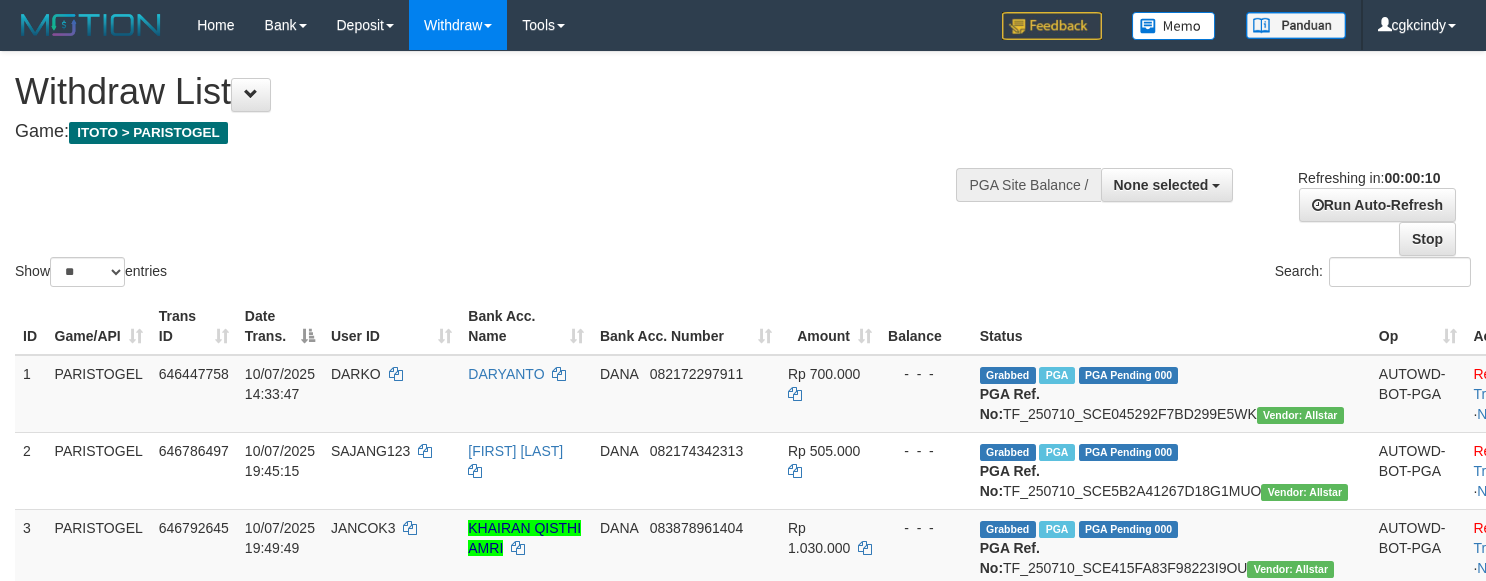 select 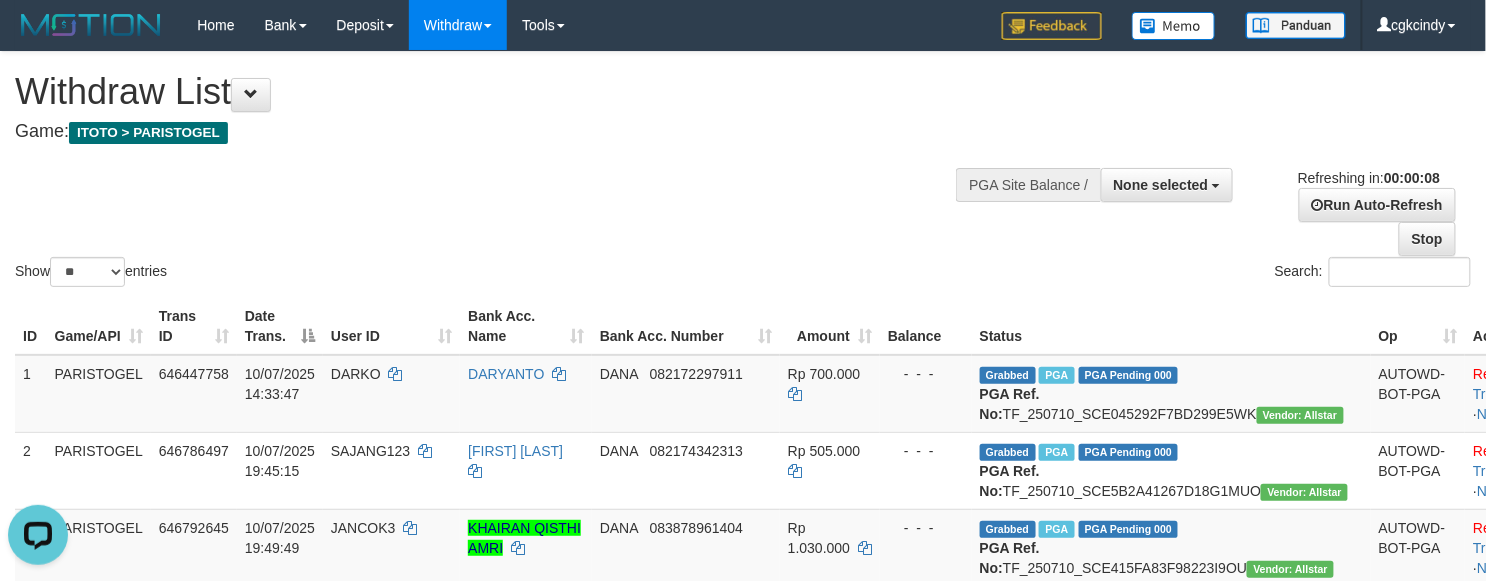 scroll, scrollTop: 0, scrollLeft: 0, axis: both 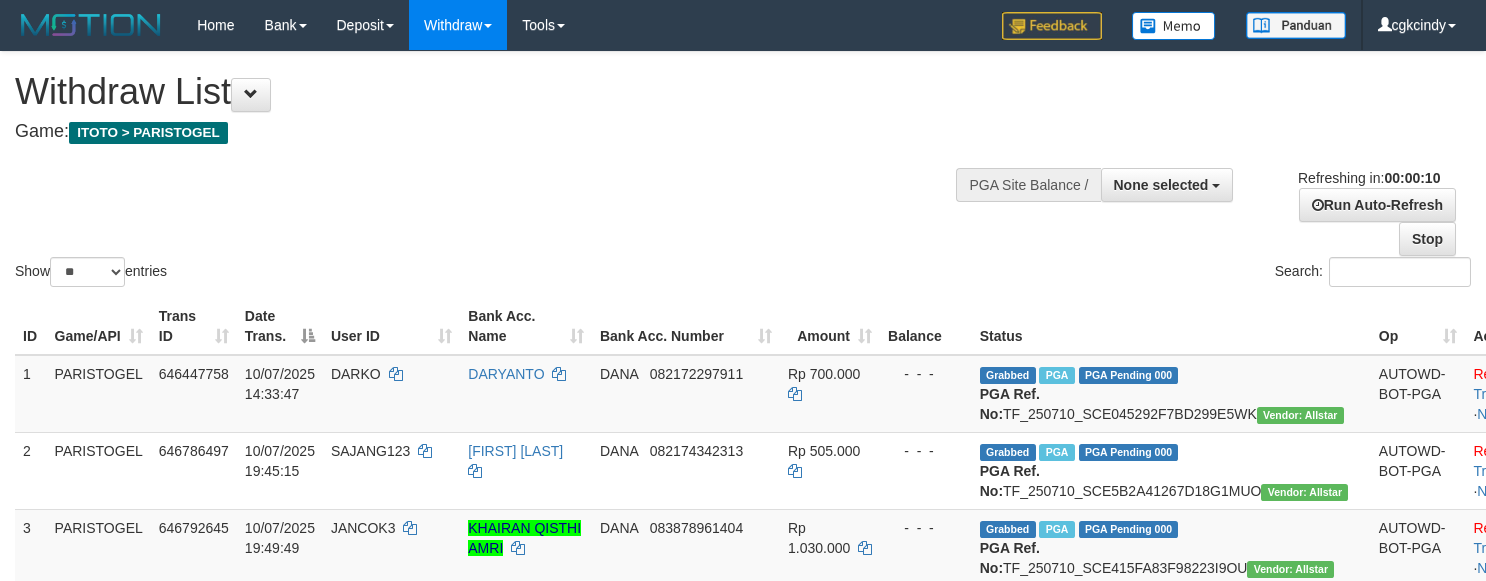 select 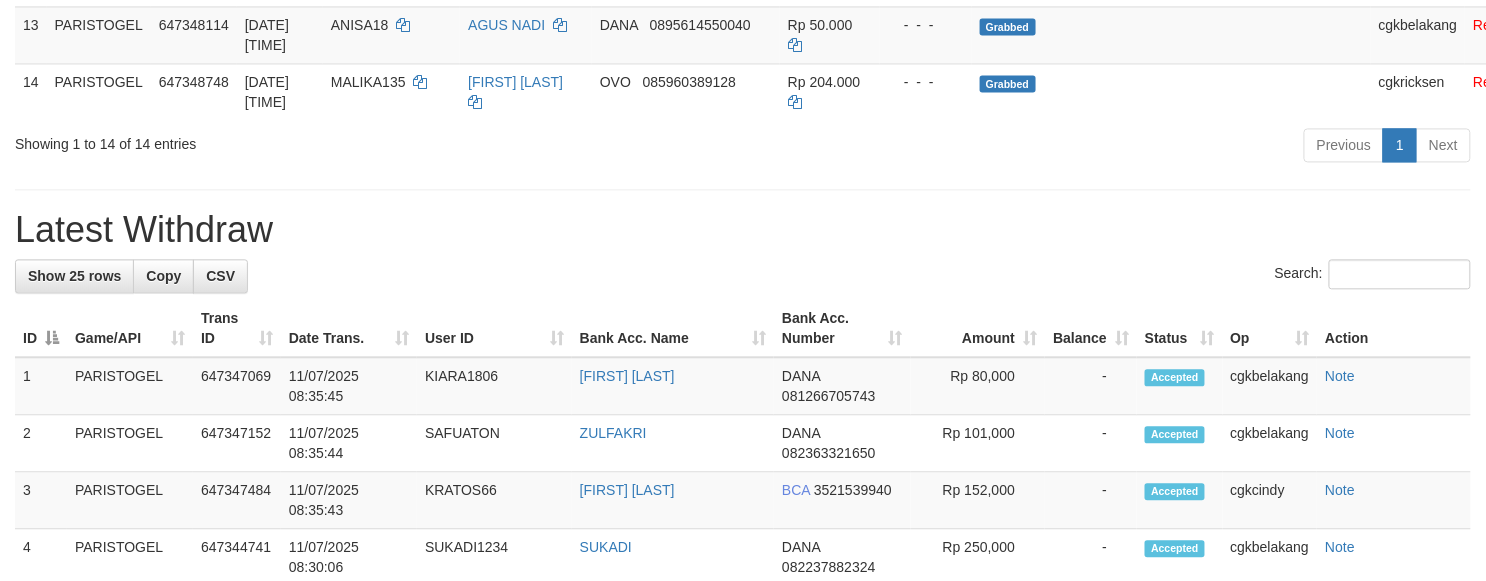 scroll, scrollTop: 1200, scrollLeft: 0, axis: vertical 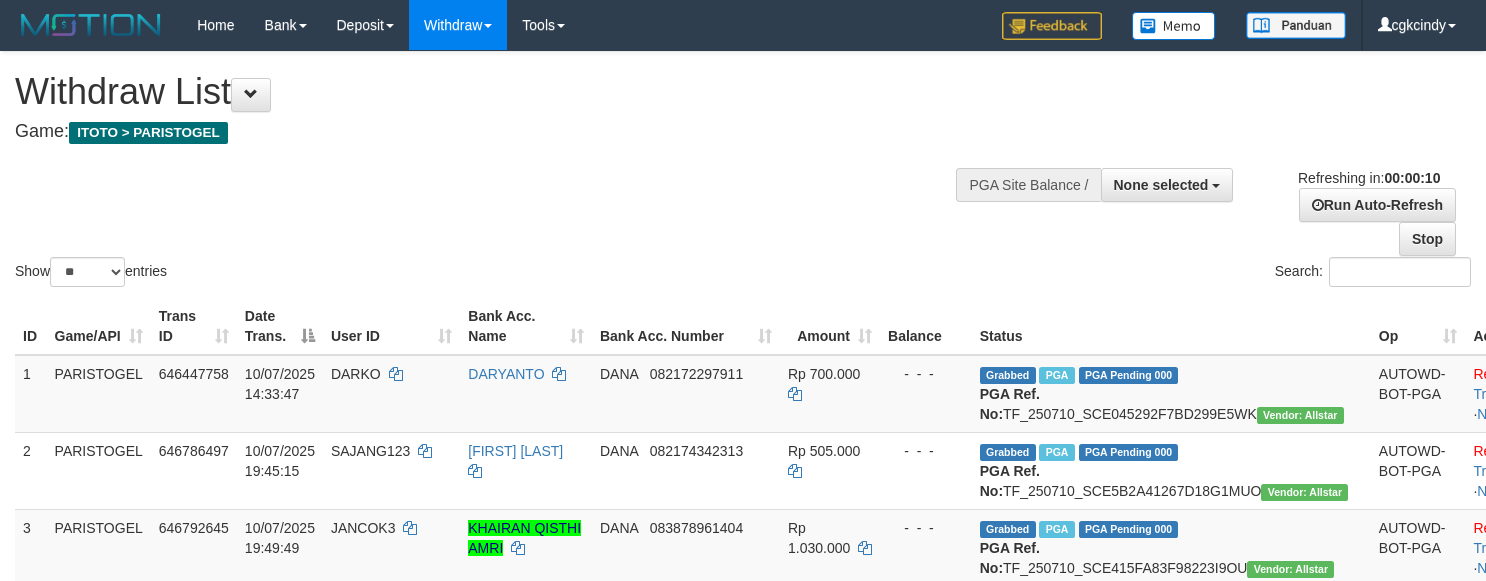 select 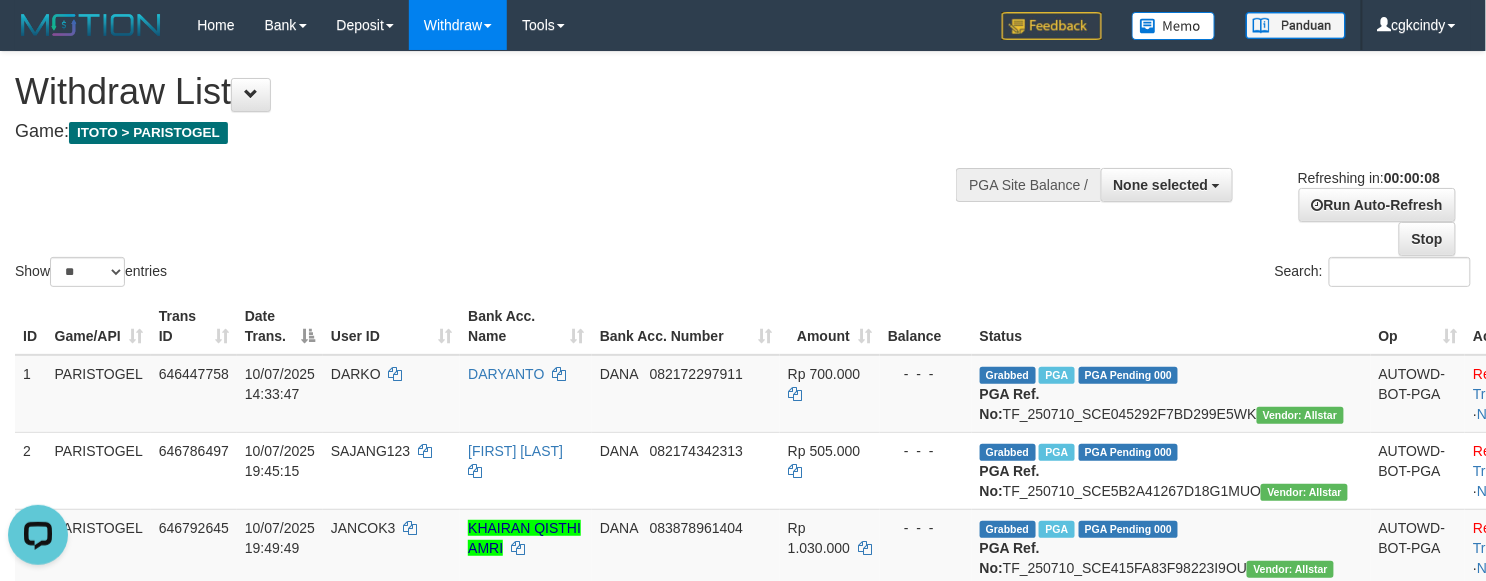 scroll, scrollTop: 0, scrollLeft: 0, axis: both 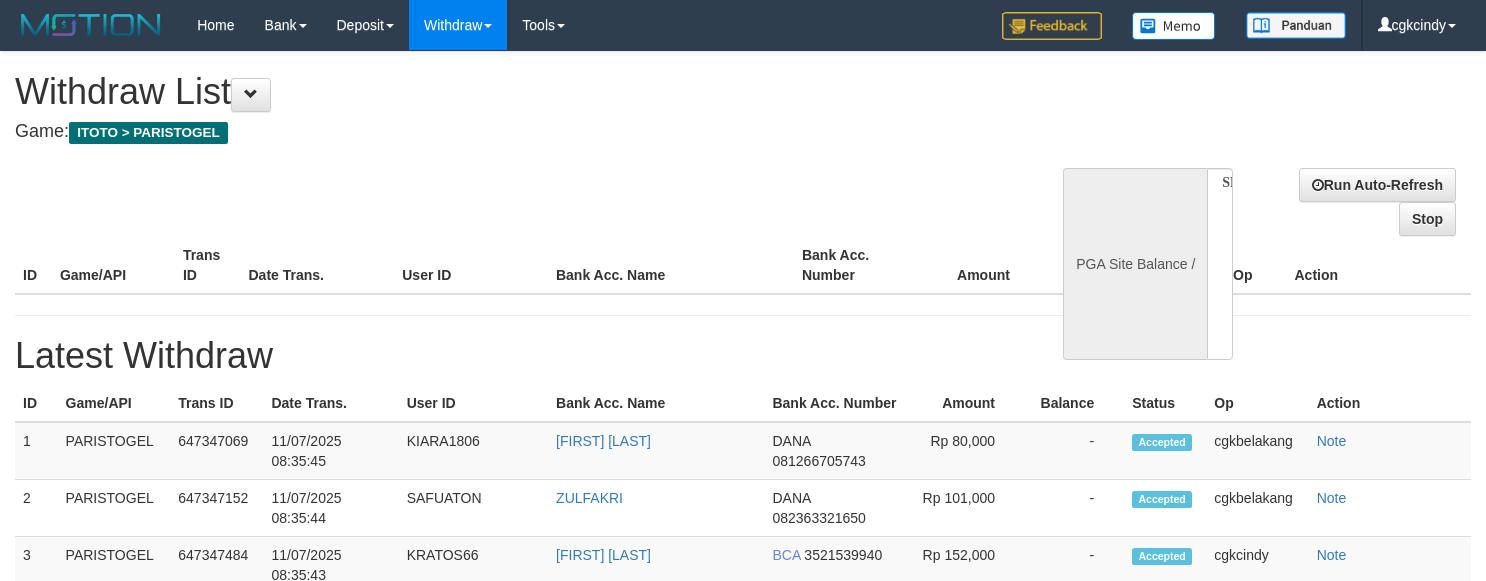 select 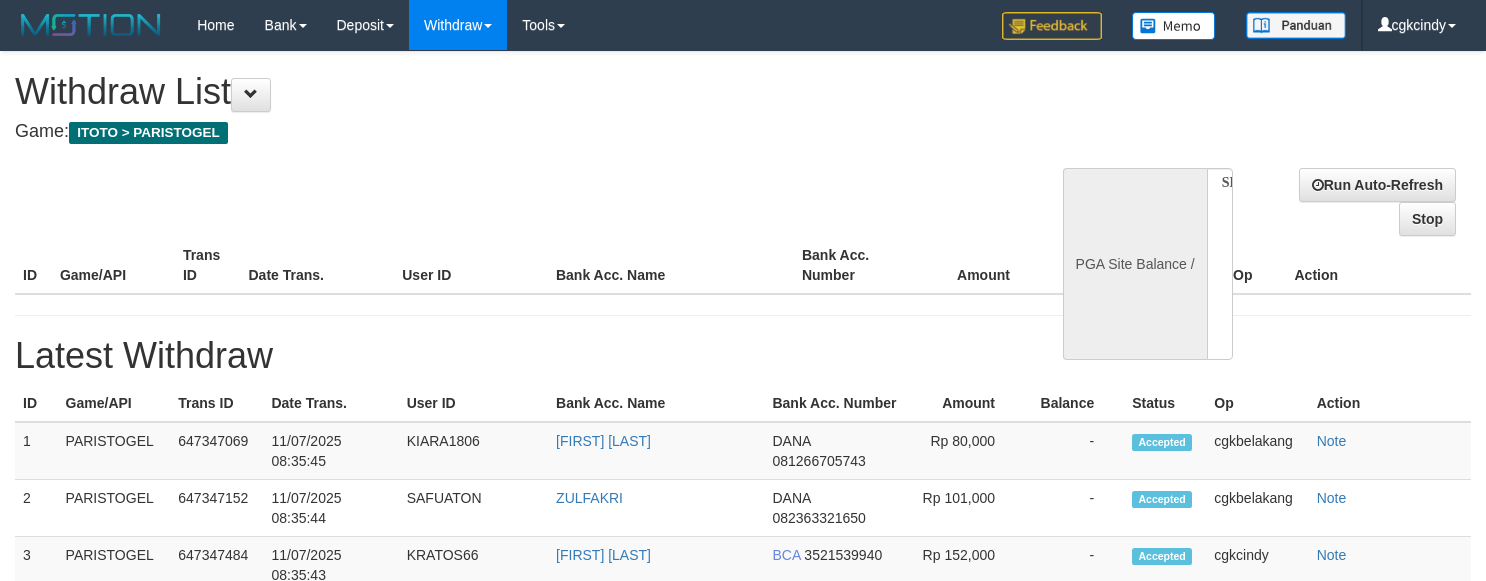 scroll, scrollTop: 0, scrollLeft: 0, axis: both 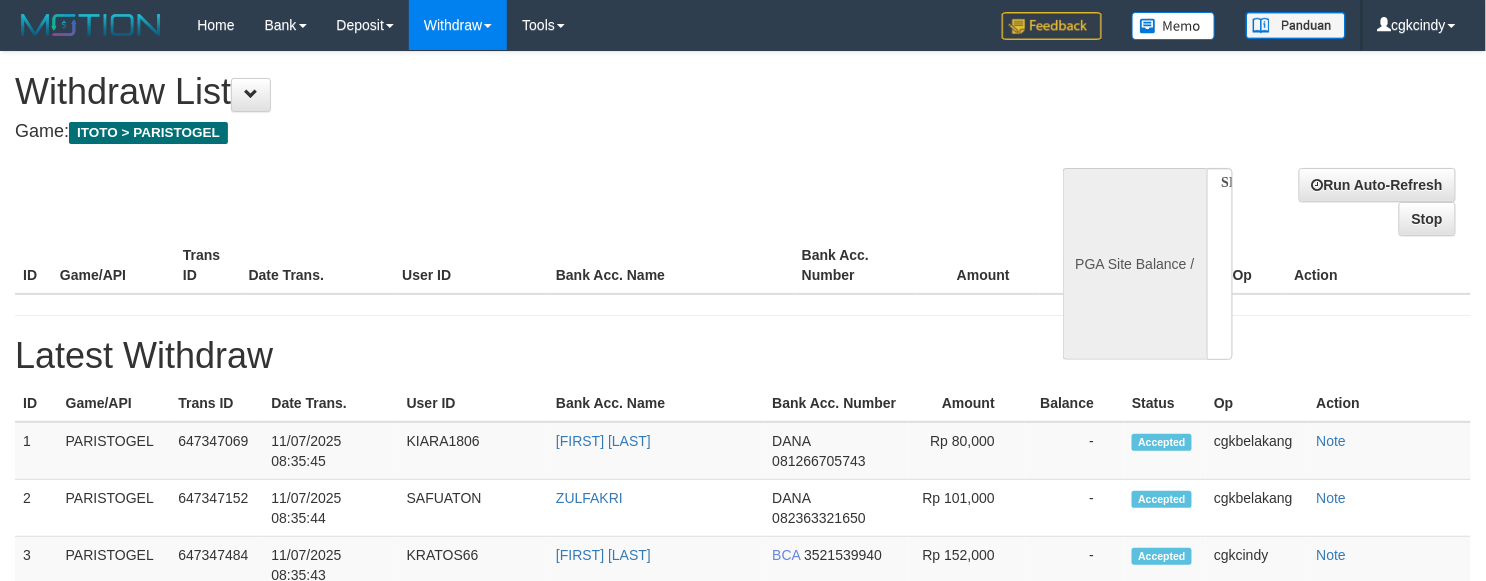 select on "**" 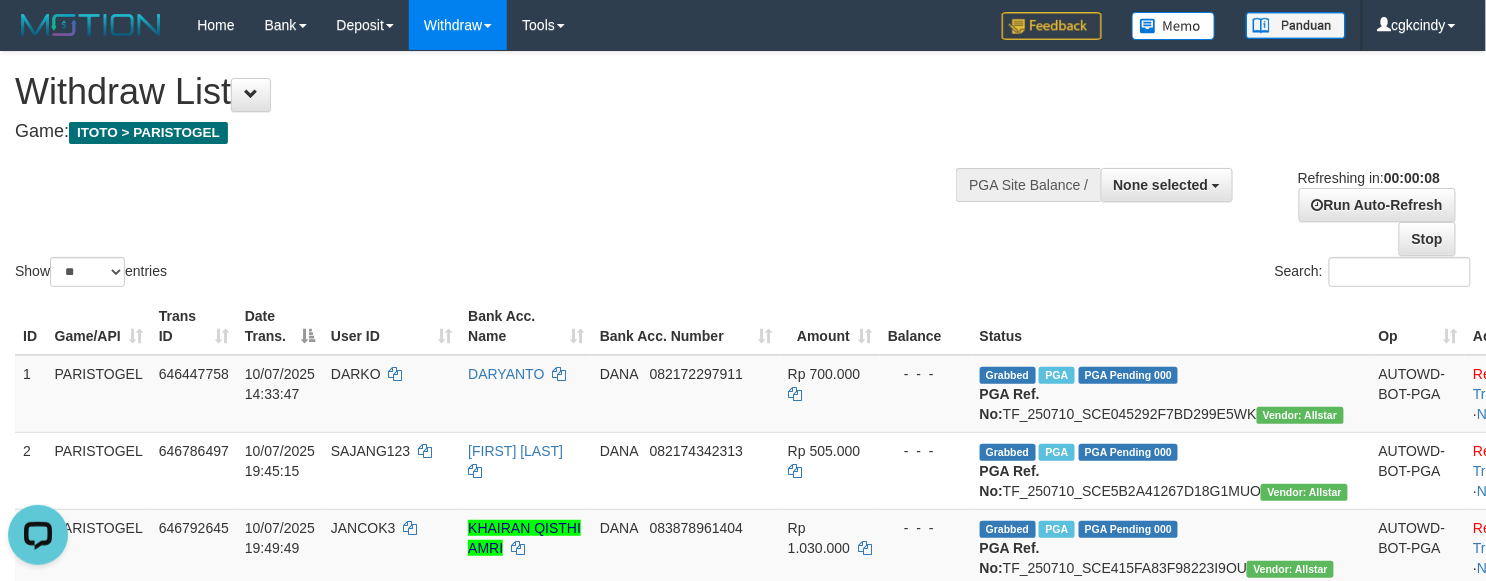 scroll, scrollTop: 0, scrollLeft: 0, axis: both 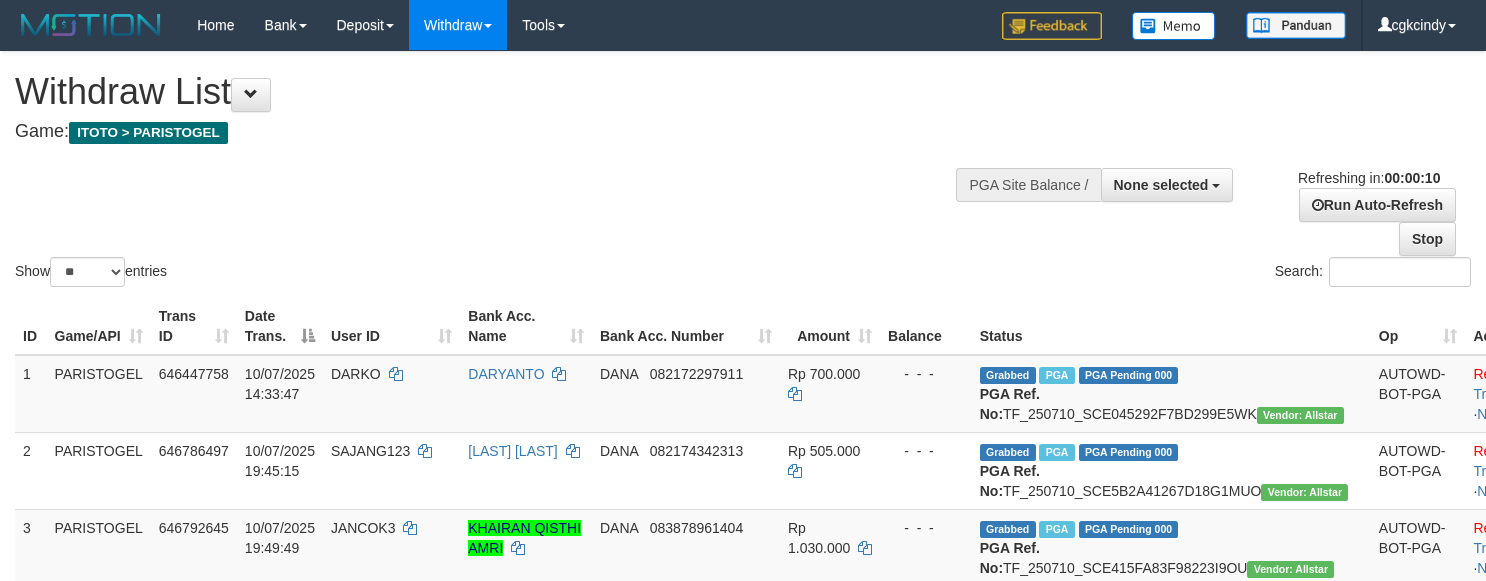 select 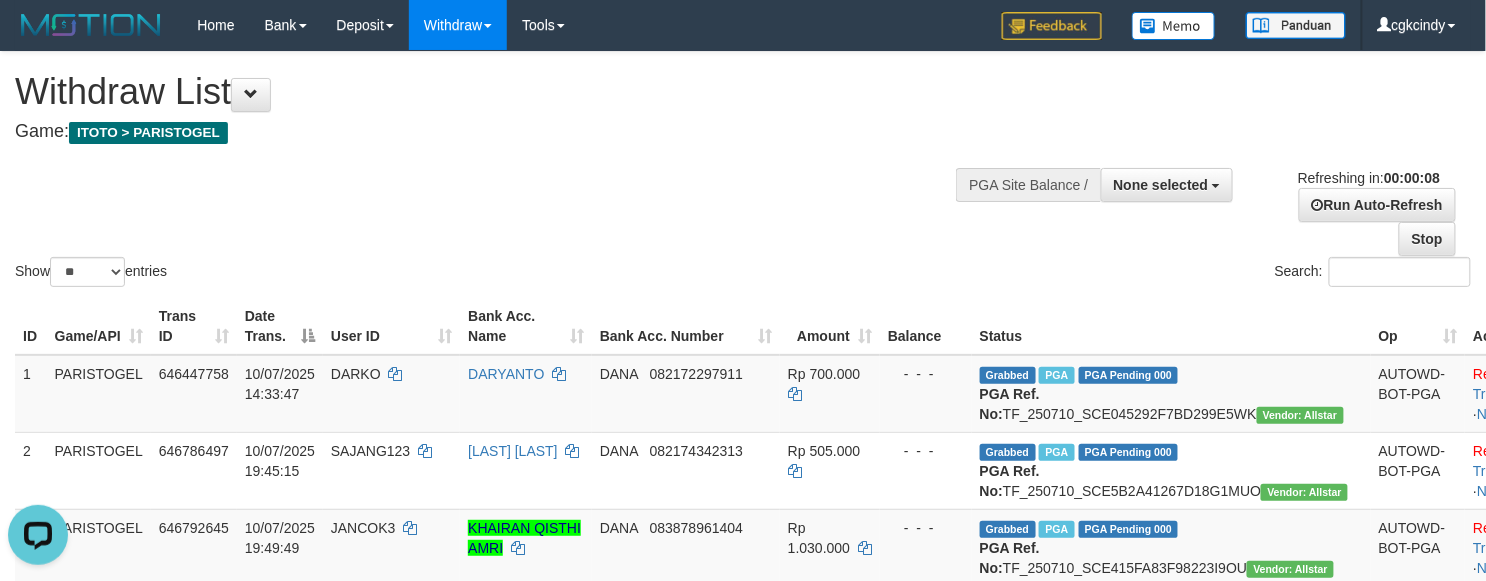 scroll, scrollTop: 0, scrollLeft: 0, axis: both 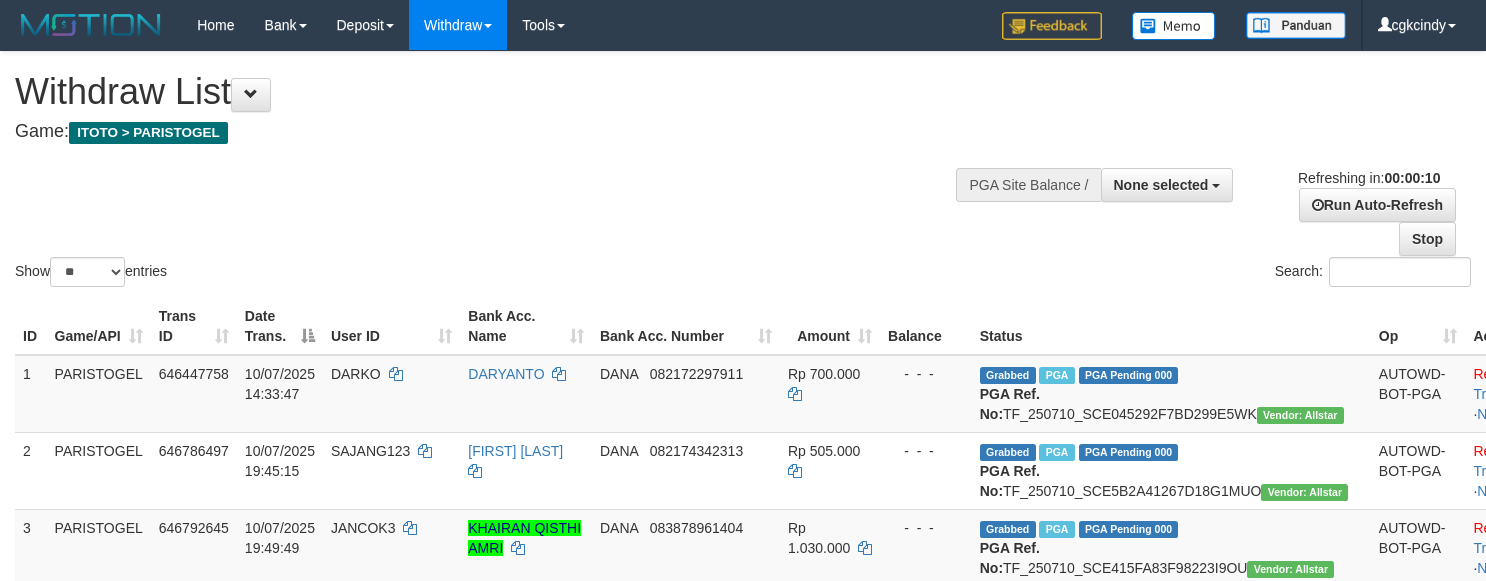 select 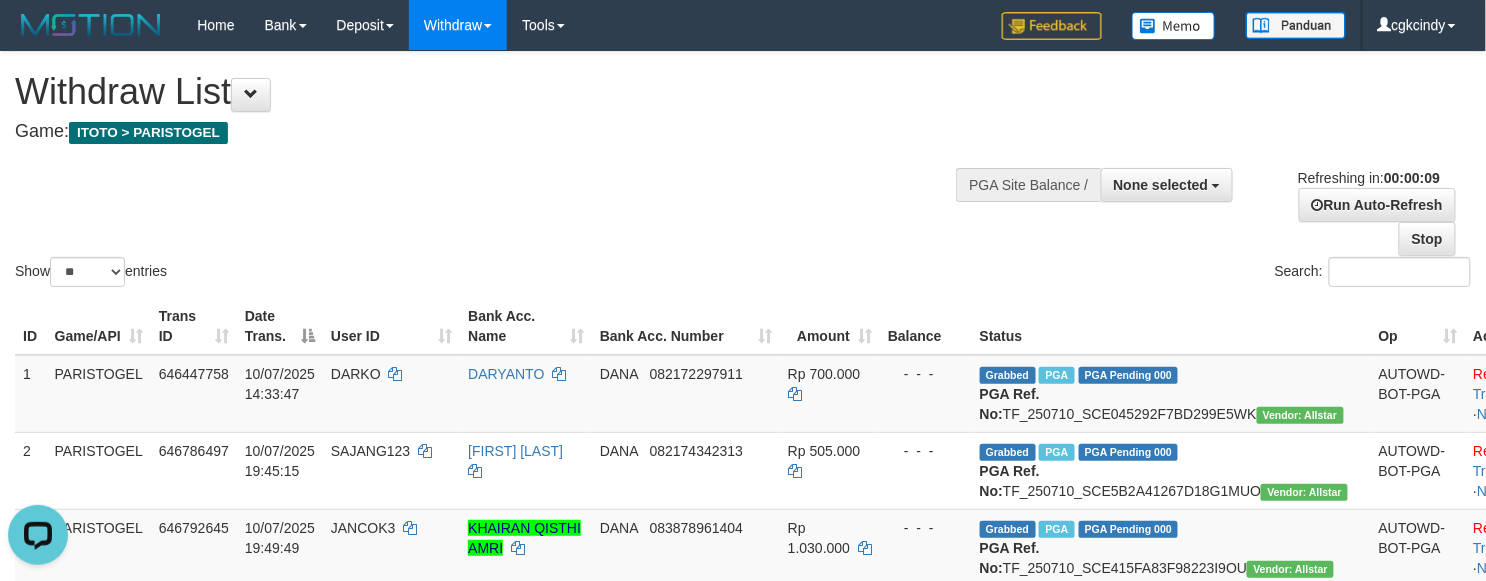 scroll, scrollTop: 0, scrollLeft: 0, axis: both 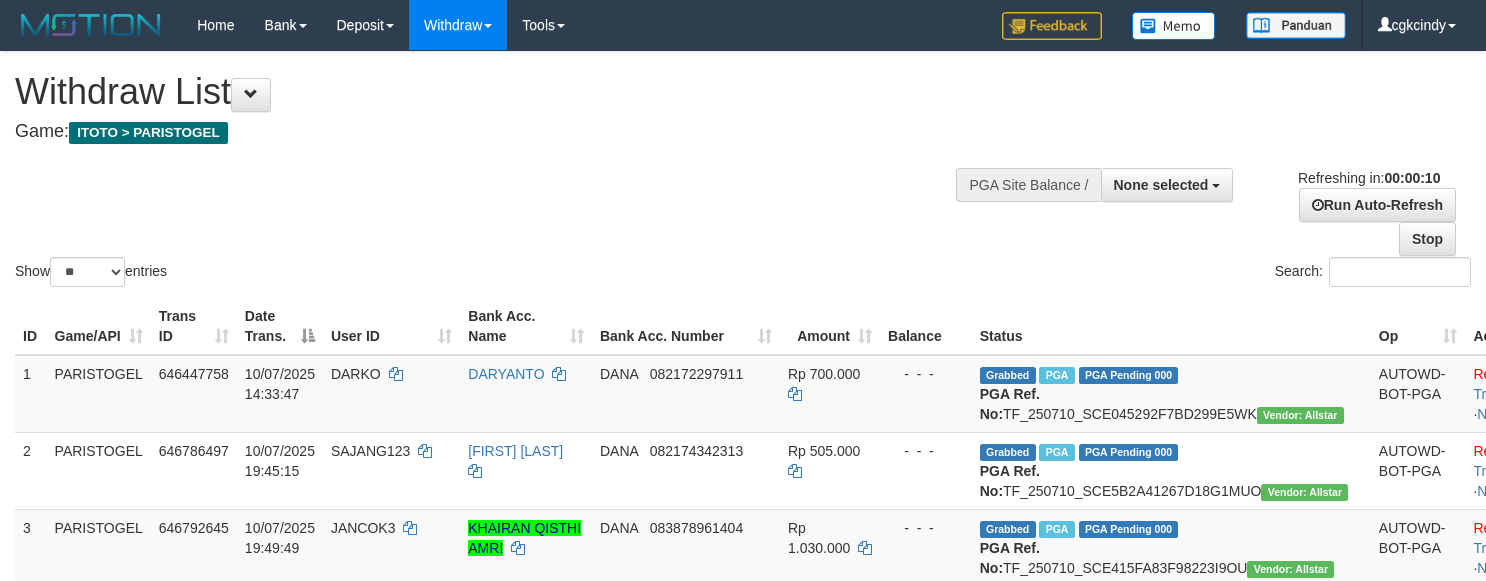 select 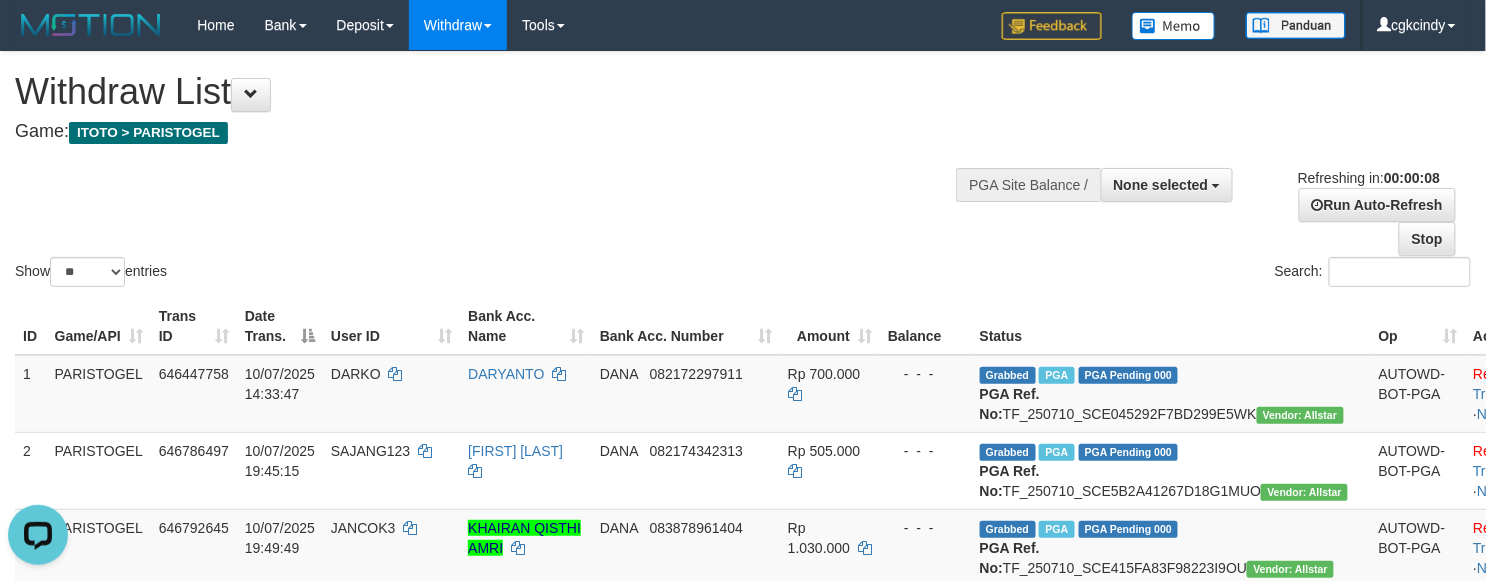 scroll, scrollTop: 0, scrollLeft: 0, axis: both 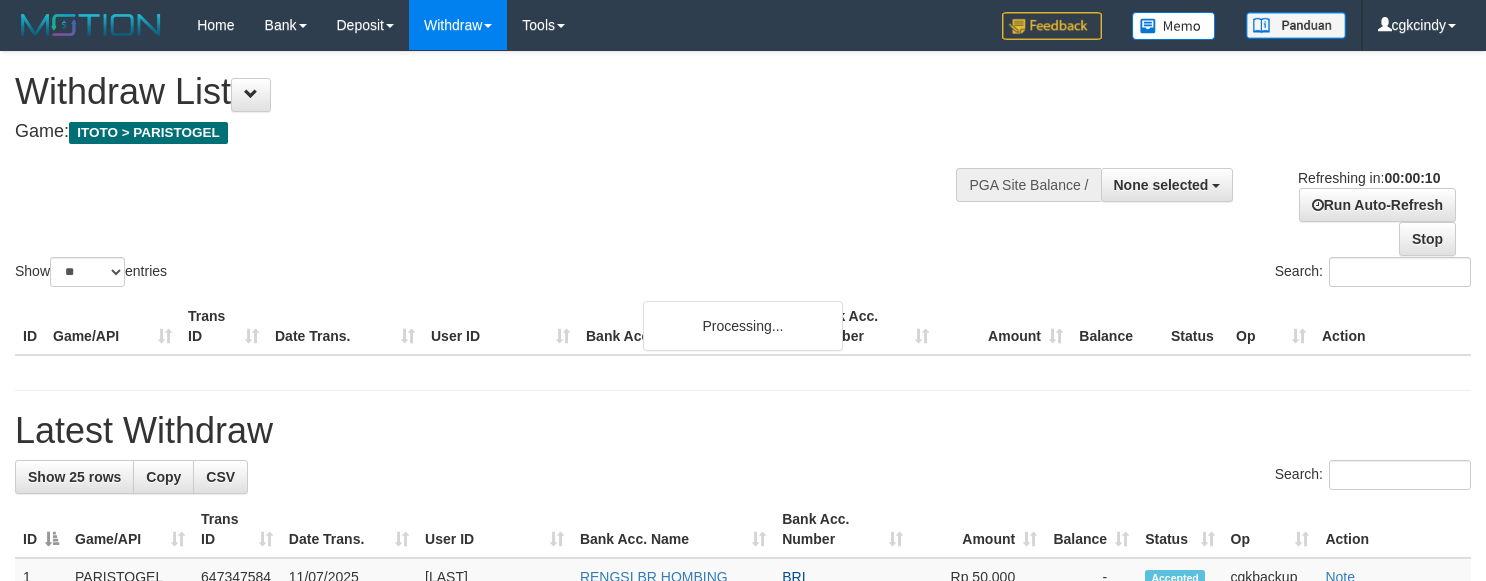 select 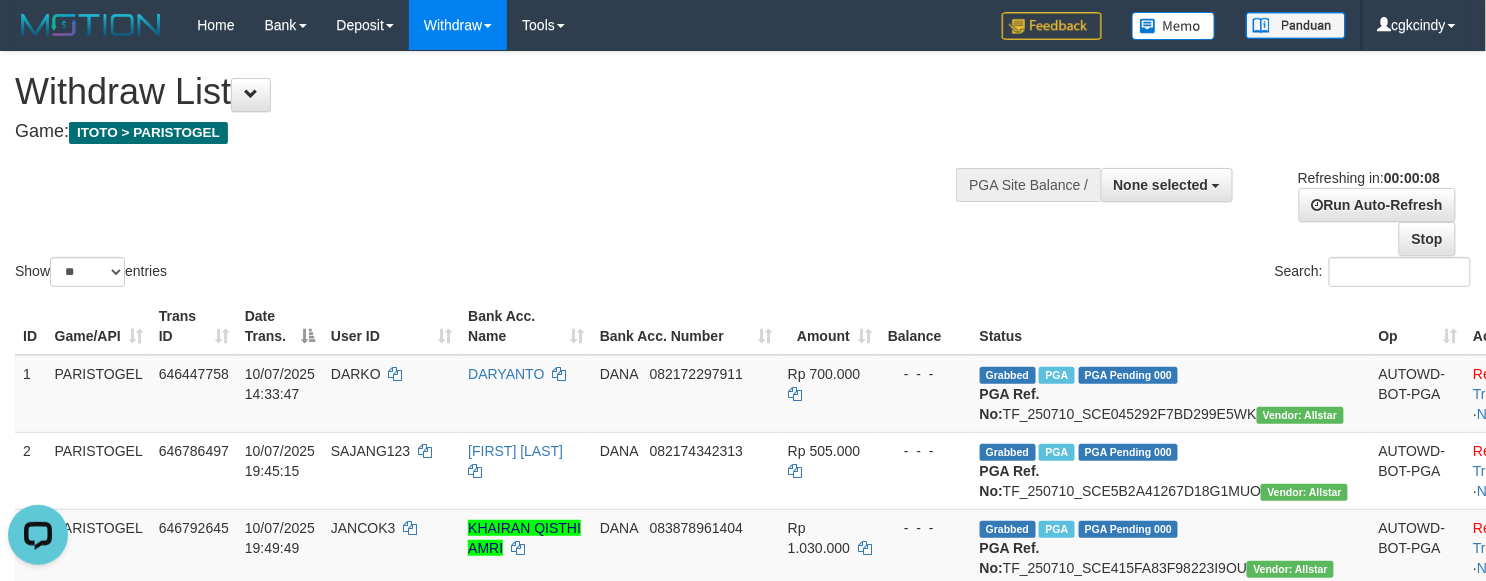 scroll, scrollTop: 0, scrollLeft: 0, axis: both 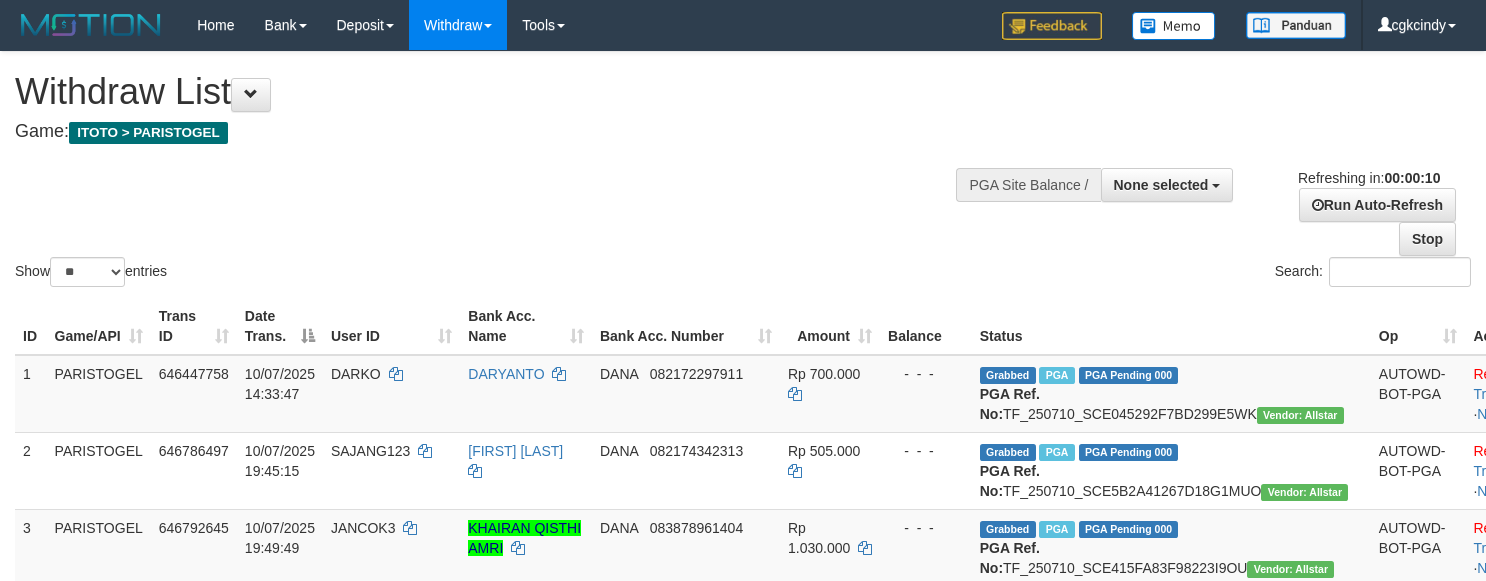 select 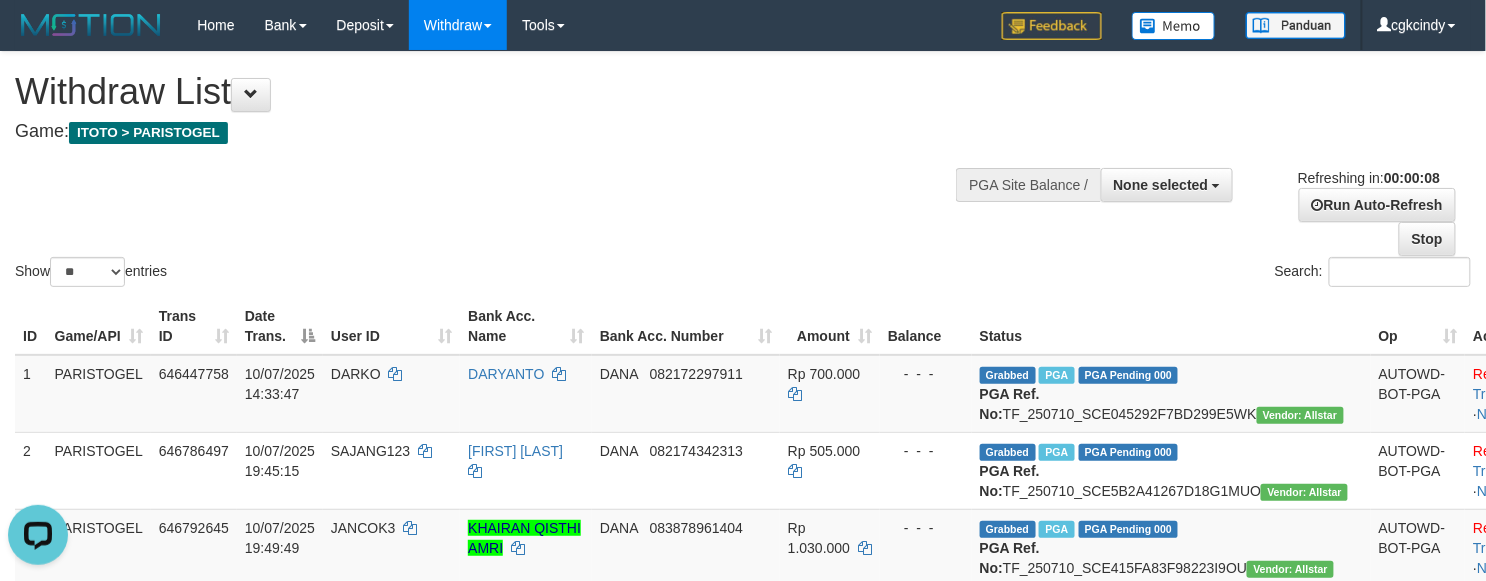 scroll, scrollTop: 0, scrollLeft: 0, axis: both 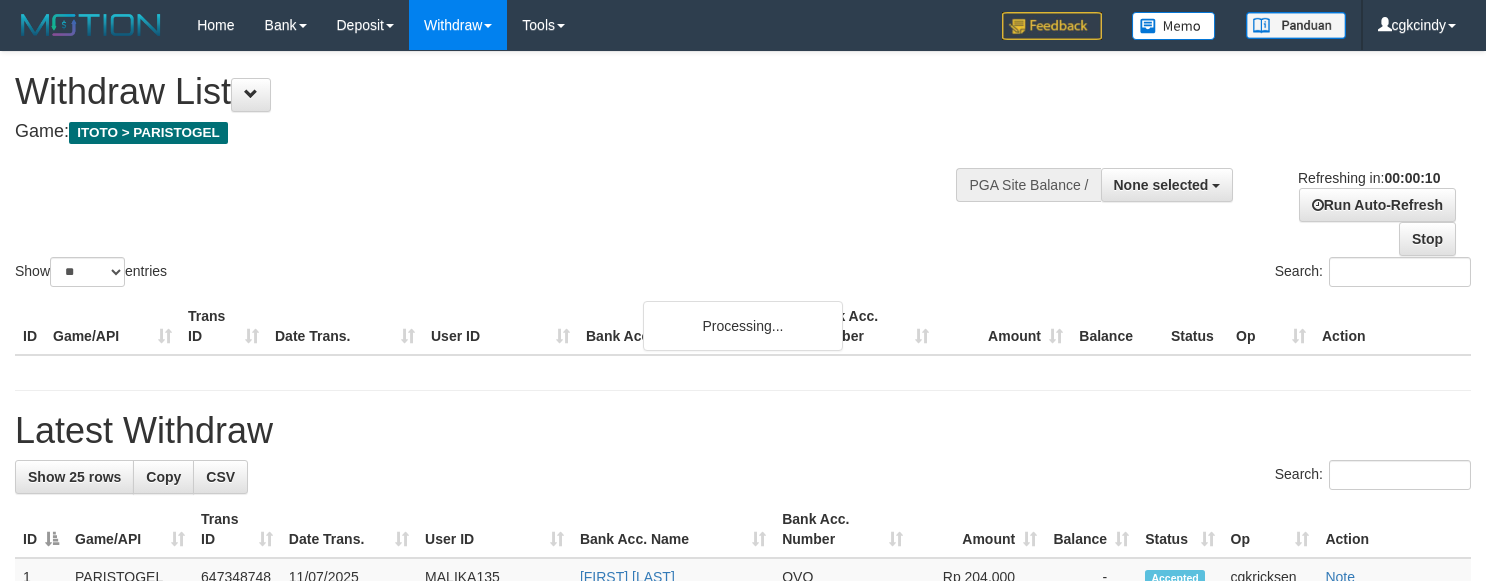 select 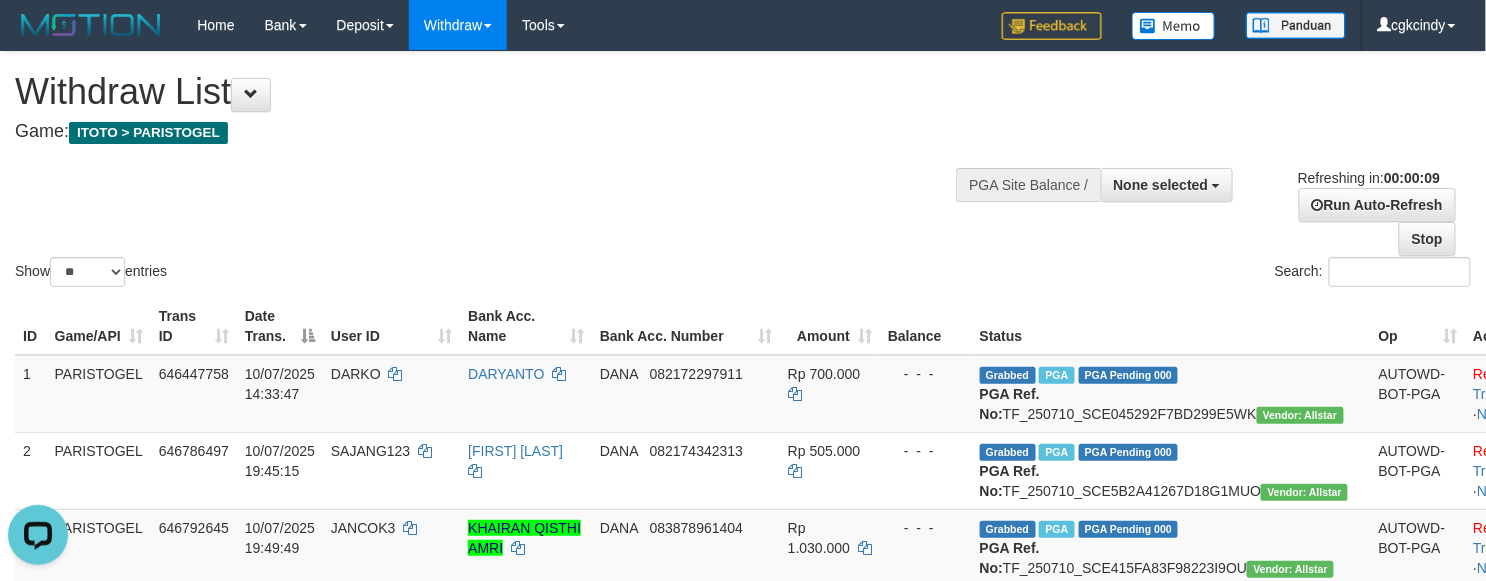 scroll, scrollTop: 0, scrollLeft: 0, axis: both 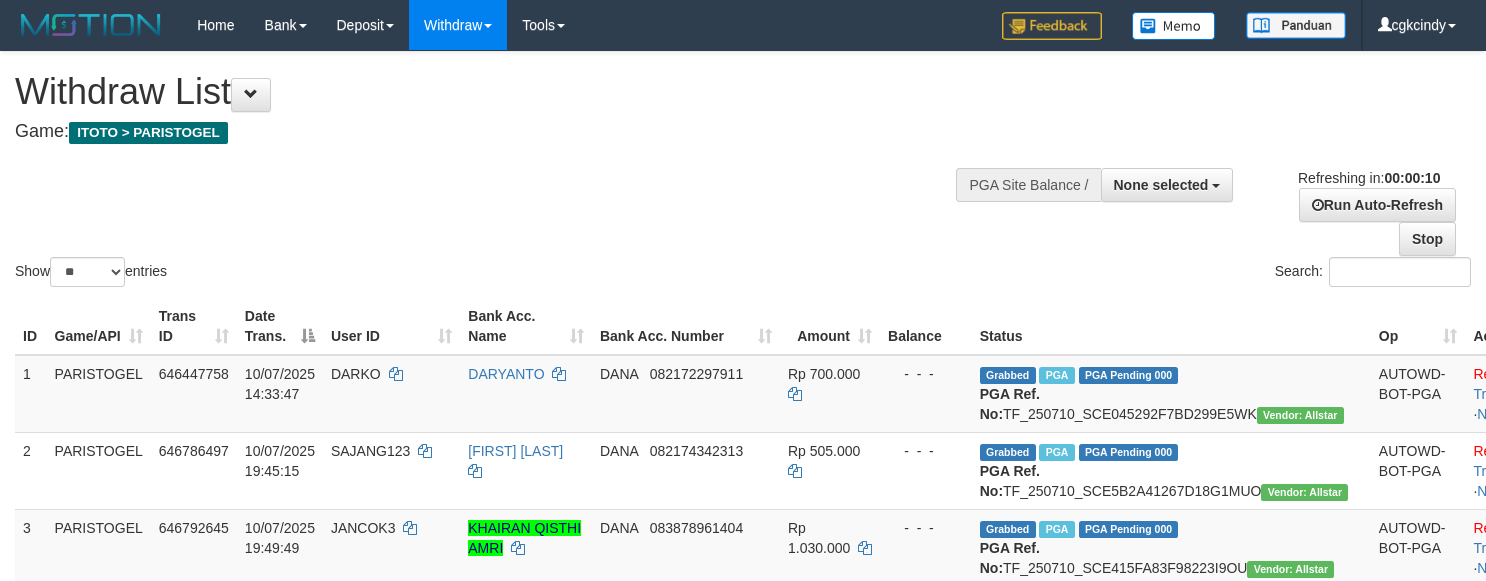 select 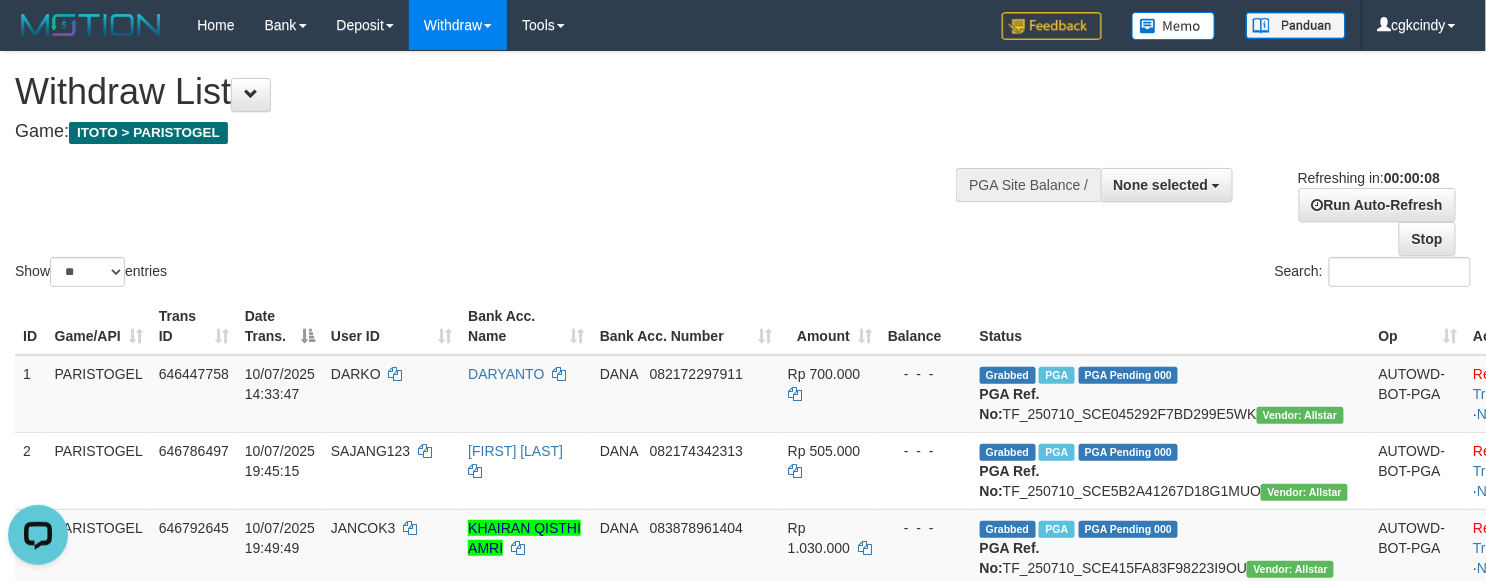 scroll, scrollTop: 0, scrollLeft: 0, axis: both 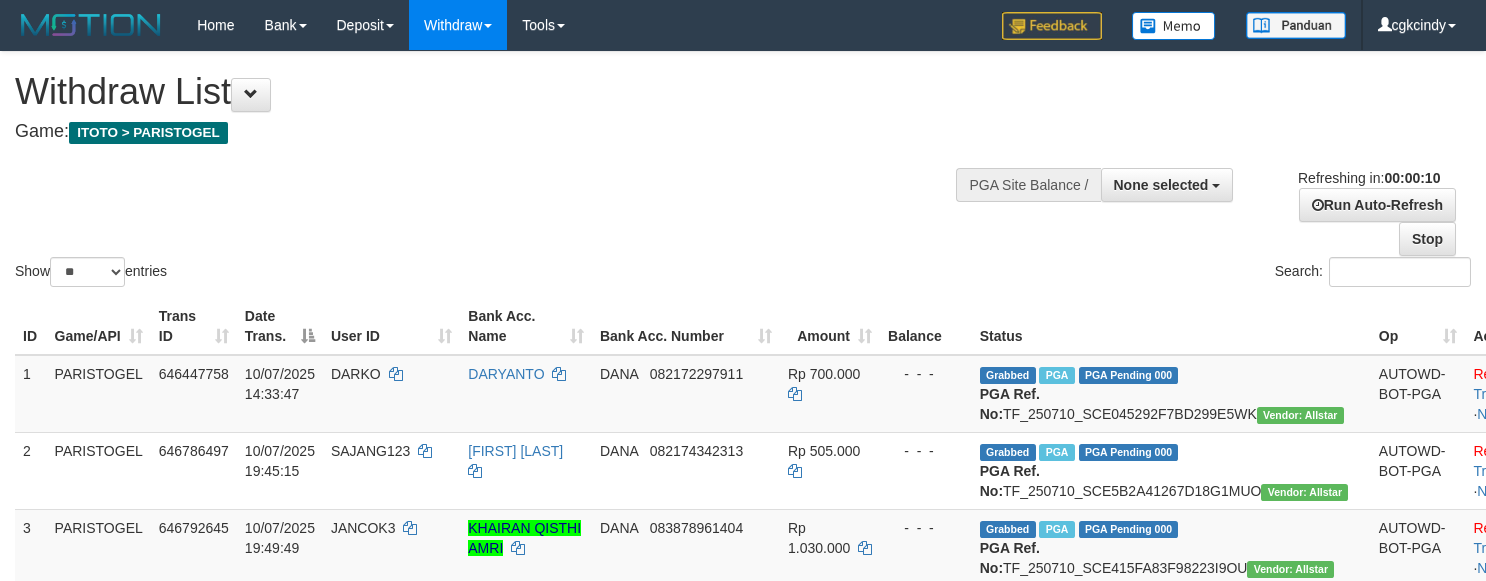 select 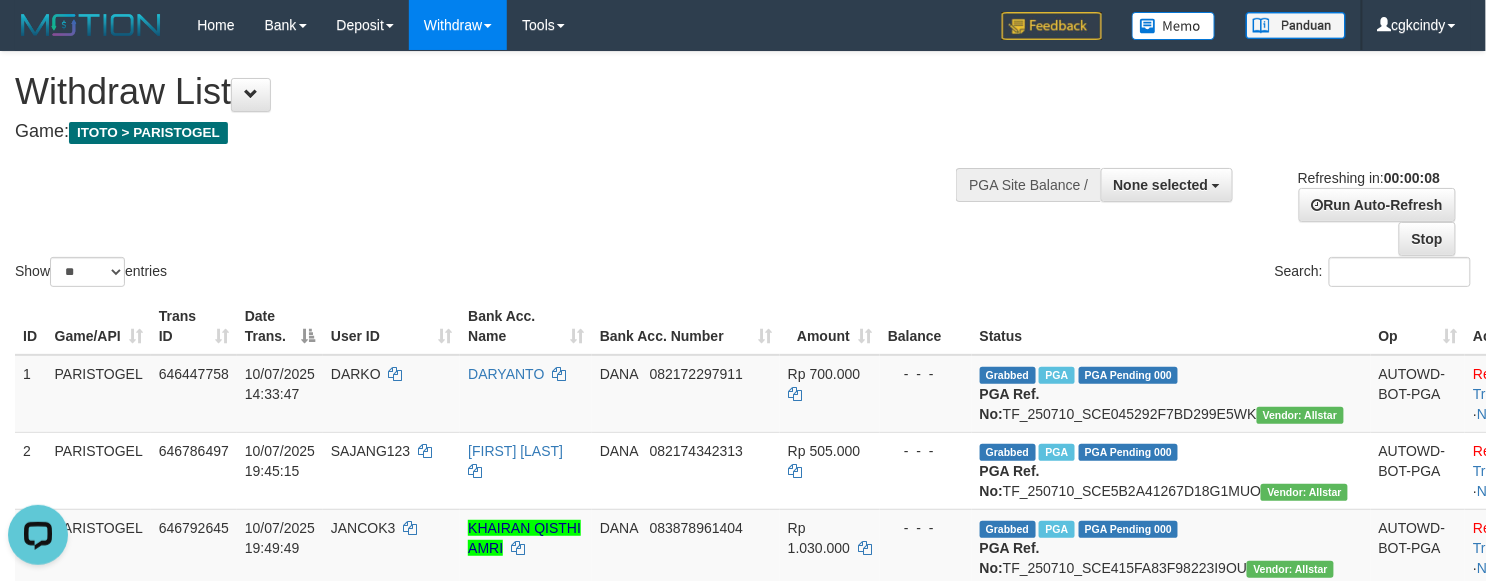 scroll, scrollTop: 0, scrollLeft: 0, axis: both 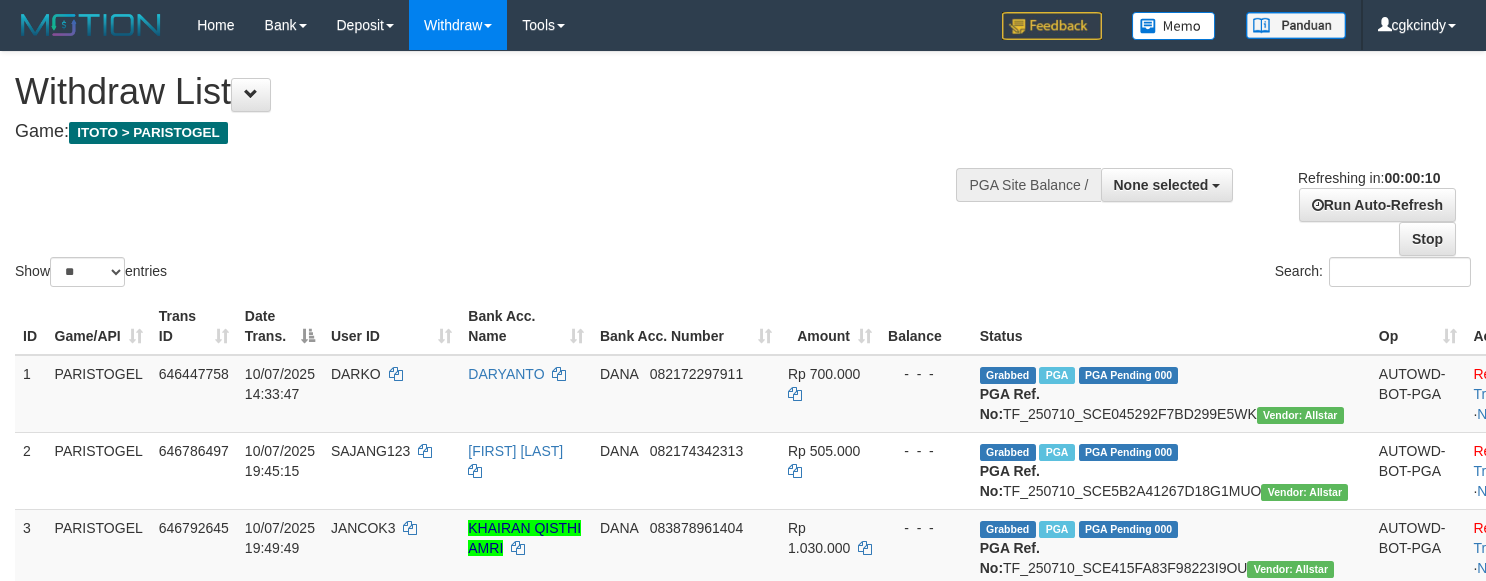 select 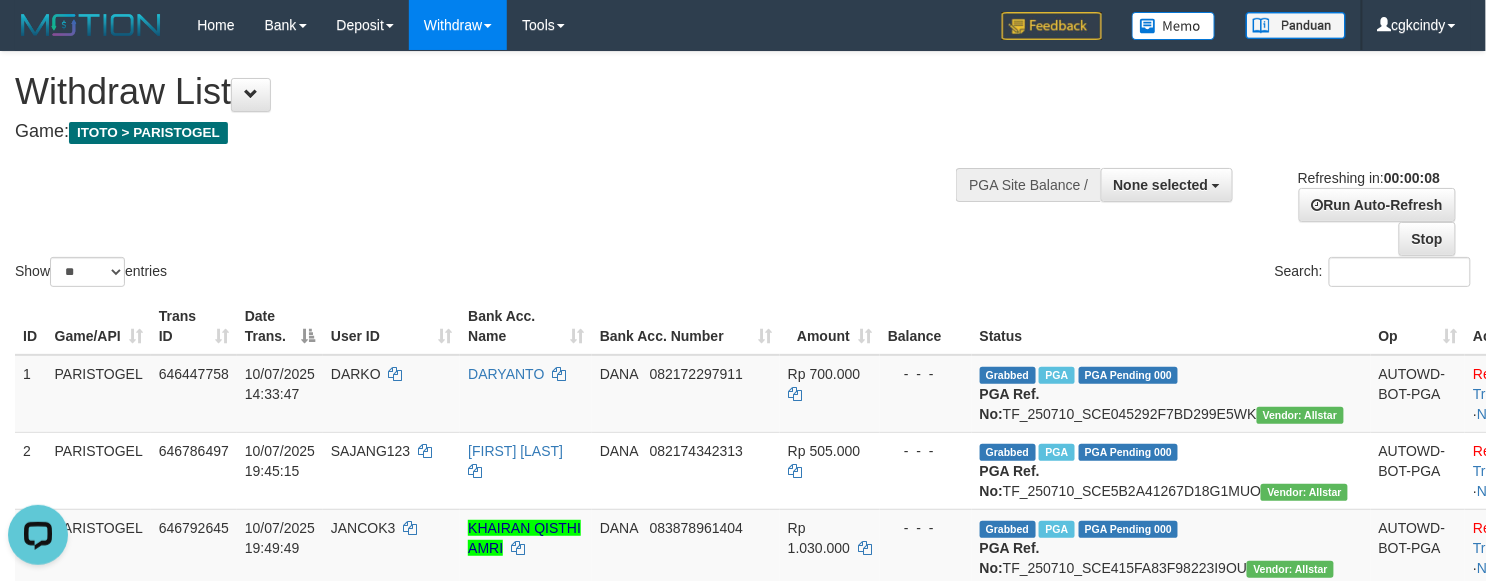 scroll, scrollTop: 0, scrollLeft: 0, axis: both 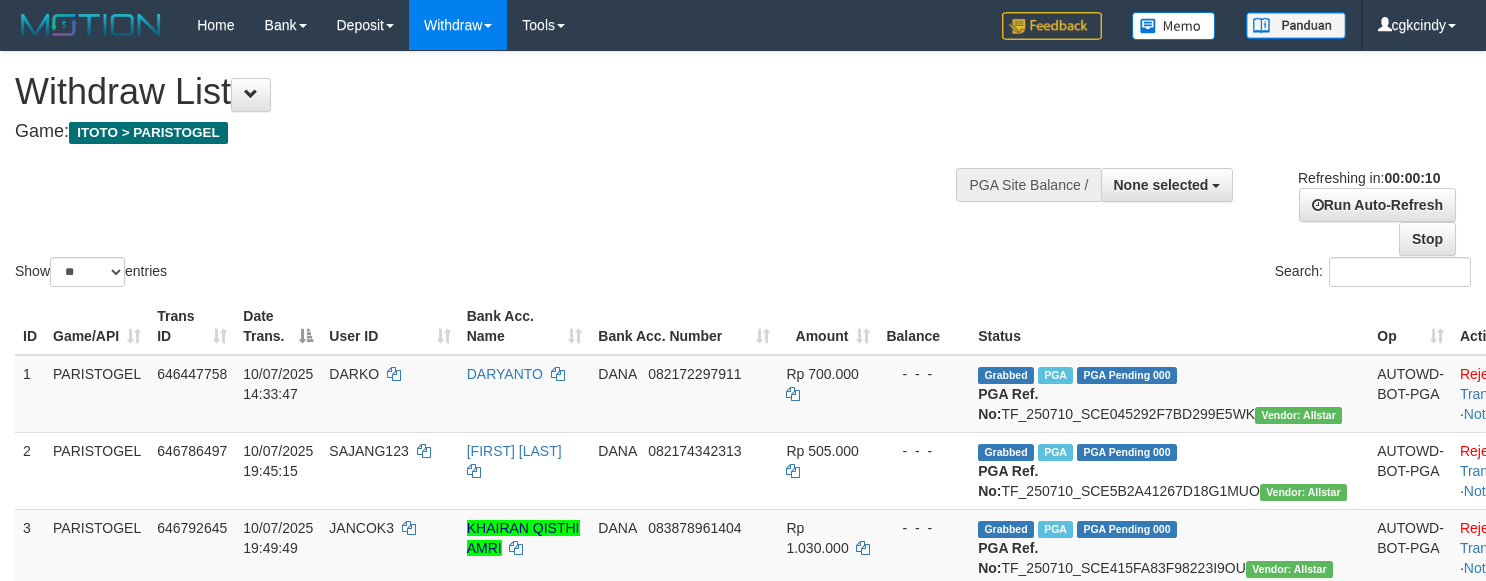 select 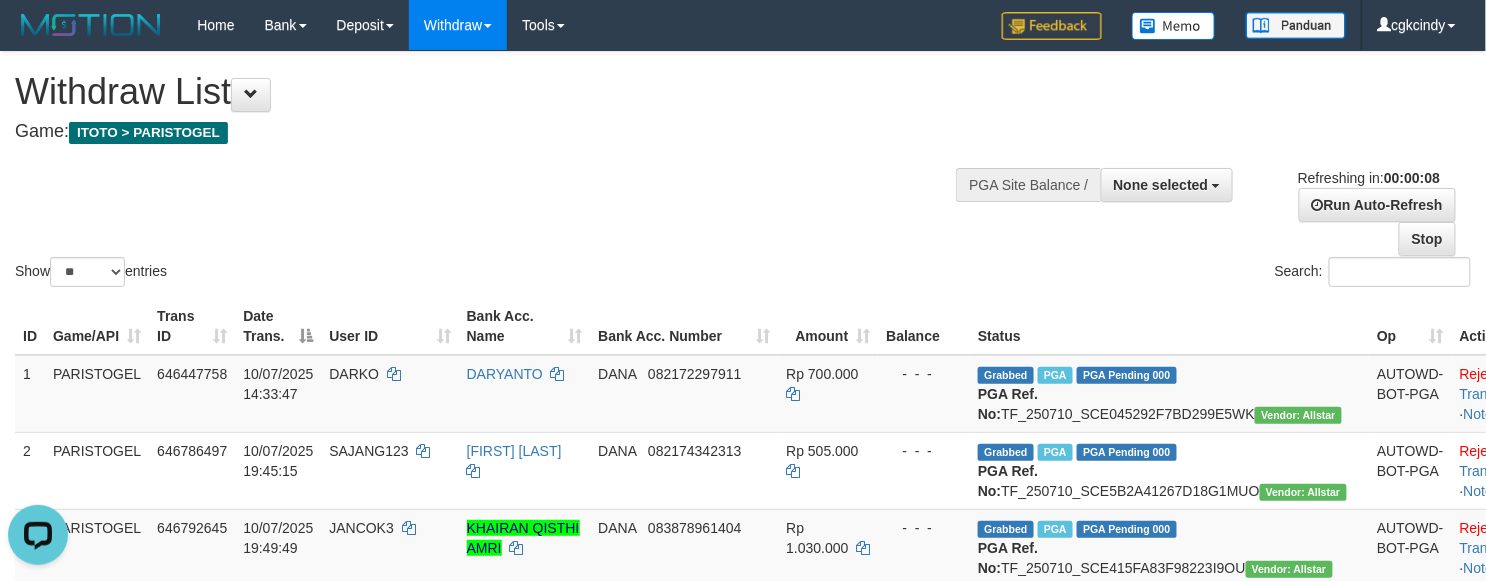 scroll, scrollTop: 0, scrollLeft: 0, axis: both 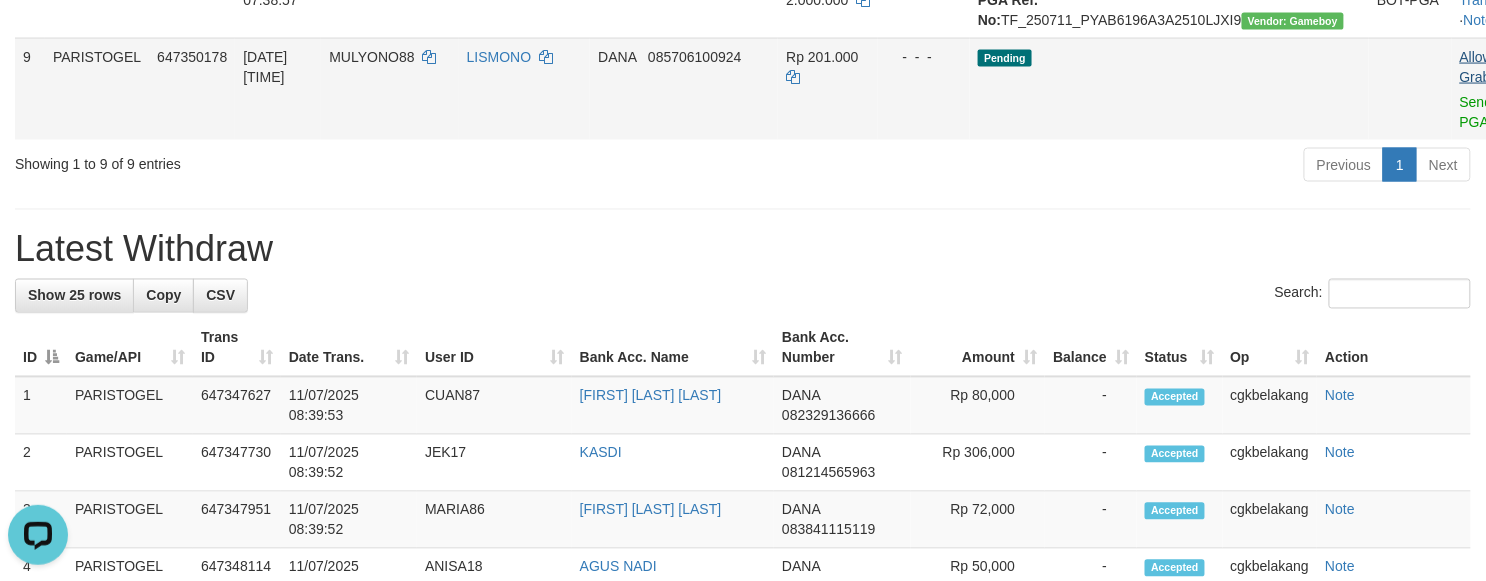 click on "Allow Grab   ·    Reject Send PGA     ·    Note" at bounding box center (1501, 89) 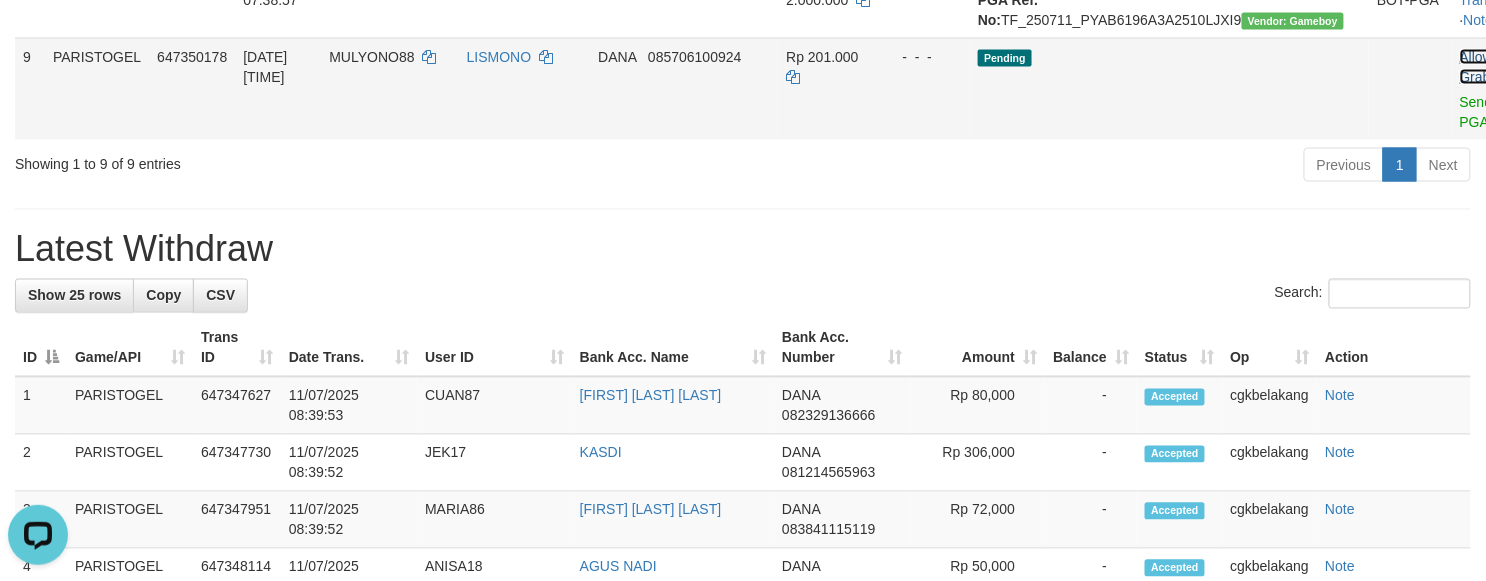 click on "Allow Grab" at bounding box center (1476, 67) 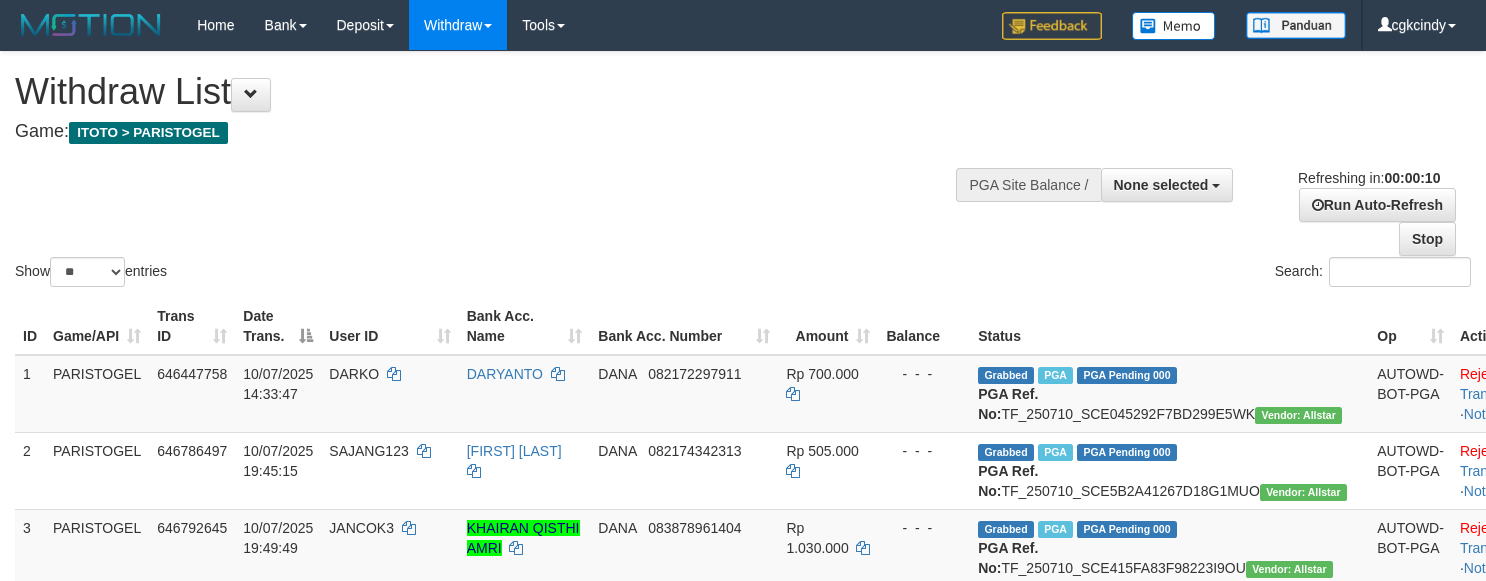 select 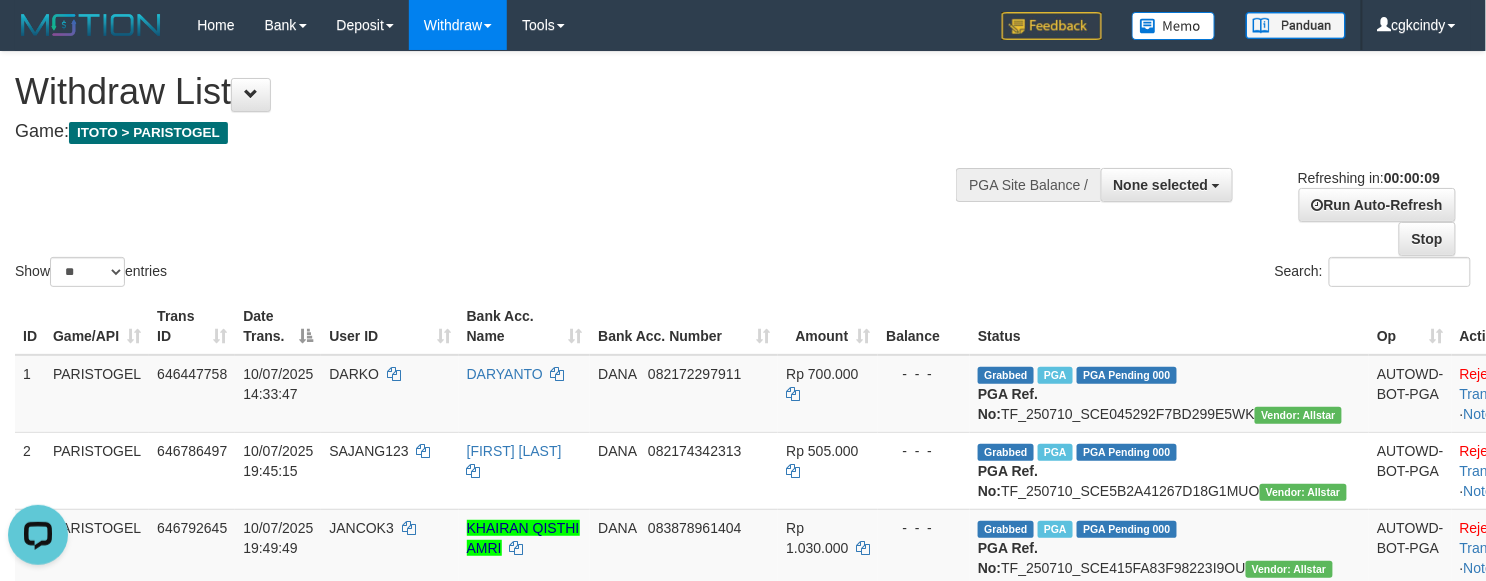 scroll, scrollTop: 0, scrollLeft: 0, axis: both 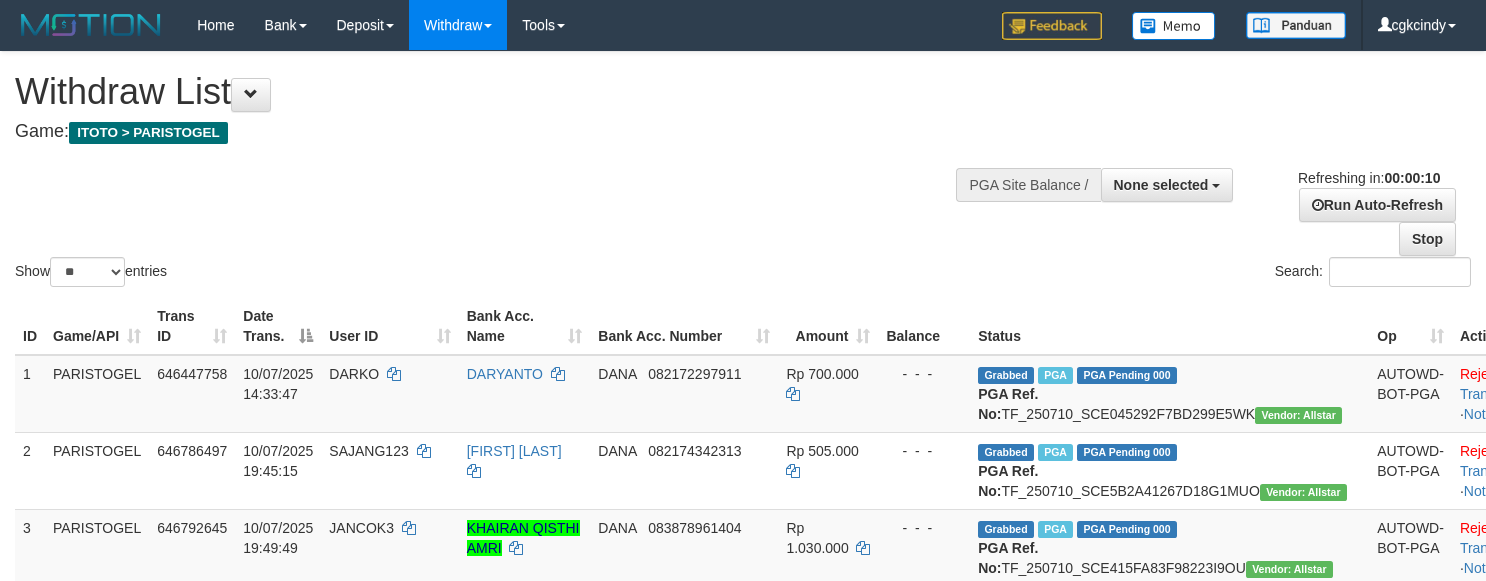 select 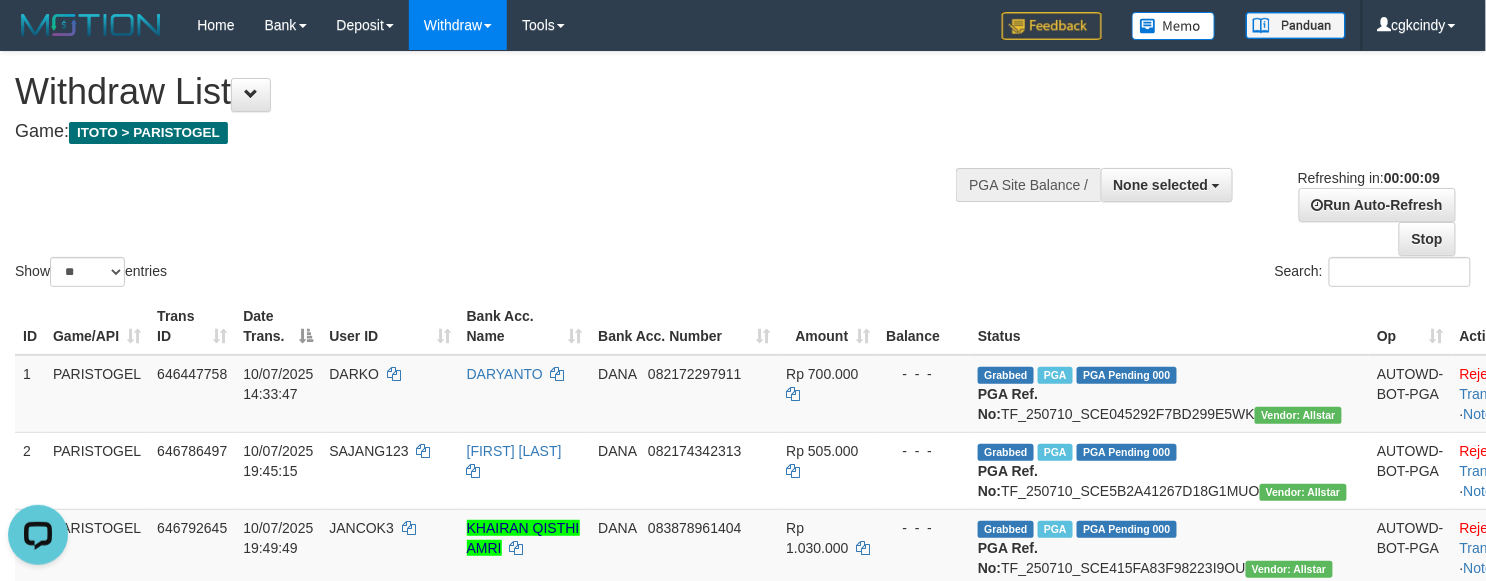 scroll, scrollTop: 0, scrollLeft: 0, axis: both 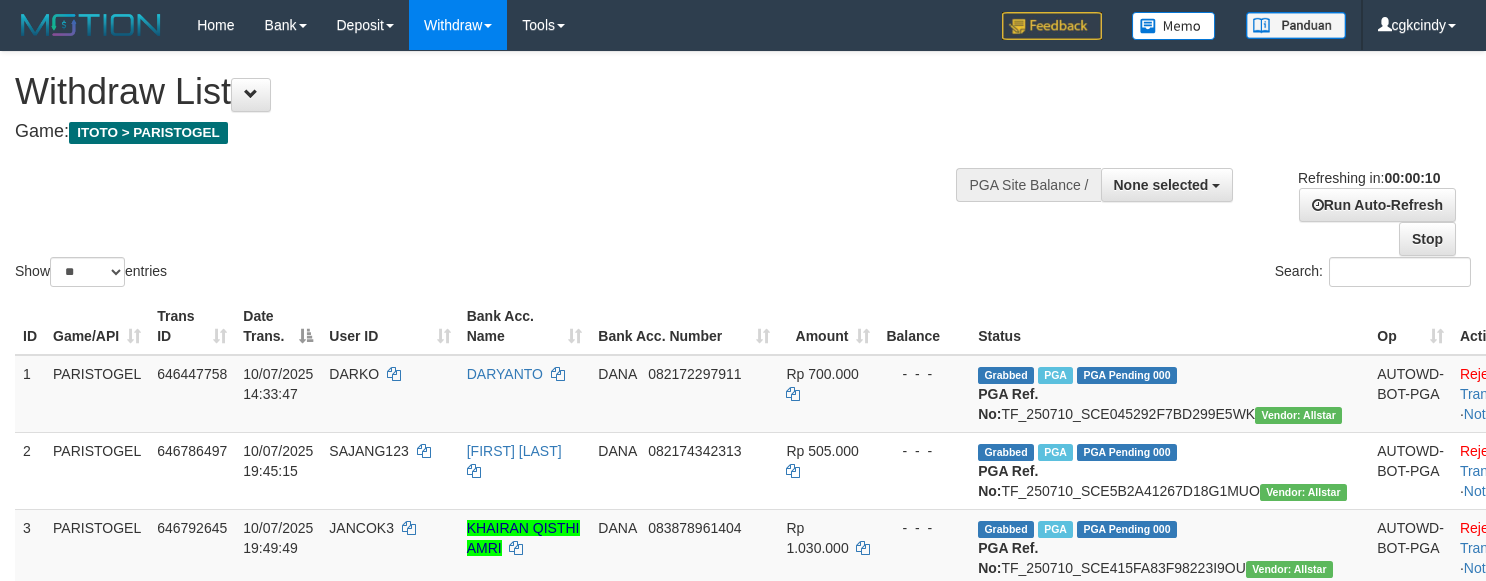 select 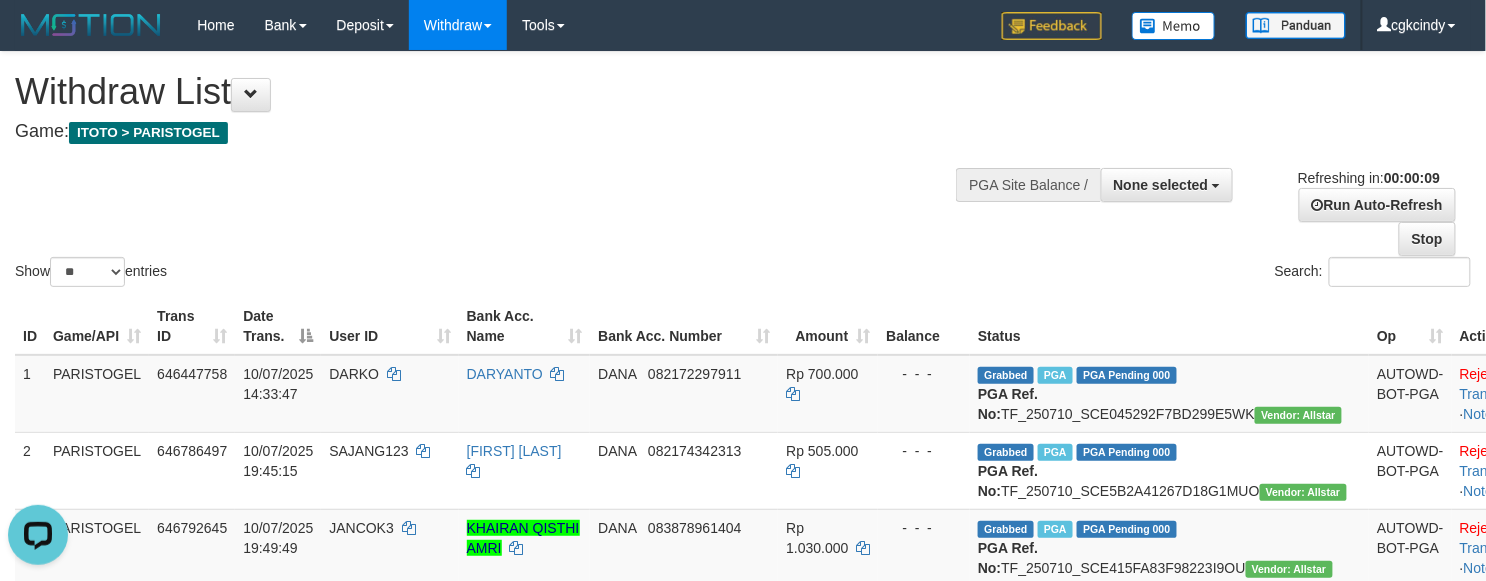scroll, scrollTop: 0, scrollLeft: 0, axis: both 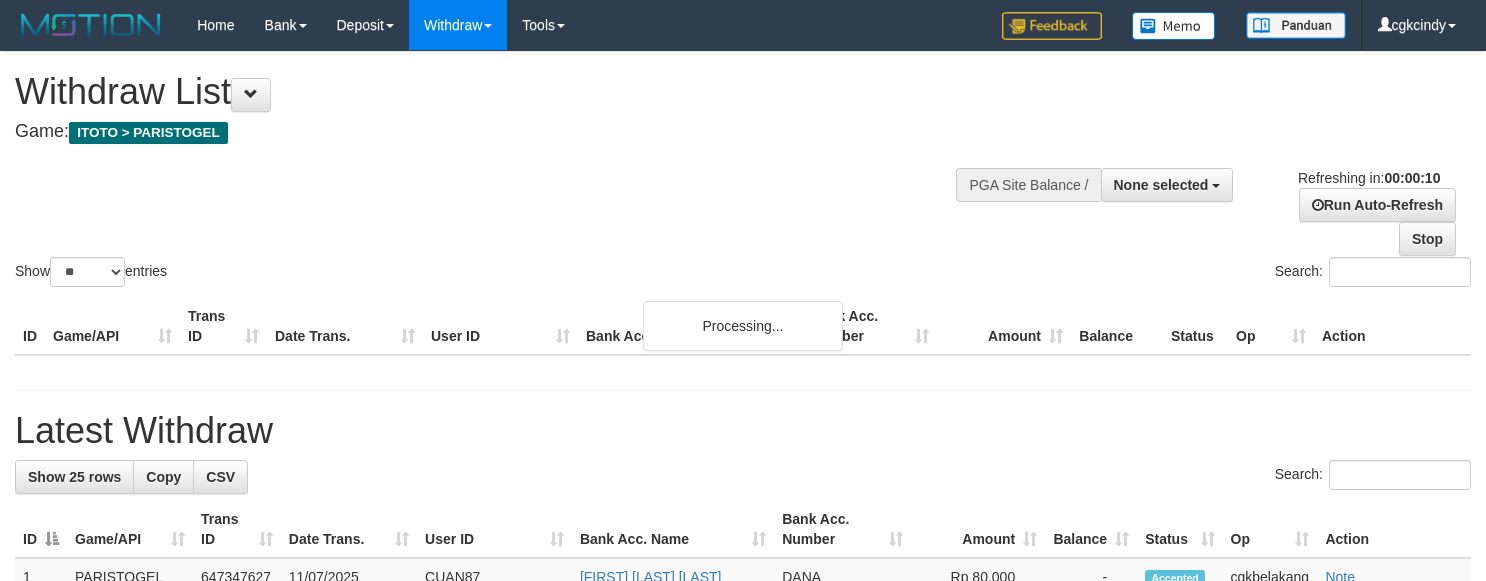 select 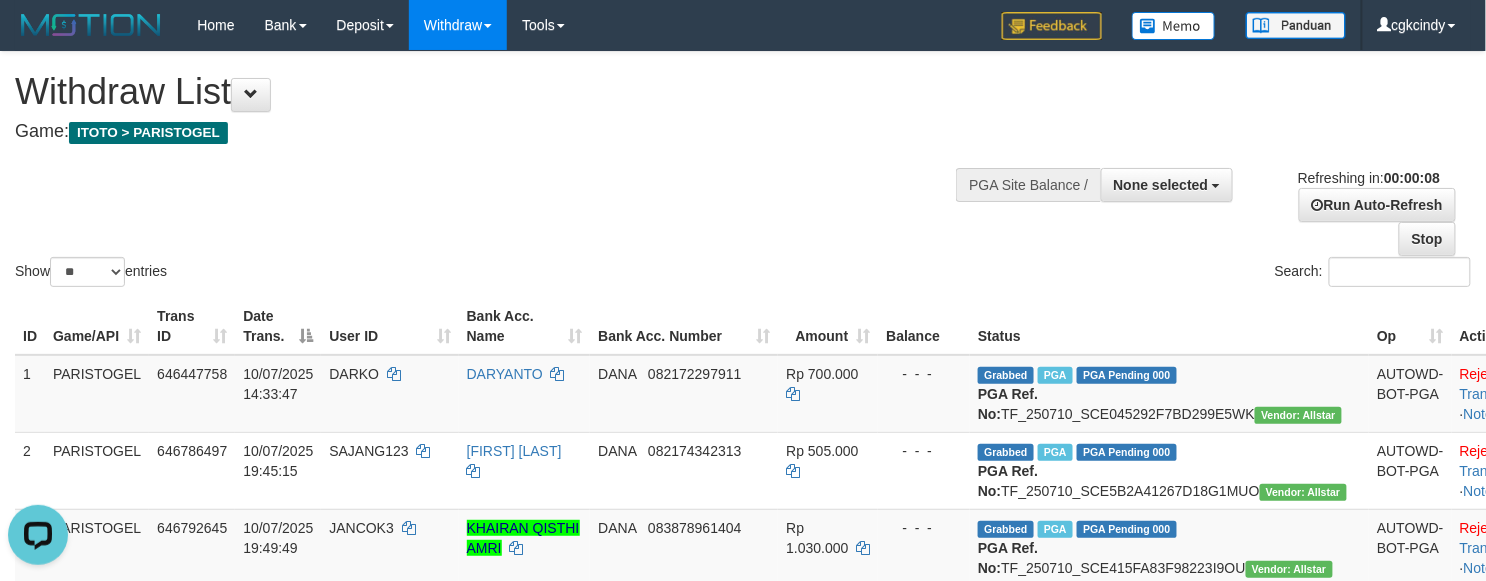 scroll, scrollTop: 0, scrollLeft: 0, axis: both 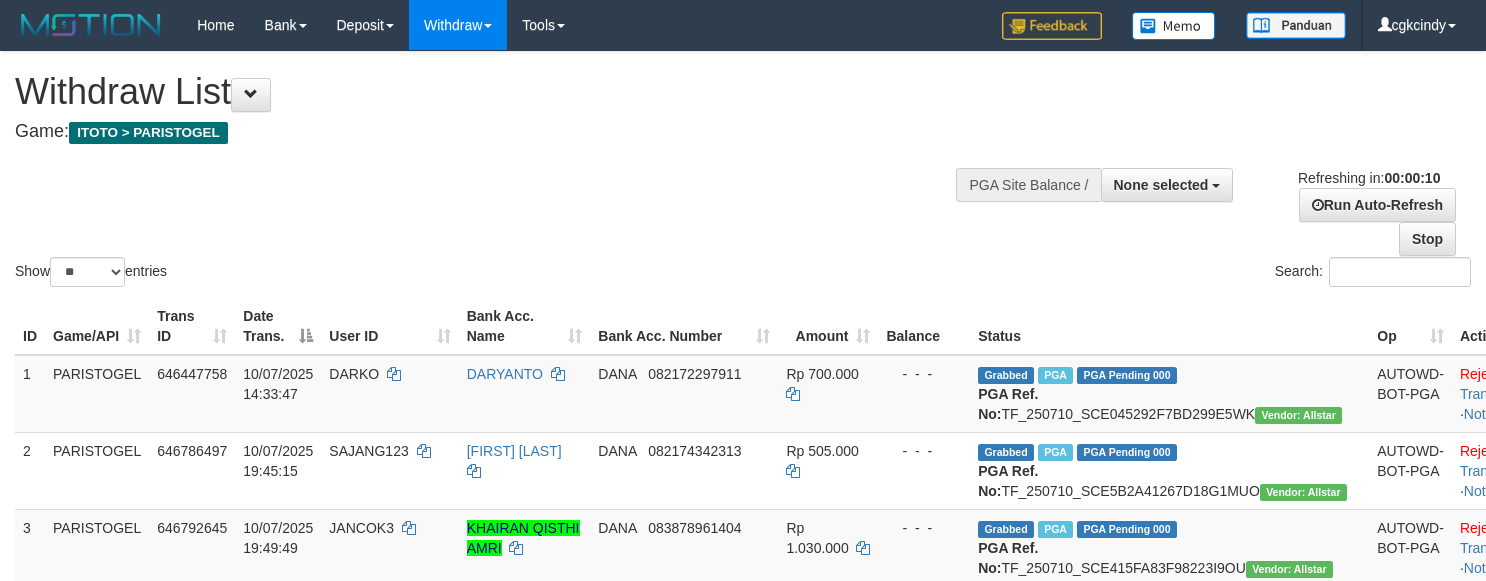 select 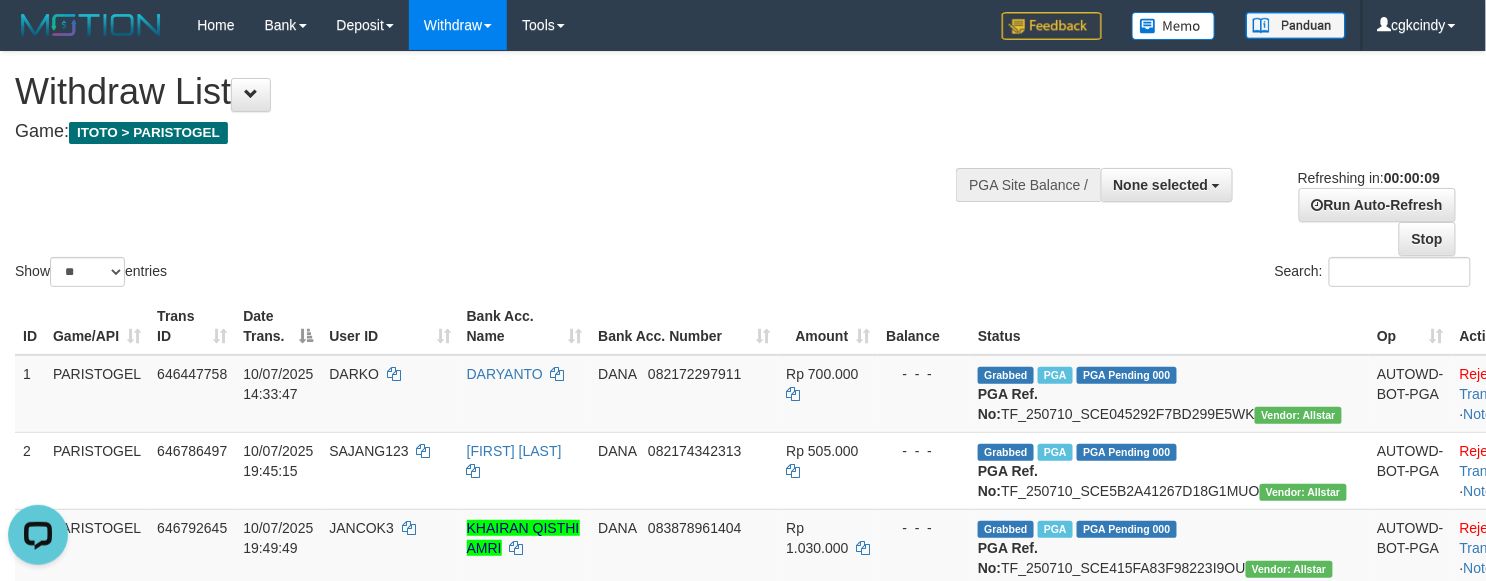 scroll, scrollTop: 0, scrollLeft: 0, axis: both 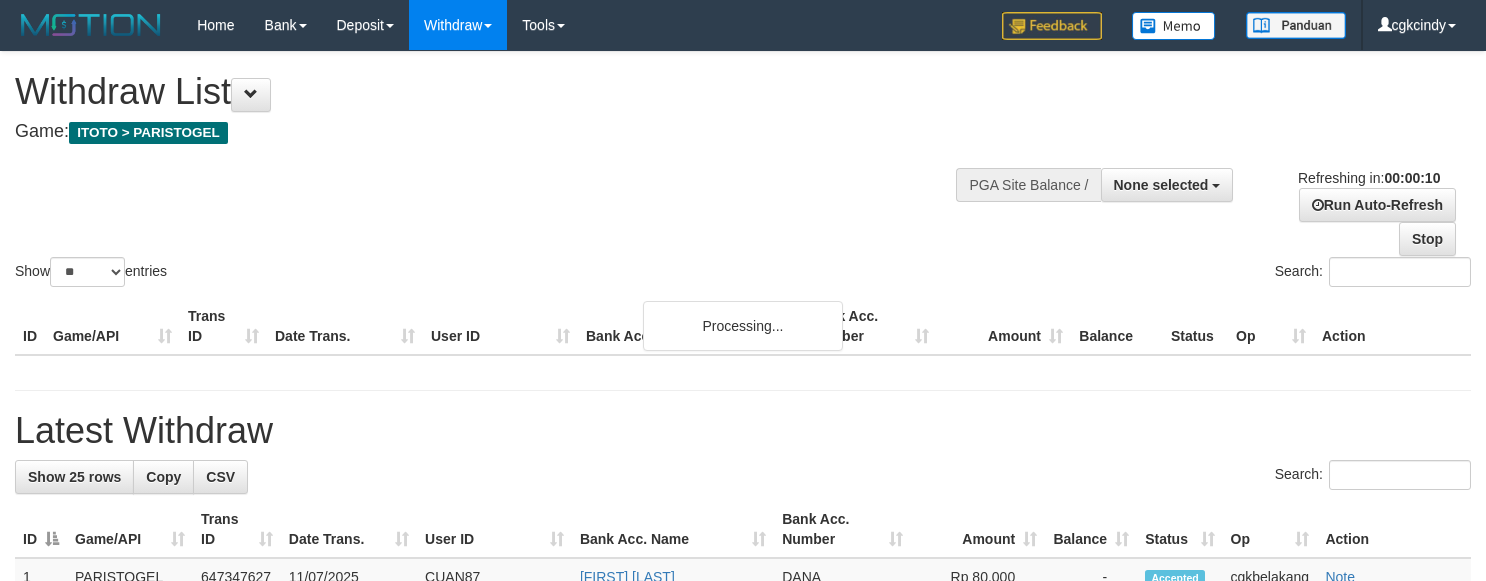 select 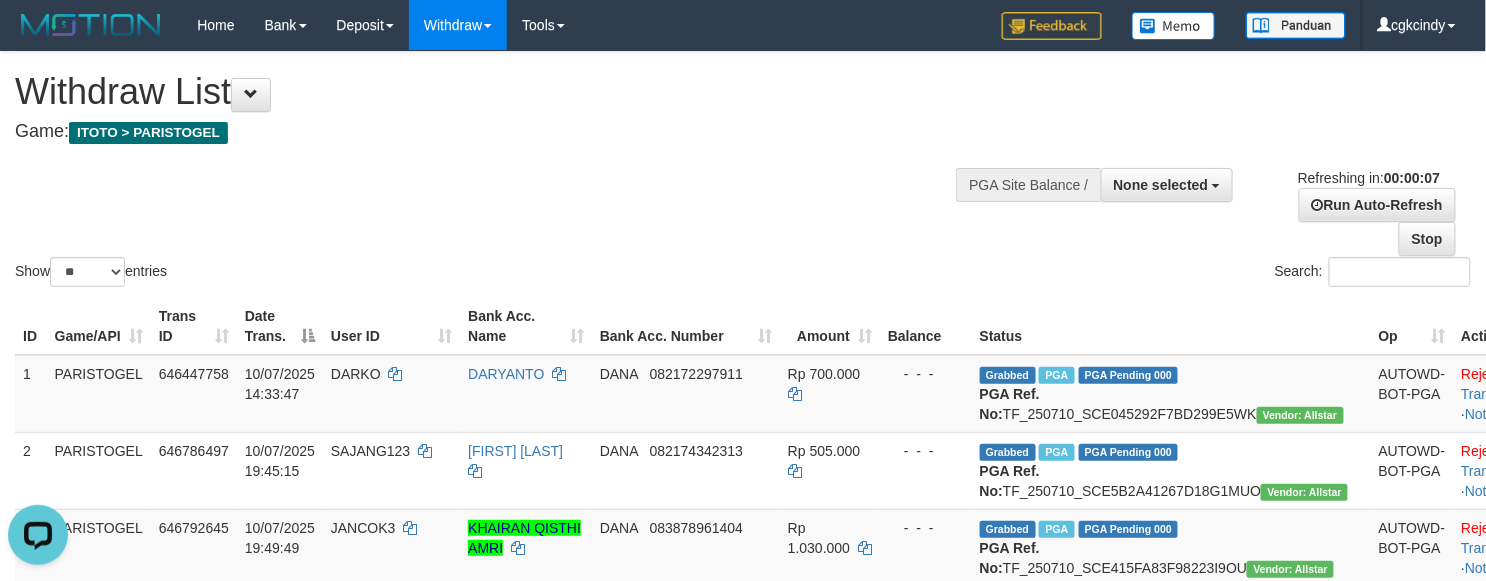 scroll, scrollTop: 0, scrollLeft: 0, axis: both 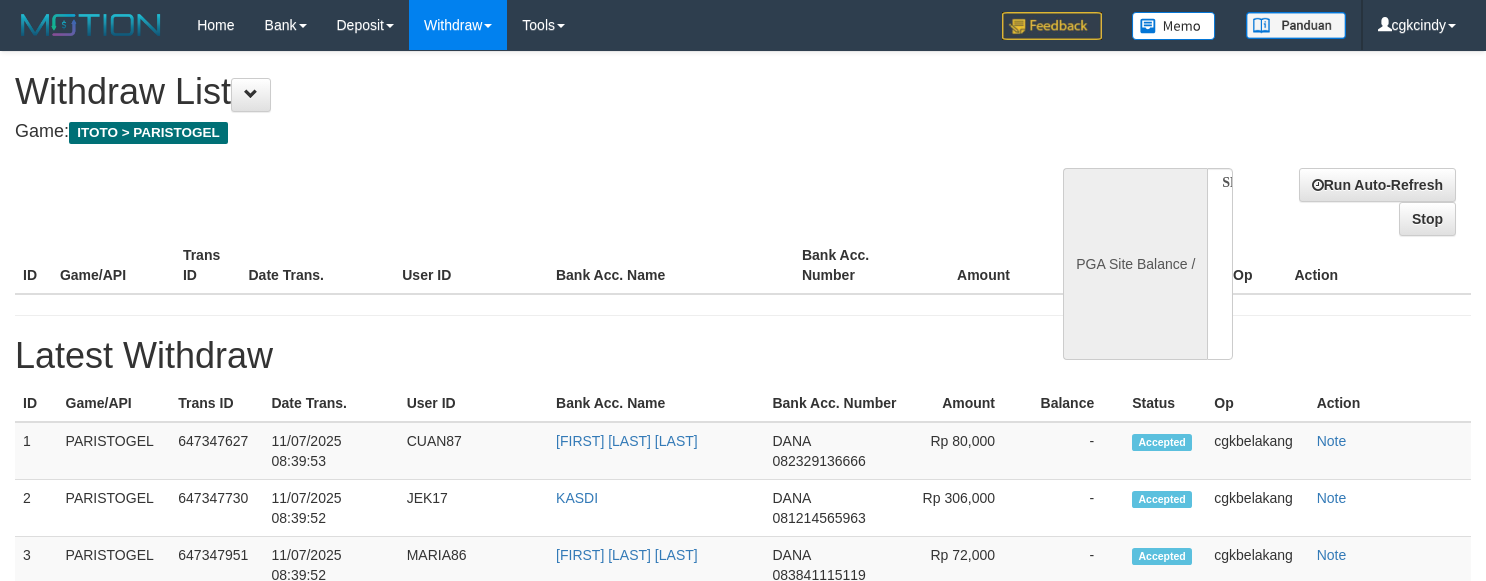 select 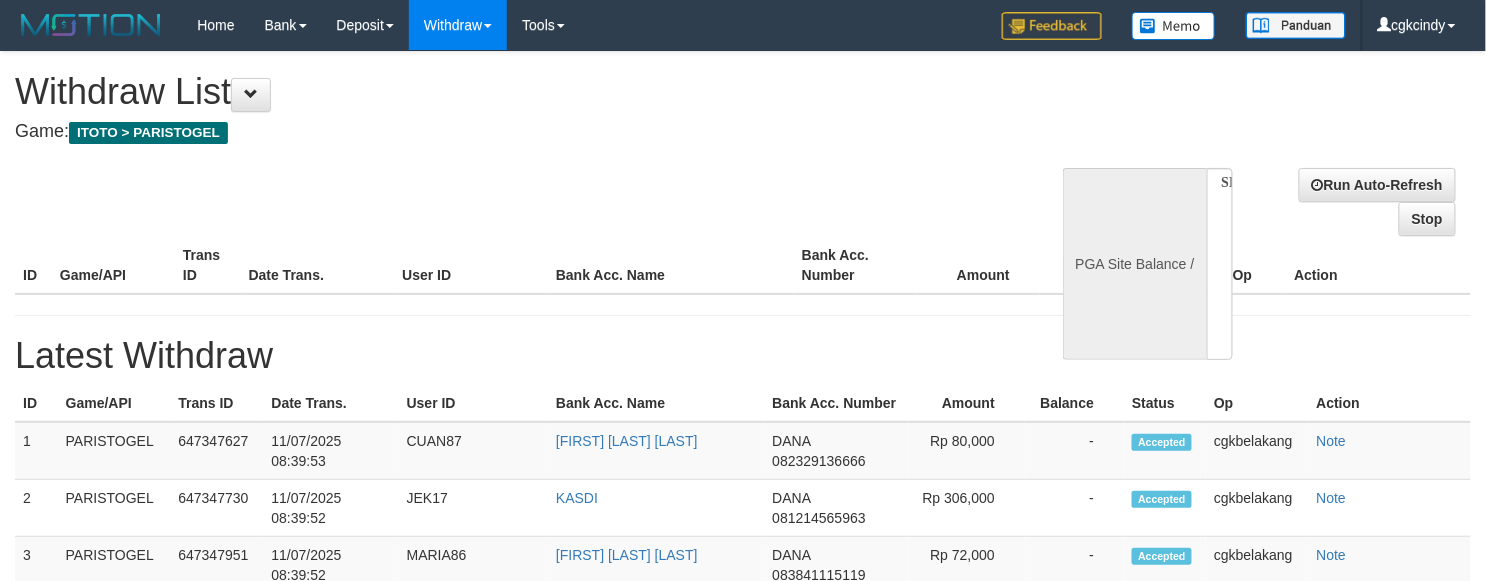 select on "**" 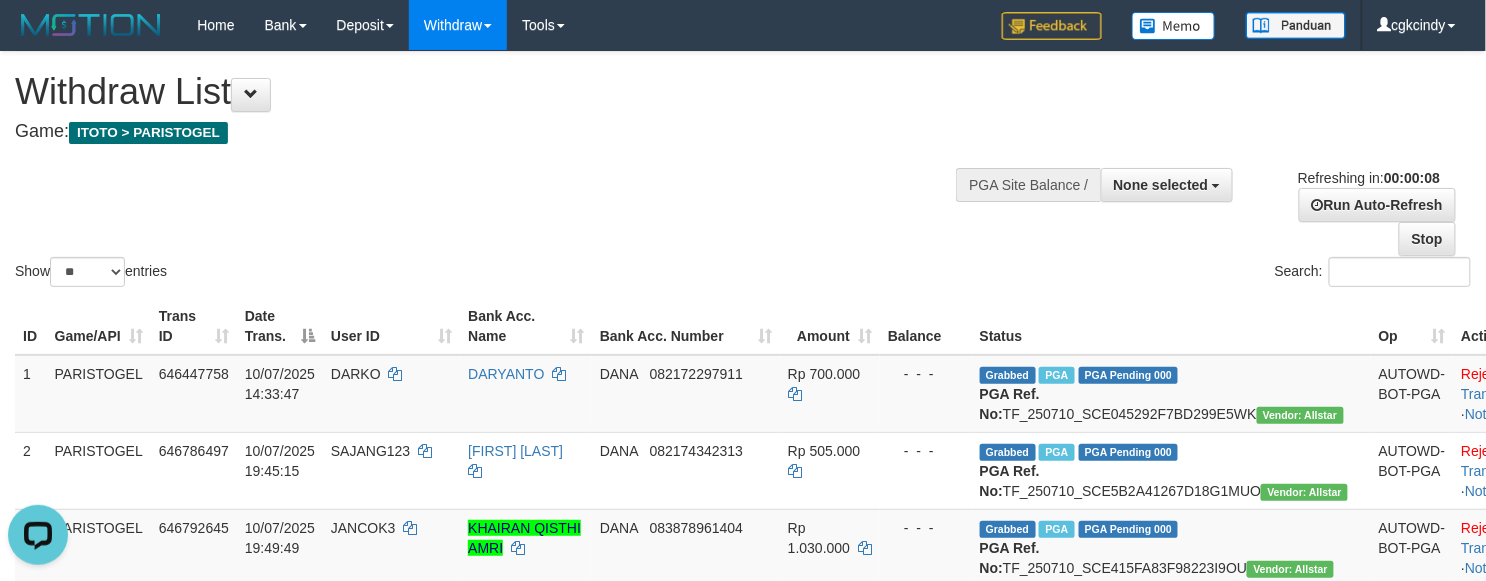 scroll, scrollTop: 0, scrollLeft: 0, axis: both 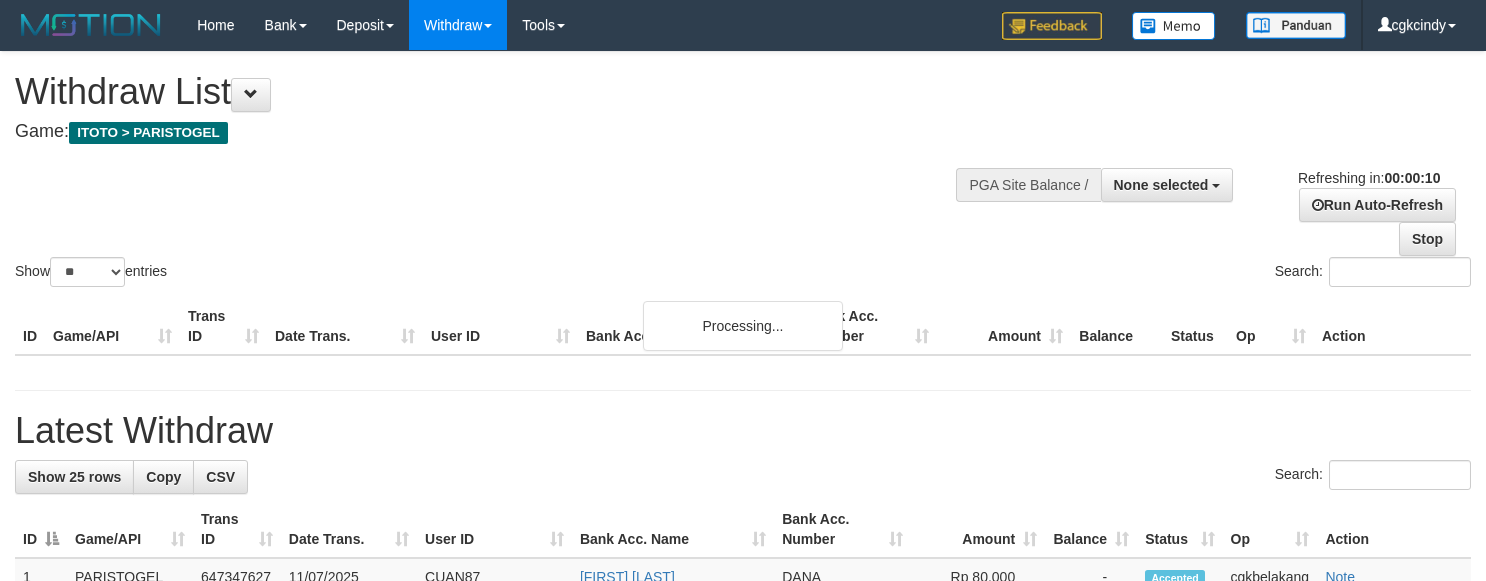 select 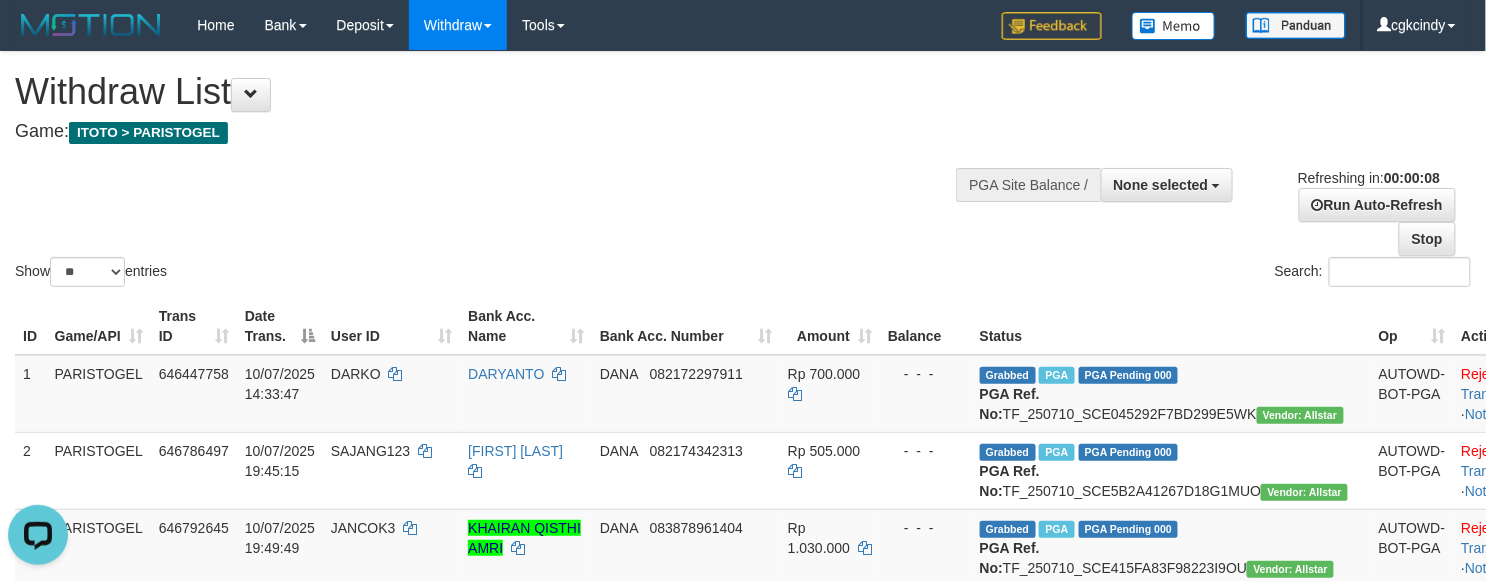 scroll, scrollTop: 0, scrollLeft: 0, axis: both 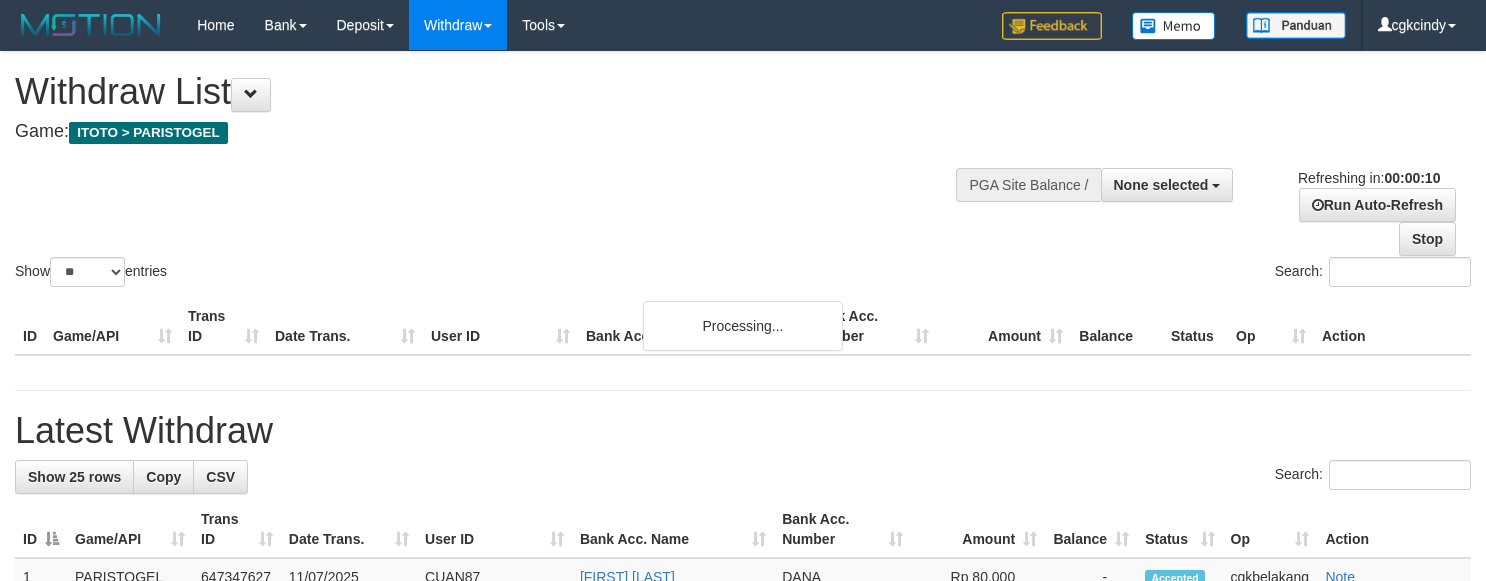 select 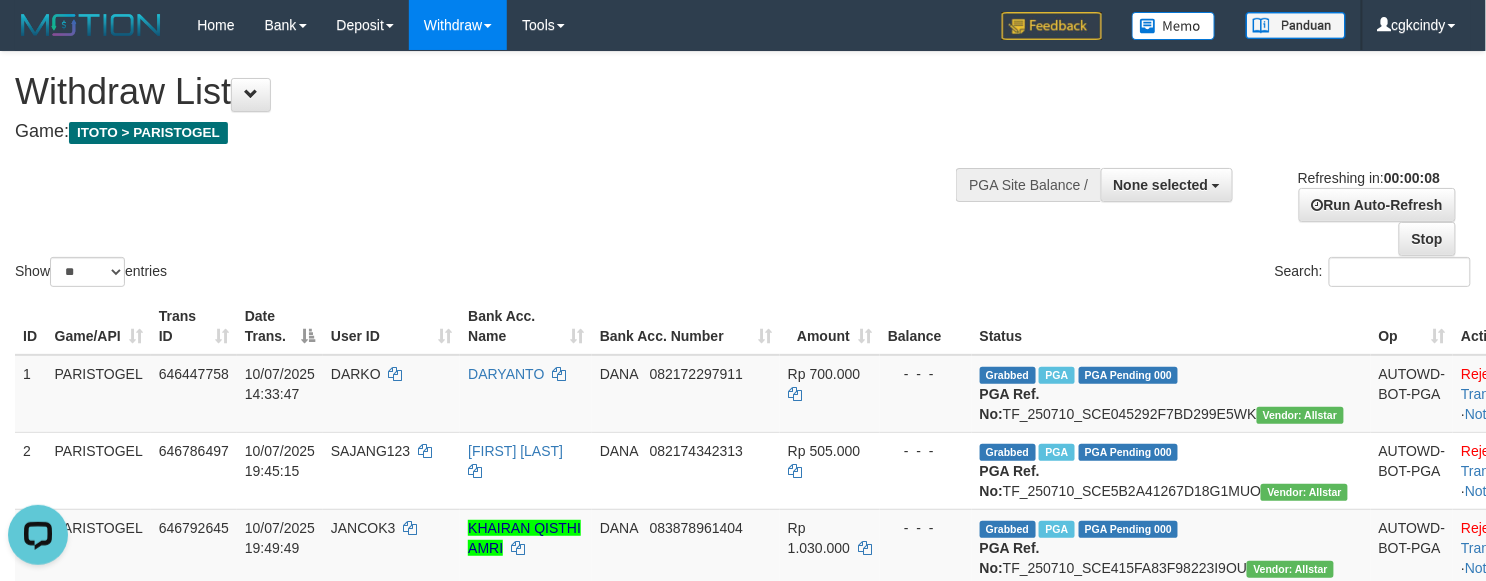scroll, scrollTop: 0, scrollLeft: 0, axis: both 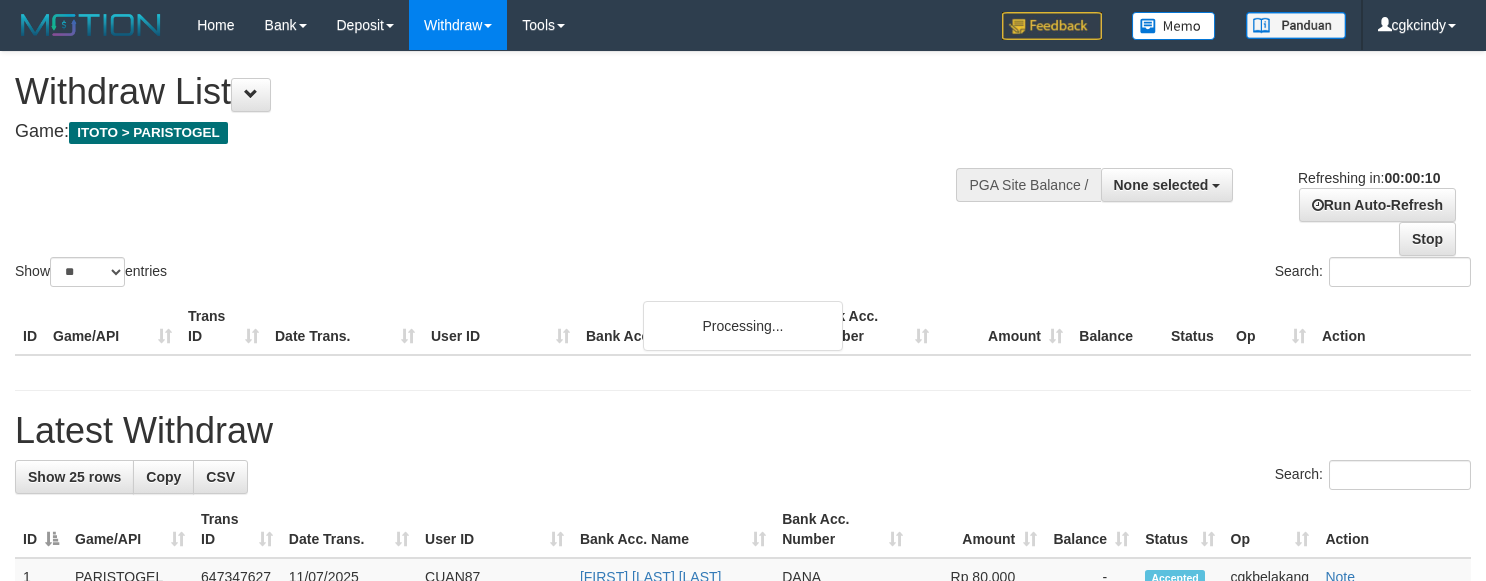 select 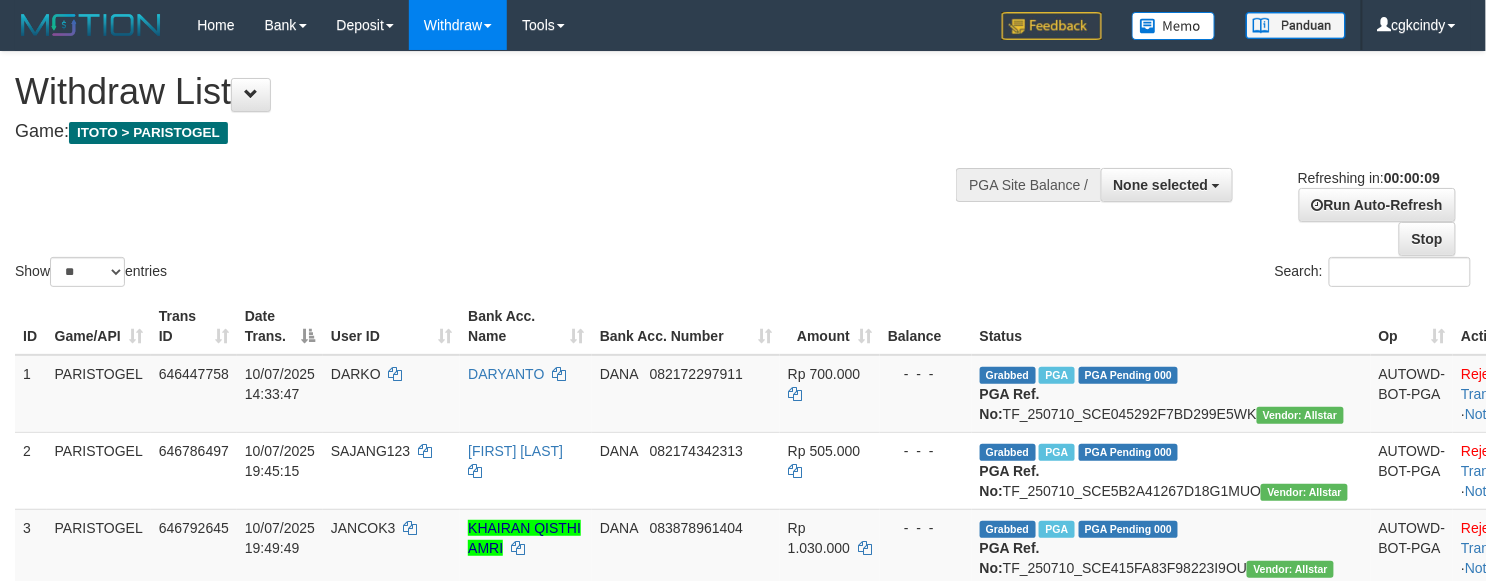 scroll, scrollTop: 400, scrollLeft: 0, axis: vertical 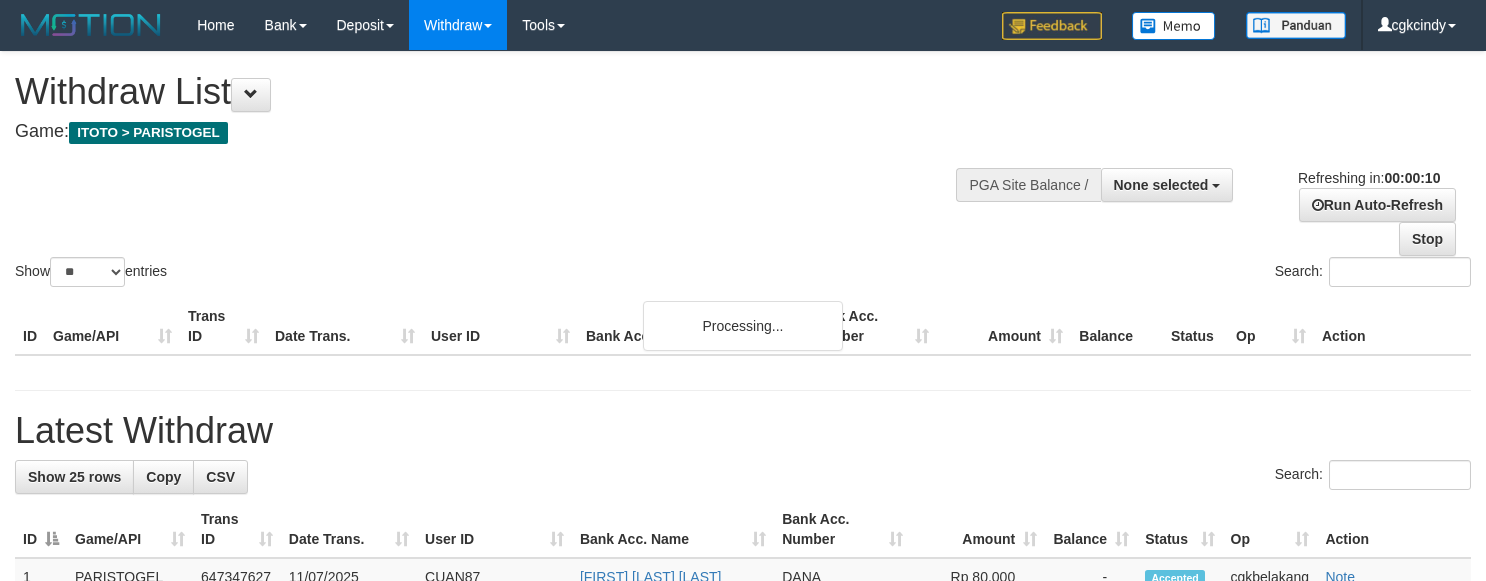 select 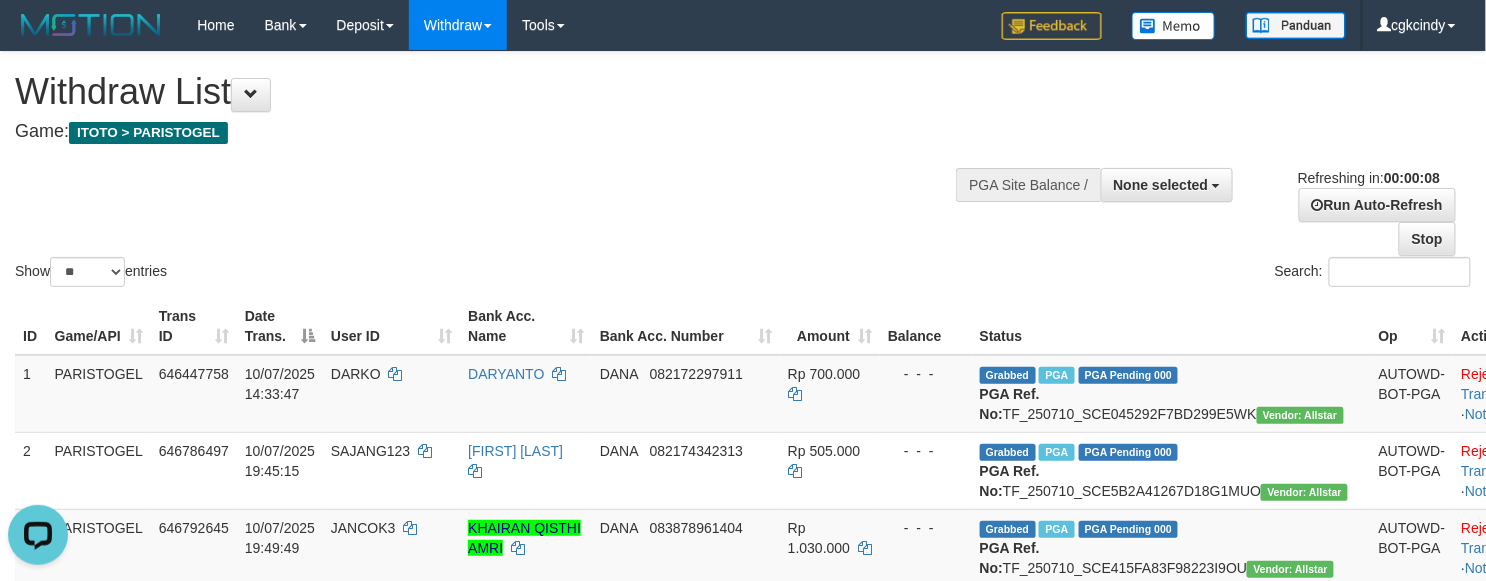 scroll, scrollTop: 0, scrollLeft: 0, axis: both 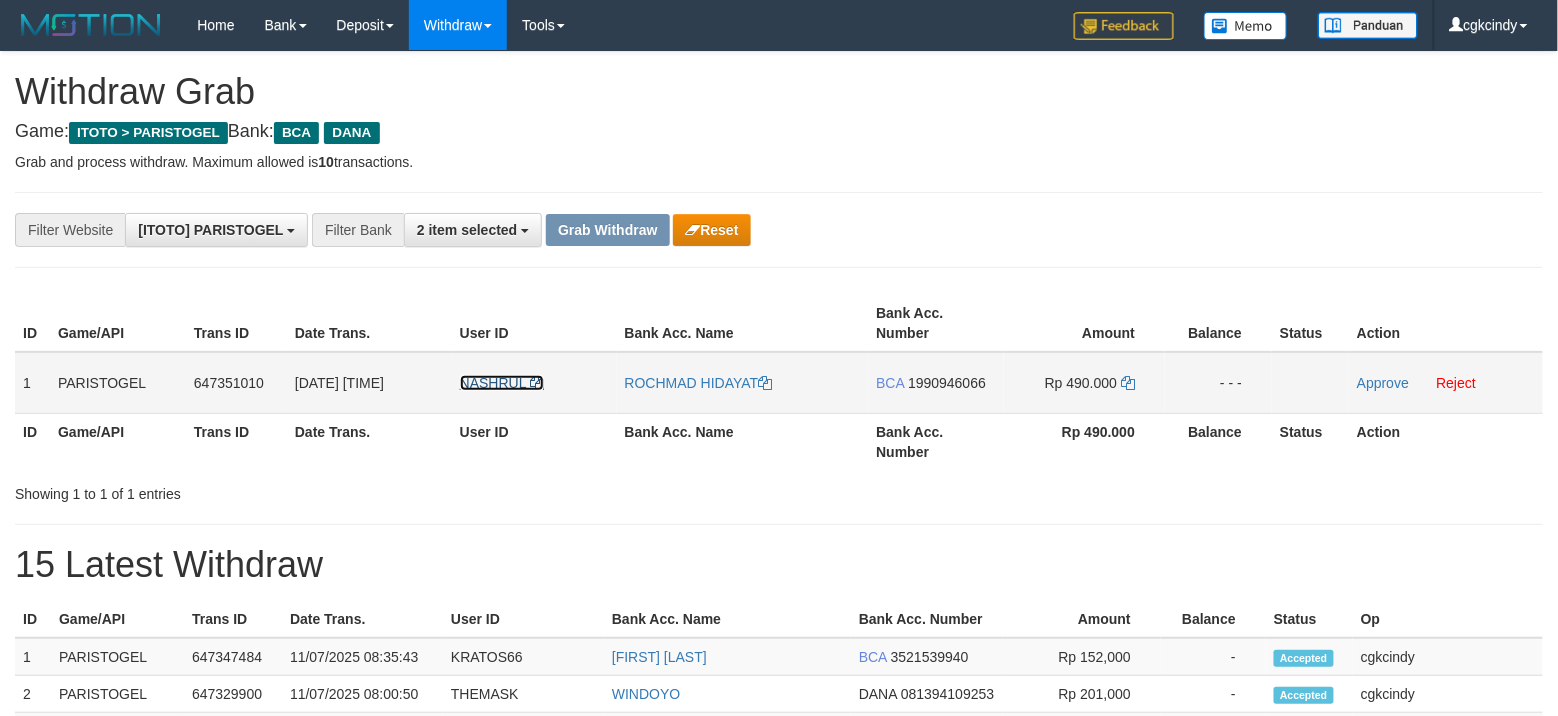 click on "NASHRUL" at bounding box center [493, 383] 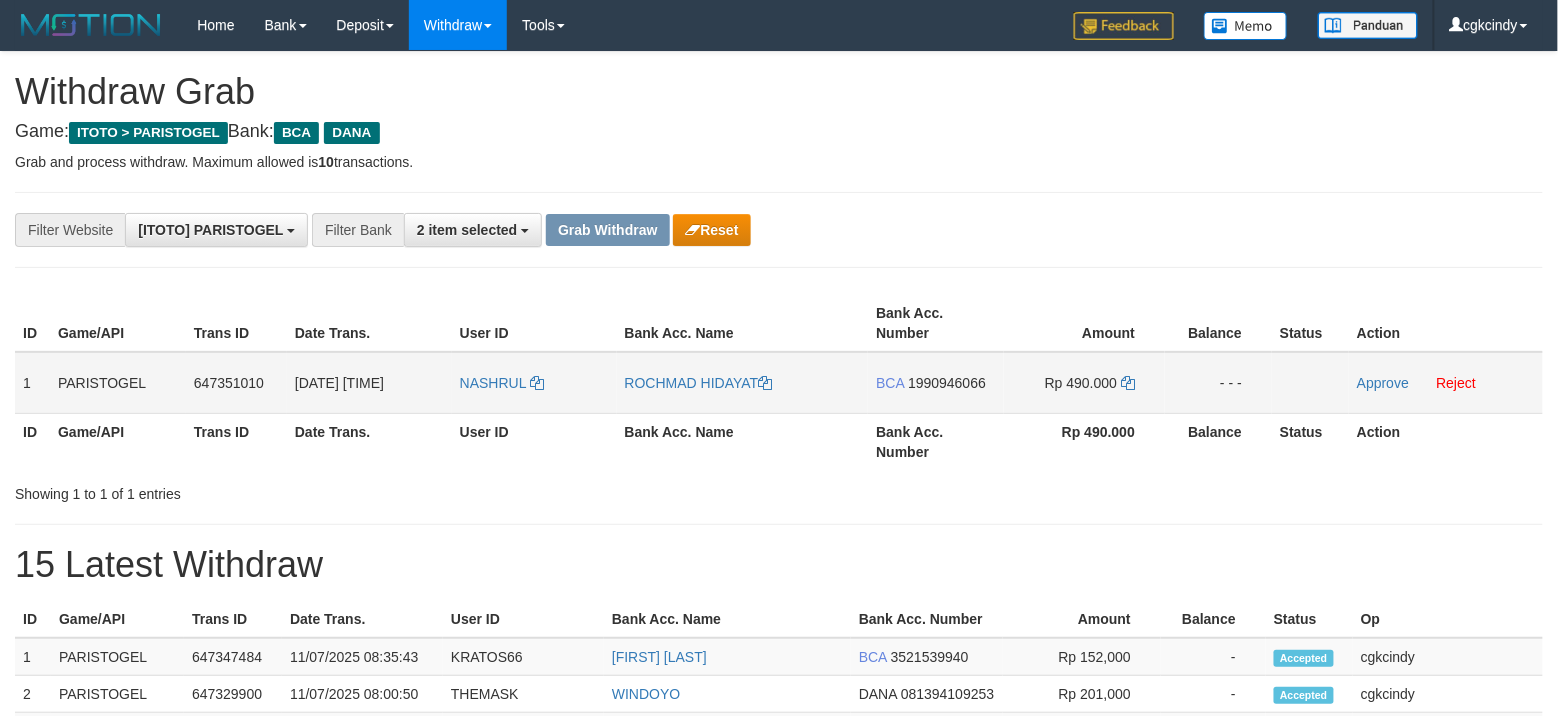 click on "NASHRUL" at bounding box center [534, 383] 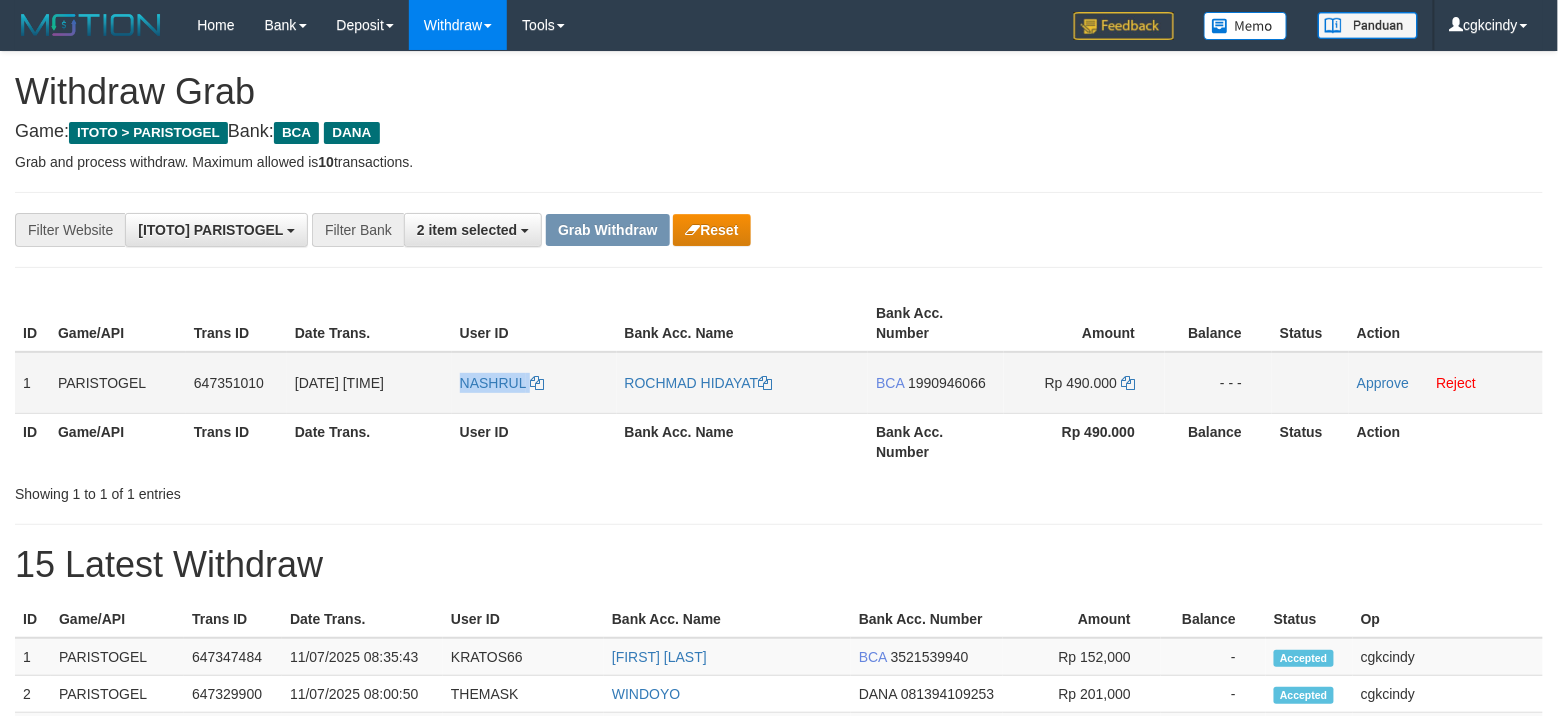 click on "NASHRUL" at bounding box center [534, 383] 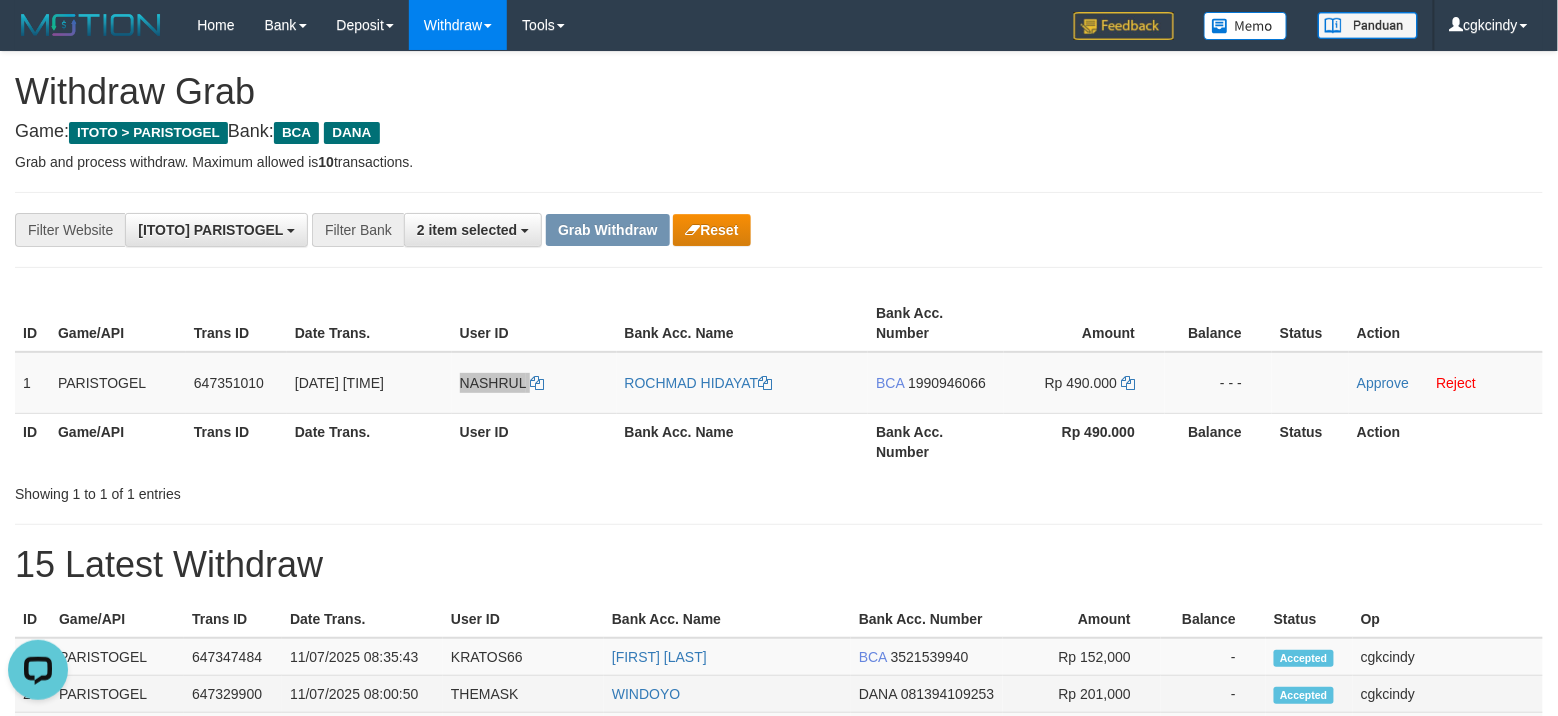 scroll, scrollTop: 0, scrollLeft: 0, axis: both 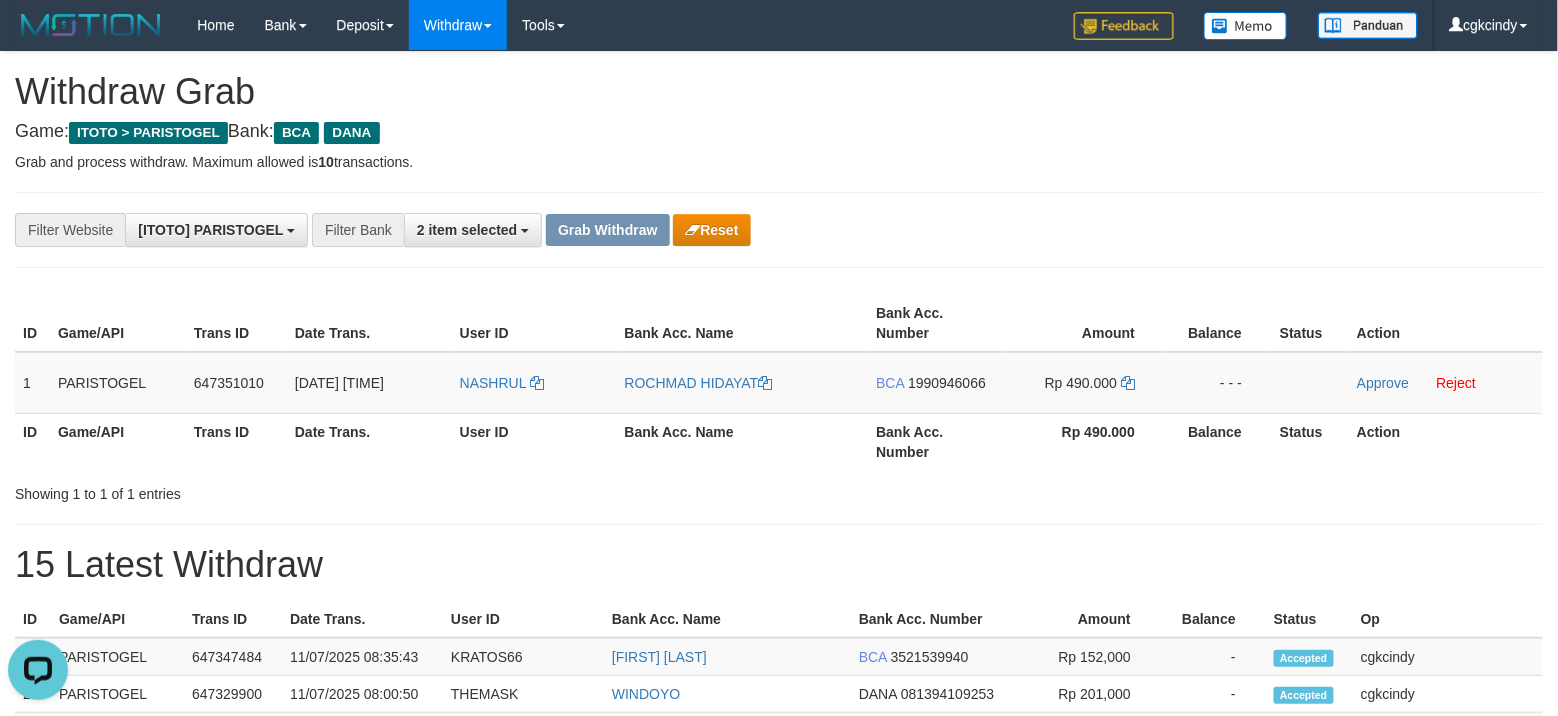 click on "Bank Acc. Name" at bounding box center (743, 441) 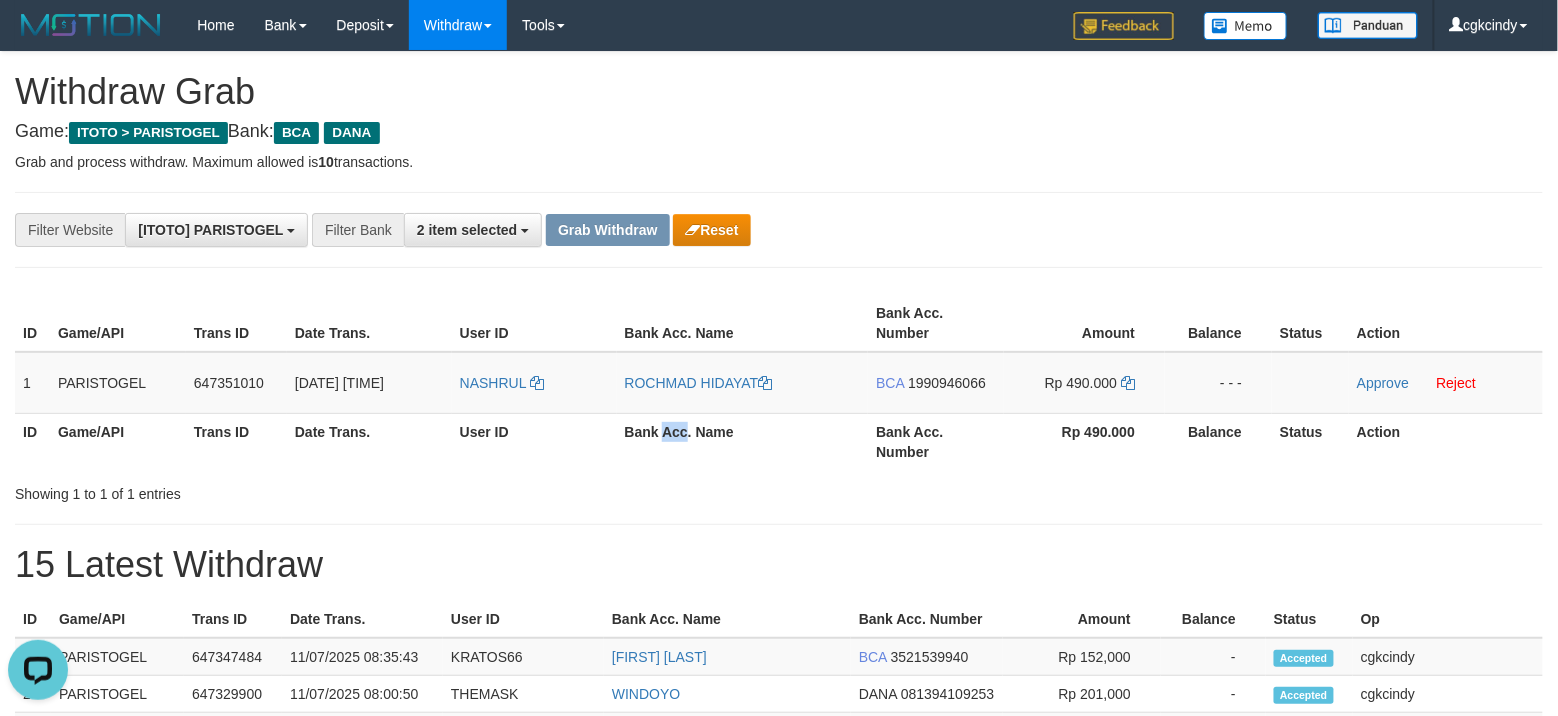 click on "Bank Acc. Name" at bounding box center [743, 441] 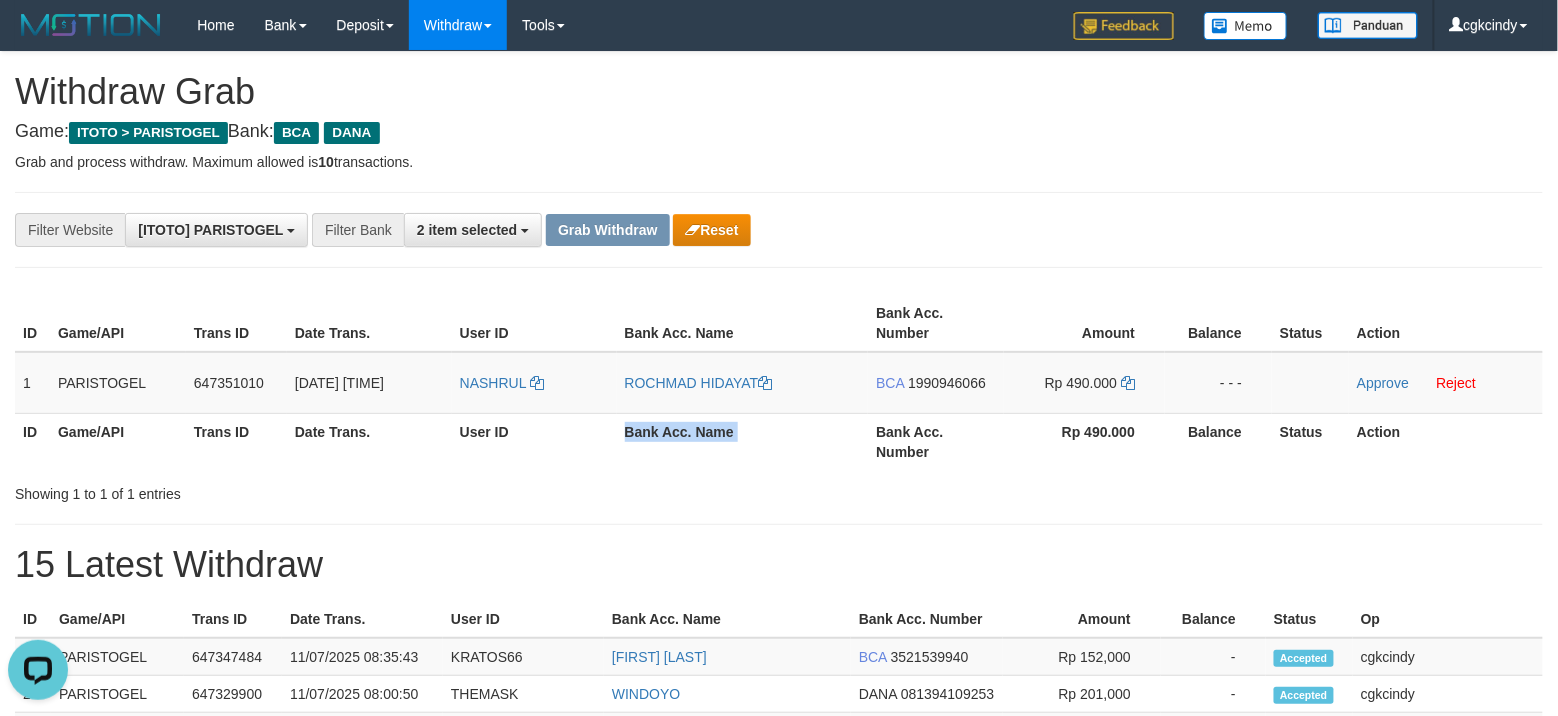 click on "Bank Acc. Name" at bounding box center (743, 441) 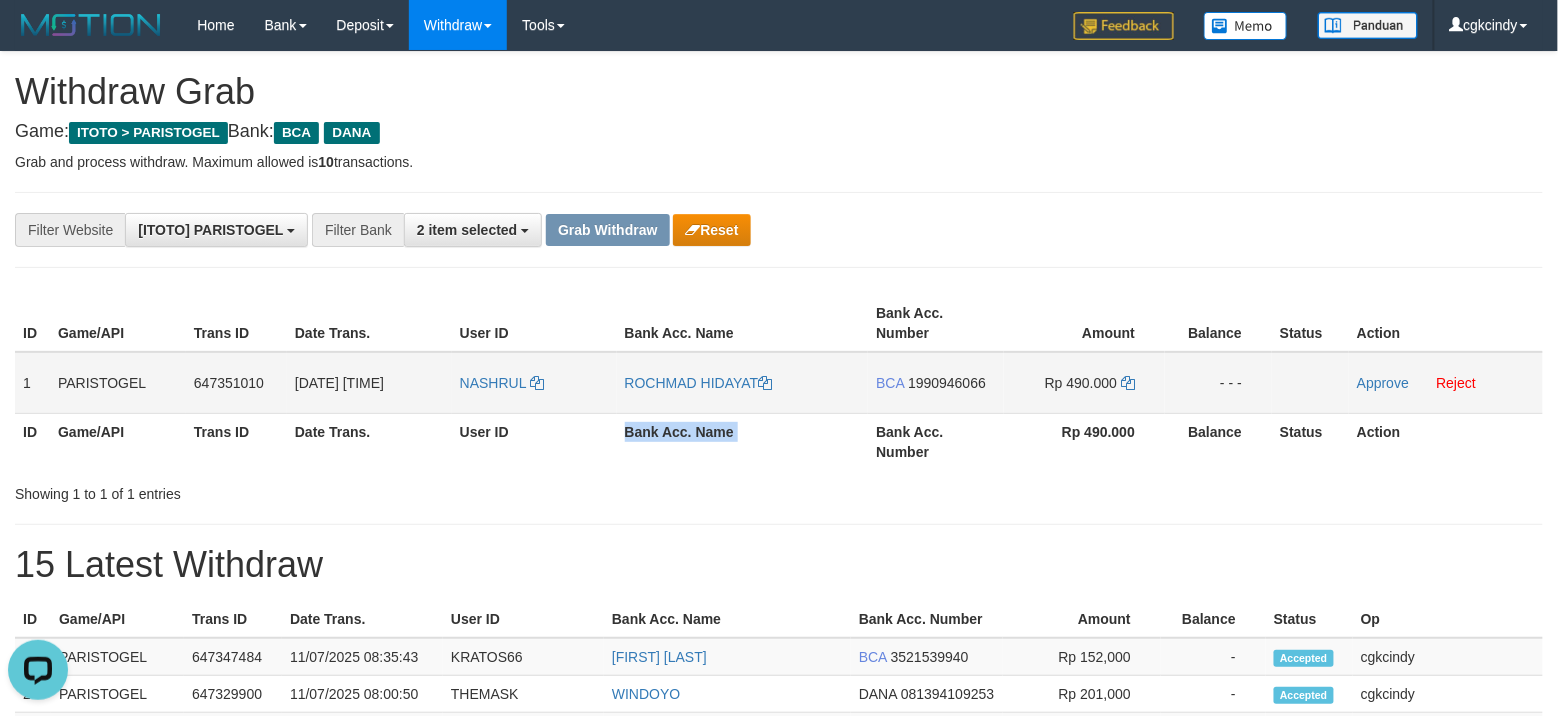 copy on "Bank Acc. Name" 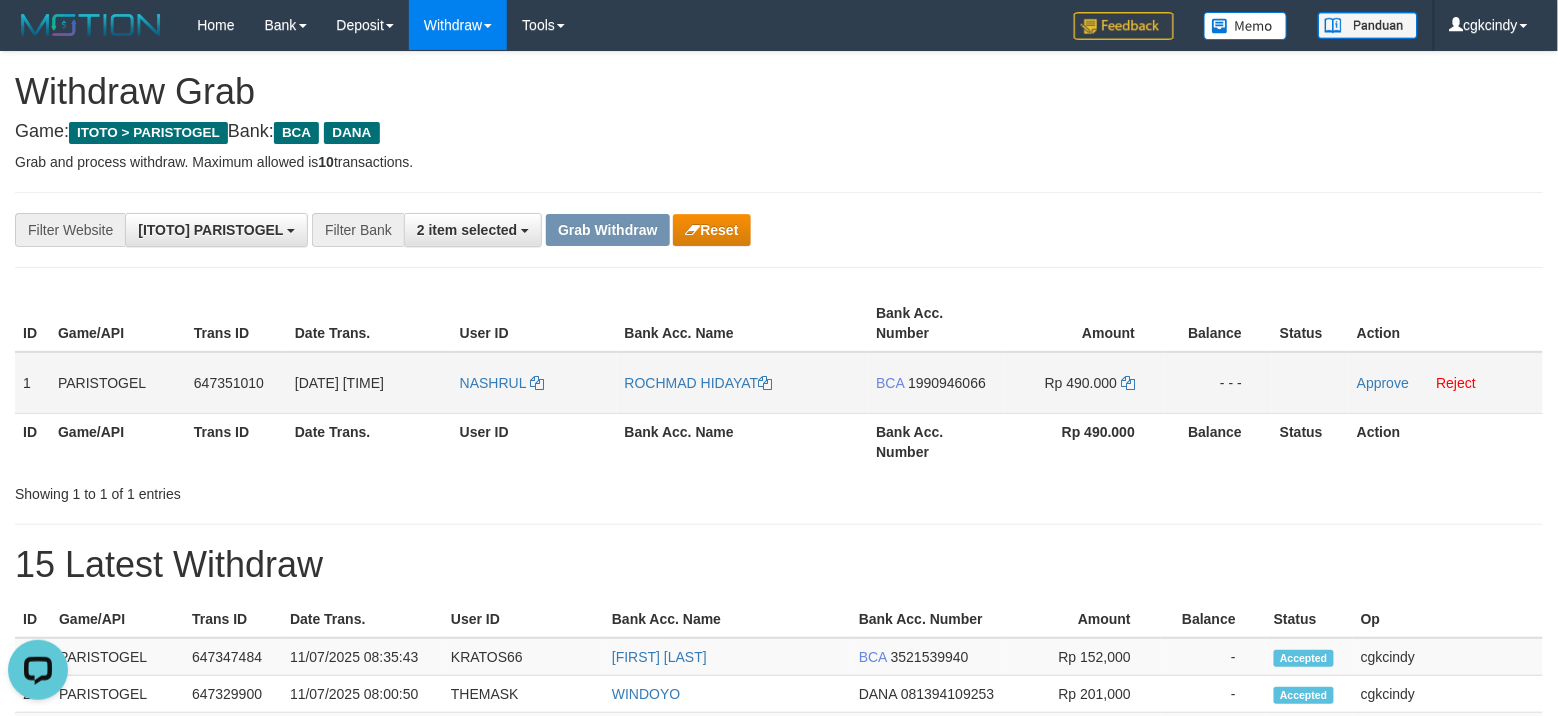 click on "ROCHMAD HIDAYAT" at bounding box center [743, 383] 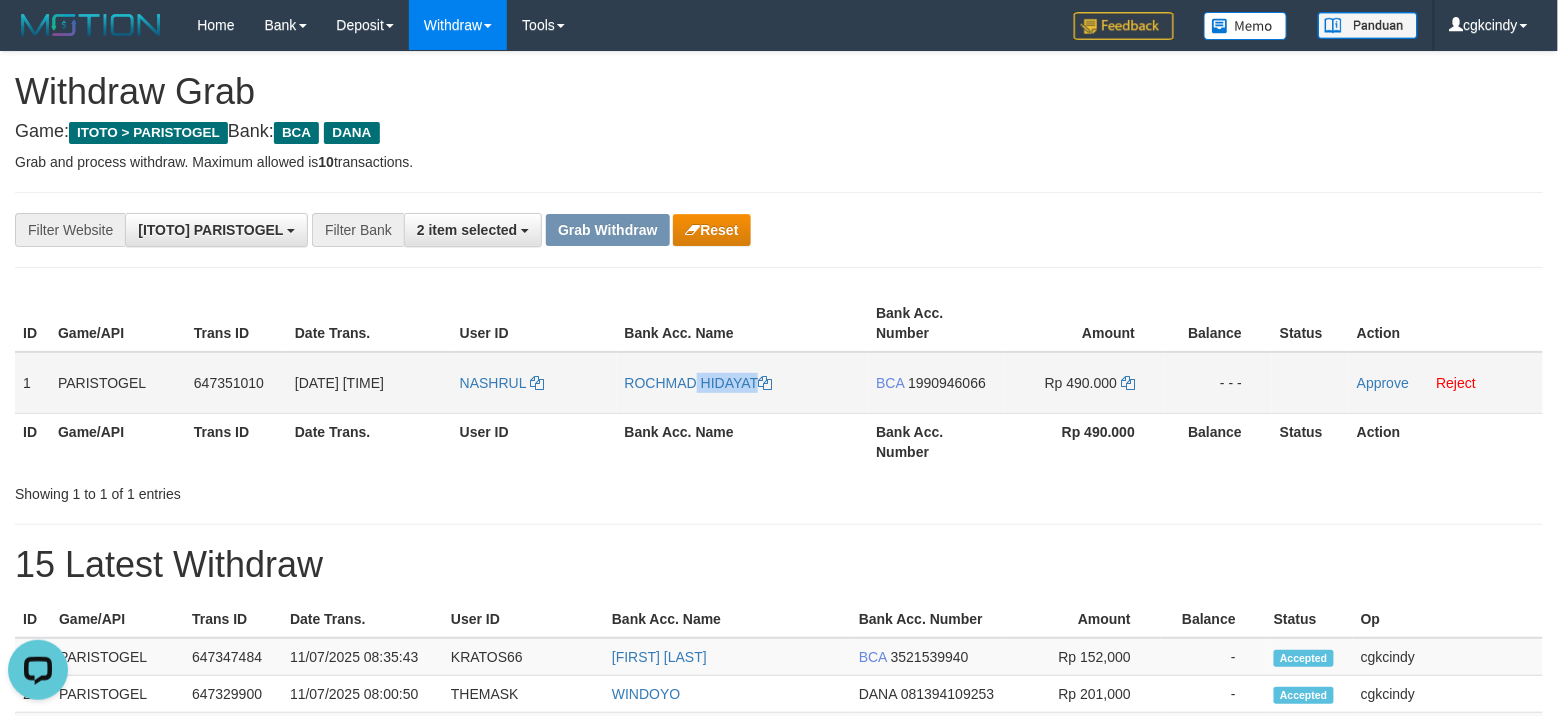 click on "ROCHMAD HIDAYAT" at bounding box center (743, 383) 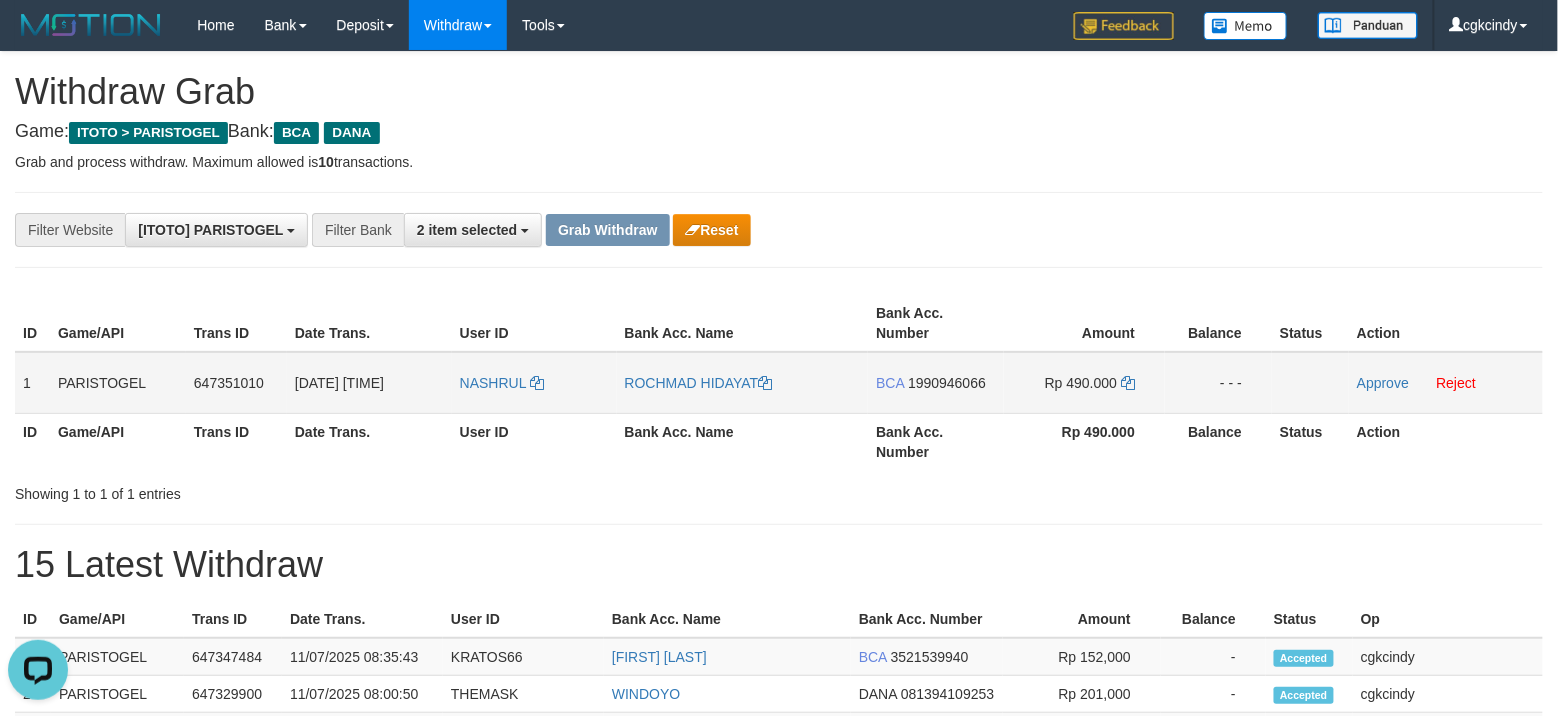 click on "BCA
1990946066" at bounding box center (936, 383) 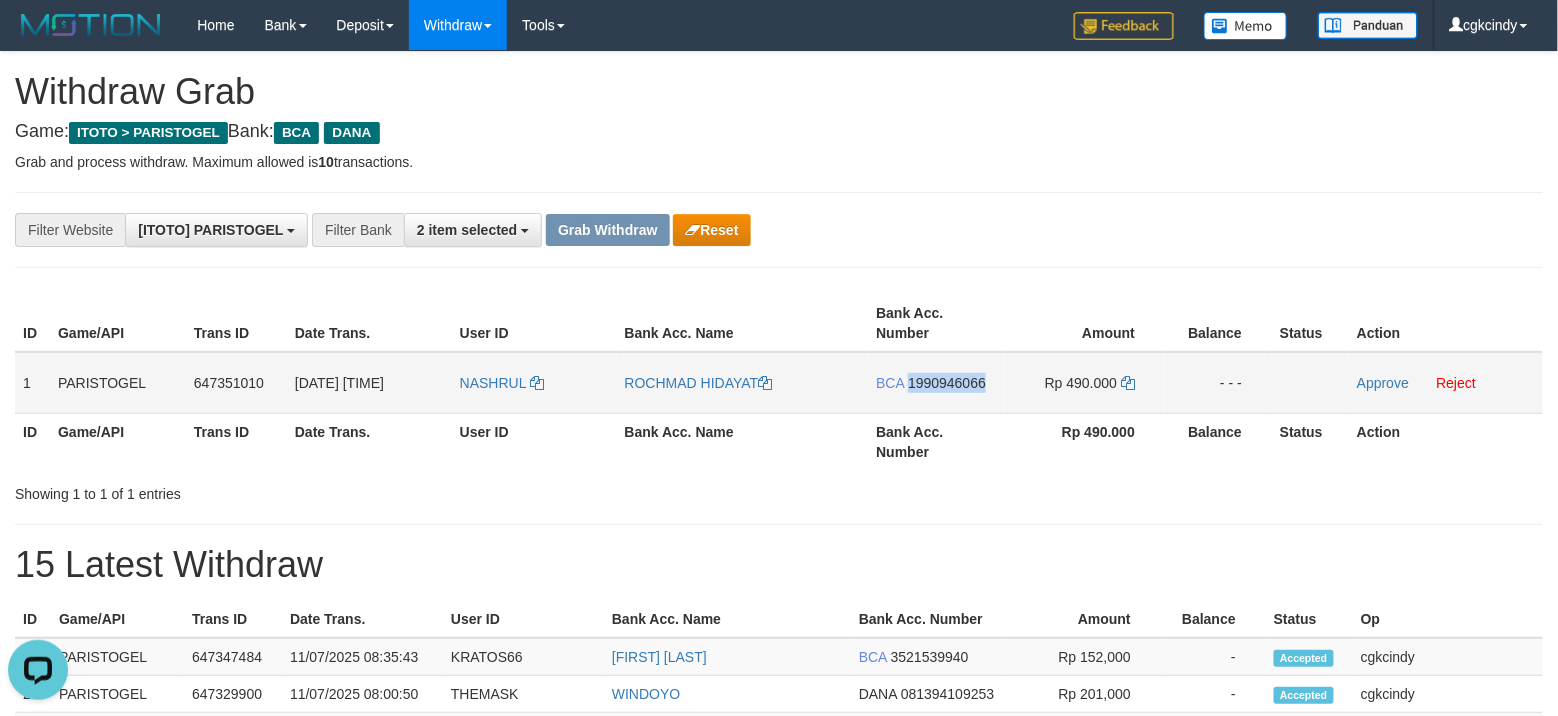 copy on "1990946066" 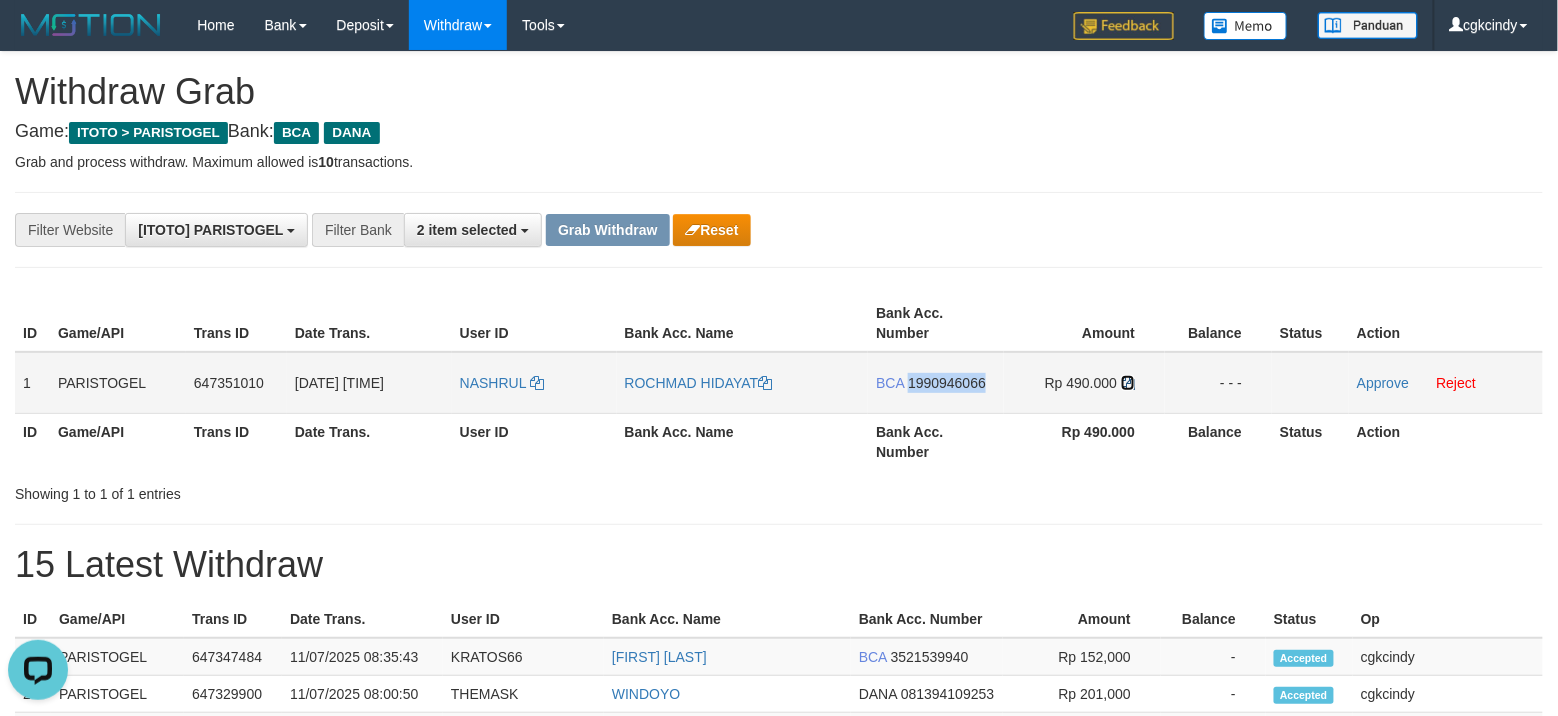 click at bounding box center (1128, 383) 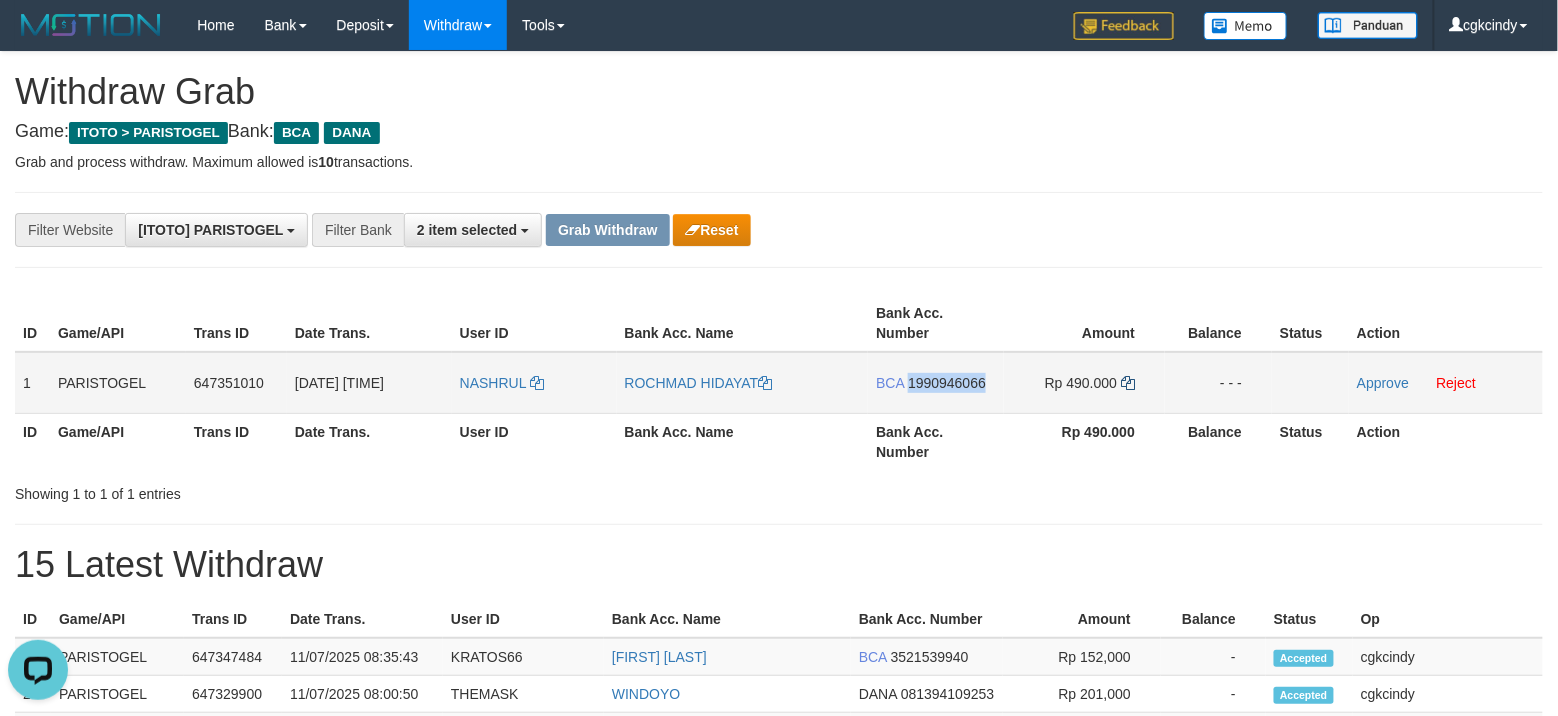 copy on "1990946066" 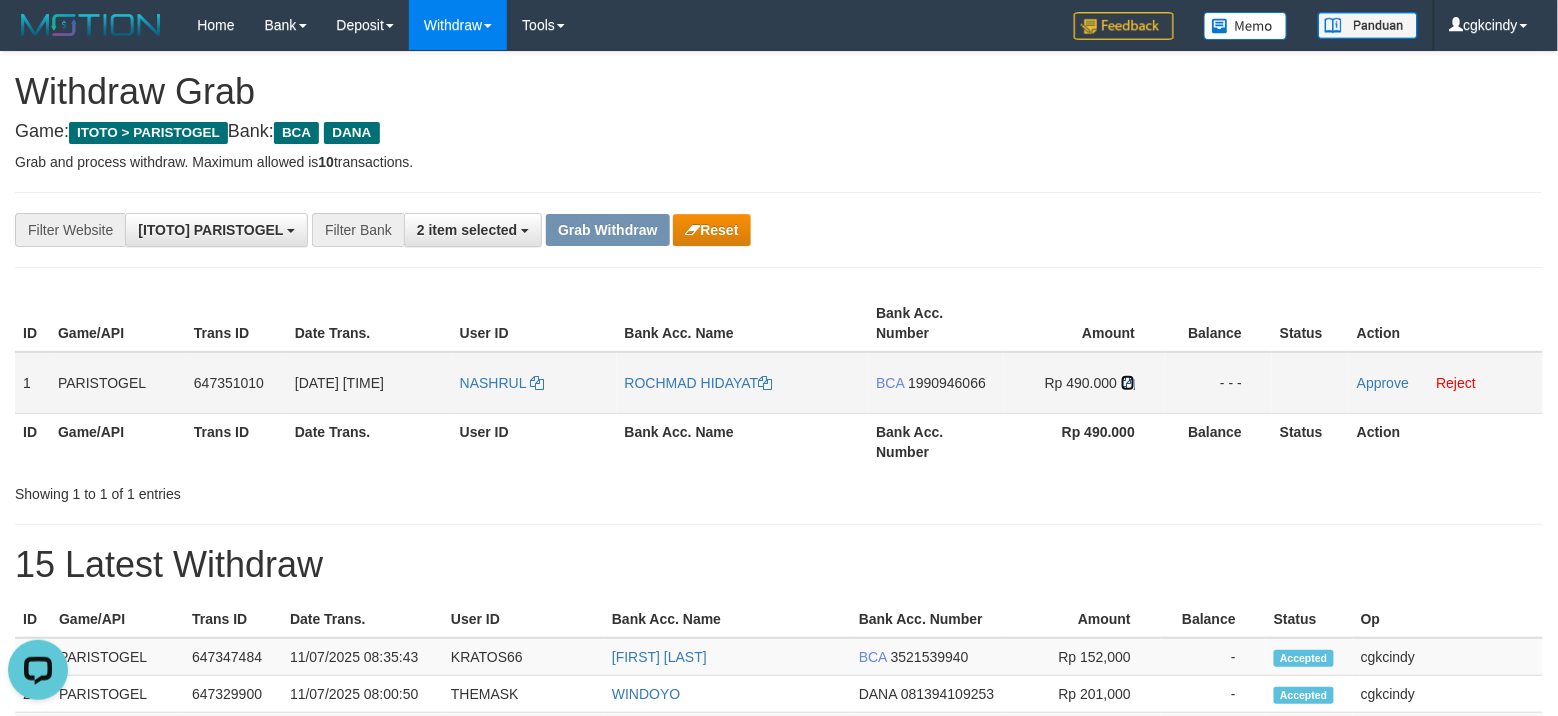 click at bounding box center (1128, 383) 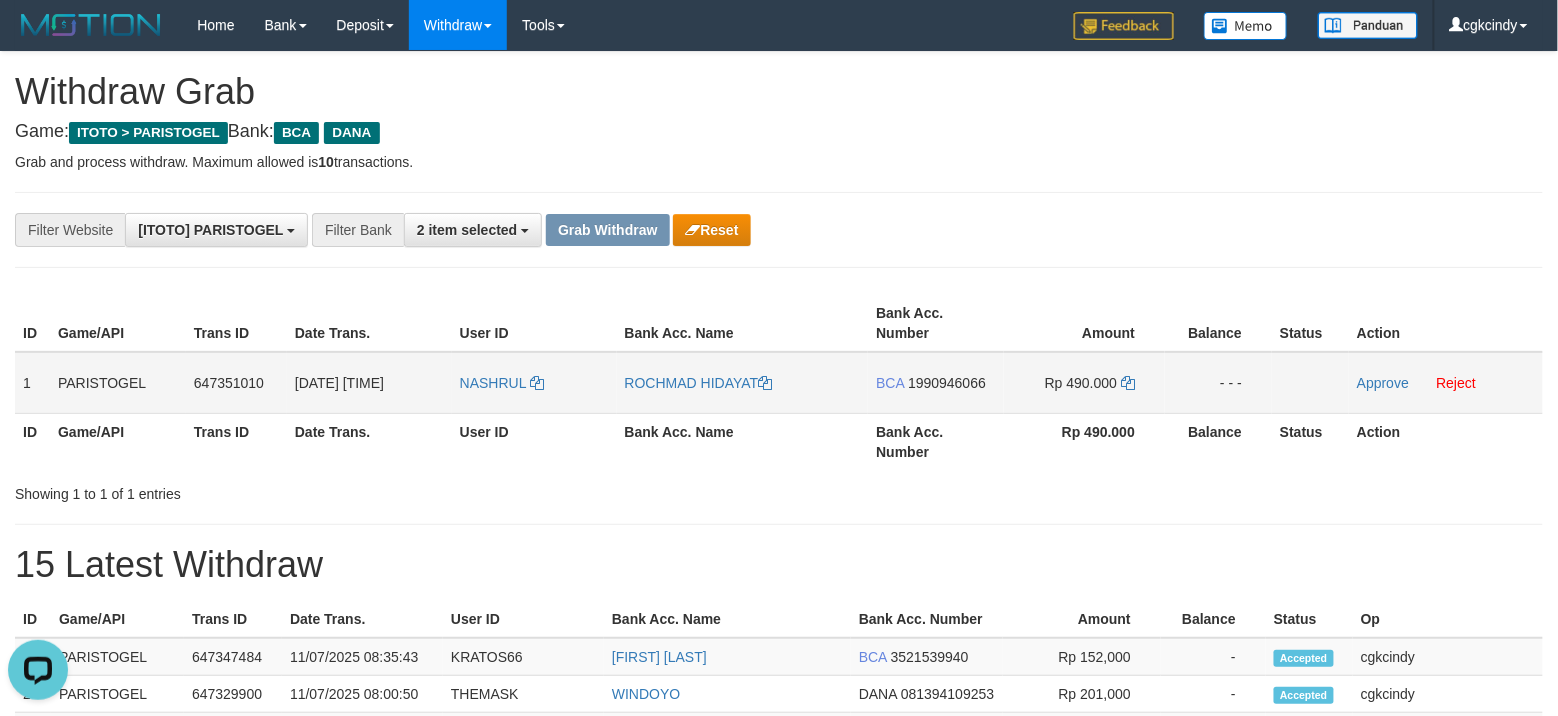 click on "Approve
Reject" at bounding box center (1446, 383) 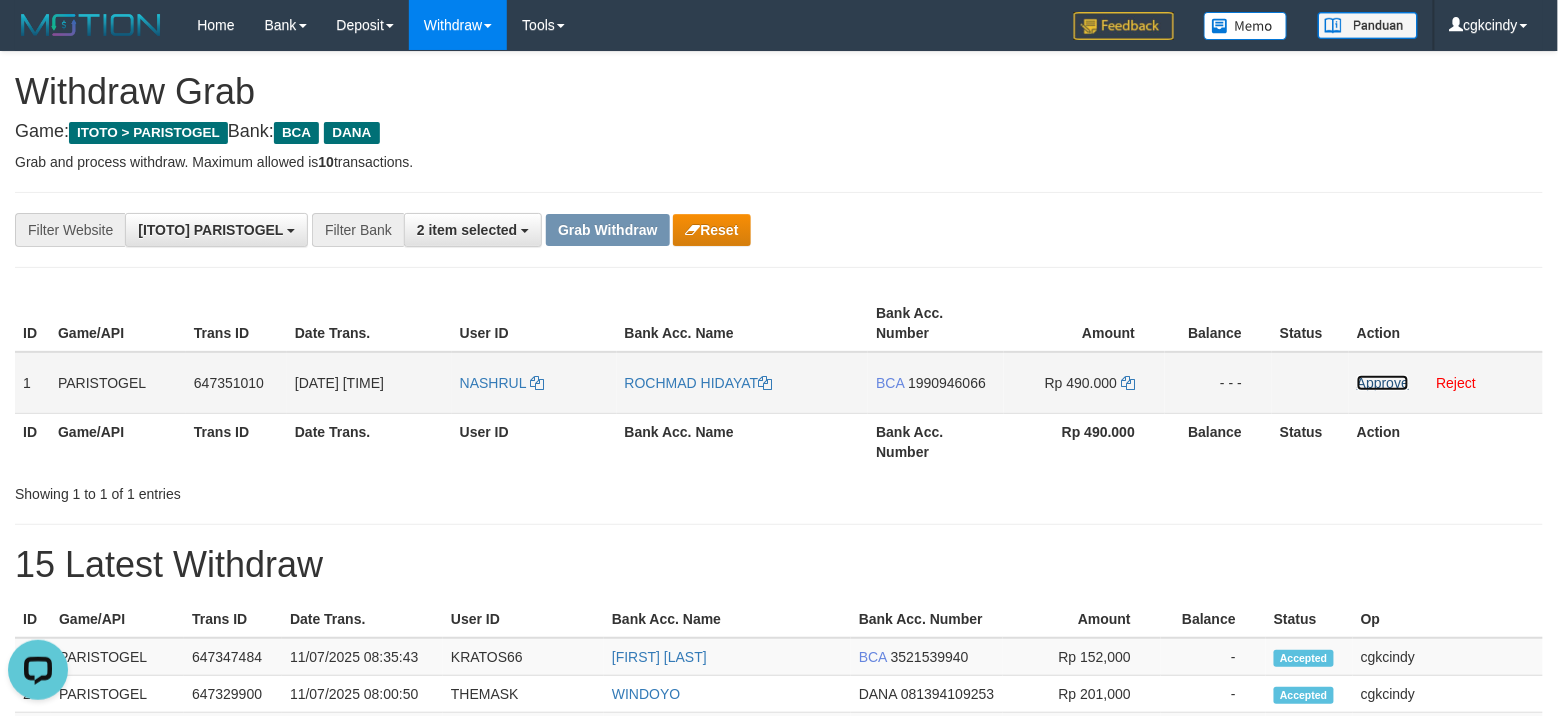 click on "Approve" at bounding box center [1383, 383] 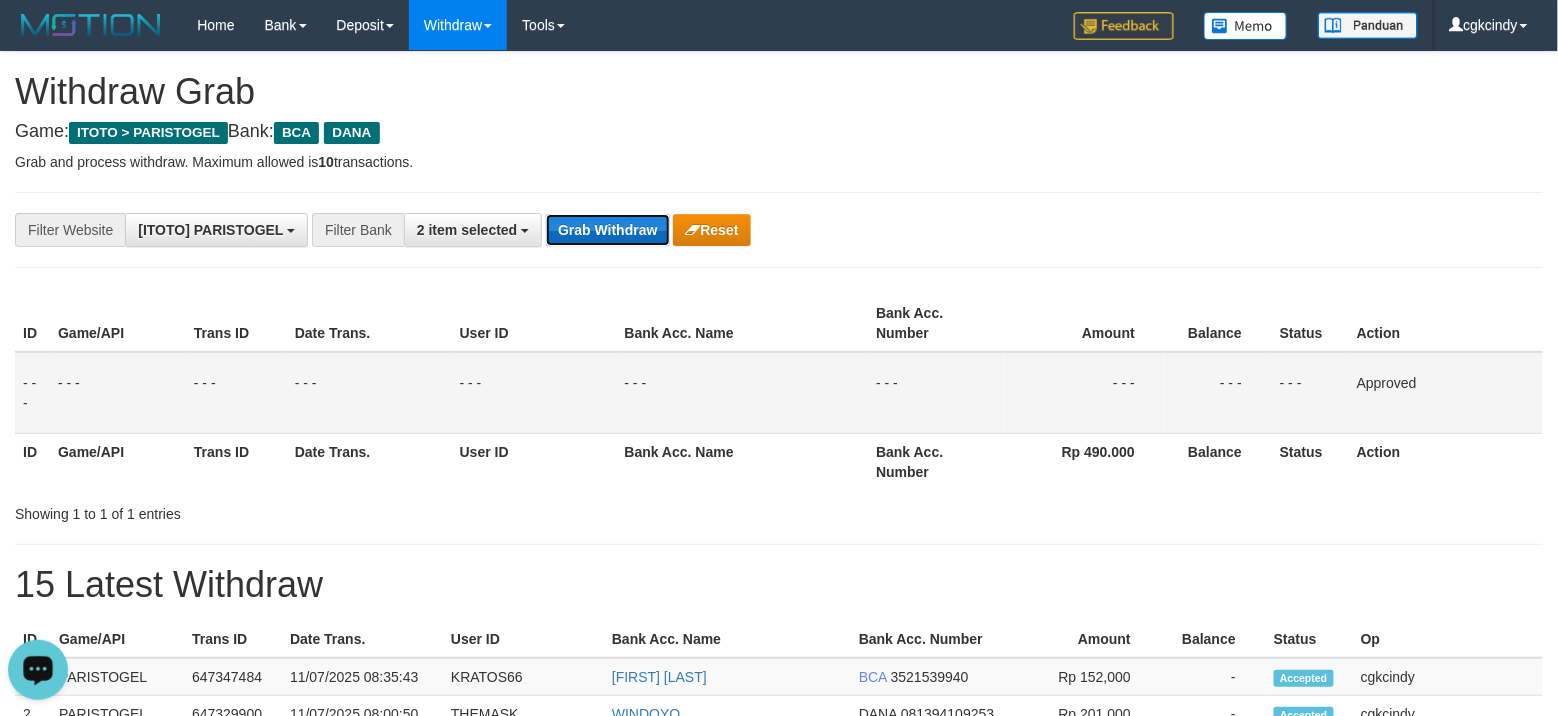 click on "Grab Withdraw" at bounding box center [607, 230] 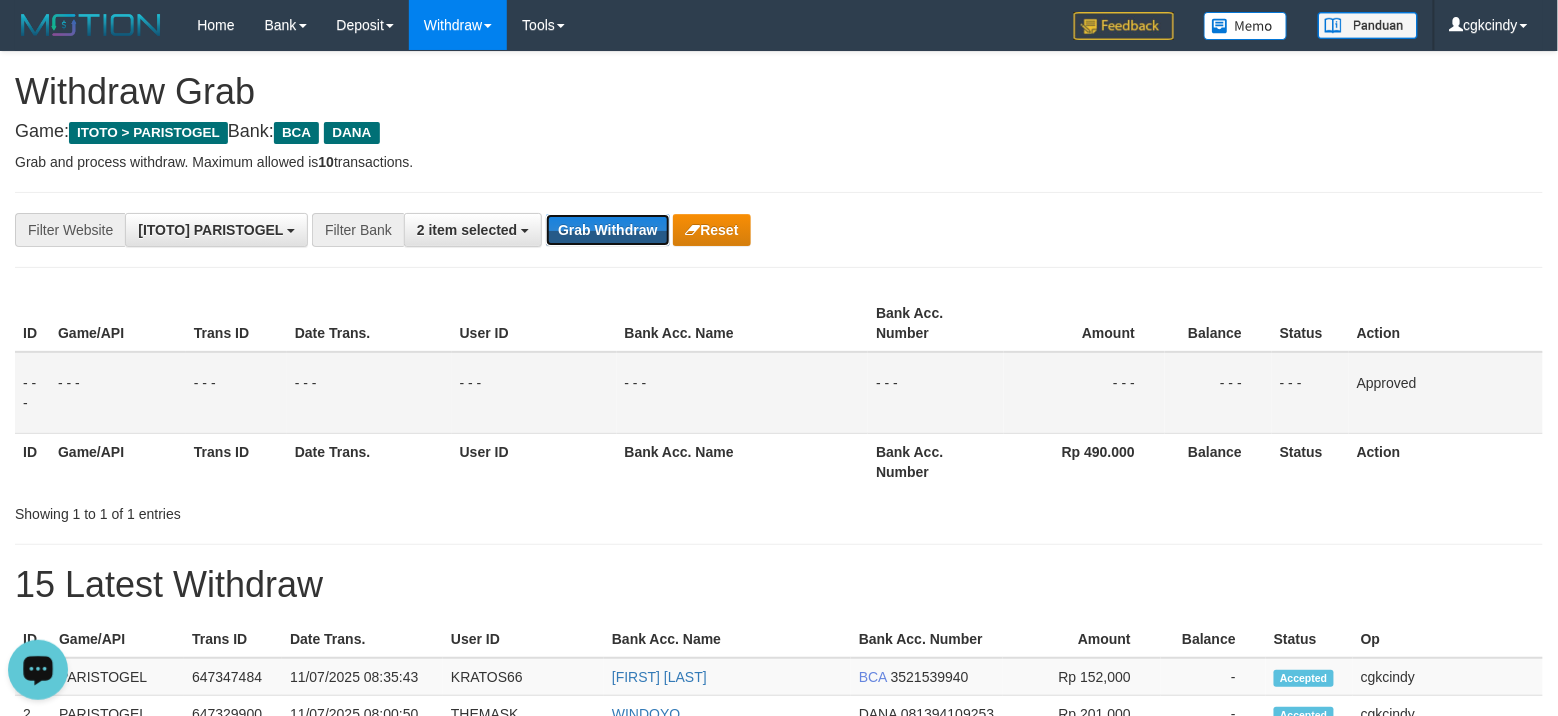 drag, startPoint x: 613, startPoint y: 225, endPoint x: 1460, endPoint y: 164, distance: 849.1937 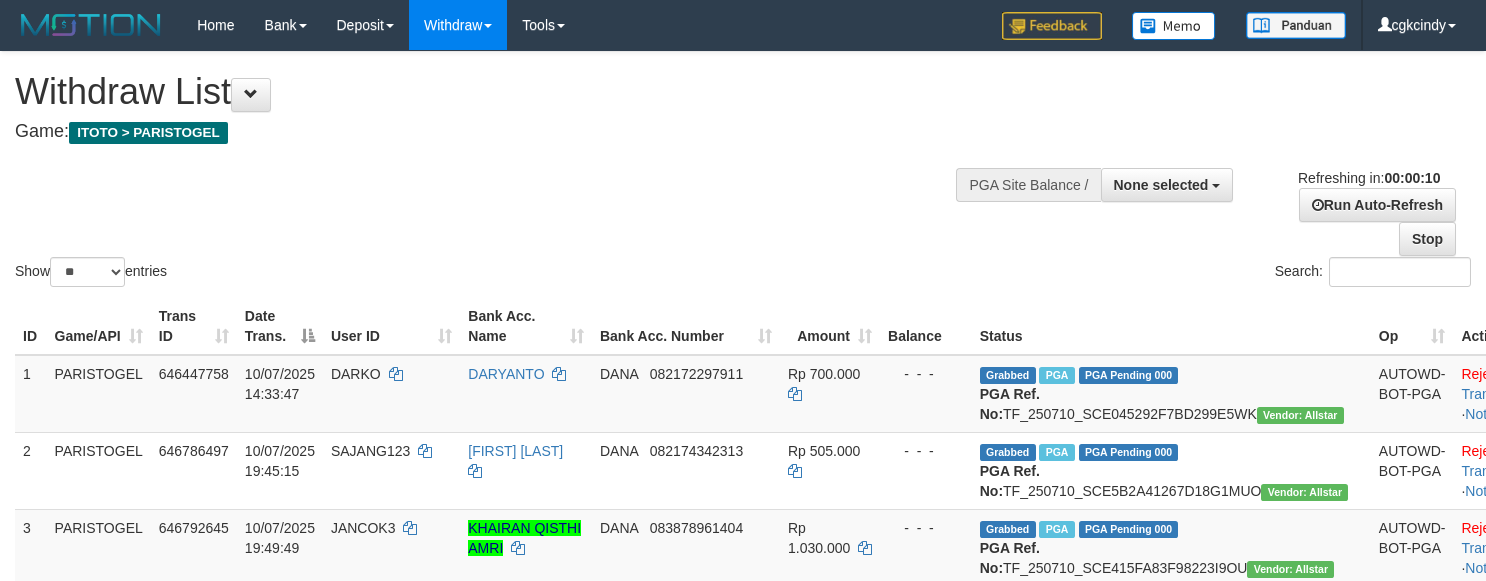select 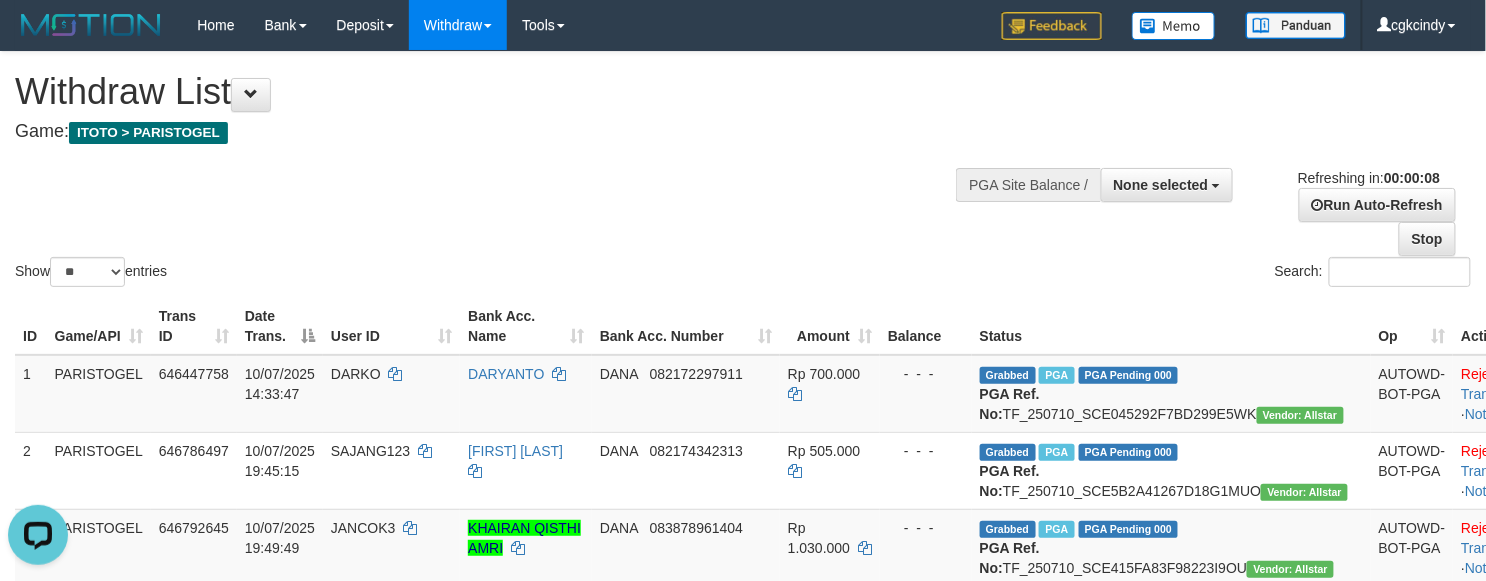 scroll, scrollTop: 0, scrollLeft: 0, axis: both 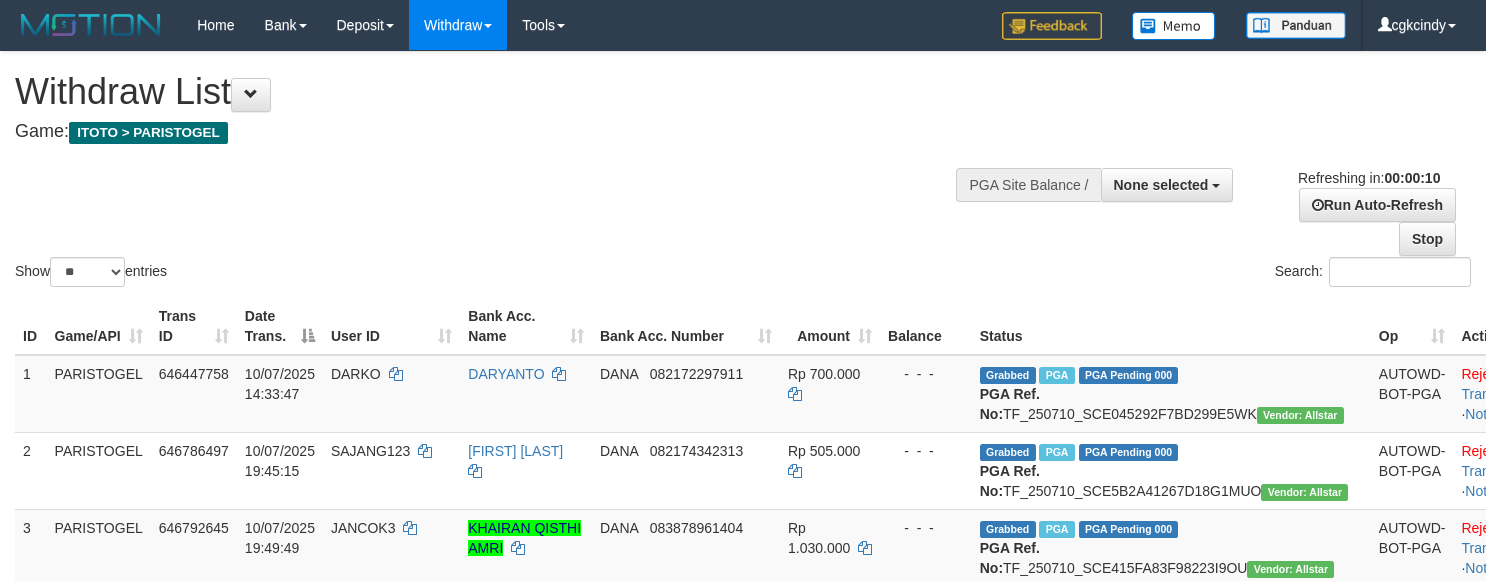 select 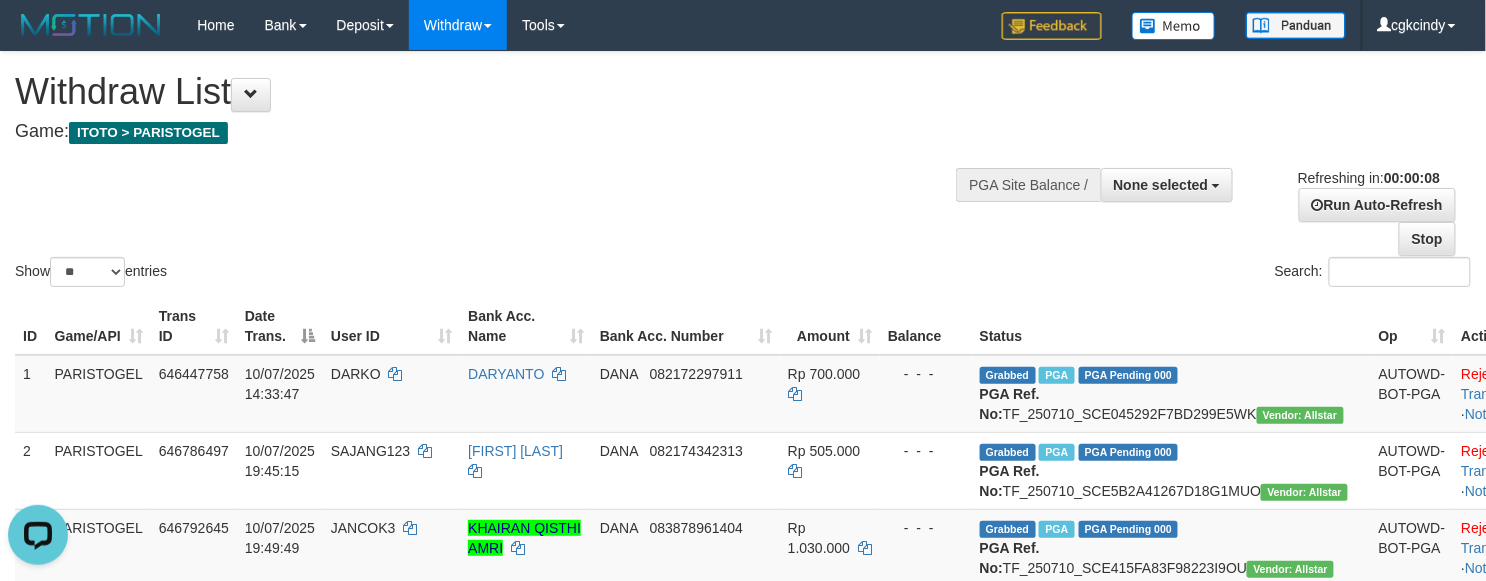 scroll, scrollTop: 0, scrollLeft: 0, axis: both 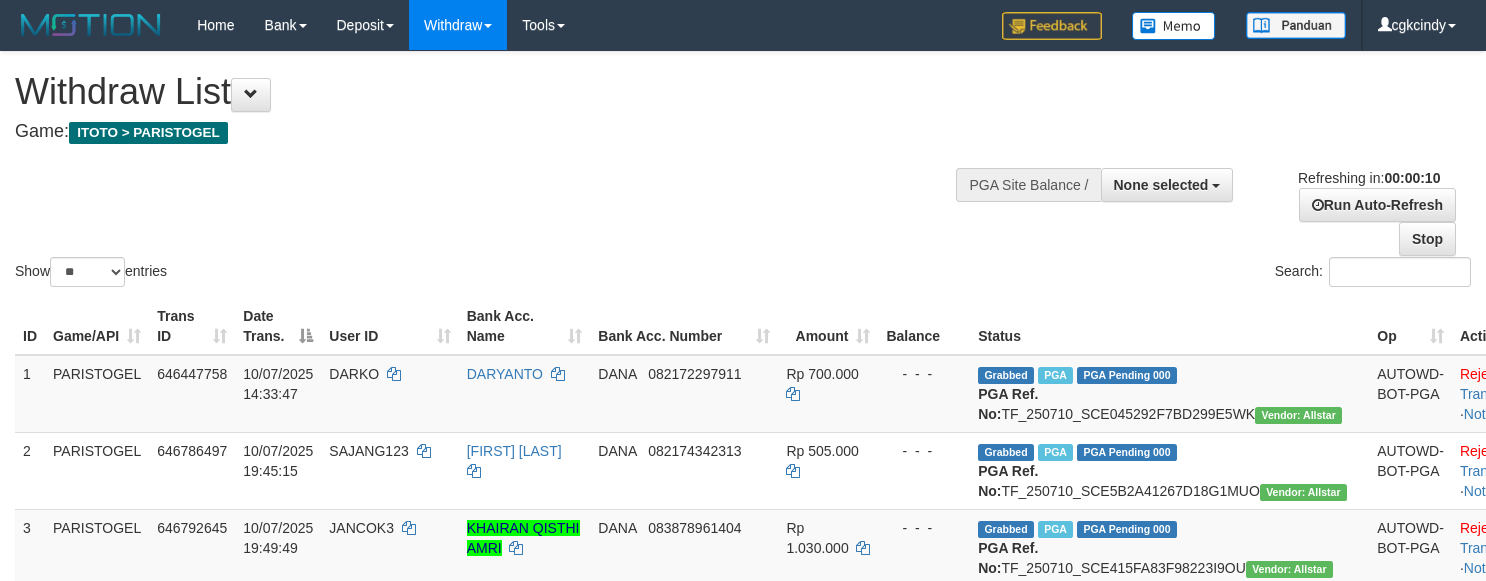 select 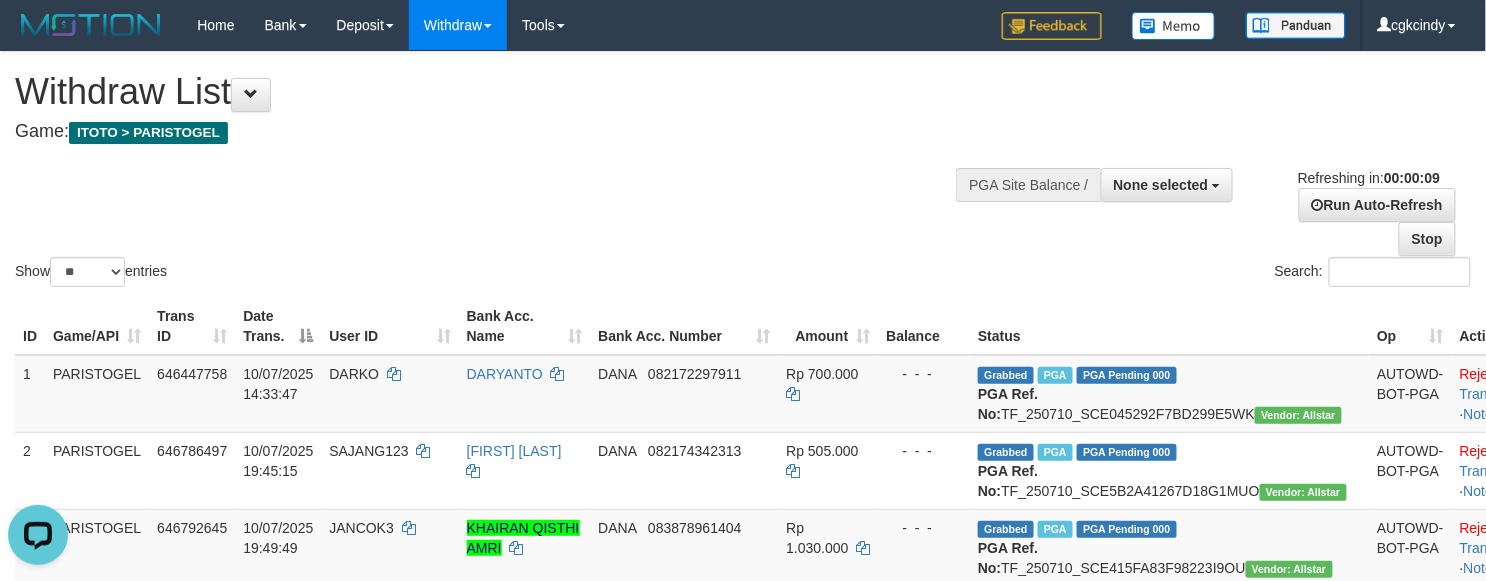 scroll, scrollTop: 0, scrollLeft: 0, axis: both 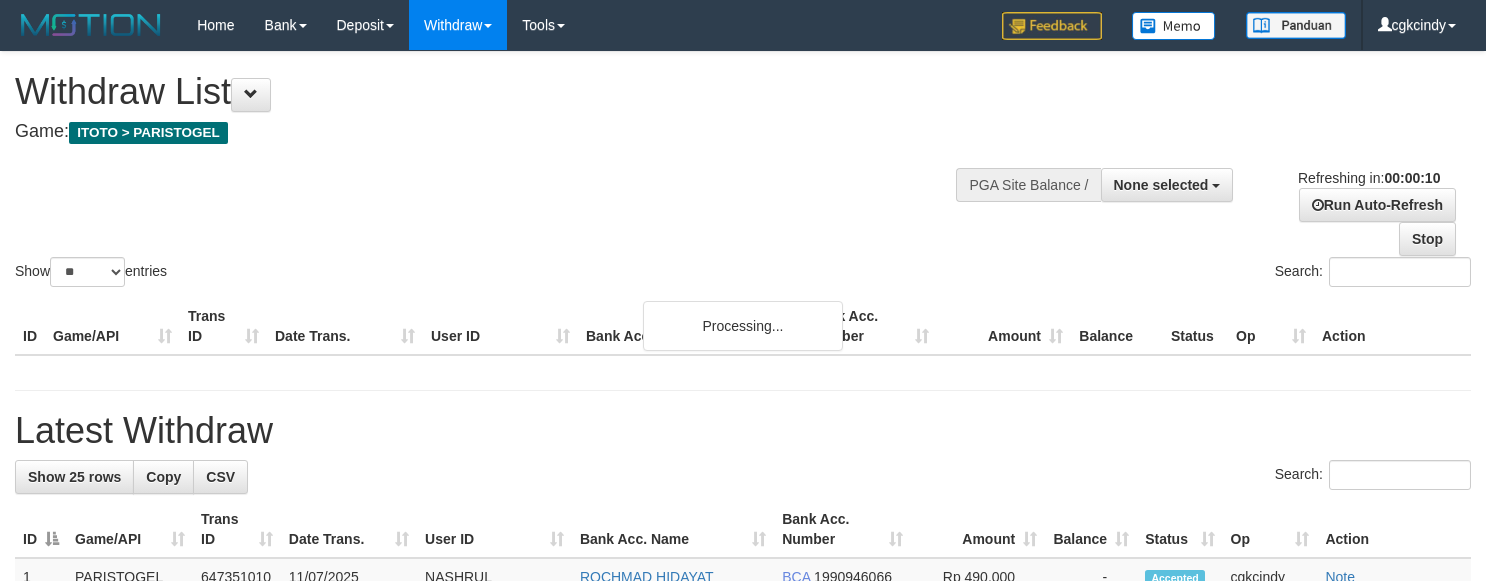 select 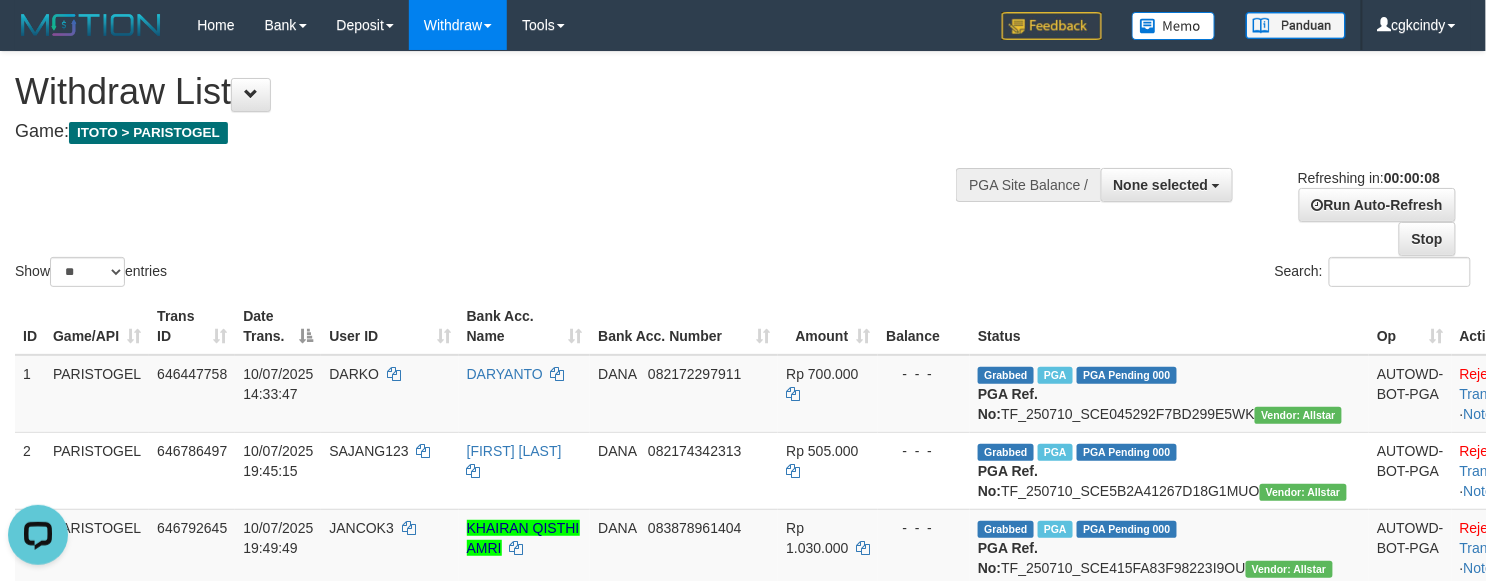 scroll, scrollTop: 0, scrollLeft: 0, axis: both 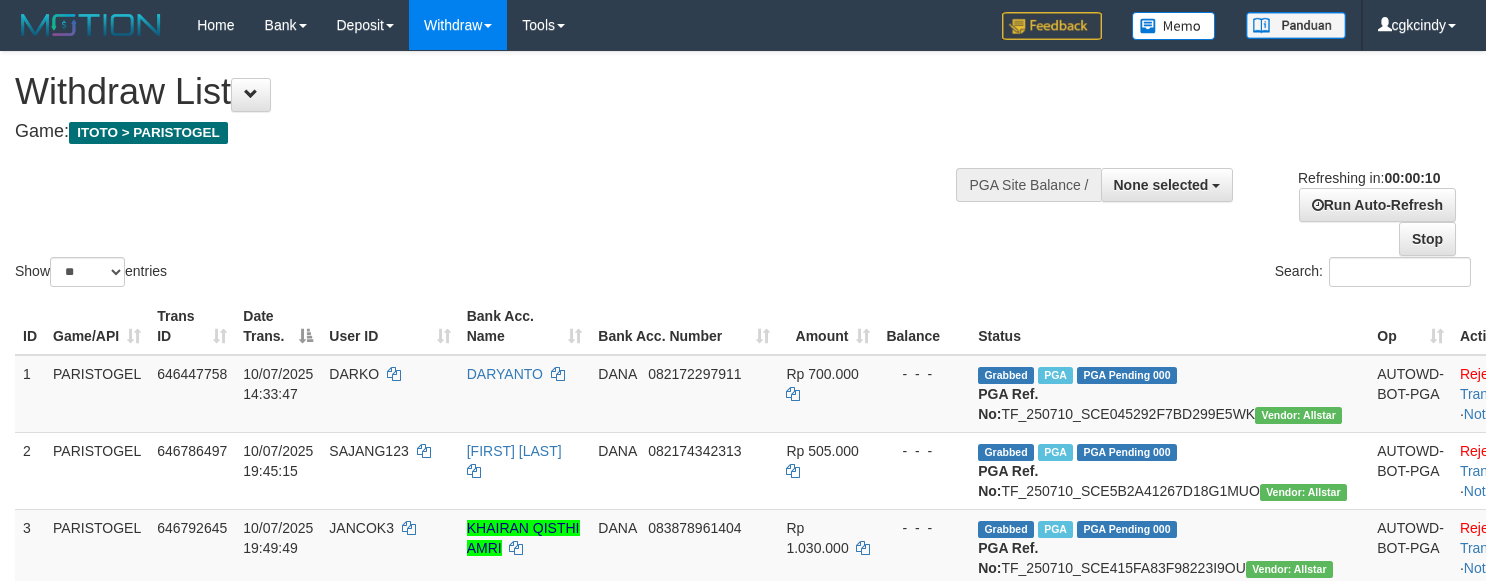 select 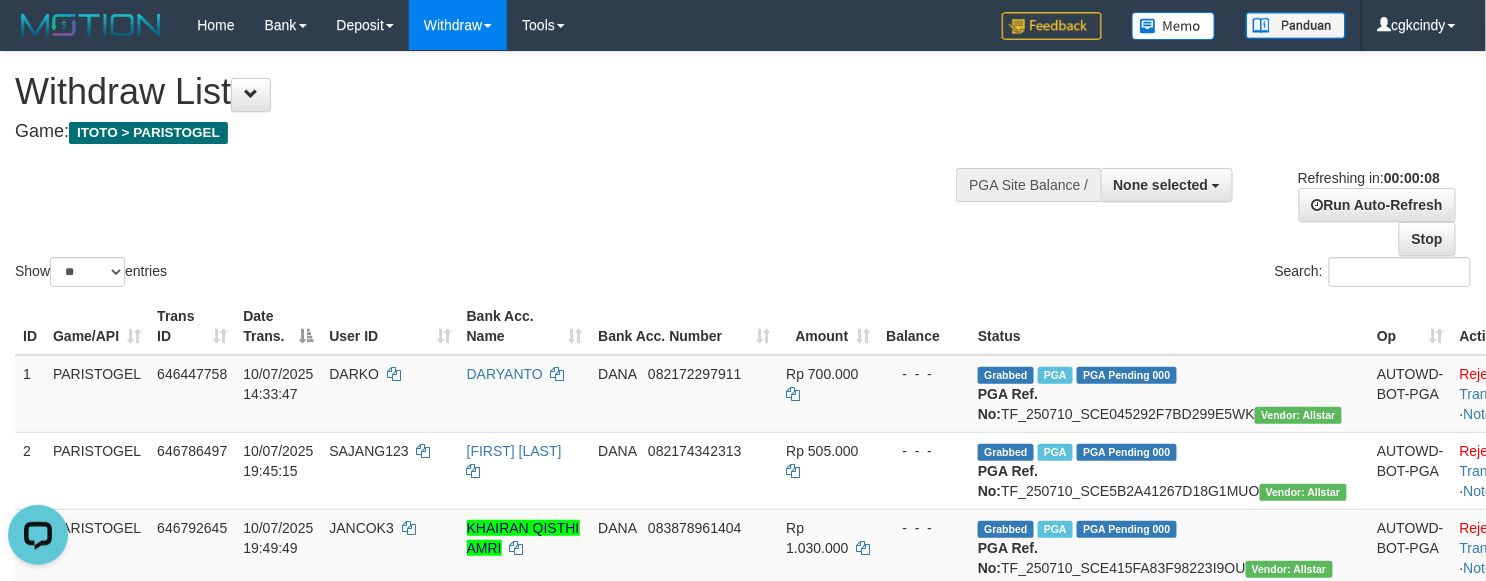 scroll, scrollTop: 0, scrollLeft: 0, axis: both 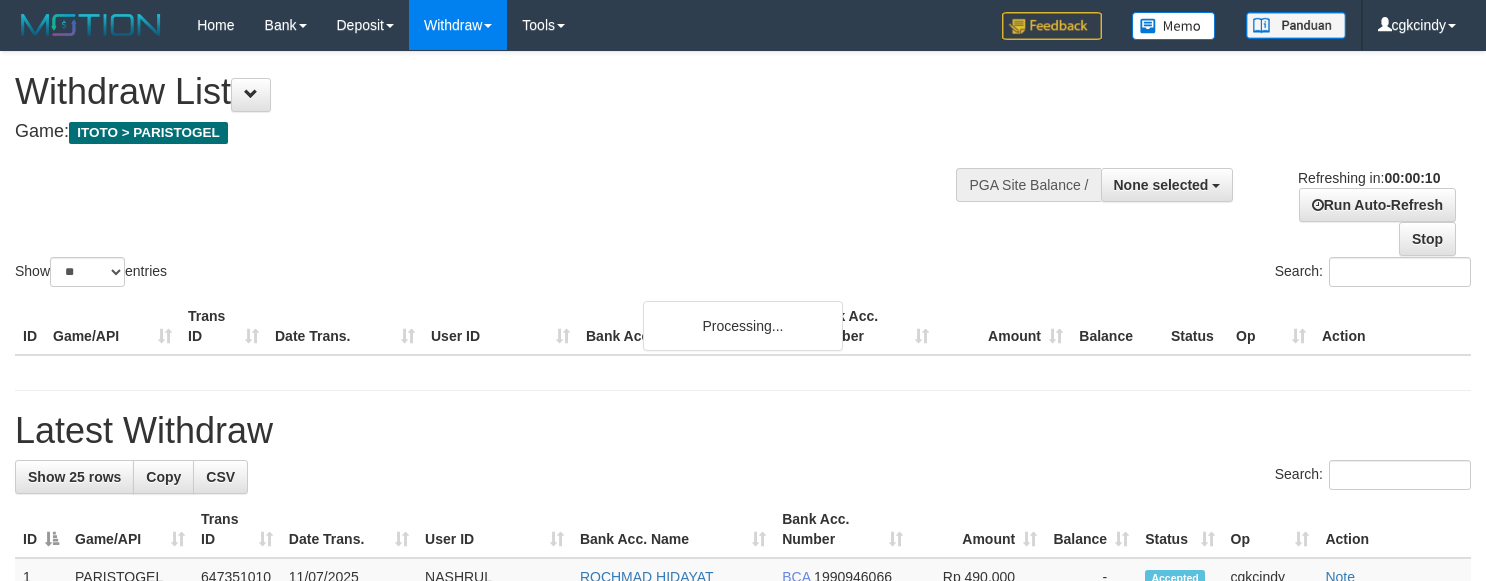select 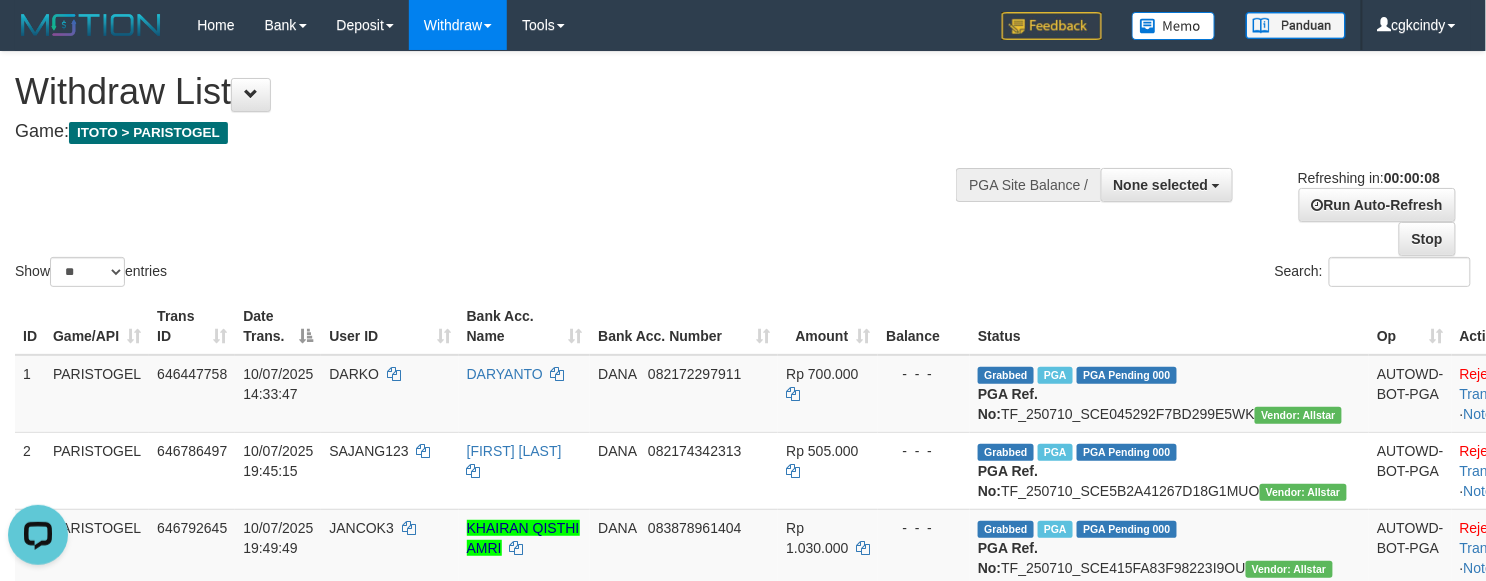scroll, scrollTop: 0, scrollLeft: 0, axis: both 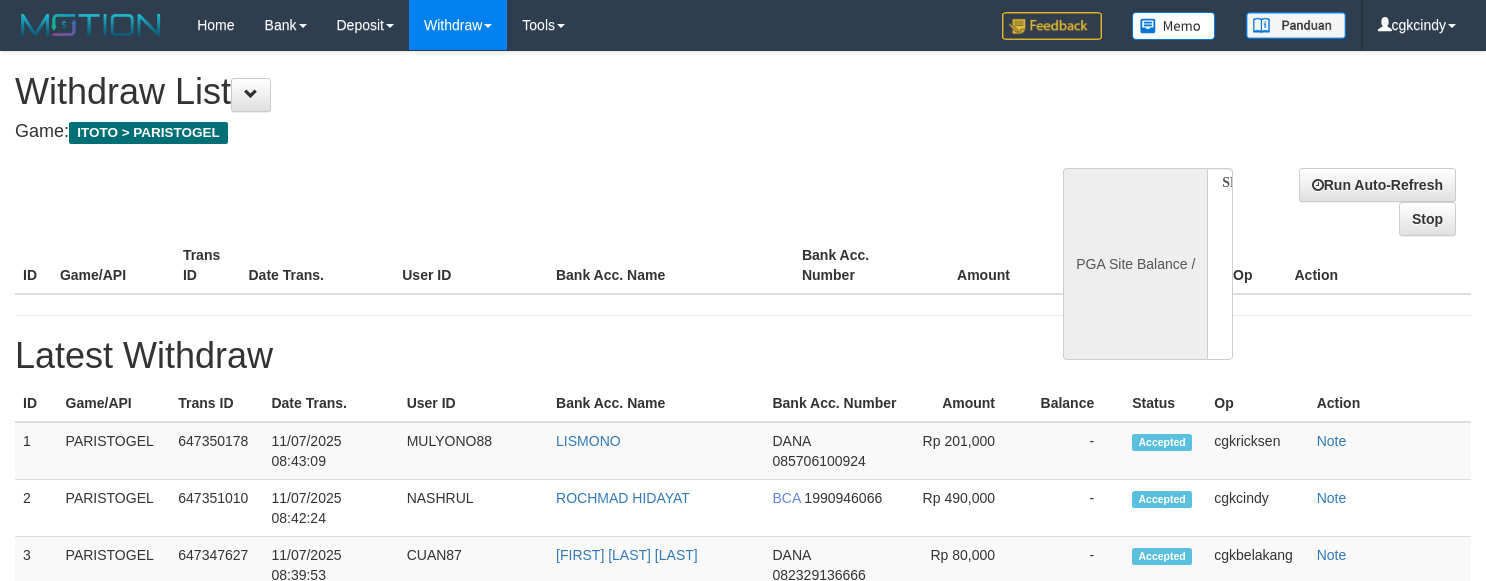 select 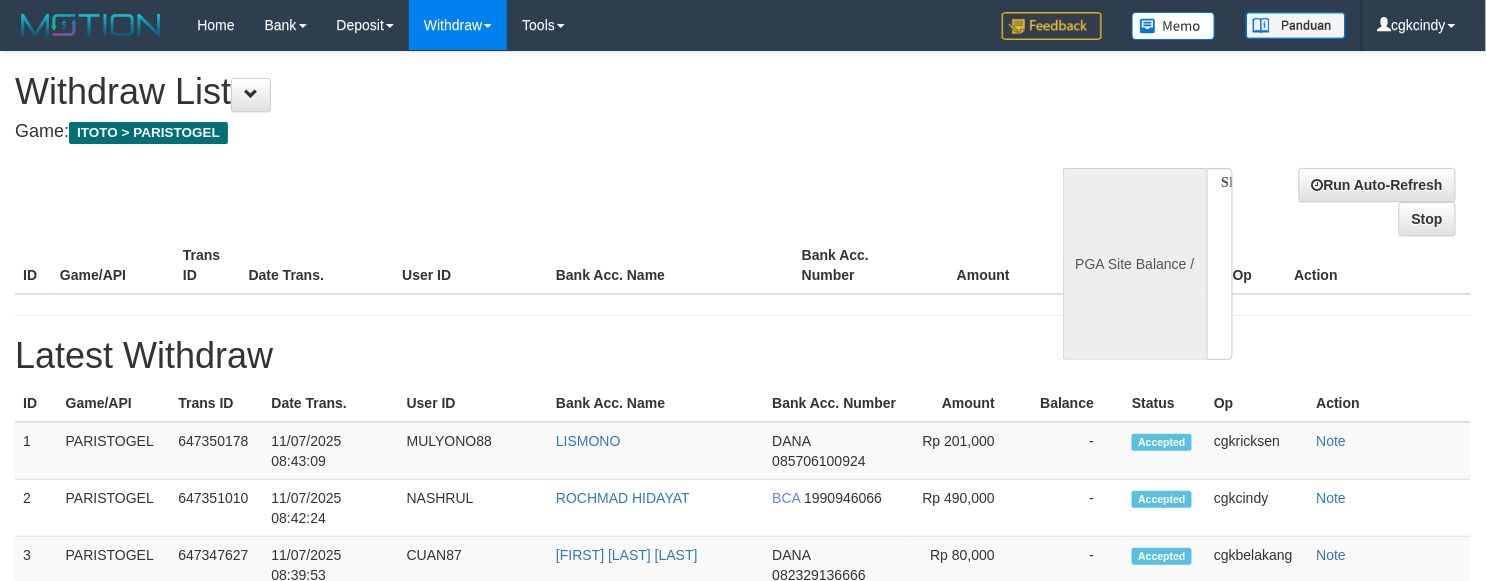 select on "**" 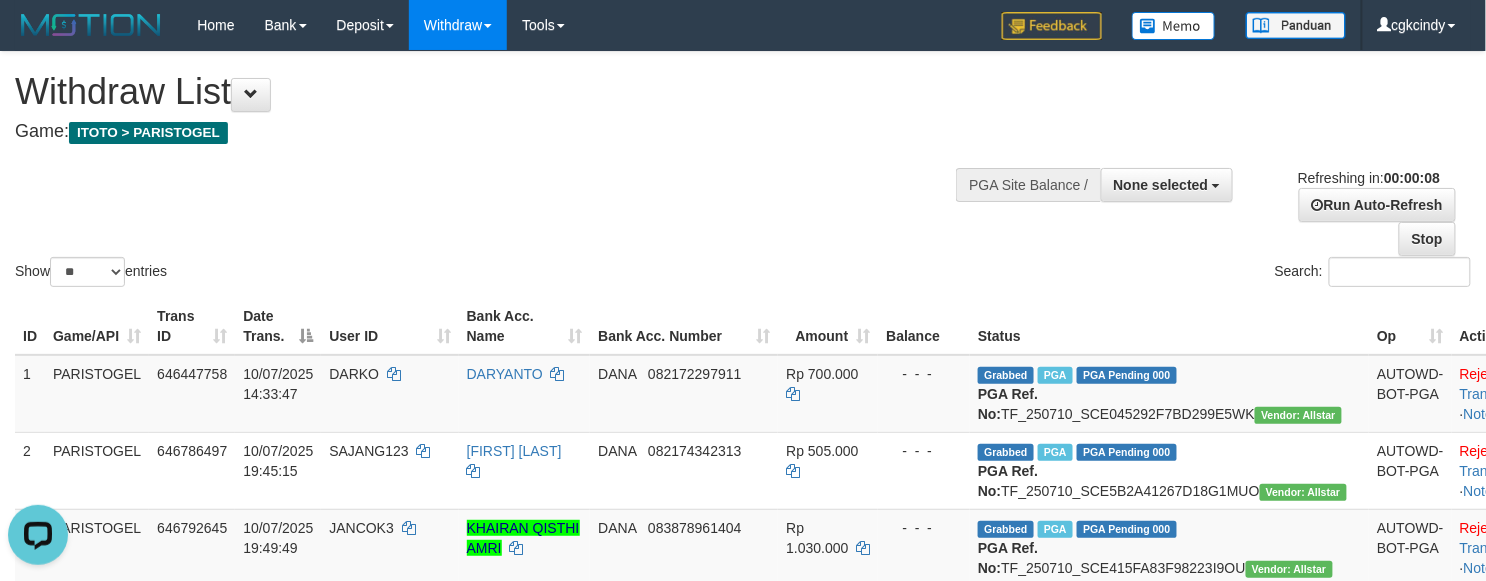 scroll, scrollTop: 0, scrollLeft: 0, axis: both 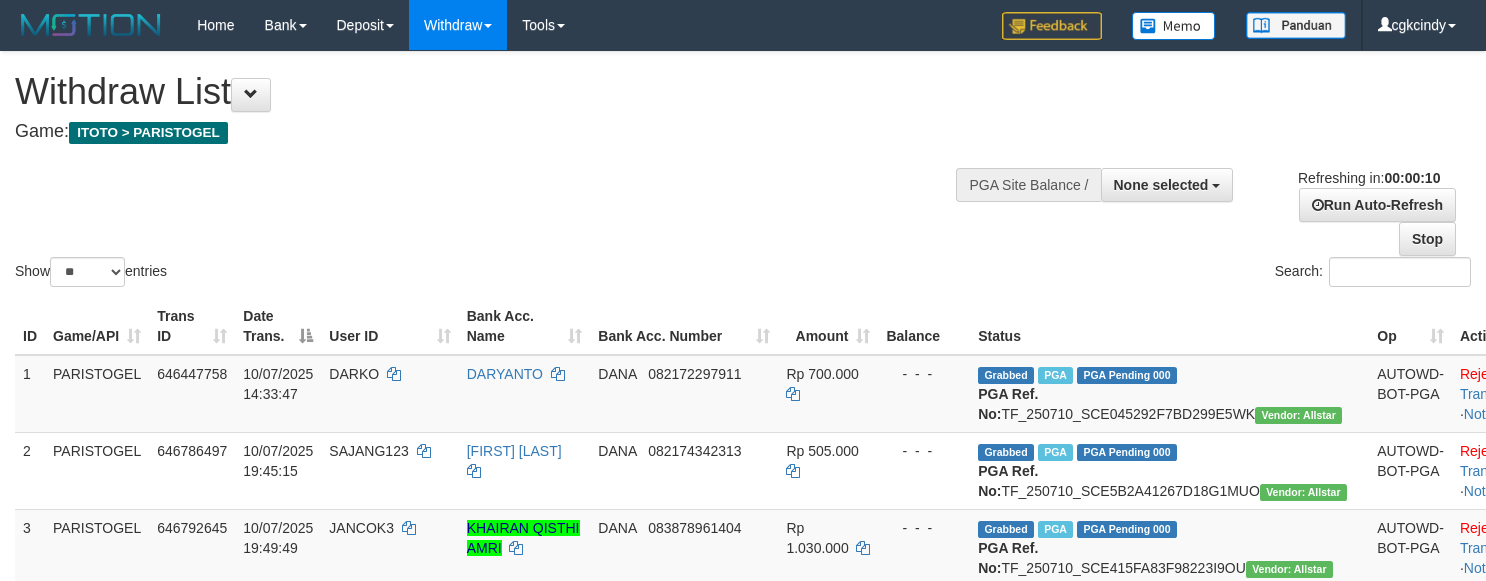 select 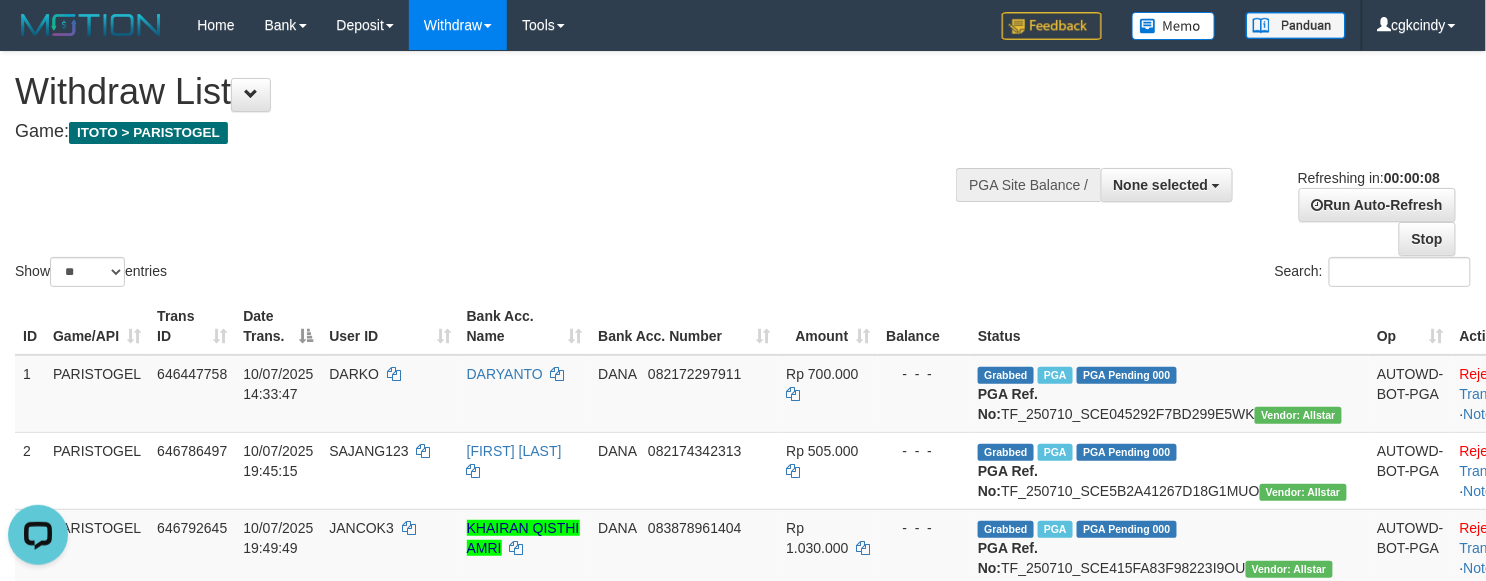 scroll, scrollTop: 0, scrollLeft: 0, axis: both 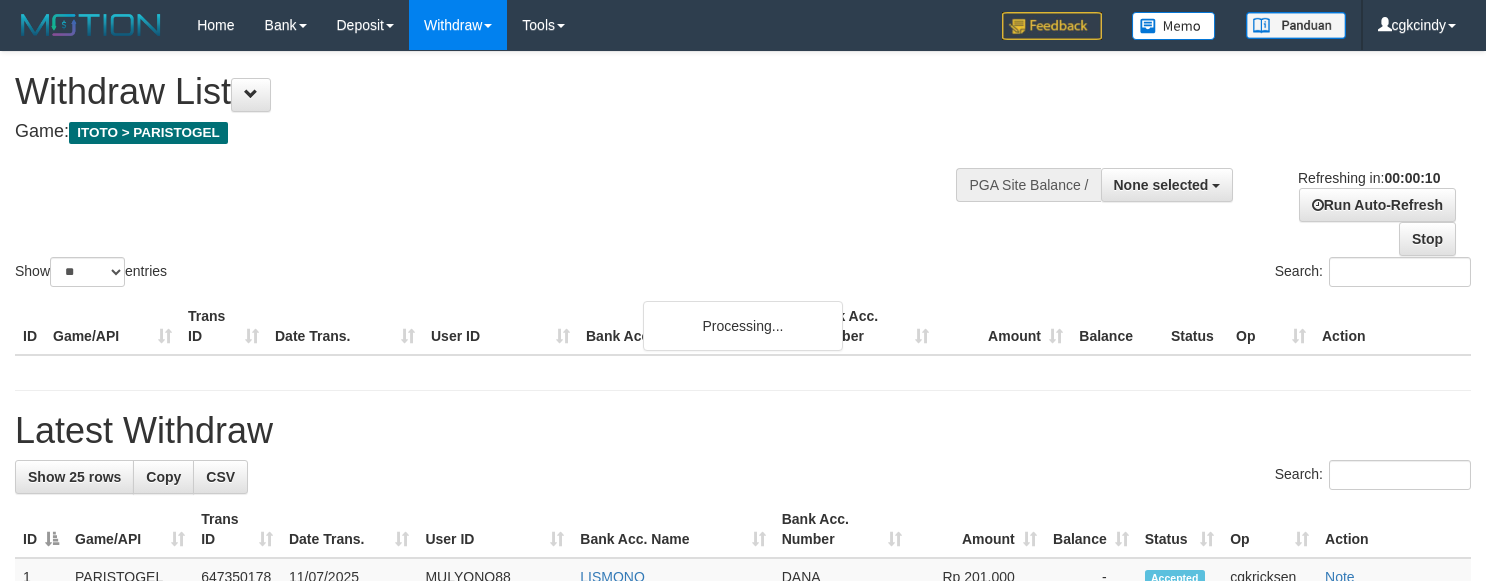 select 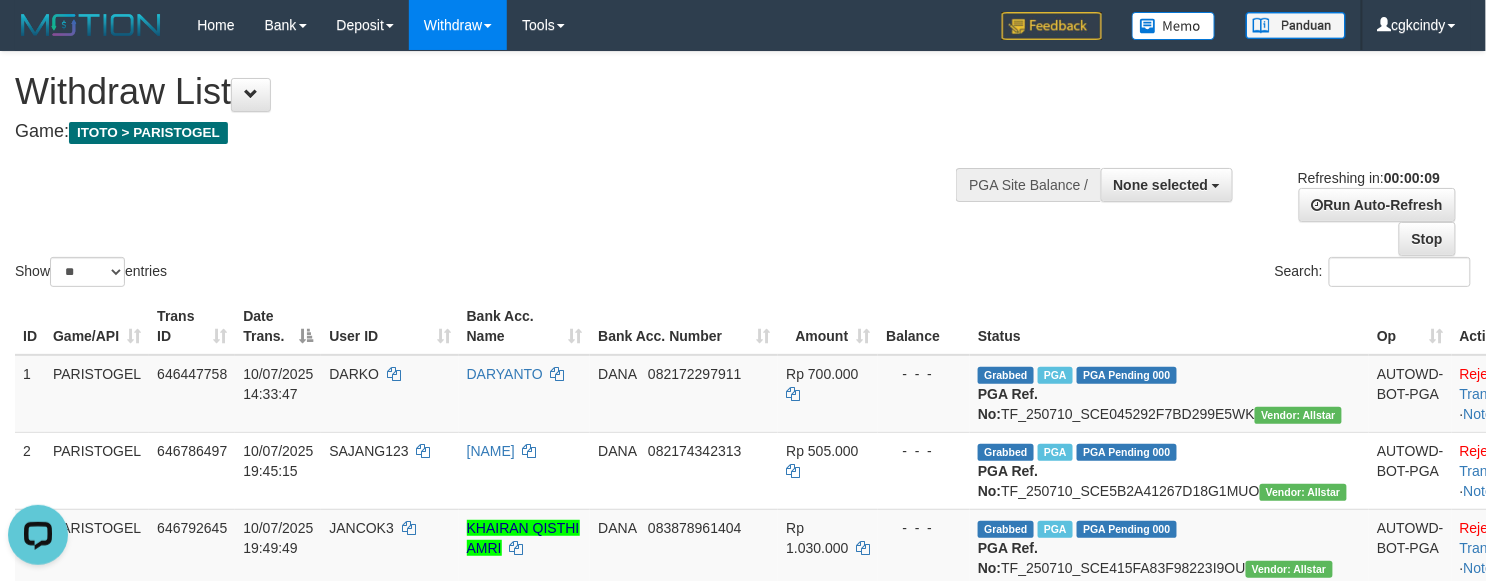 scroll, scrollTop: 0, scrollLeft: 0, axis: both 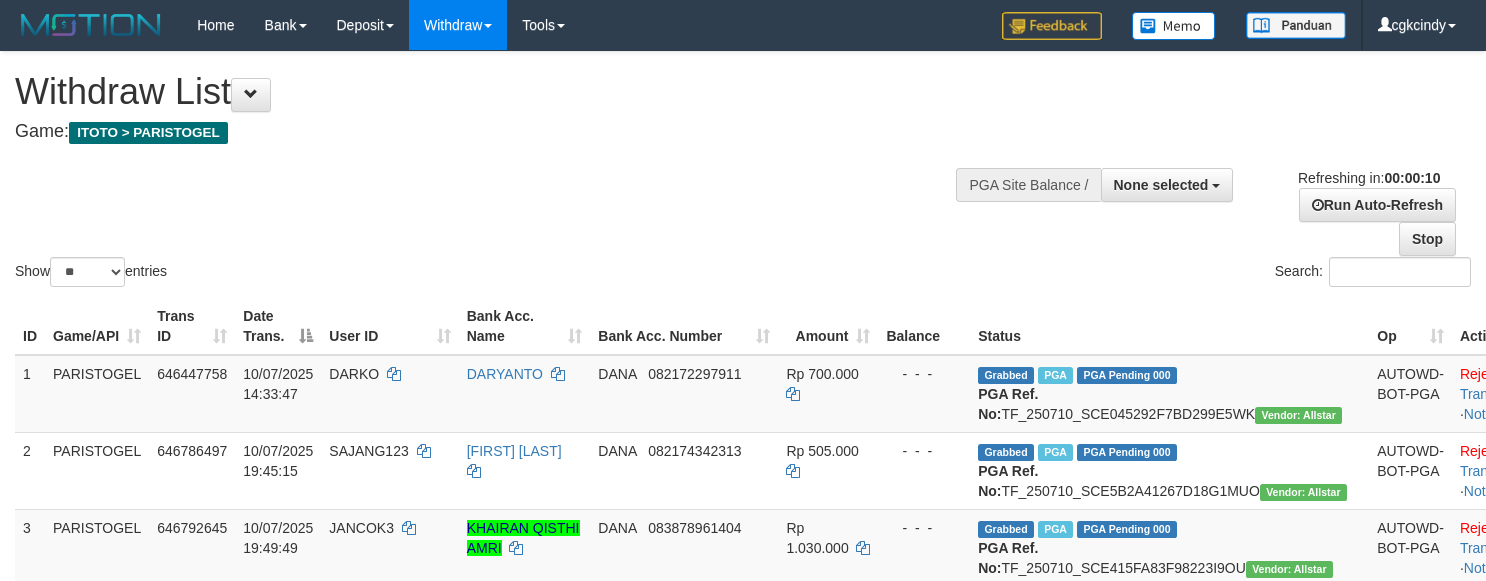 select 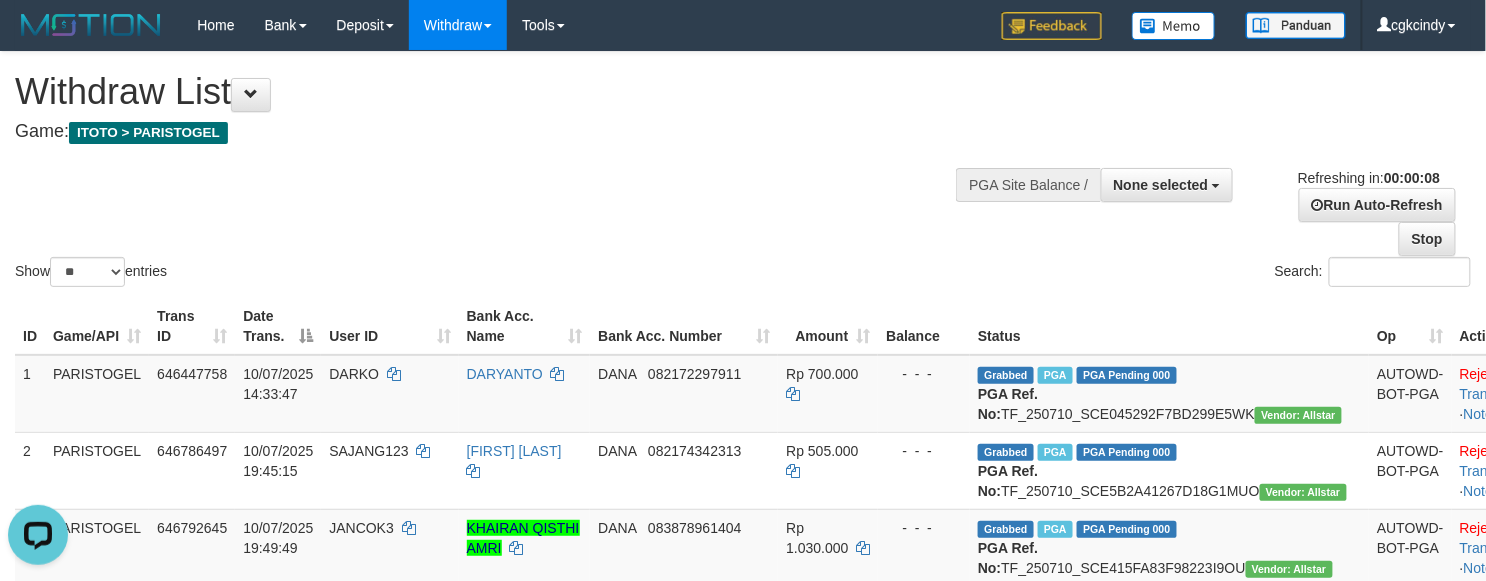 scroll, scrollTop: 0, scrollLeft: 0, axis: both 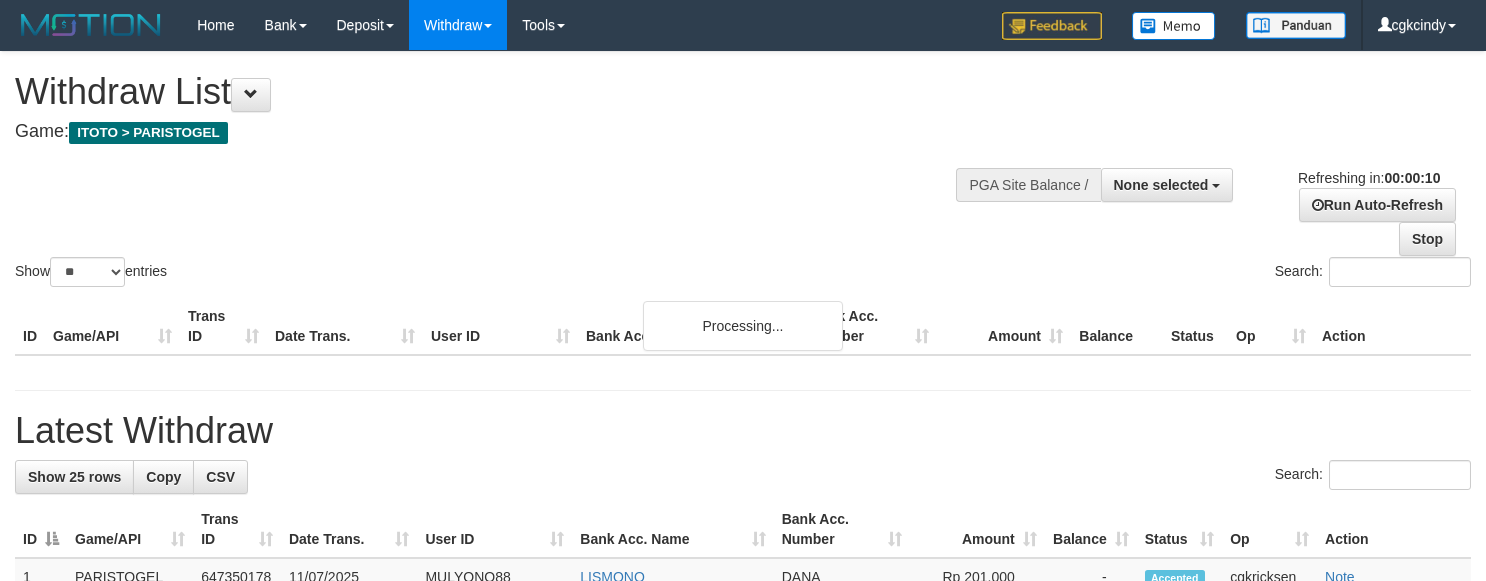 select 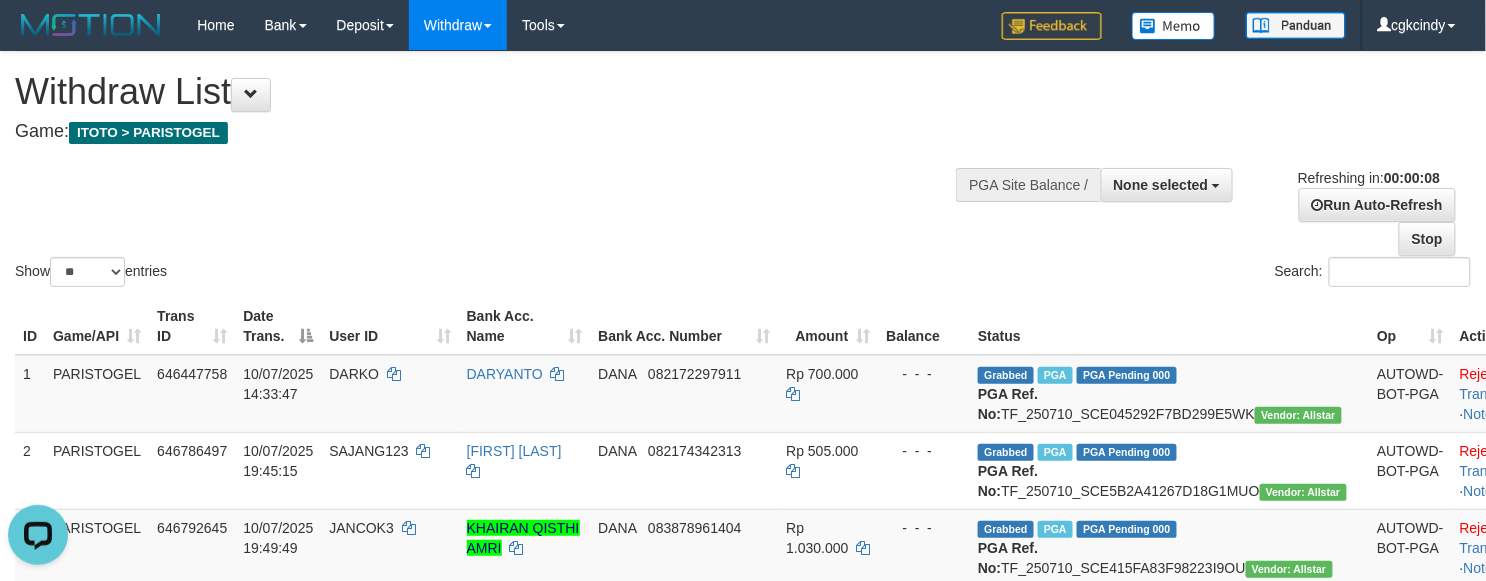 scroll, scrollTop: 0, scrollLeft: 0, axis: both 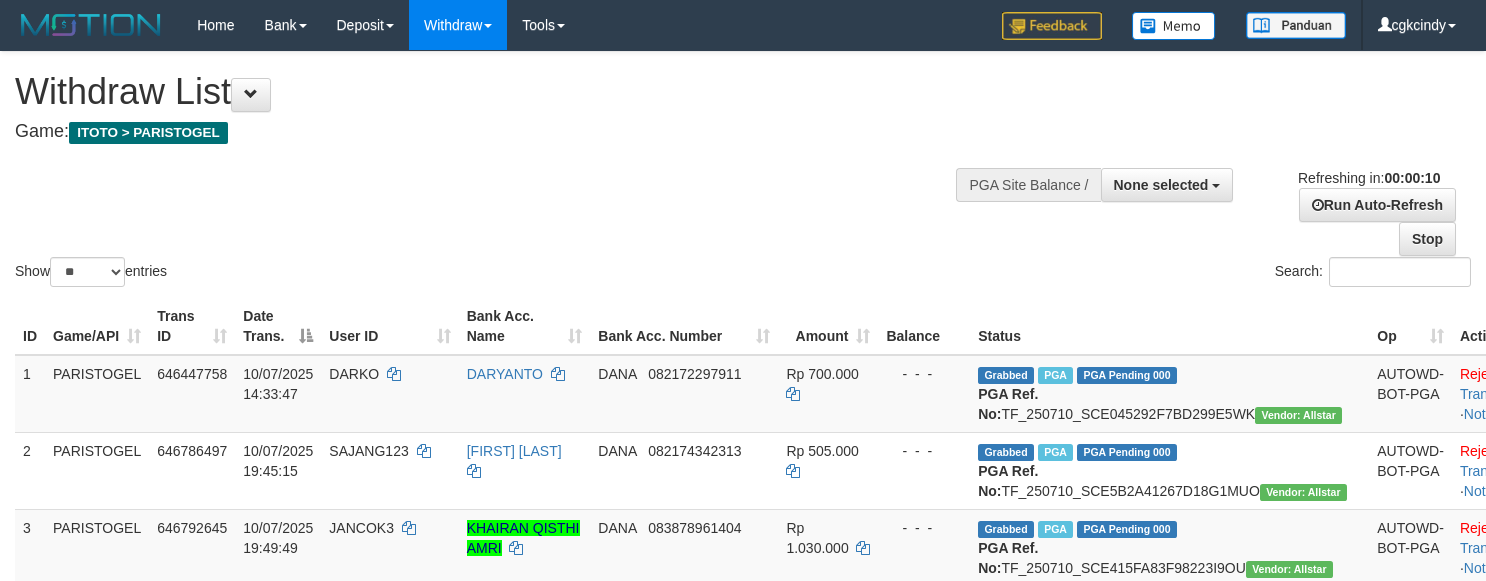 select 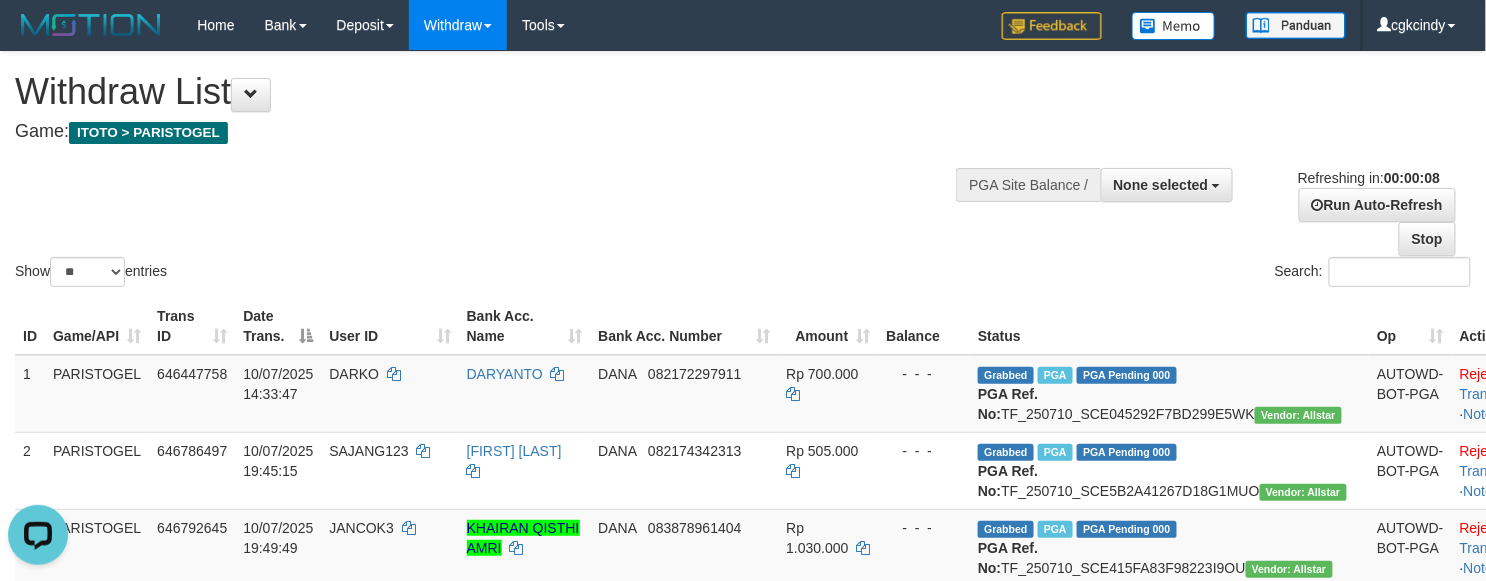 scroll, scrollTop: 0, scrollLeft: 0, axis: both 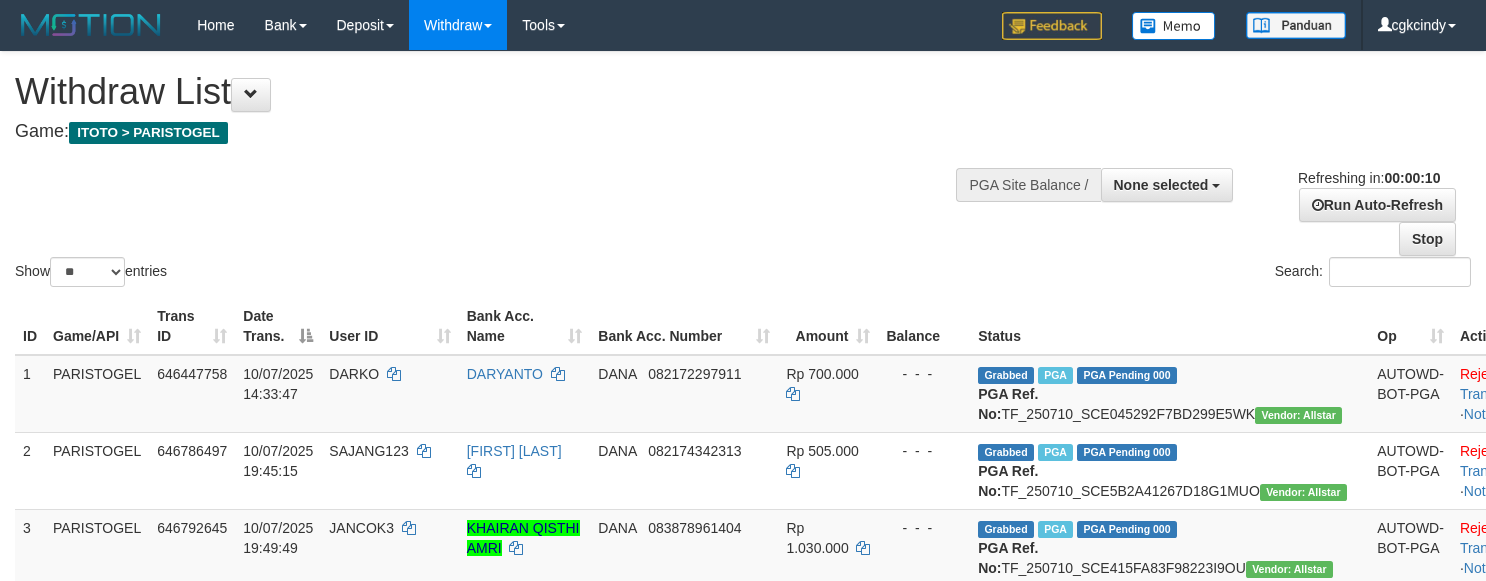select 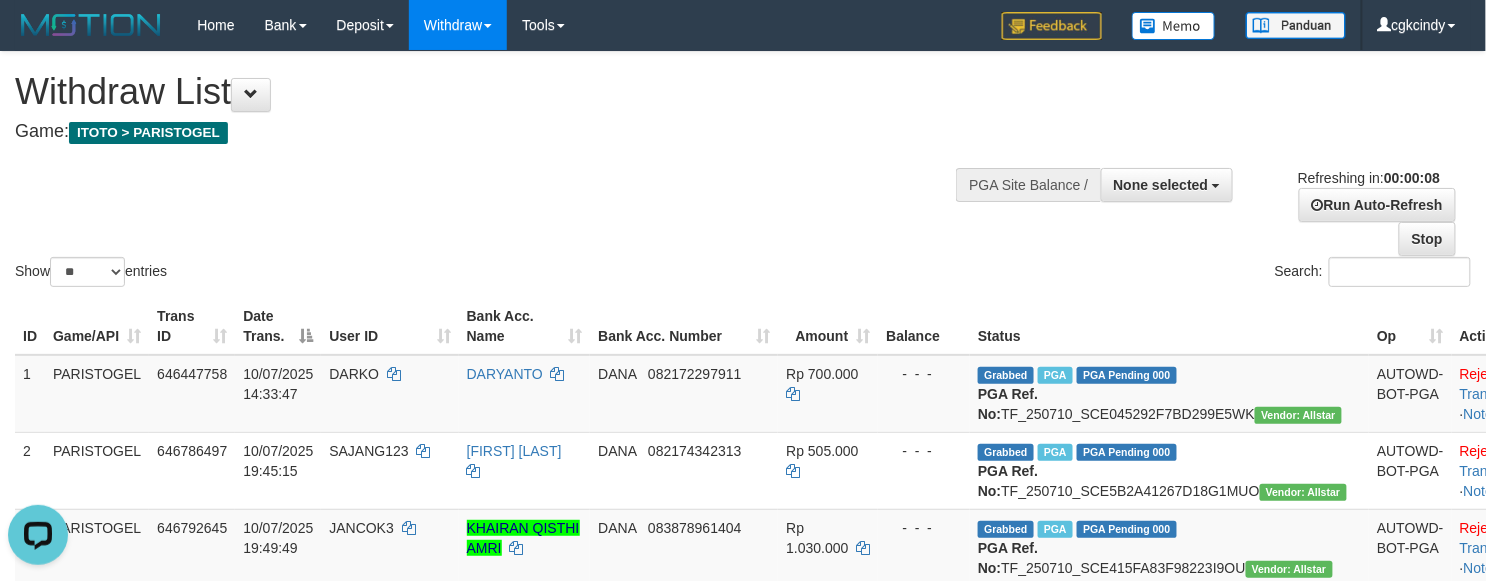 scroll, scrollTop: 0, scrollLeft: 0, axis: both 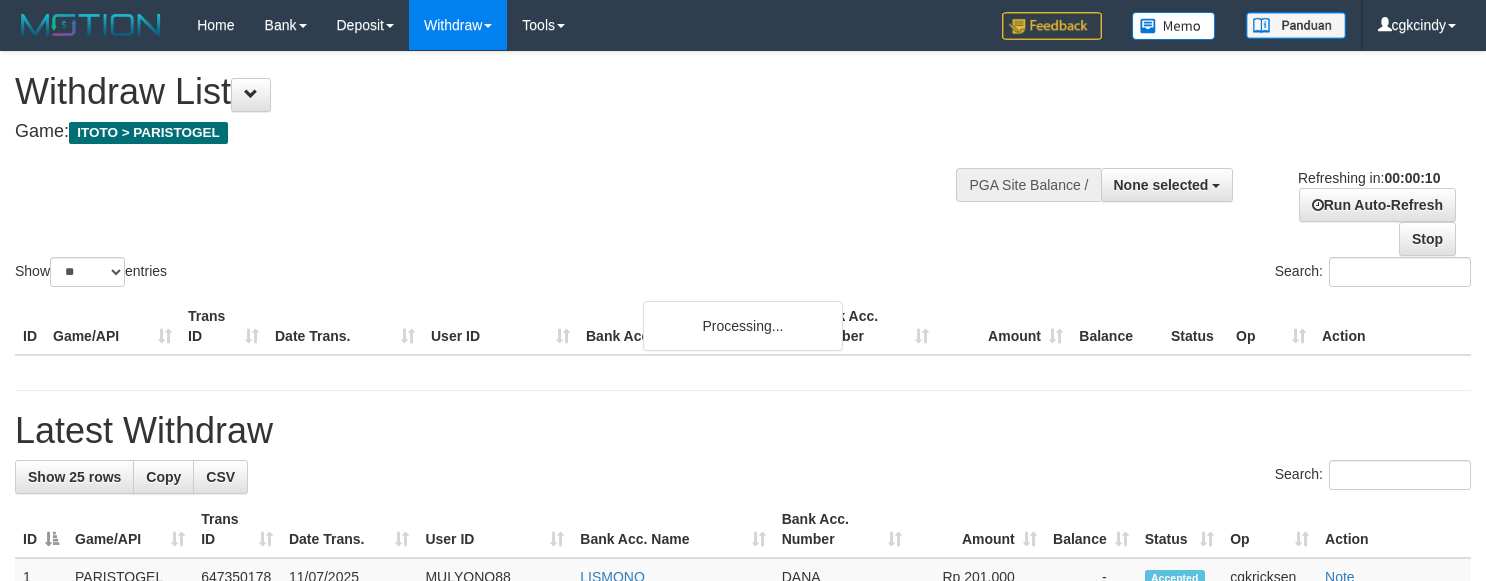 select 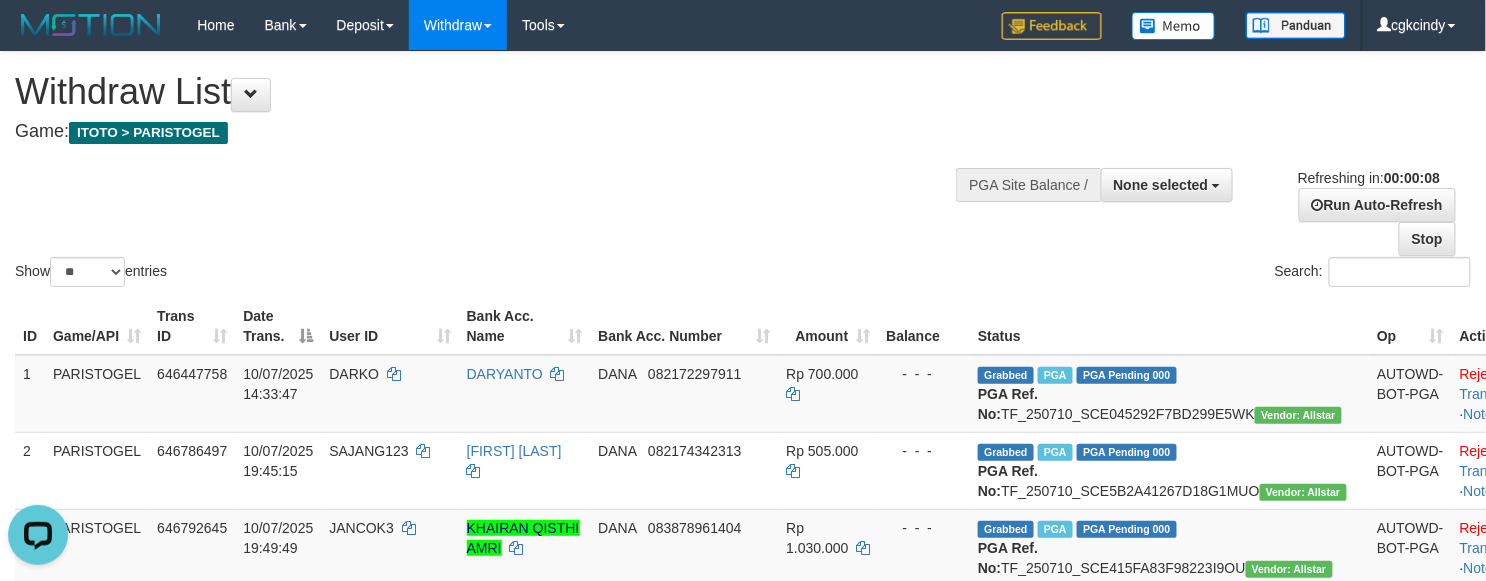 scroll, scrollTop: 0, scrollLeft: 0, axis: both 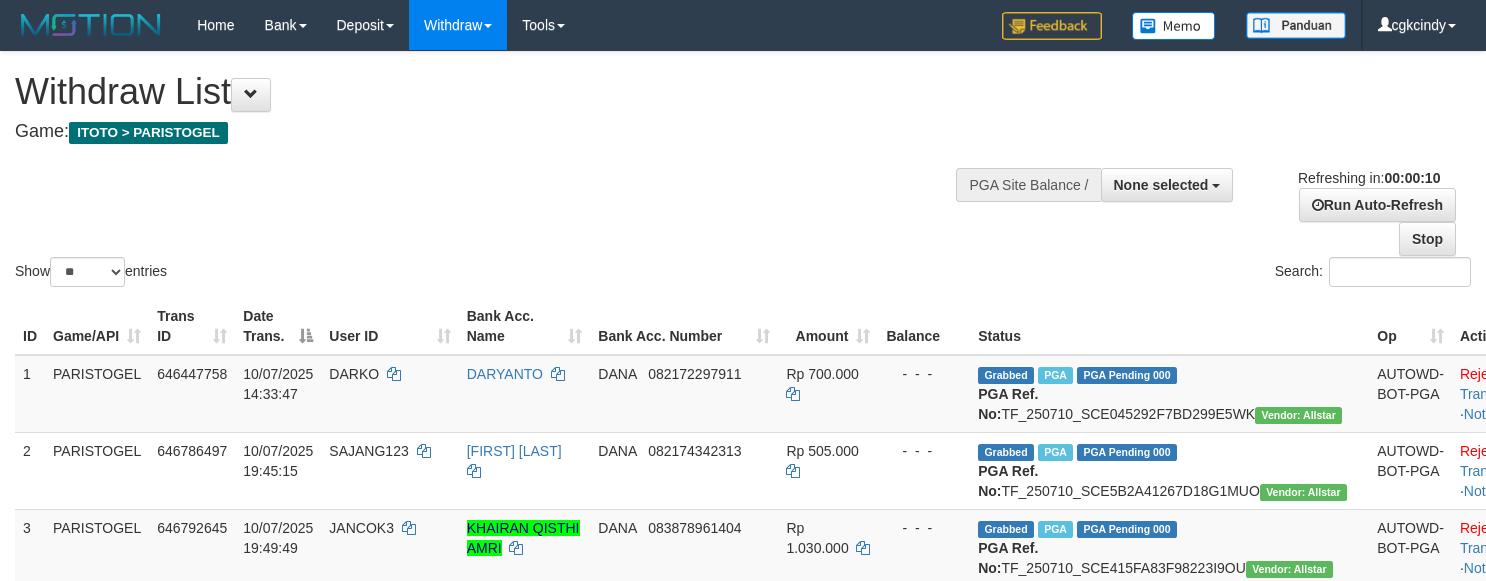 select 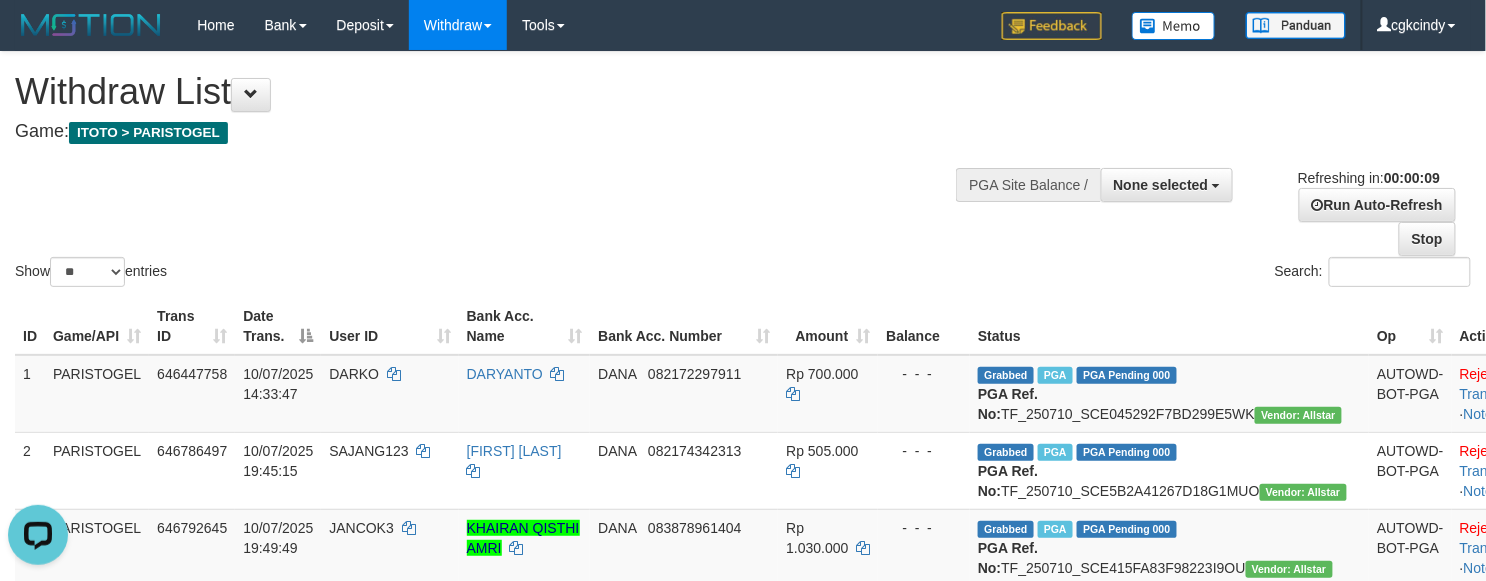 scroll, scrollTop: 0, scrollLeft: 0, axis: both 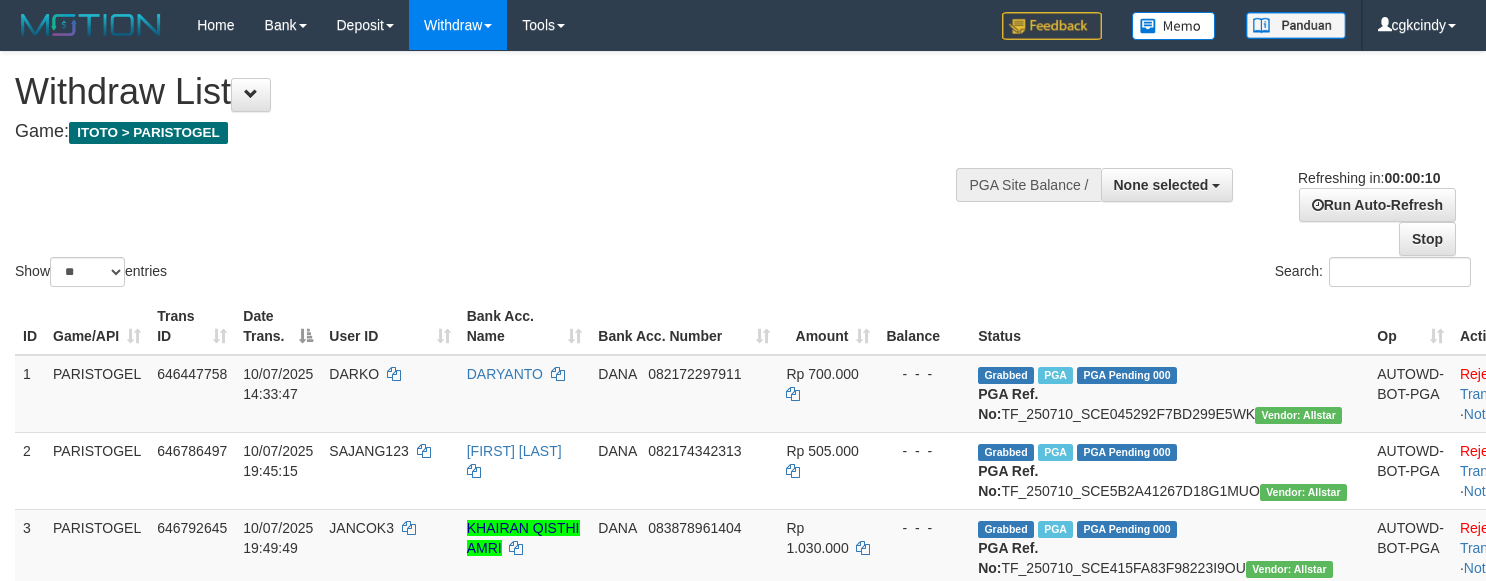 select 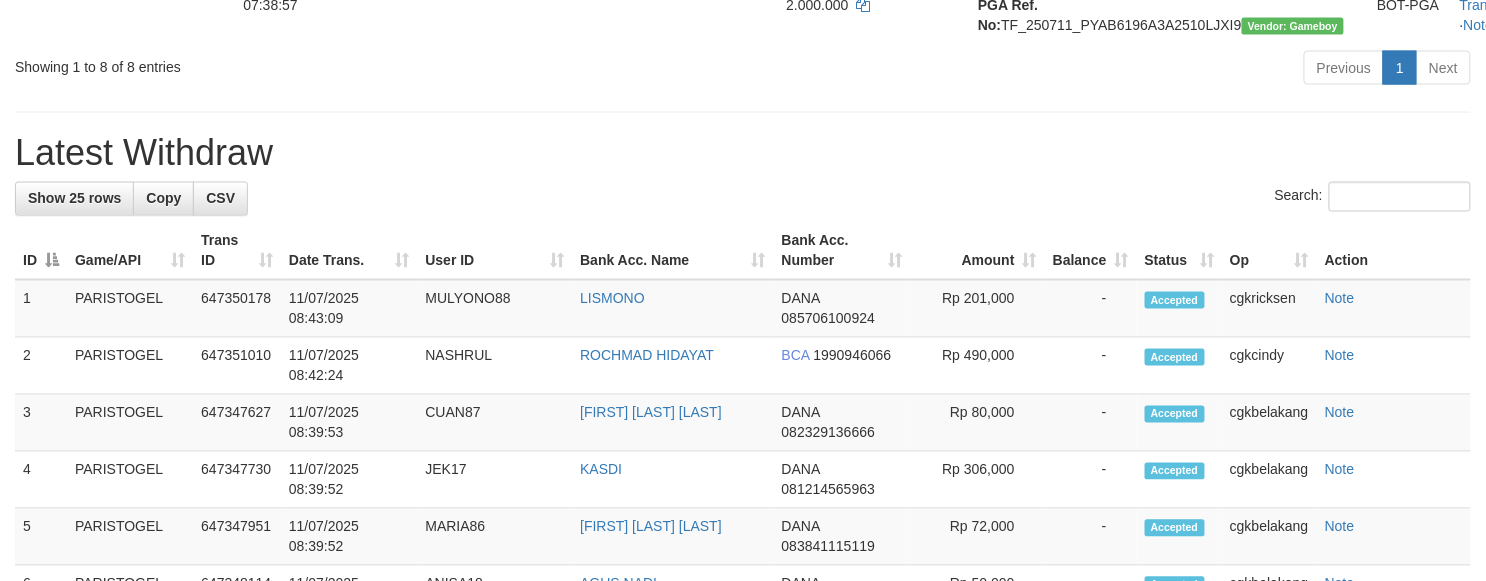 scroll, scrollTop: 933, scrollLeft: 0, axis: vertical 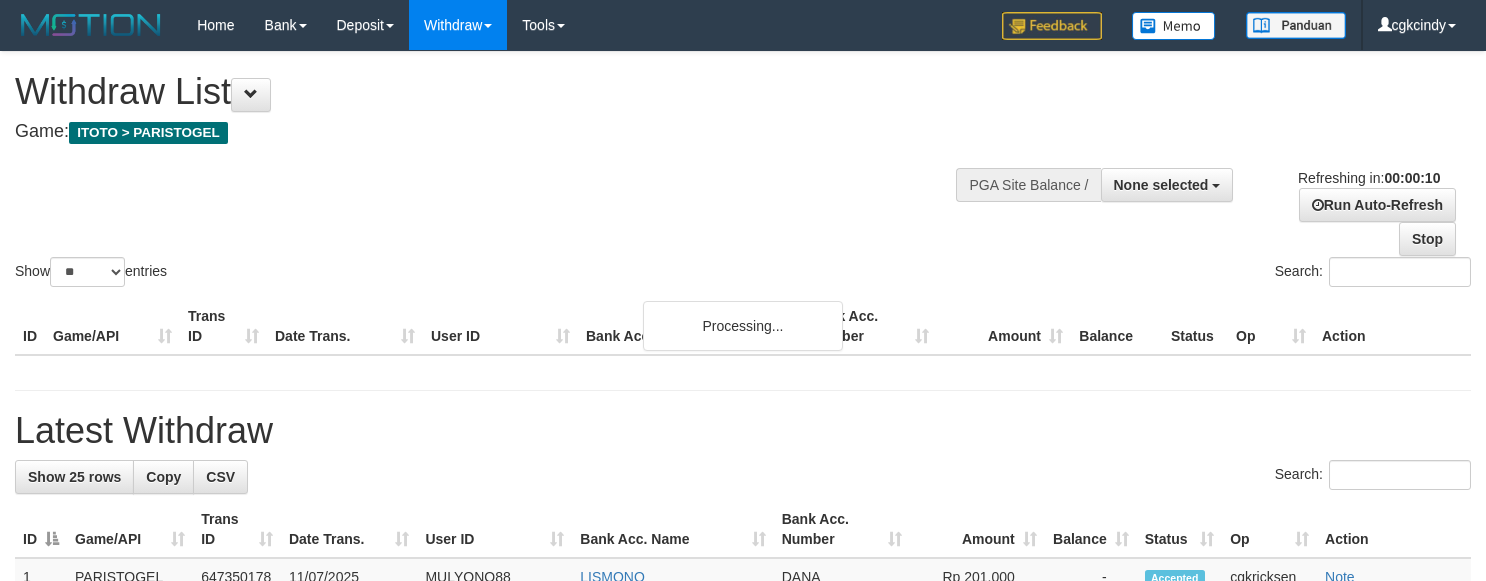 select 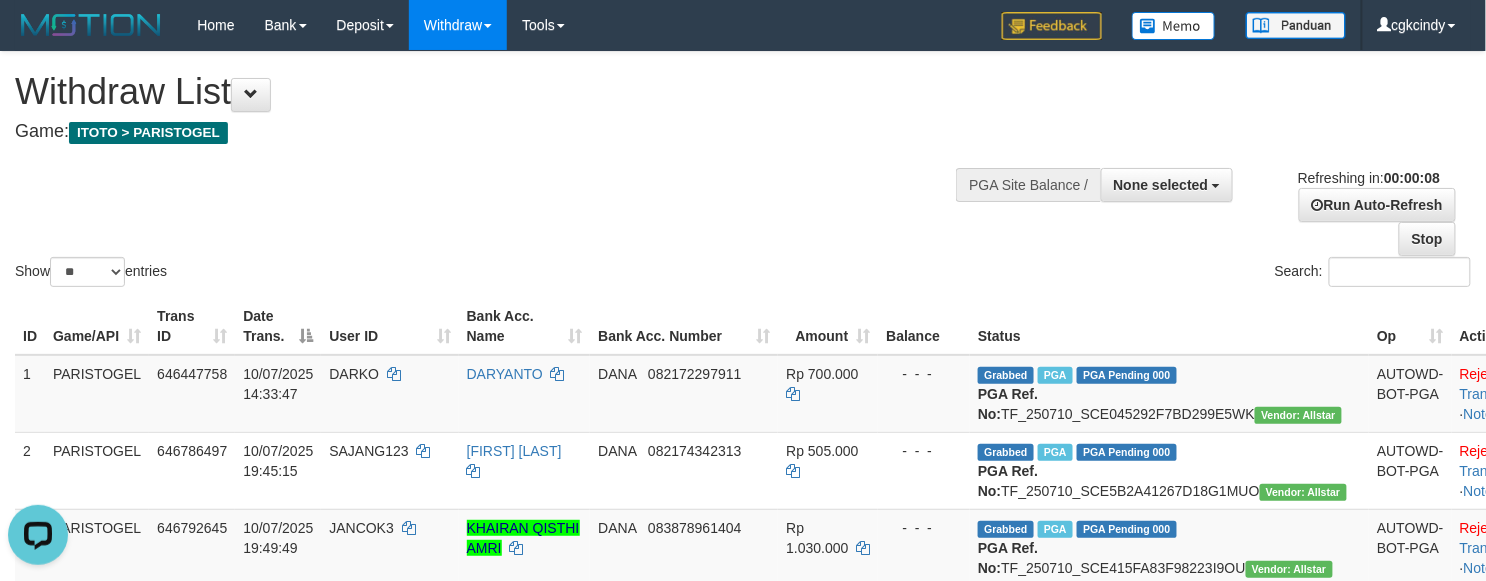 scroll, scrollTop: 0, scrollLeft: 0, axis: both 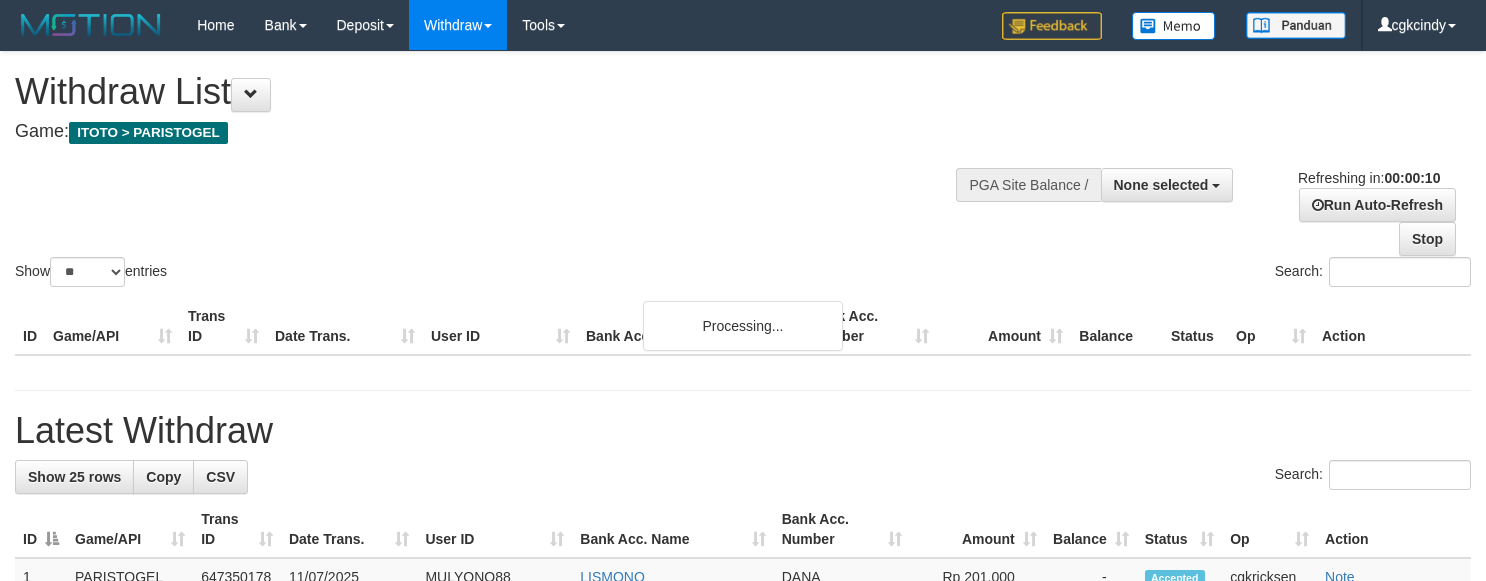 select 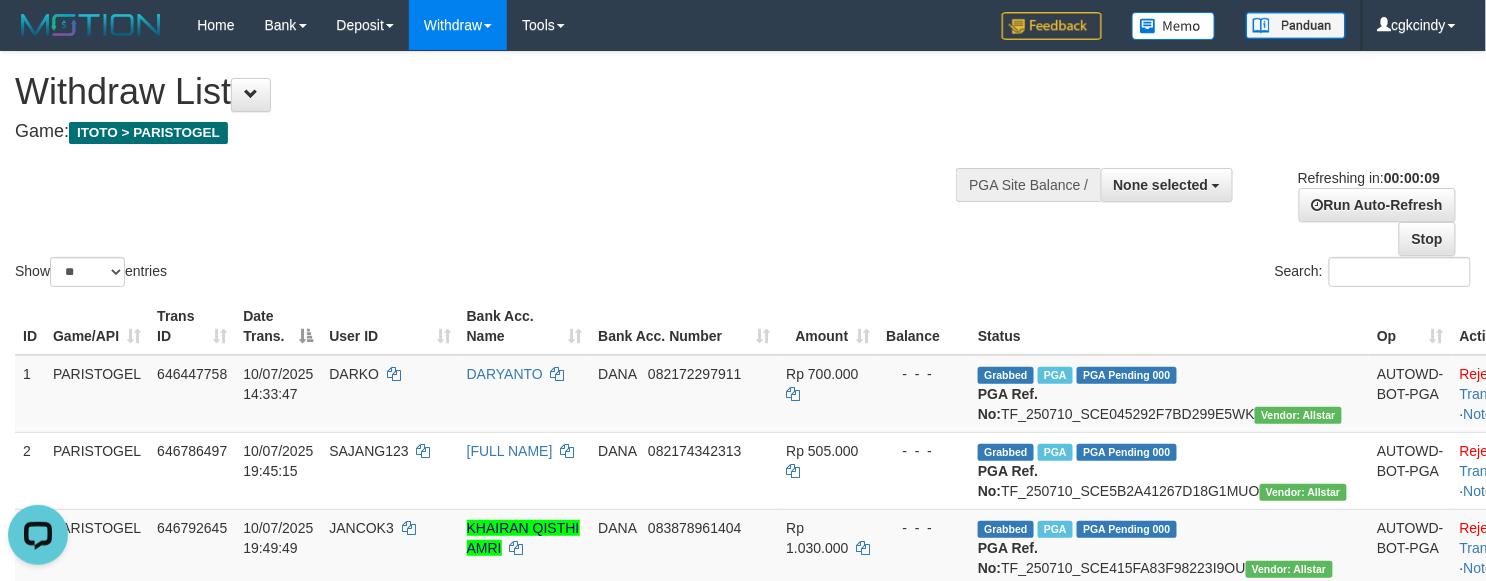 scroll, scrollTop: 0, scrollLeft: 0, axis: both 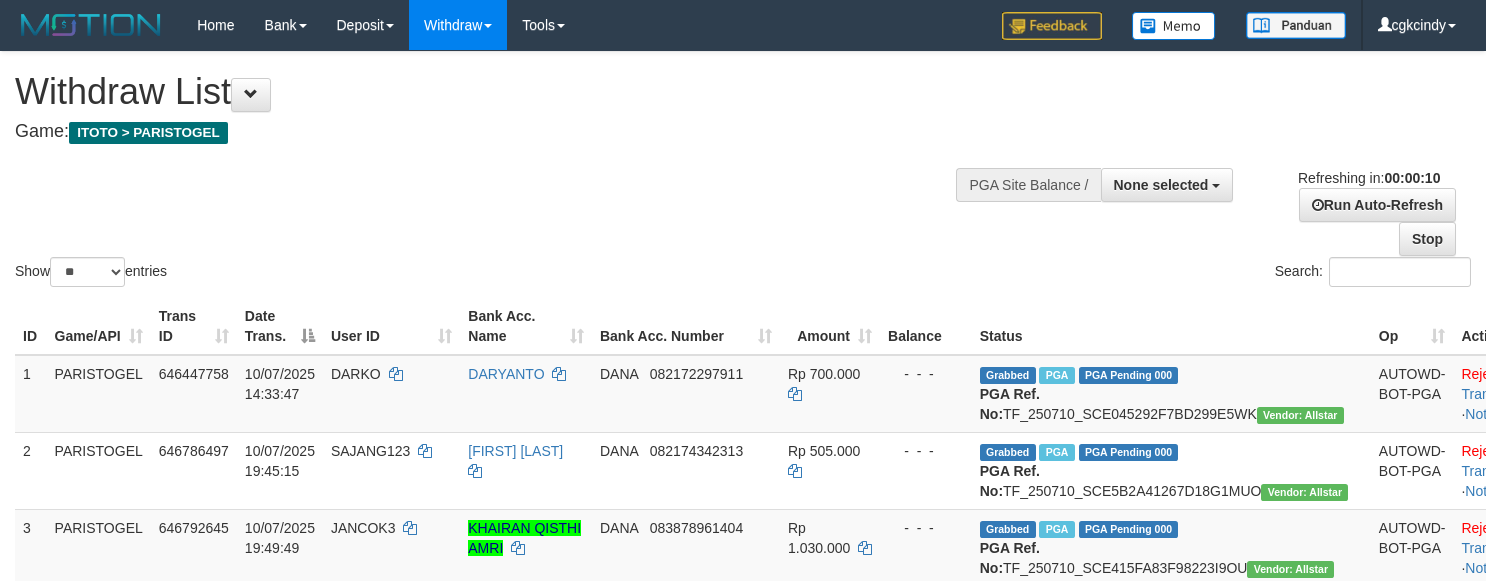 select 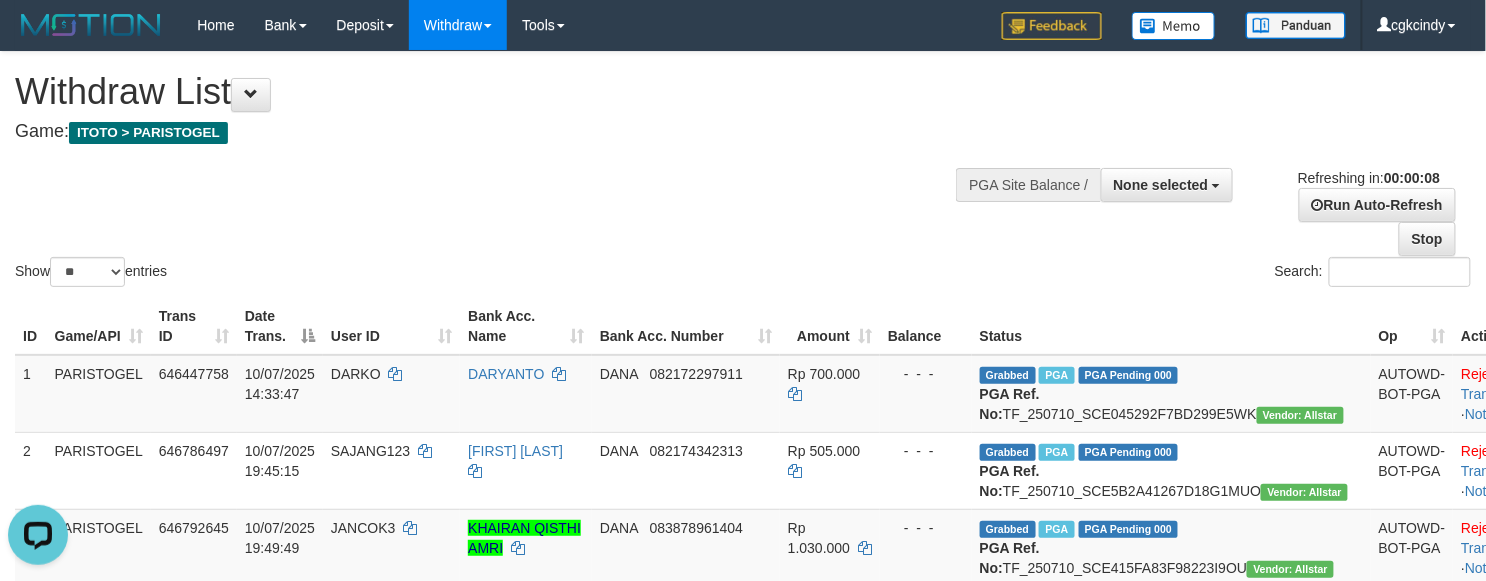 scroll, scrollTop: 0, scrollLeft: 0, axis: both 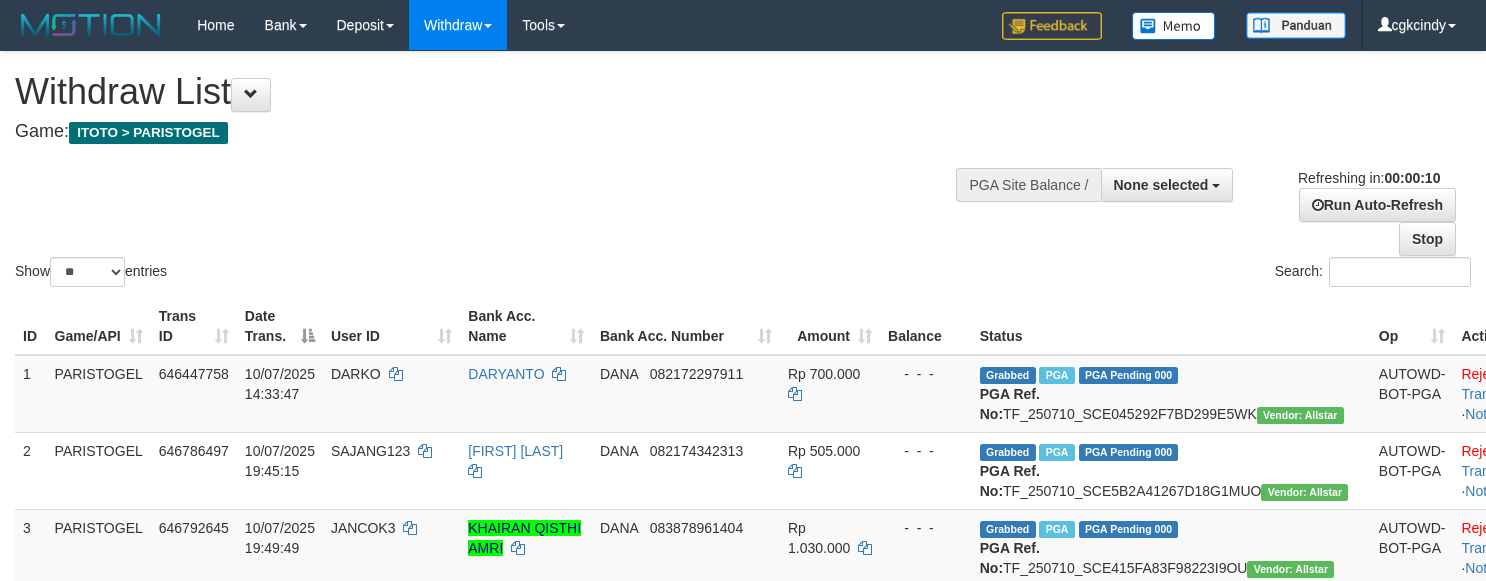 select 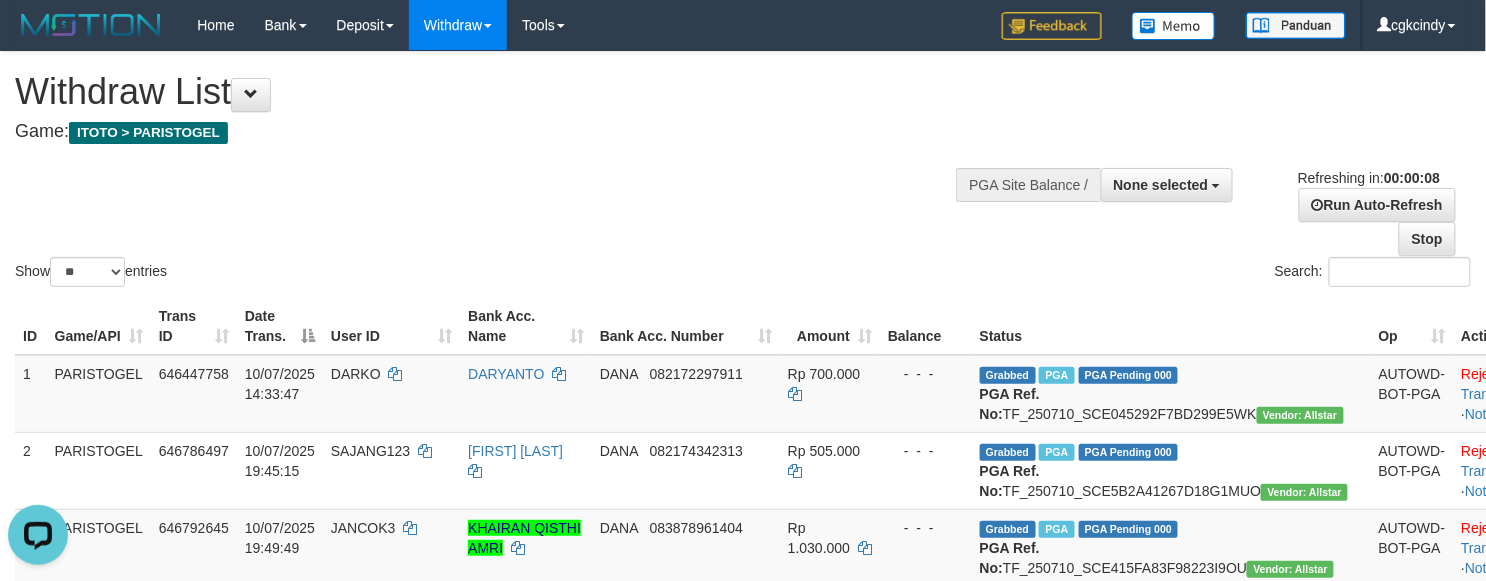 scroll, scrollTop: 0, scrollLeft: 0, axis: both 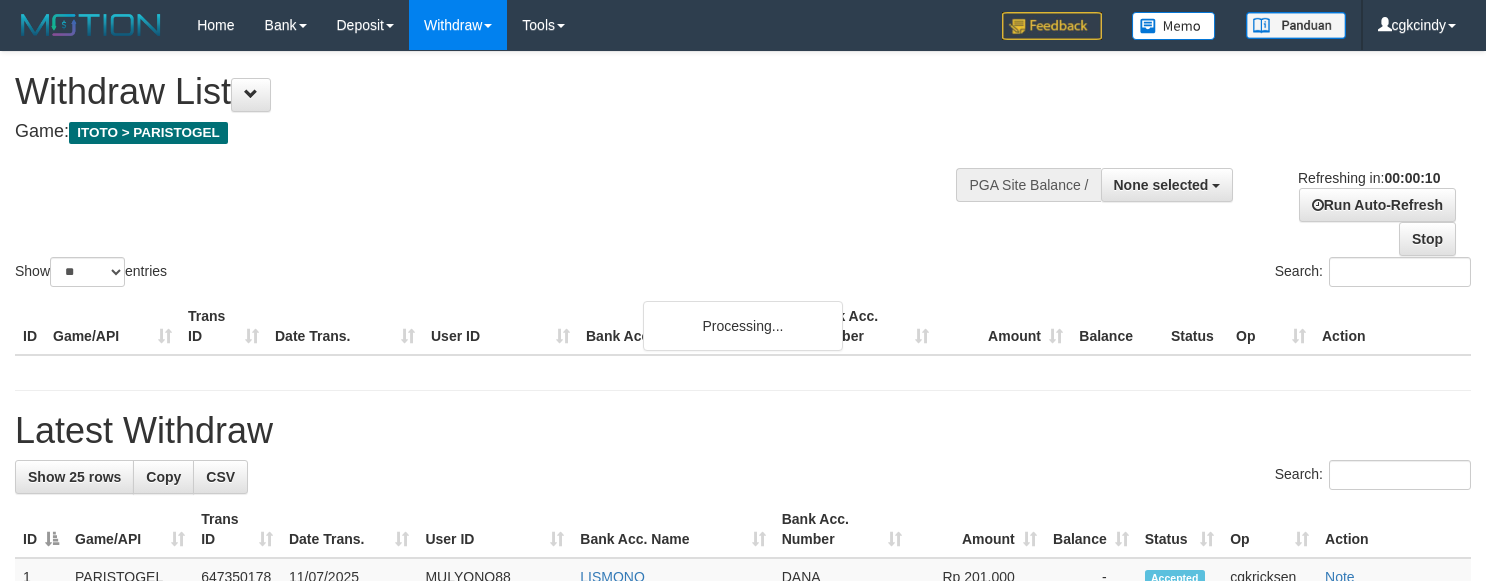 select 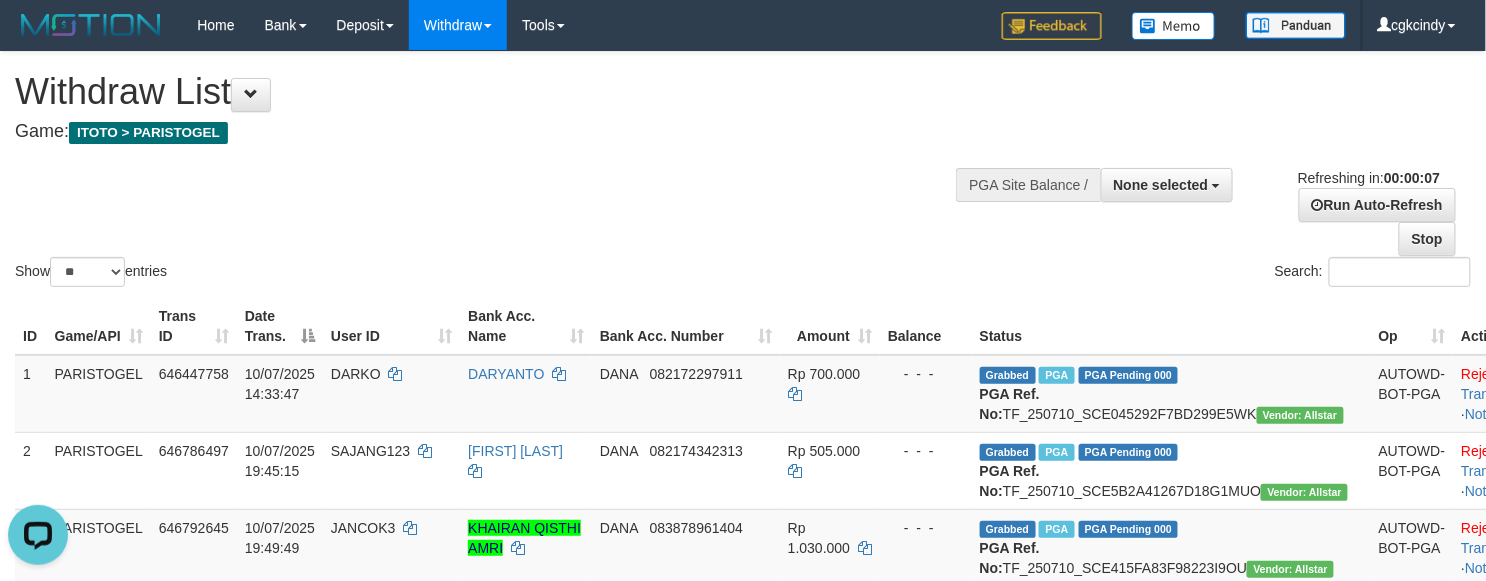 scroll, scrollTop: 0, scrollLeft: 0, axis: both 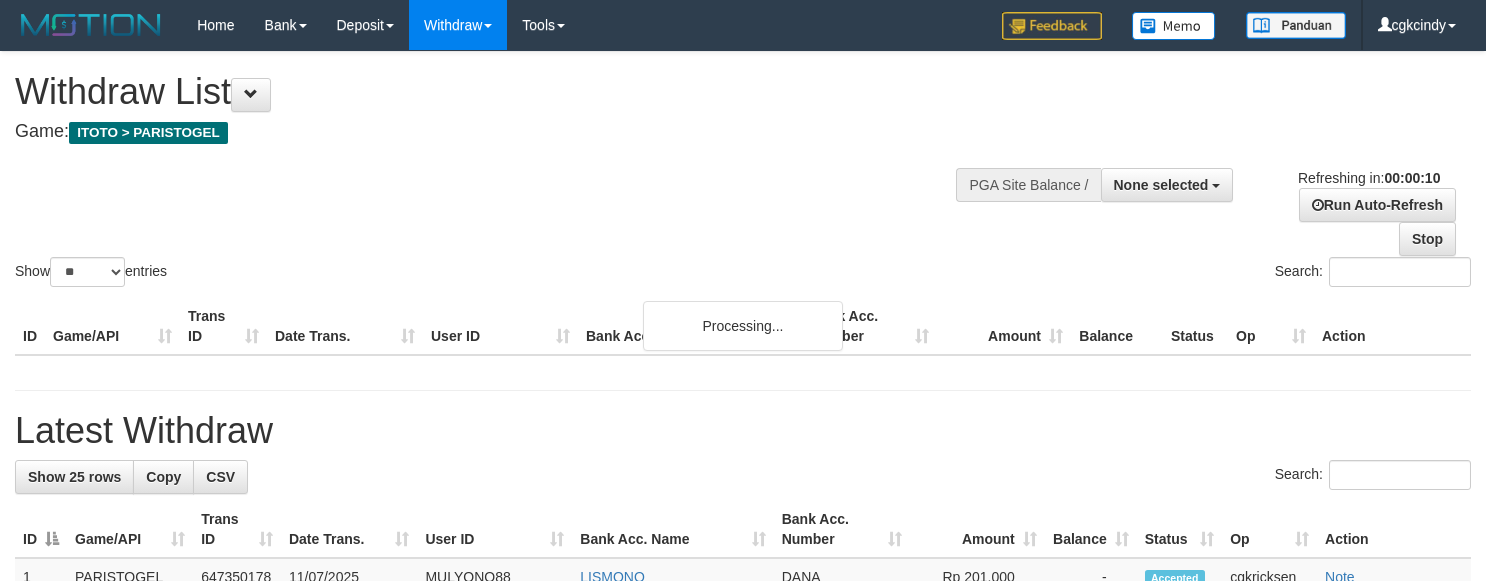 select 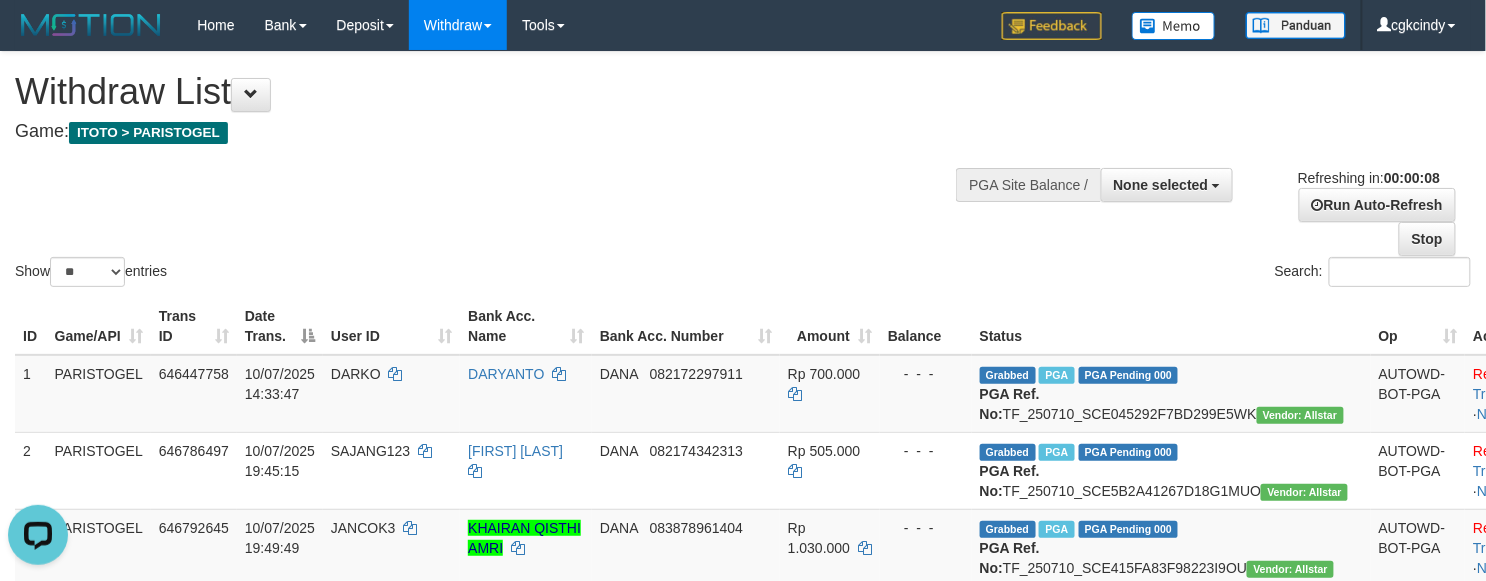 scroll, scrollTop: 0, scrollLeft: 0, axis: both 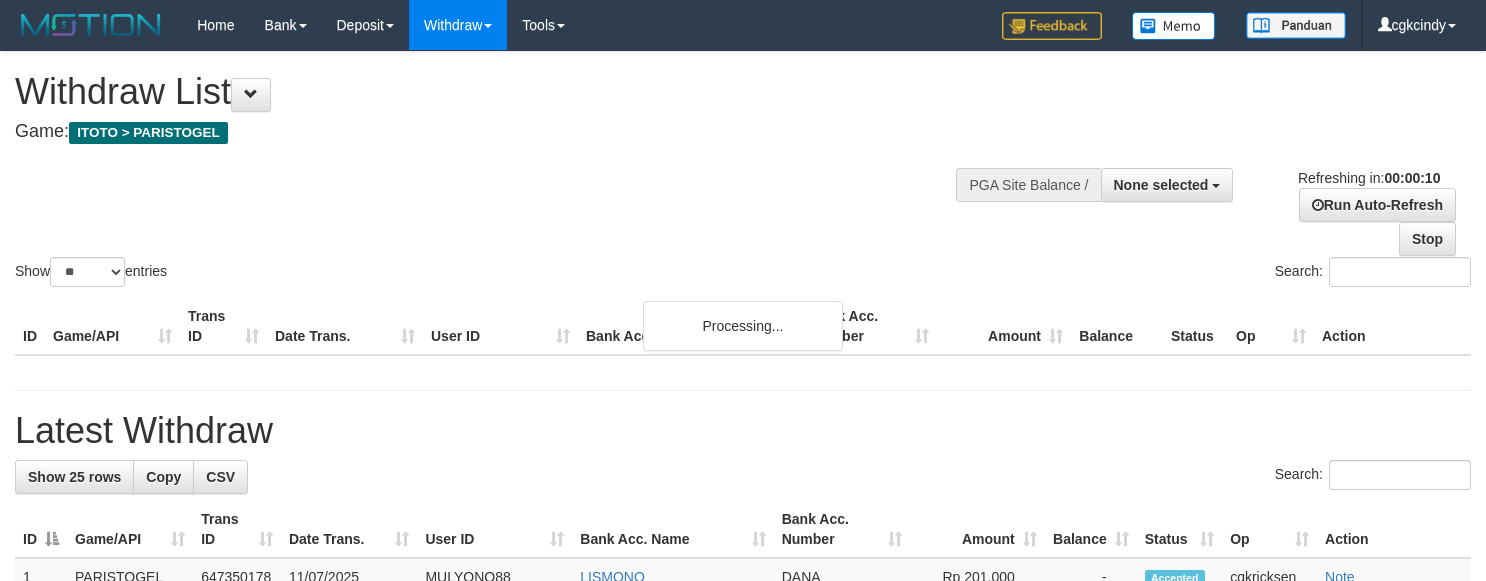 select 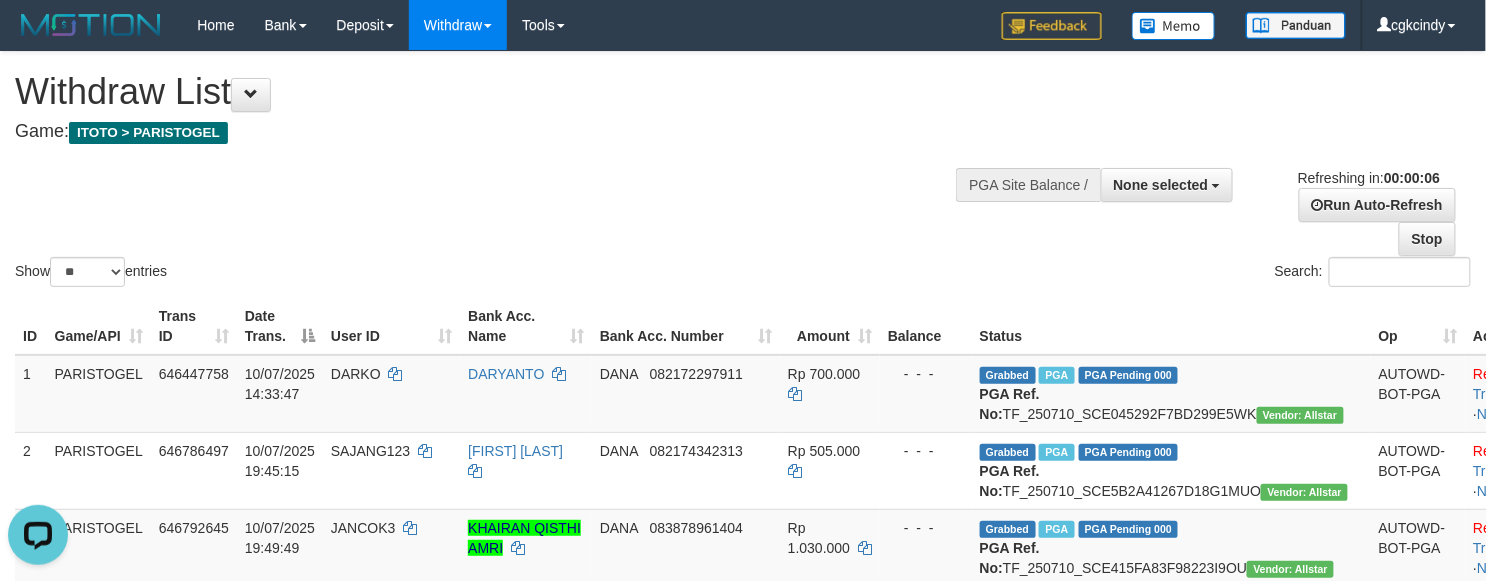 scroll, scrollTop: 0, scrollLeft: 0, axis: both 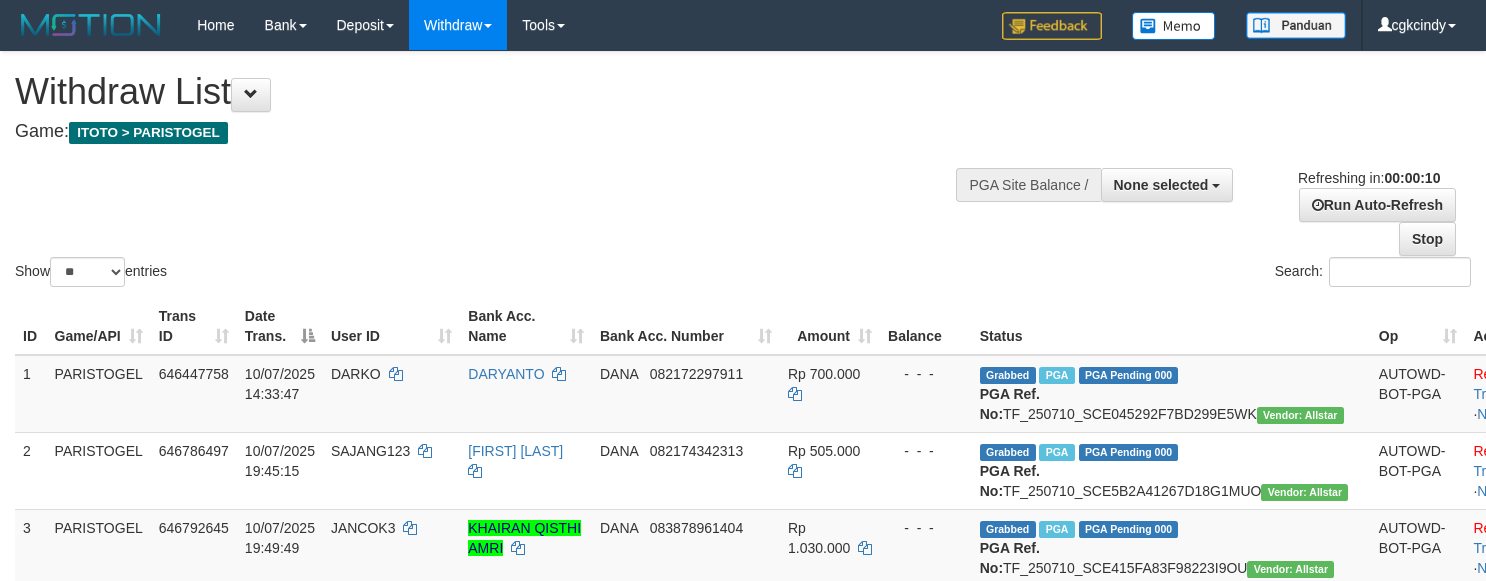 select 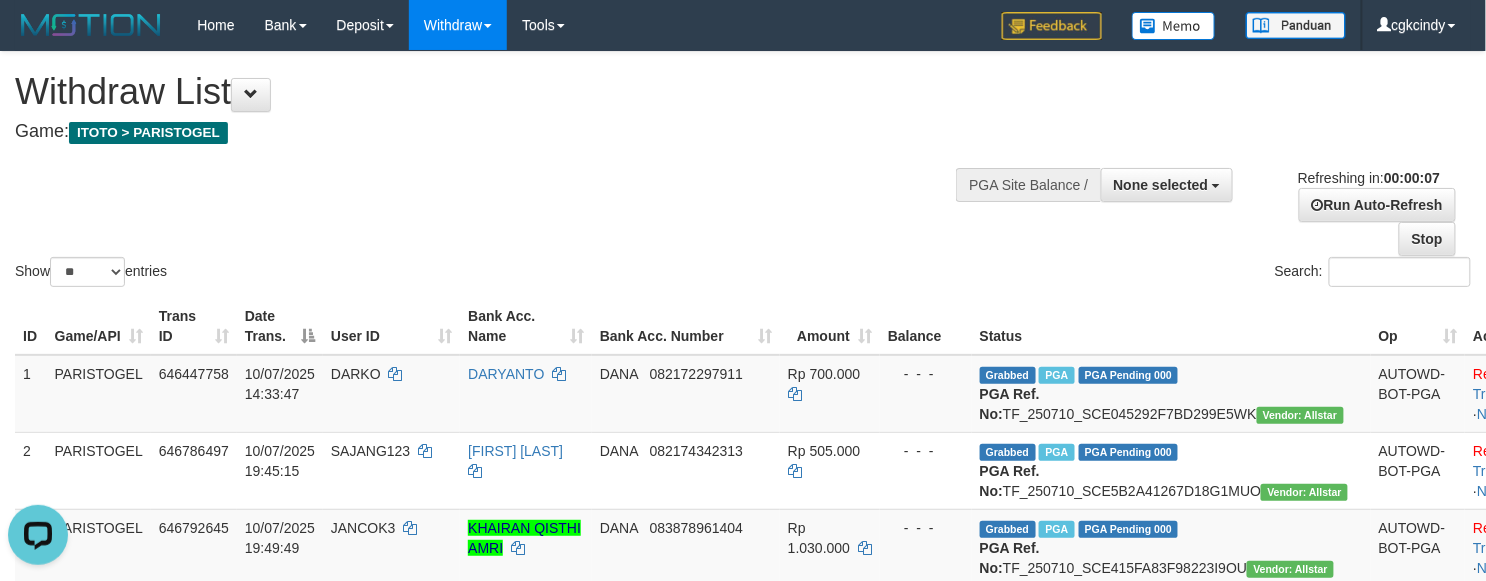 scroll, scrollTop: 0, scrollLeft: 0, axis: both 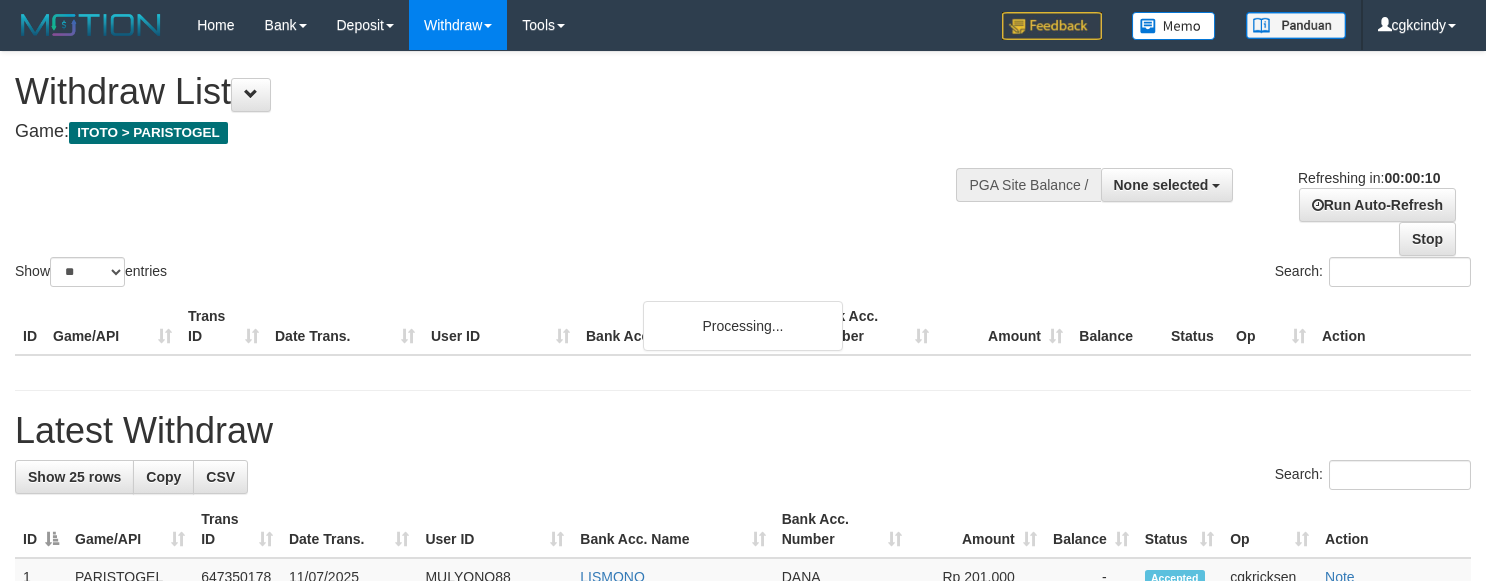 select 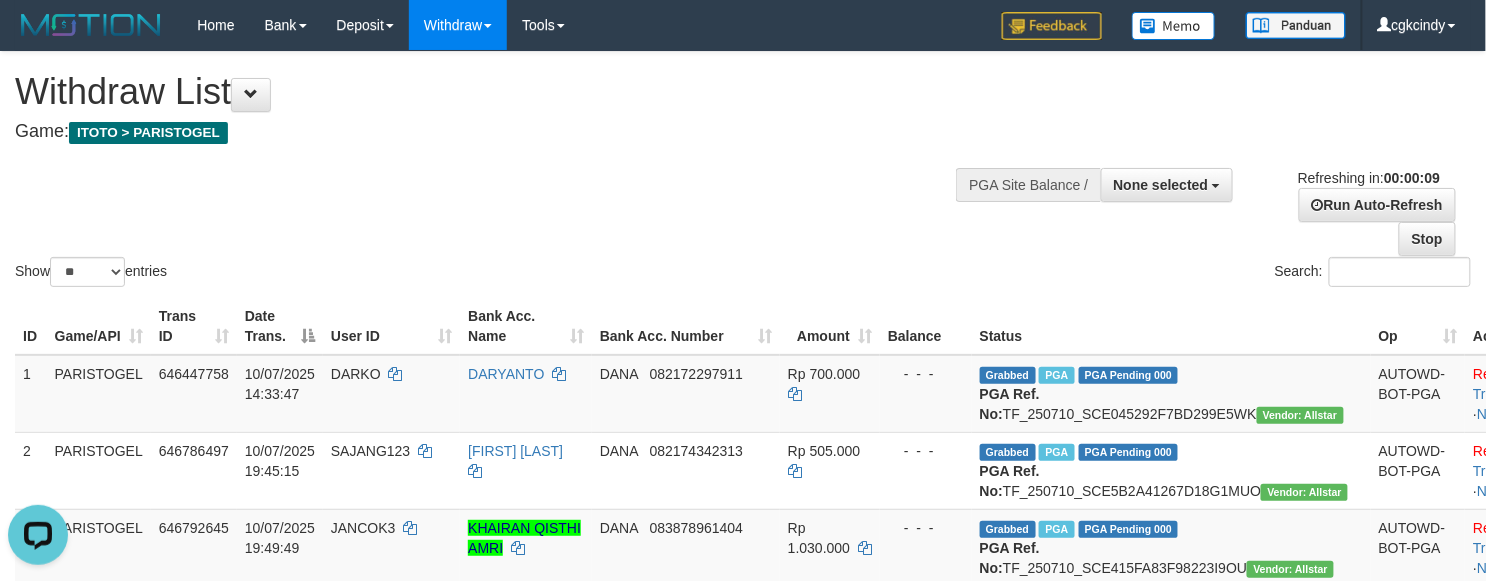 scroll, scrollTop: 0, scrollLeft: 0, axis: both 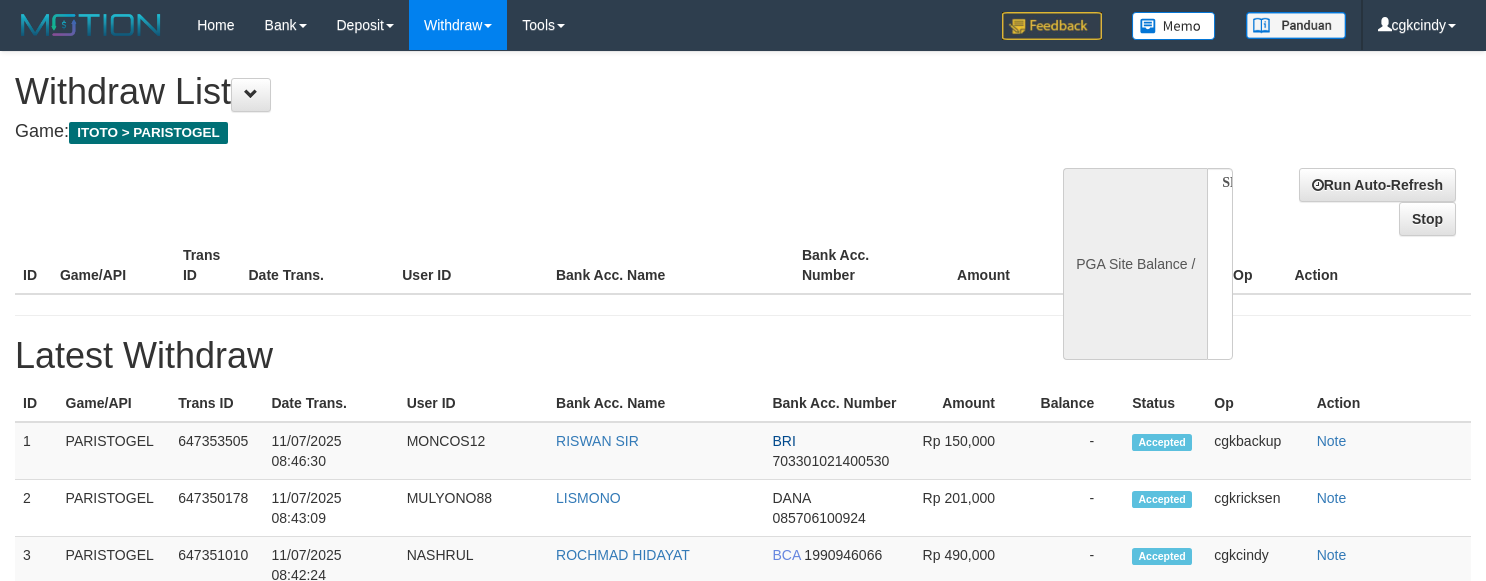 select 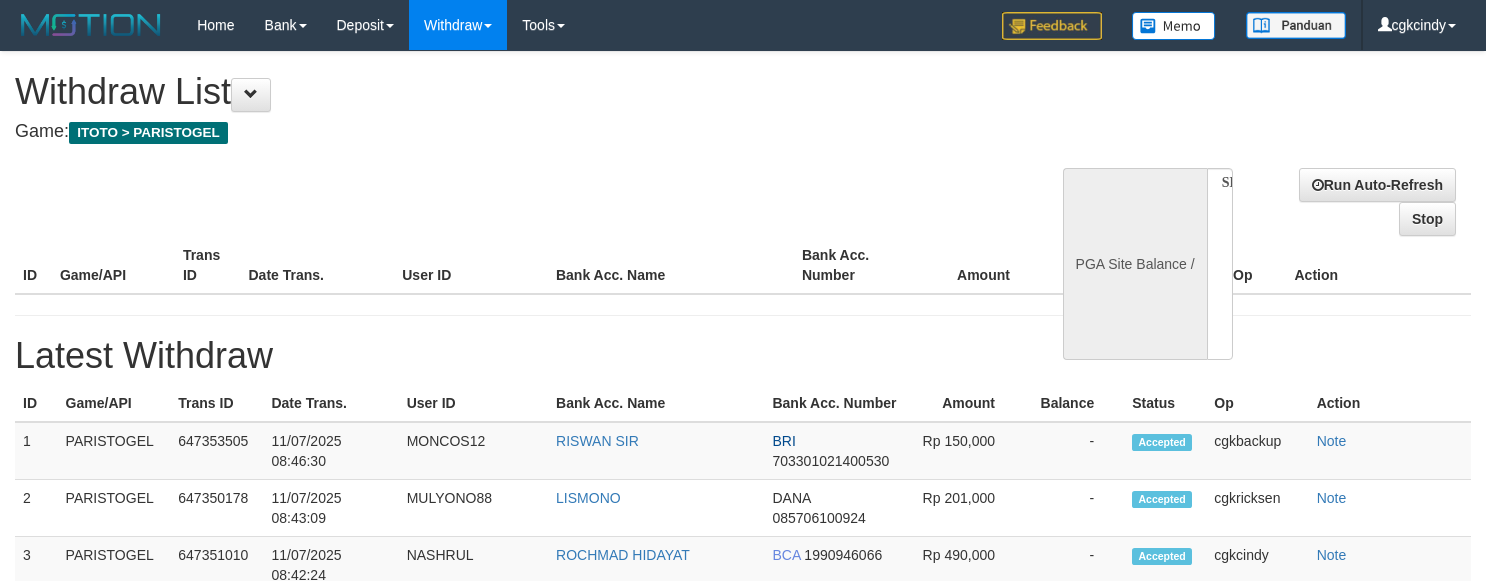 scroll, scrollTop: 0, scrollLeft: 0, axis: both 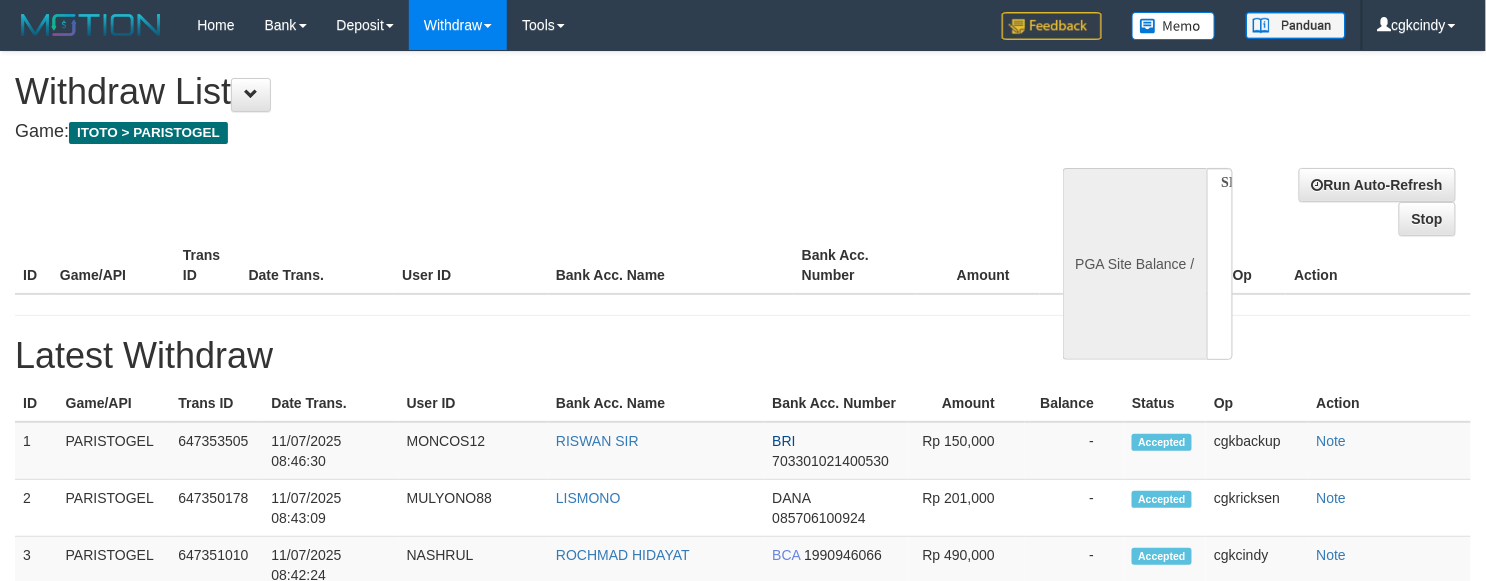 select on "**" 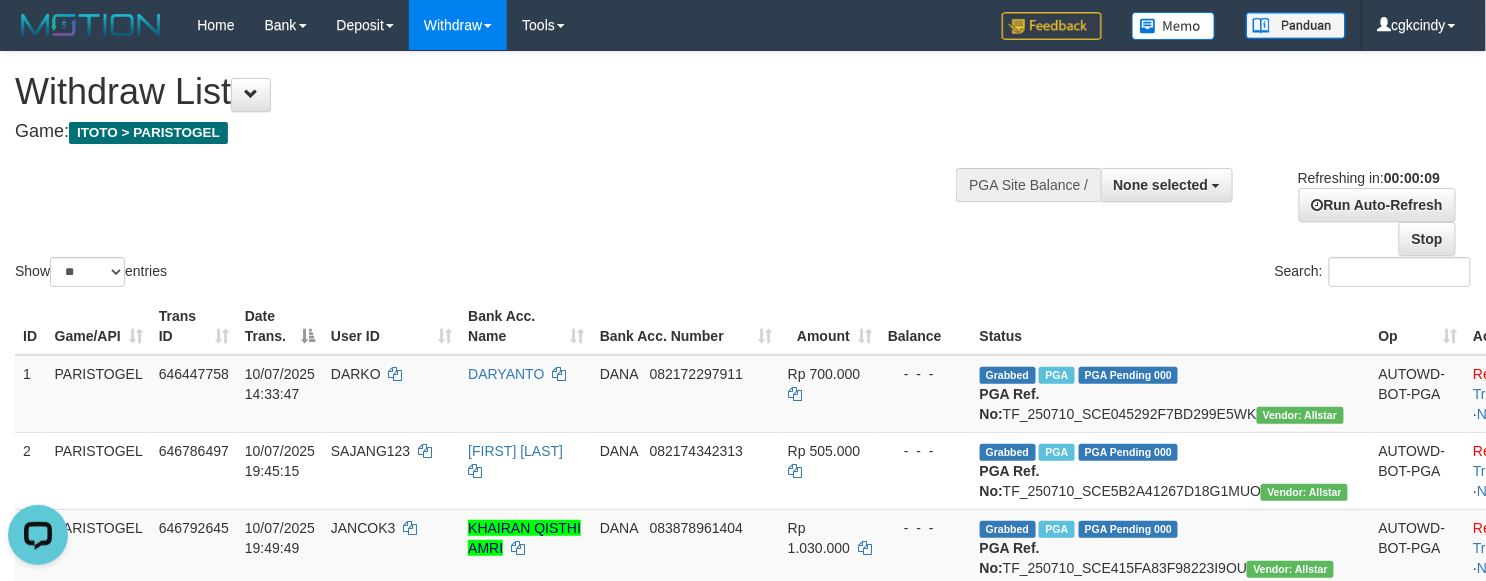 scroll, scrollTop: 0, scrollLeft: 0, axis: both 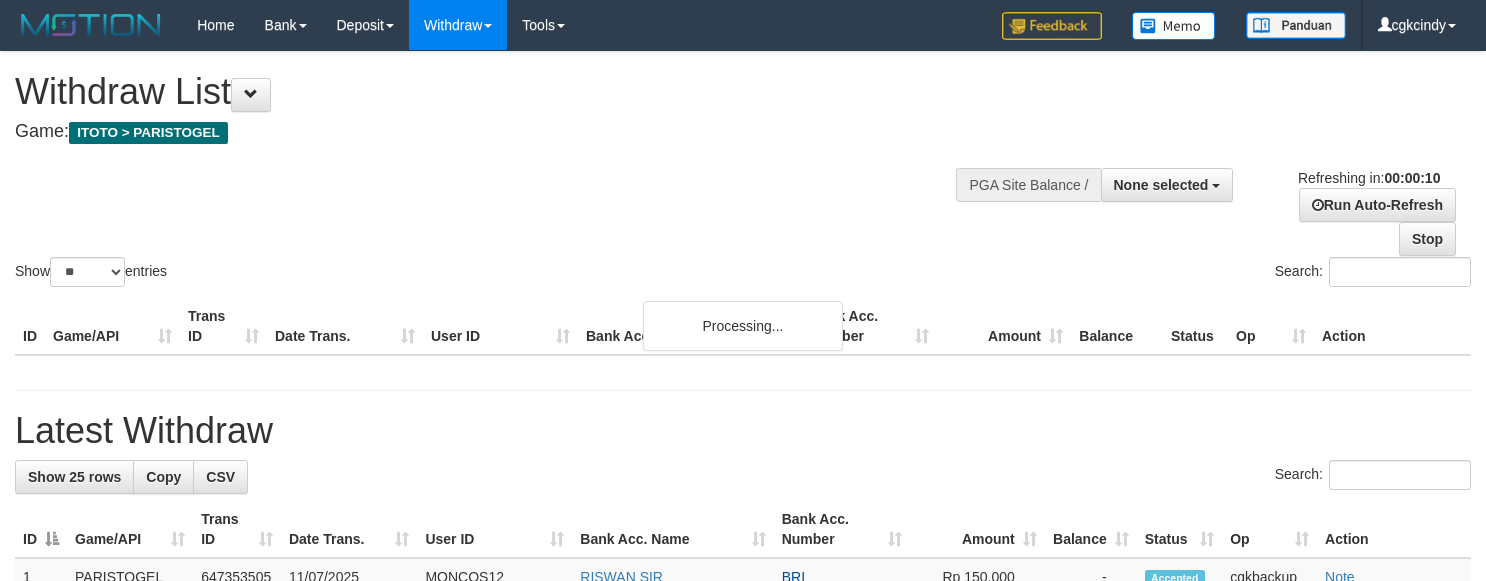 select 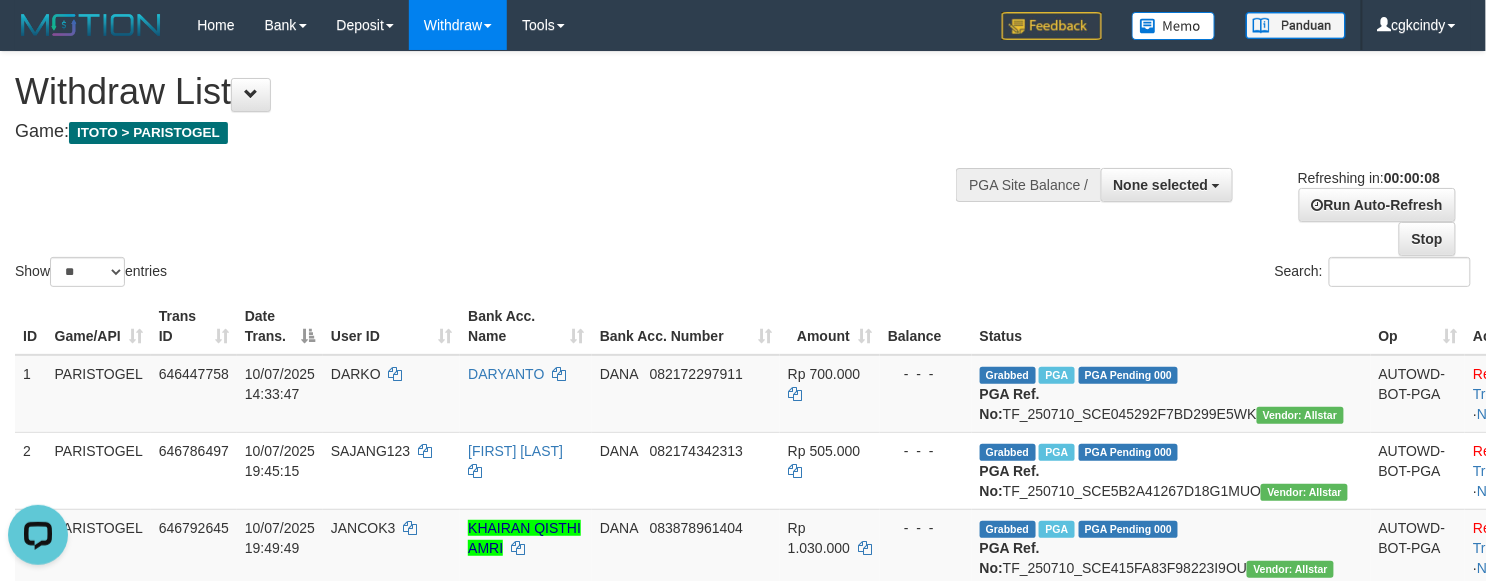 scroll, scrollTop: 0, scrollLeft: 0, axis: both 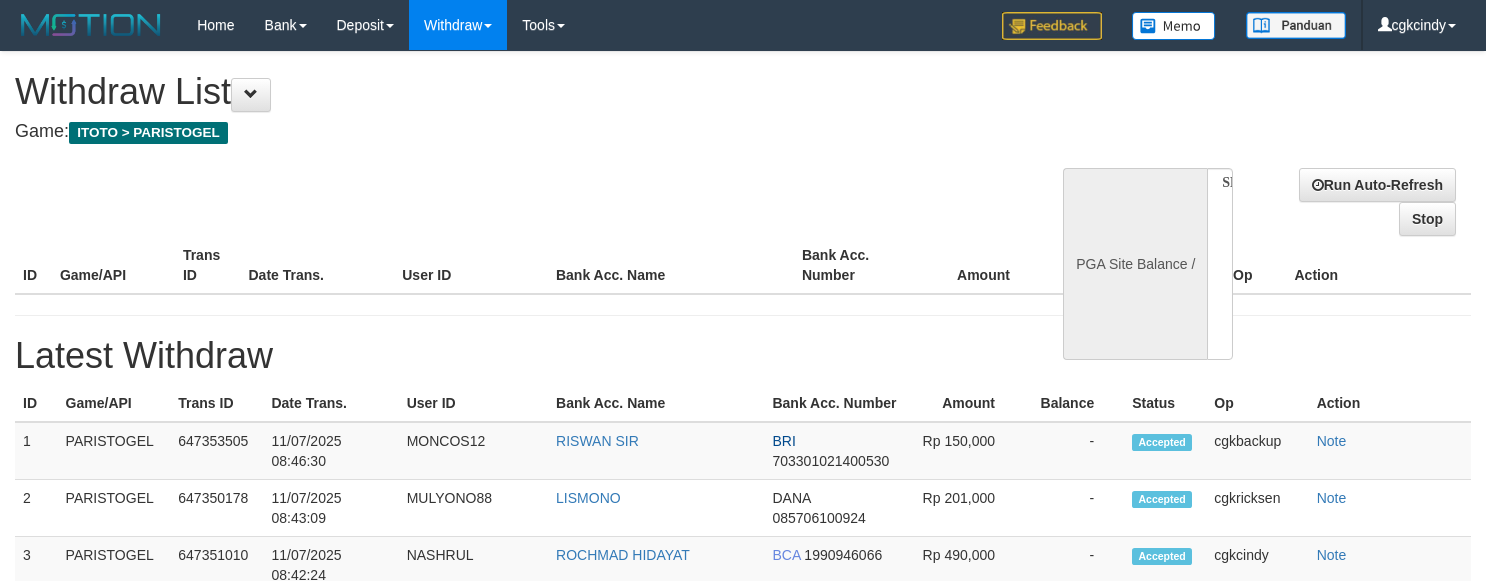 select 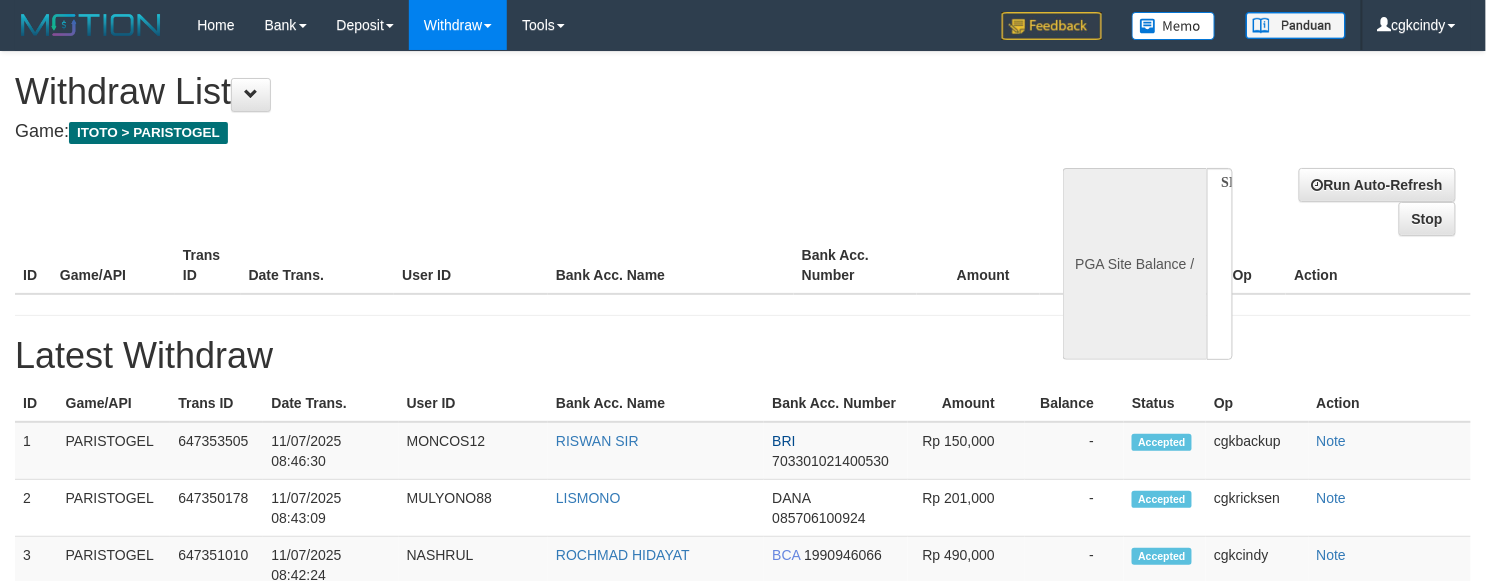 select on "**" 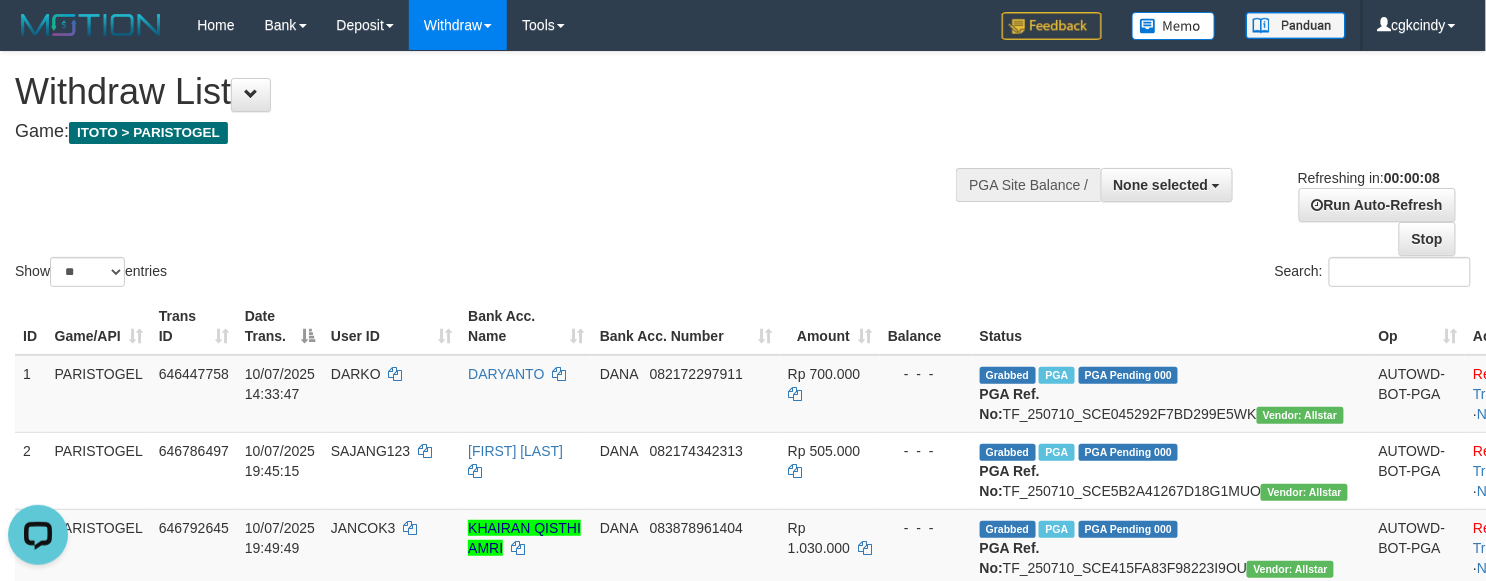 scroll, scrollTop: 0, scrollLeft: 0, axis: both 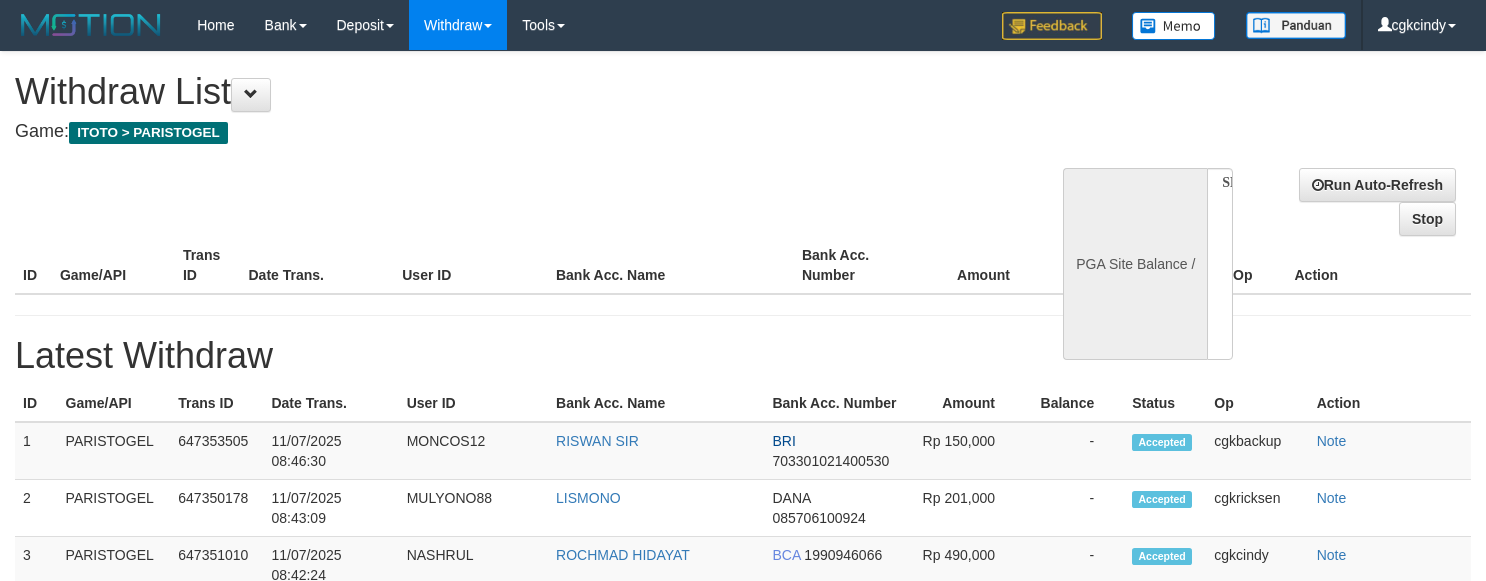 select 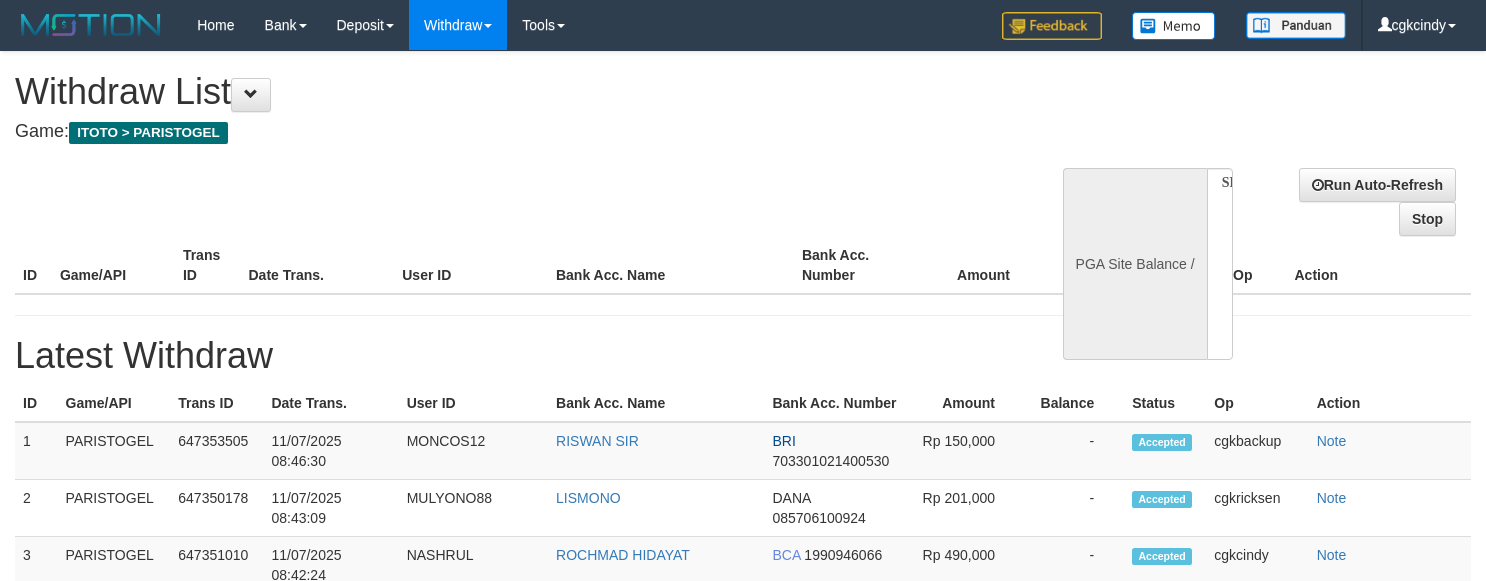 scroll, scrollTop: 0, scrollLeft: 0, axis: both 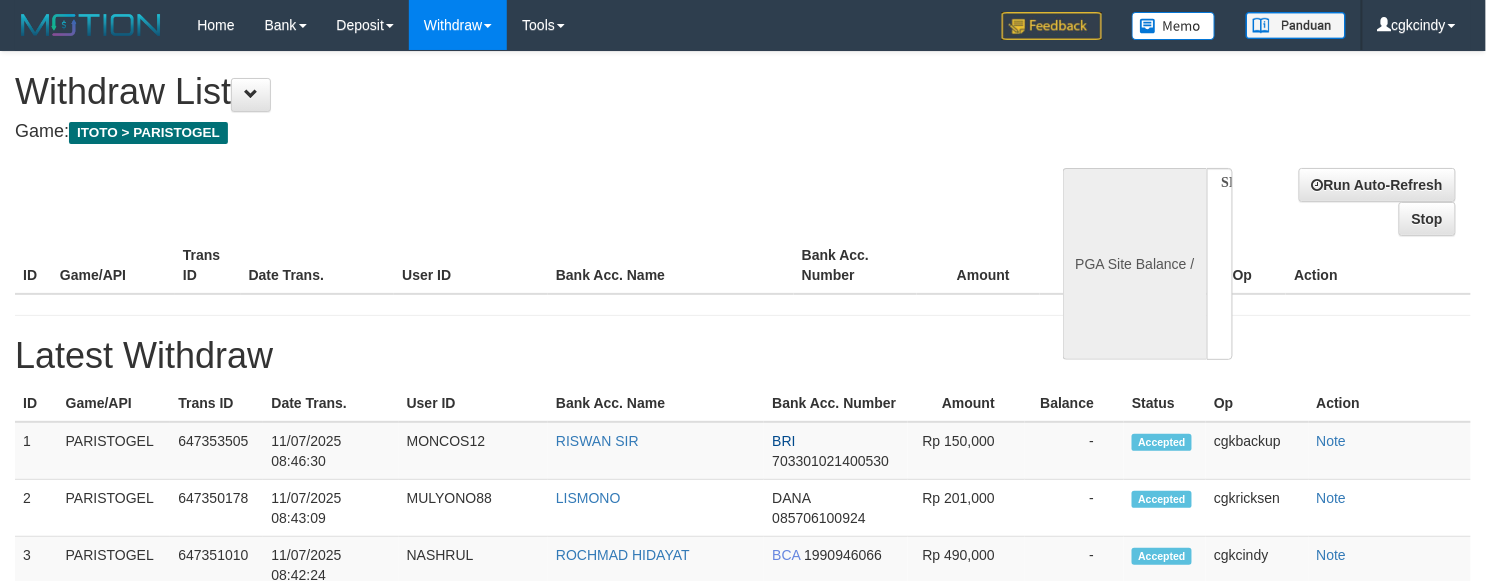 select on "**" 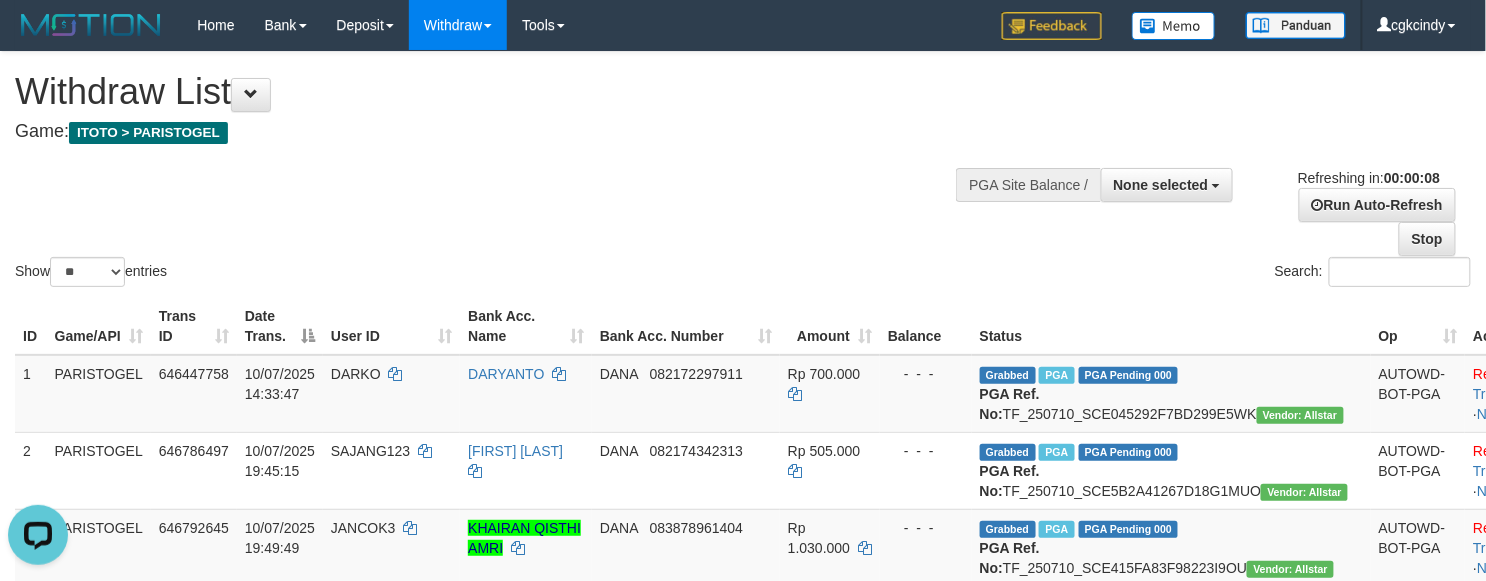 scroll, scrollTop: 0, scrollLeft: 0, axis: both 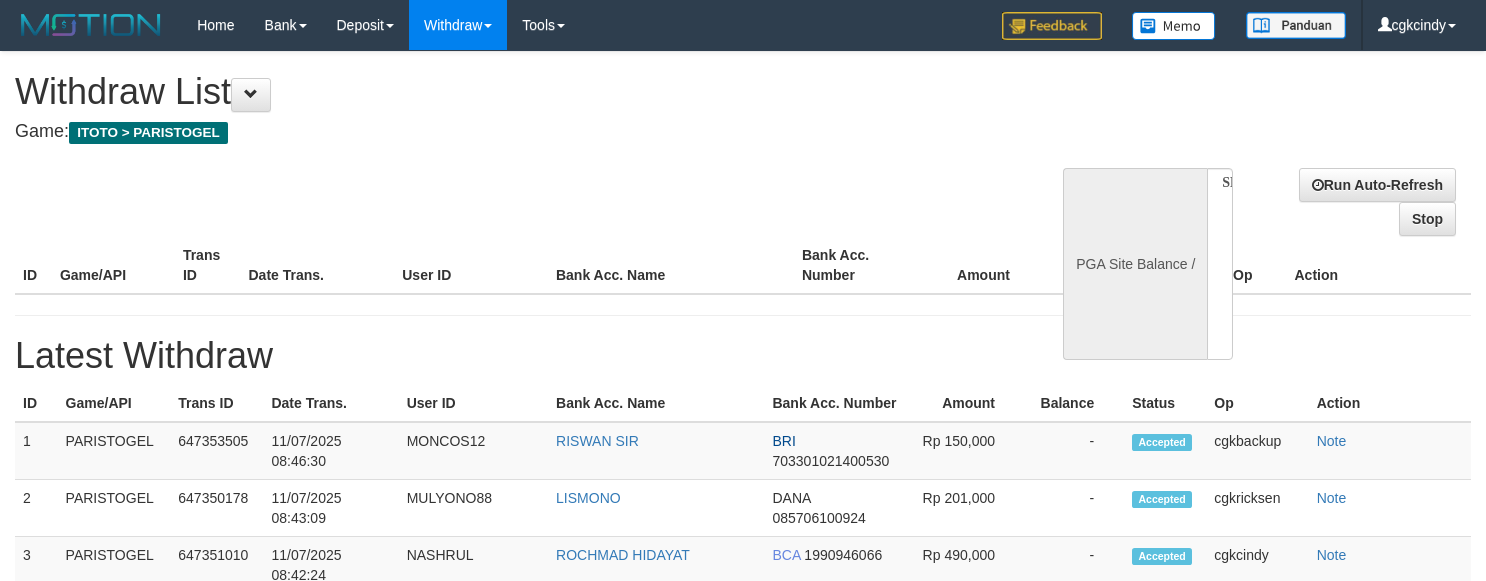 select 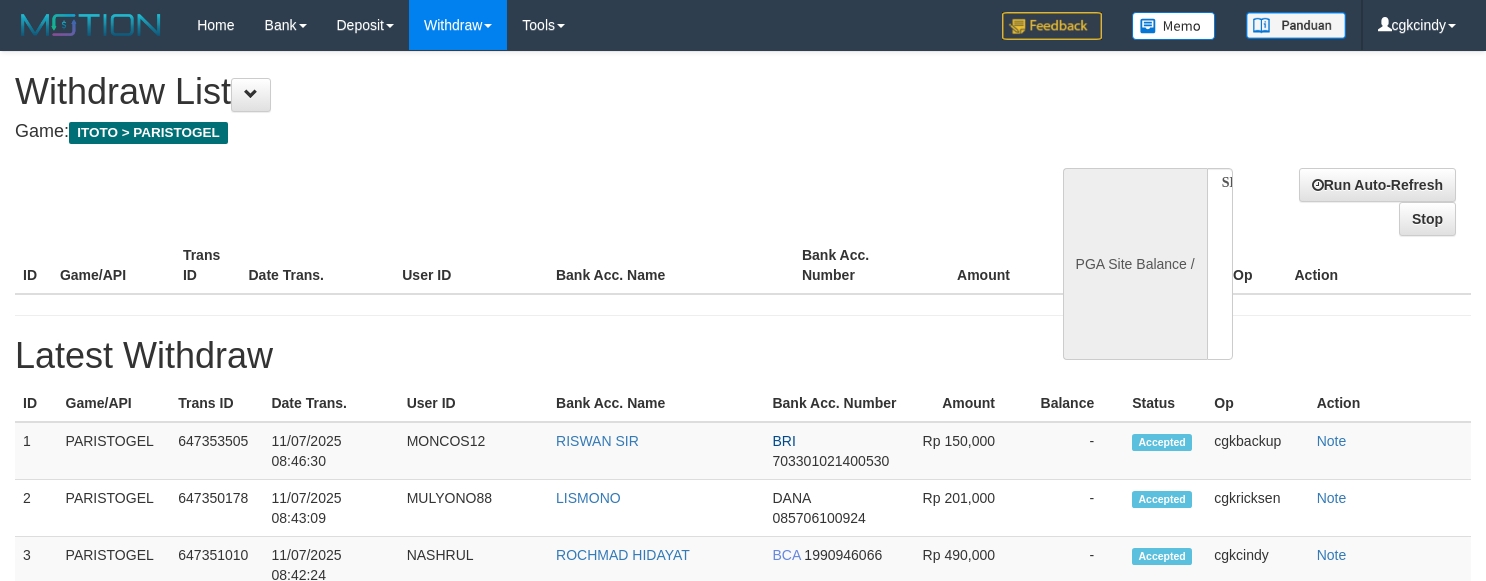 scroll, scrollTop: 0, scrollLeft: 0, axis: both 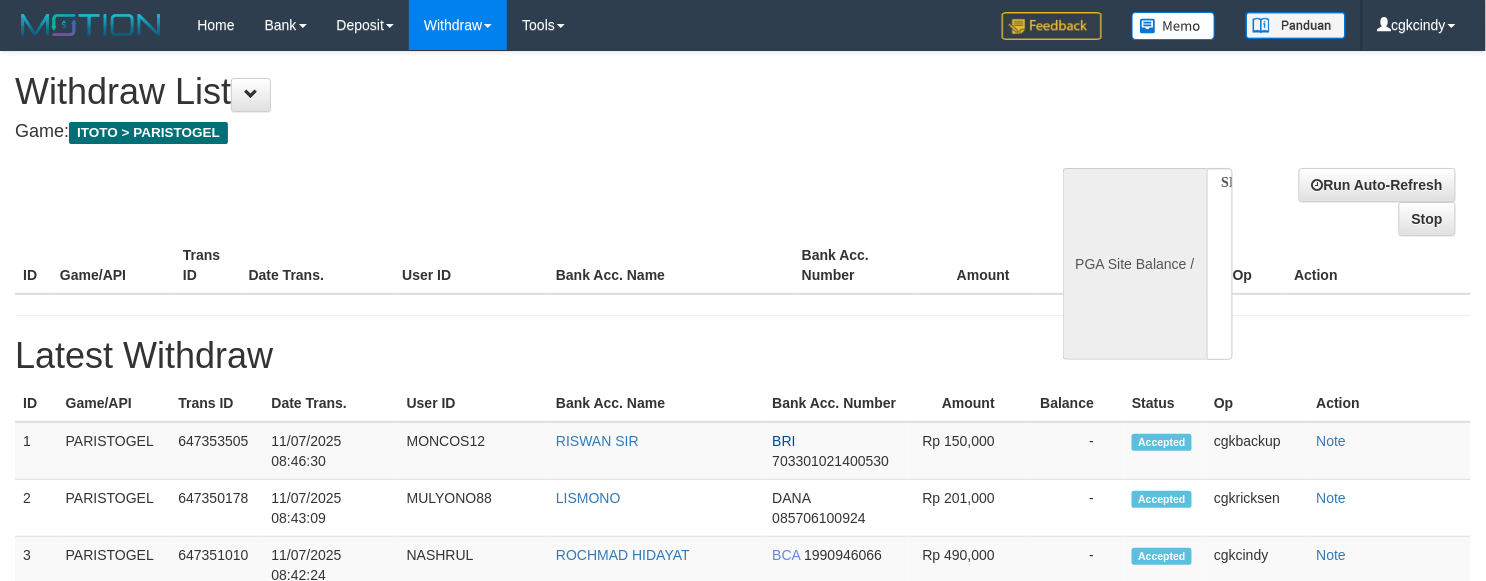 select on "**" 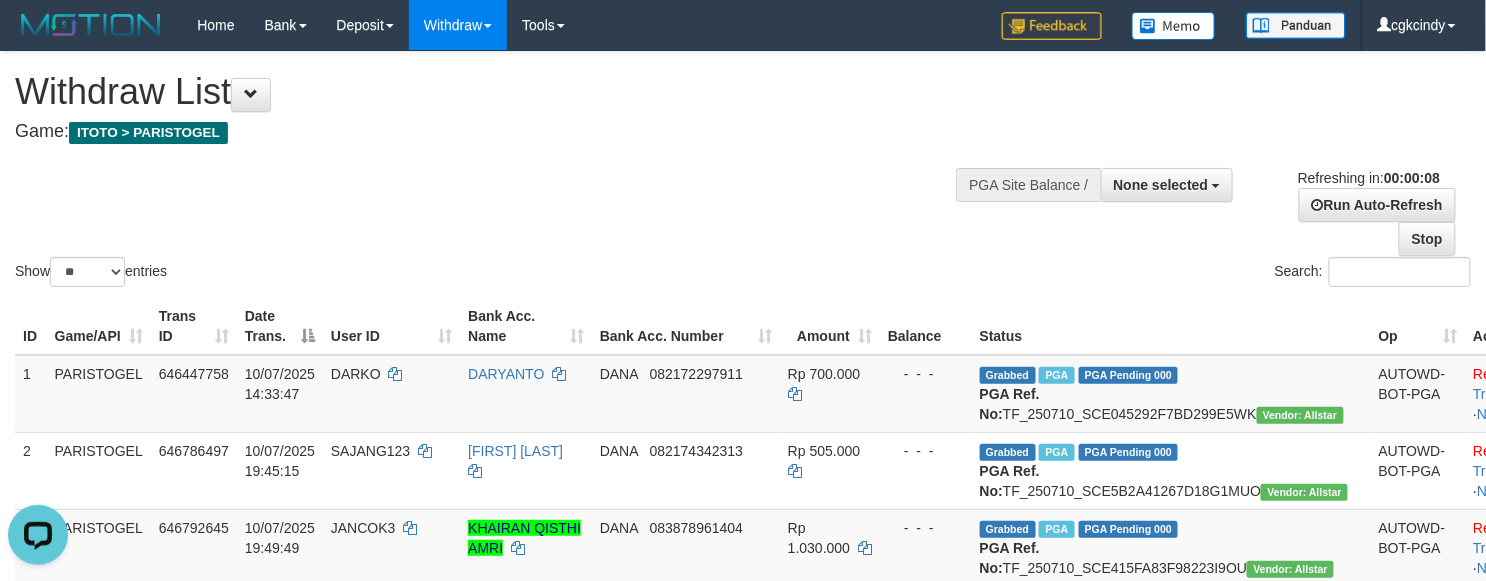 scroll, scrollTop: 0, scrollLeft: 0, axis: both 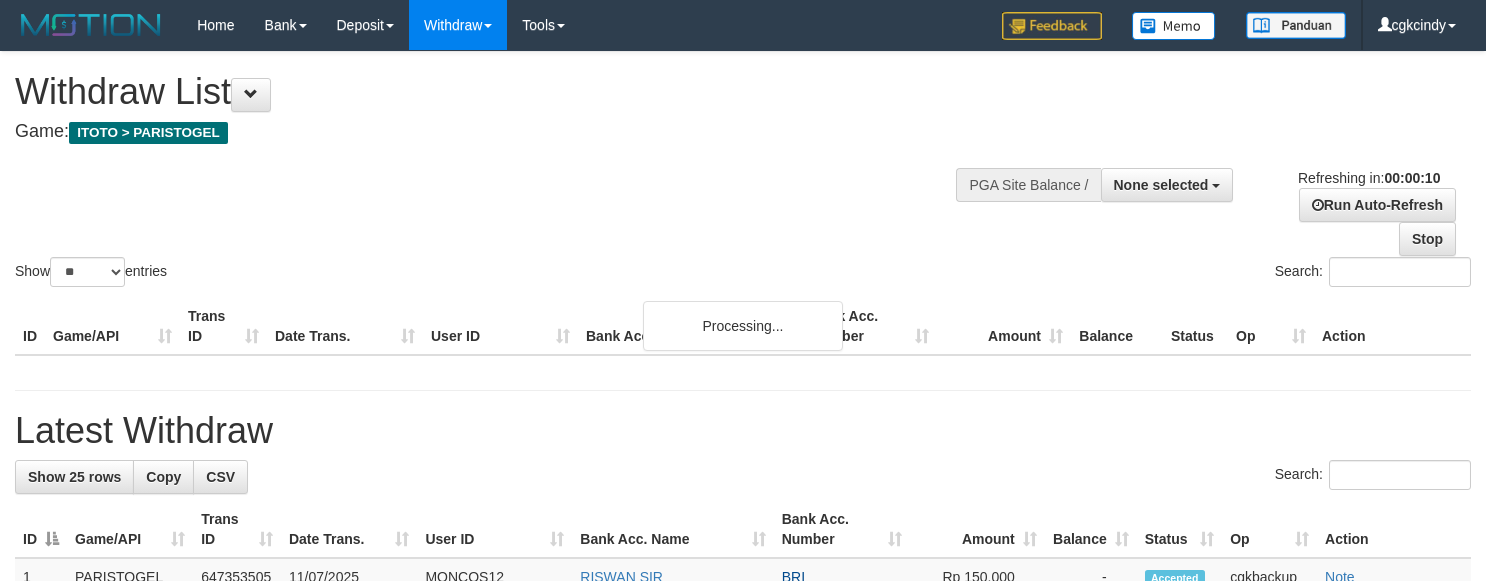 select 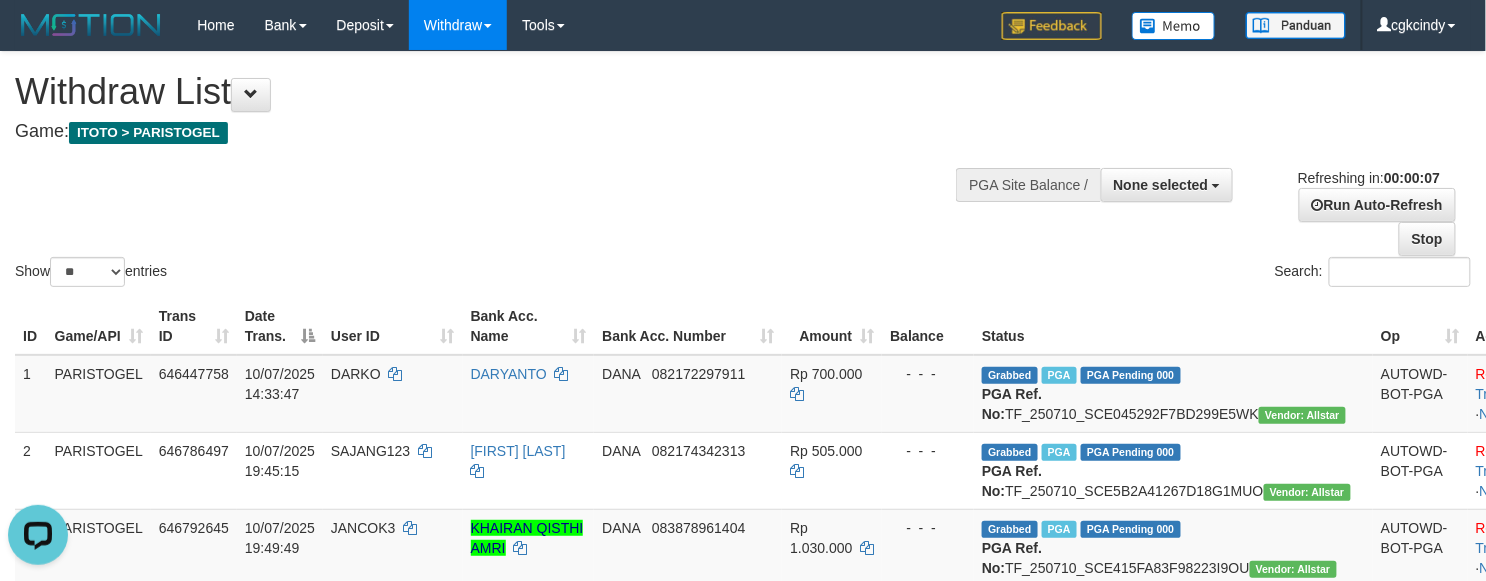 scroll, scrollTop: 0, scrollLeft: 0, axis: both 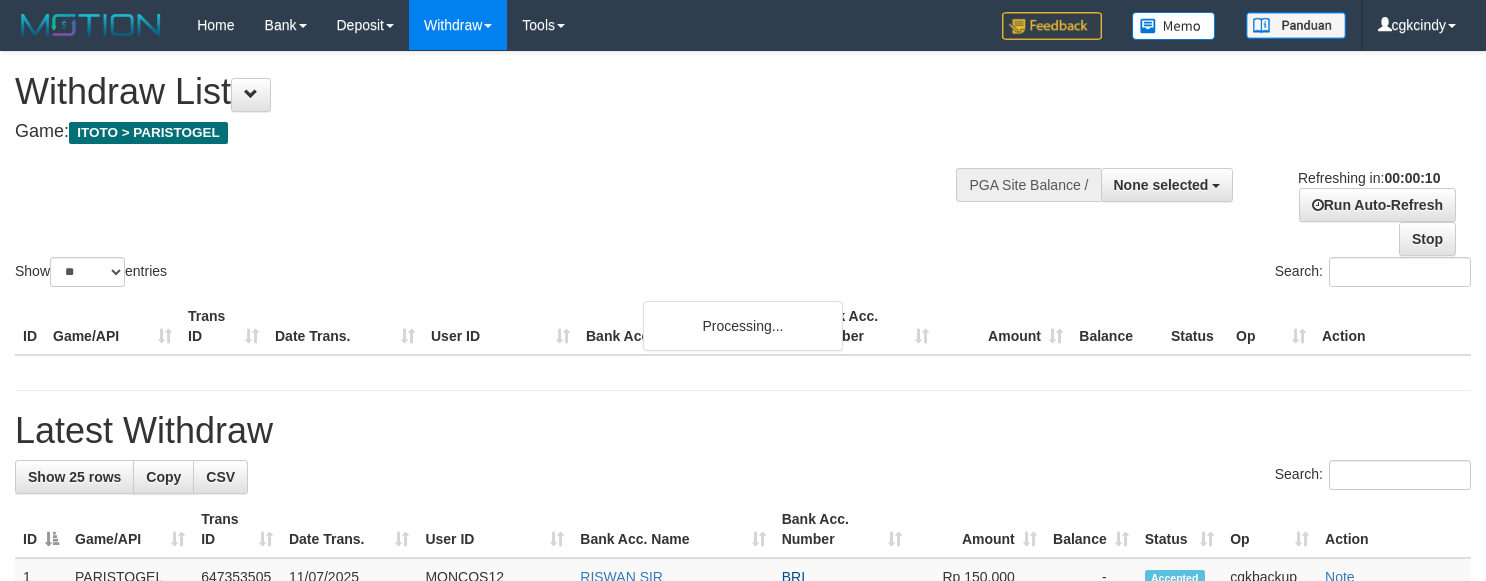 select 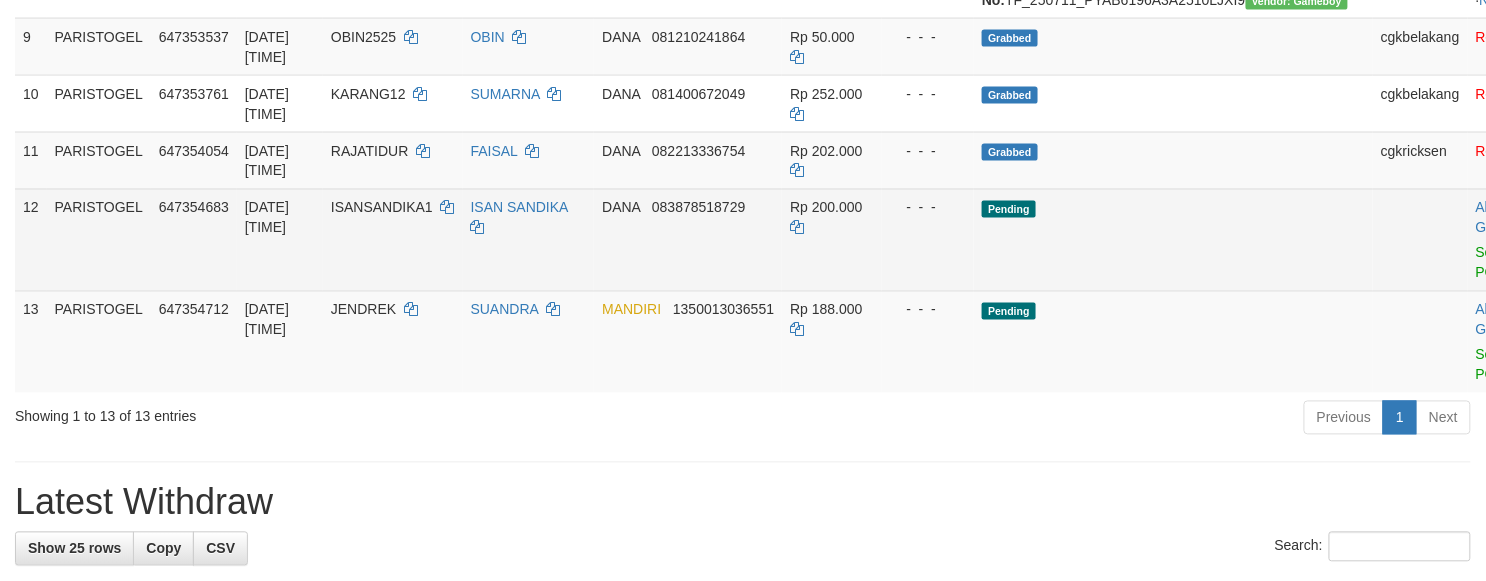 scroll, scrollTop: 1066, scrollLeft: 0, axis: vertical 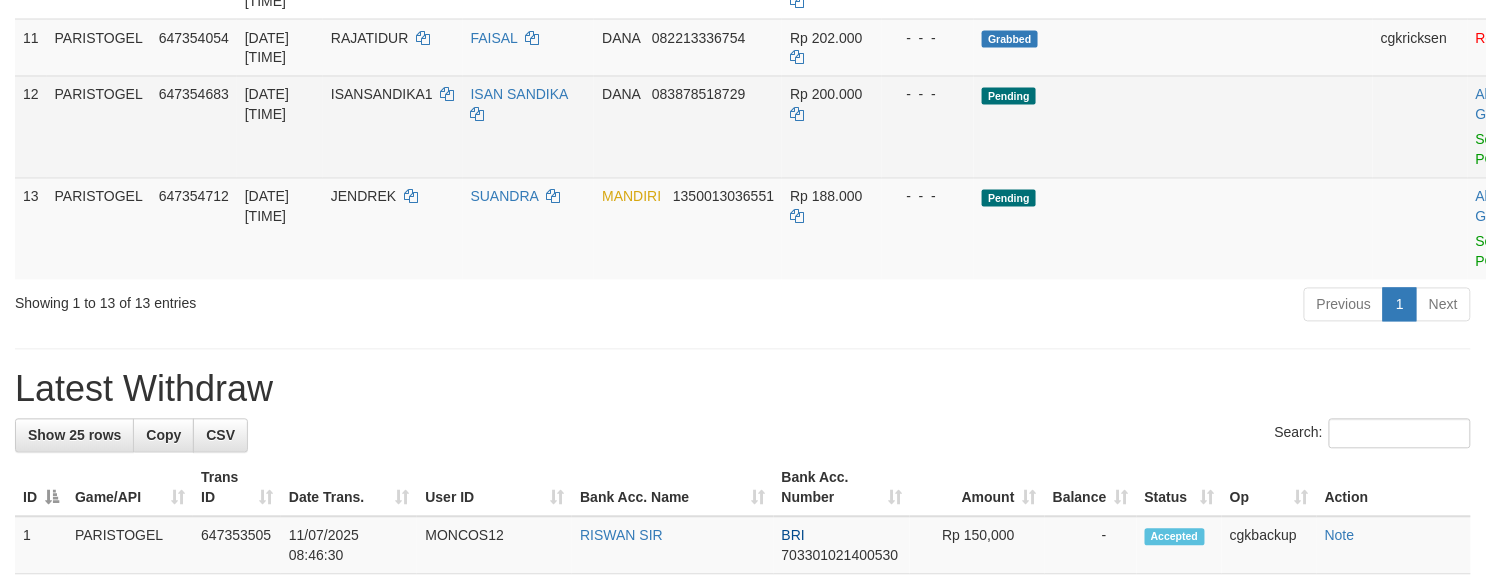 click on "Allow Grab   ·    Reject Send PGA     ·    Note" at bounding box center [1517, 127] 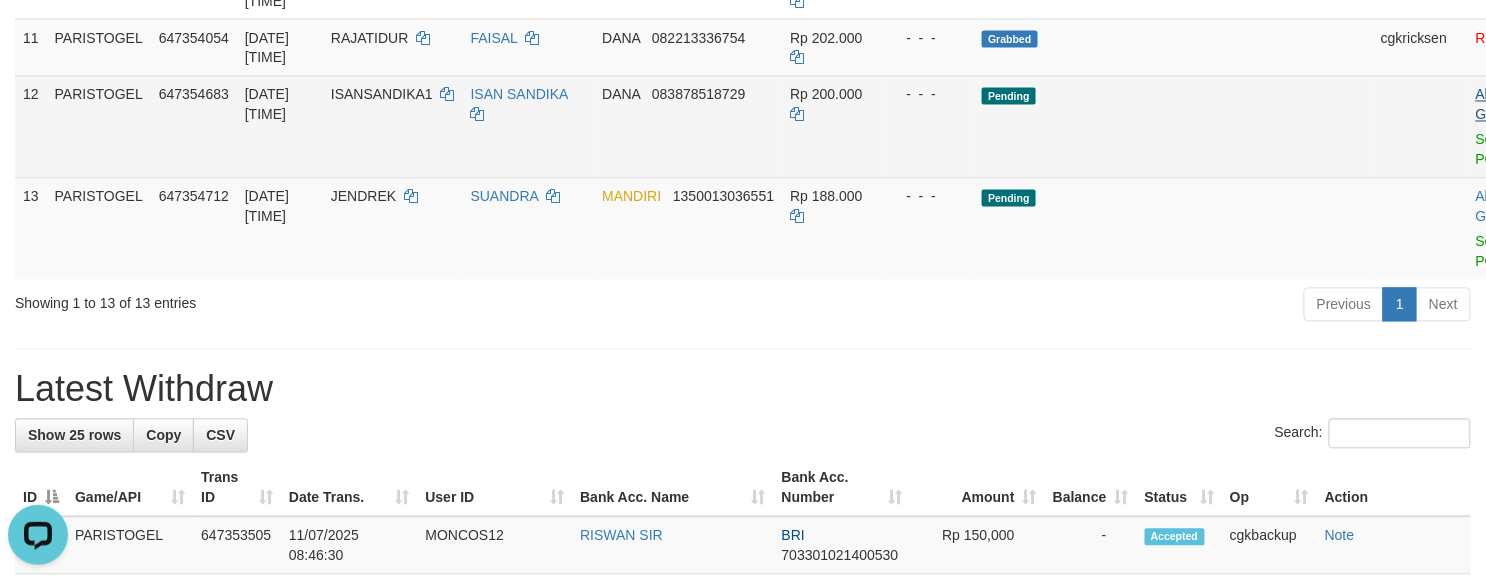 scroll, scrollTop: 0, scrollLeft: 0, axis: both 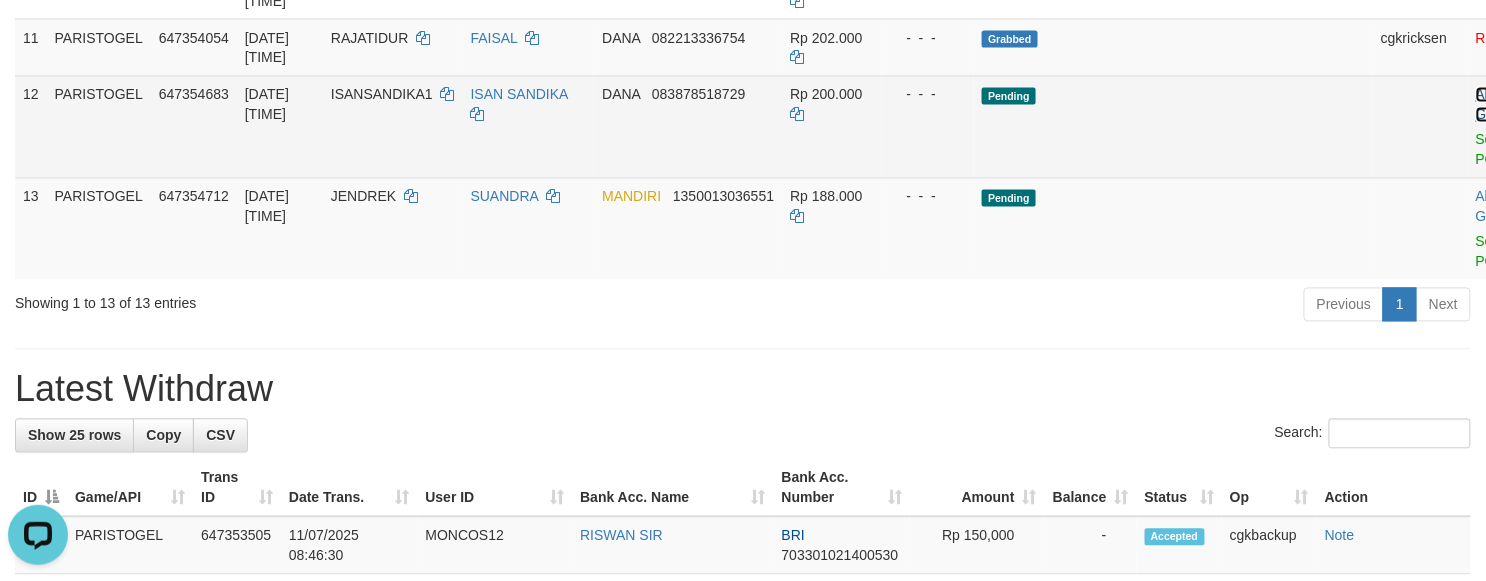 click on "Allow Grab" at bounding box center (1492, 105) 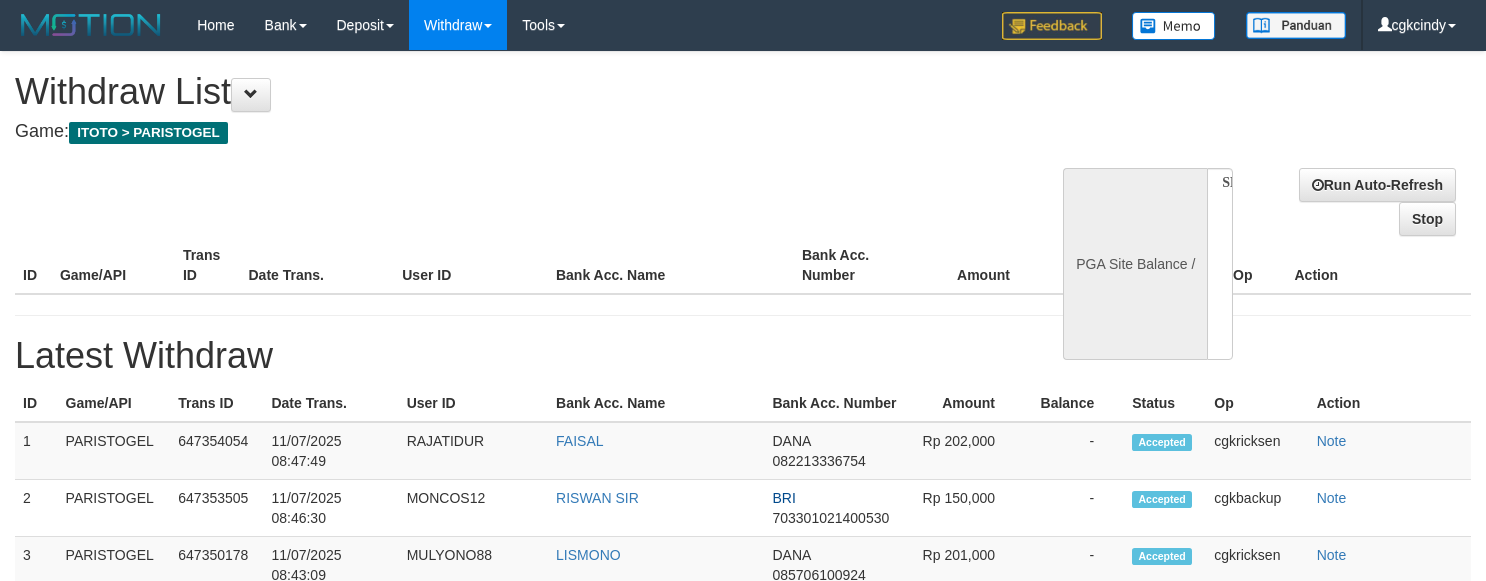 select 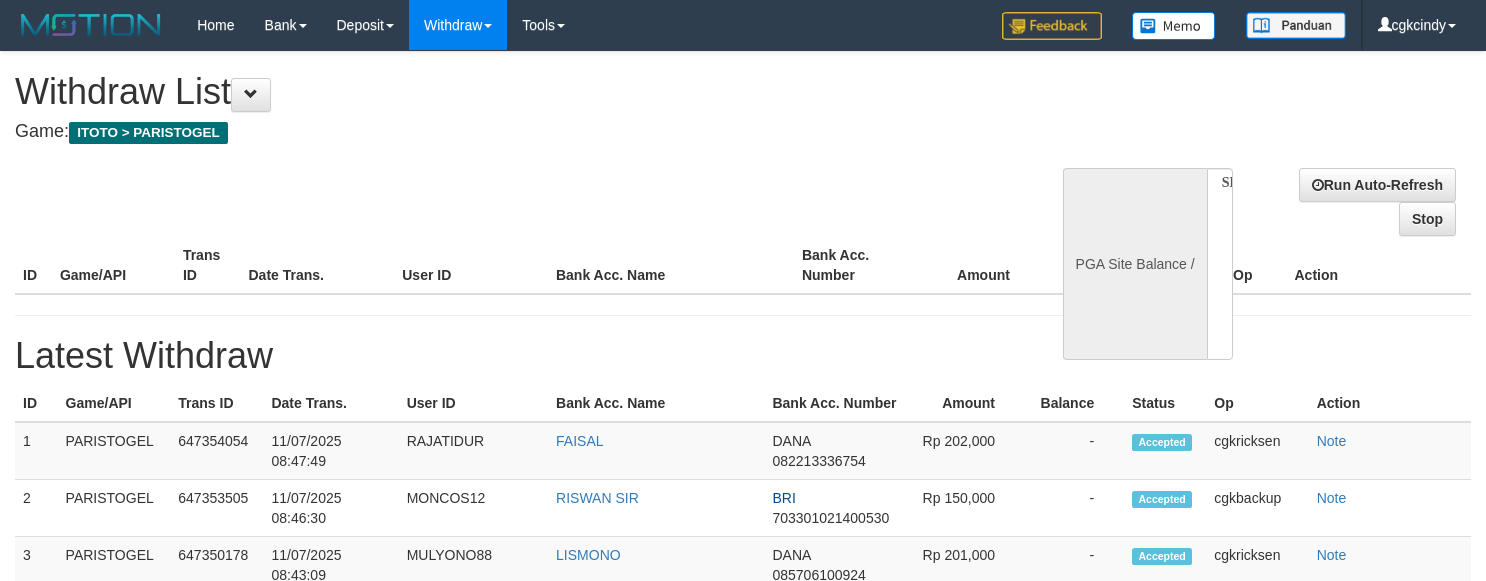 scroll, scrollTop: 0, scrollLeft: 0, axis: both 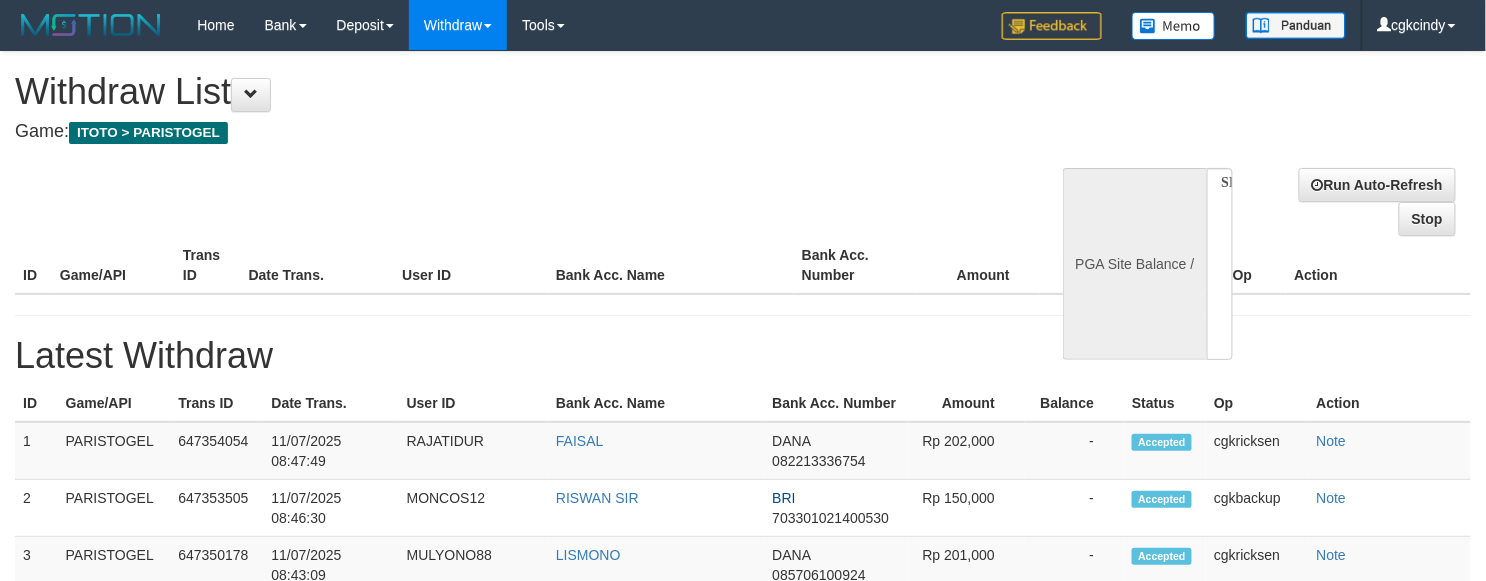 select on "**" 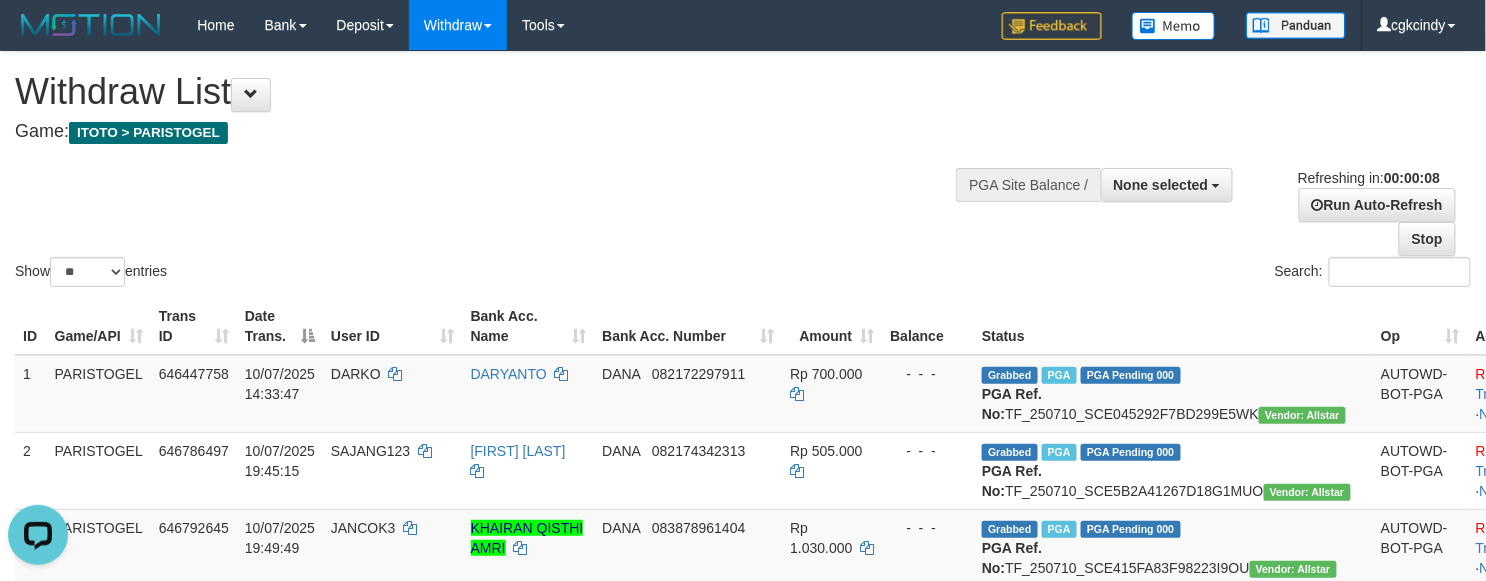 scroll, scrollTop: 0, scrollLeft: 0, axis: both 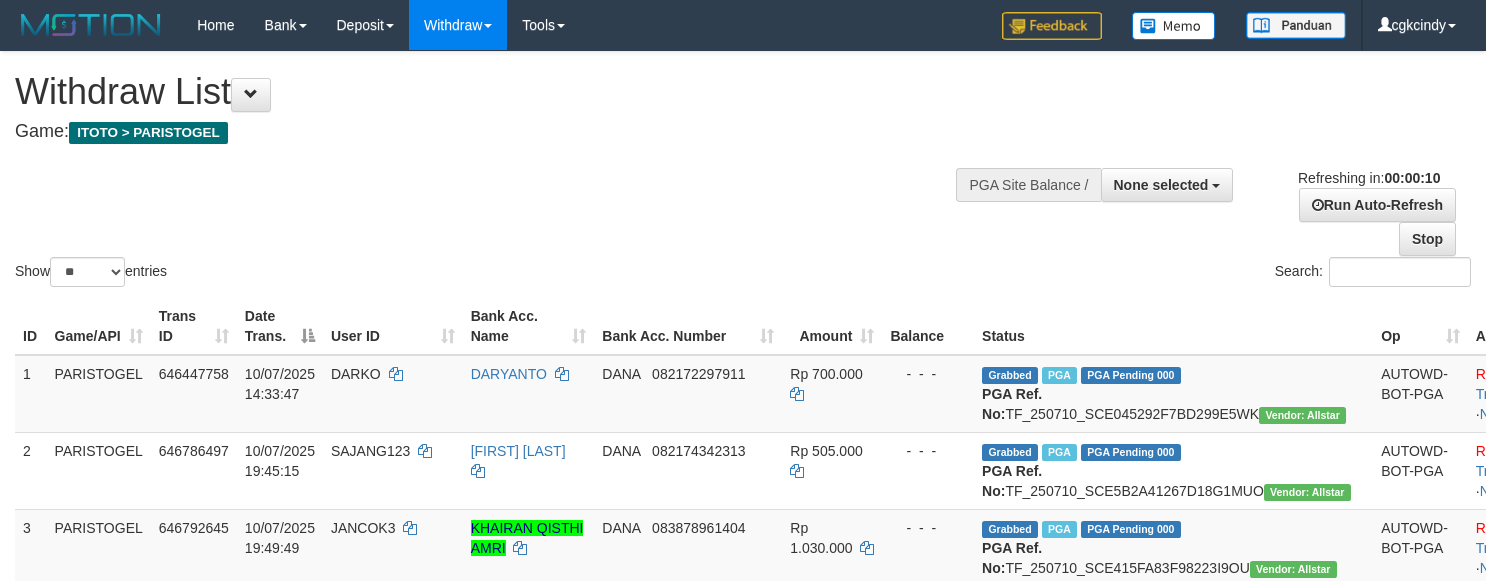 select 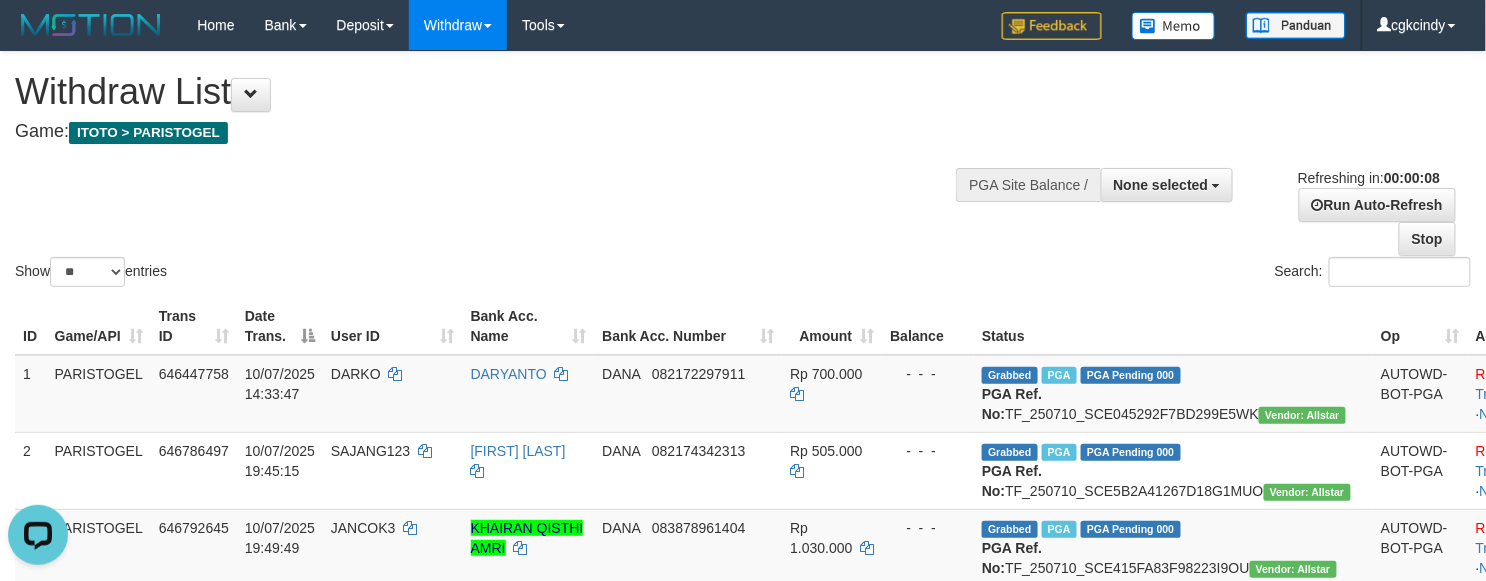 scroll, scrollTop: 0, scrollLeft: 0, axis: both 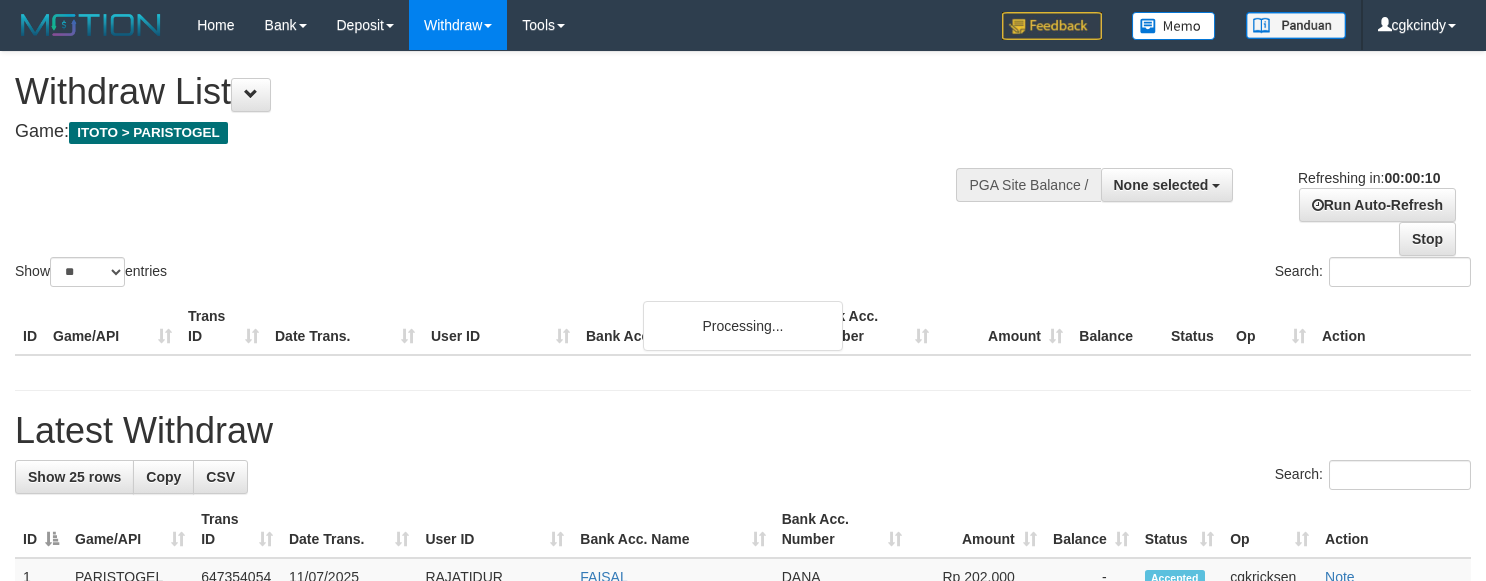 select 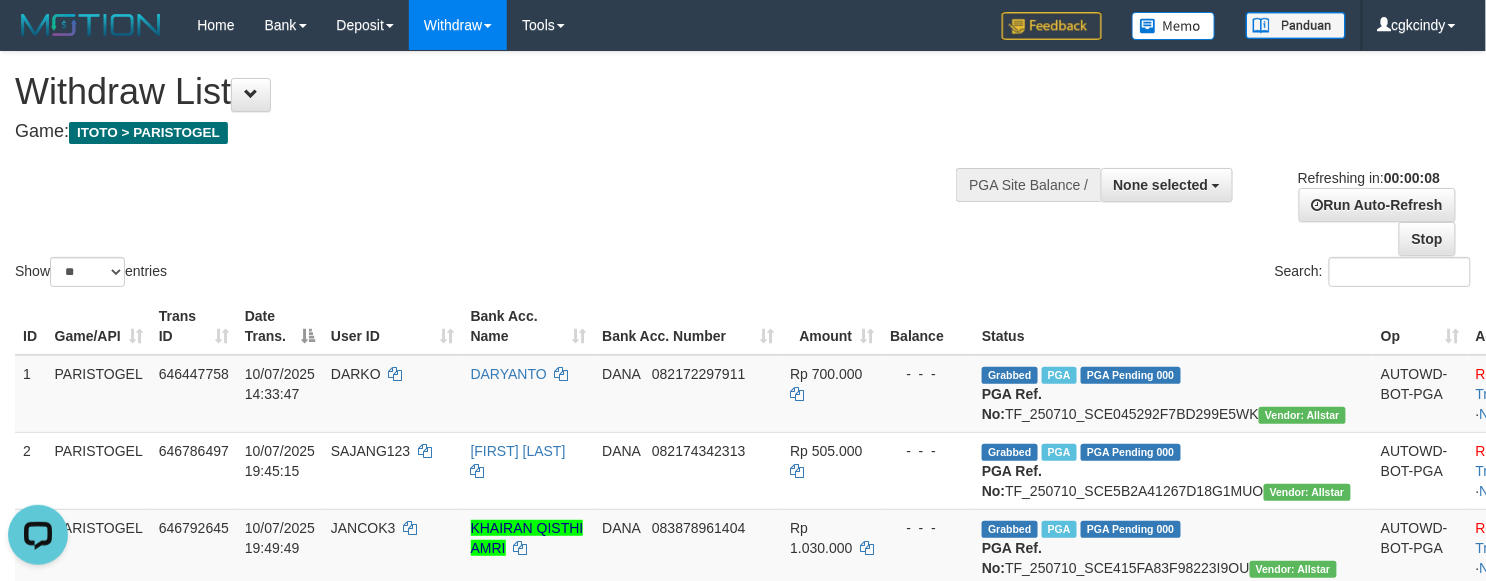 scroll, scrollTop: 0, scrollLeft: 0, axis: both 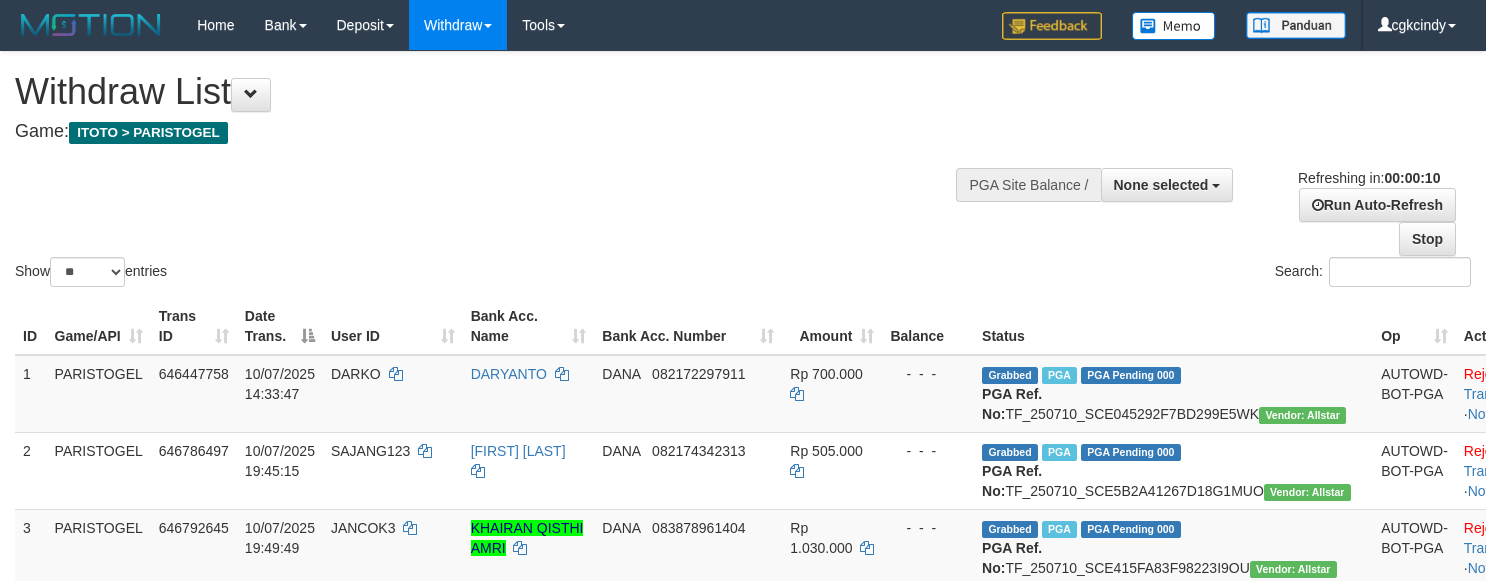select 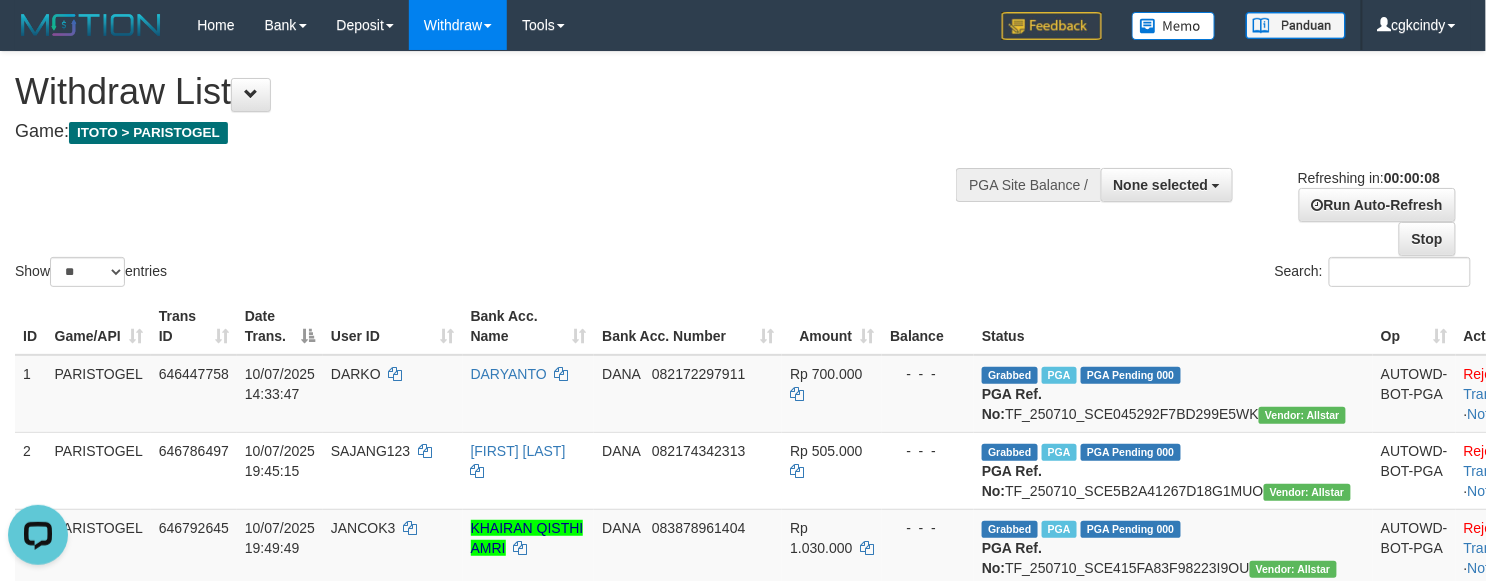 scroll, scrollTop: 0, scrollLeft: 0, axis: both 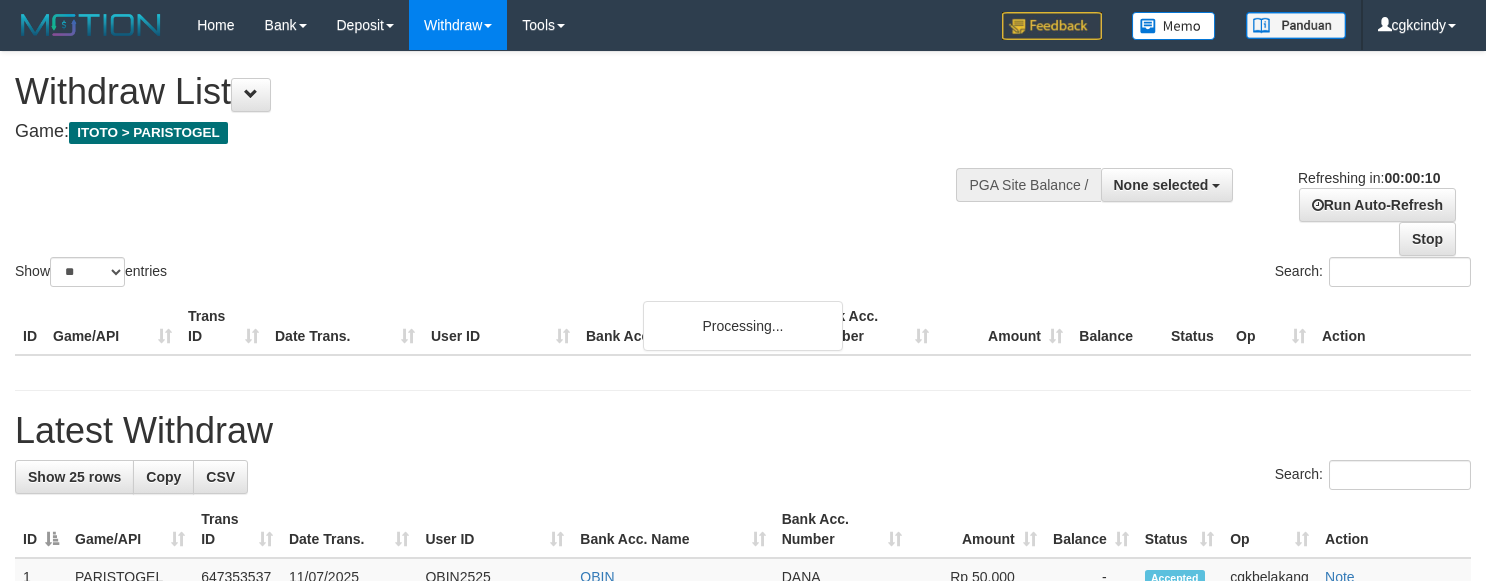 select 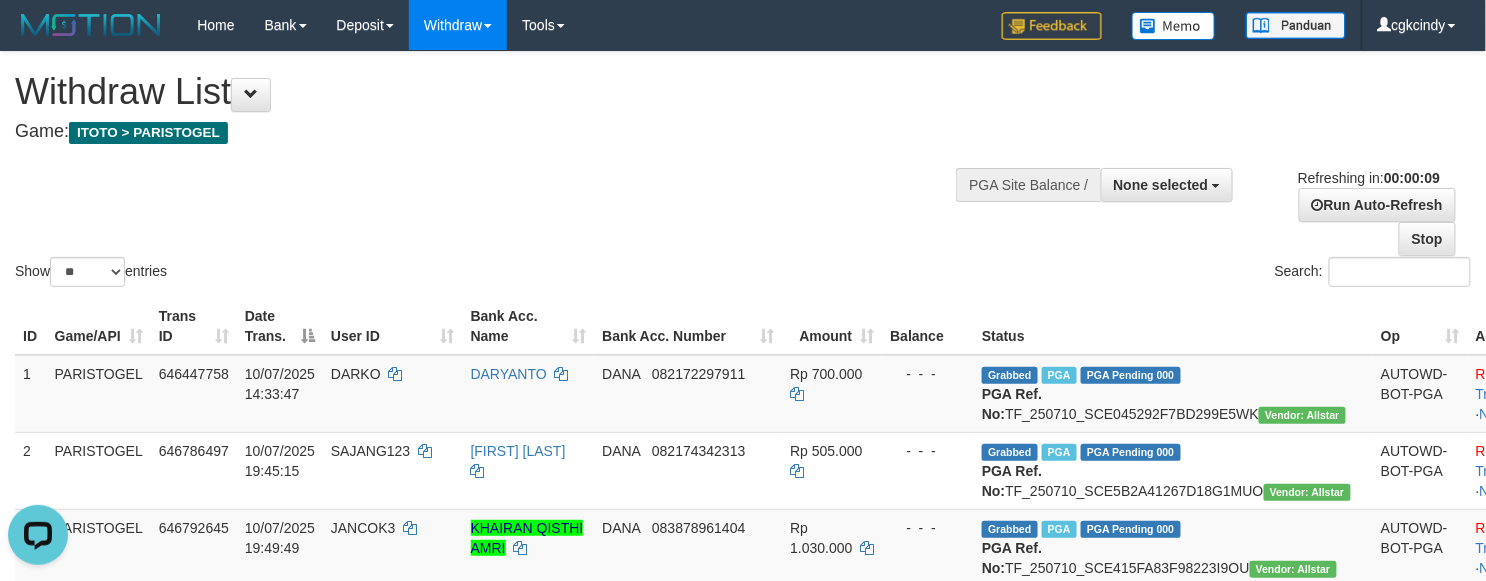 scroll, scrollTop: 0, scrollLeft: 0, axis: both 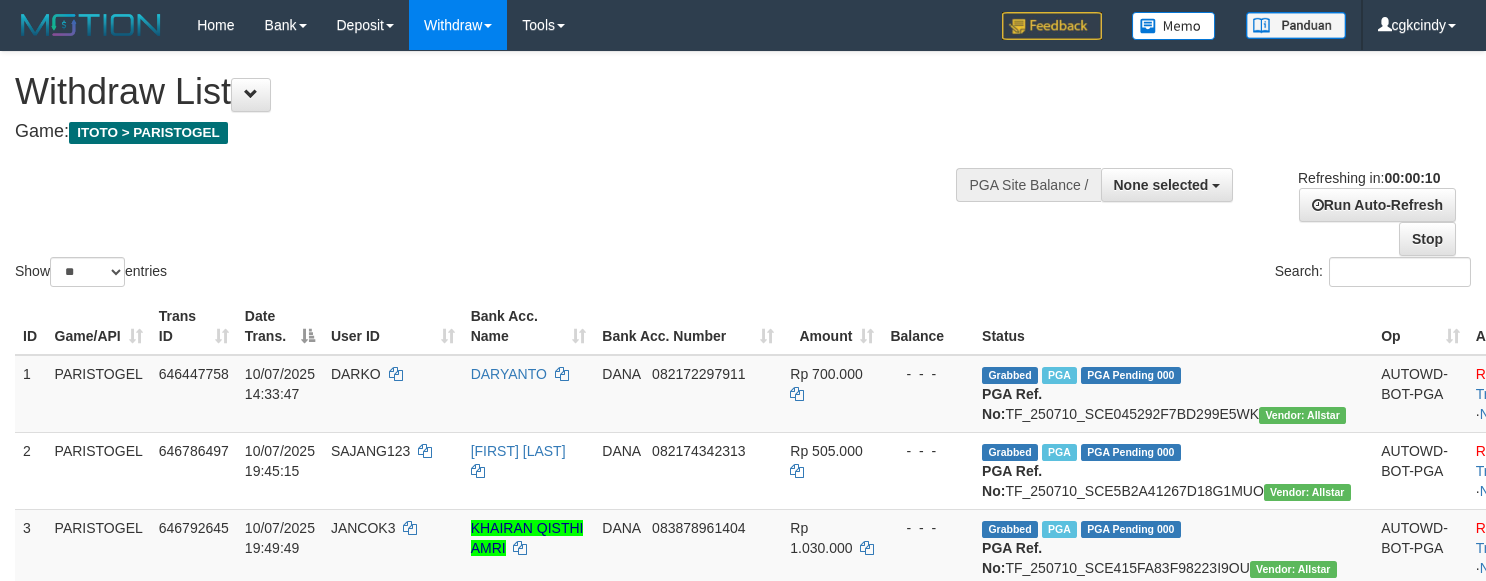 select 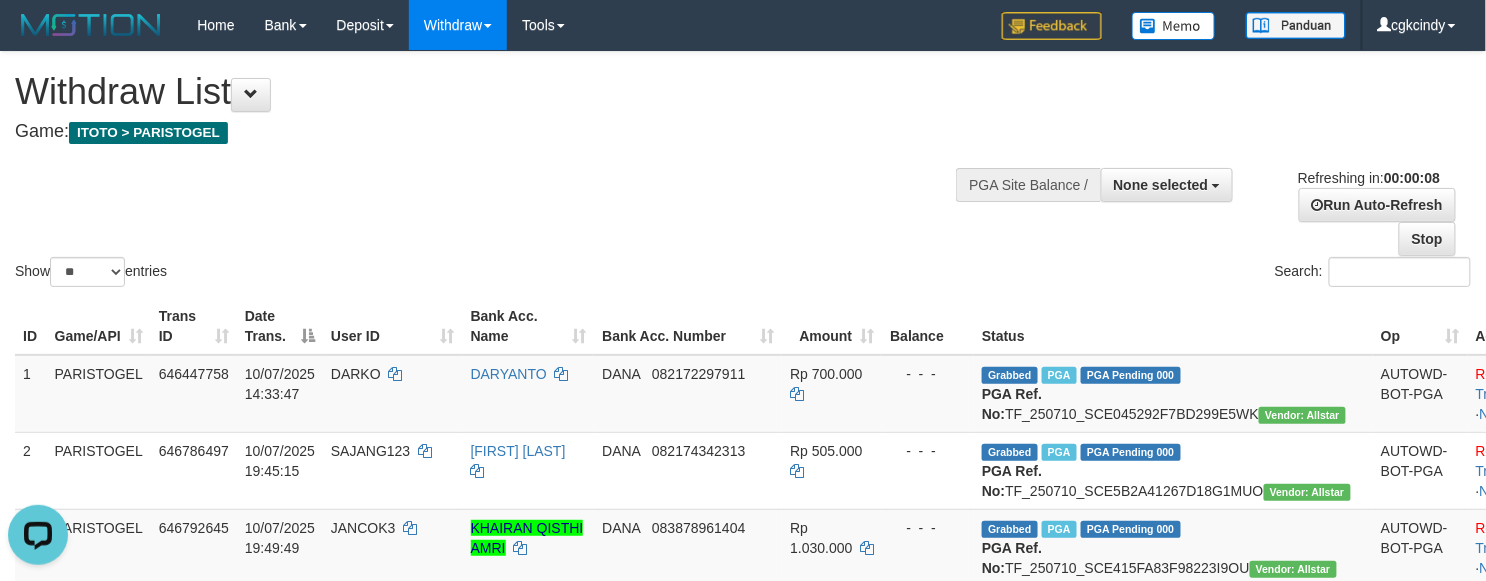 scroll, scrollTop: 0, scrollLeft: 0, axis: both 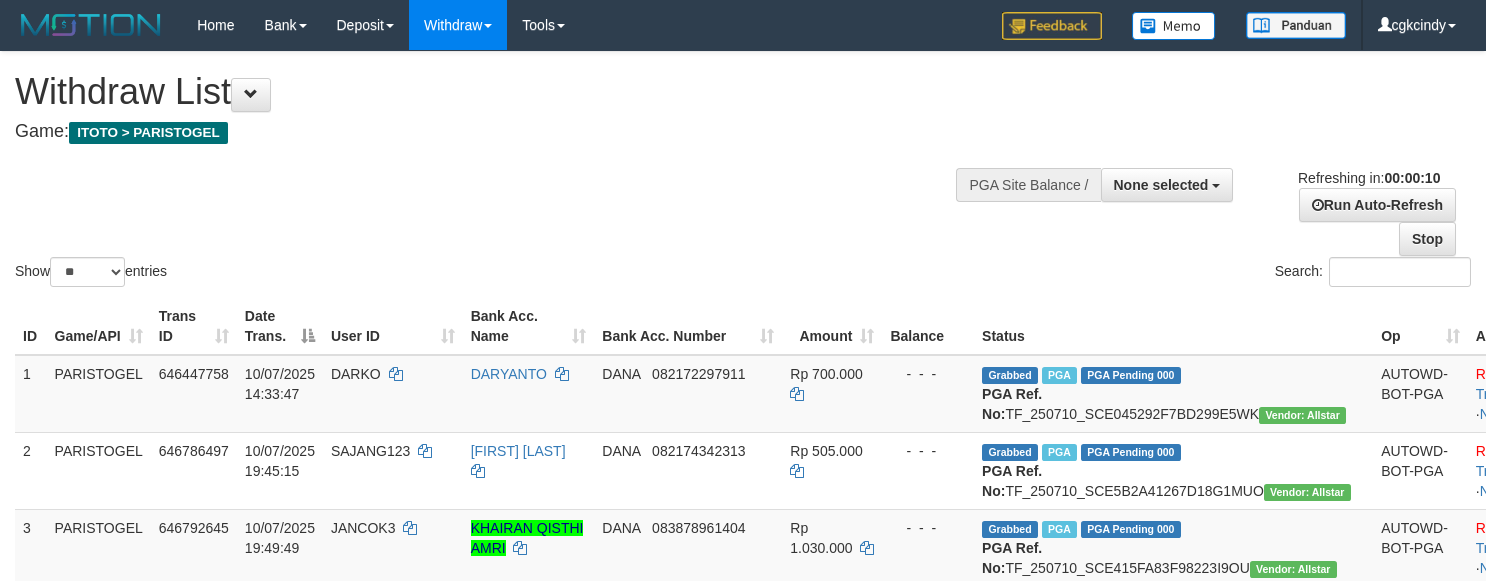 select 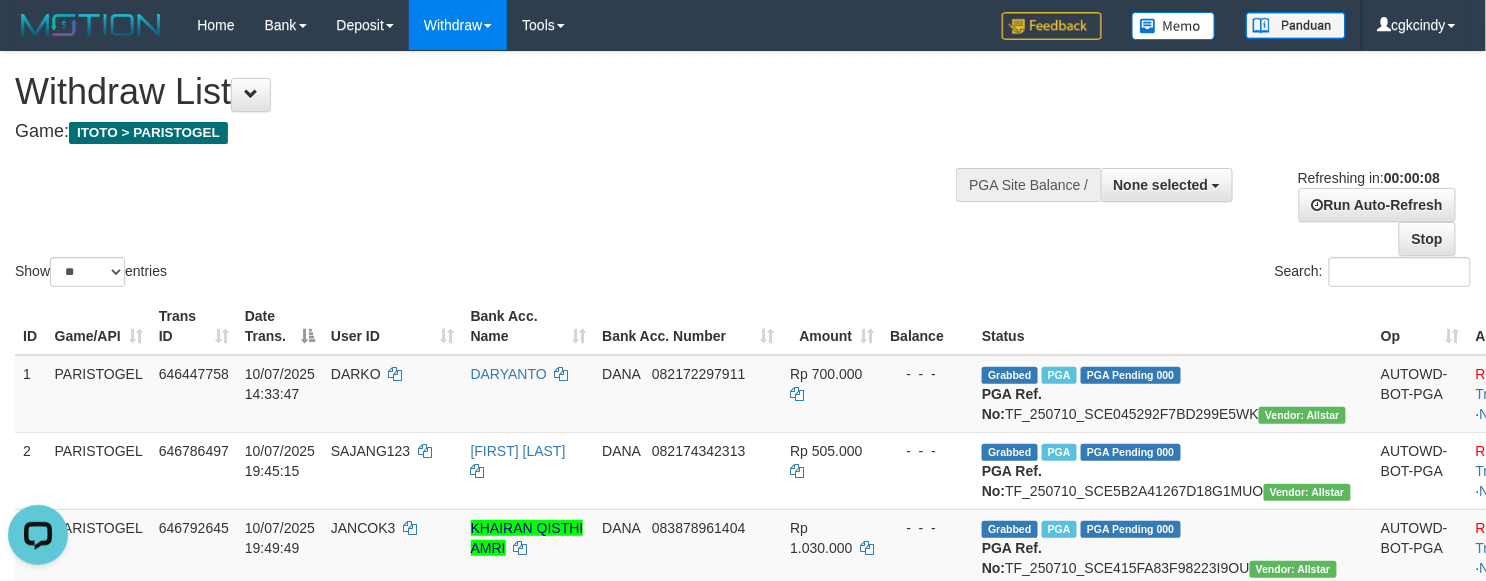 scroll, scrollTop: 0, scrollLeft: 0, axis: both 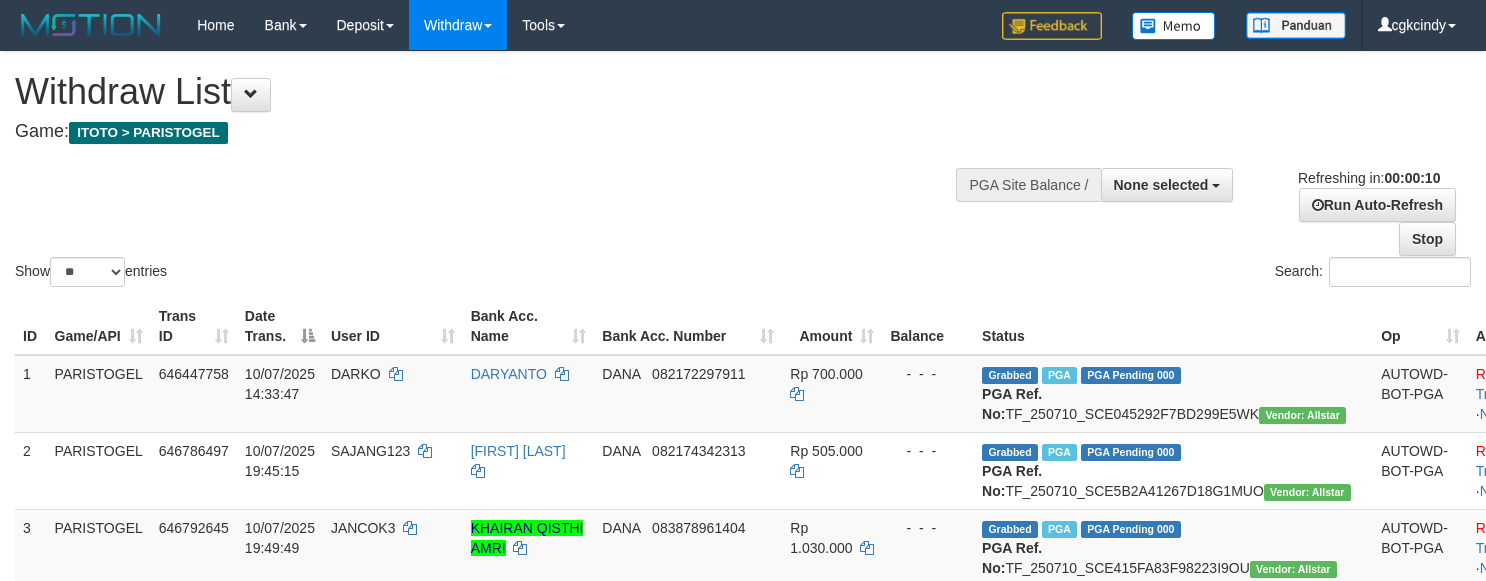 select 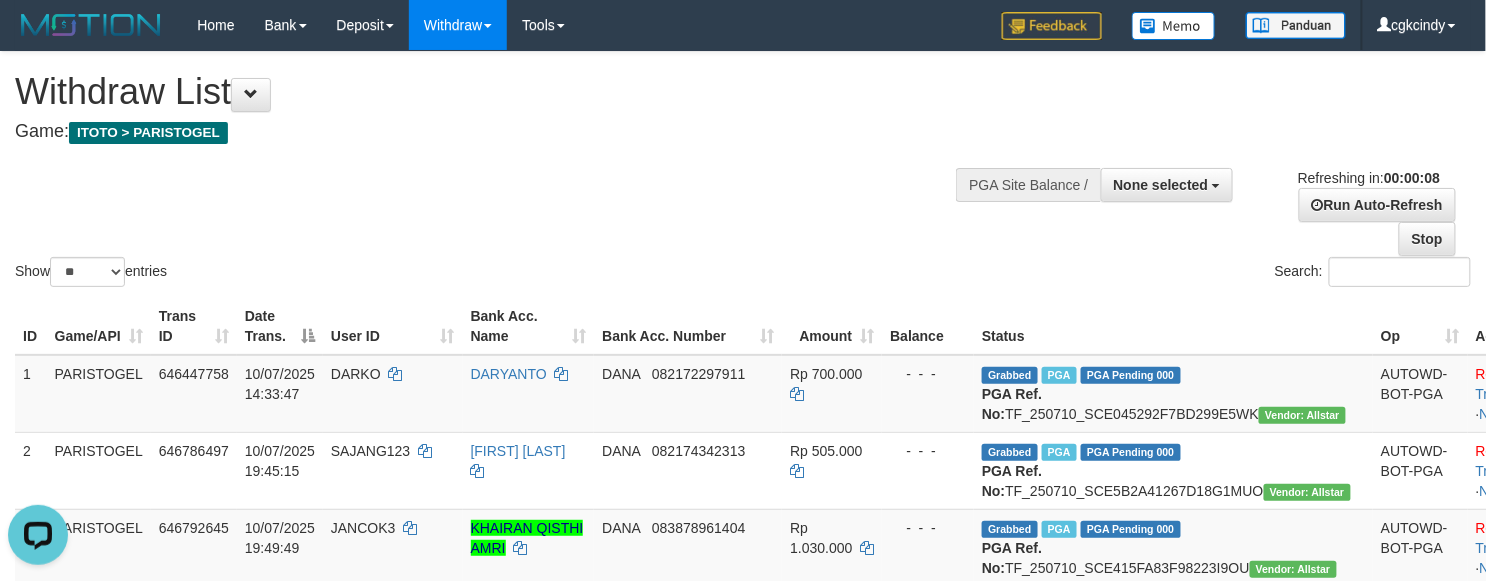 scroll, scrollTop: 0, scrollLeft: 0, axis: both 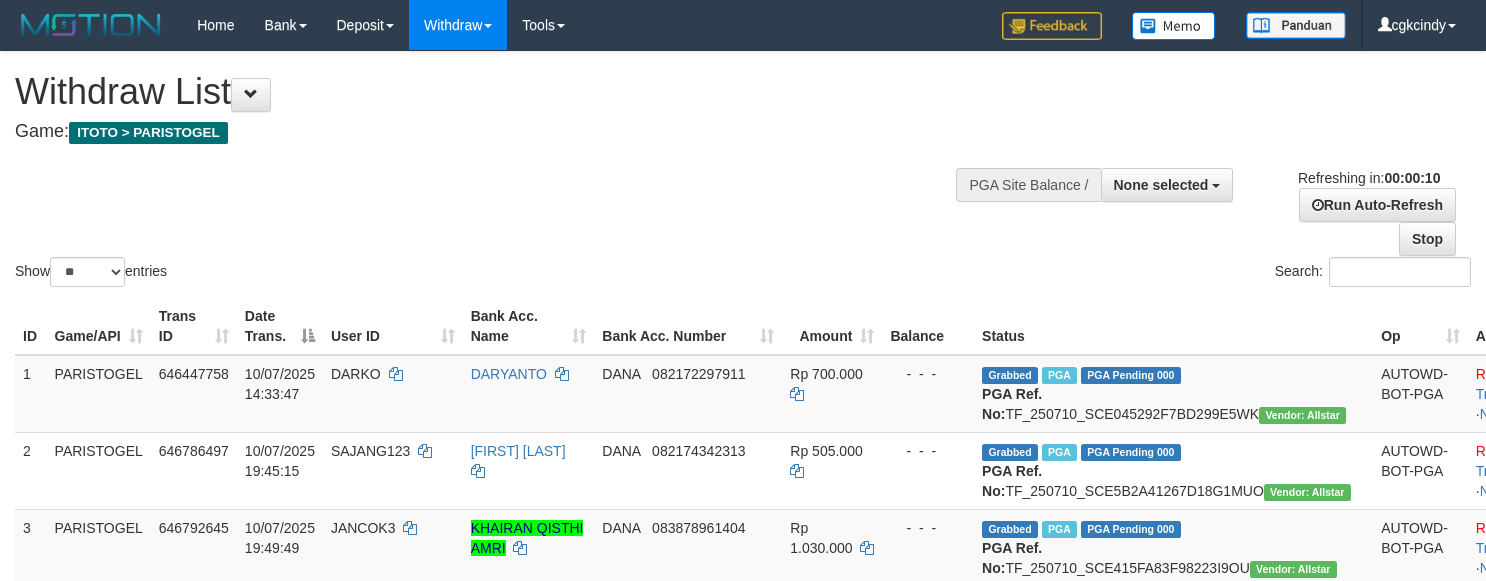 select 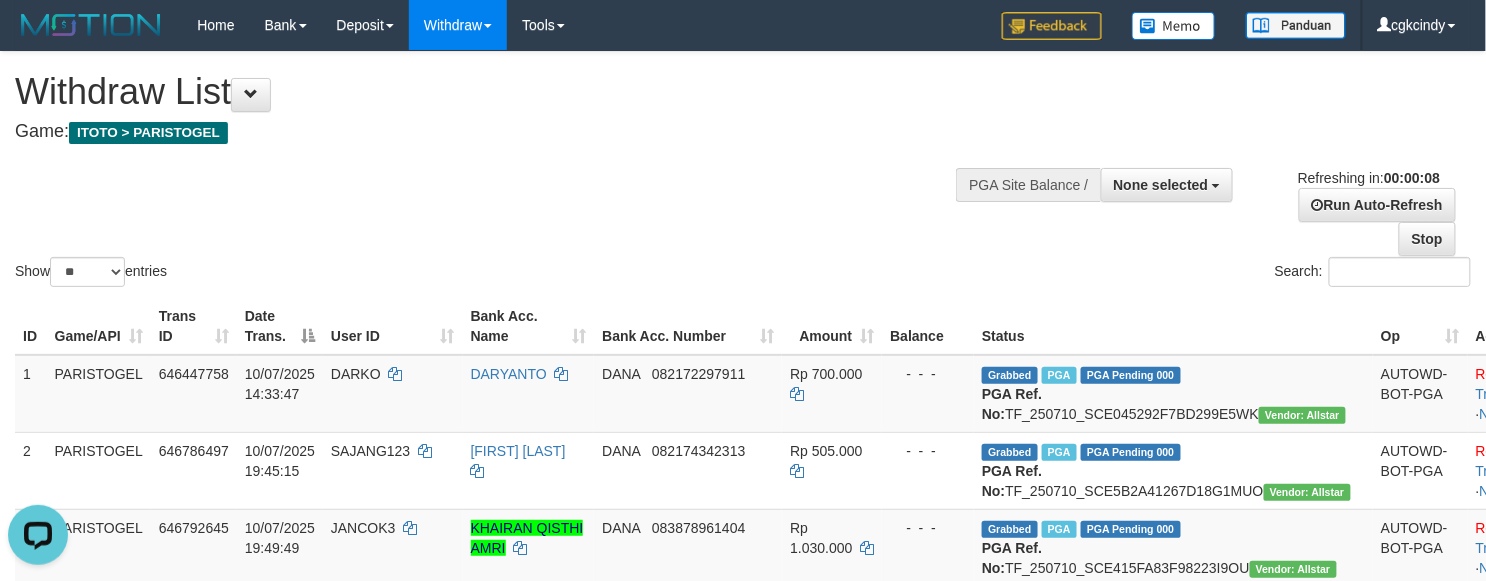 scroll, scrollTop: 0, scrollLeft: 0, axis: both 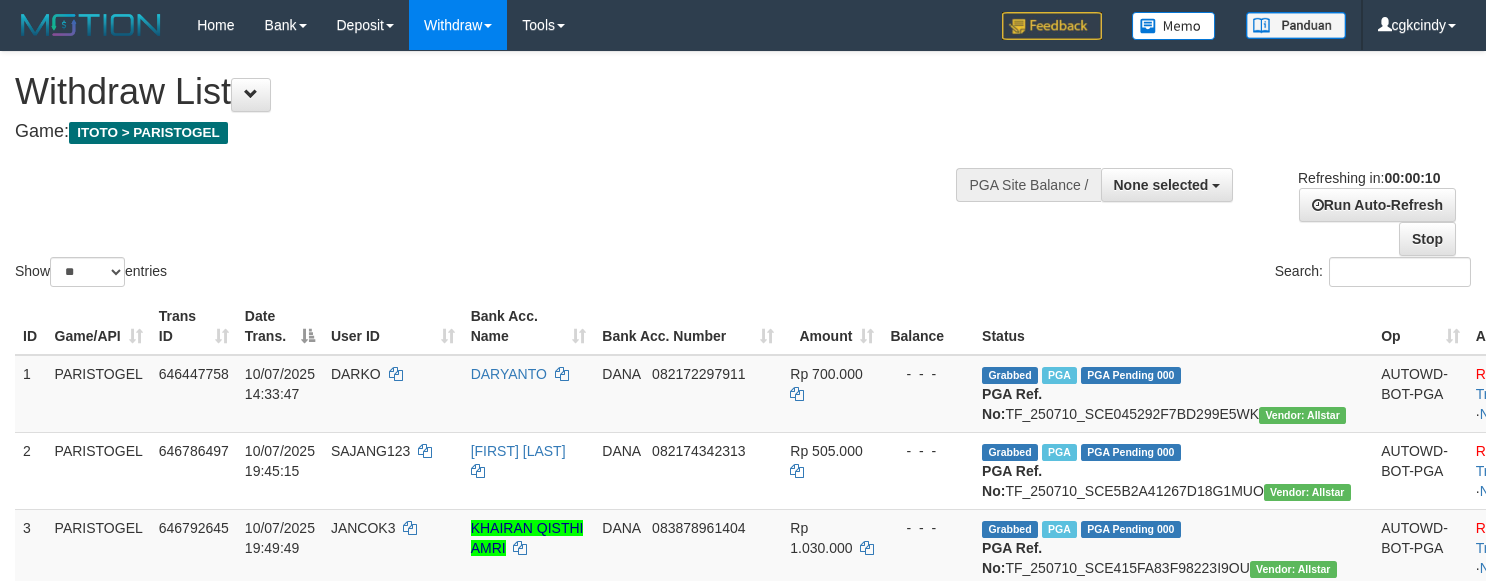 select 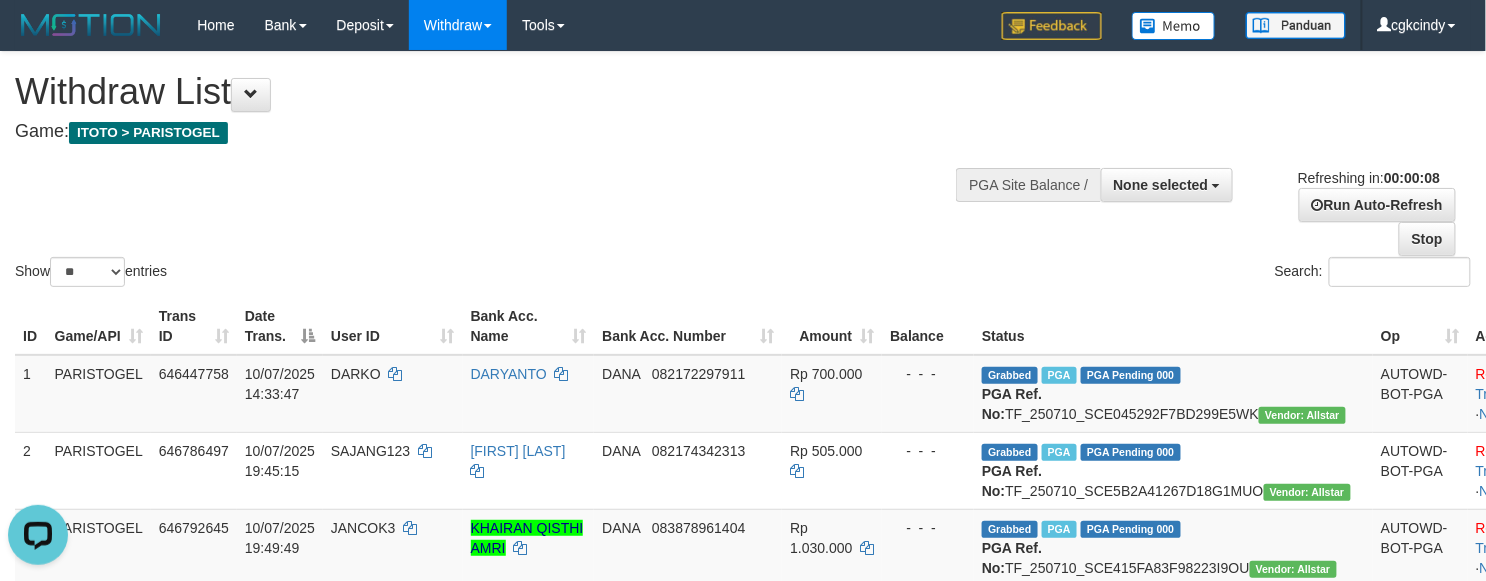 scroll, scrollTop: 0, scrollLeft: 0, axis: both 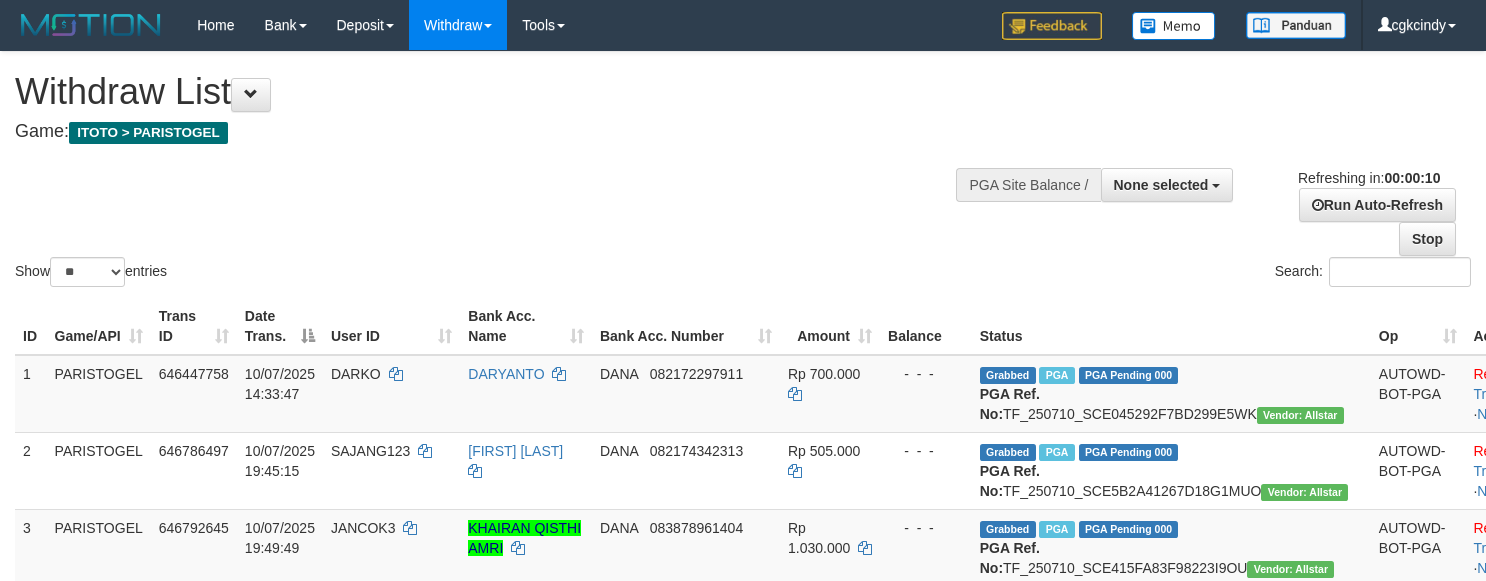 select 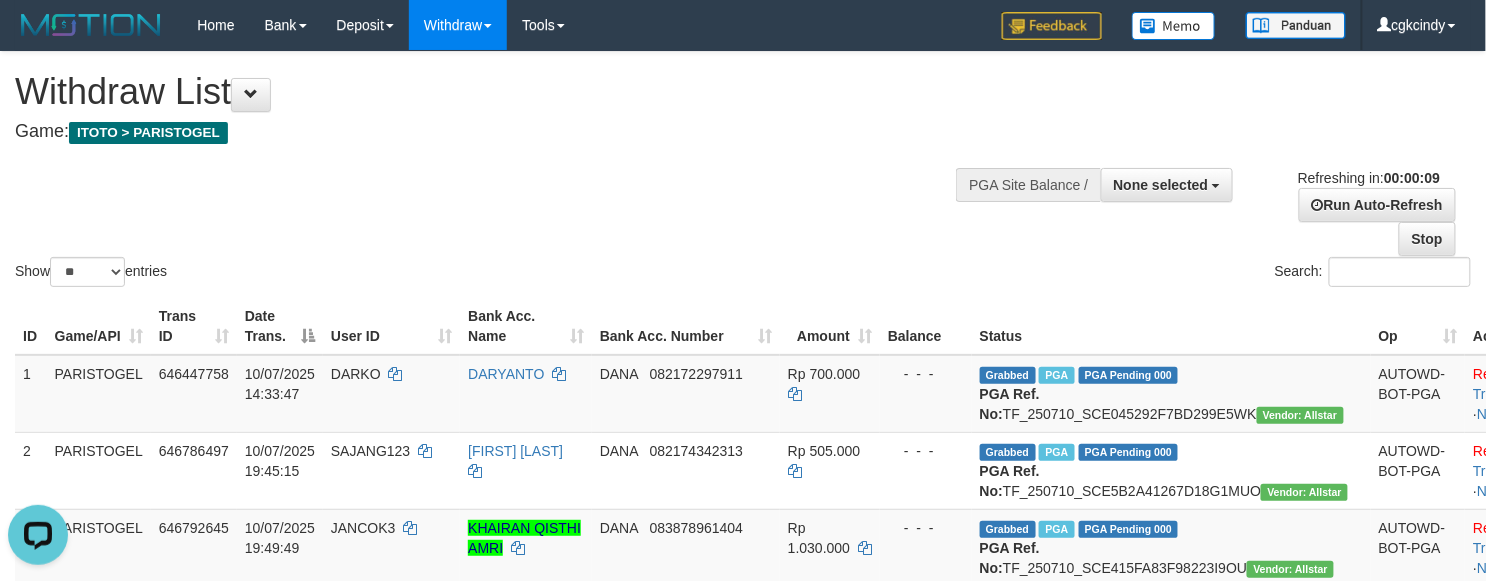 scroll, scrollTop: 0, scrollLeft: 0, axis: both 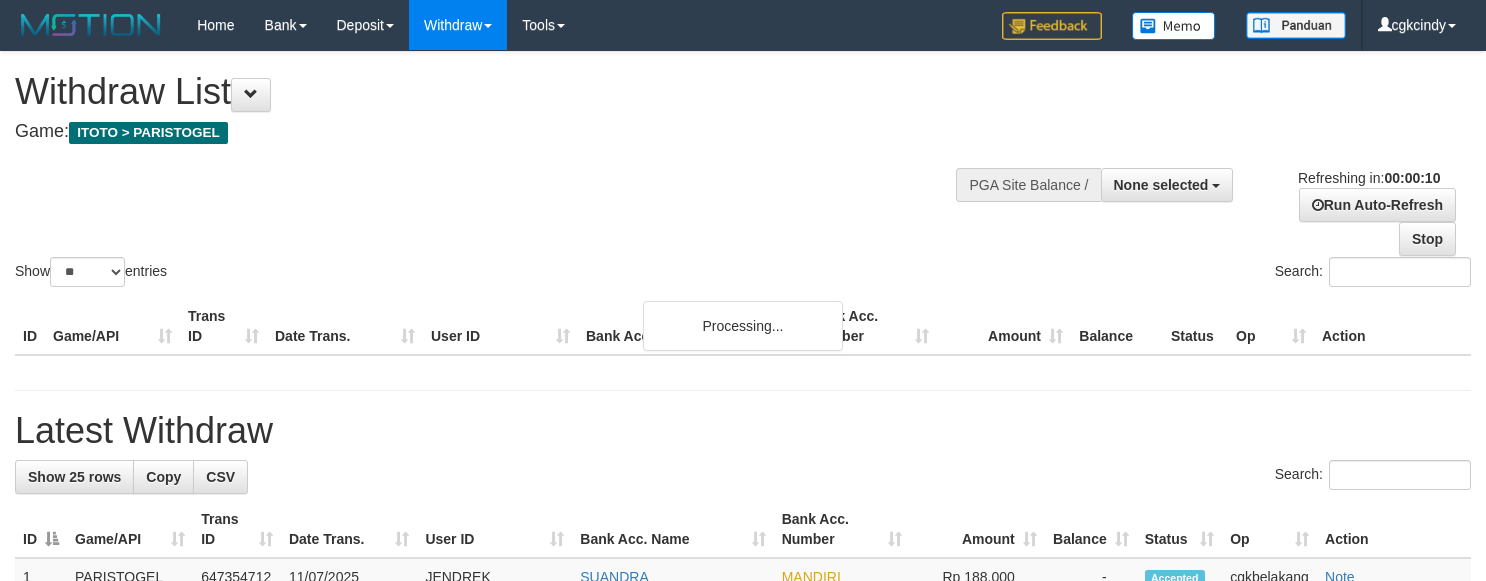 select 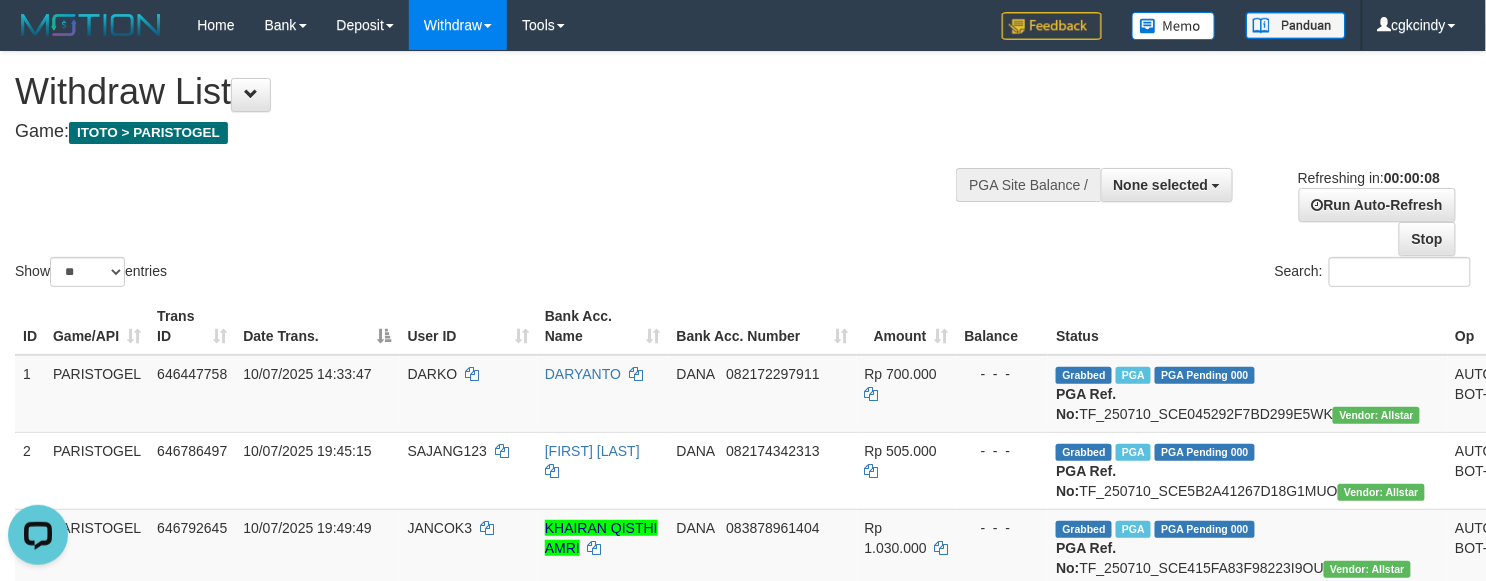 scroll, scrollTop: 0, scrollLeft: 0, axis: both 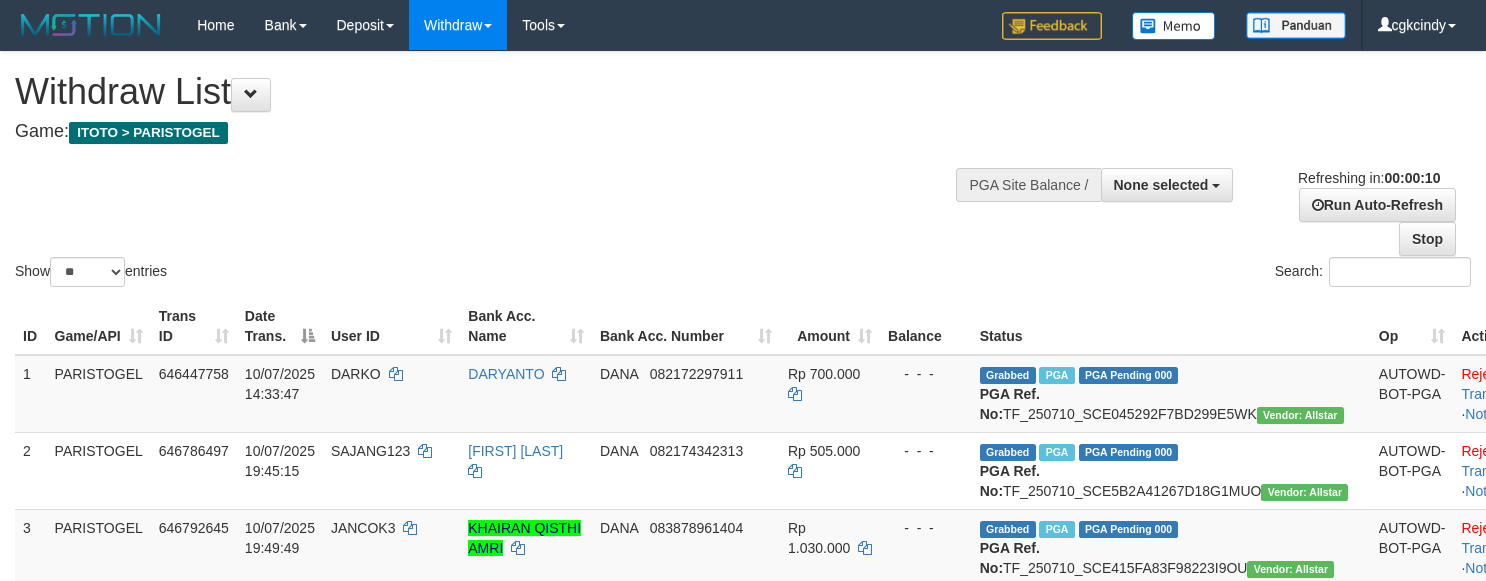select 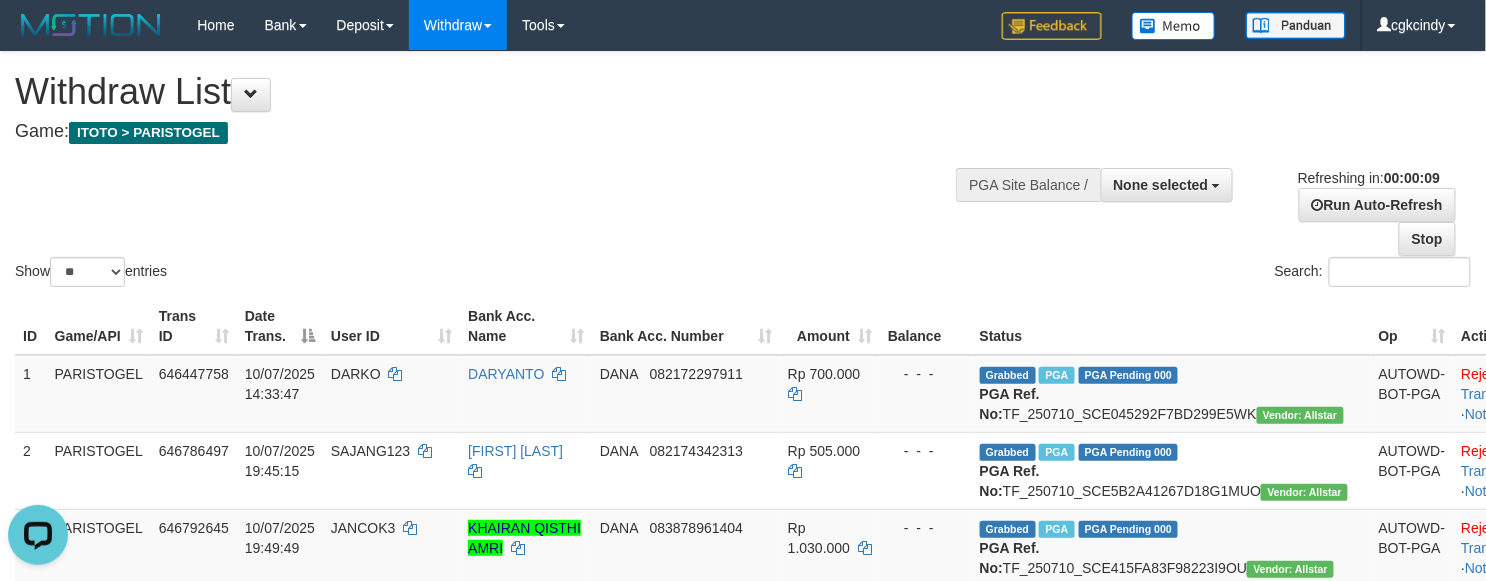 scroll, scrollTop: 0, scrollLeft: 0, axis: both 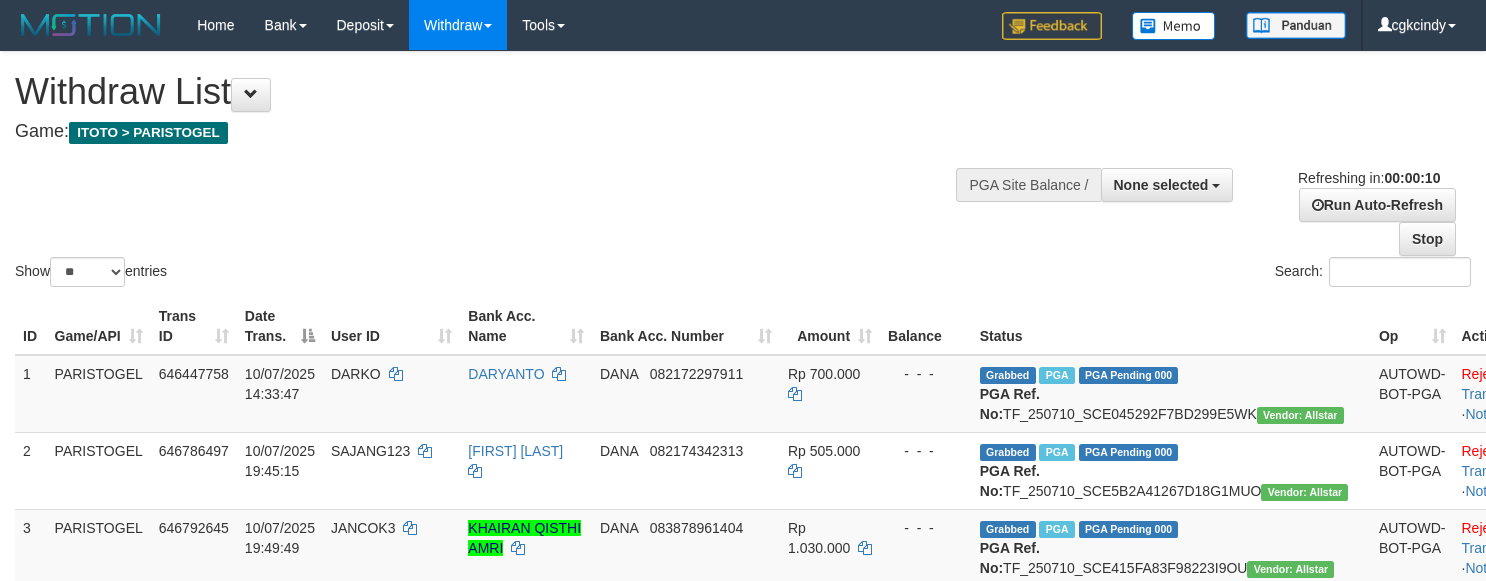 select 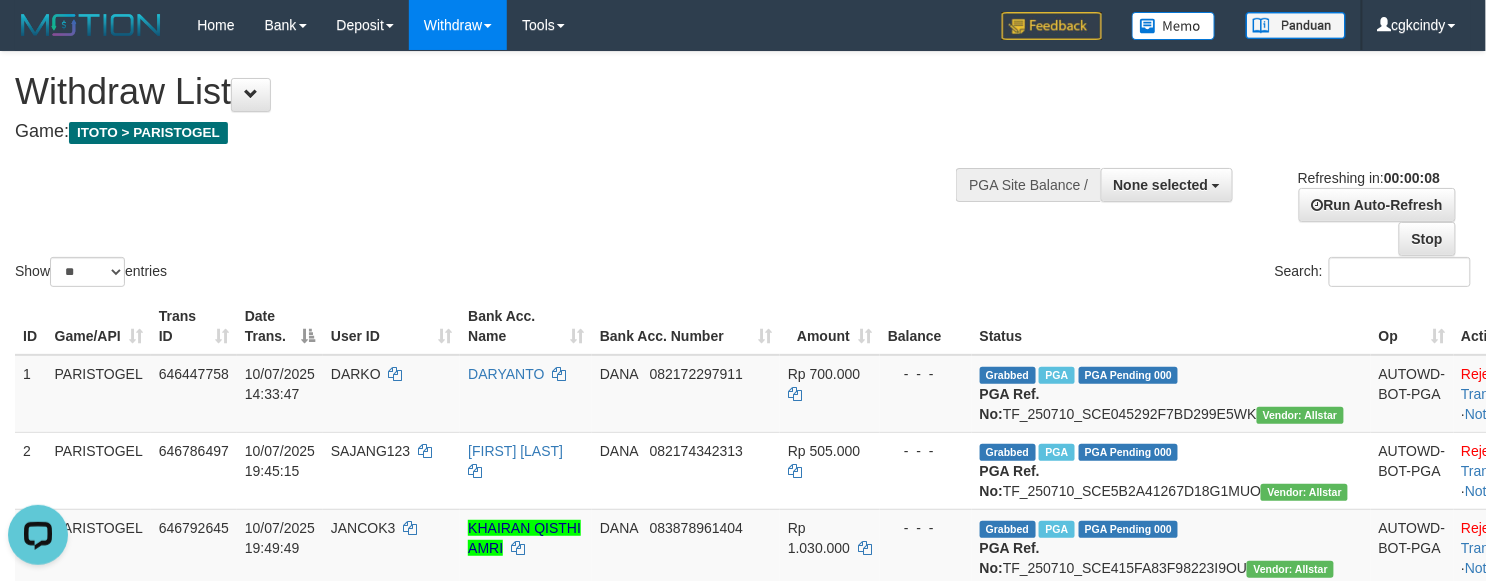 scroll, scrollTop: 0, scrollLeft: 0, axis: both 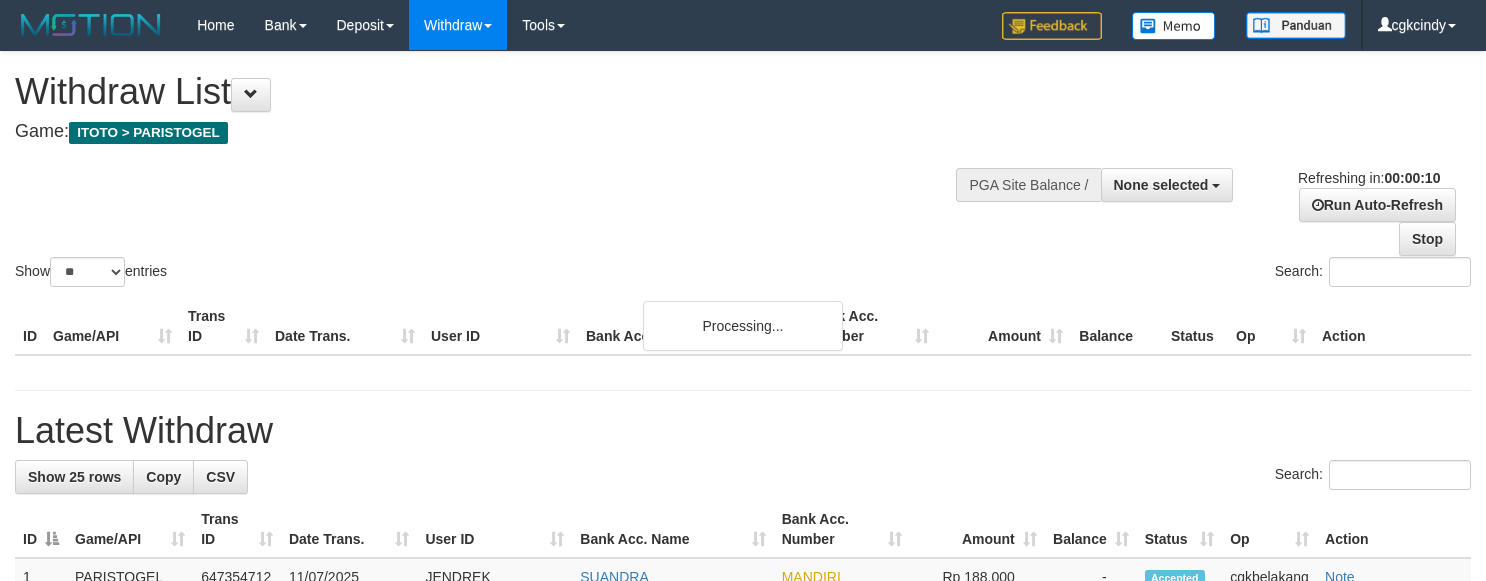 select 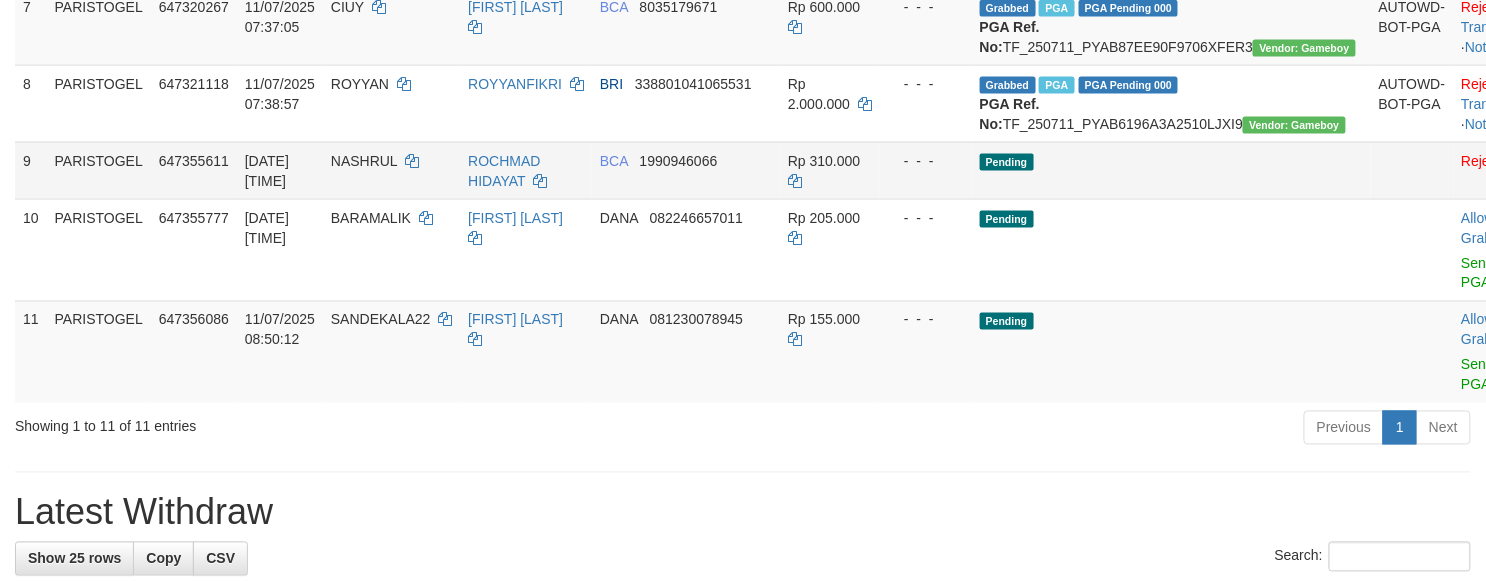 scroll, scrollTop: 1066, scrollLeft: 0, axis: vertical 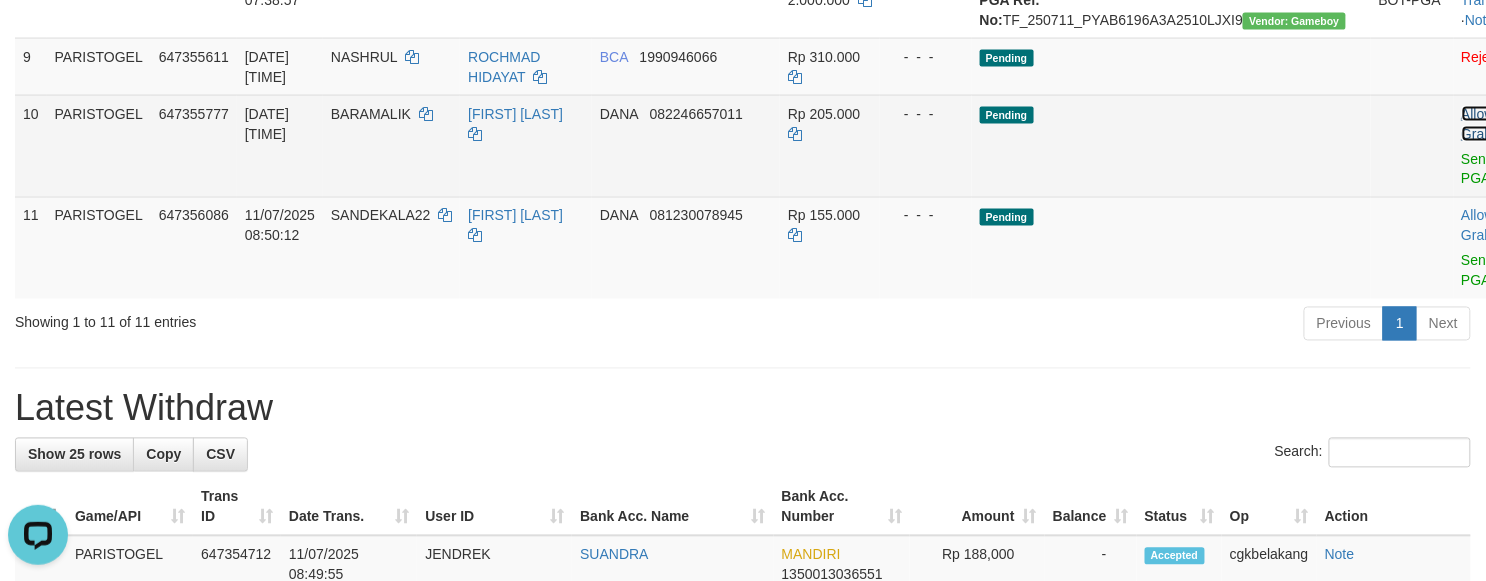 click on "Allow Grab" at bounding box center [1478, 124] 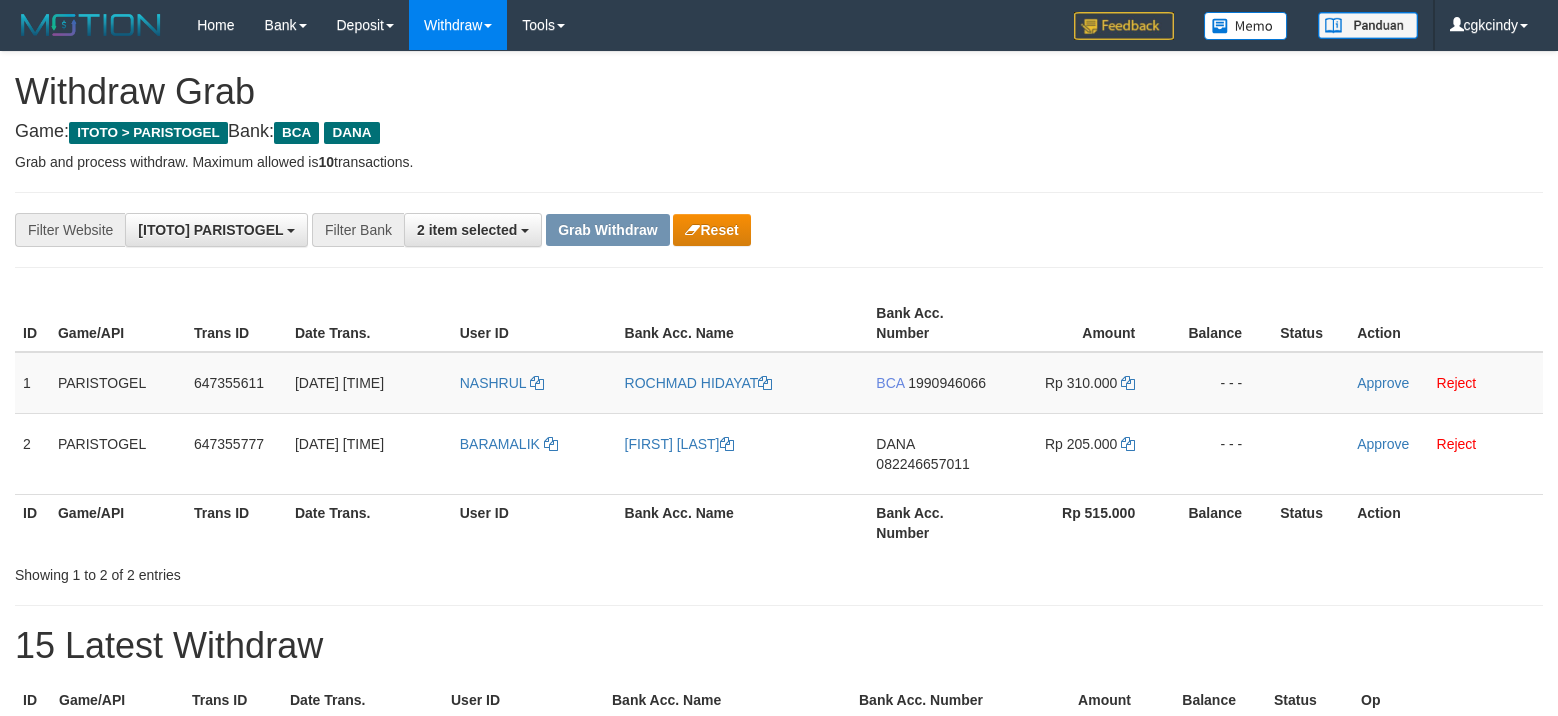 scroll, scrollTop: 0, scrollLeft: 0, axis: both 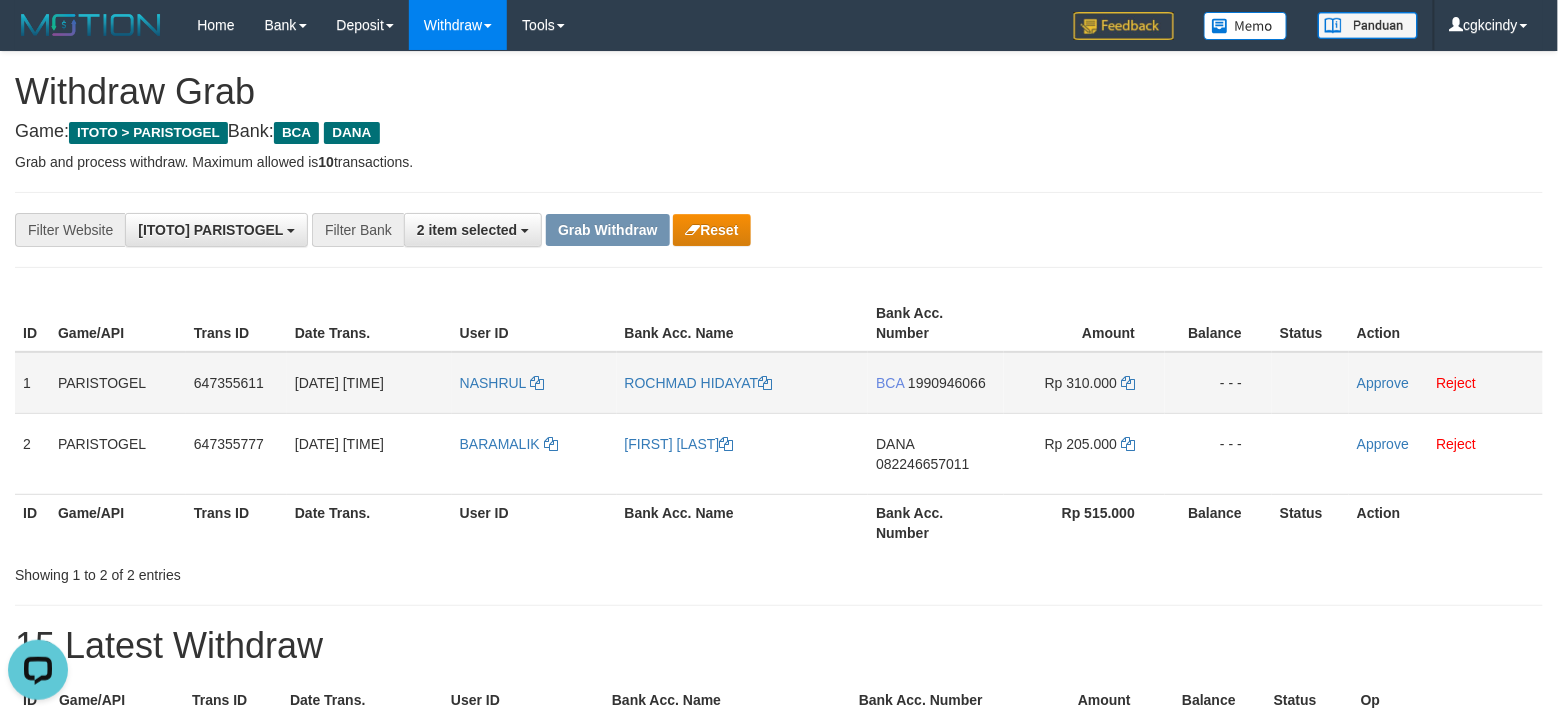 click on "NASHRUL" at bounding box center (534, 383) 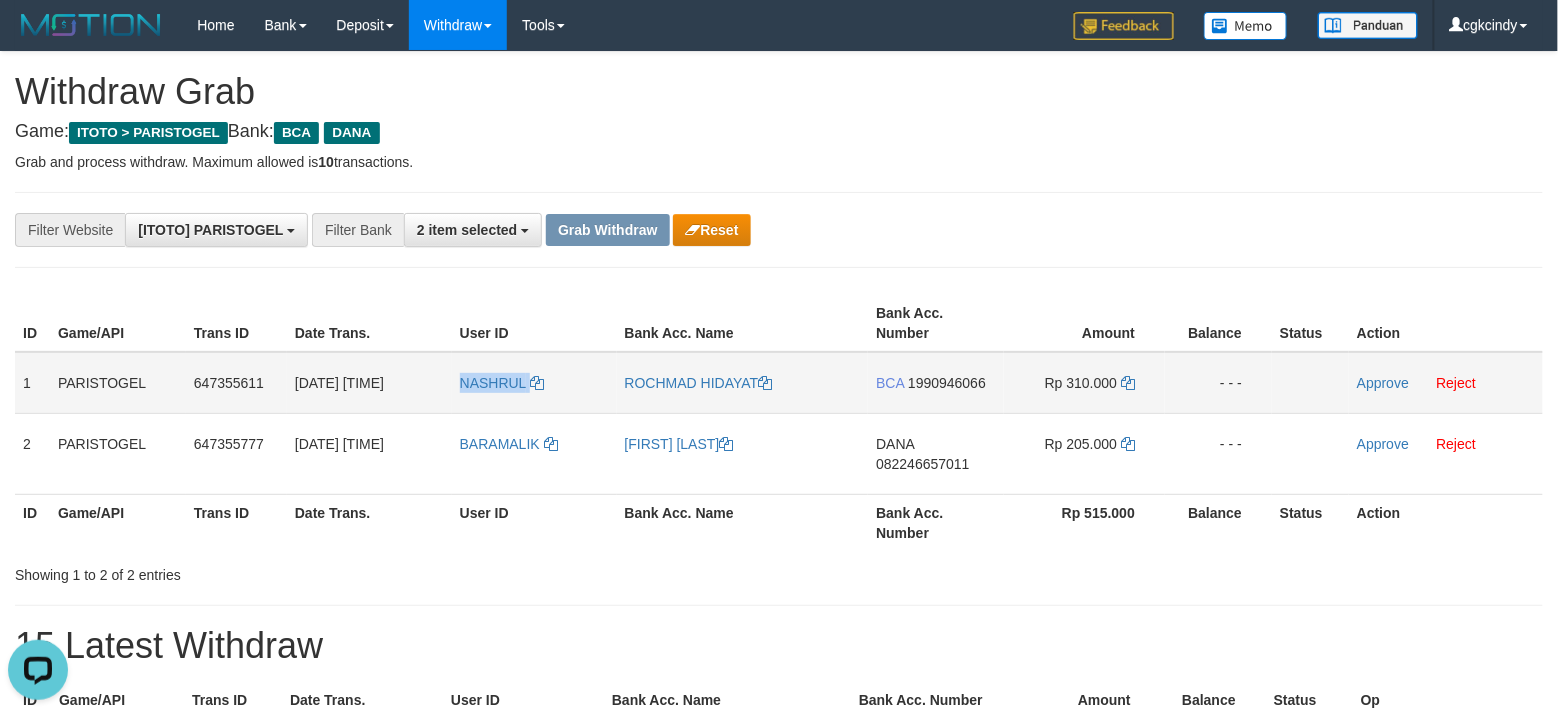 copy on "NASHRUL" 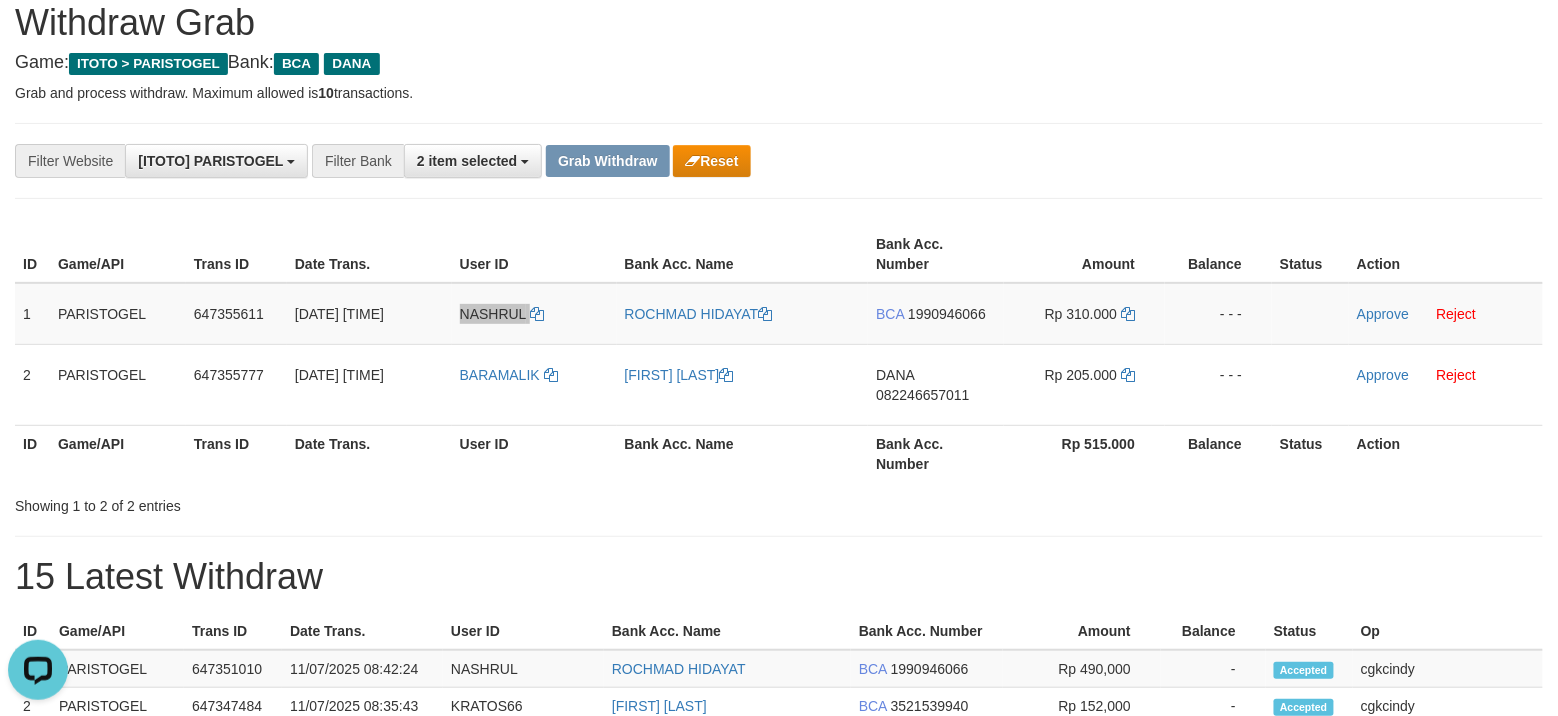 scroll, scrollTop: 133, scrollLeft: 0, axis: vertical 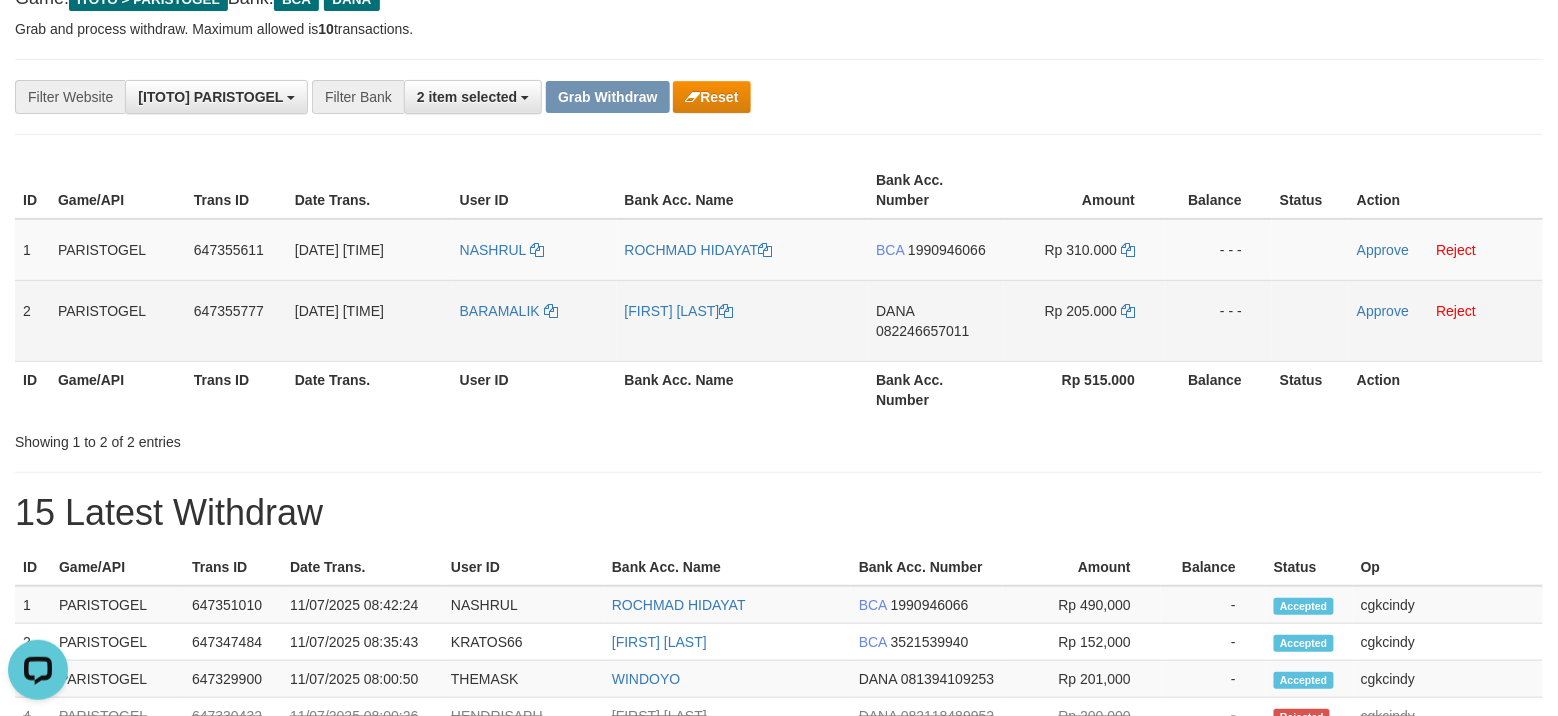 click on "BARAMALIK" at bounding box center (534, 320) 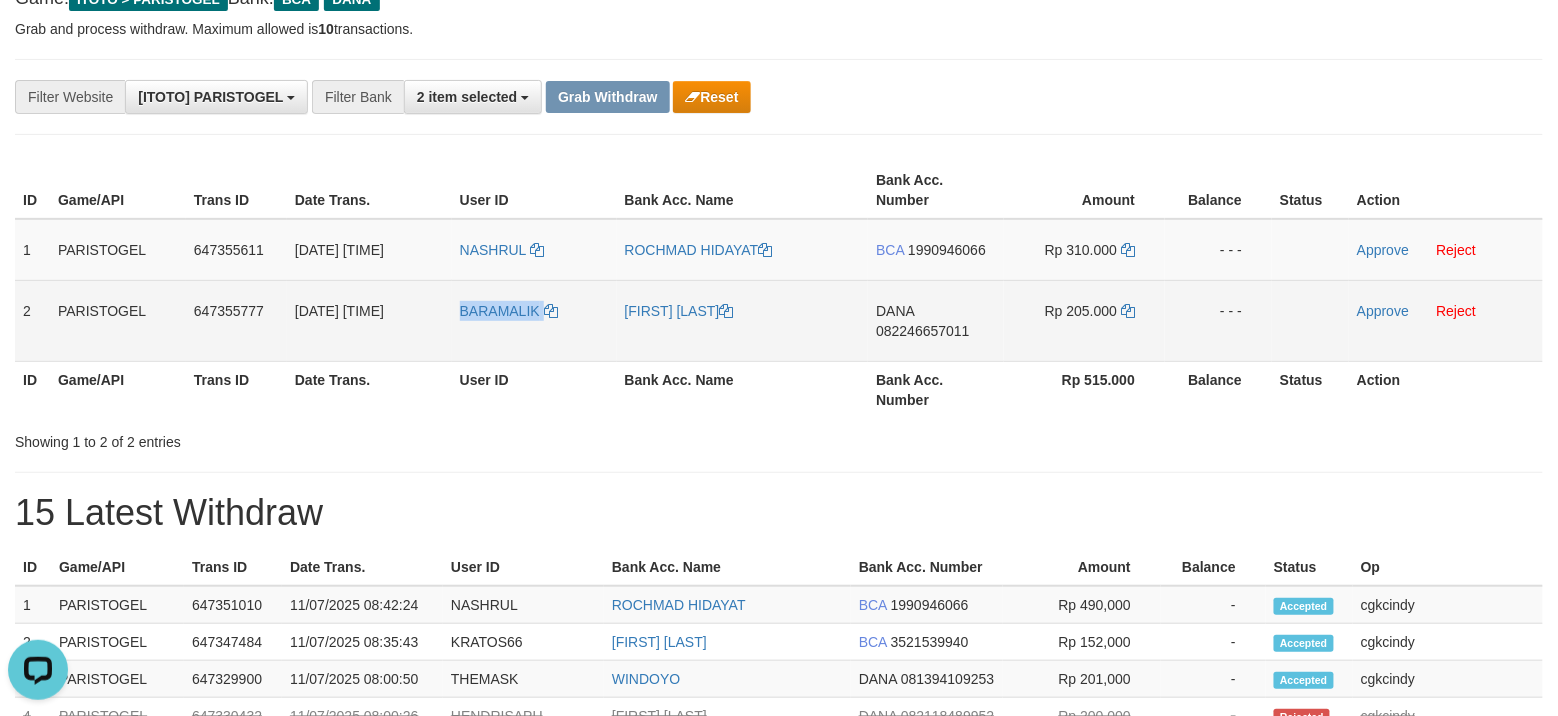 copy on "BARAMALIK" 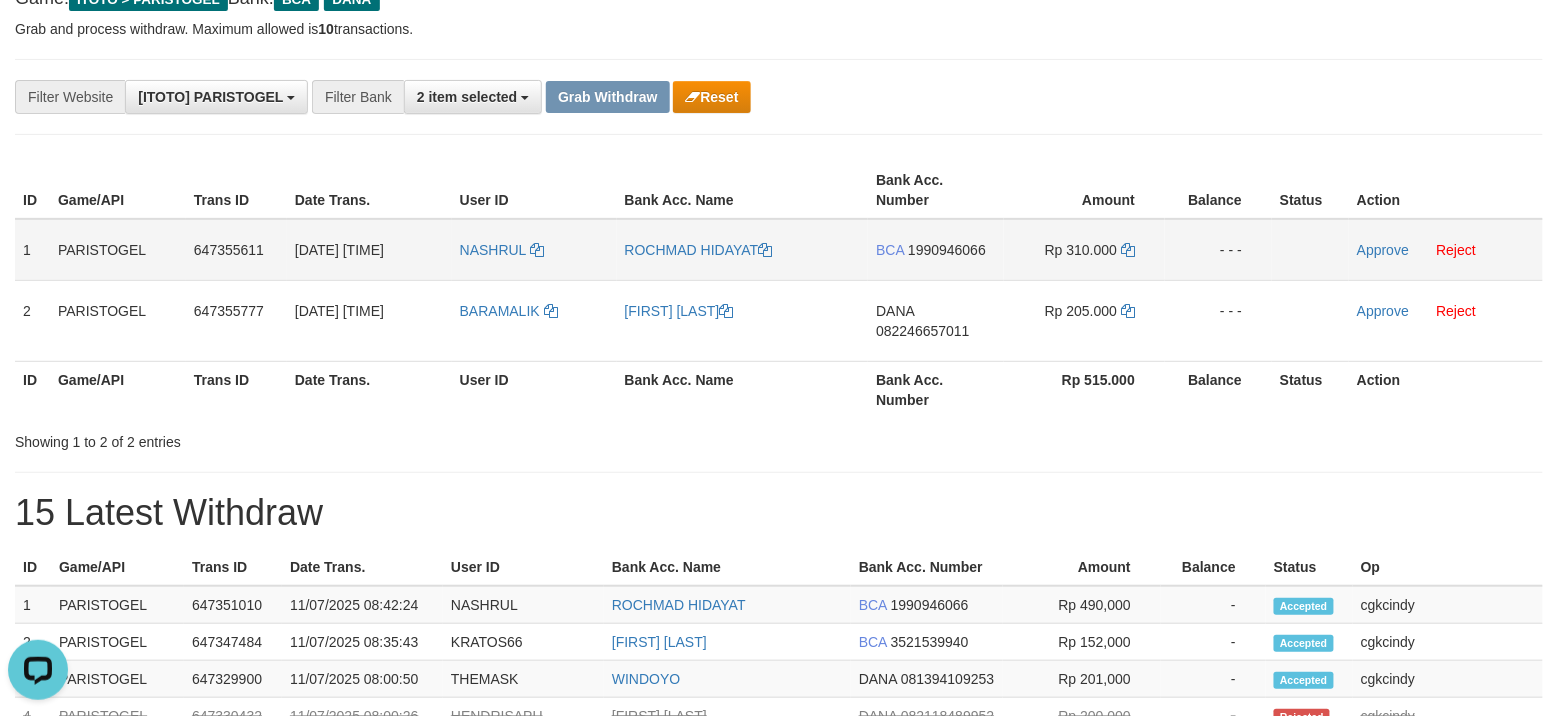 click on "NASHRUL" at bounding box center (534, 250) 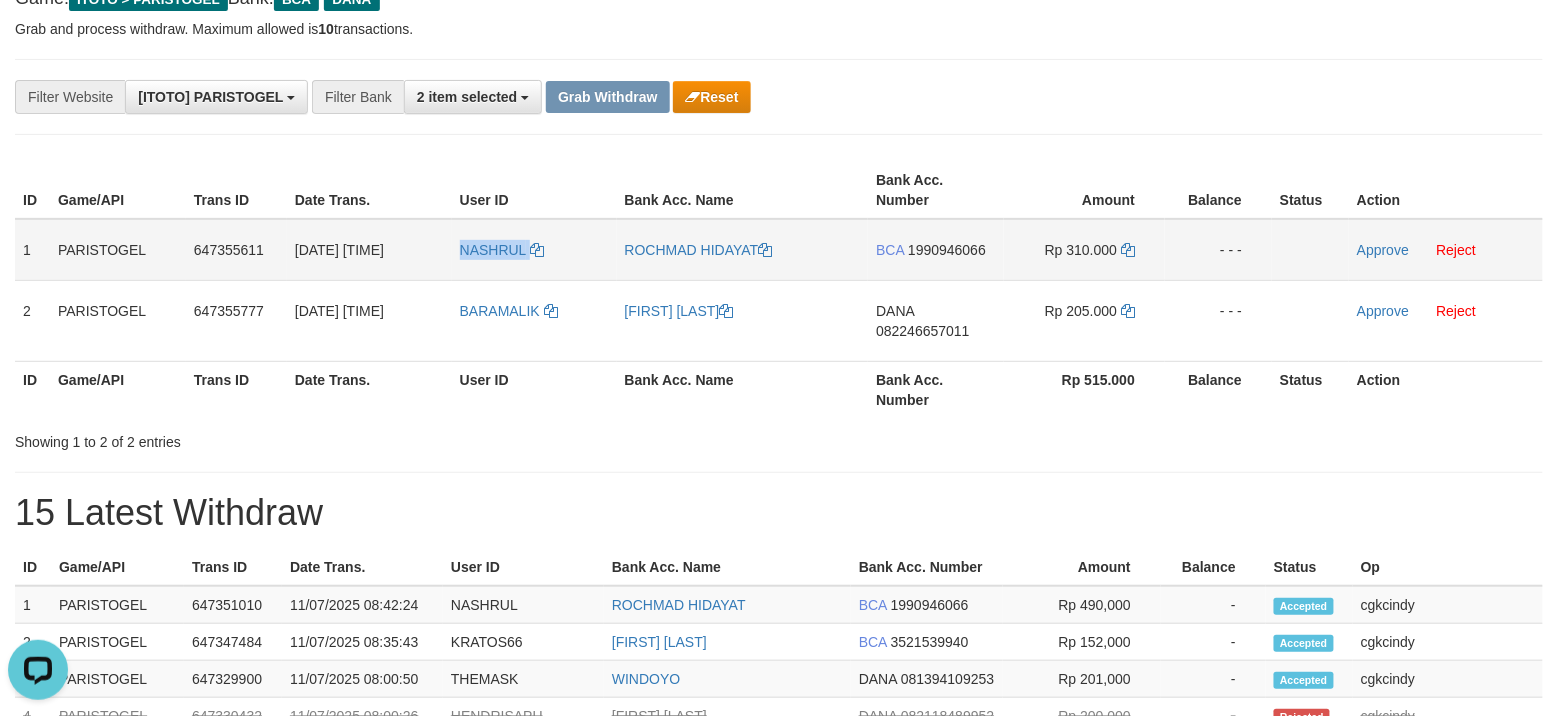 copy on "NASHRUL" 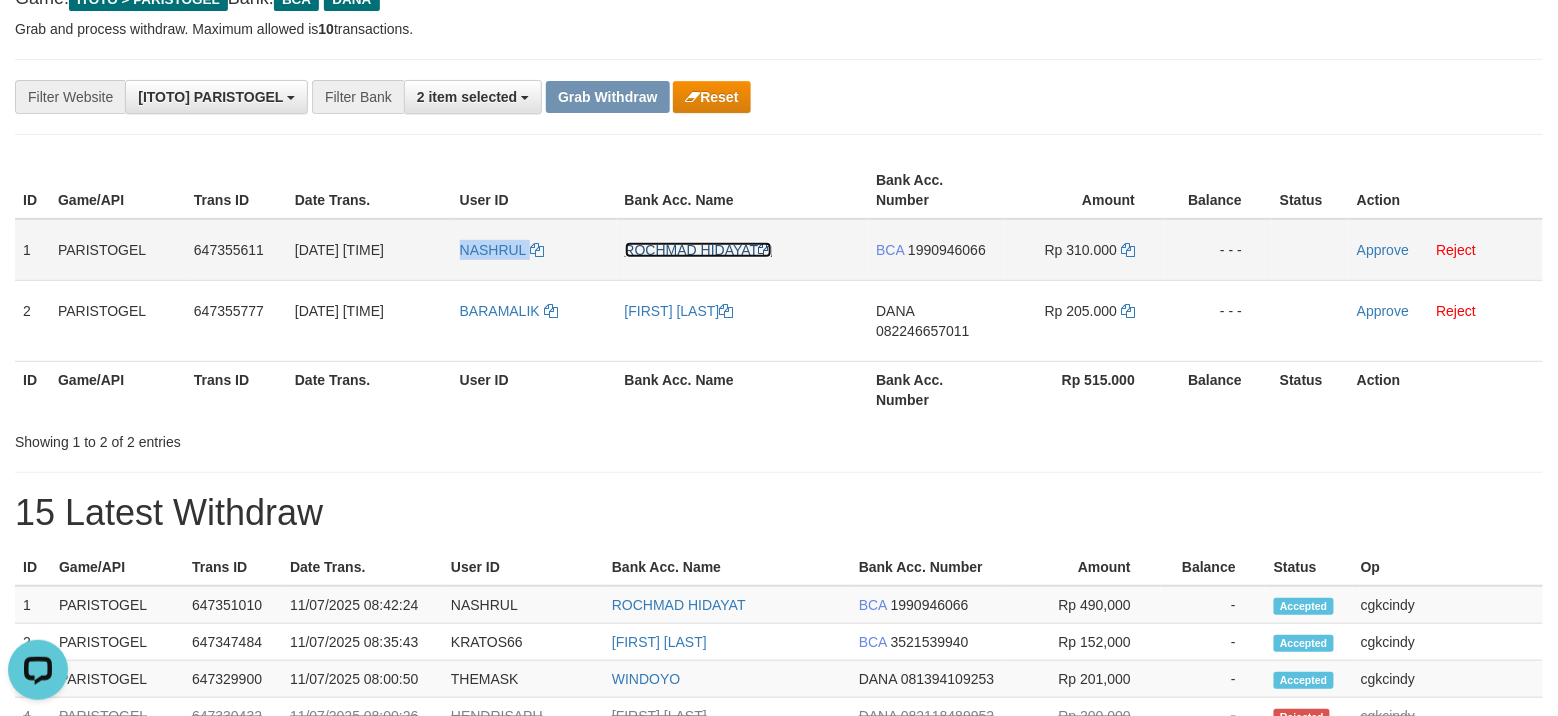 click on "ROCHMAD HIDAYAT" at bounding box center [699, 250] 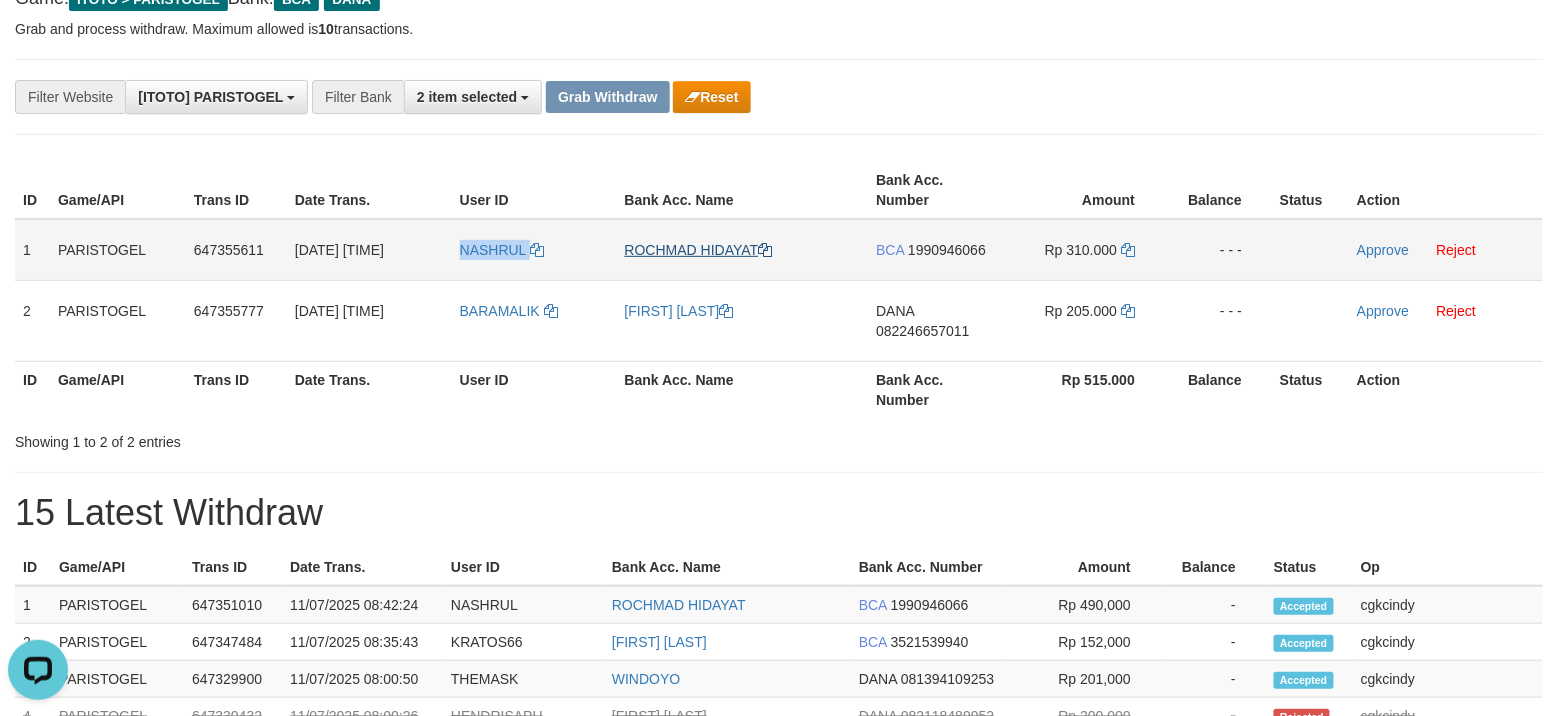 copy on "NASHRUL" 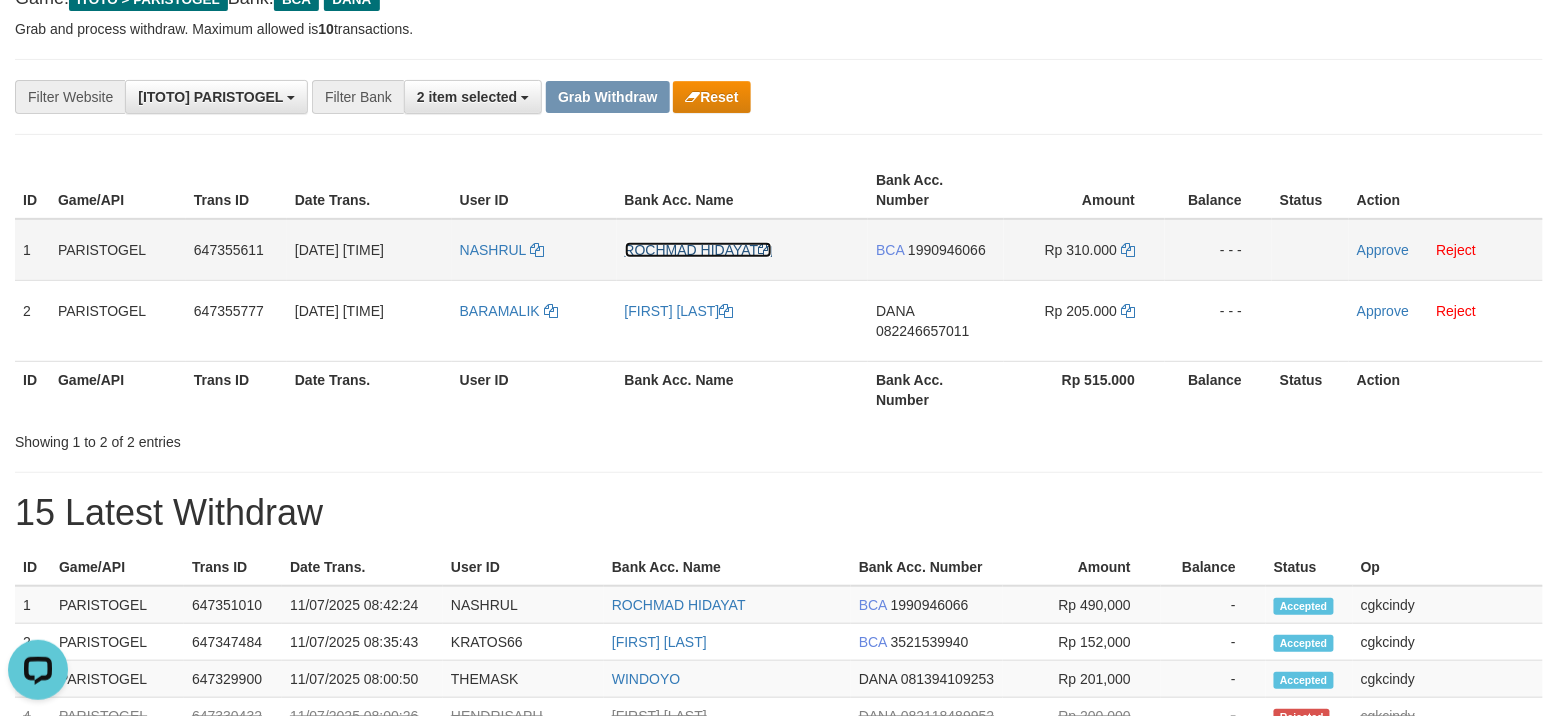 click on "ROCHMAD HIDAYAT" at bounding box center (699, 250) 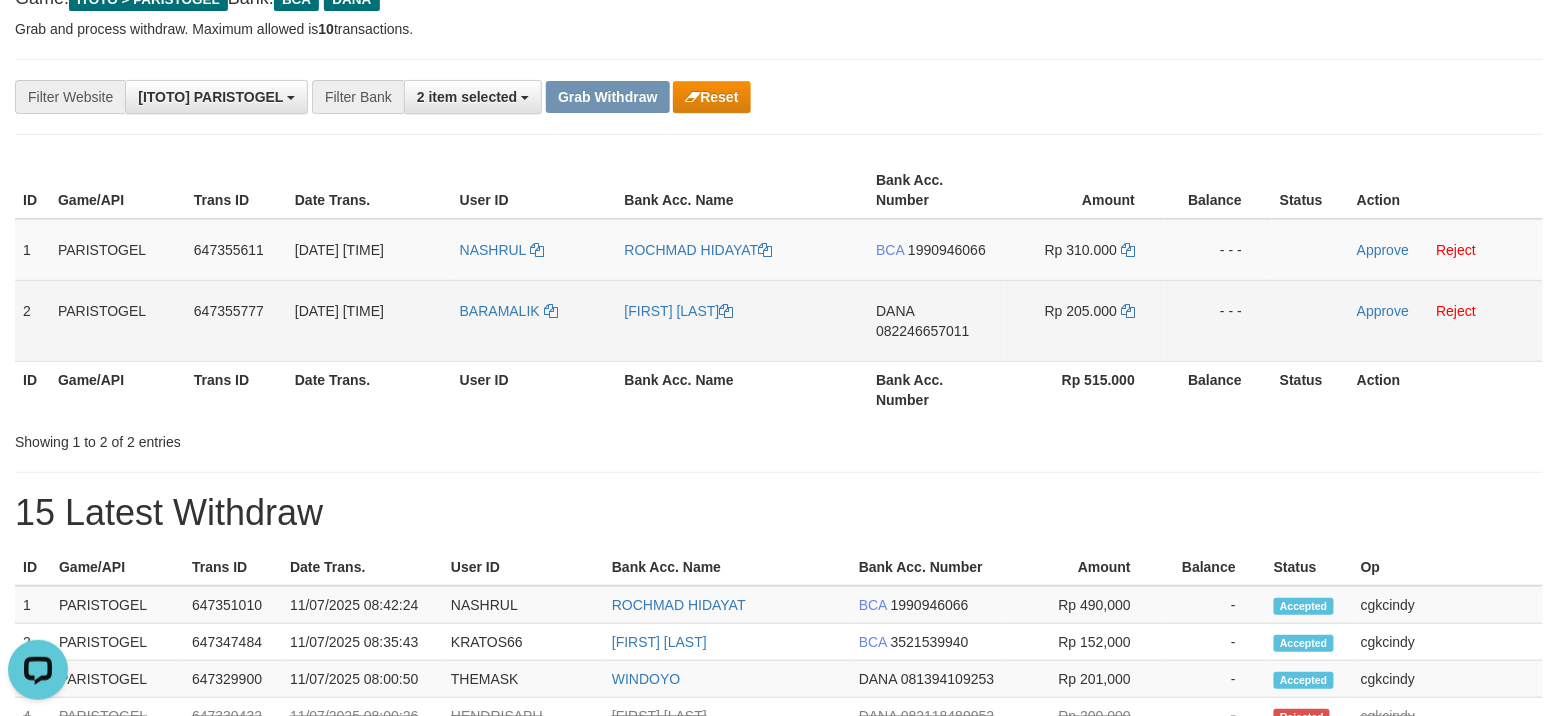 click on "BARAMALIK" at bounding box center (534, 320) 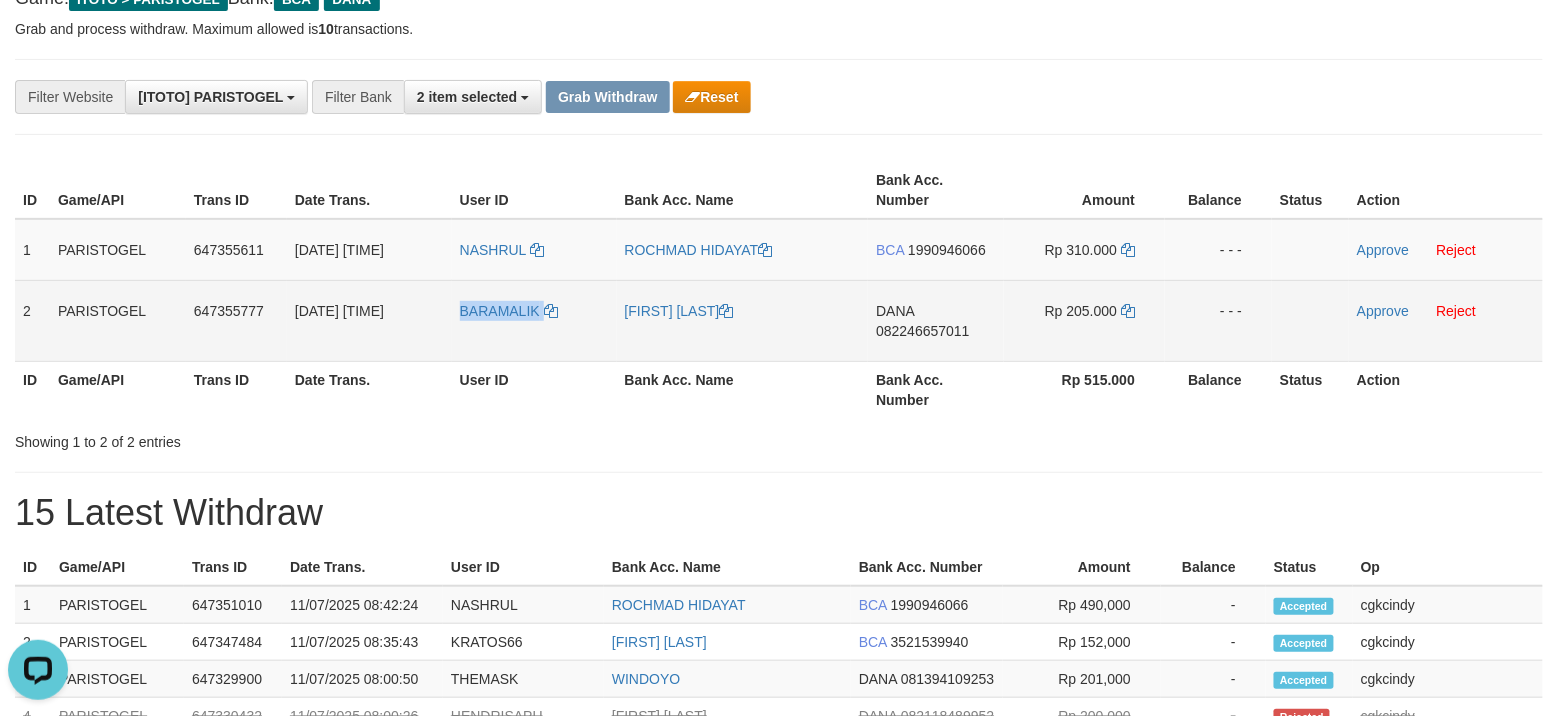 copy on "BARAMALIK" 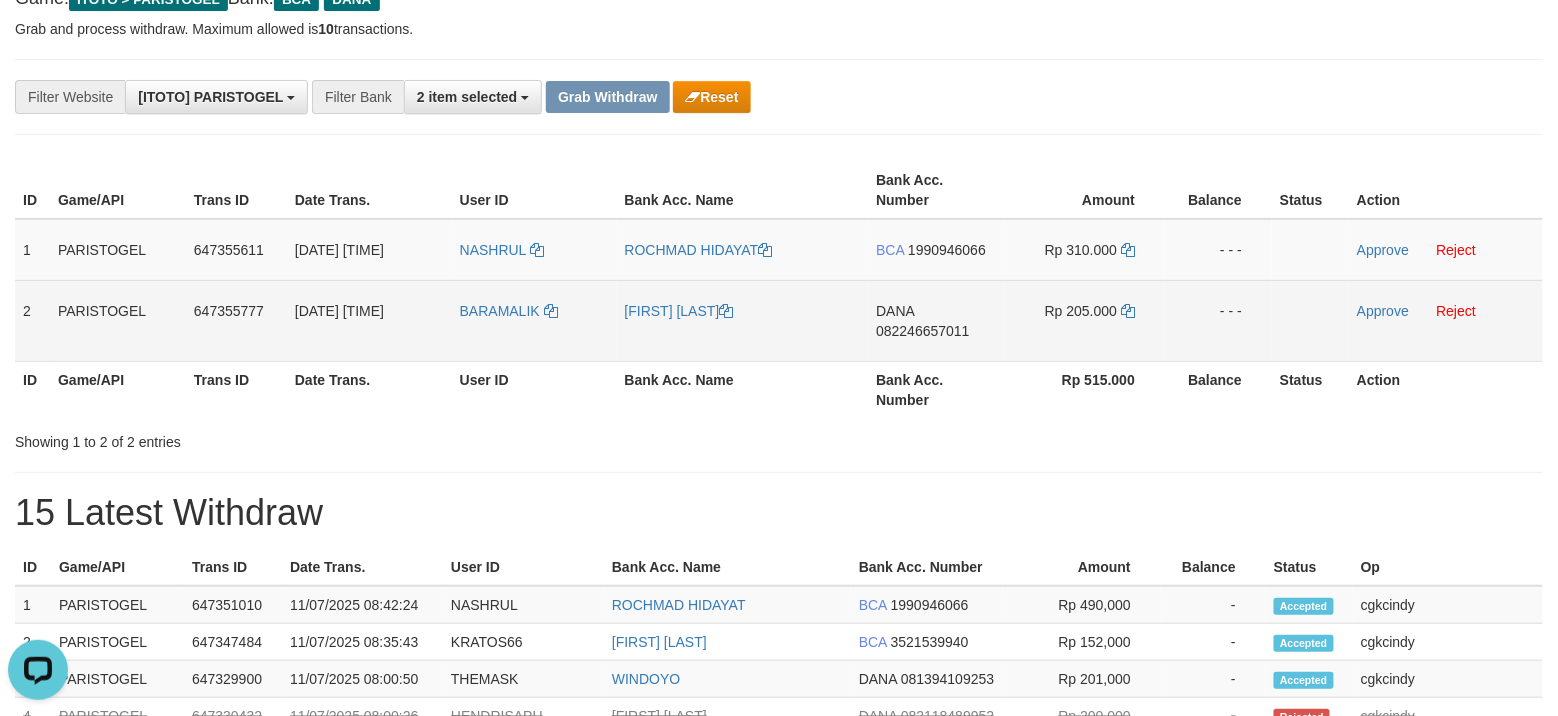 click on "[FIRST] [LAST]" at bounding box center (743, 320) 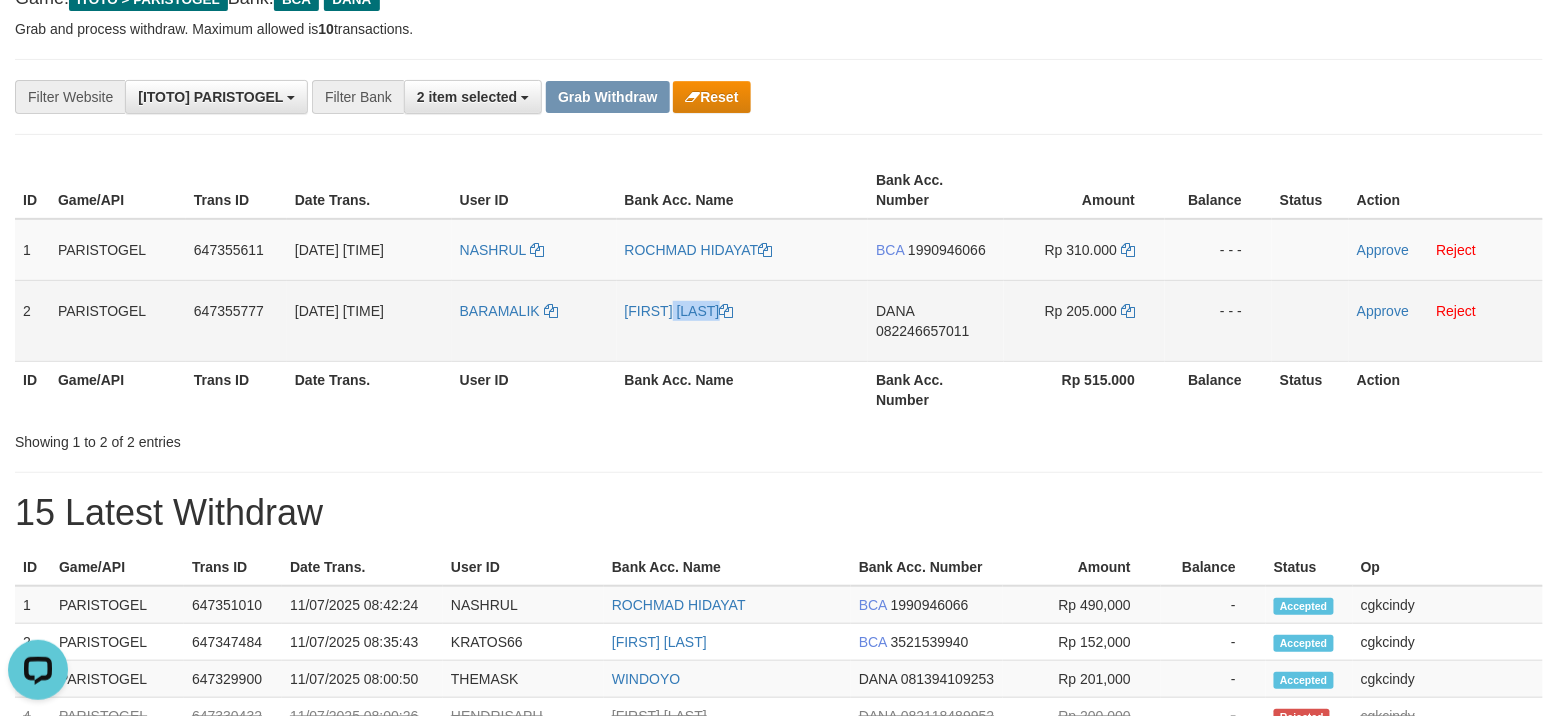 copy on "[FIRST] [LAST]" 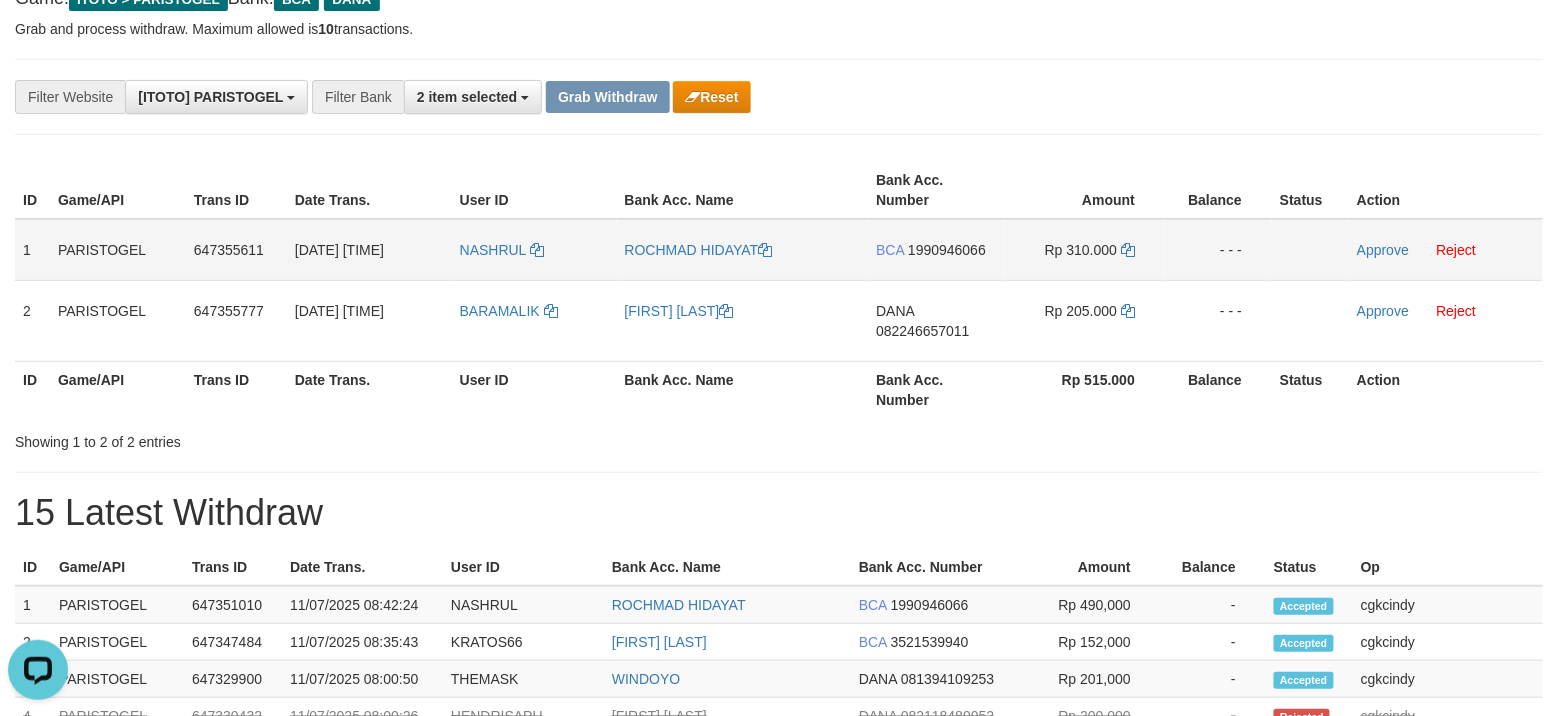 click on "BCA
1990946066" at bounding box center [936, 250] 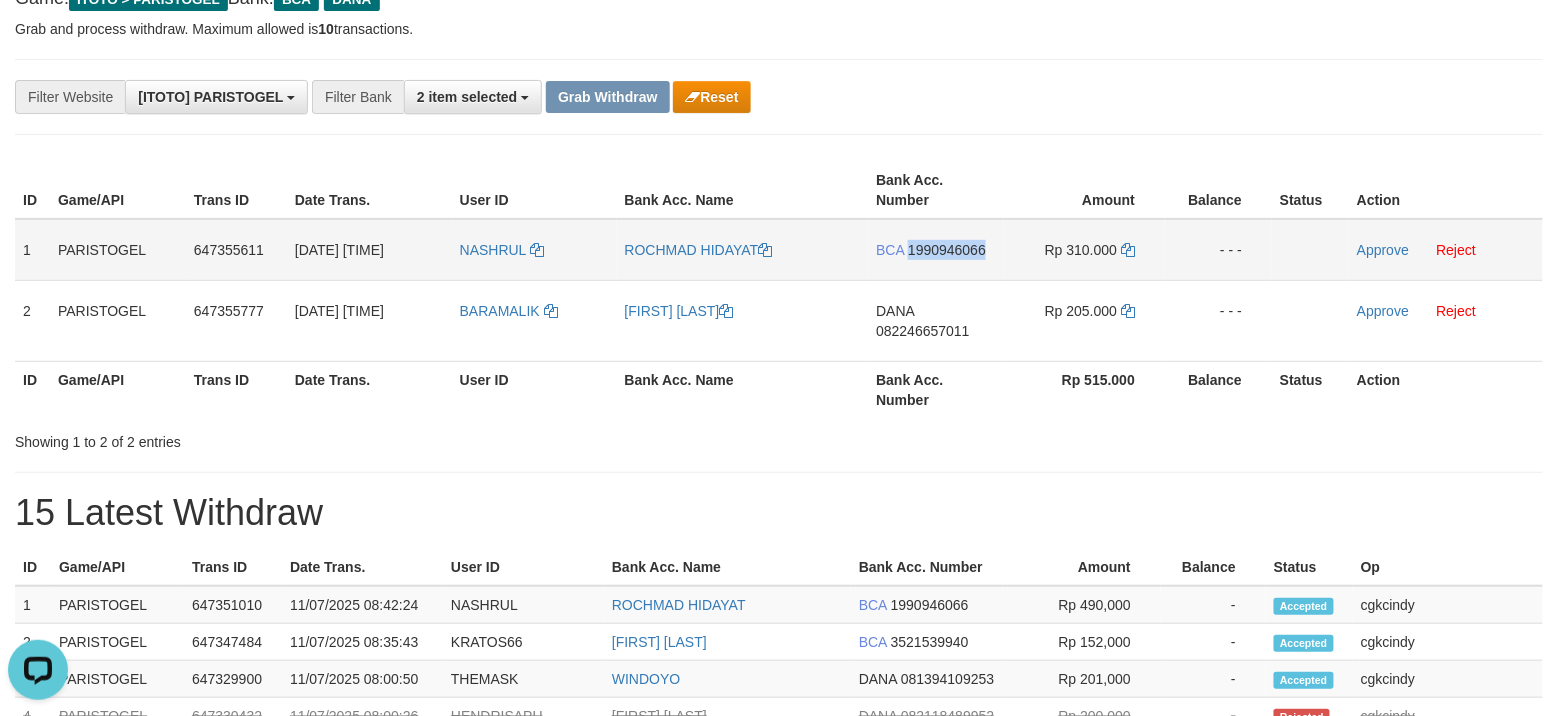 copy on "1990946066" 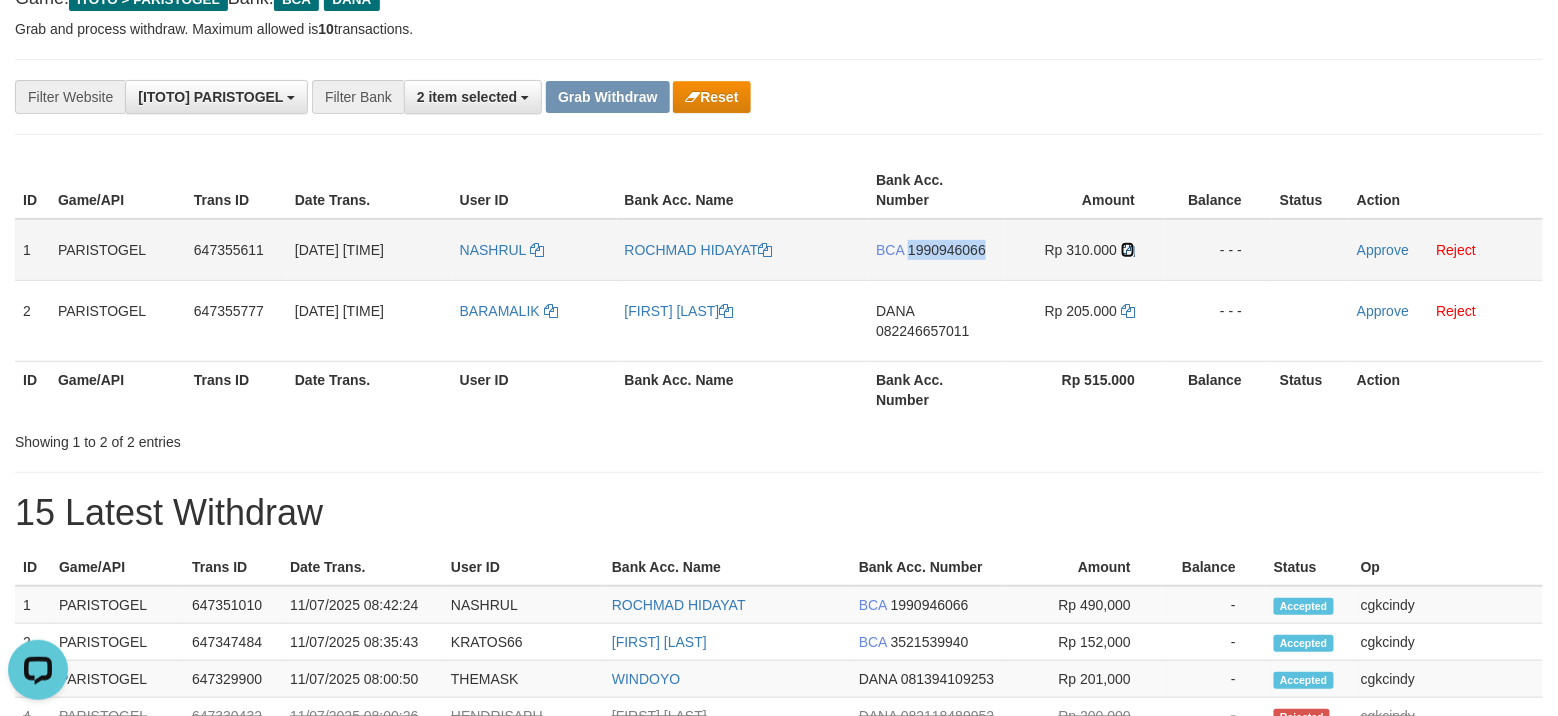click at bounding box center [1128, 250] 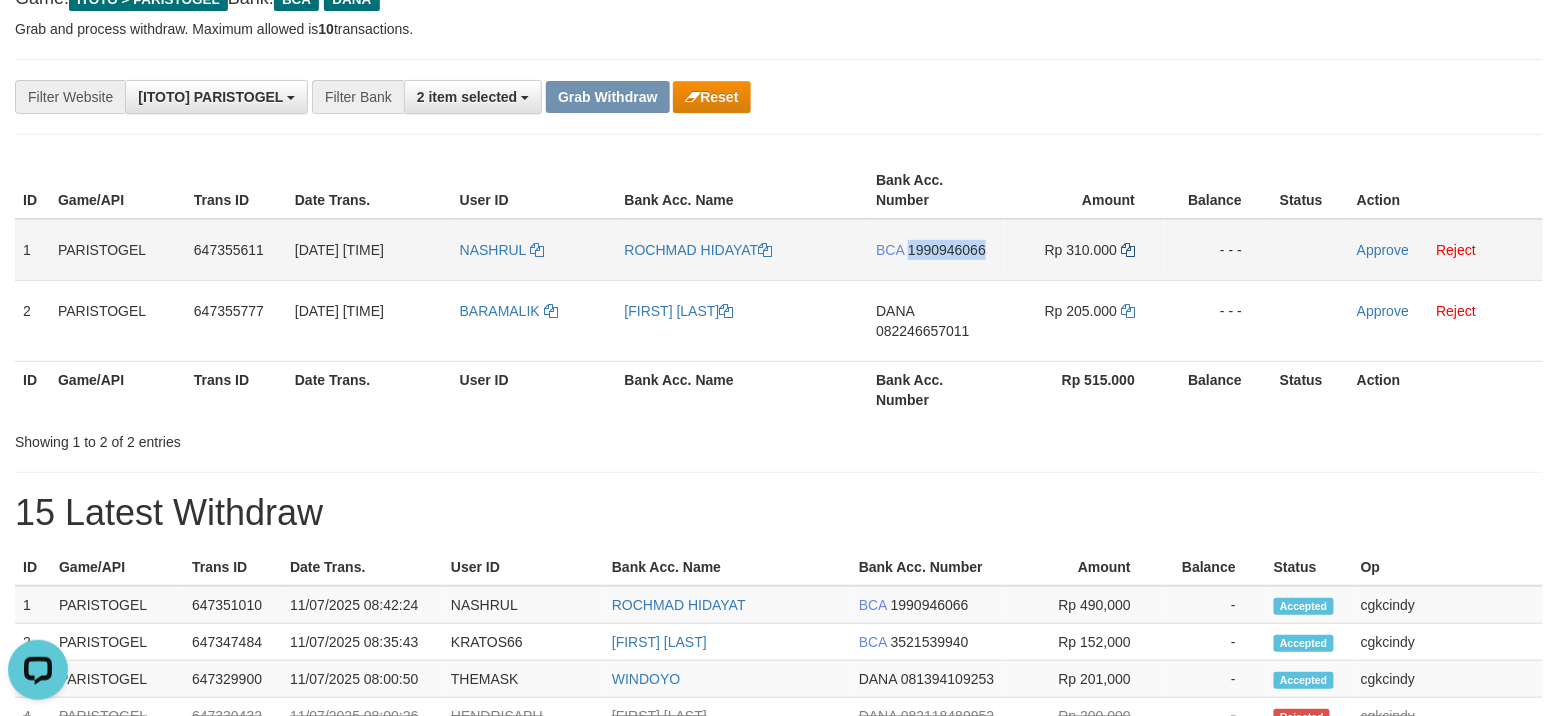 copy on "1990946066" 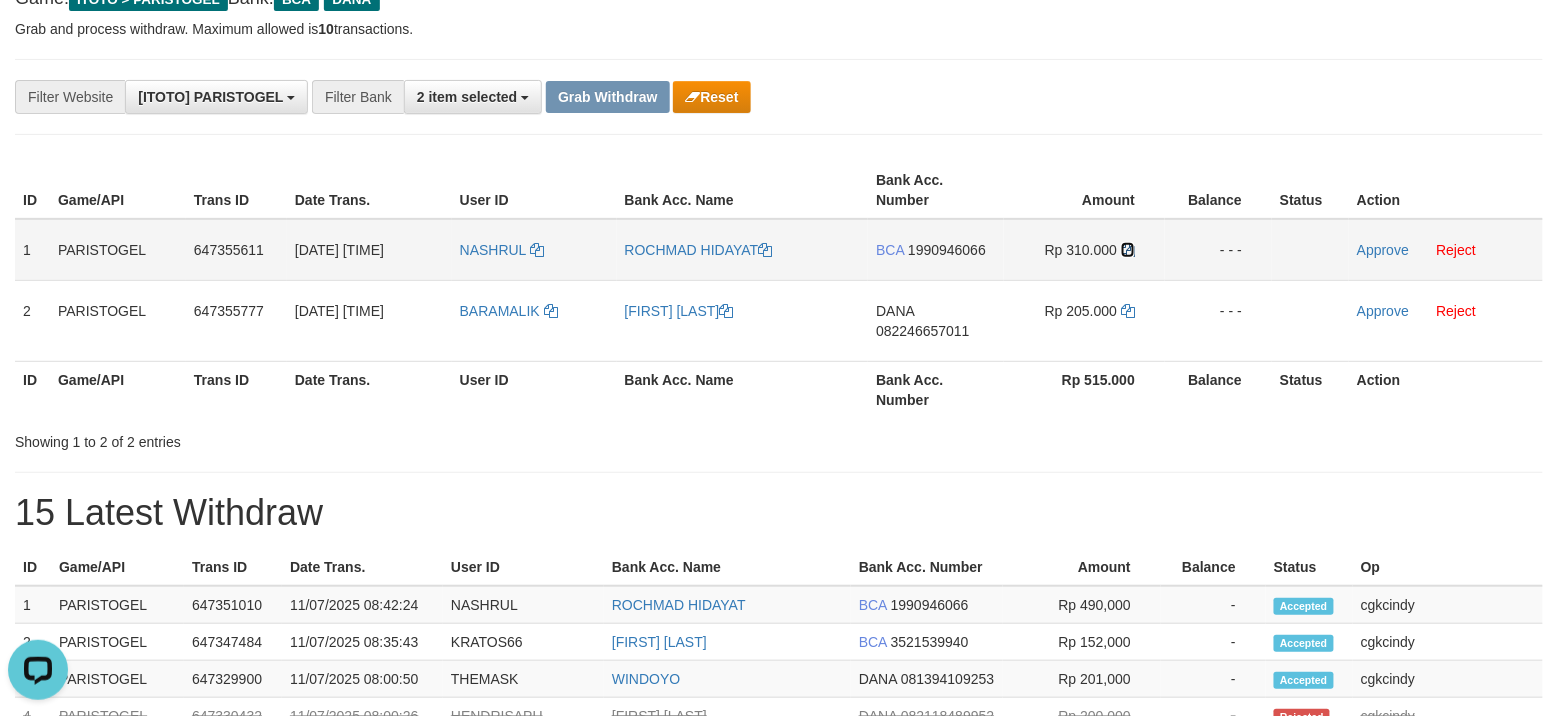 click at bounding box center [1128, 250] 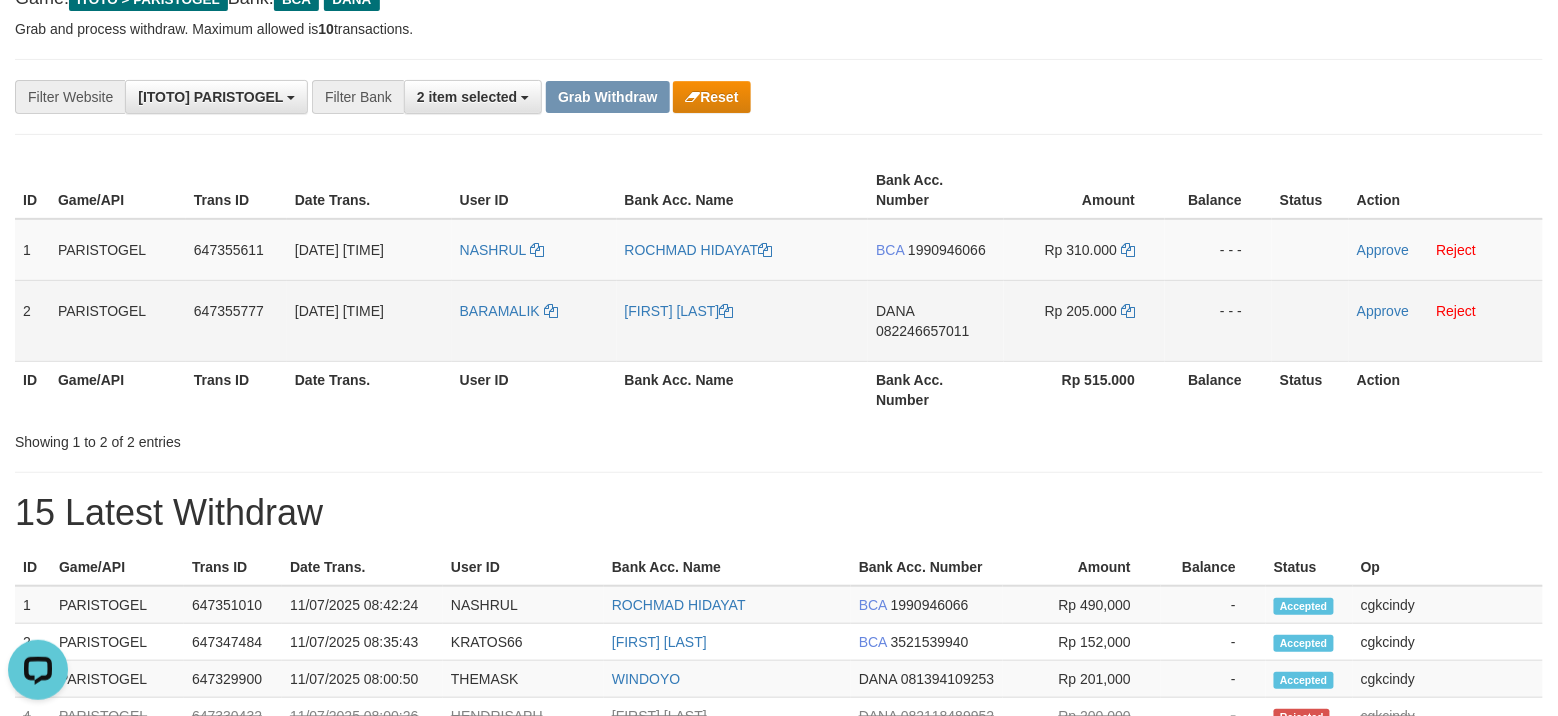 click on "082246657011" at bounding box center [922, 331] 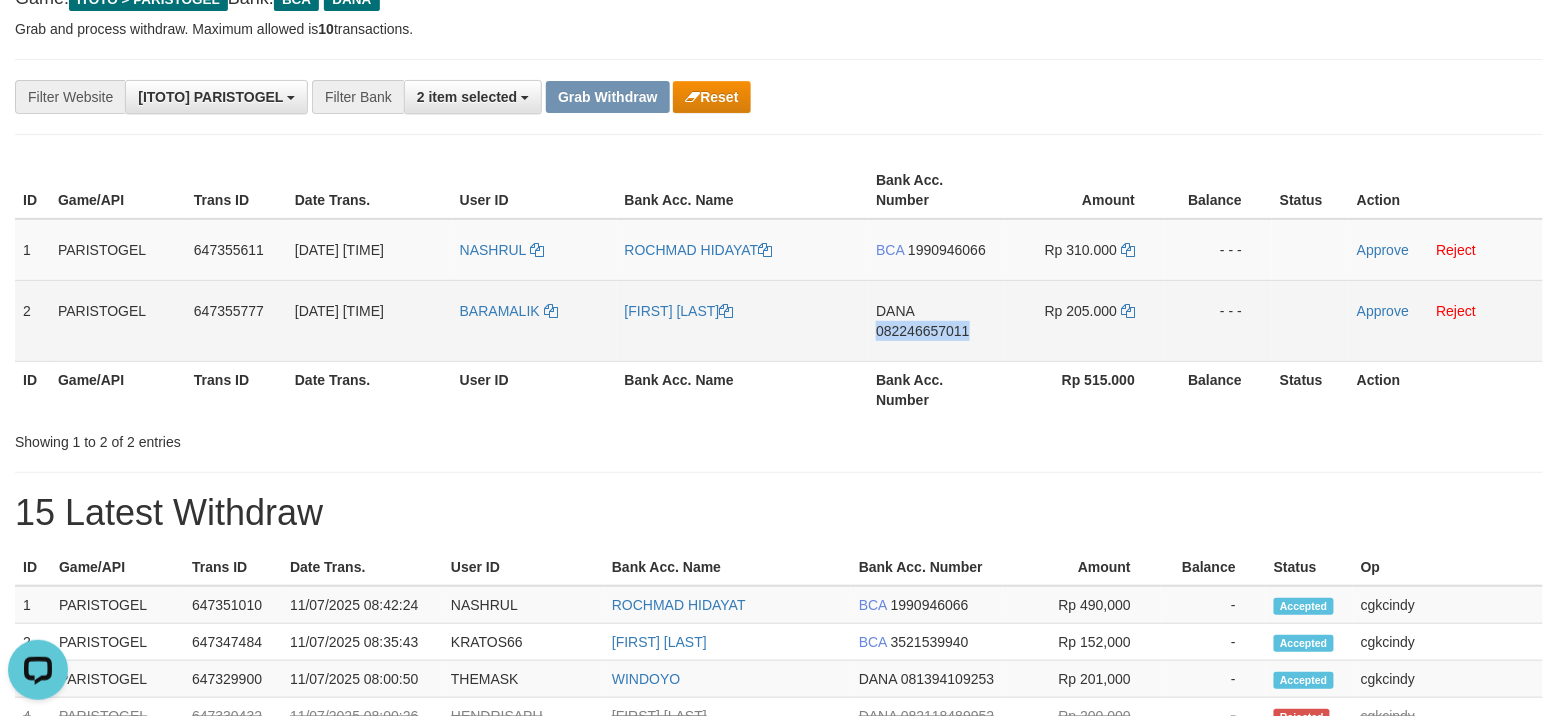 copy on "082246657011" 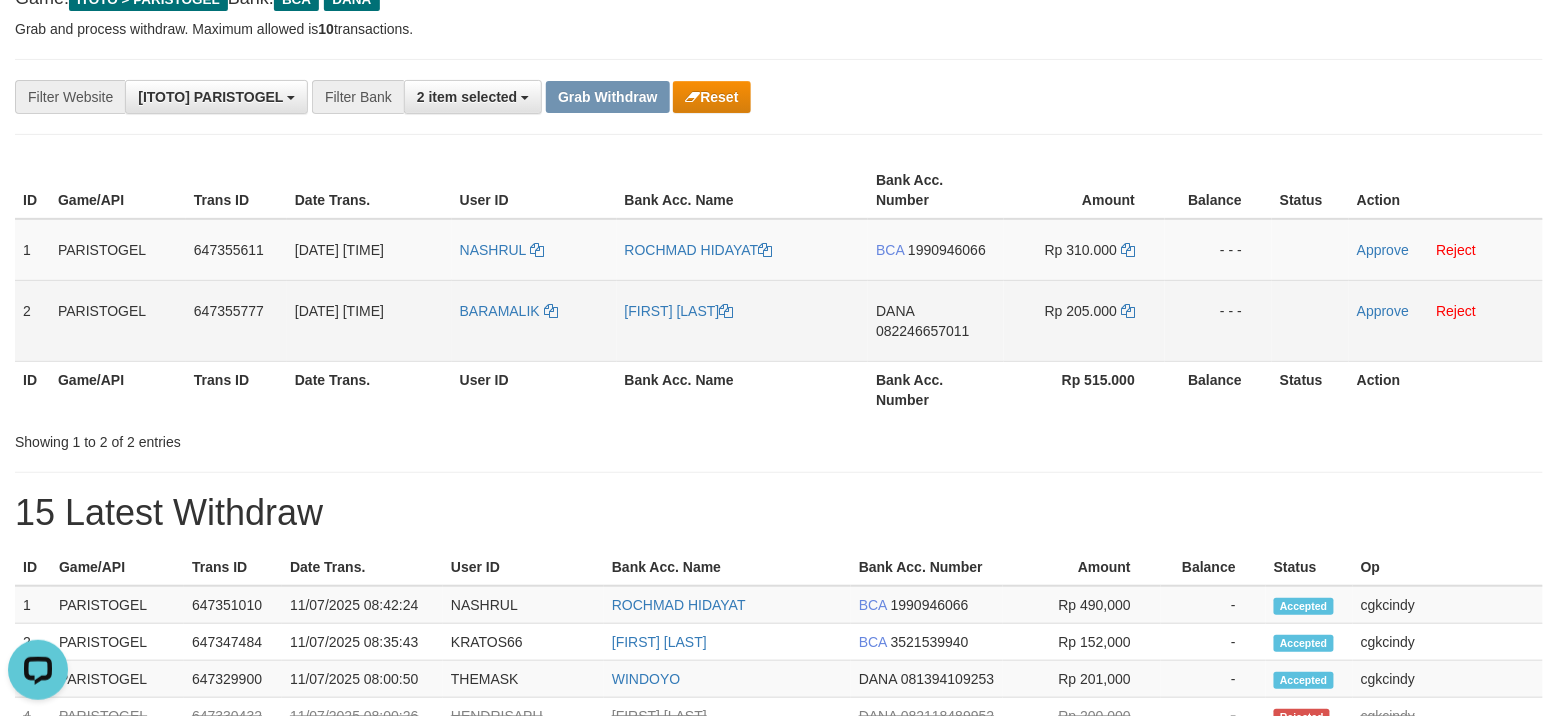 click on "082246657011" at bounding box center [922, 331] 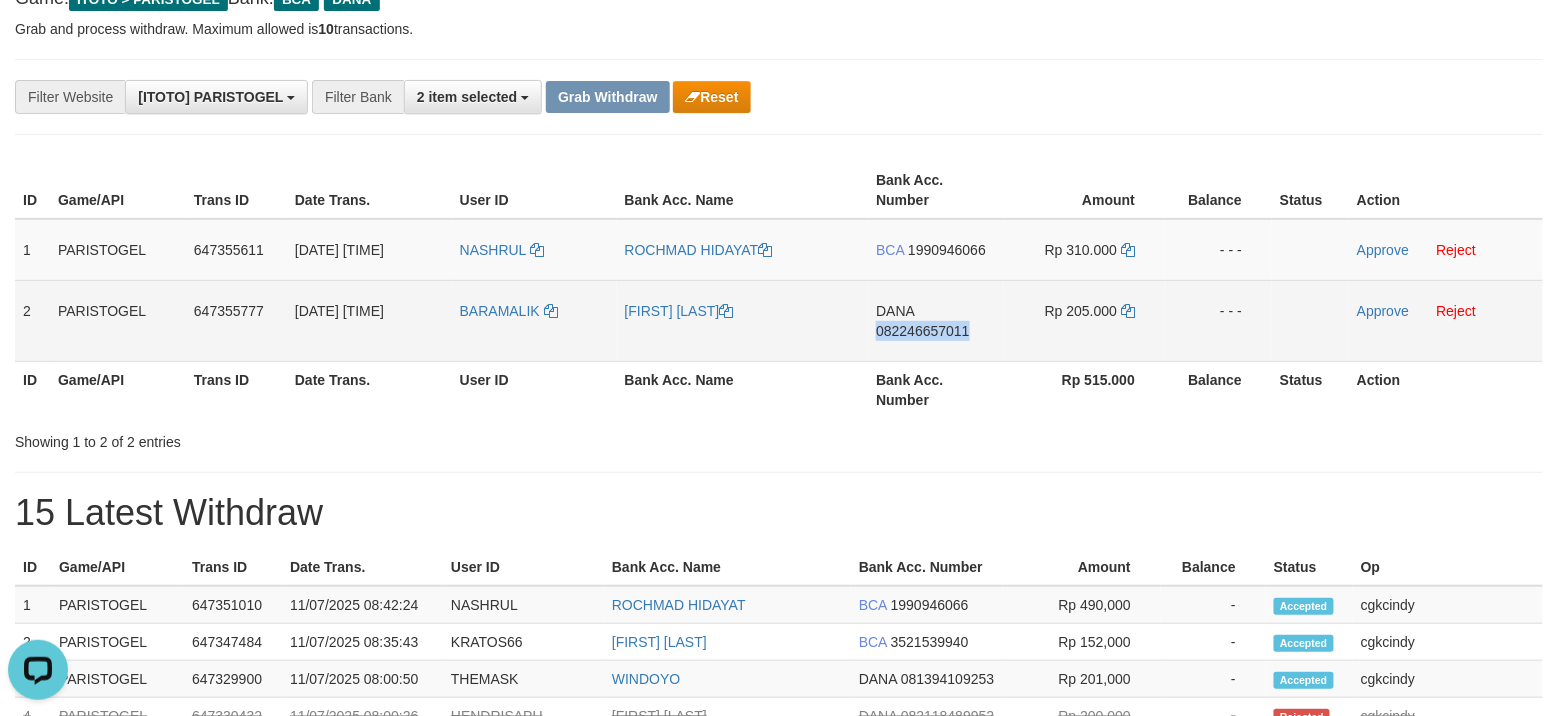 click on "DANA
082246657011" at bounding box center (936, 320) 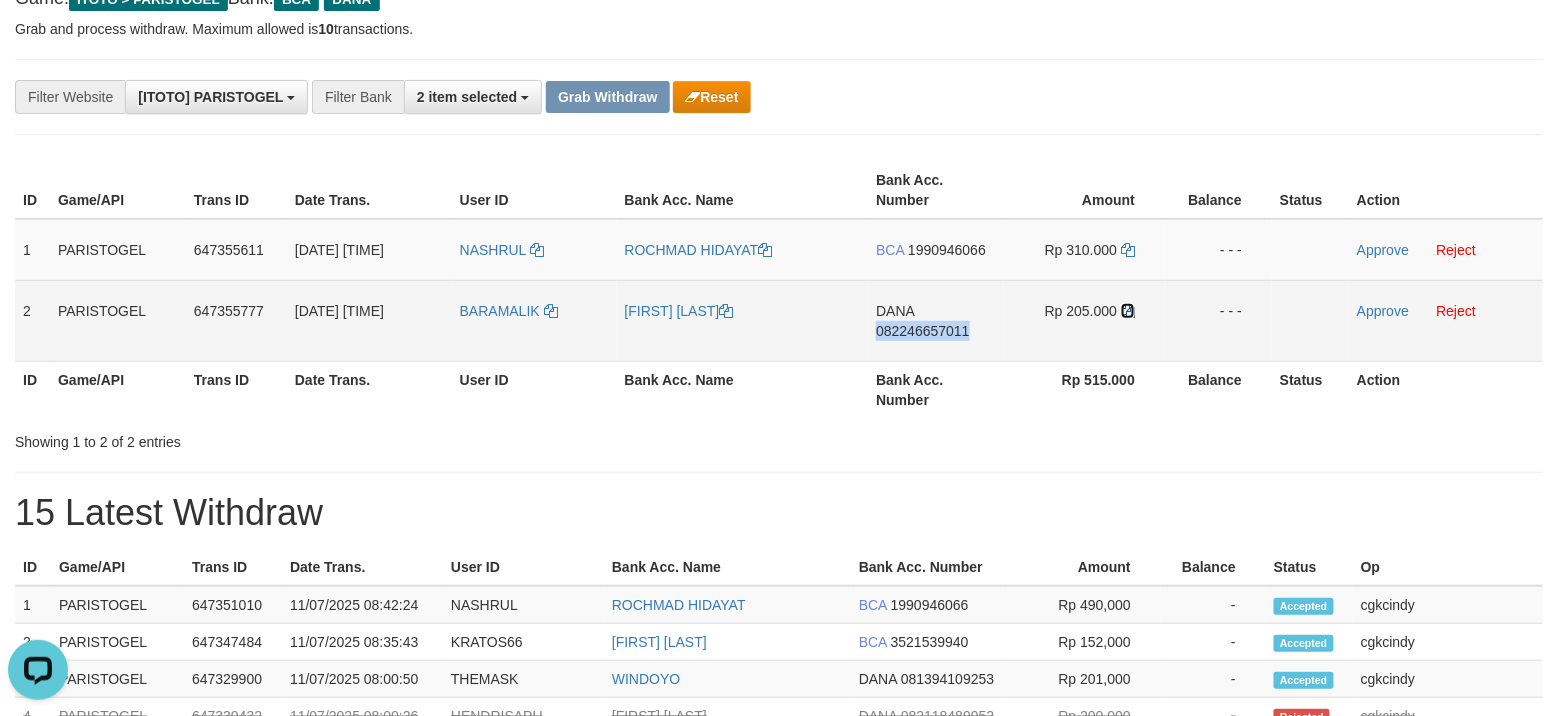 click at bounding box center [1128, 311] 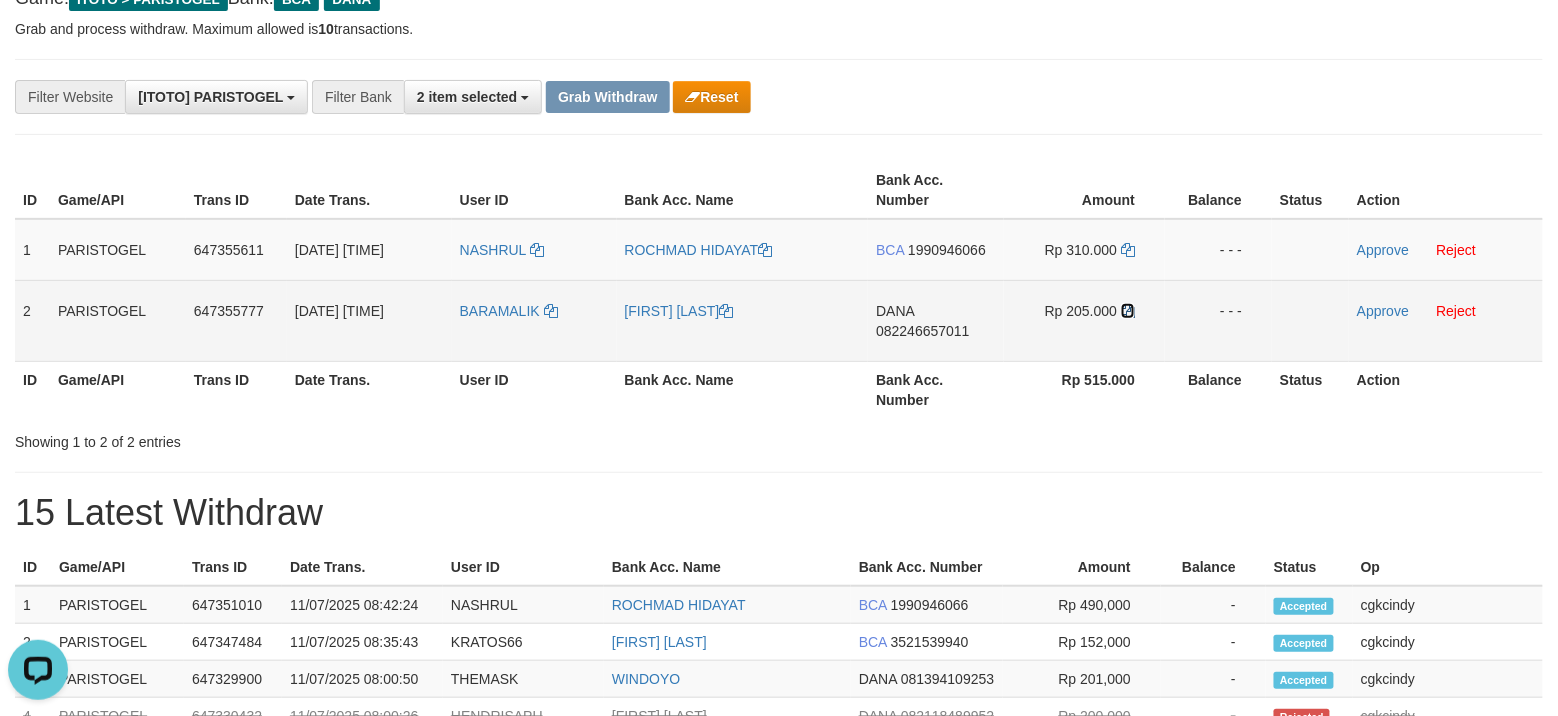 click at bounding box center (1128, 311) 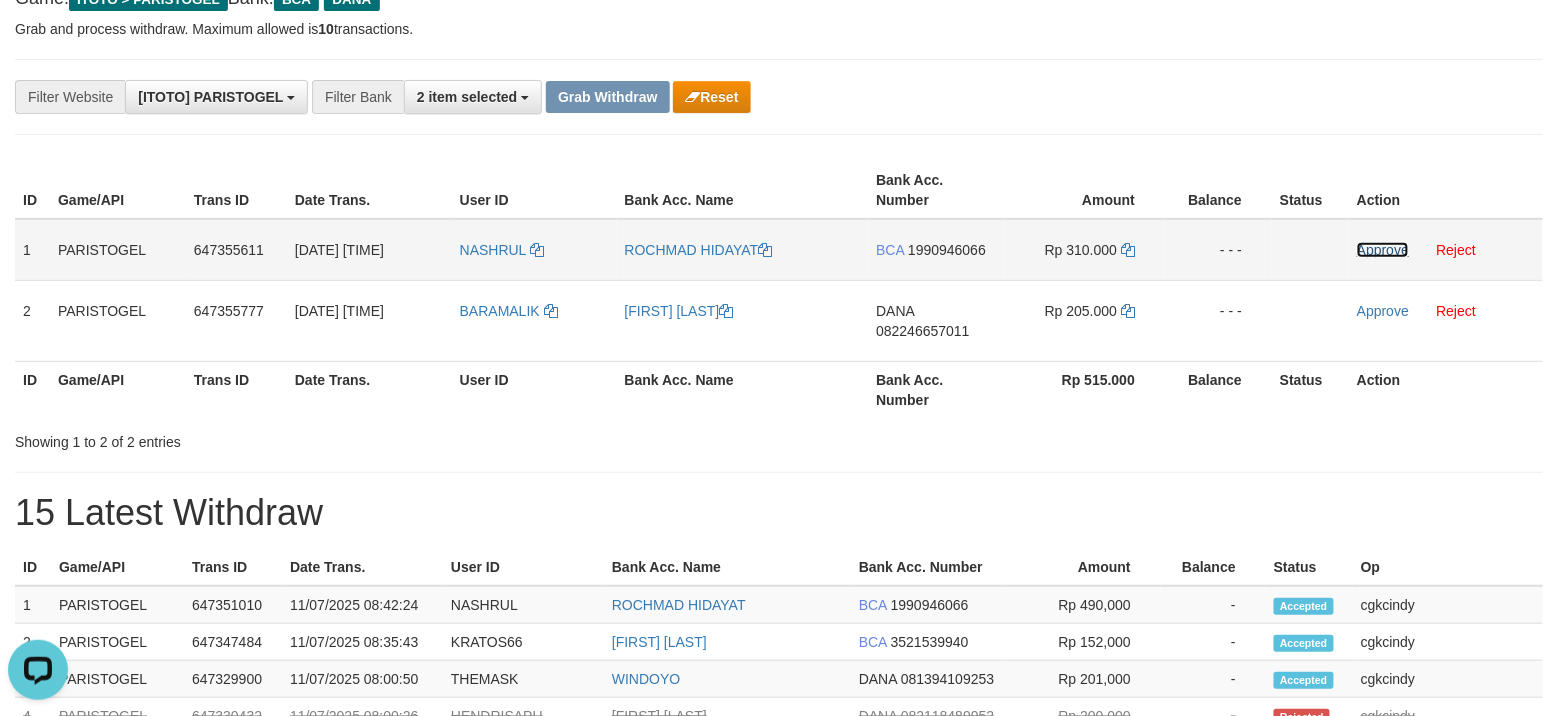 click on "Approve" at bounding box center (1383, 250) 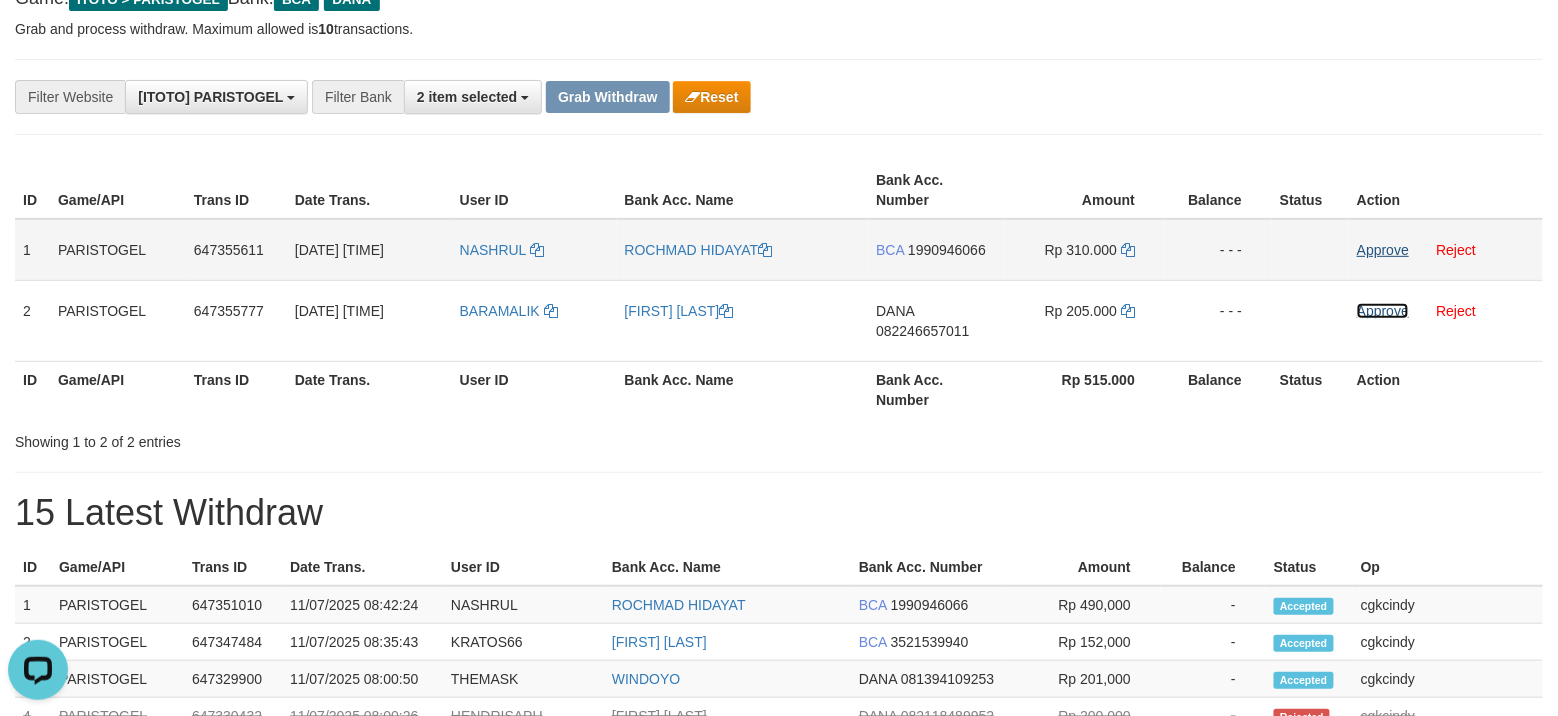 click on "Approve" at bounding box center [1383, 311] 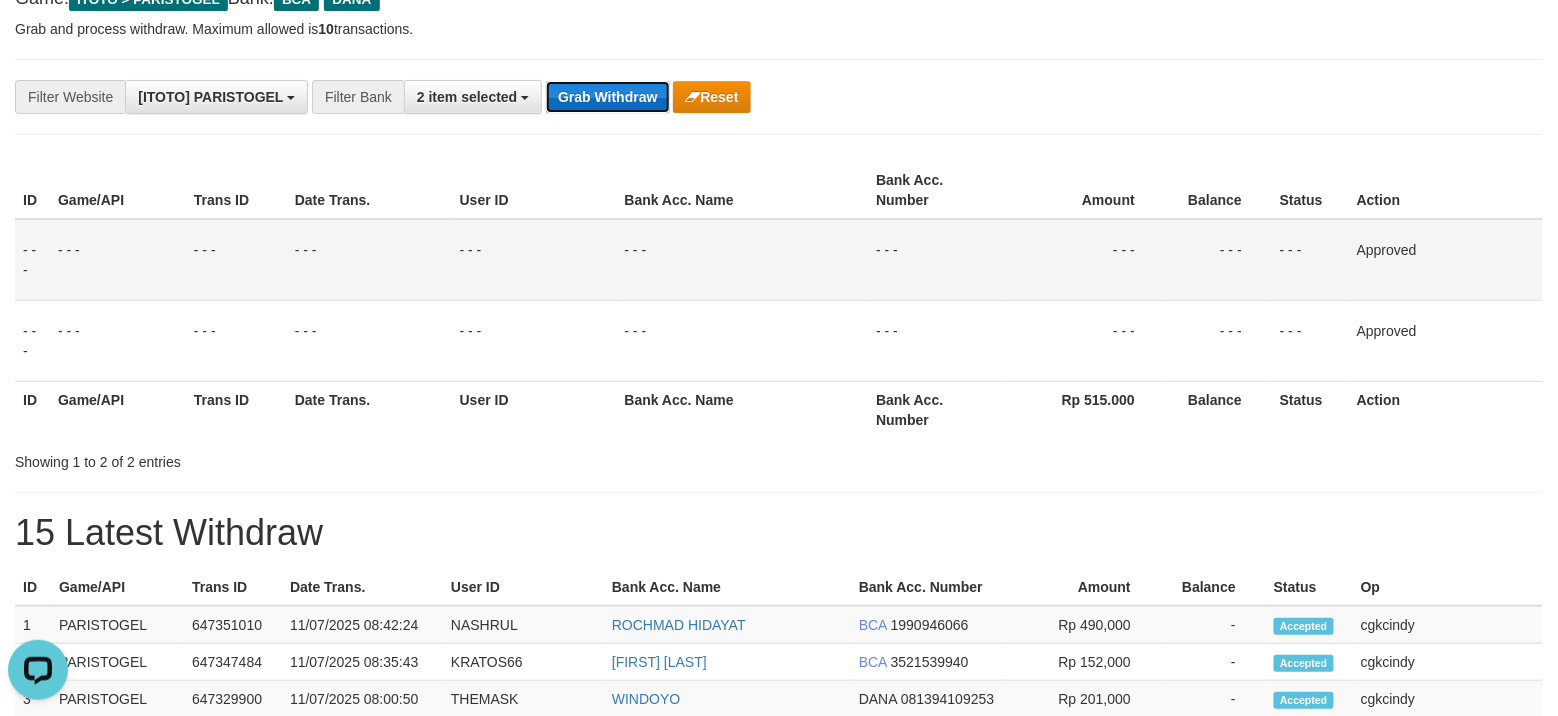 click on "Grab Withdraw" at bounding box center (607, 97) 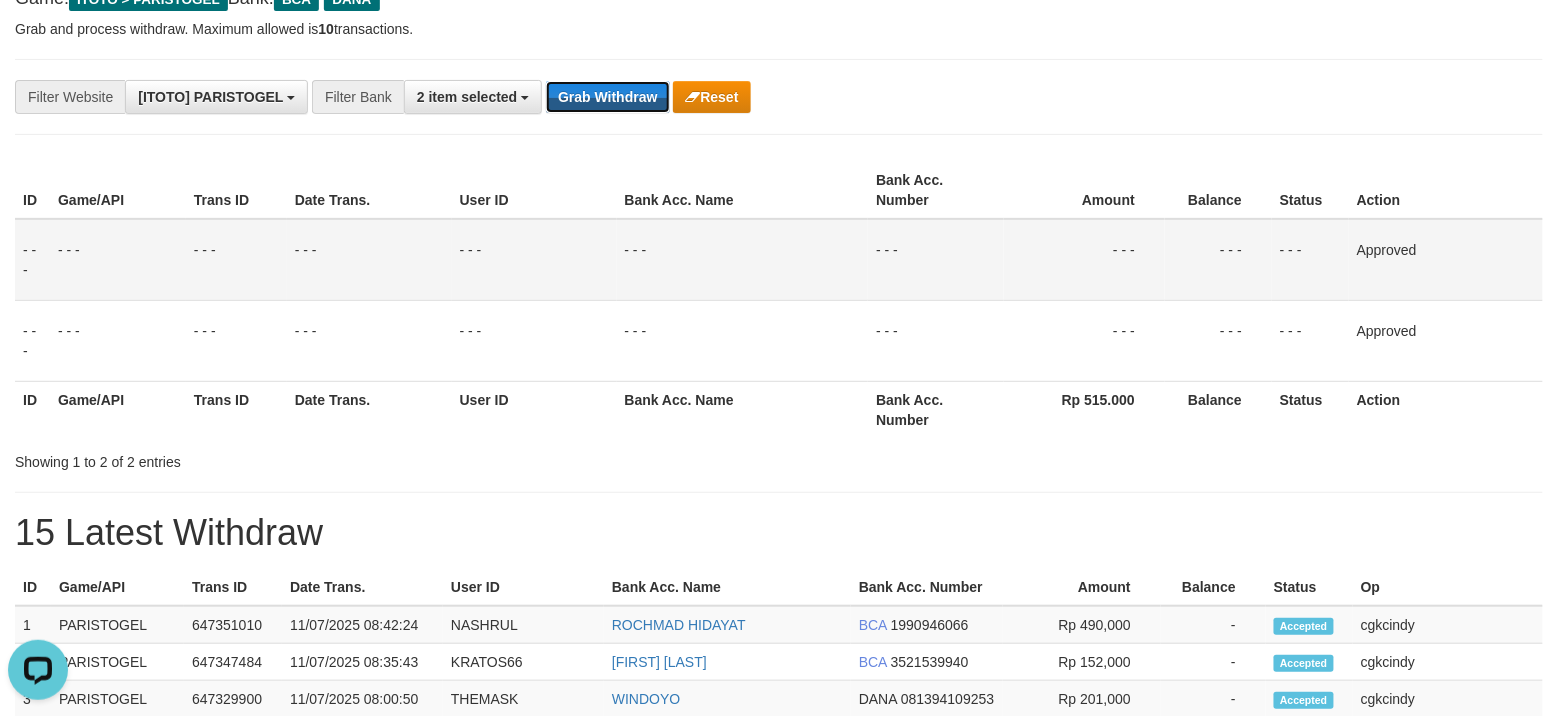 drag, startPoint x: 577, startPoint y: 96, endPoint x: 1538, endPoint y: 270, distance: 976.6253 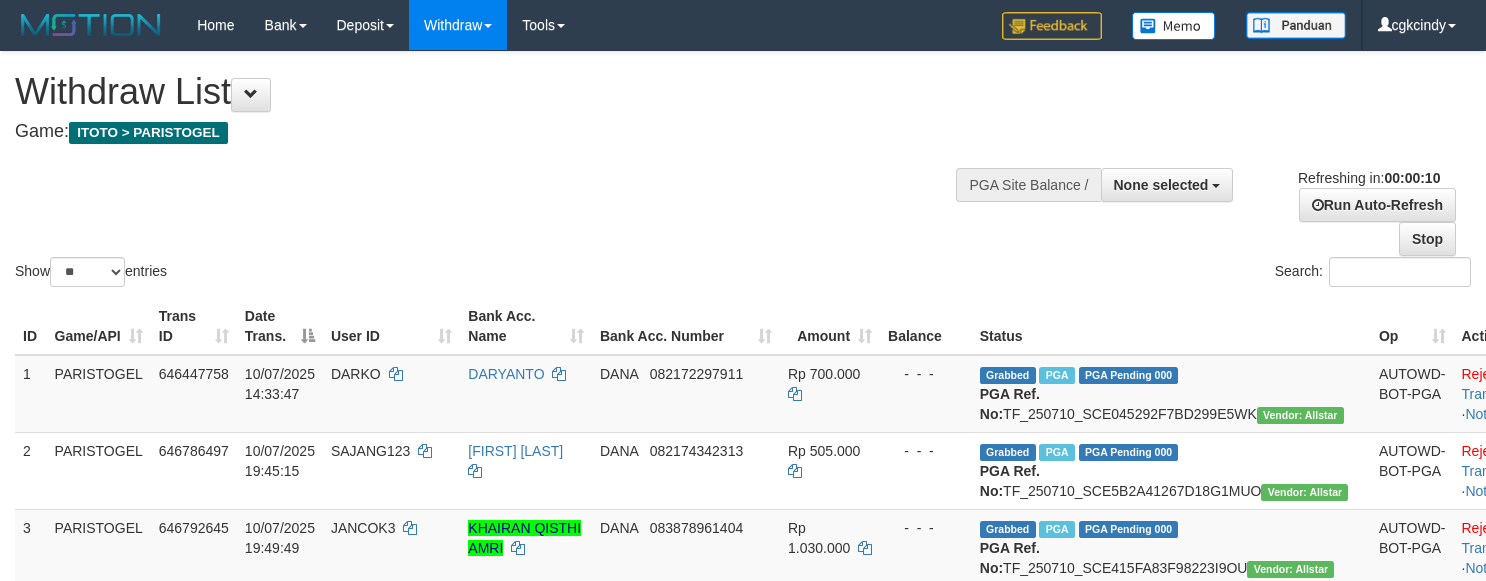 select 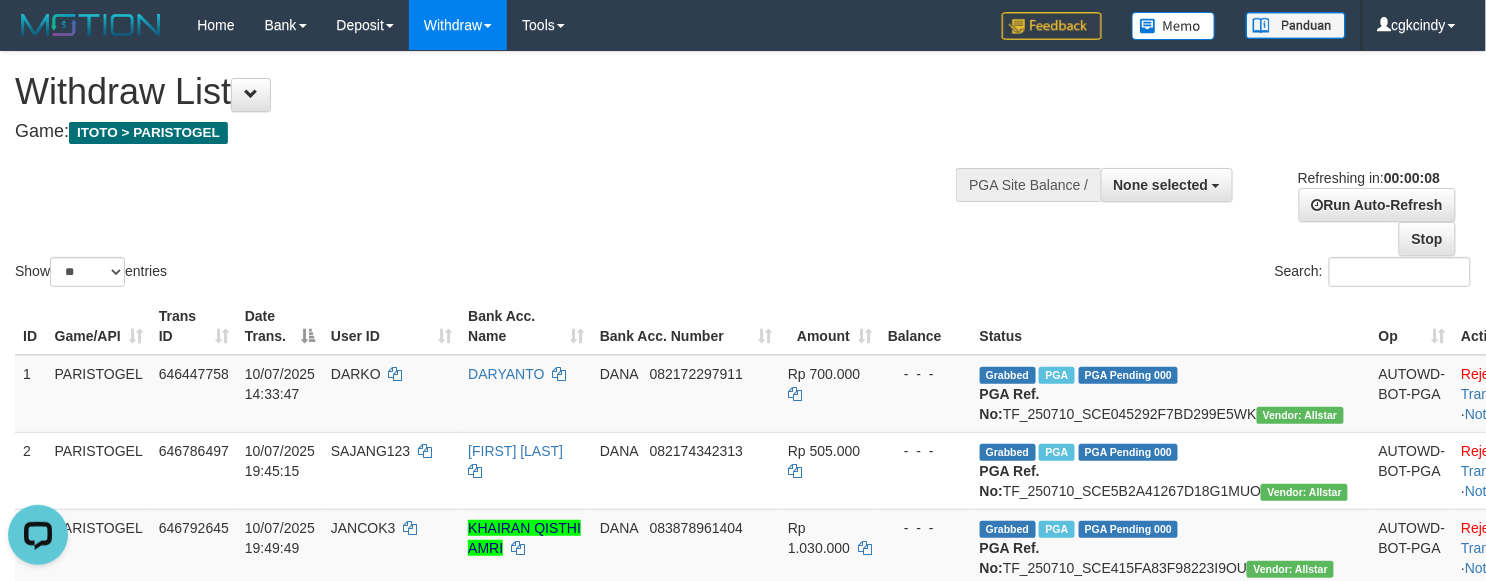 scroll, scrollTop: 0, scrollLeft: 0, axis: both 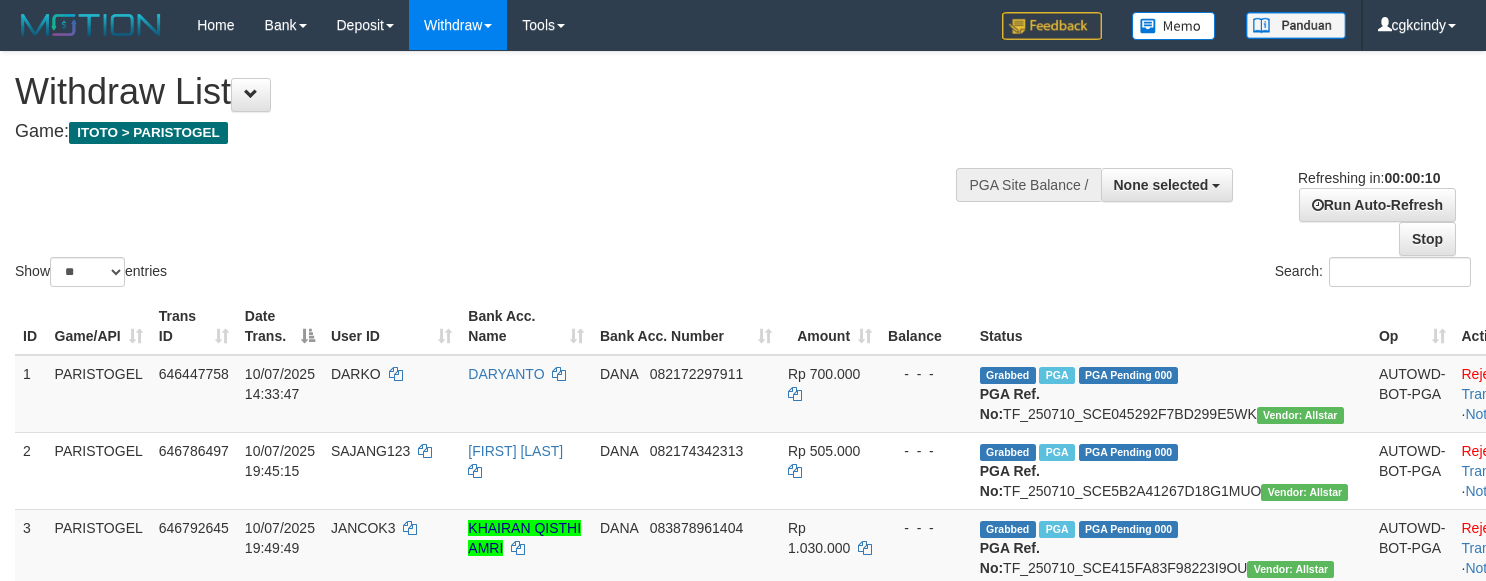 select 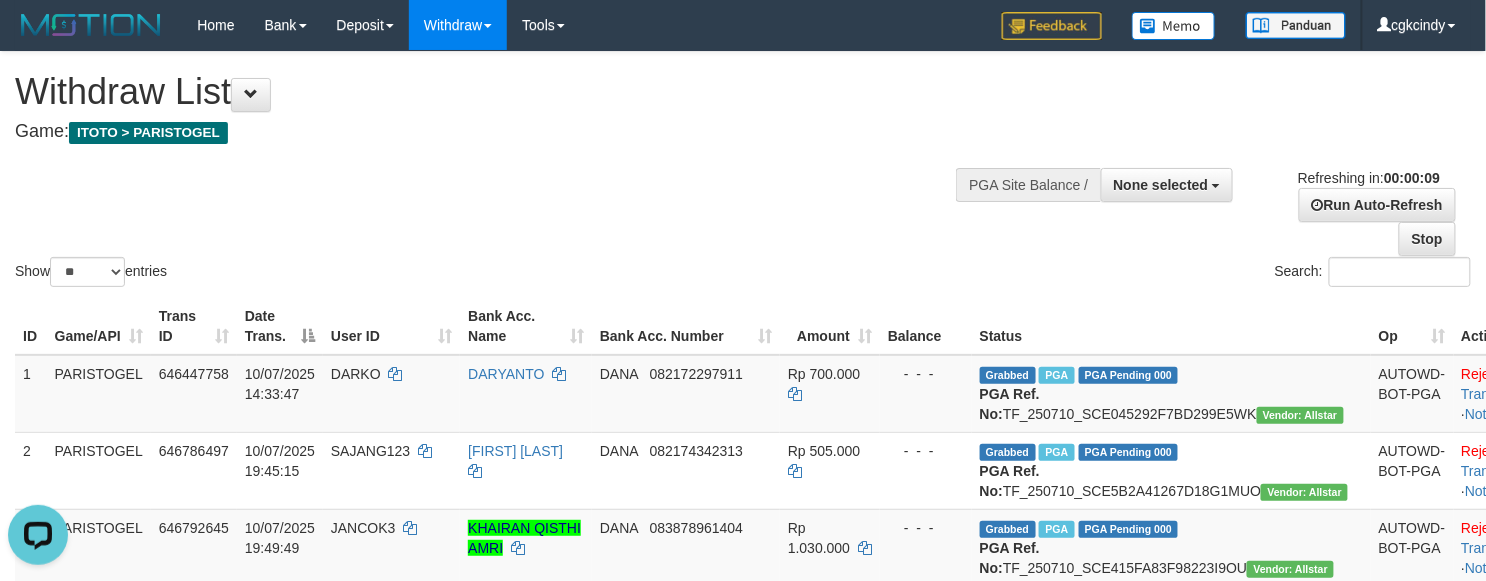 scroll, scrollTop: 0, scrollLeft: 0, axis: both 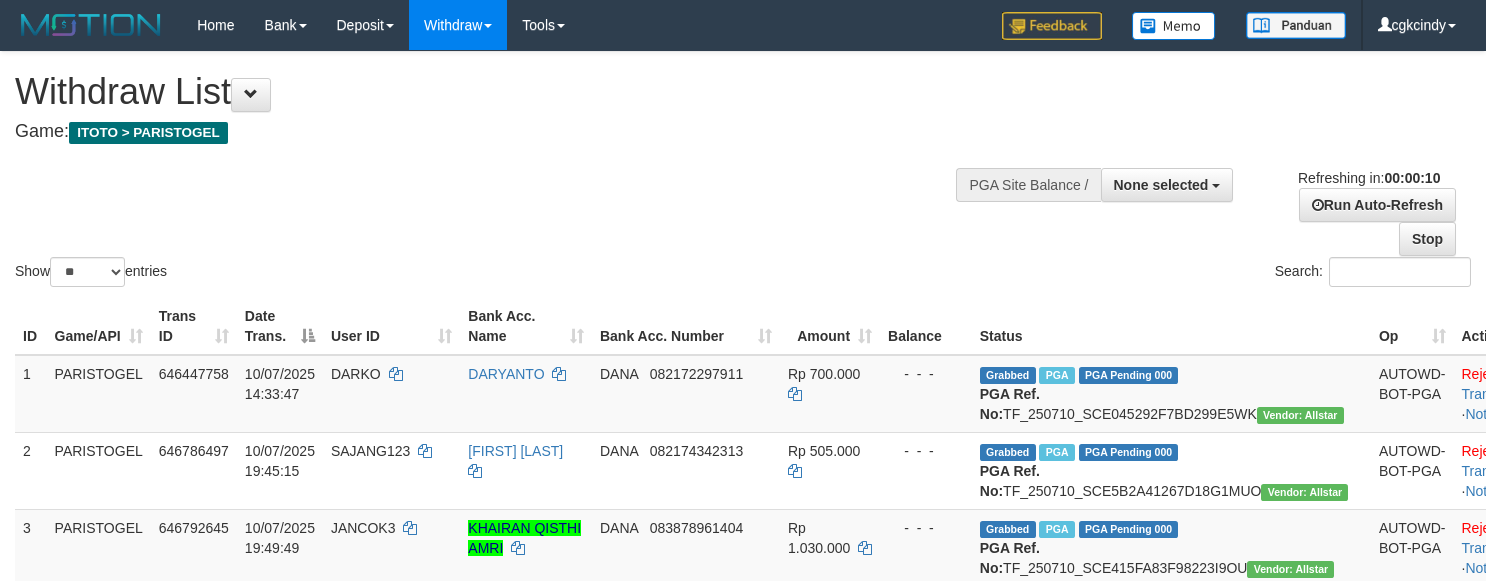 select 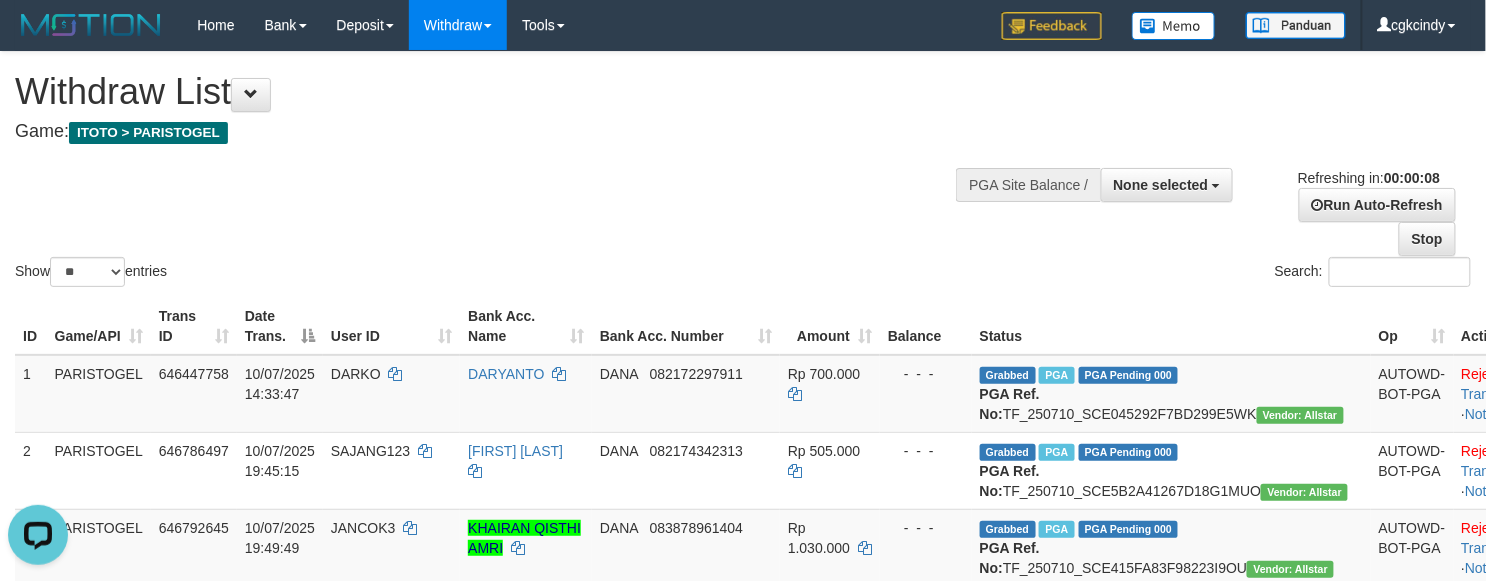 scroll, scrollTop: 0, scrollLeft: 0, axis: both 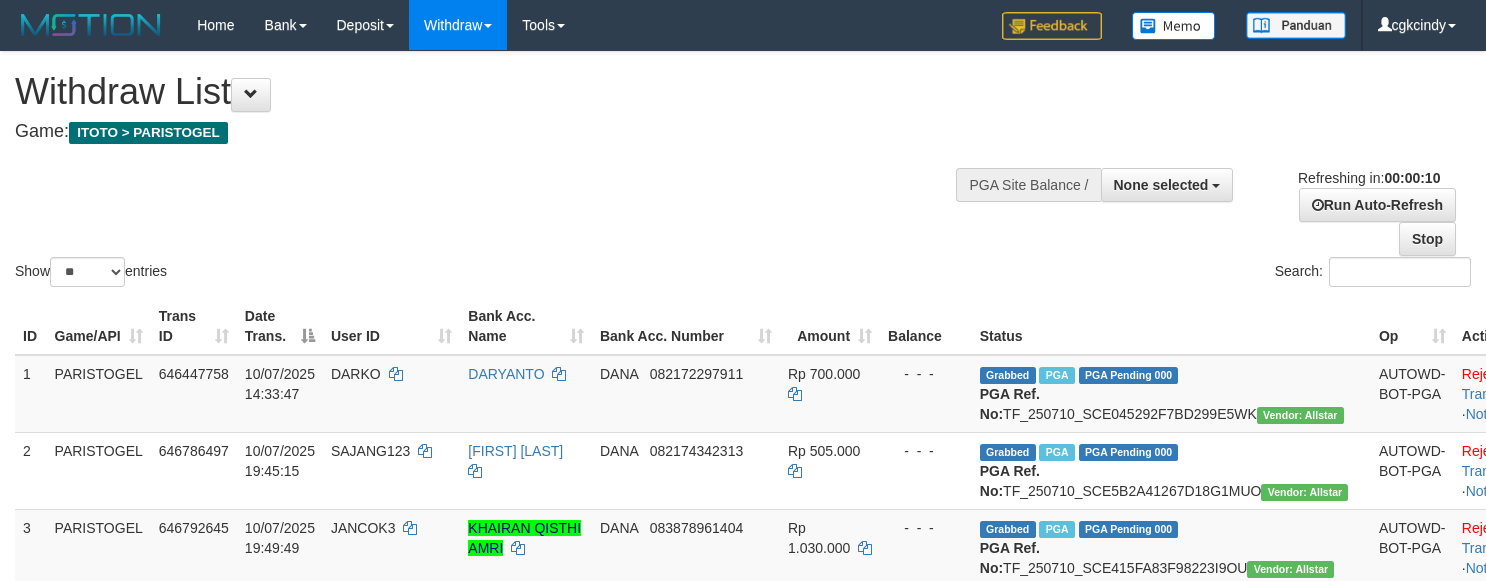 select 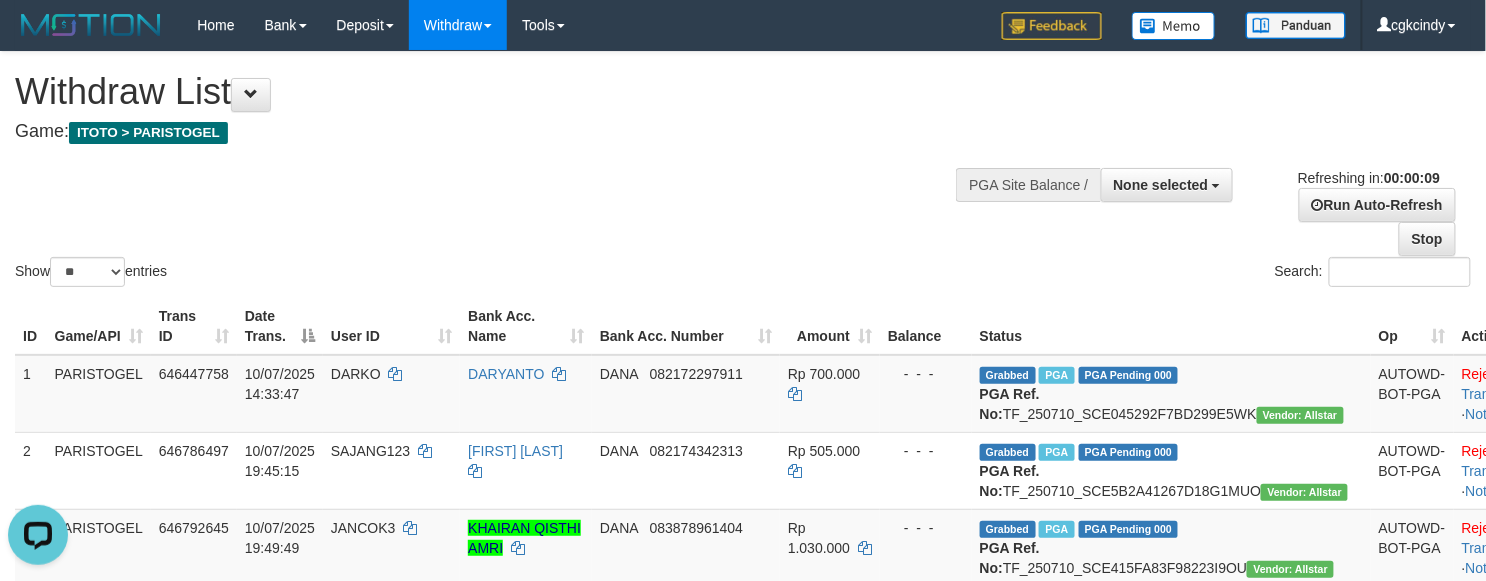 scroll, scrollTop: 0, scrollLeft: 0, axis: both 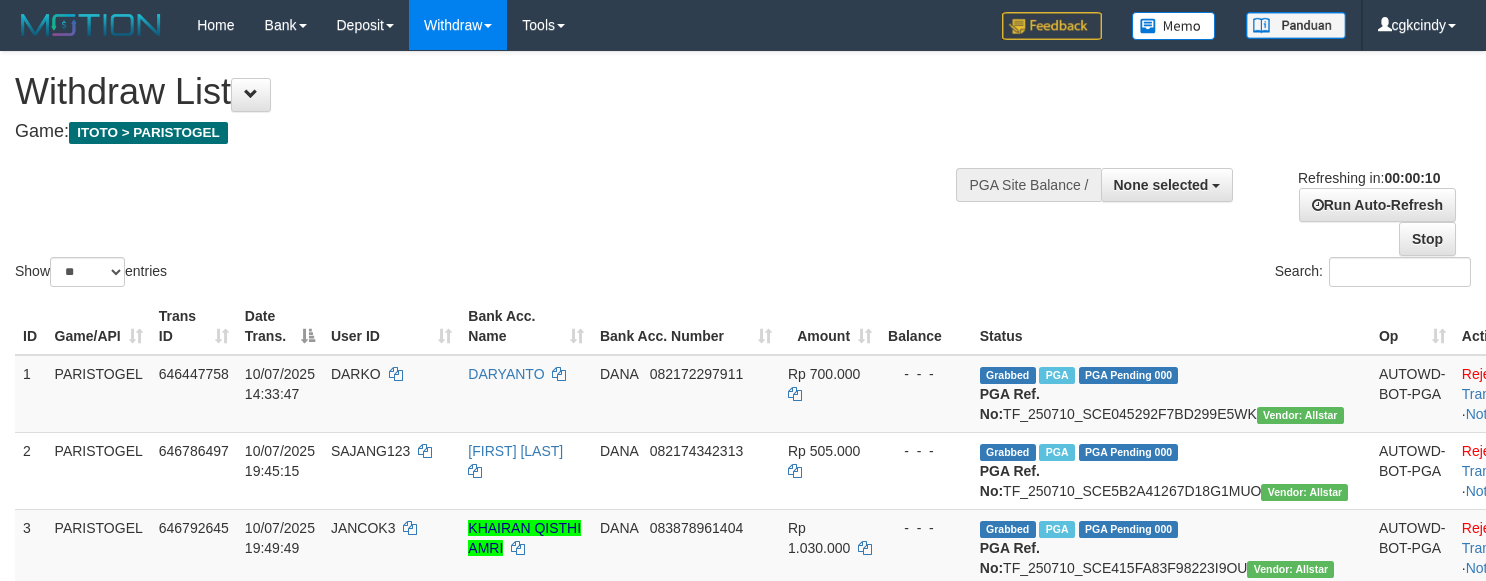 select 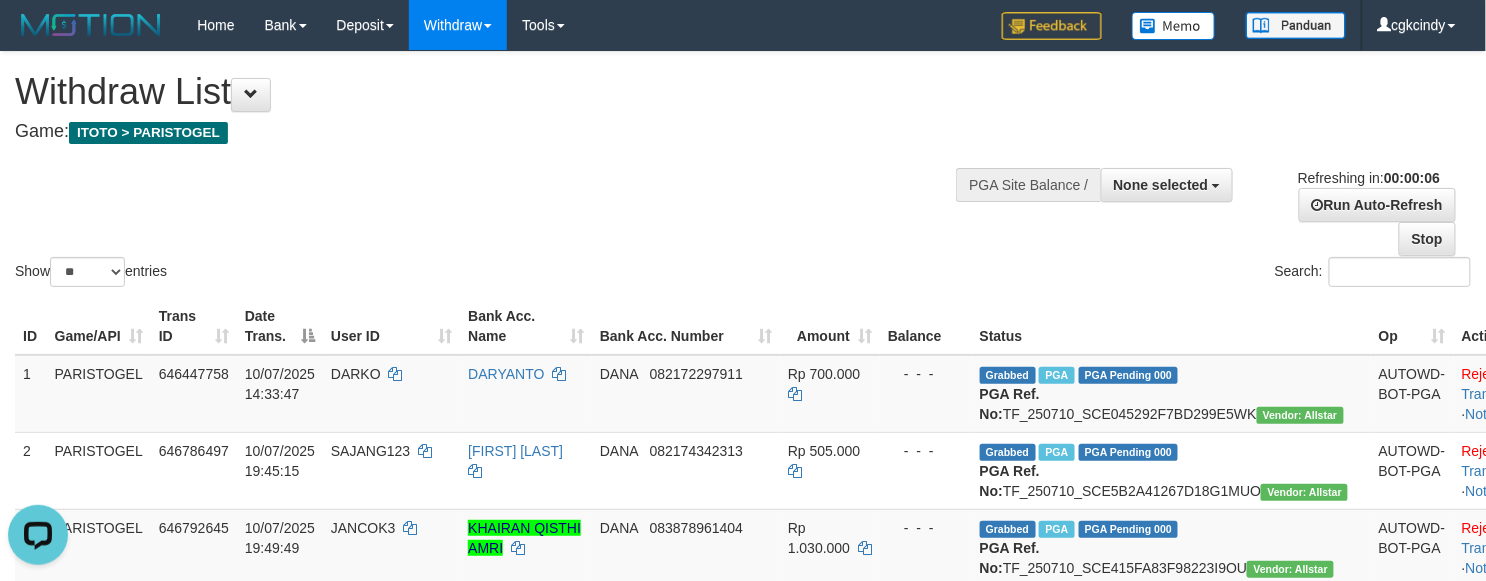 scroll, scrollTop: 0, scrollLeft: 0, axis: both 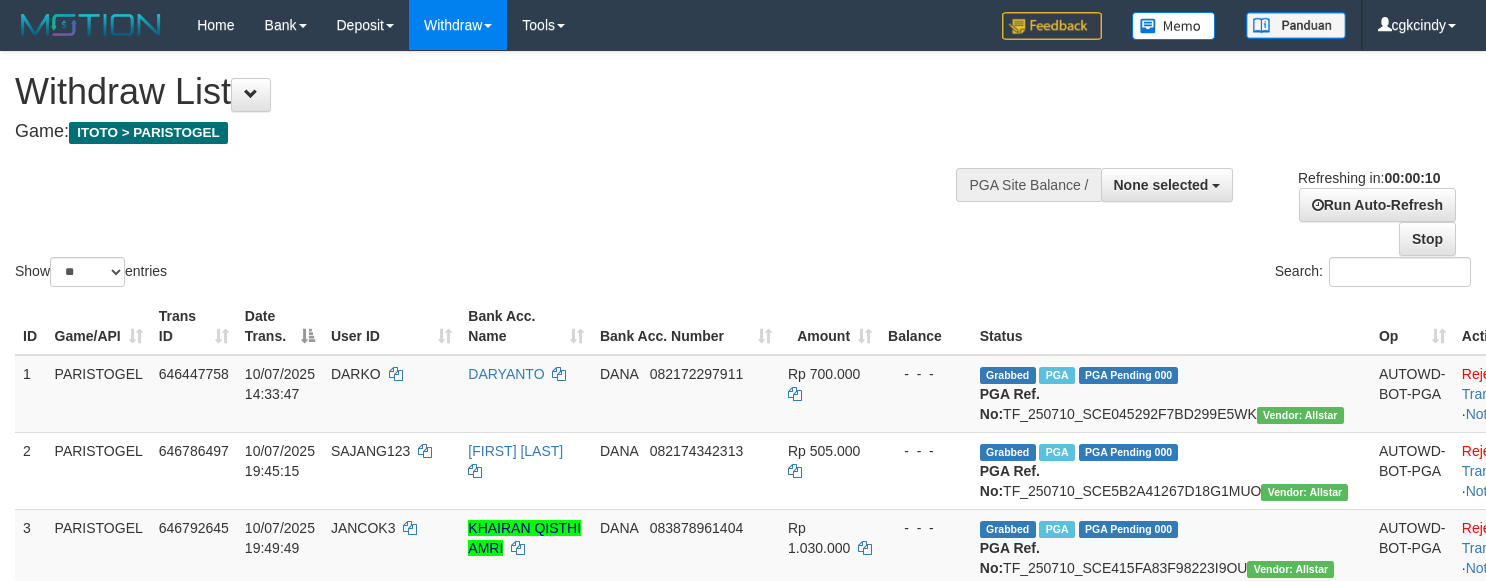 select 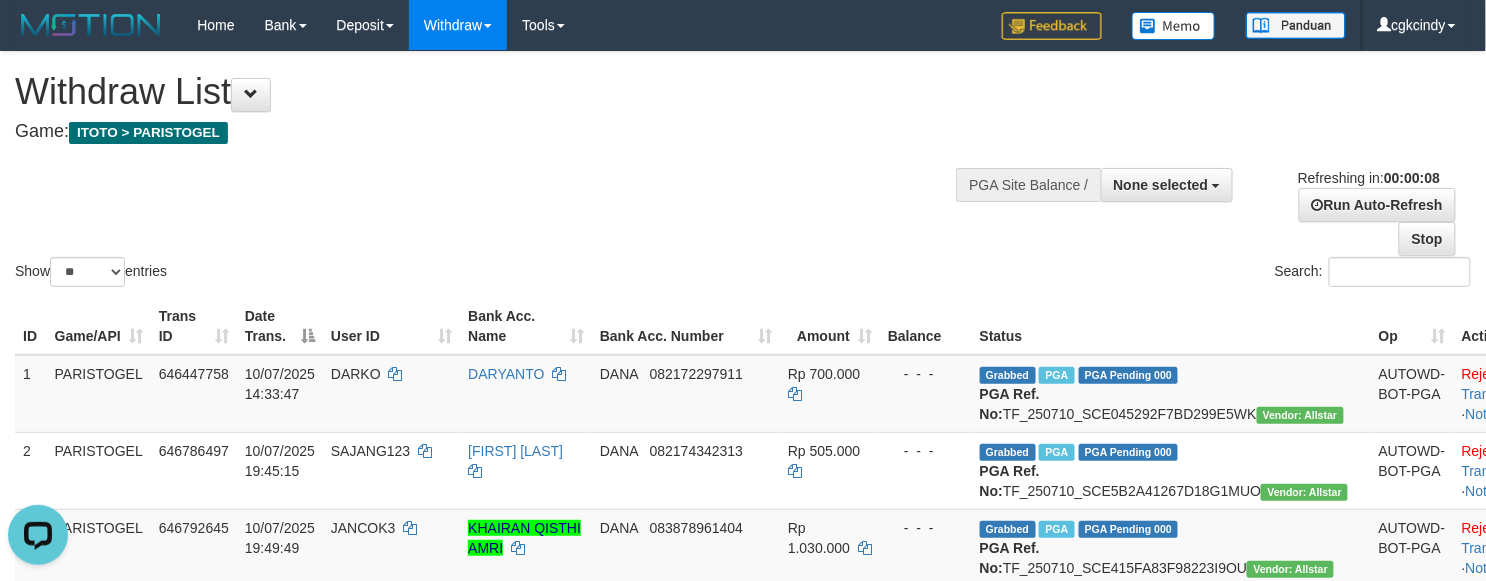 scroll, scrollTop: 0, scrollLeft: 0, axis: both 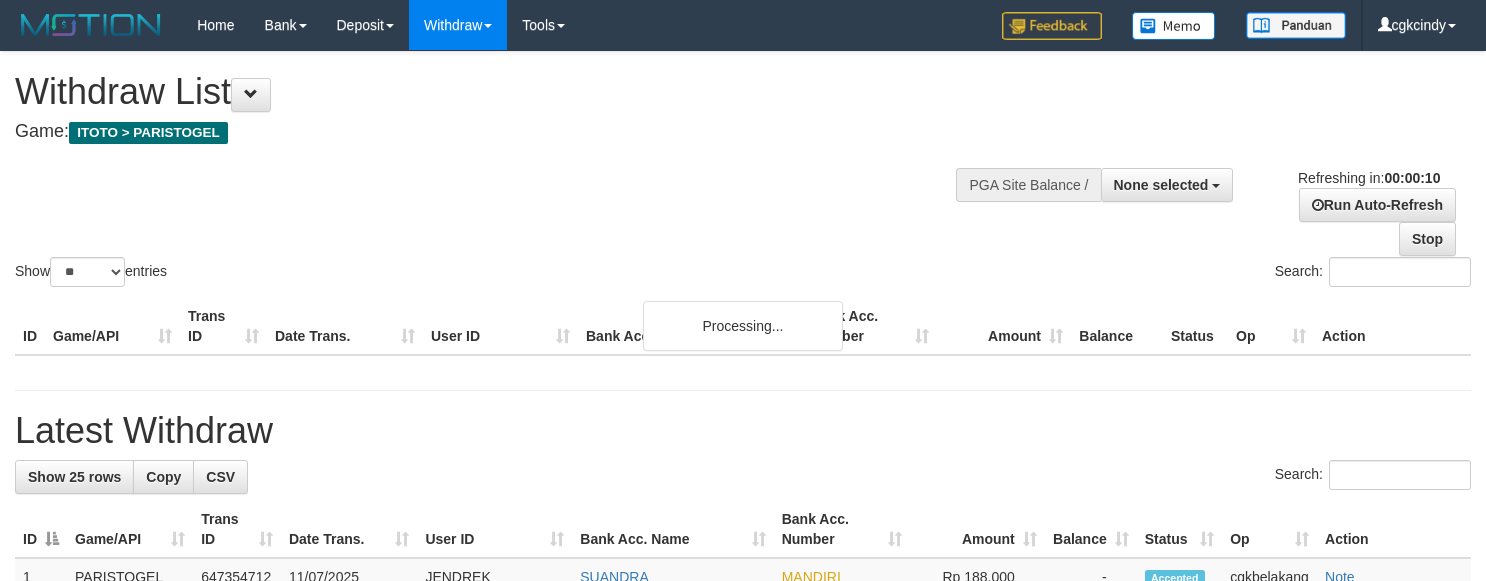 select 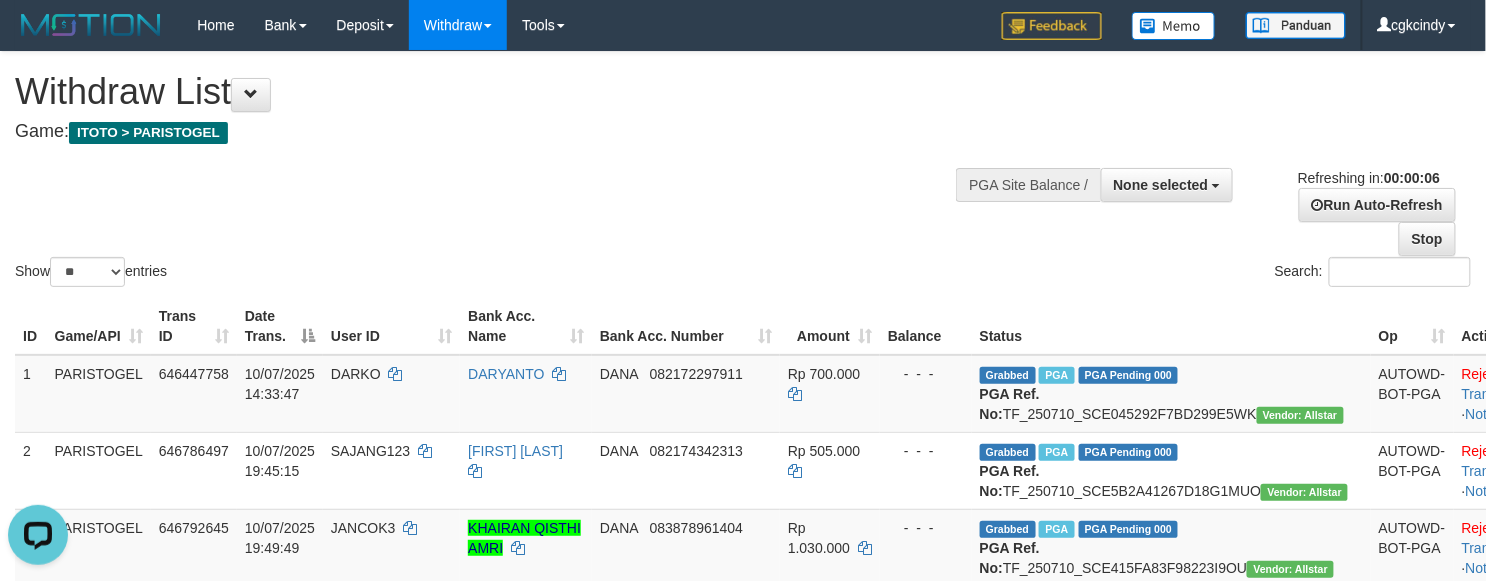scroll, scrollTop: 0, scrollLeft: 0, axis: both 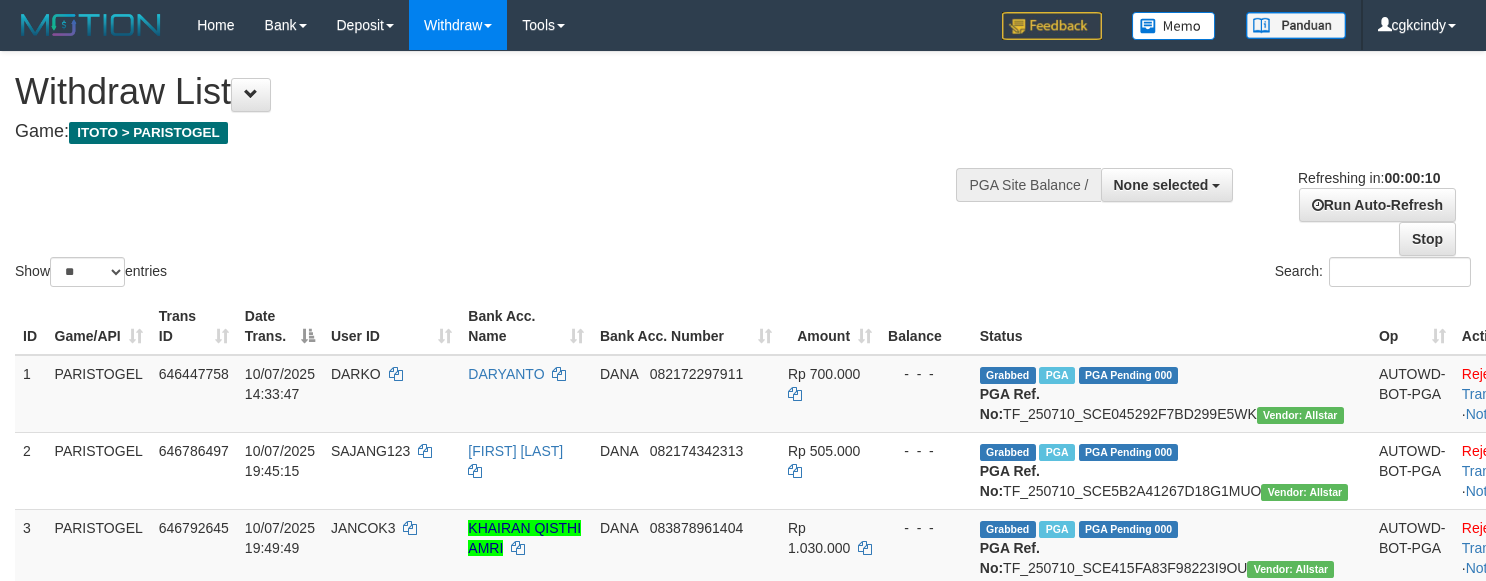 select 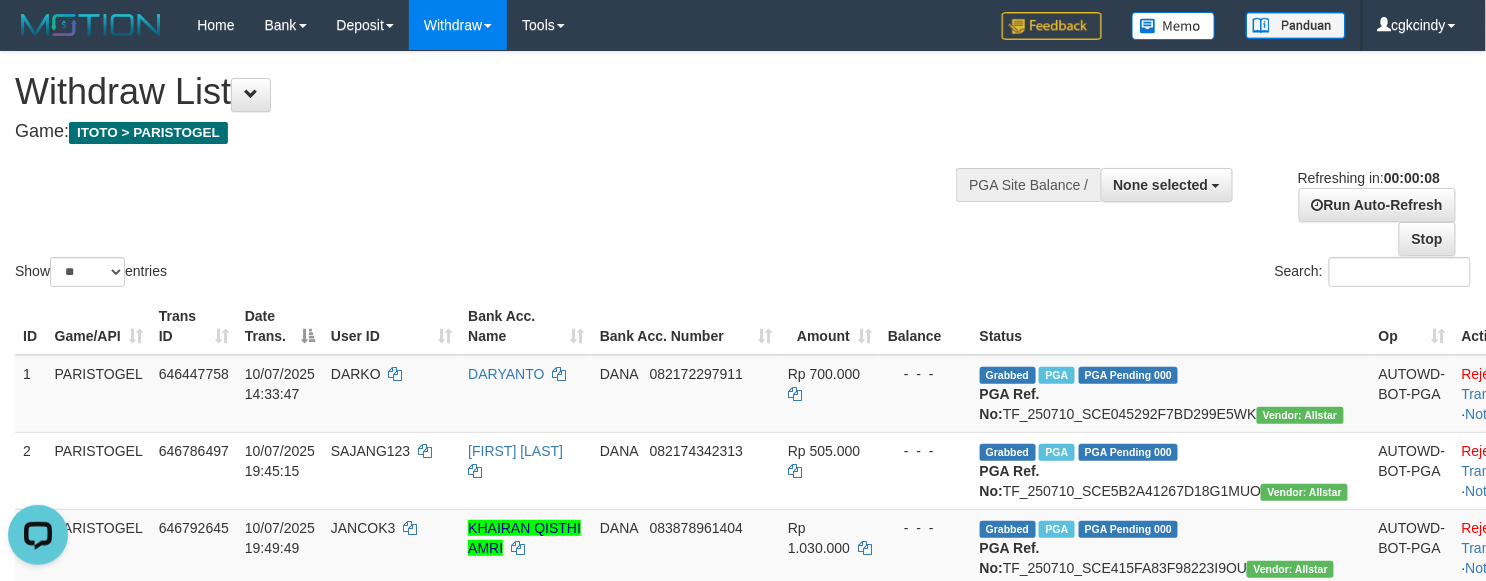 scroll, scrollTop: 0, scrollLeft: 0, axis: both 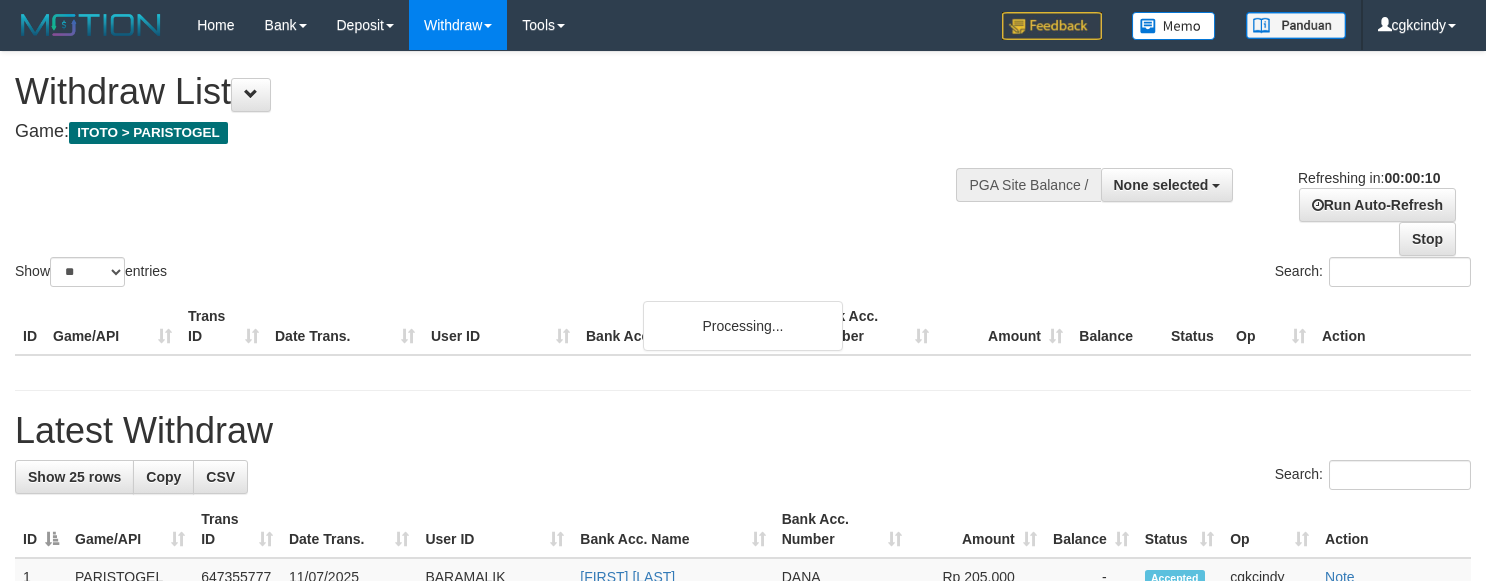 select 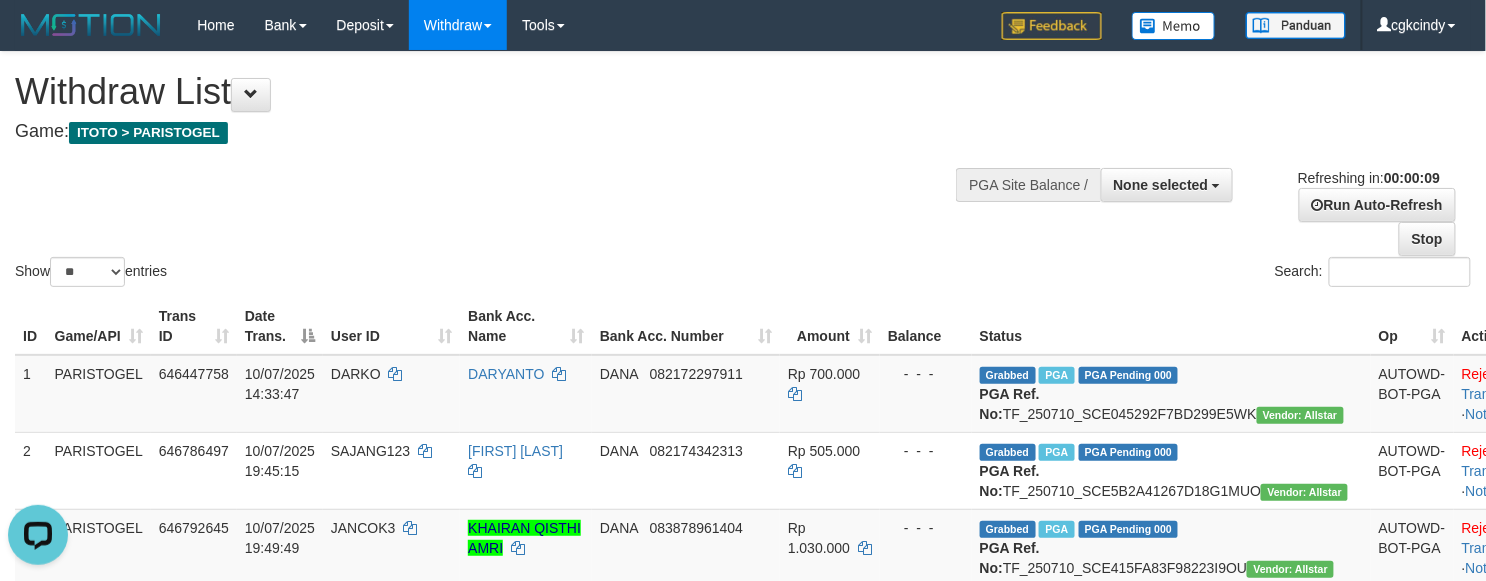 scroll, scrollTop: 0, scrollLeft: 0, axis: both 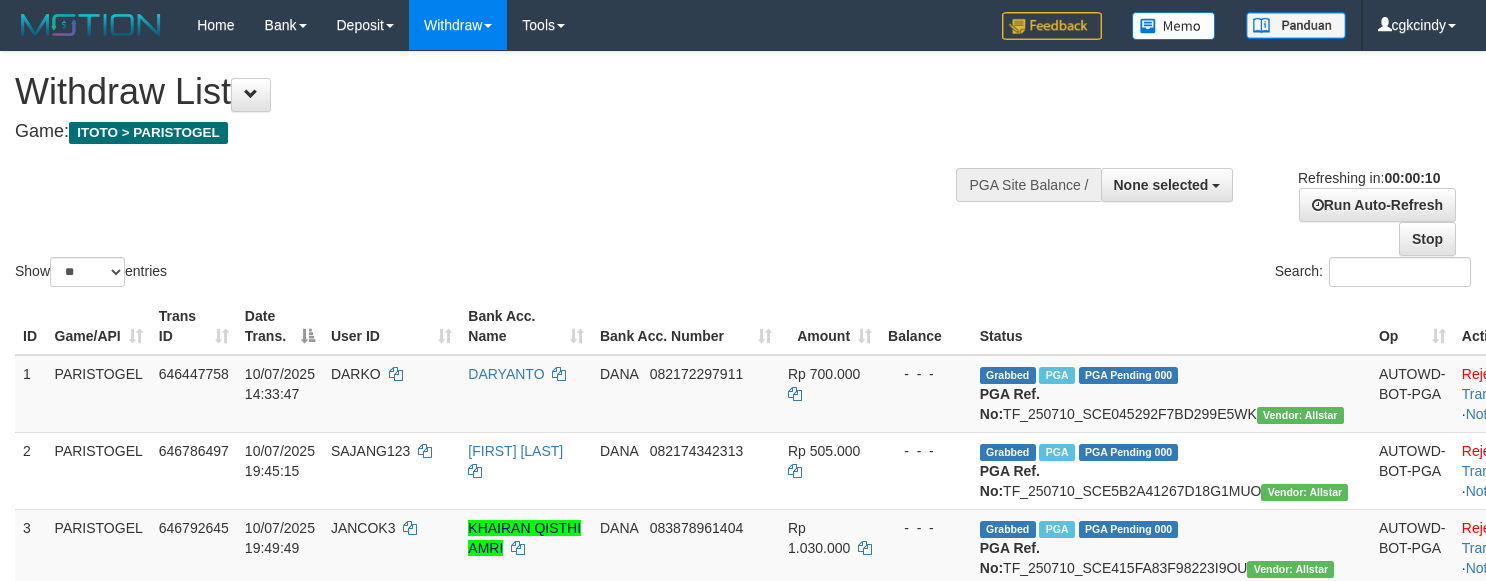 select 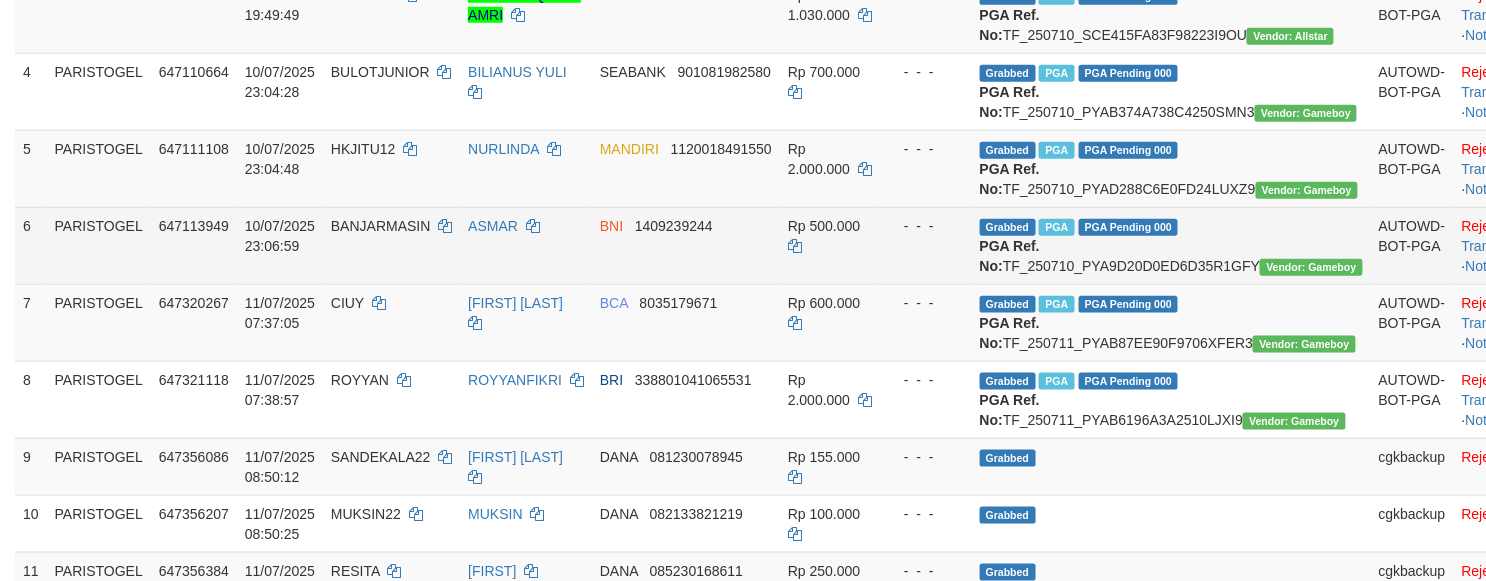 scroll, scrollTop: 933, scrollLeft: 0, axis: vertical 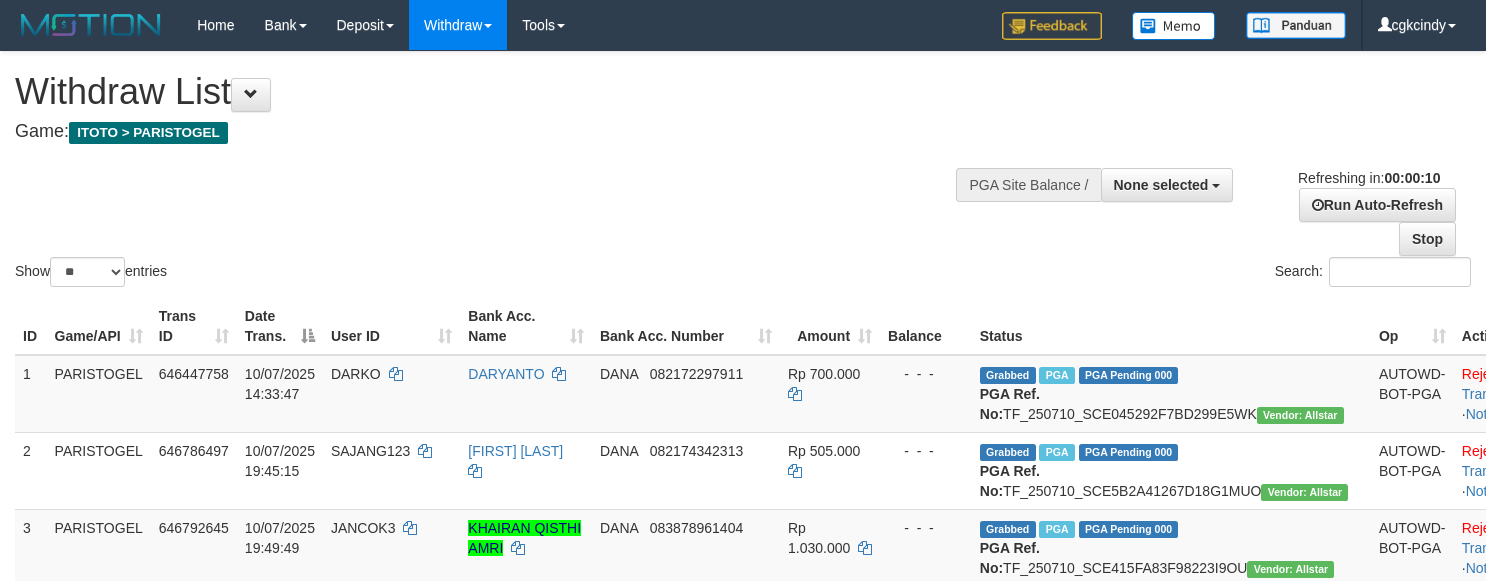 select 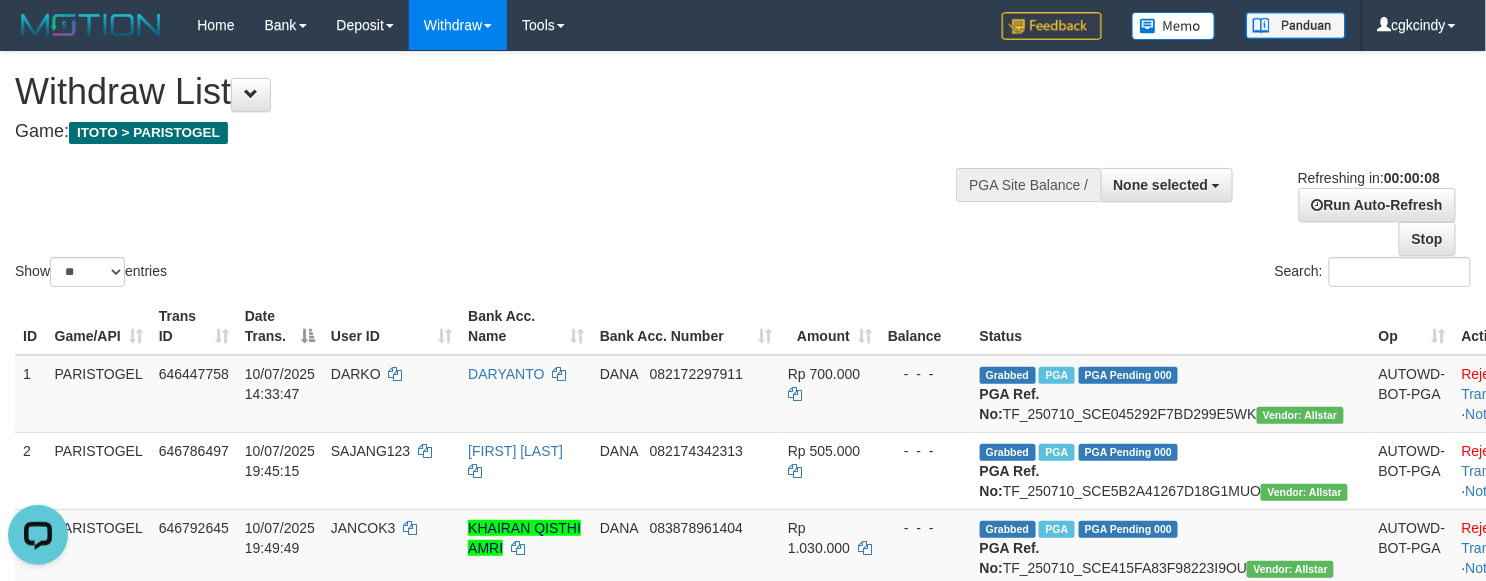 scroll, scrollTop: 0, scrollLeft: 0, axis: both 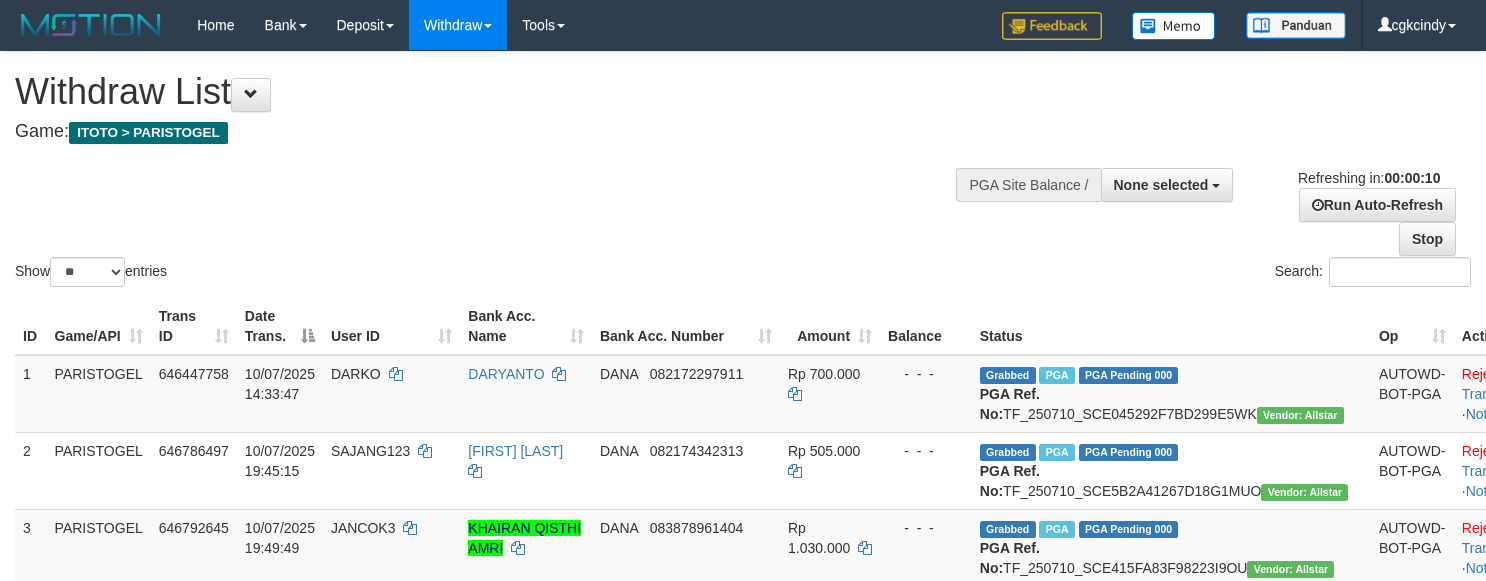 select 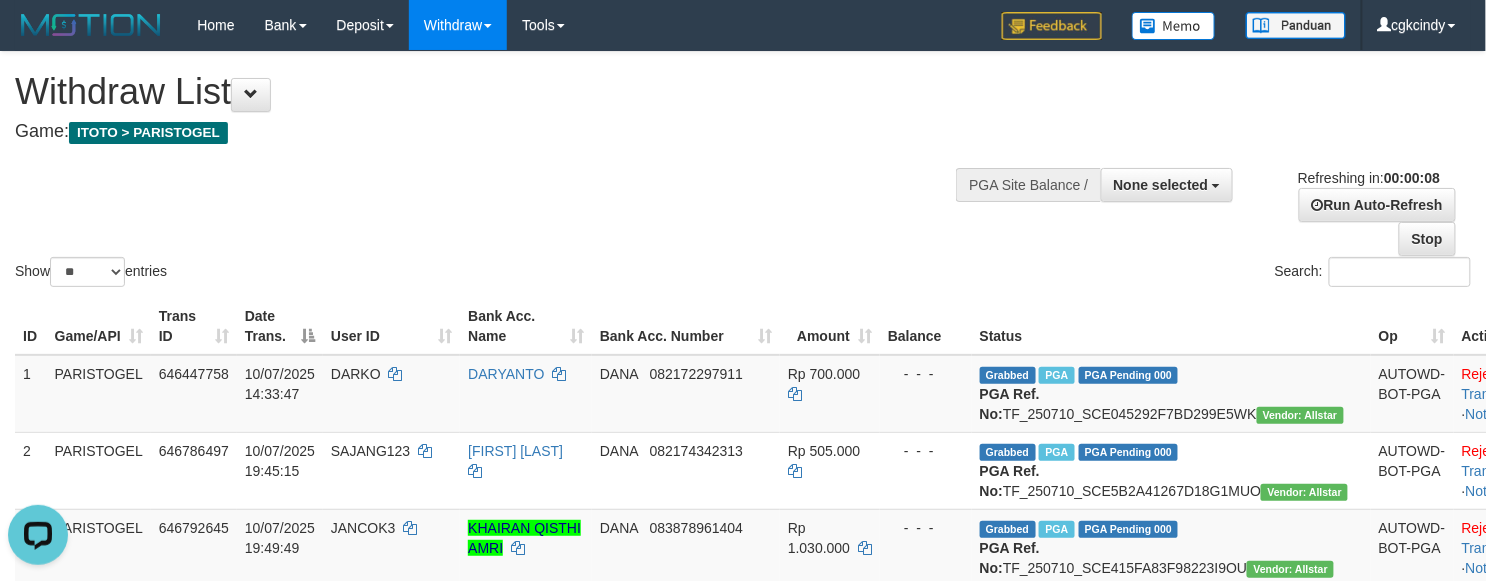 scroll, scrollTop: 0, scrollLeft: 0, axis: both 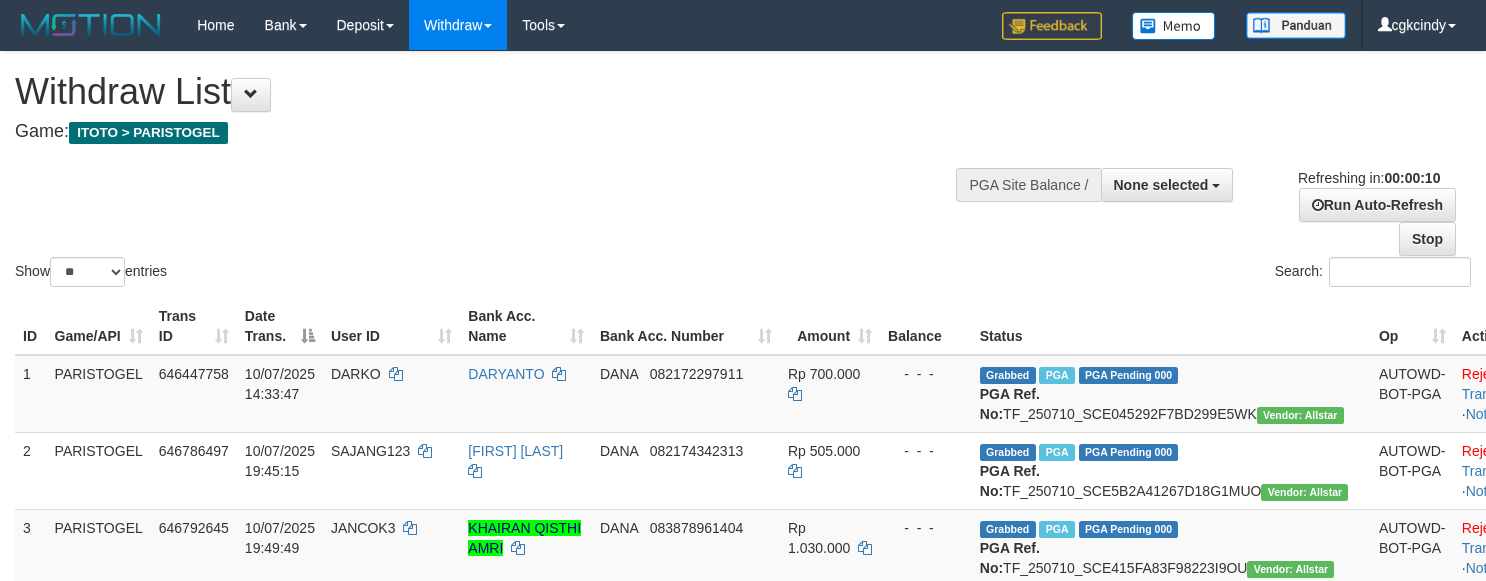 select 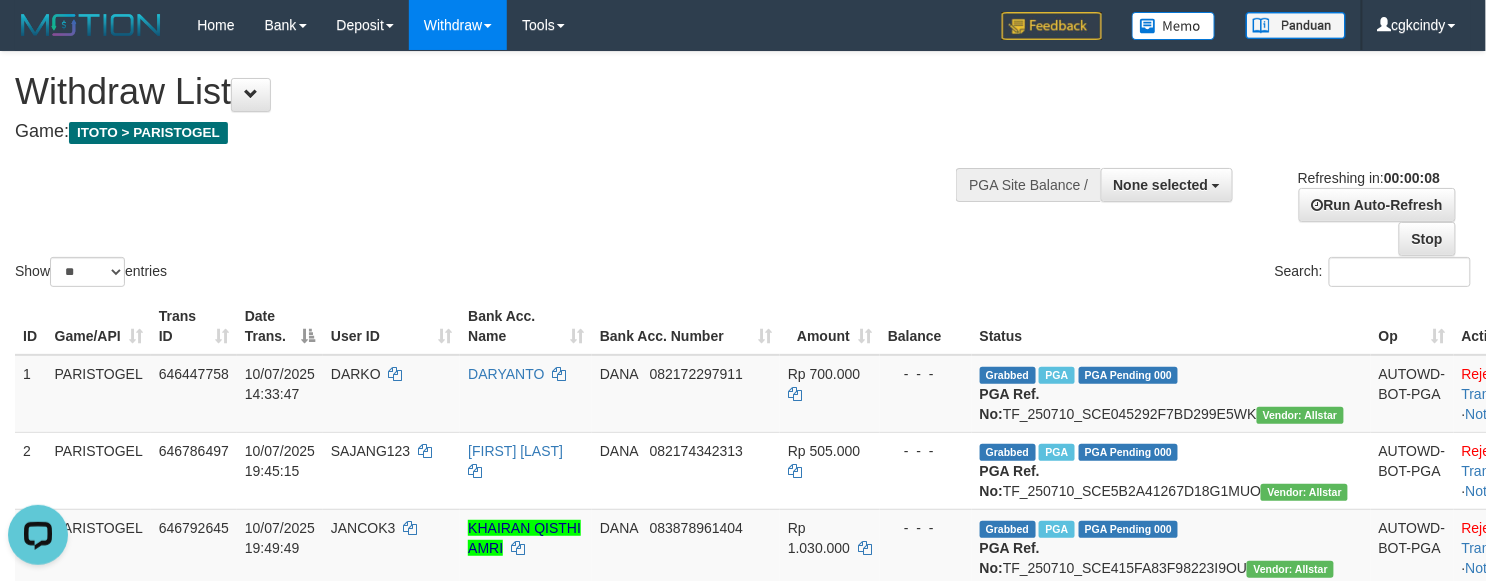 scroll, scrollTop: 0, scrollLeft: 0, axis: both 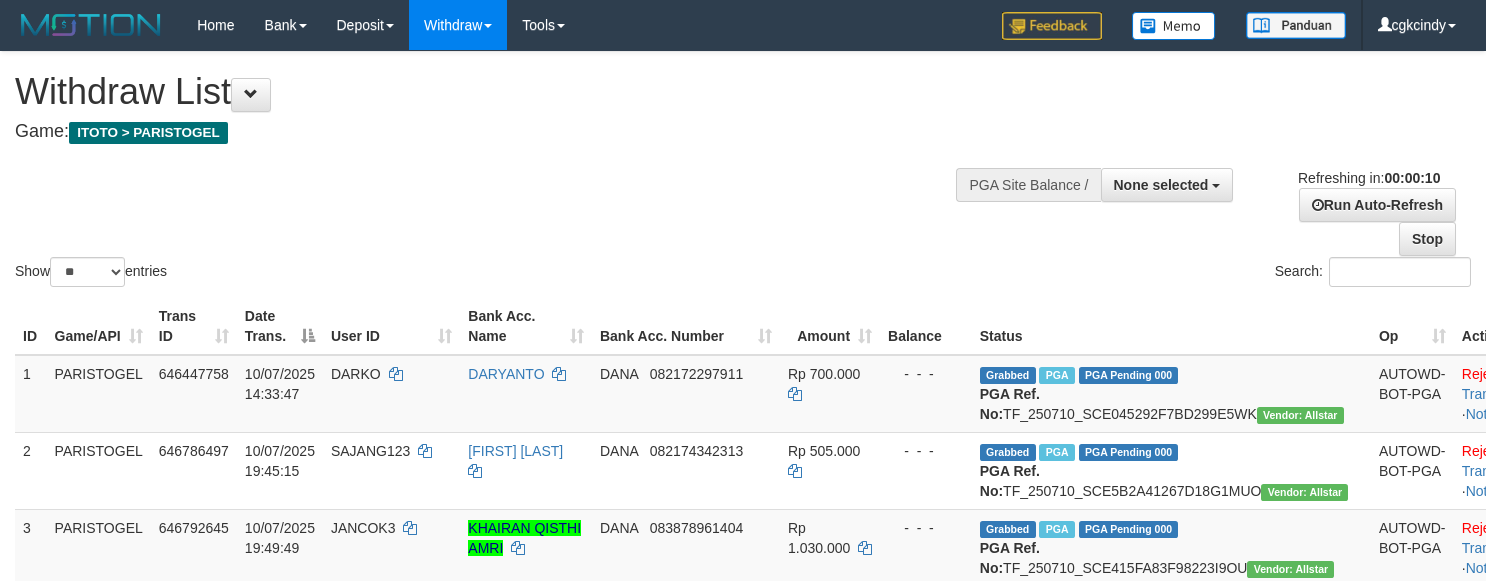 select 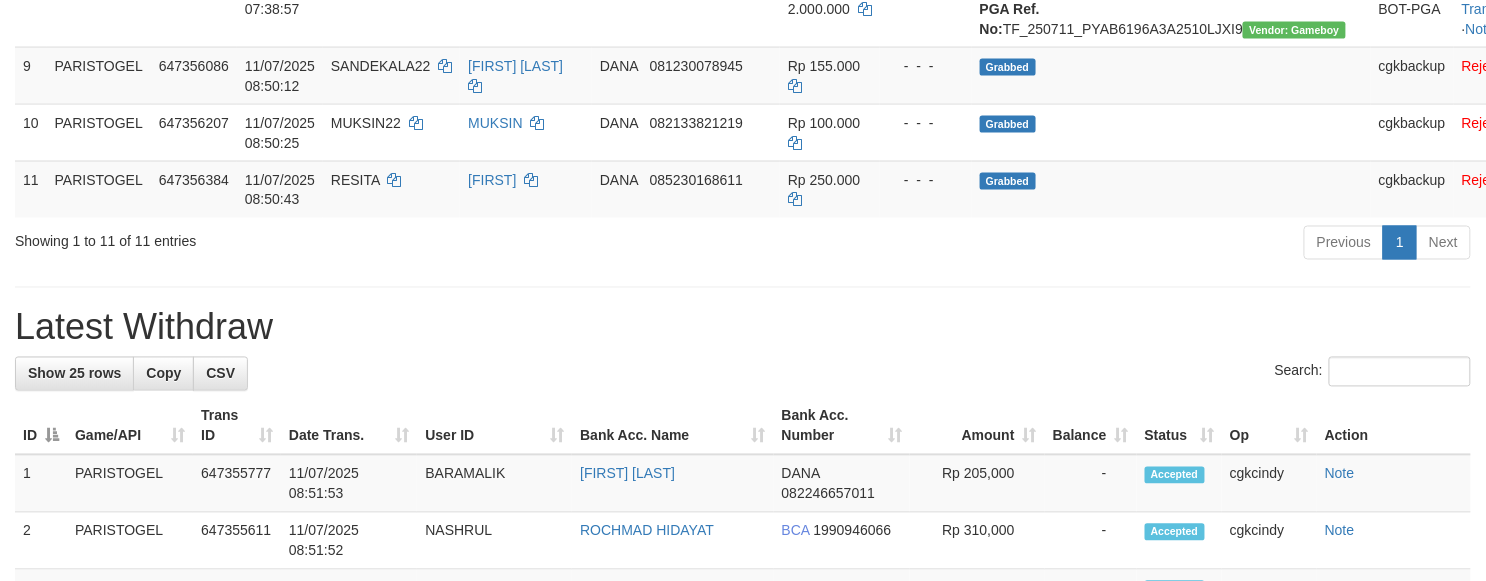 scroll, scrollTop: 1200, scrollLeft: 0, axis: vertical 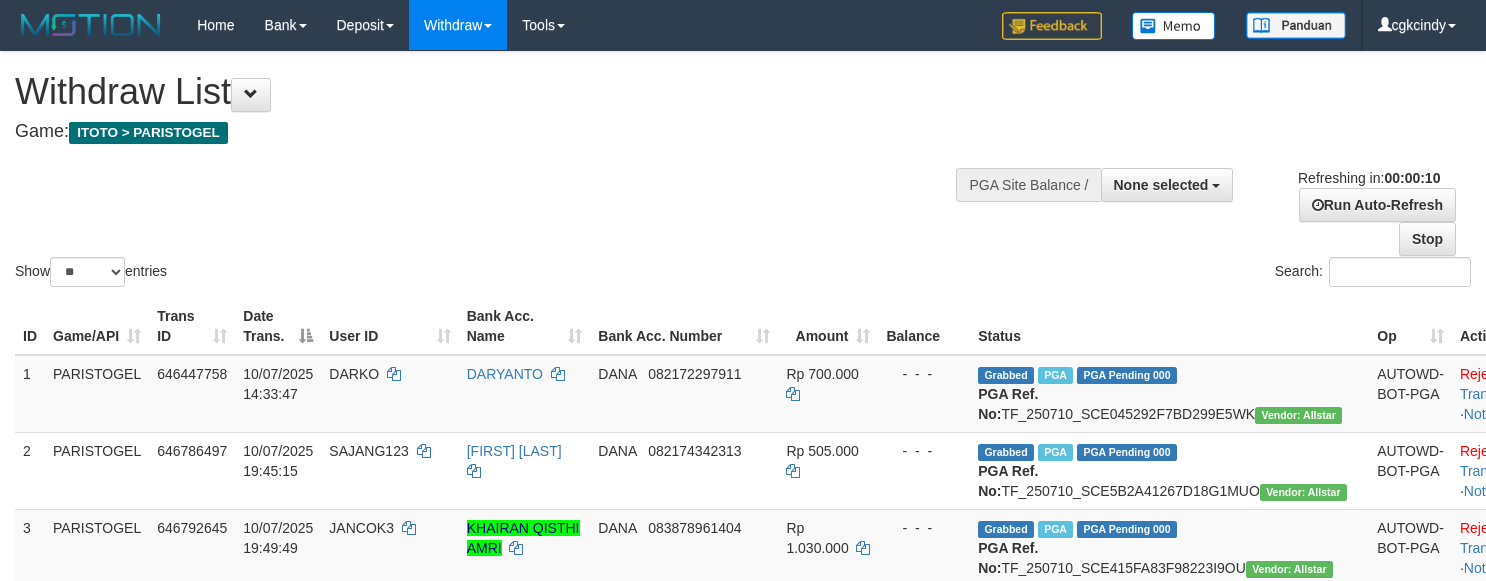 select 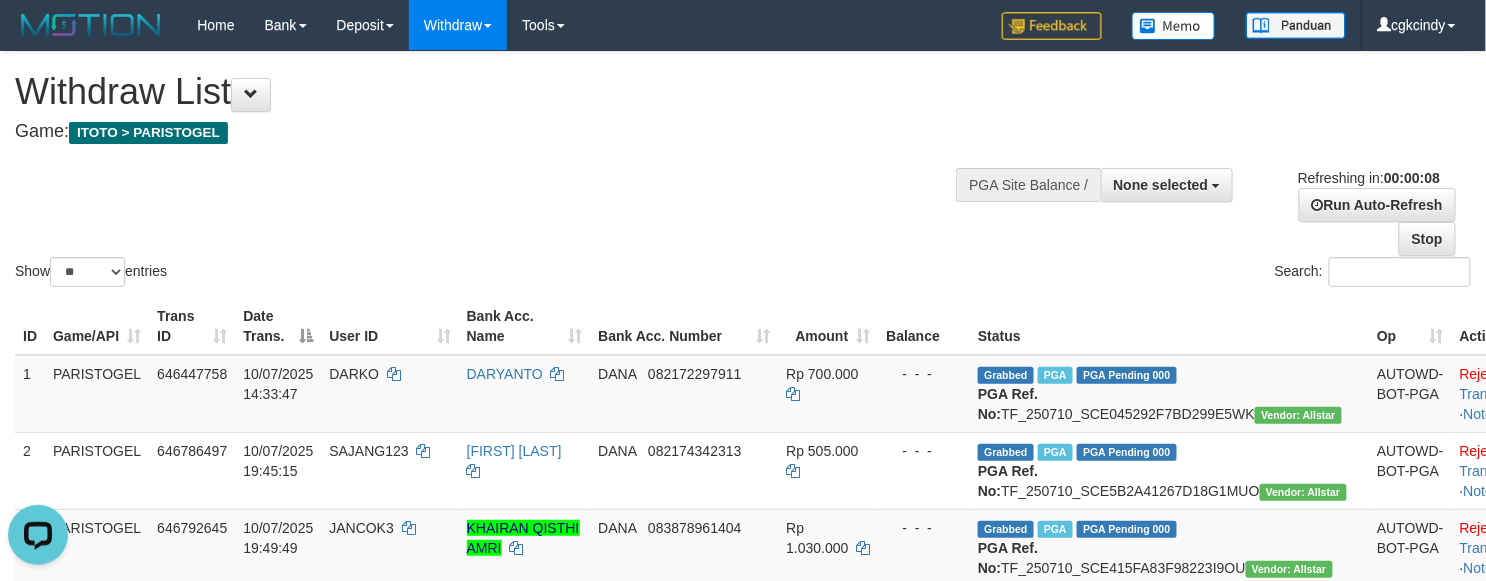 scroll, scrollTop: 0, scrollLeft: 0, axis: both 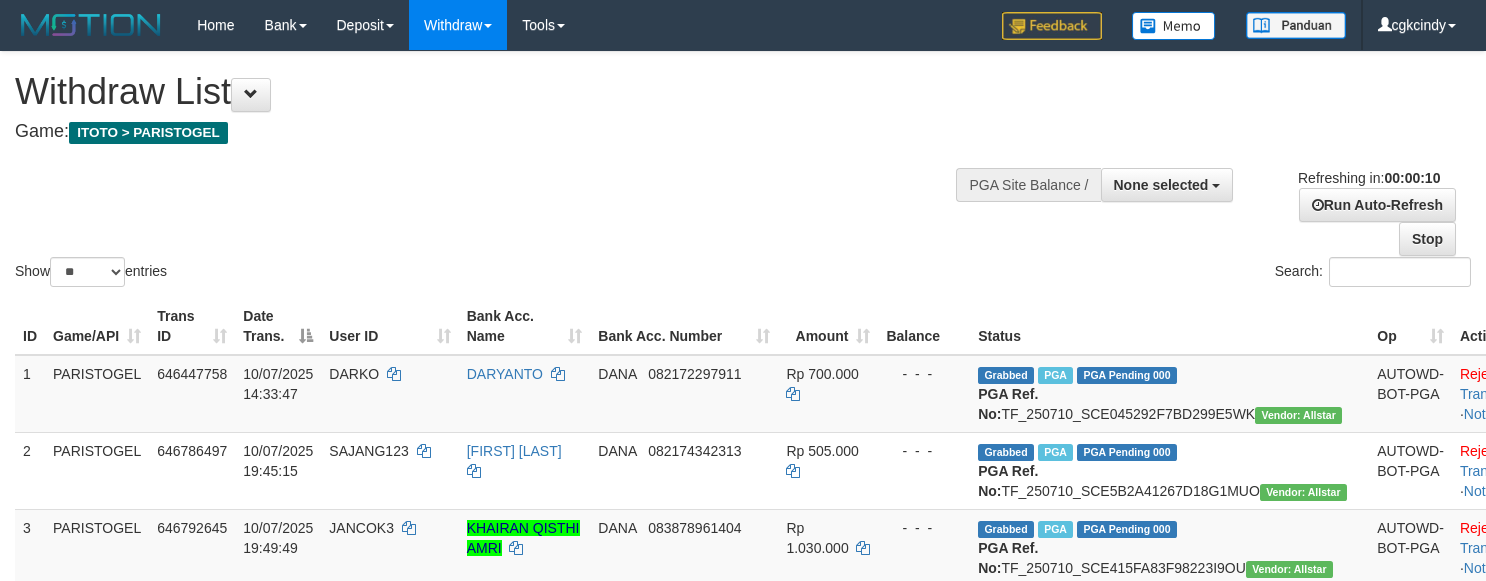 select 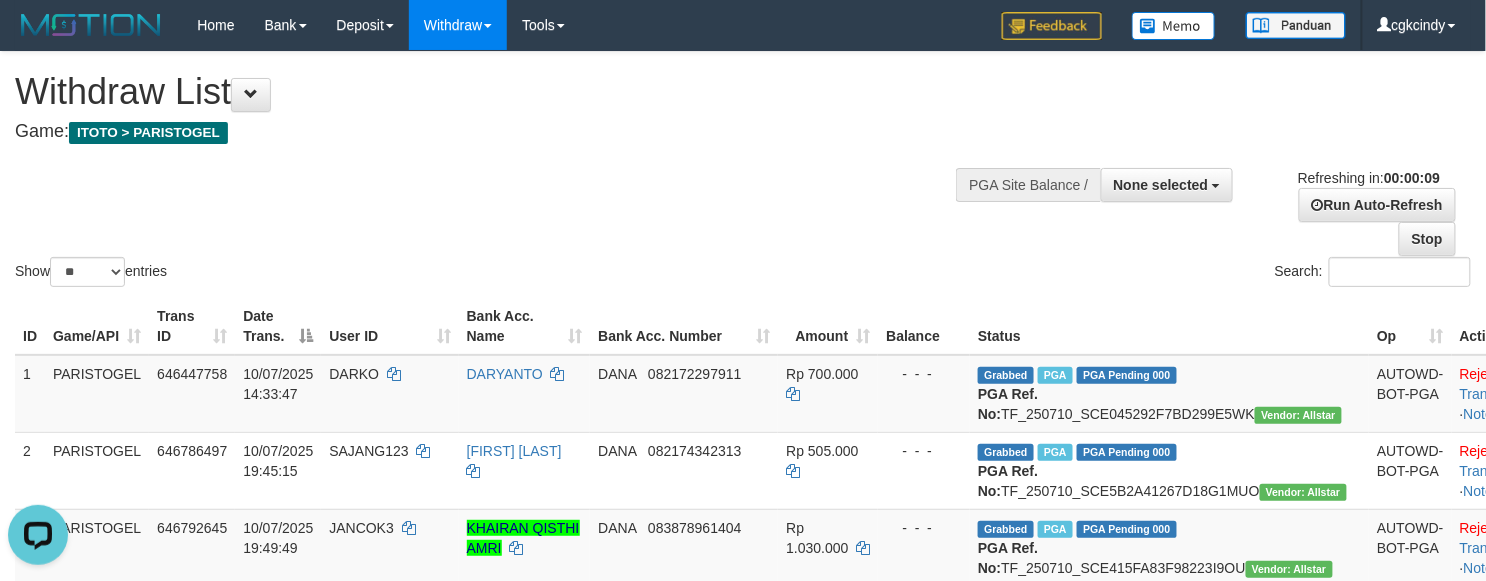 scroll, scrollTop: 0, scrollLeft: 0, axis: both 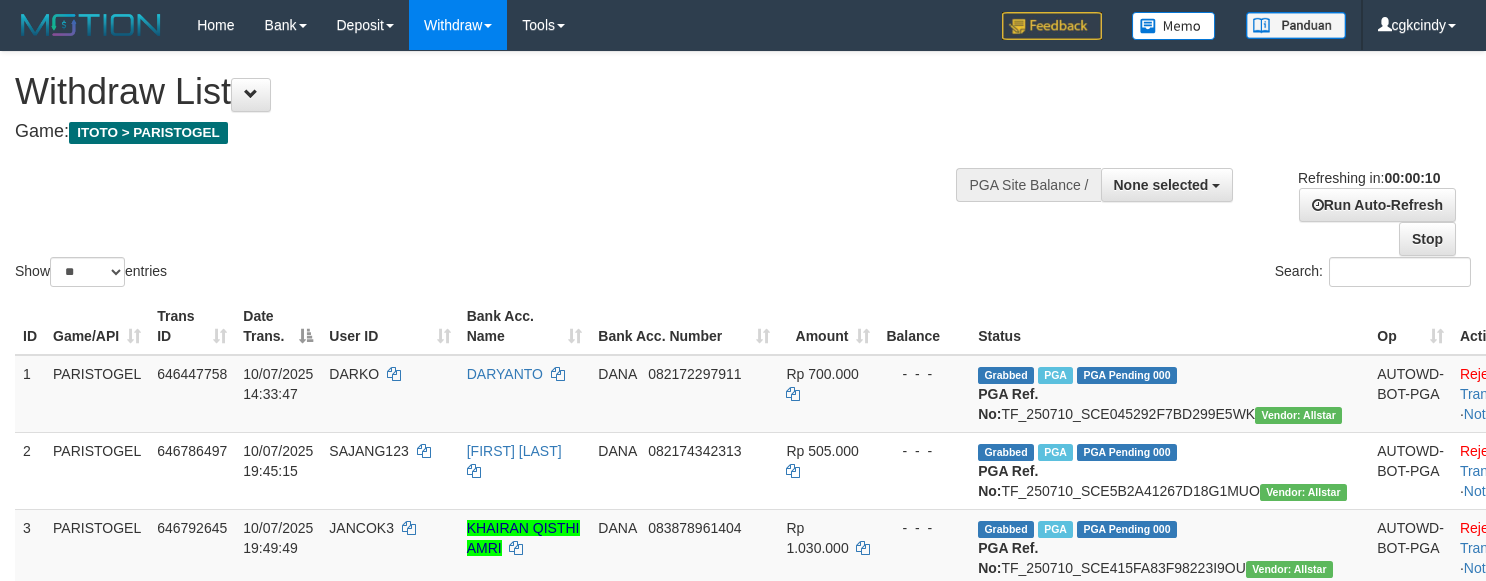 select 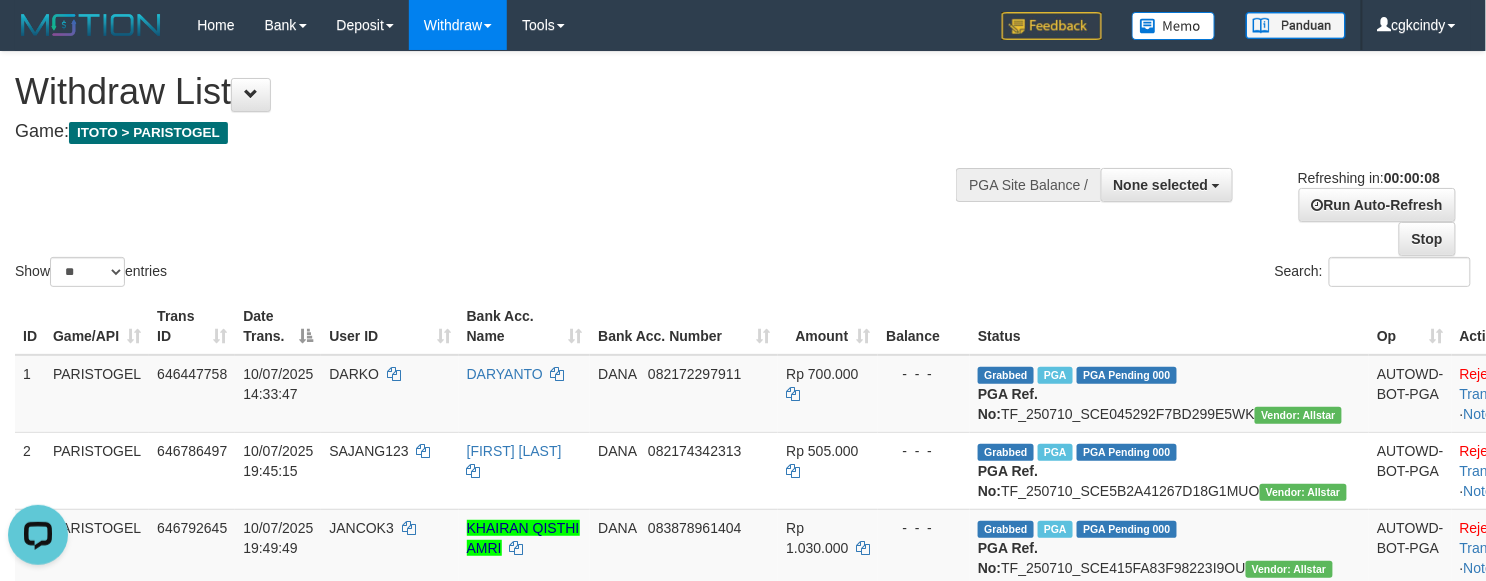 scroll, scrollTop: 0, scrollLeft: 0, axis: both 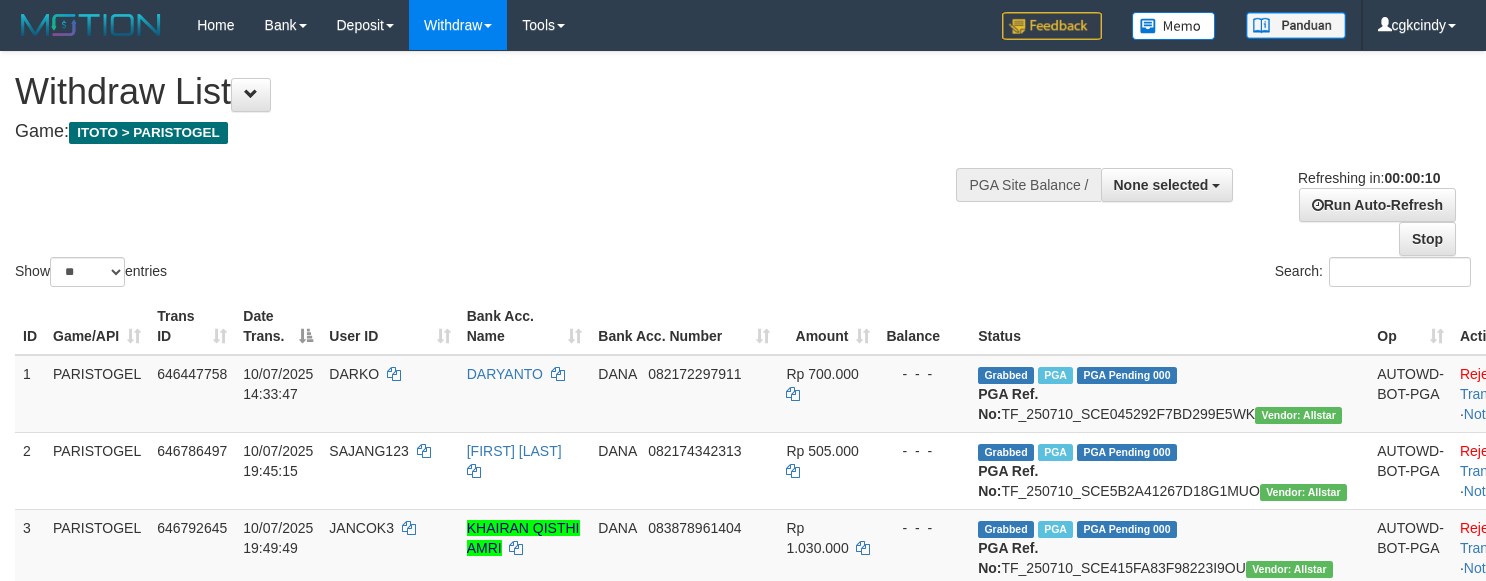 select 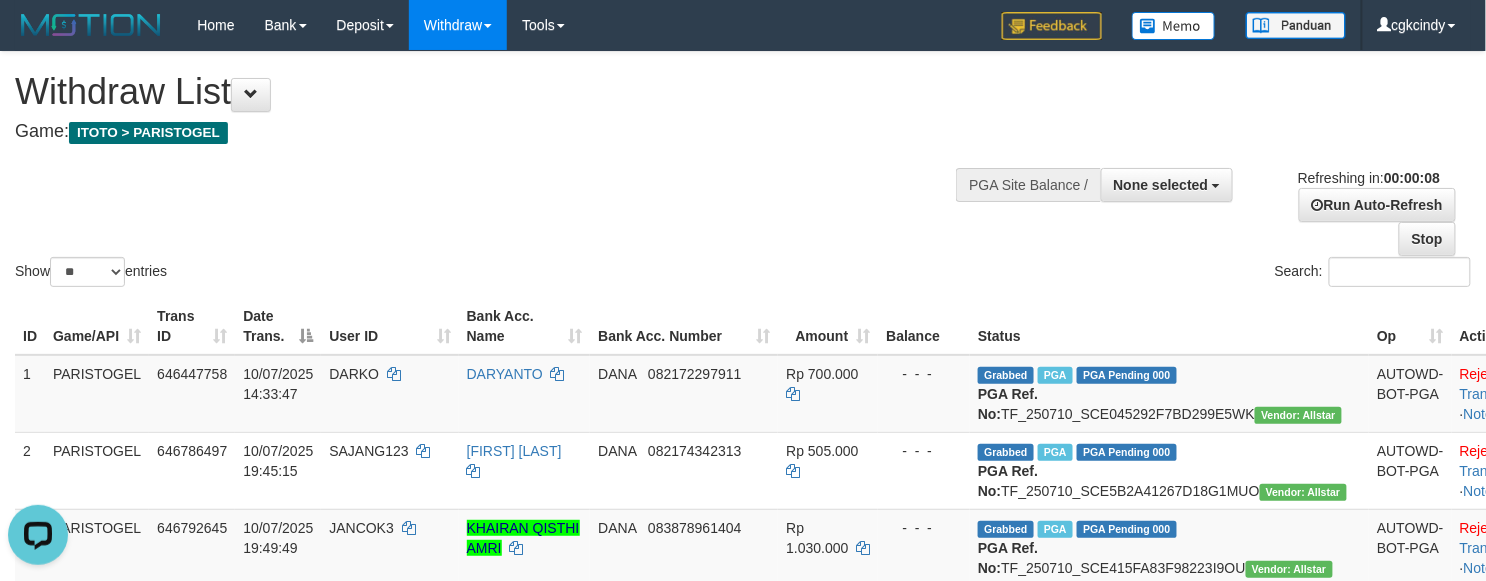 scroll, scrollTop: 0, scrollLeft: 0, axis: both 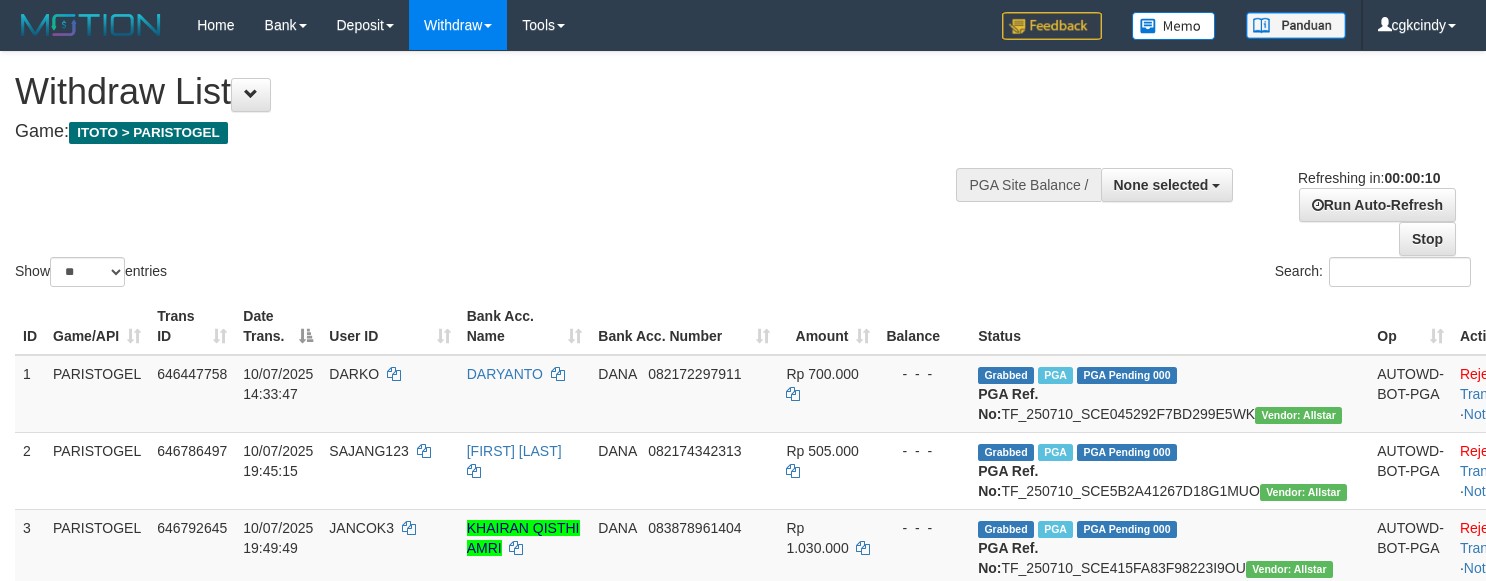 select 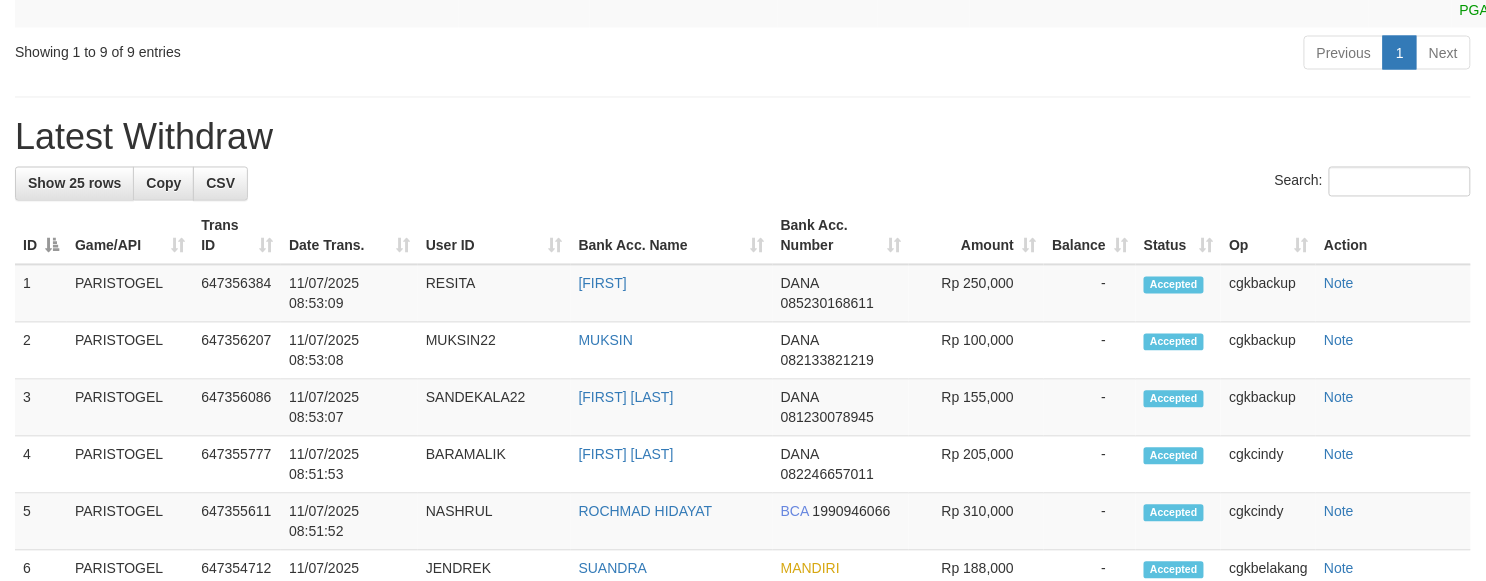 scroll, scrollTop: 800, scrollLeft: 0, axis: vertical 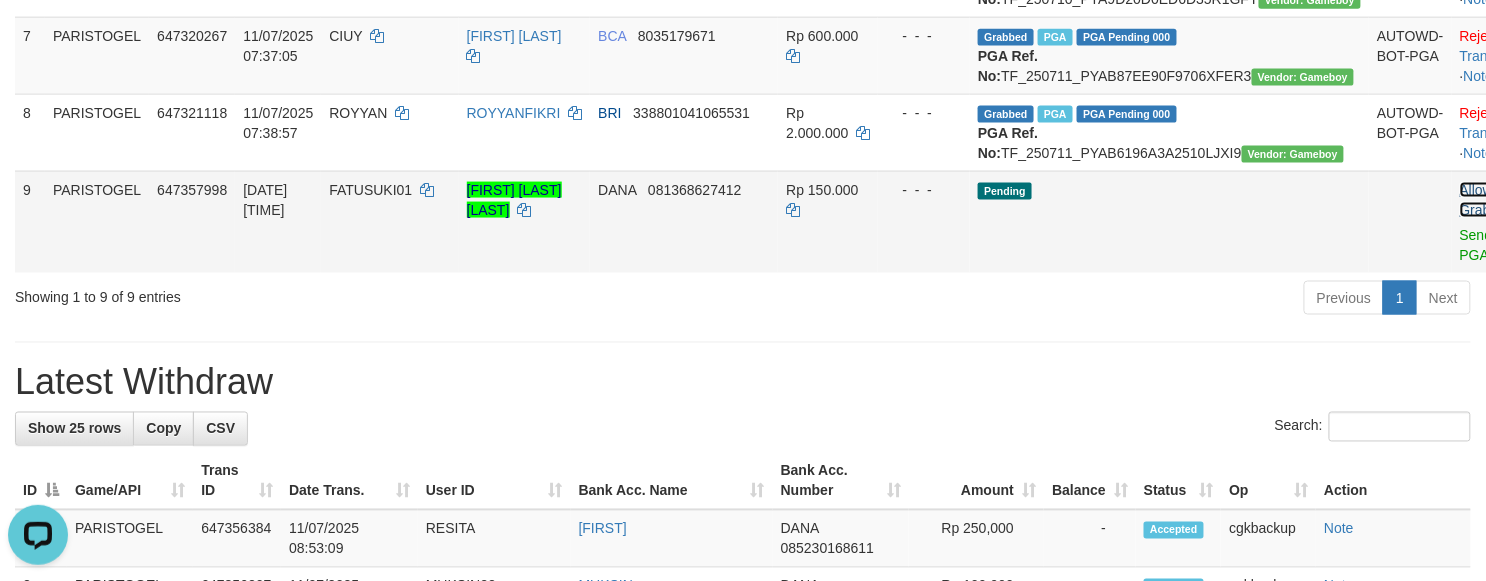 click on "Allow Grab" at bounding box center (1476, 200) 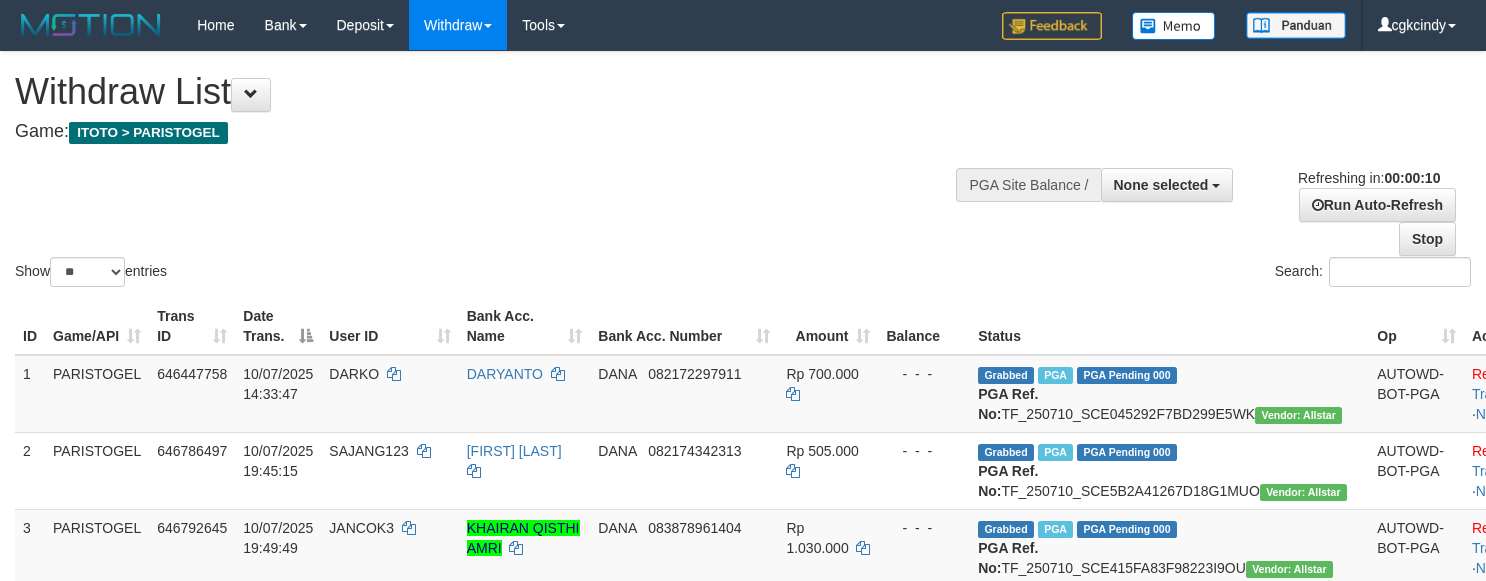 select 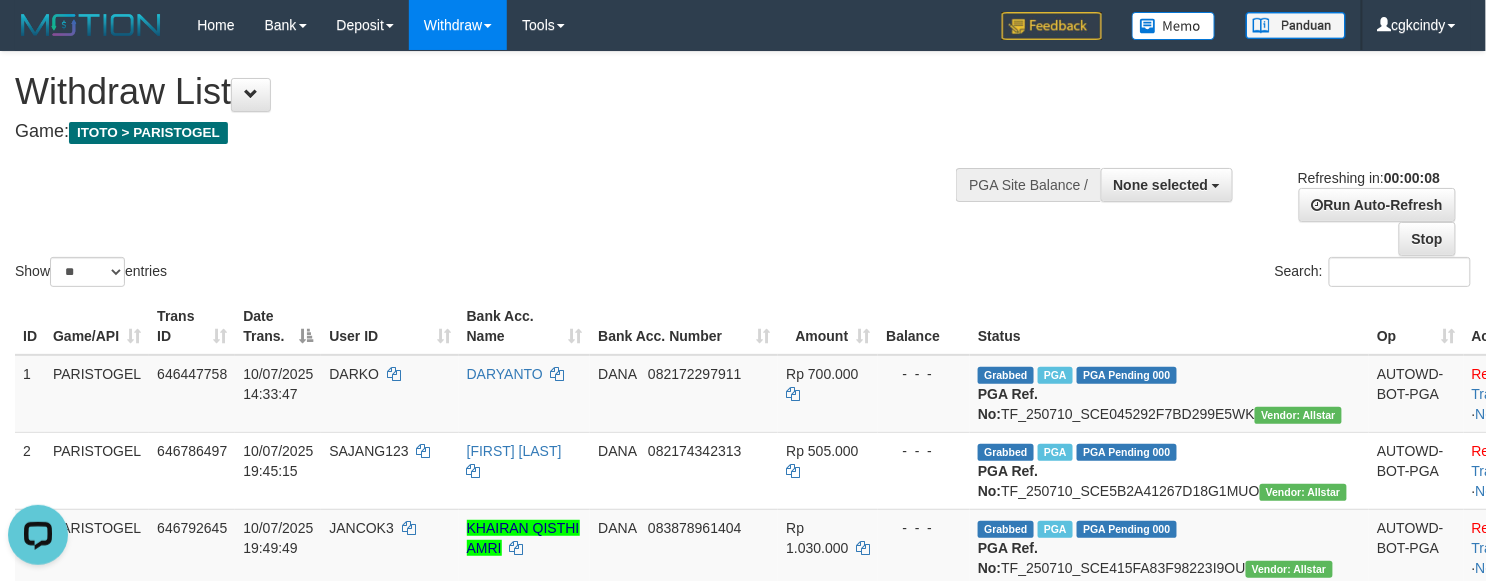 scroll, scrollTop: 0, scrollLeft: 0, axis: both 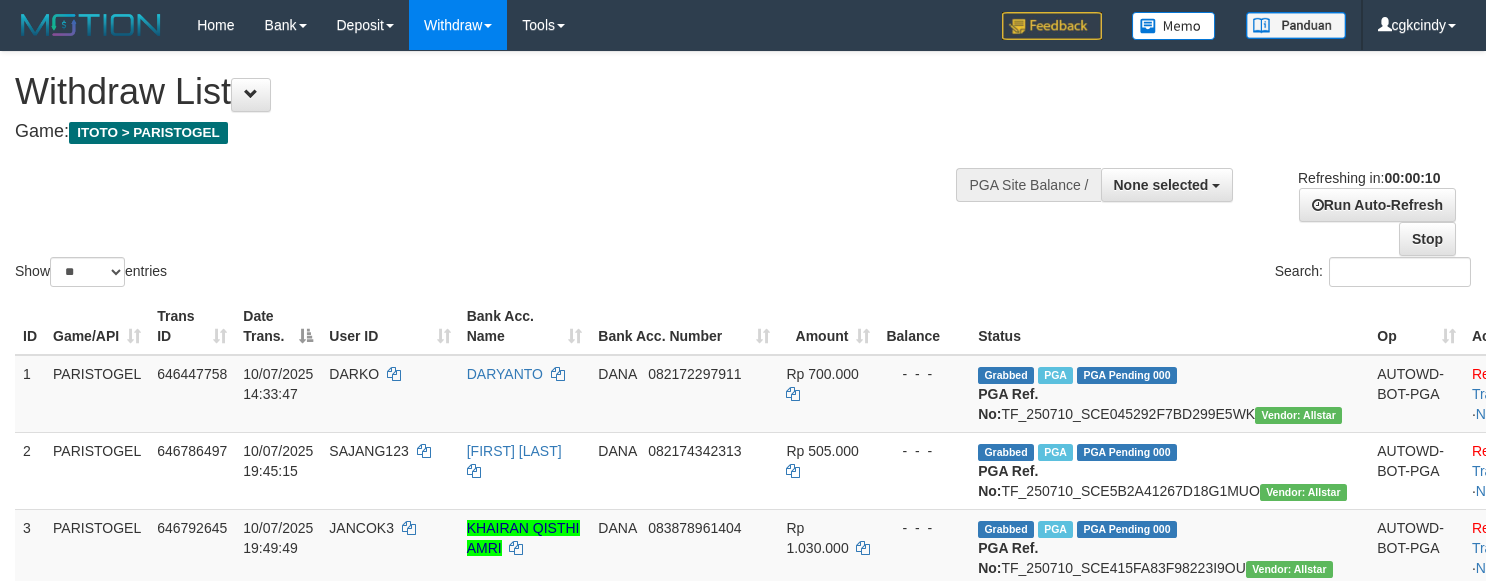 select 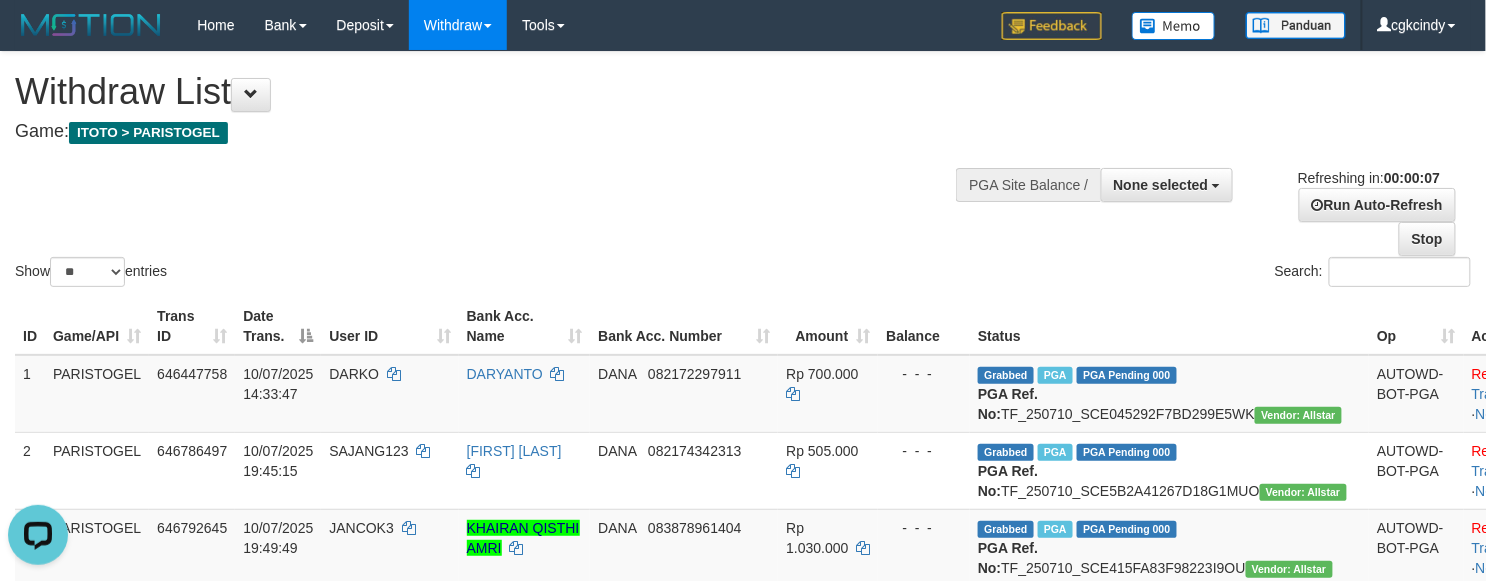 scroll, scrollTop: 0, scrollLeft: 0, axis: both 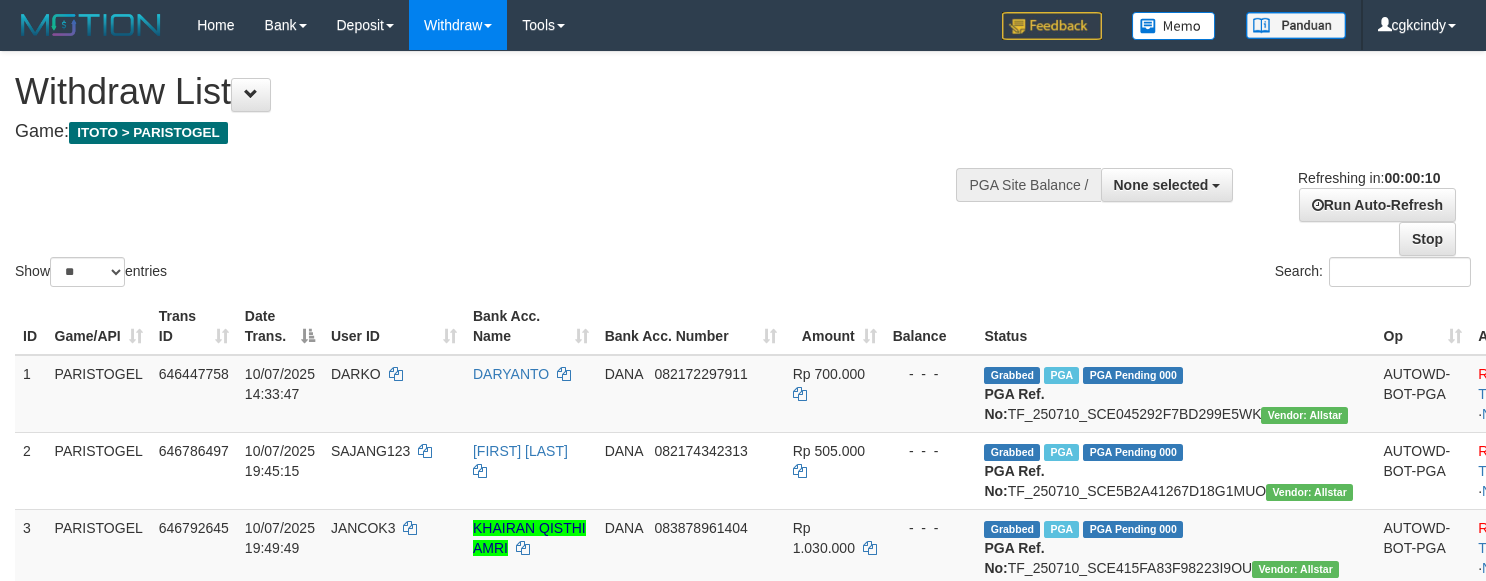 select 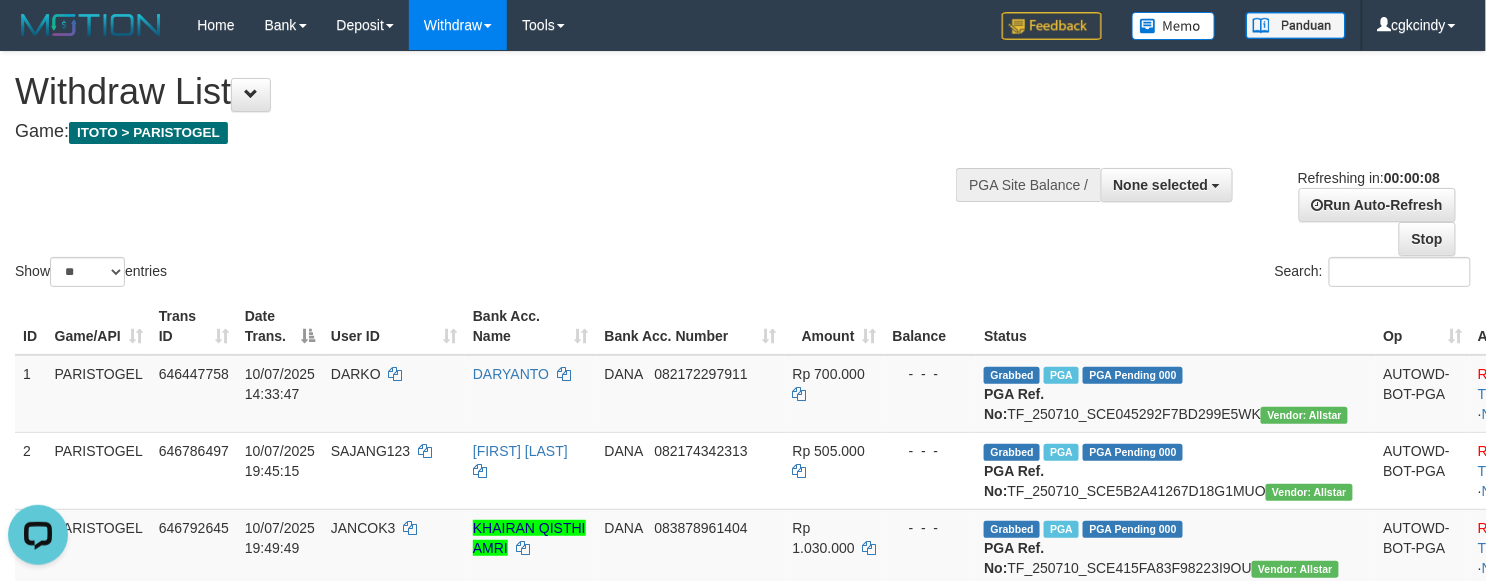 scroll, scrollTop: 0, scrollLeft: 0, axis: both 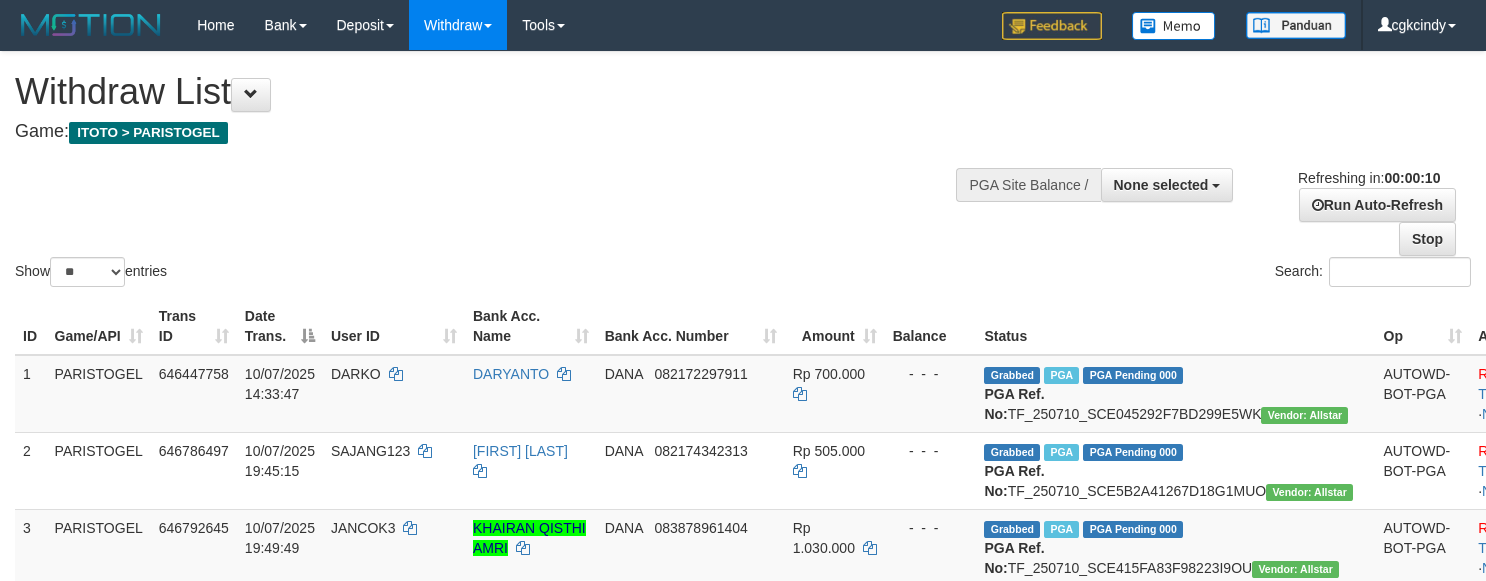 select 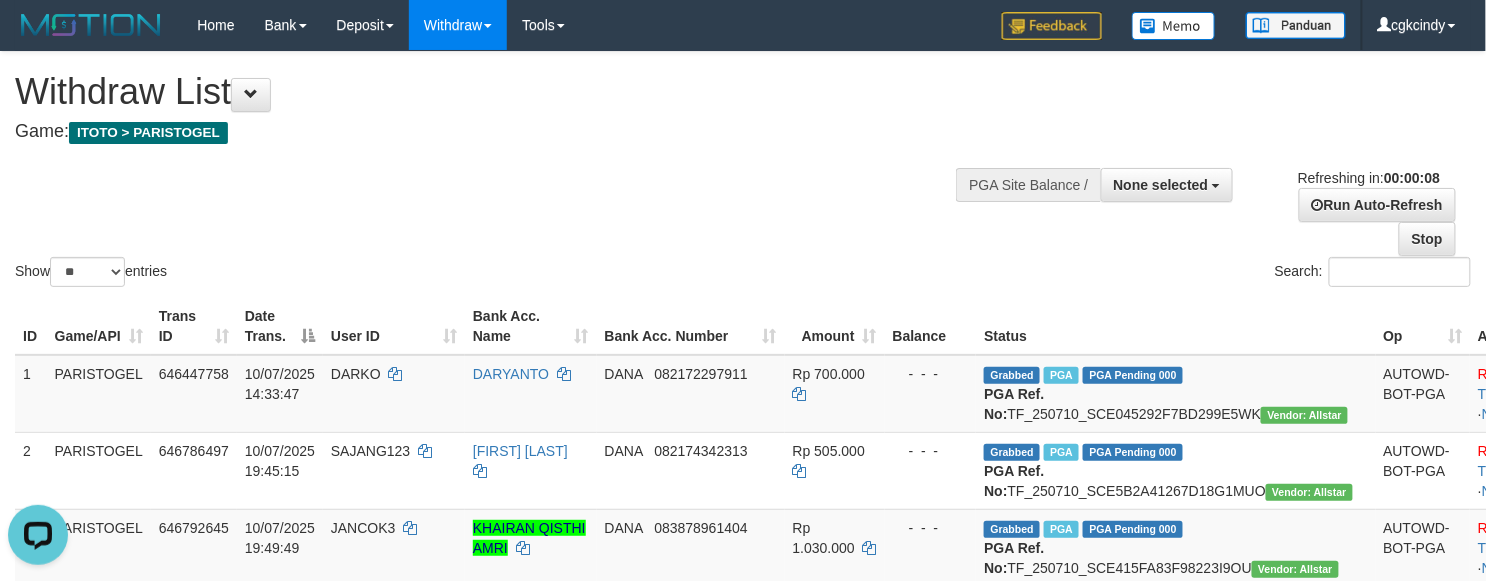 scroll, scrollTop: 0, scrollLeft: 0, axis: both 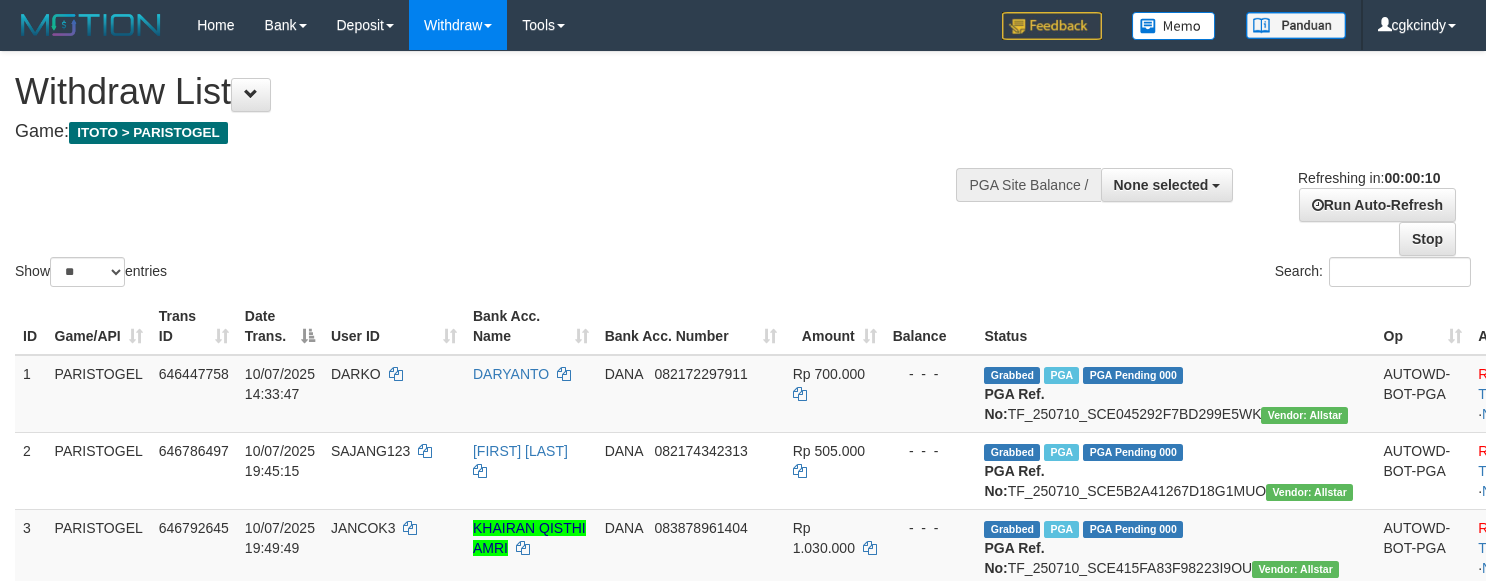 select 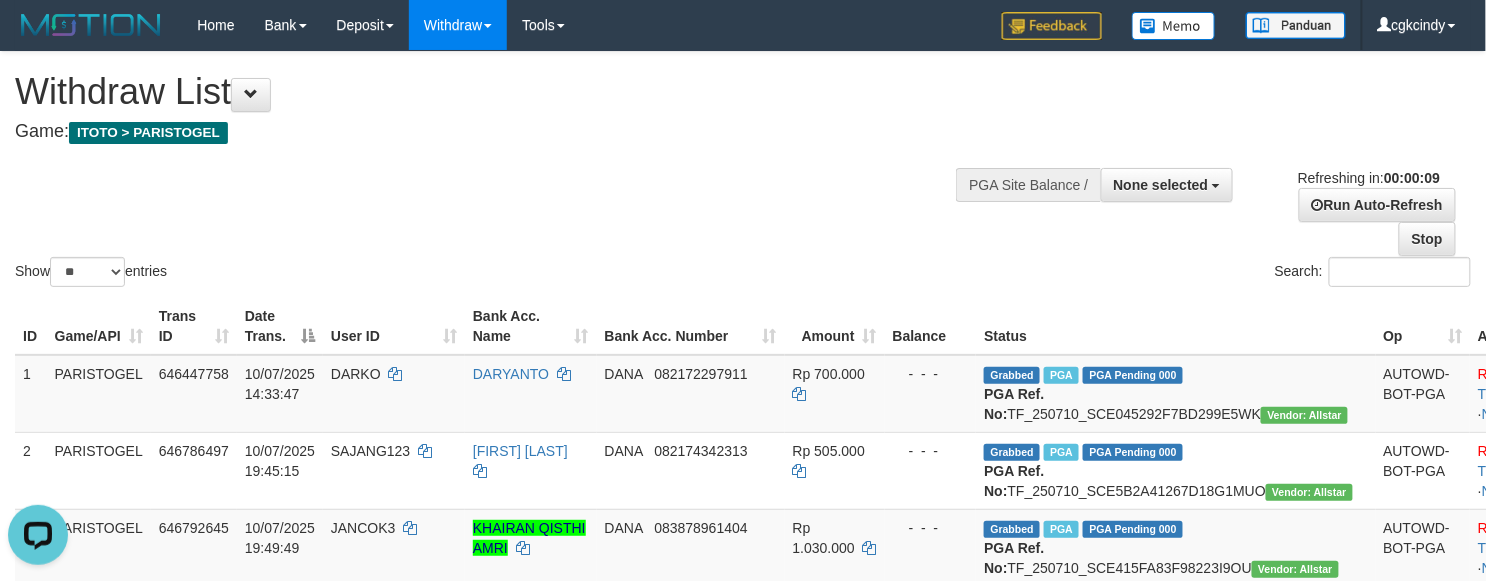 scroll, scrollTop: 0, scrollLeft: 0, axis: both 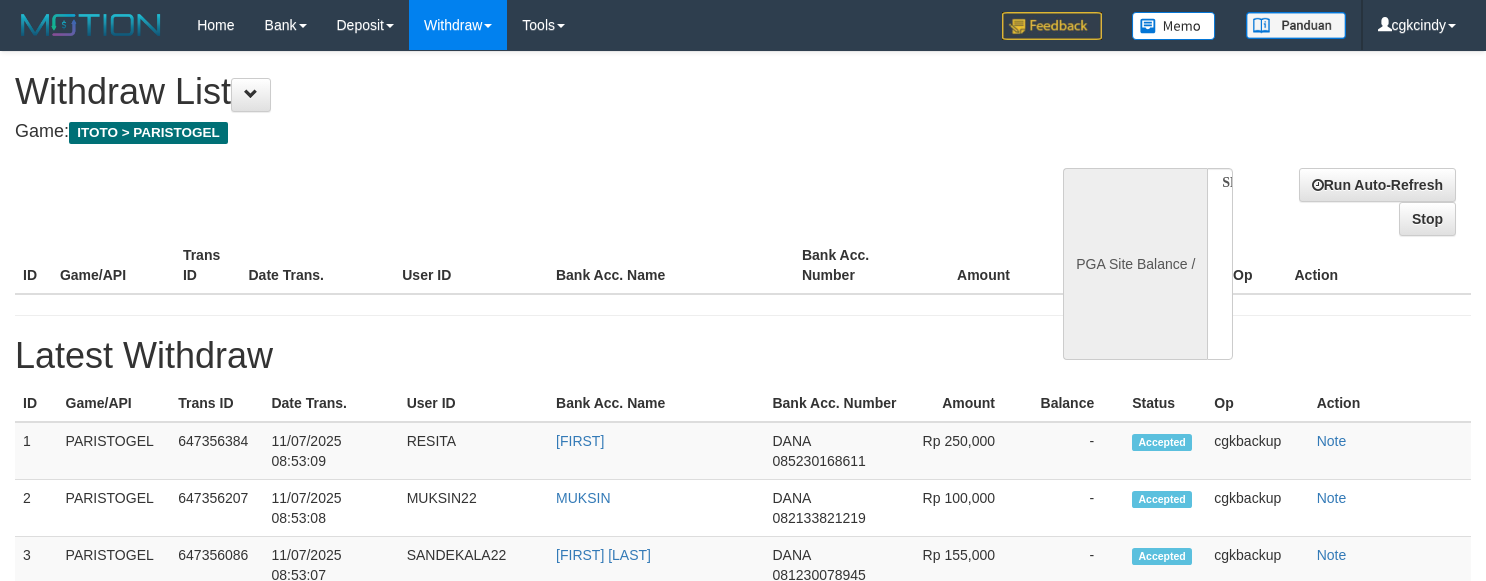 select 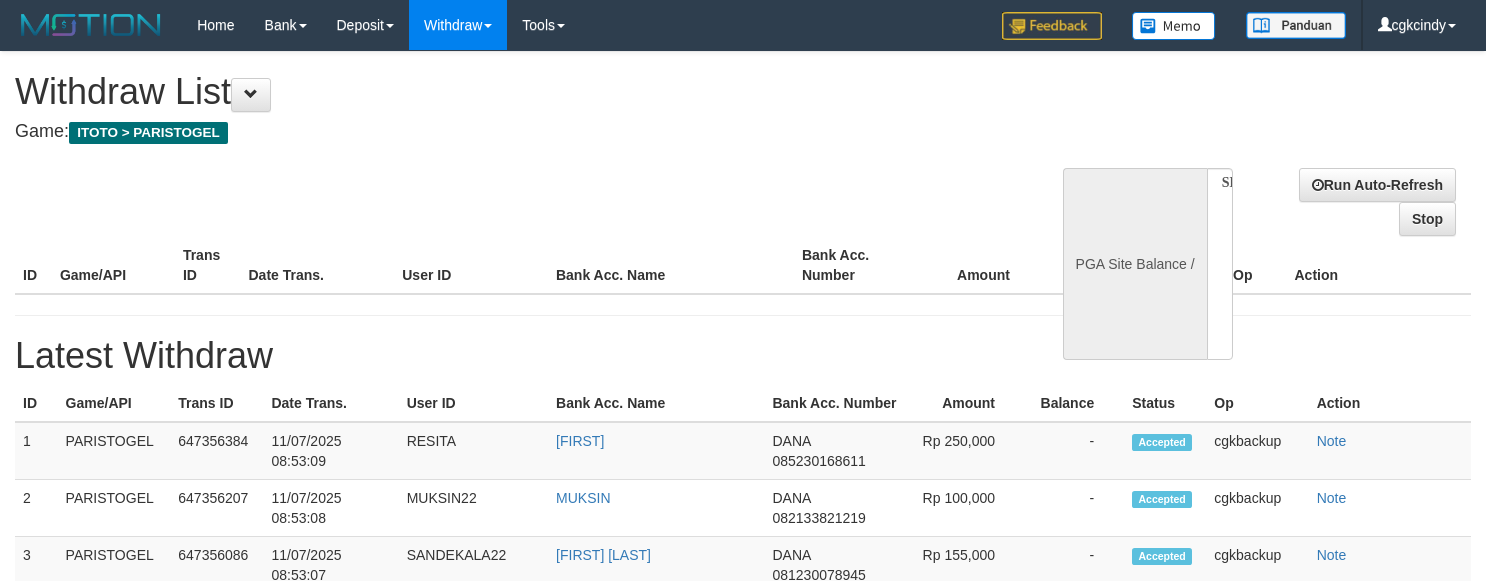 scroll, scrollTop: 0, scrollLeft: 0, axis: both 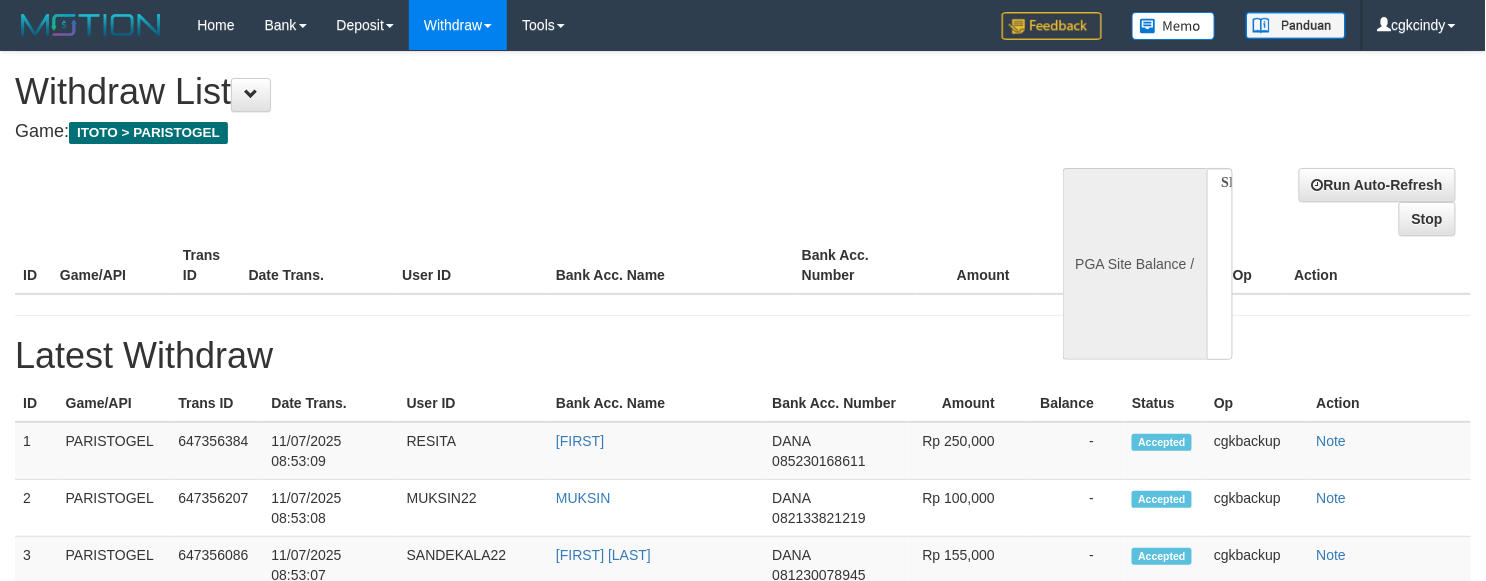 select on "**" 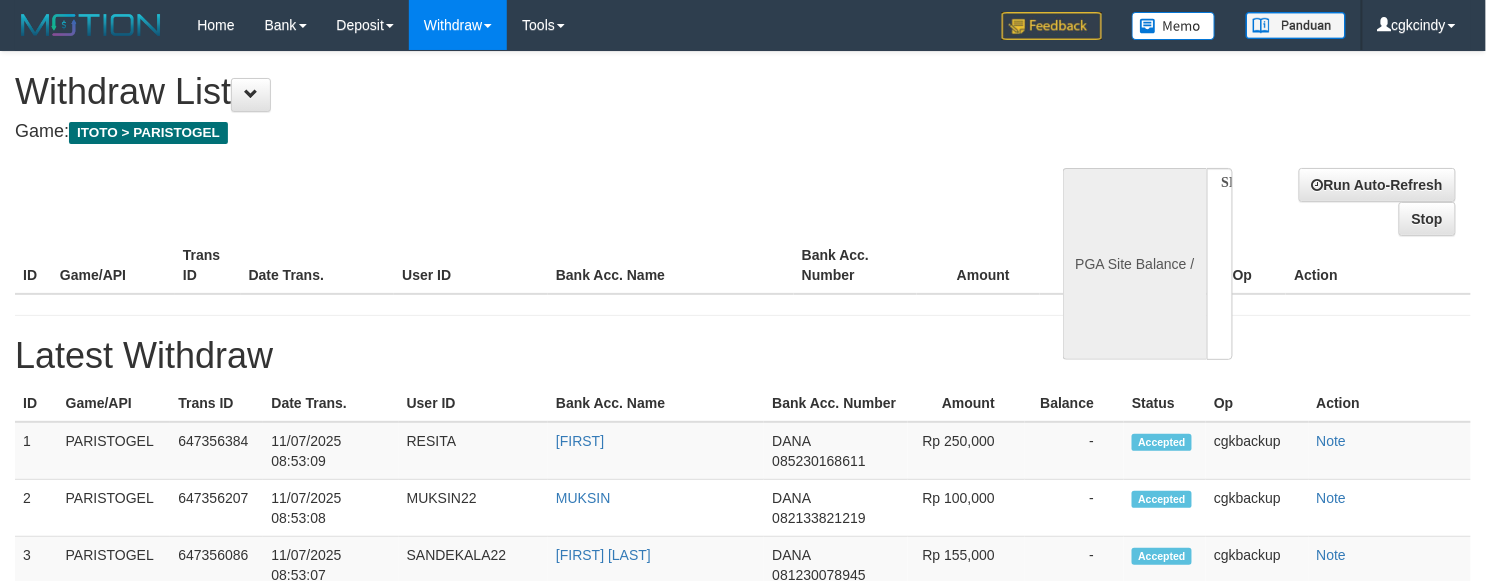select 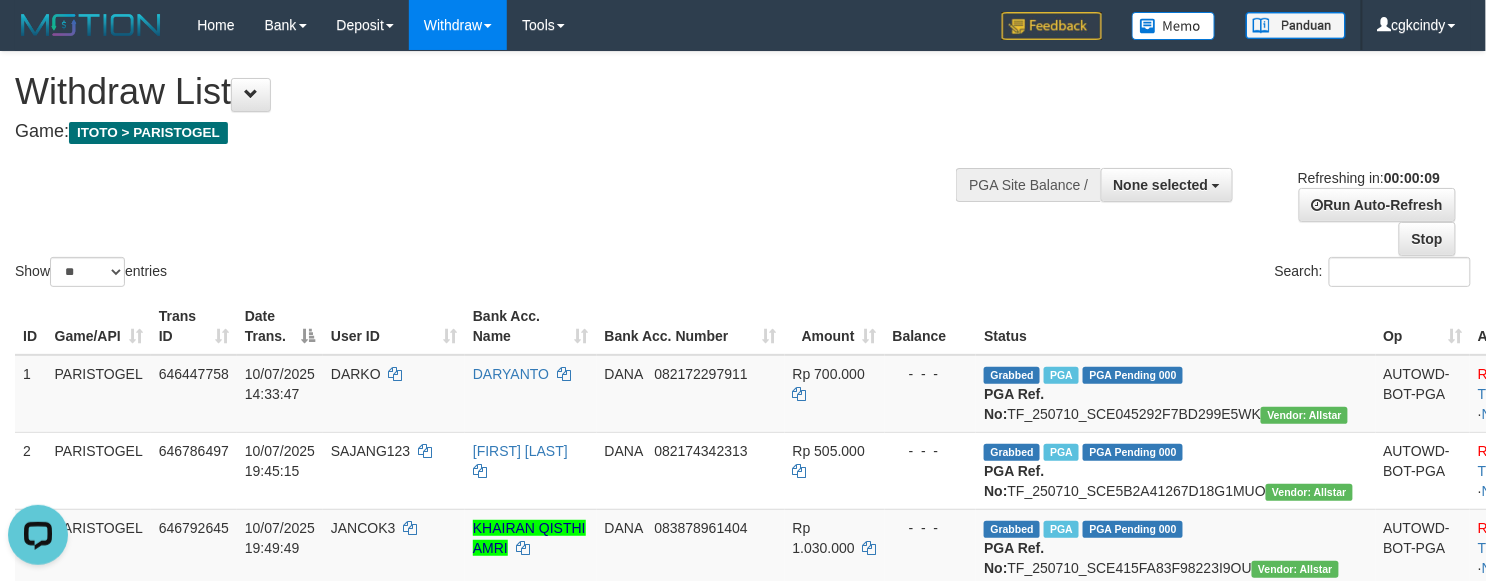 scroll, scrollTop: 0, scrollLeft: 0, axis: both 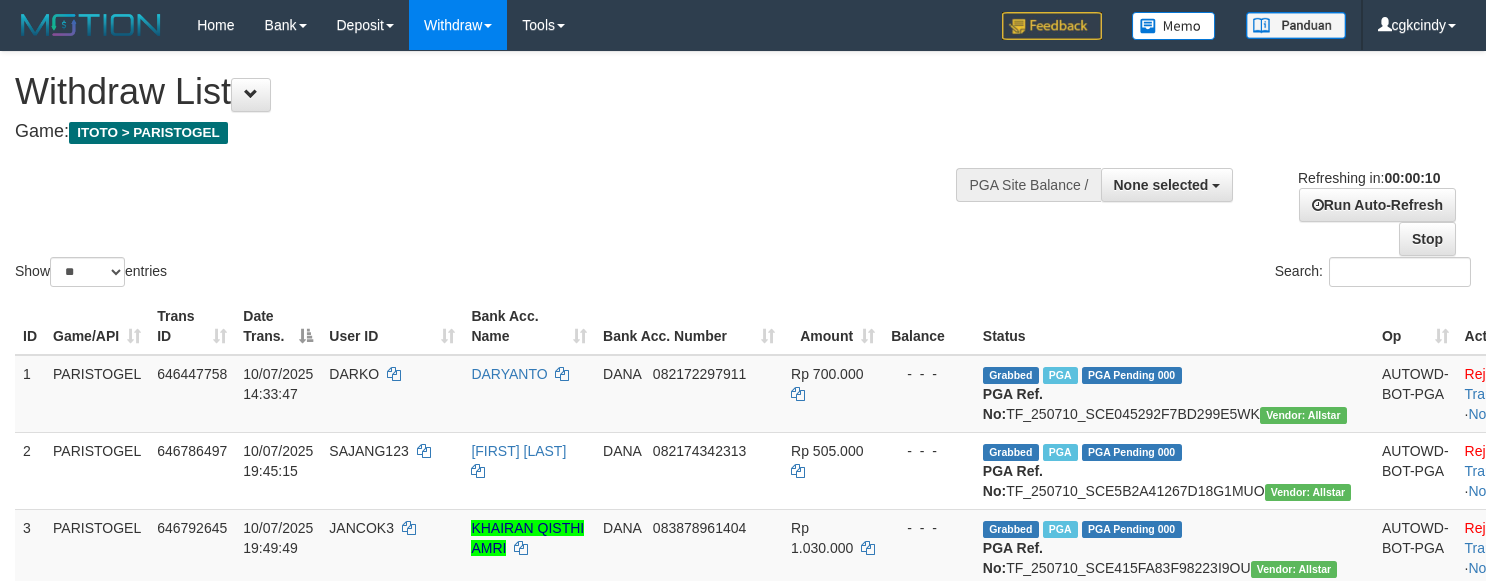 select 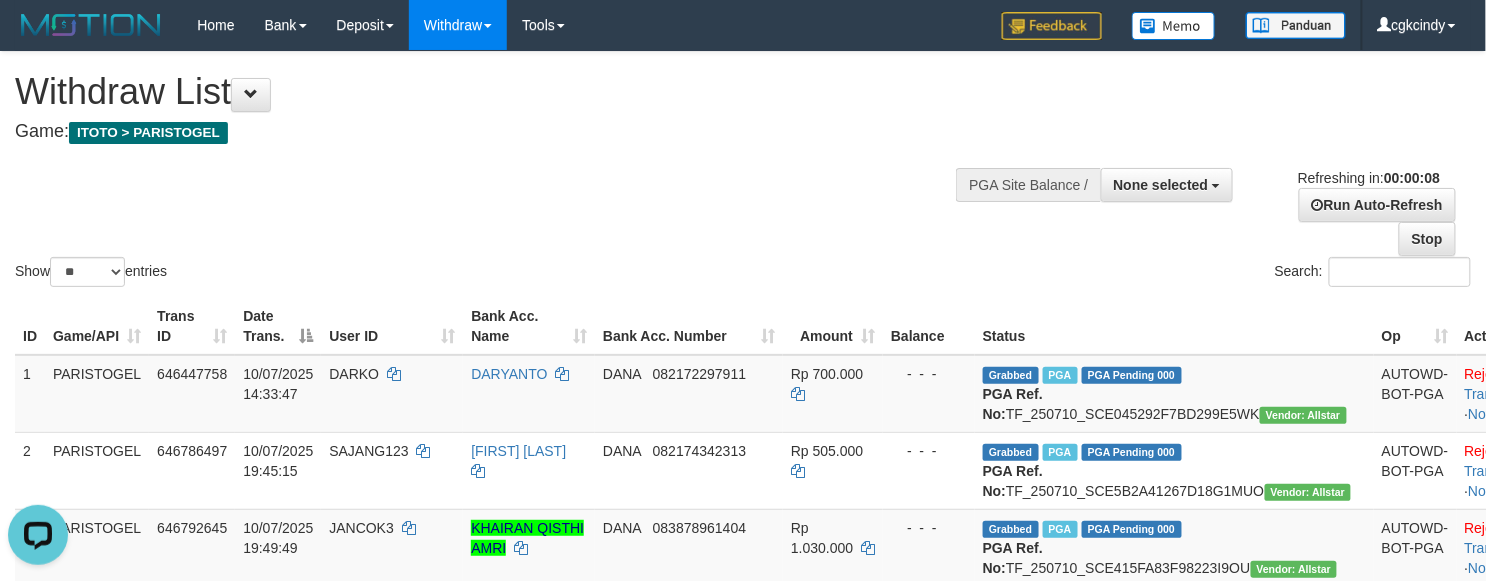 scroll, scrollTop: 0, scrollLeft: 0, axis: both 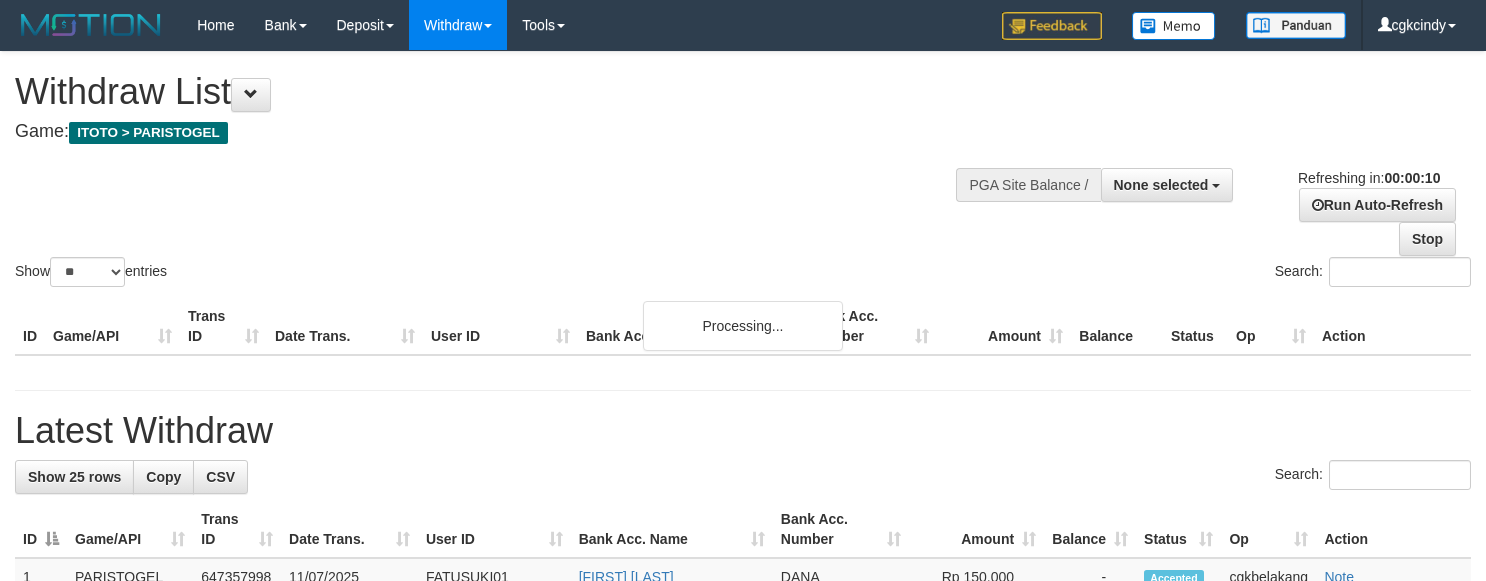 select 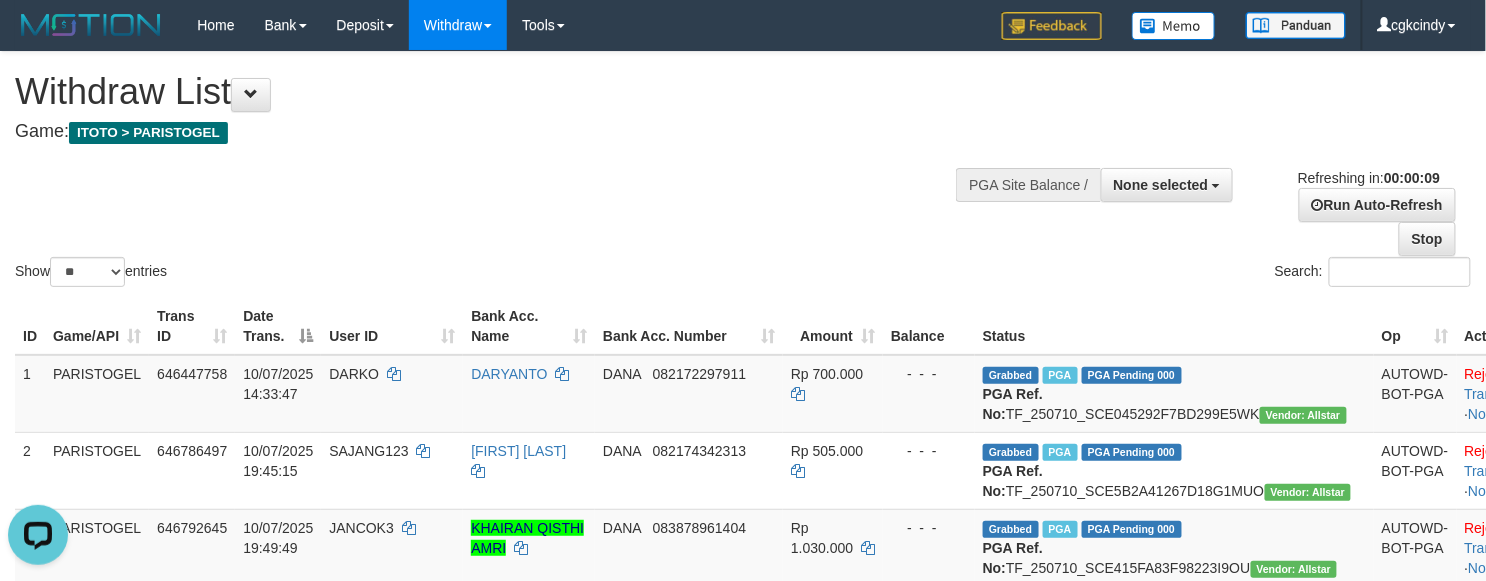 scroll, scrollTop: 0, scrollLeft: 0, axis: both 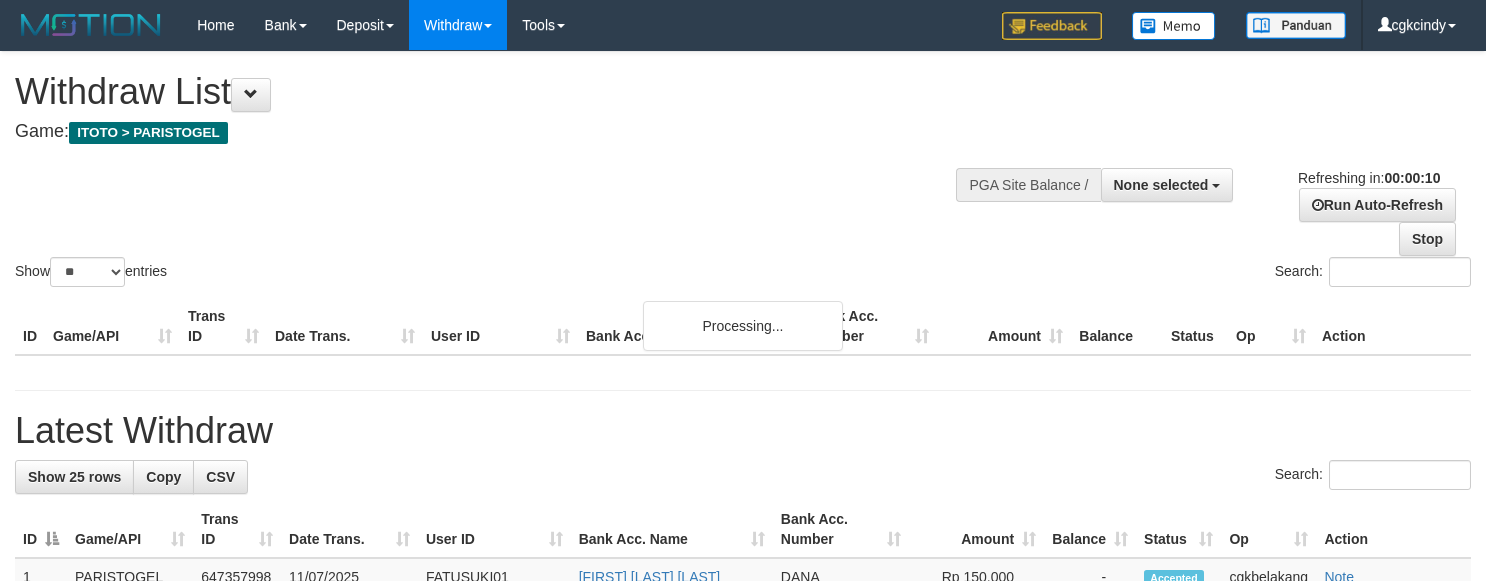 select 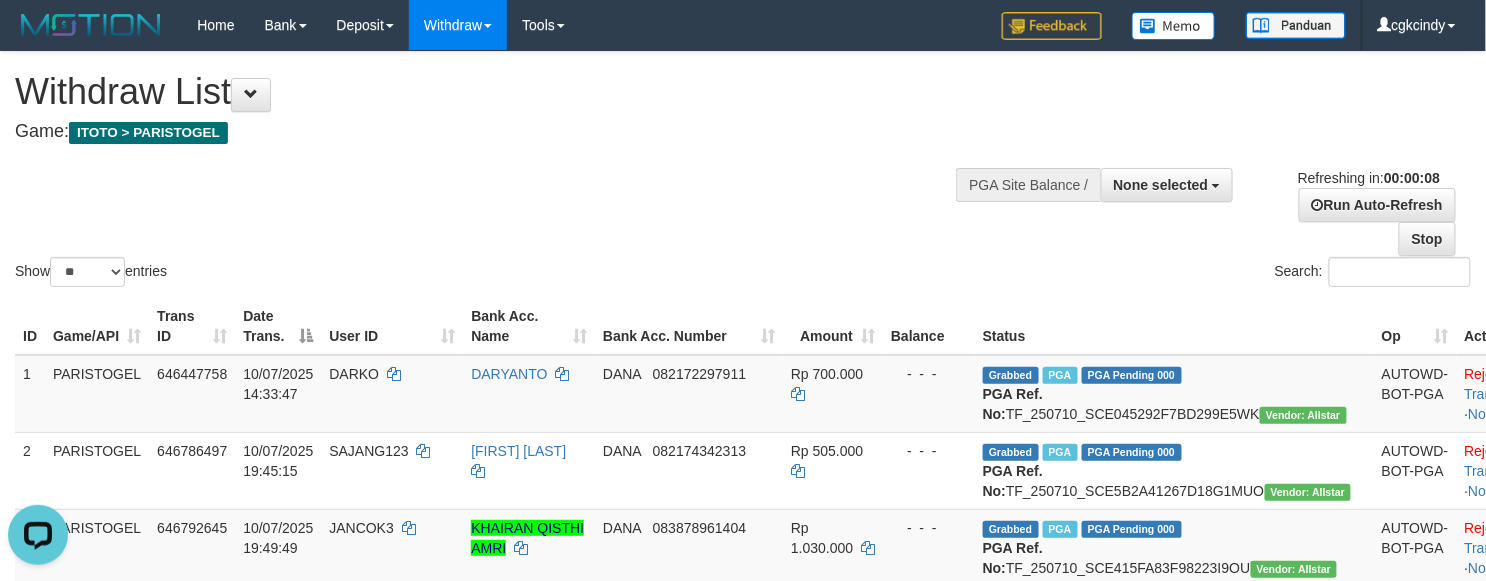 scroll, scrollTop: 0, scrollLeft: 0, axis: both 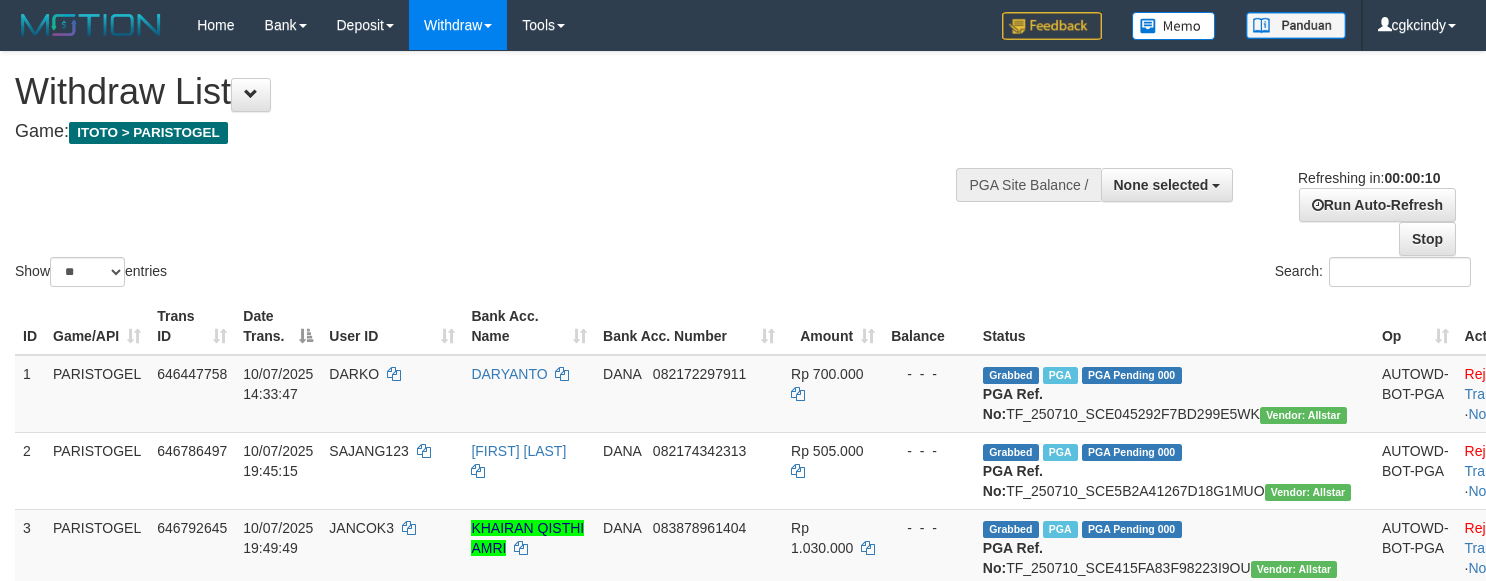select 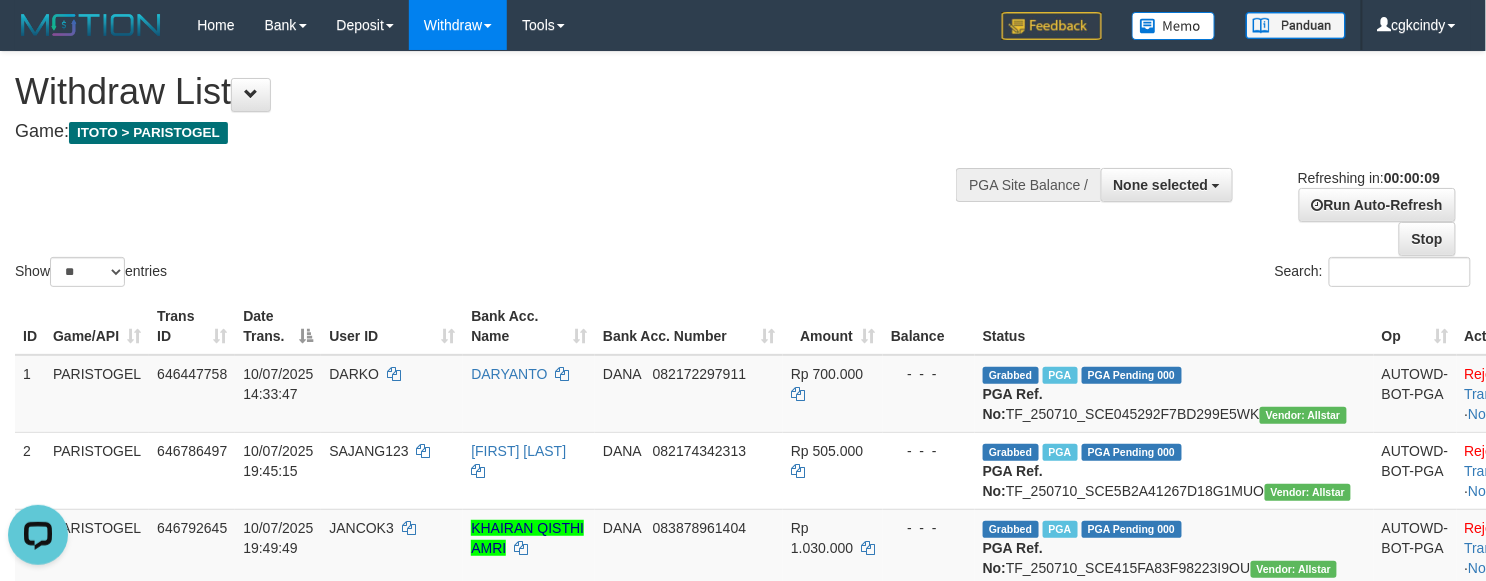 scroll, scrollTop: 0, scrollLeft: 0, axis: both 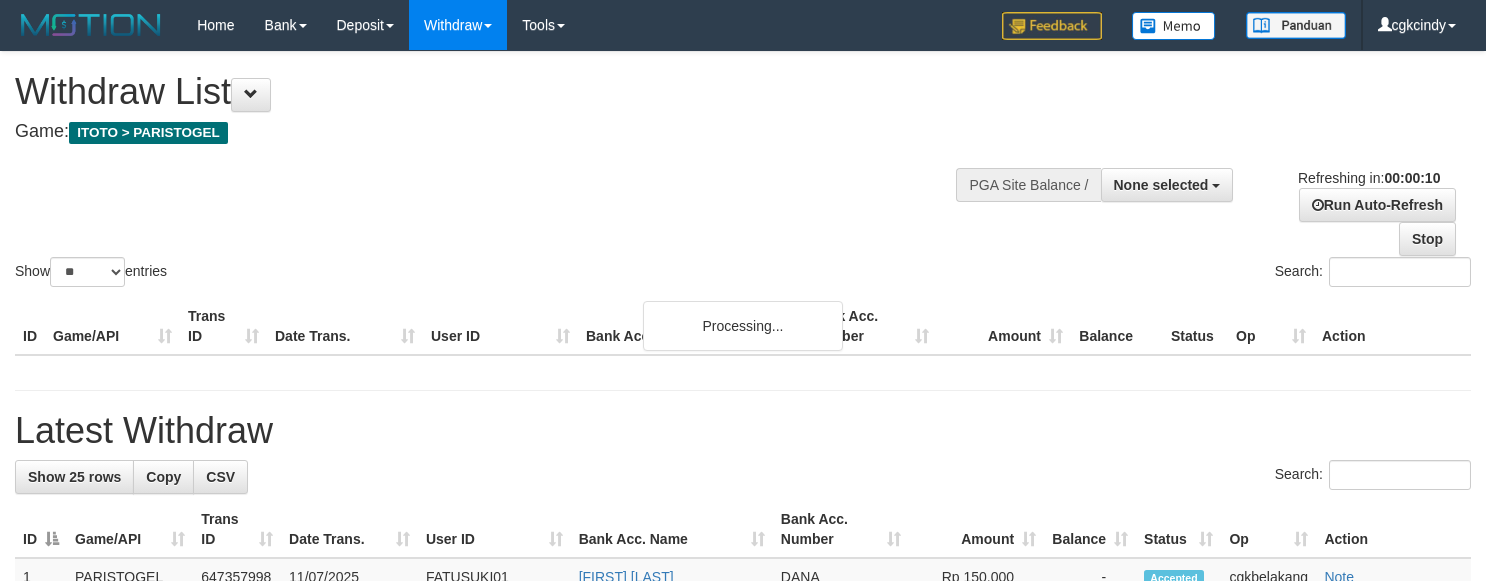select 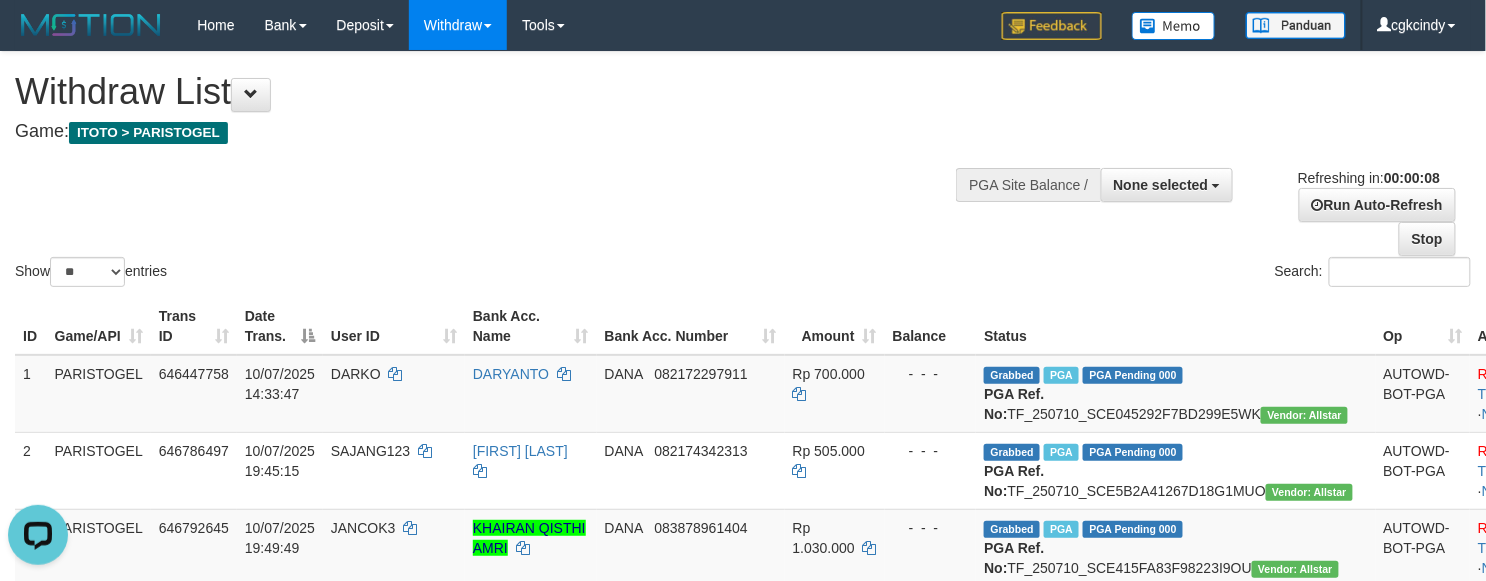scroll, scrollTop: 0, scrollLeft: 0, axis: both 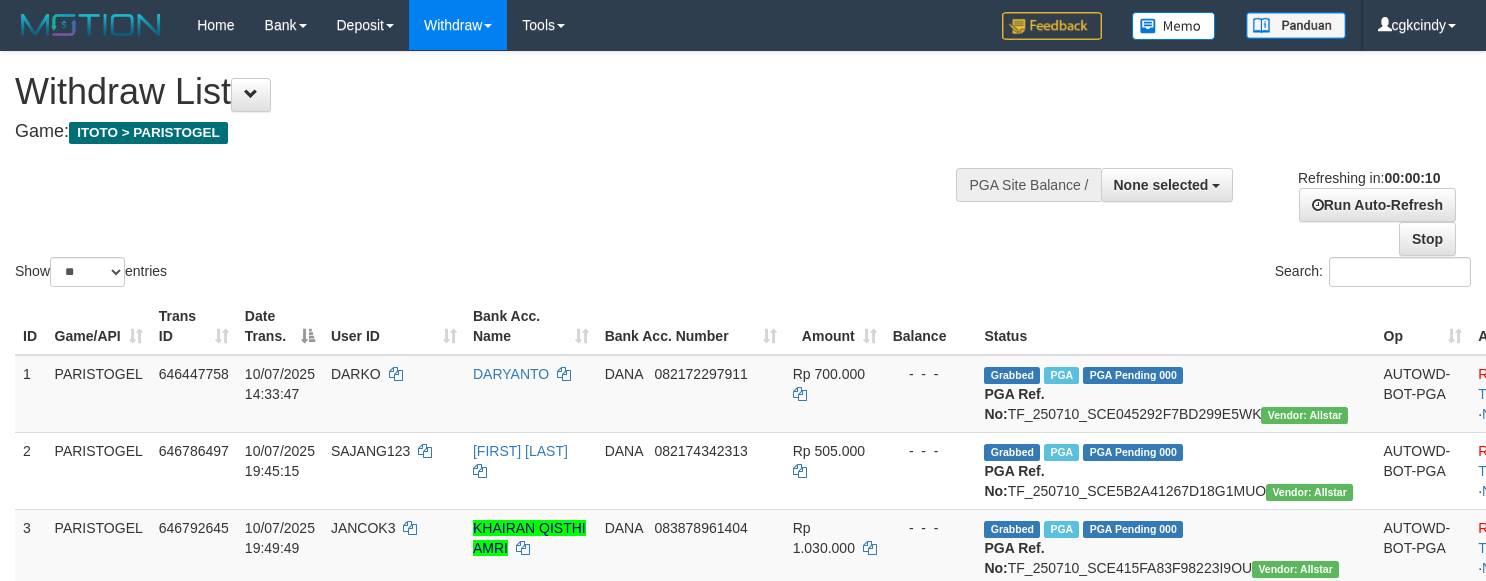 select 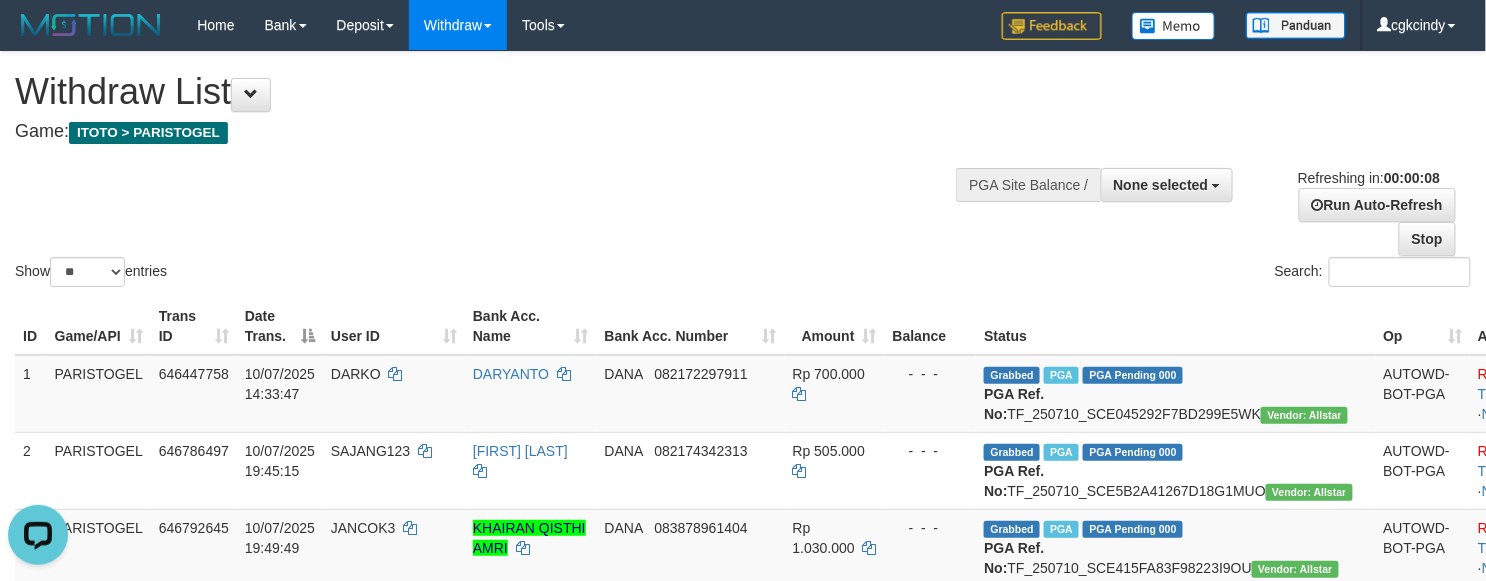 scroll, scrollTop: 0, scrollLeft: 0, axis: both 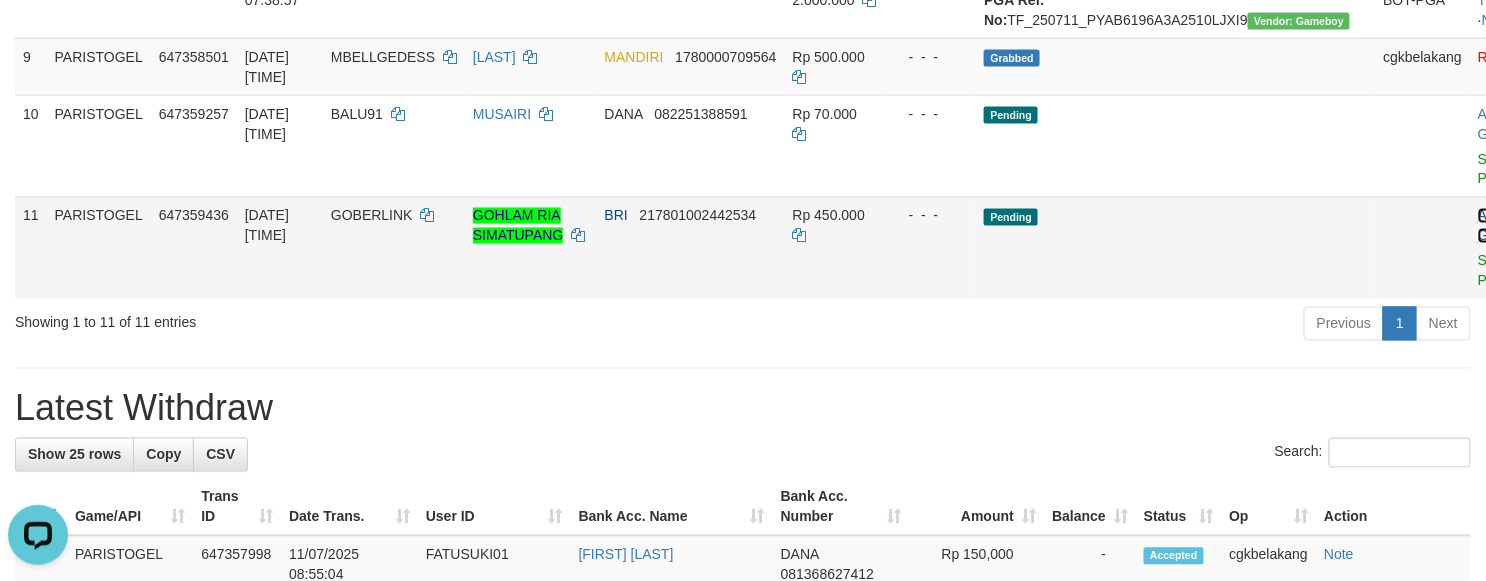 click on "Allow Grab" at bounding box center (1494, 226) 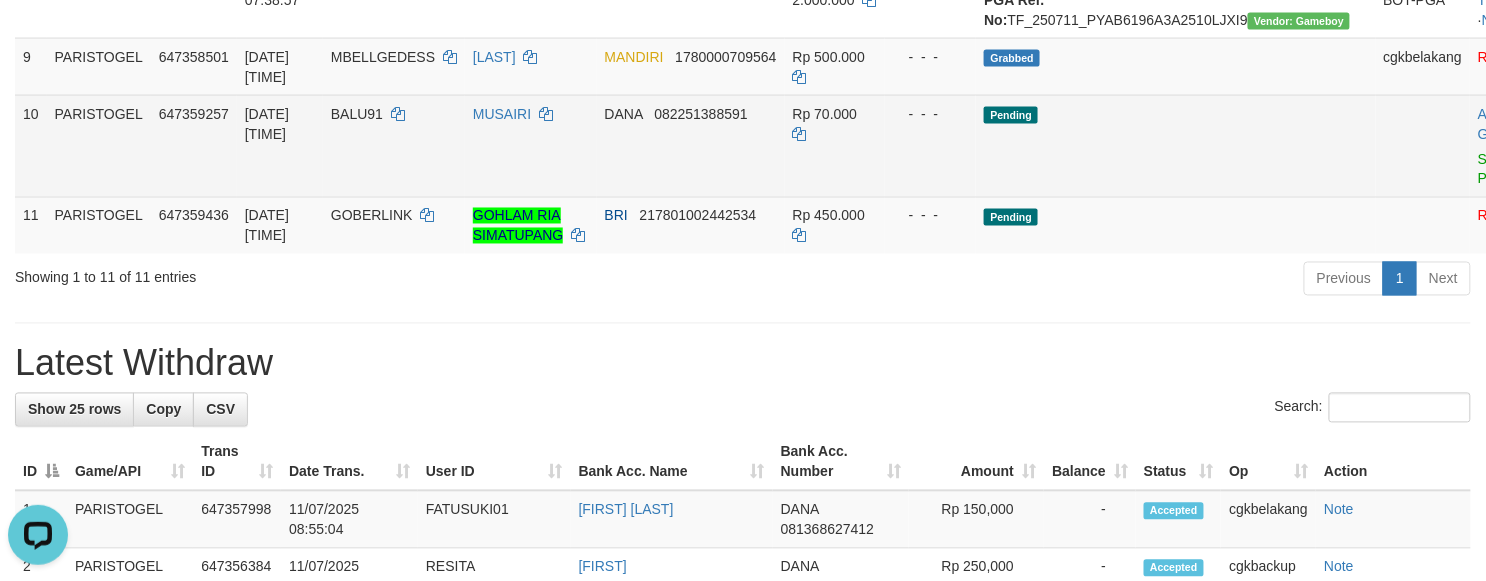 click on "Allow Grab   ·    Reject Send PGA     ·    Note" at bounding box center [1519, 146] 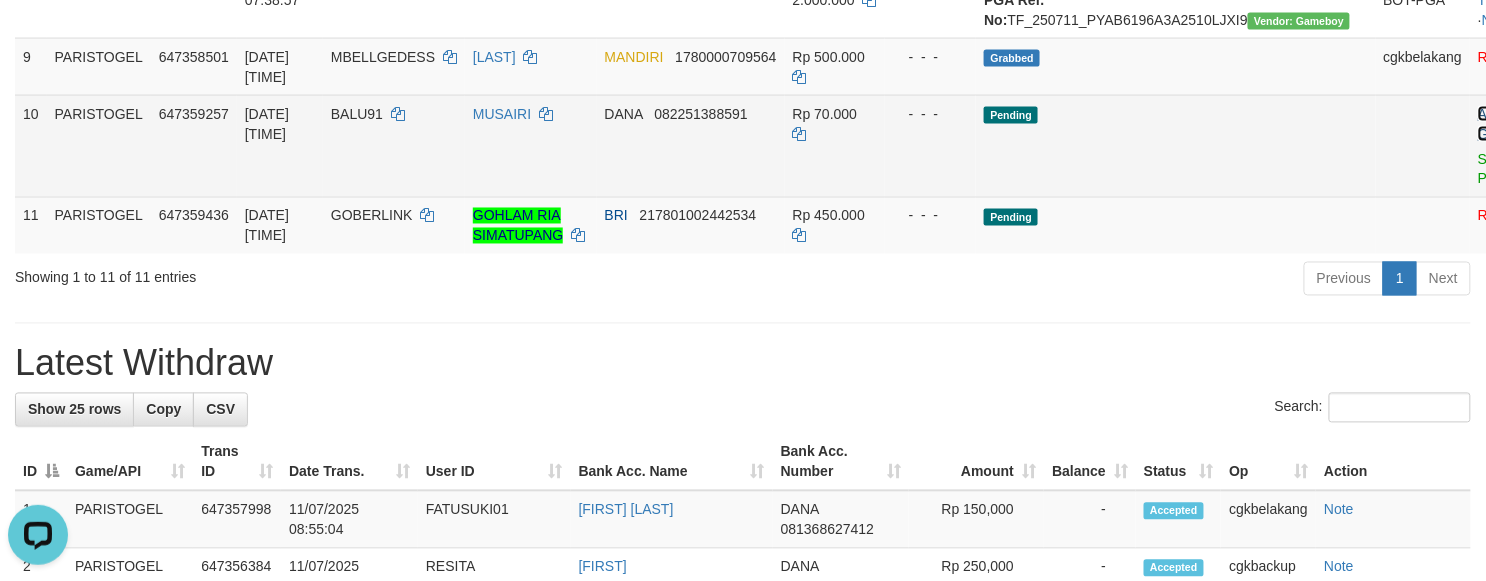 click on "Allow Grab" at bounding box center (1494, 124) 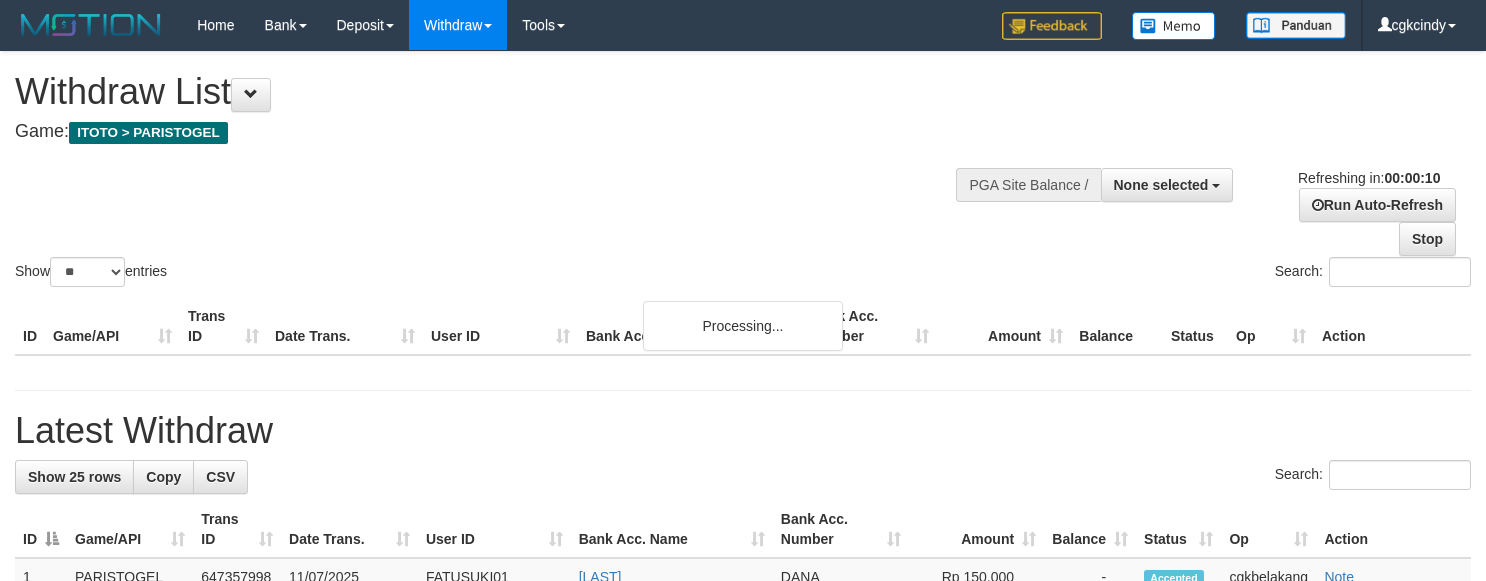 select 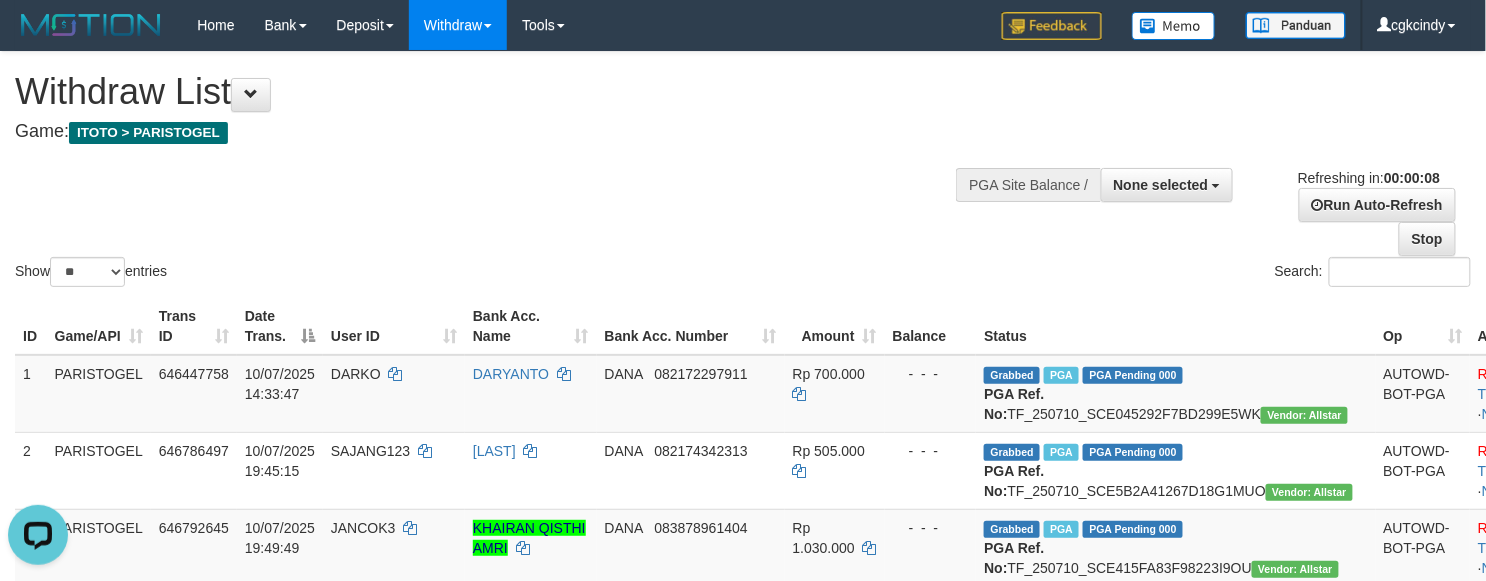 scroll, scrollTop: 0, scrollLeft: 0, axis: both 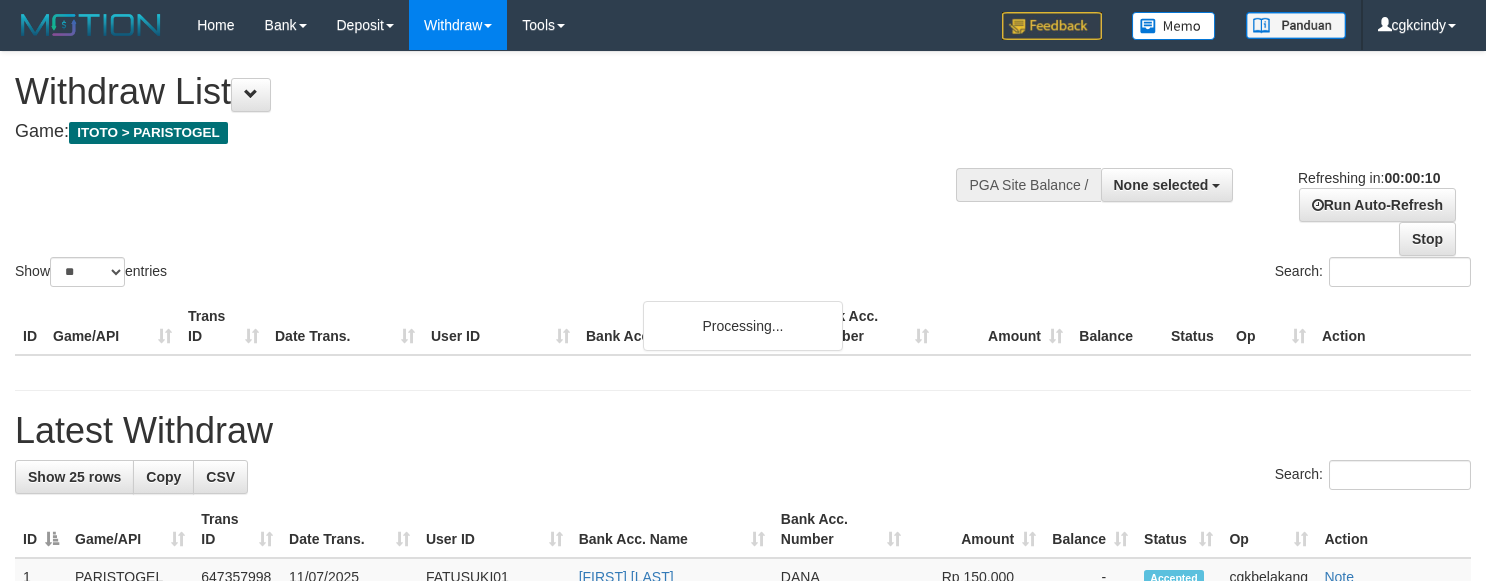 select 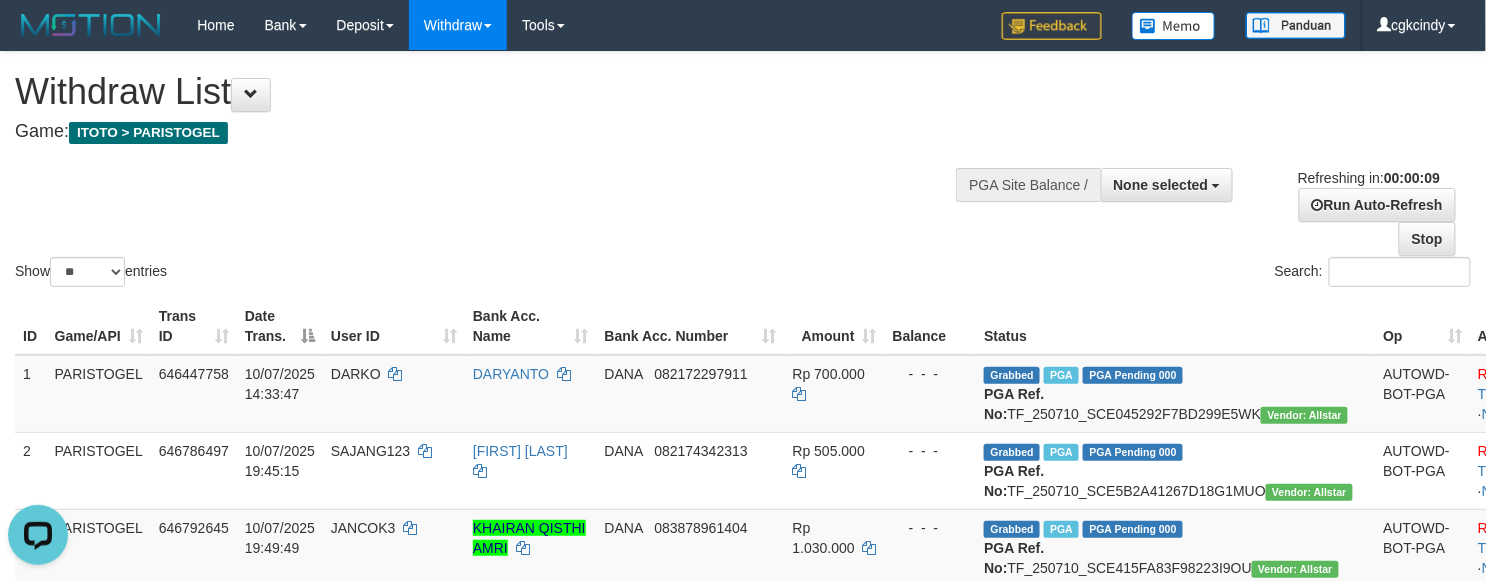 scroll, scrollTop: 0, scrollLeft: 0, axis: both 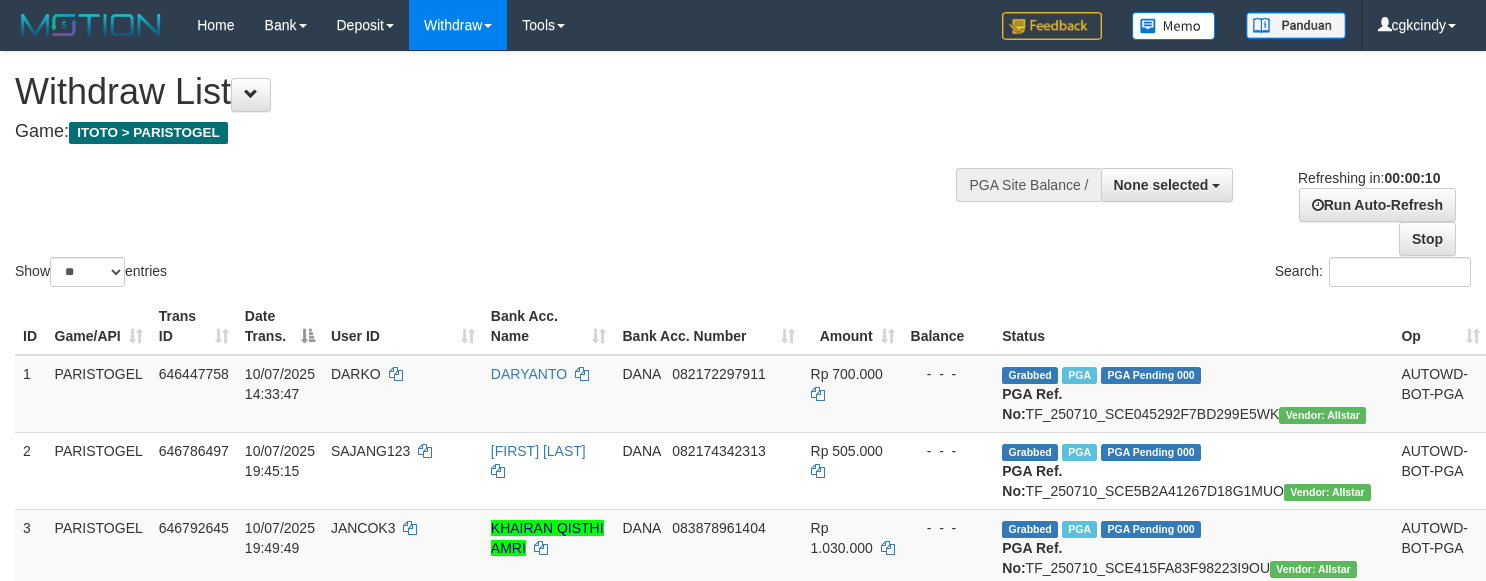 select 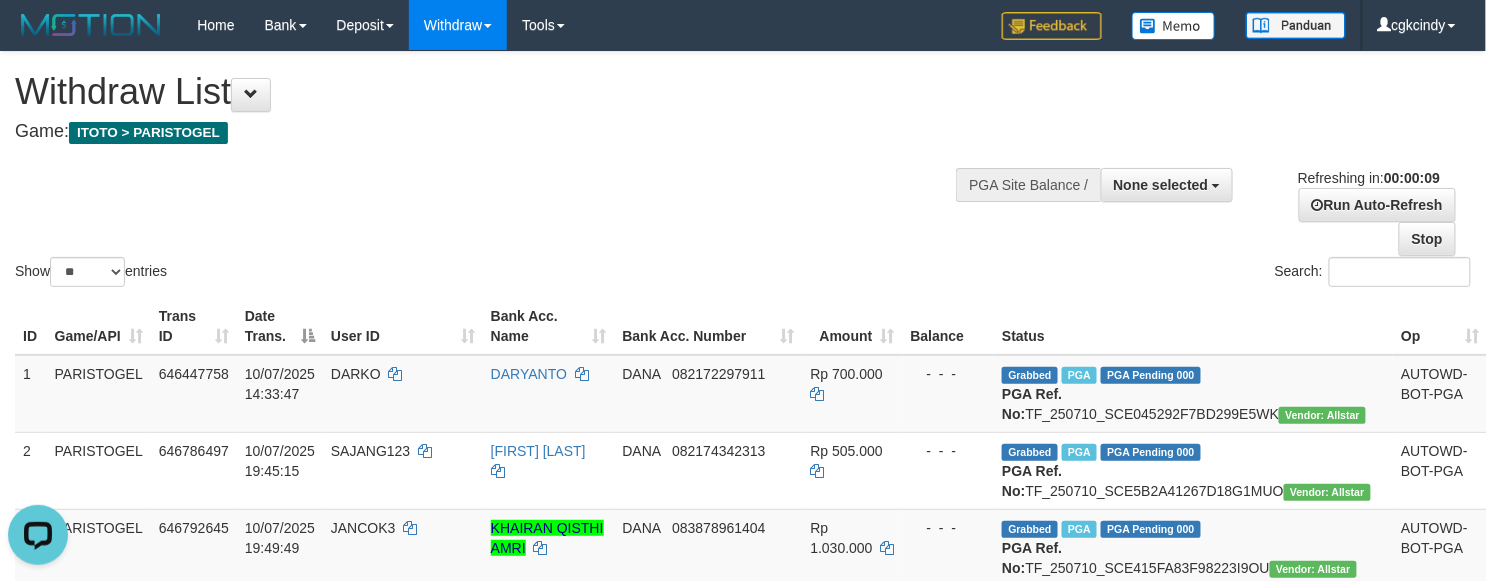 scroll, scrollTop: 0, scrollLeft: 0, axis: both 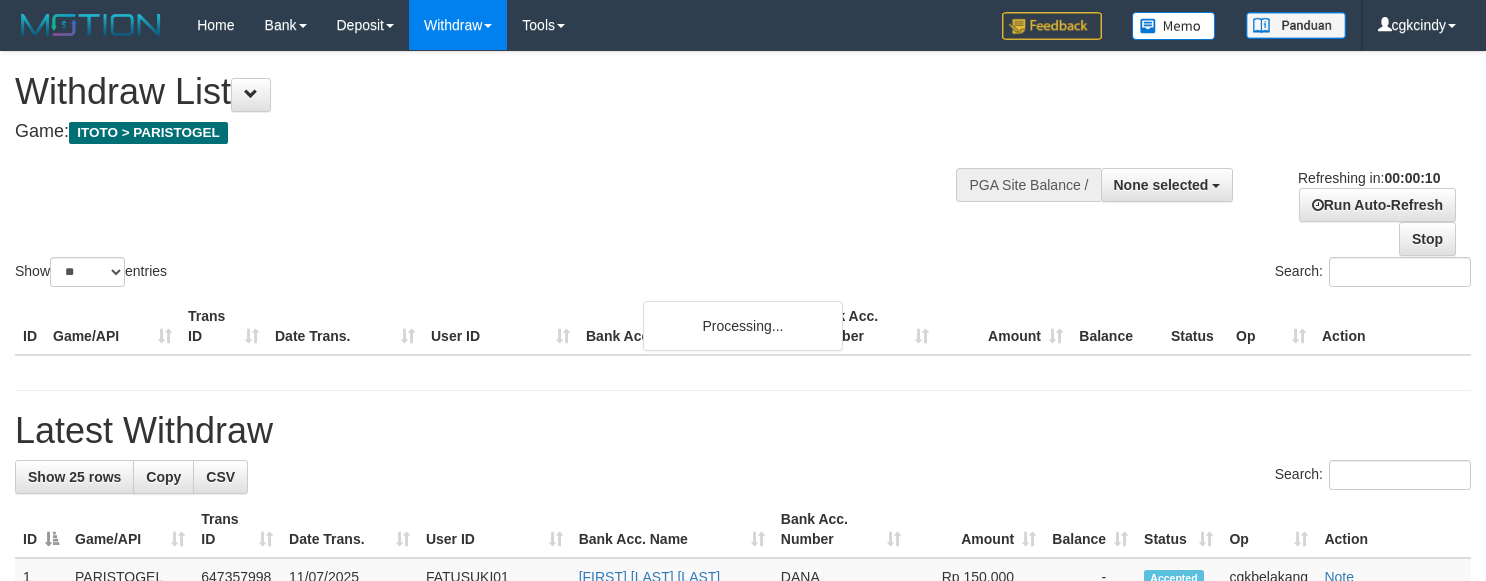 select 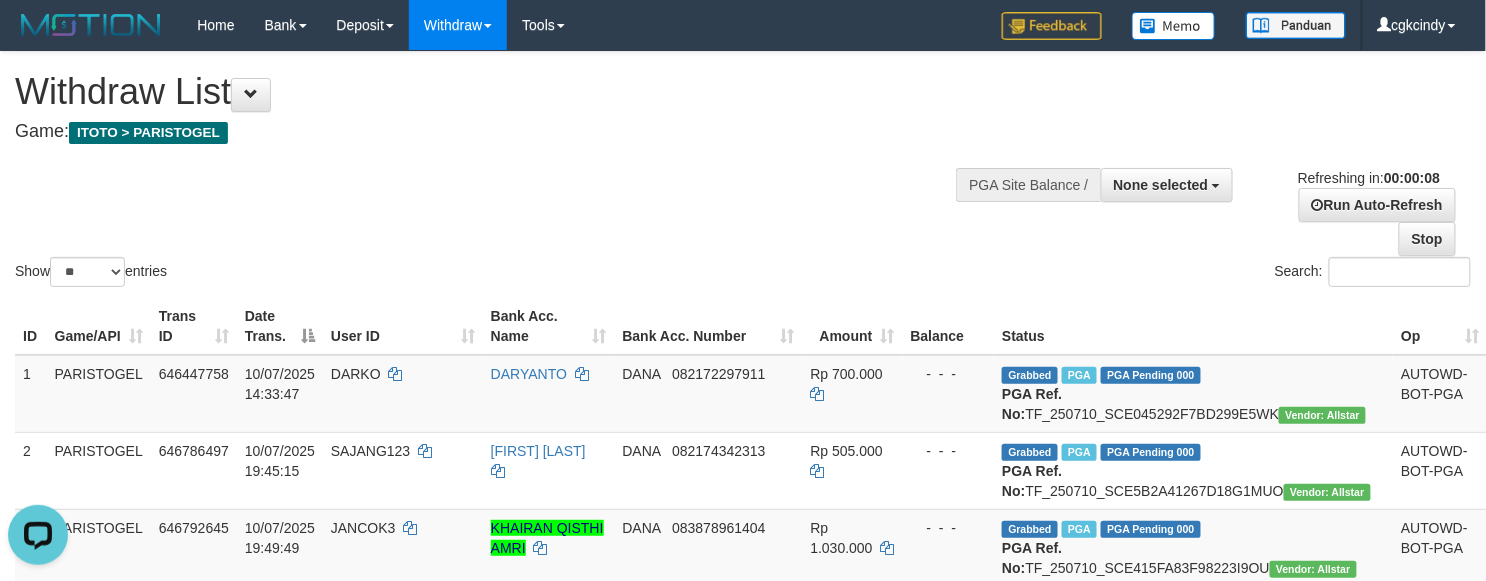scroll, scrollTop: 0, scrollLeft: 0, axis: both 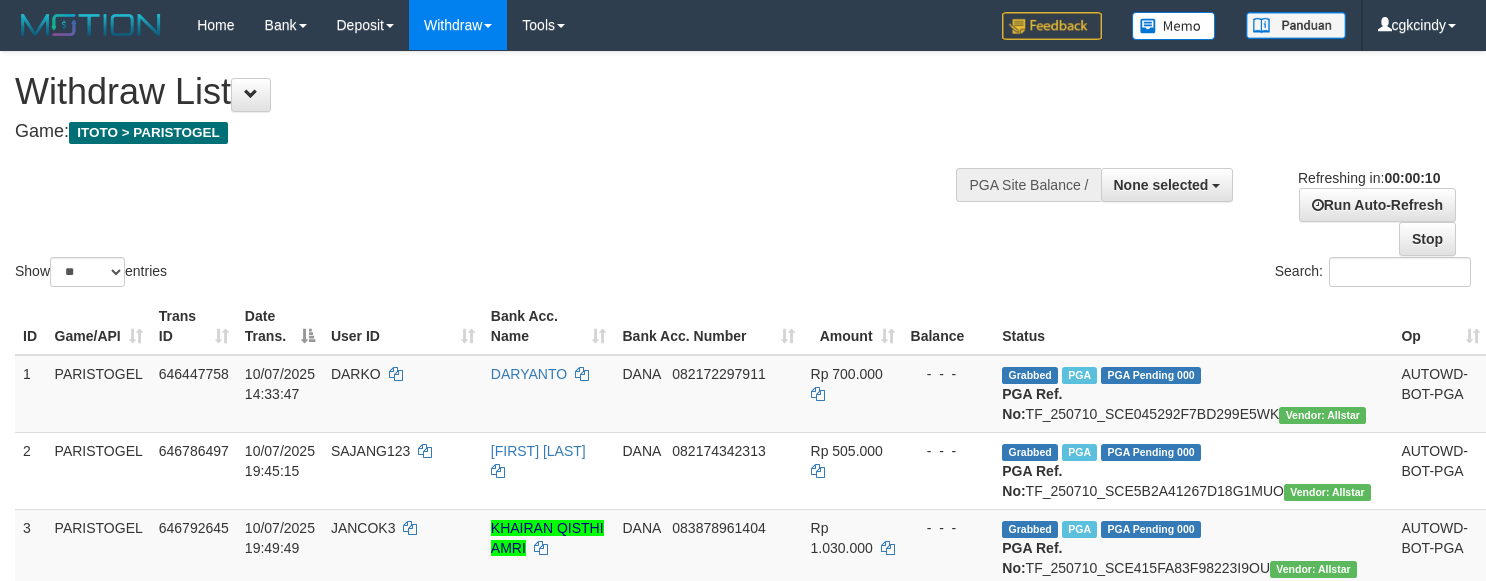 select 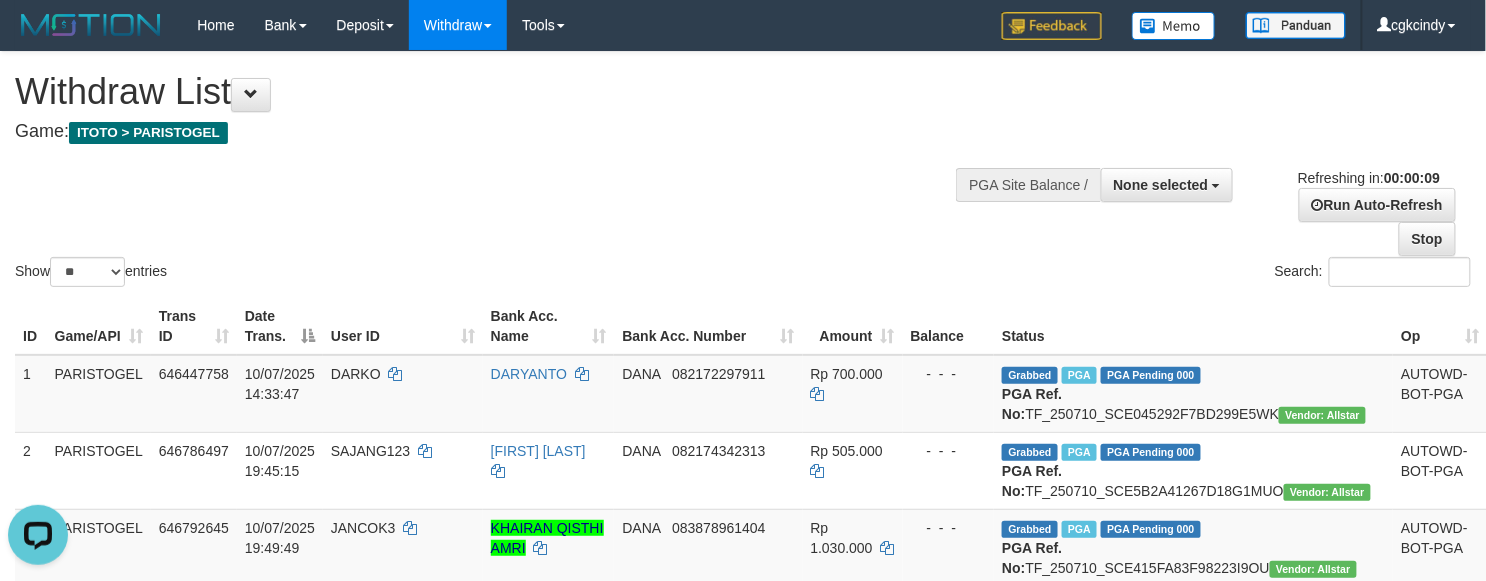 scroll, scrollTop: 0, scrollLeft: 0, axis: both 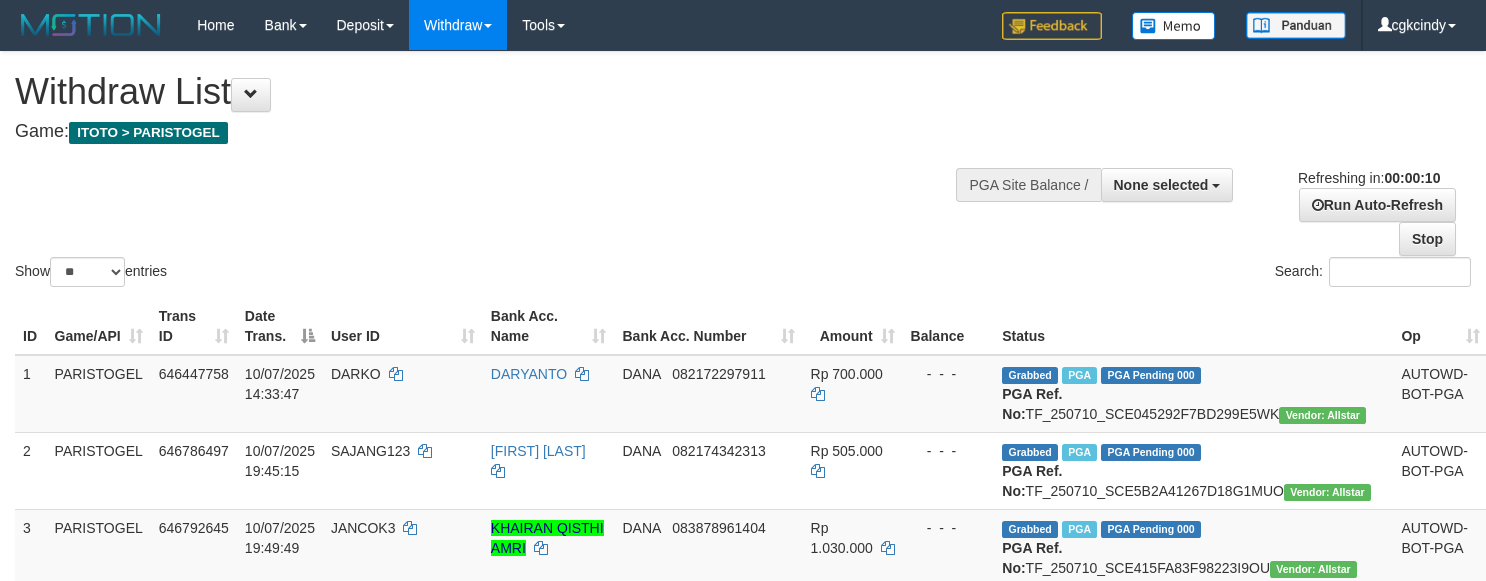 select 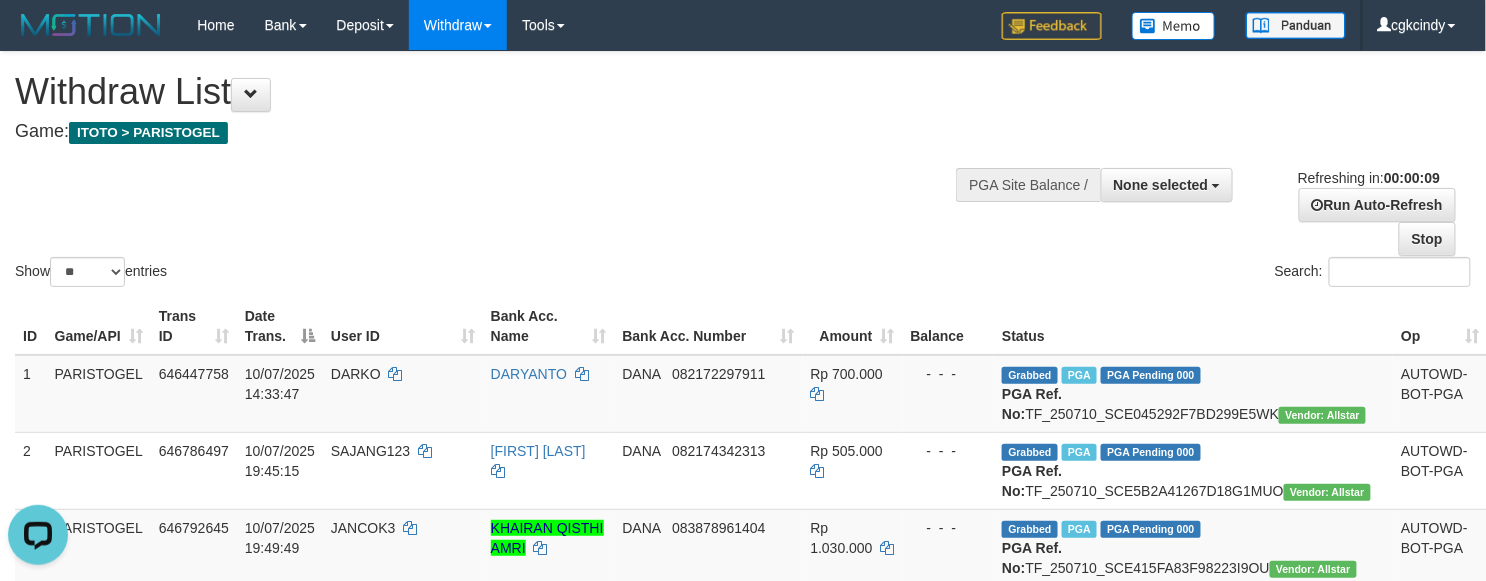 scroll, scrollTop: 0, scrollLeft: 0, axis: both 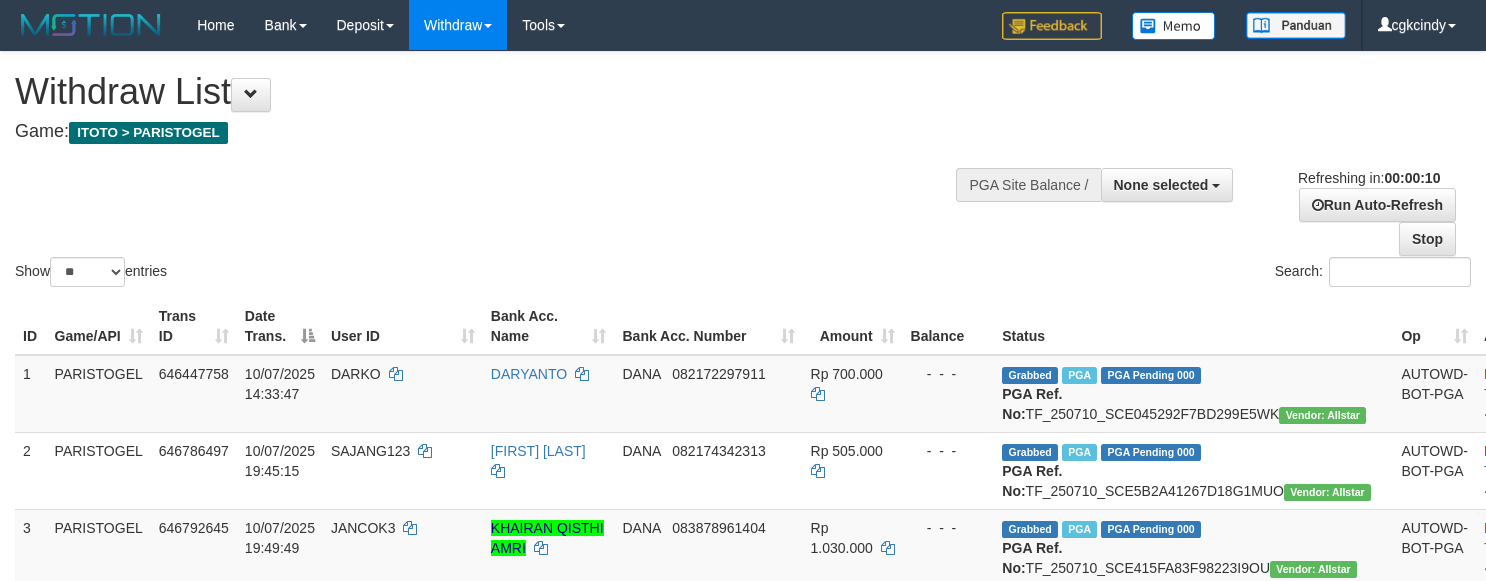 select 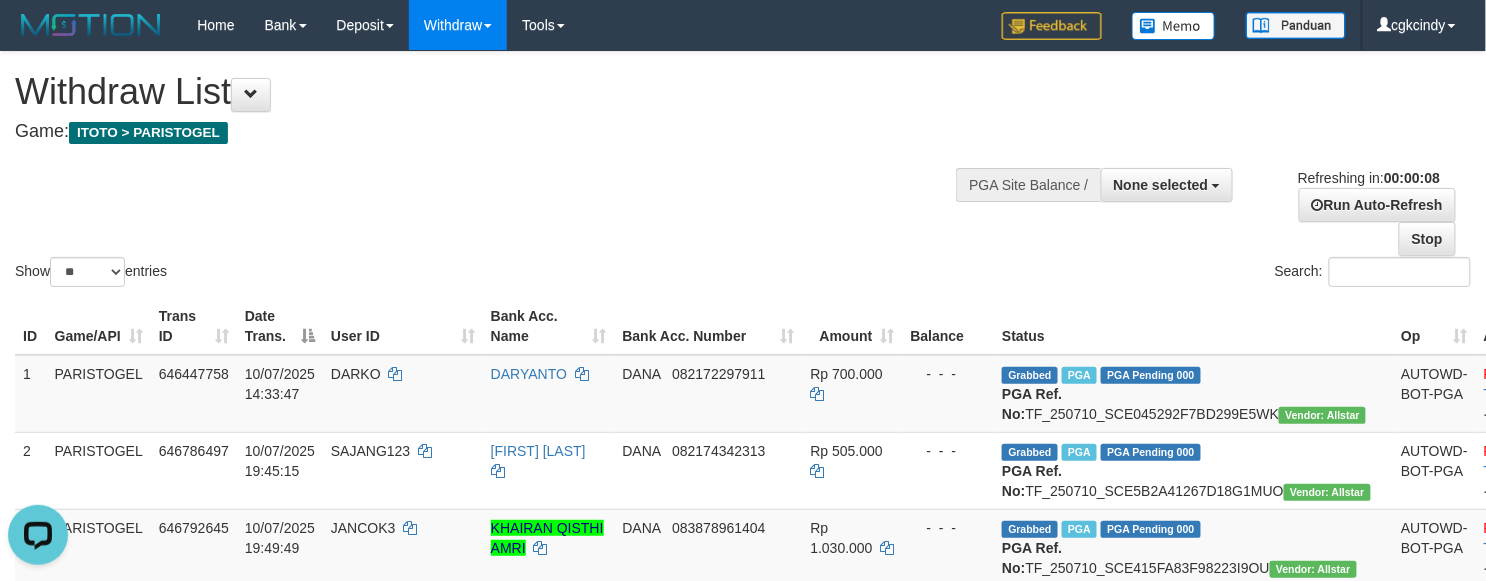 scroll, scrollTop: 0, scrollLeft: 0, axis: both 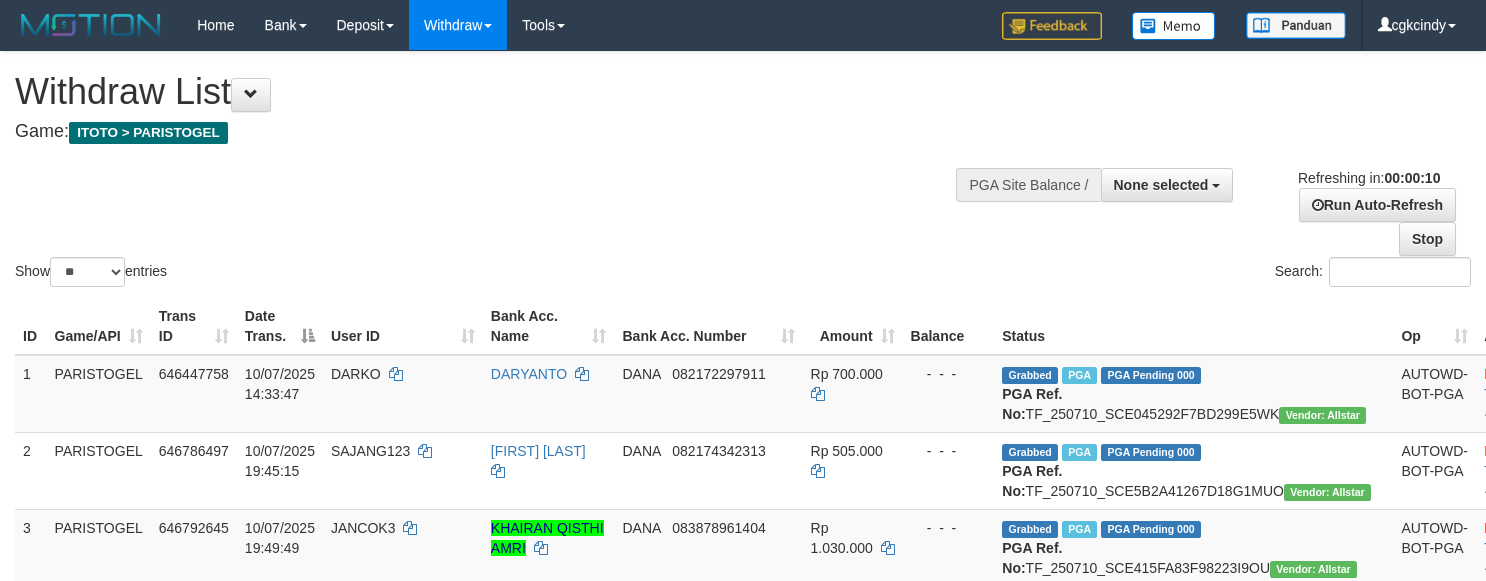 select 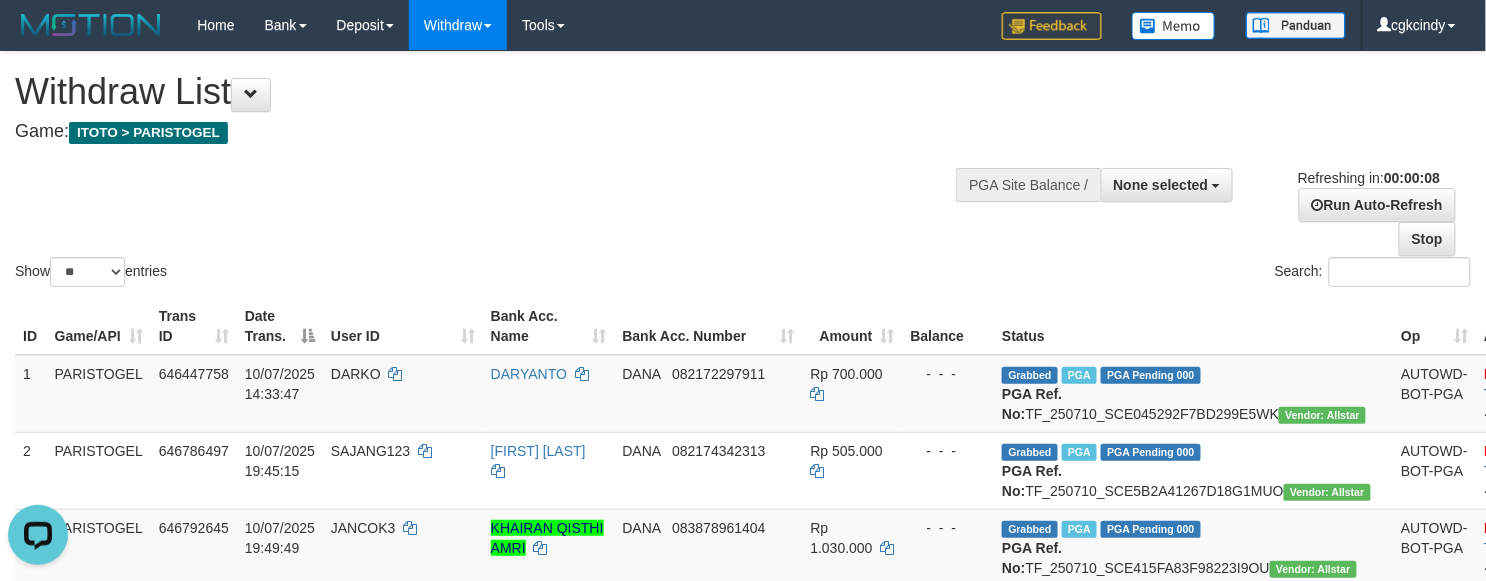 scroll, scrollTop: 0, scrollLeft: 0, axis: both 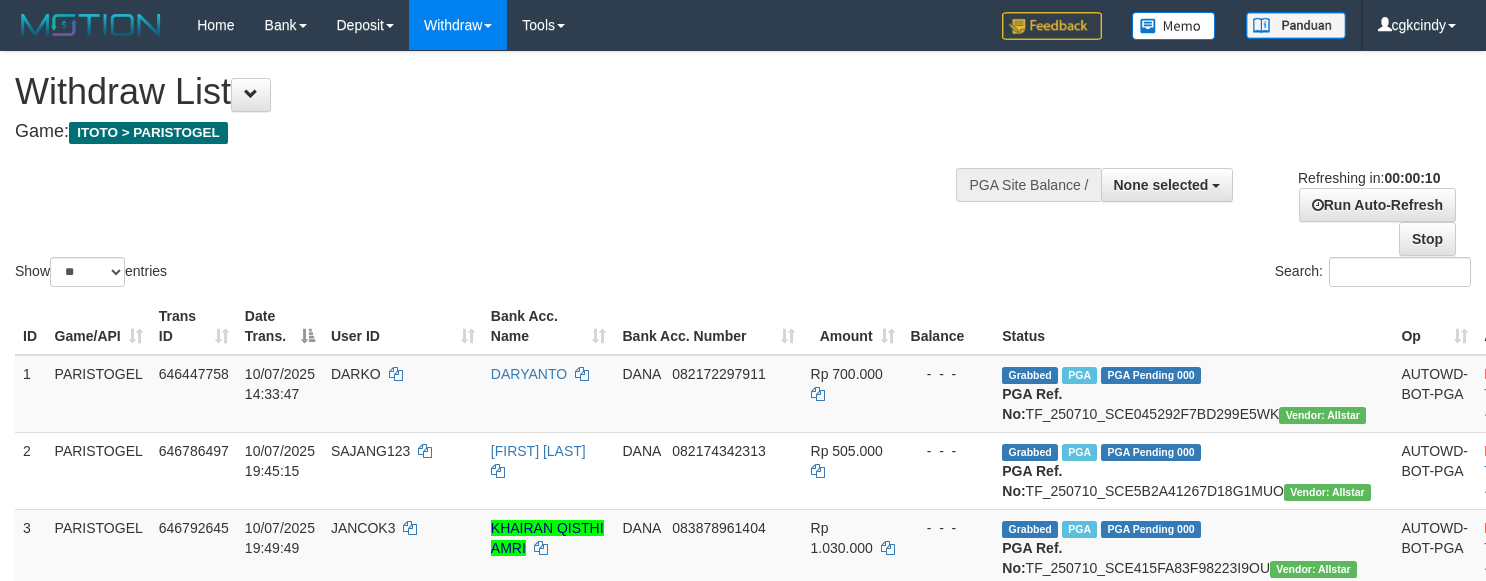 select 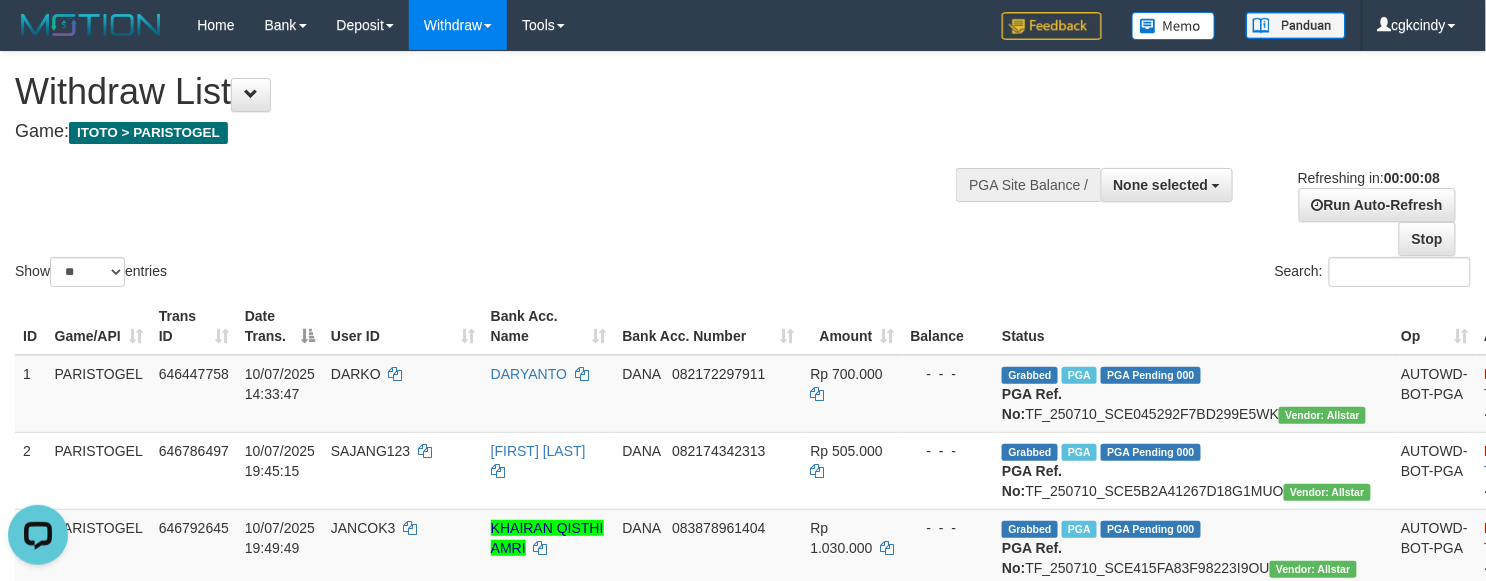 scroll, scrollTop: 0, scrollLeft: 0, axis: both 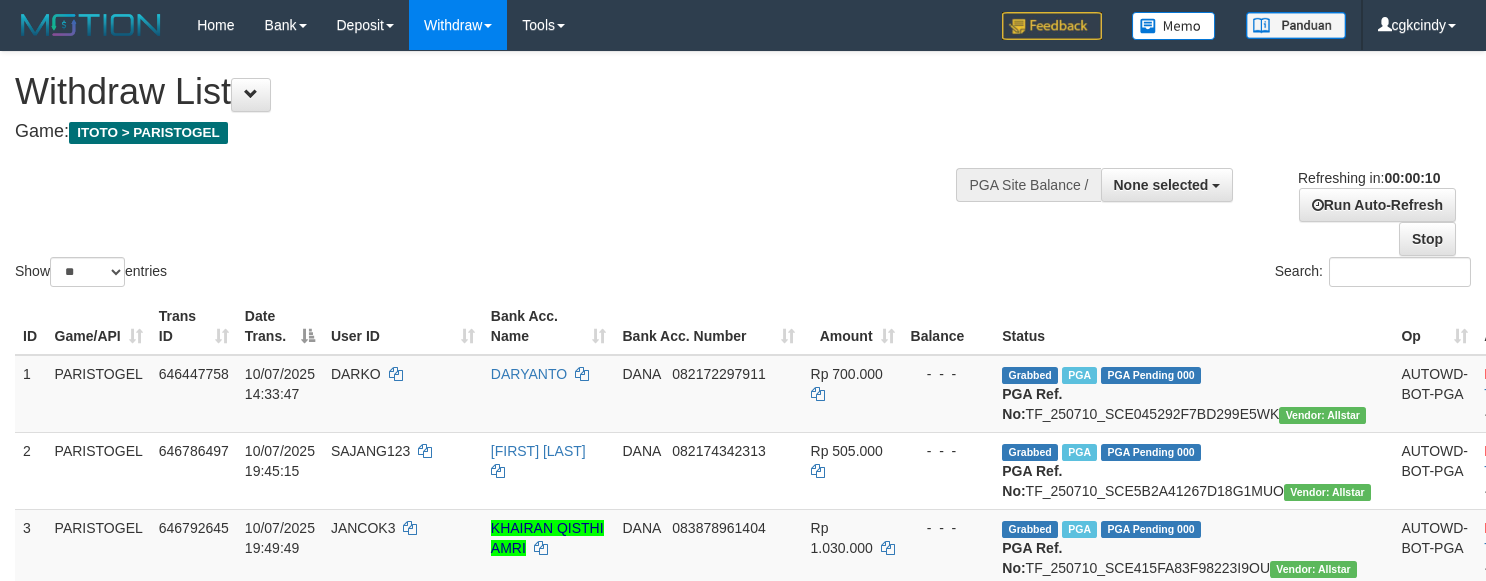 select 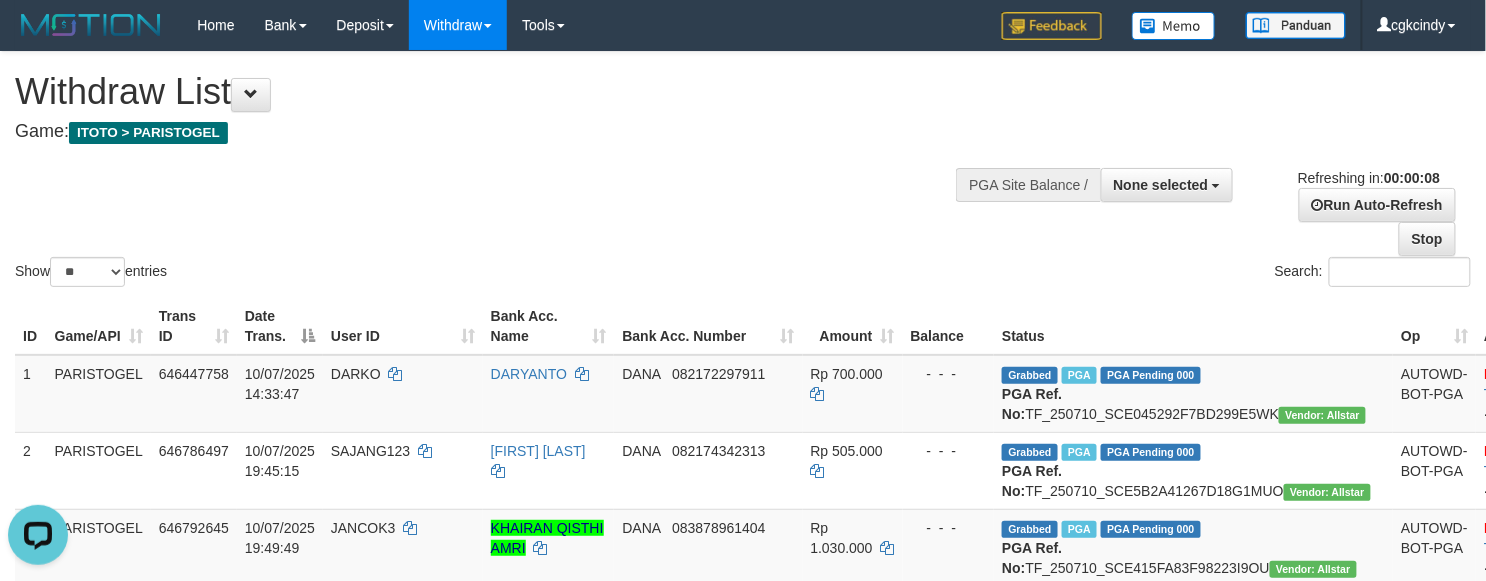 scroll, scrollTop: 0, scrollLeft: 0, axis: both 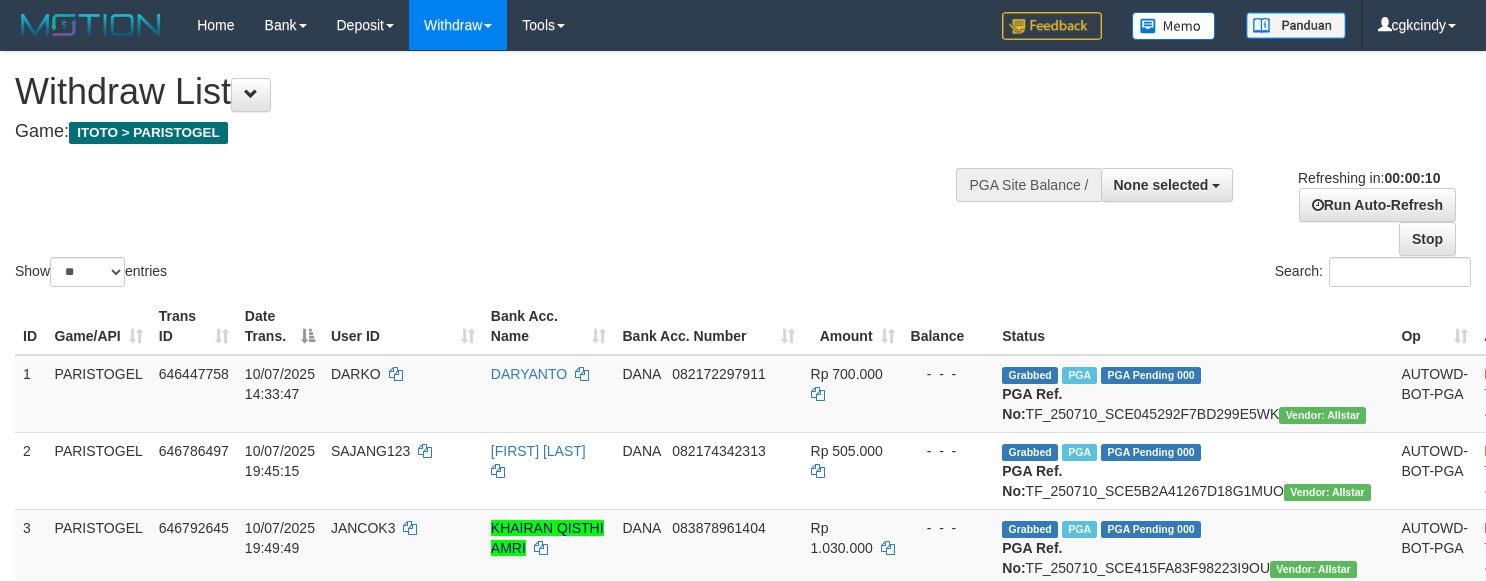 select 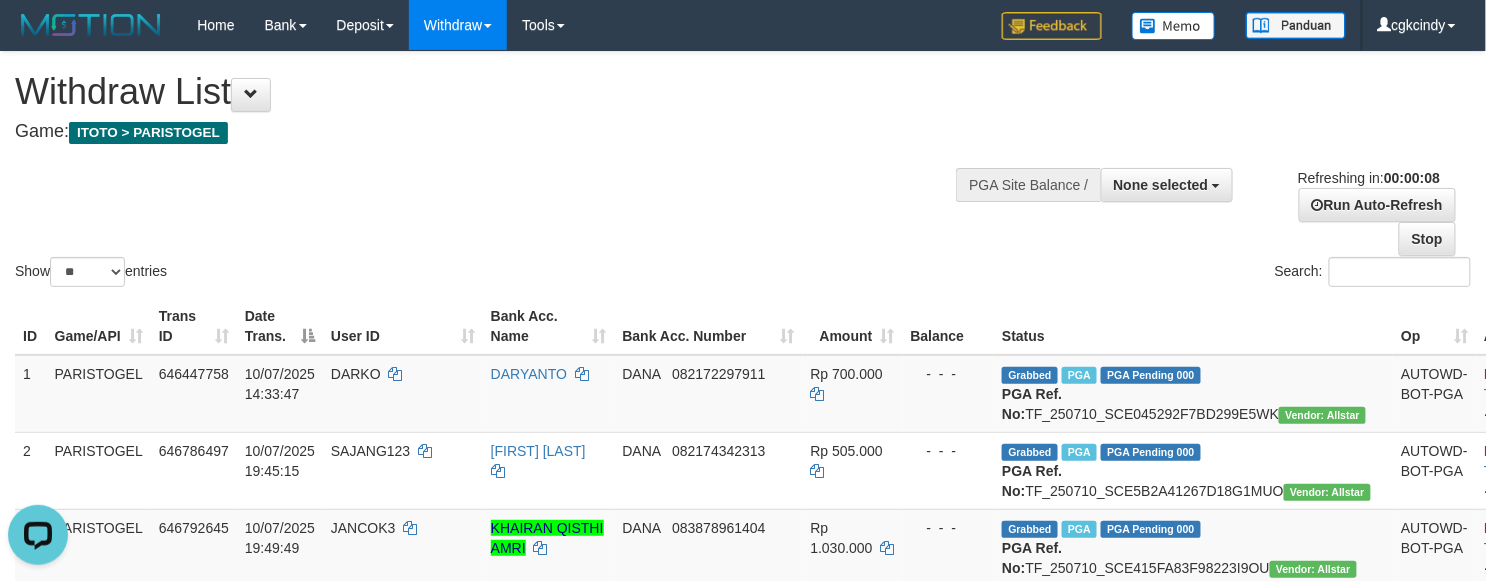 scroll, scrollTop: 0, scrollLeft: 0, axis: both 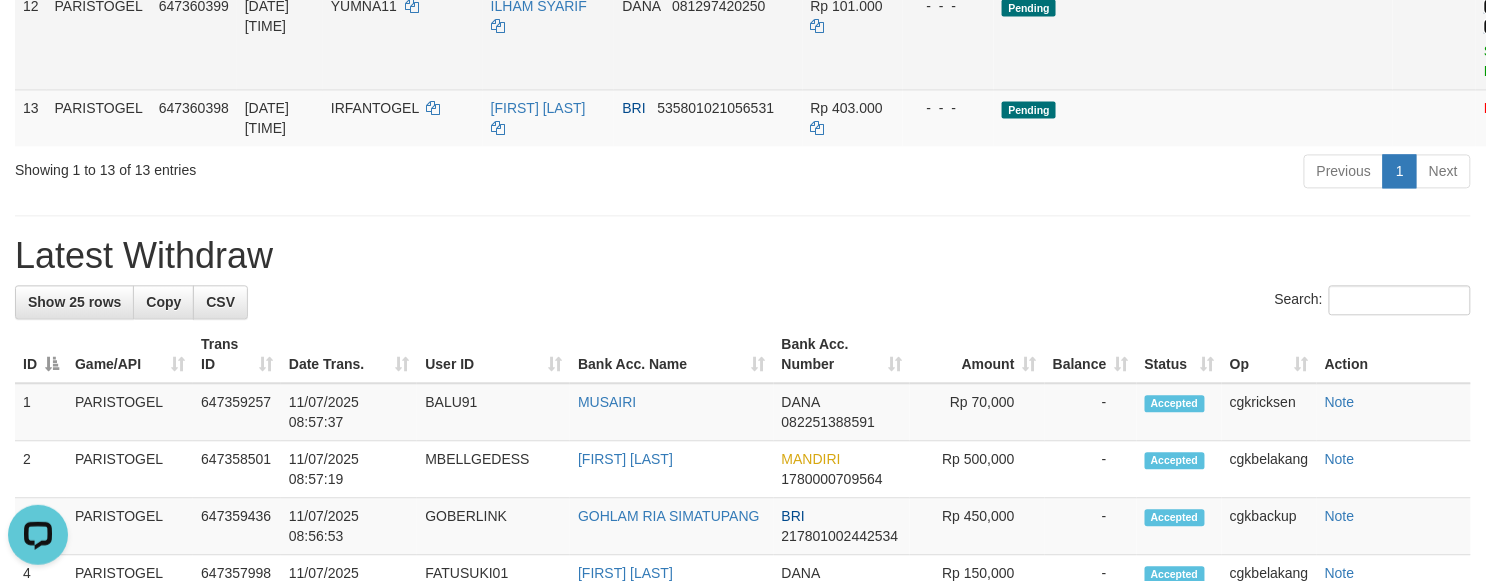 click on "Allow Grab" at bounding box center (1500, 16) 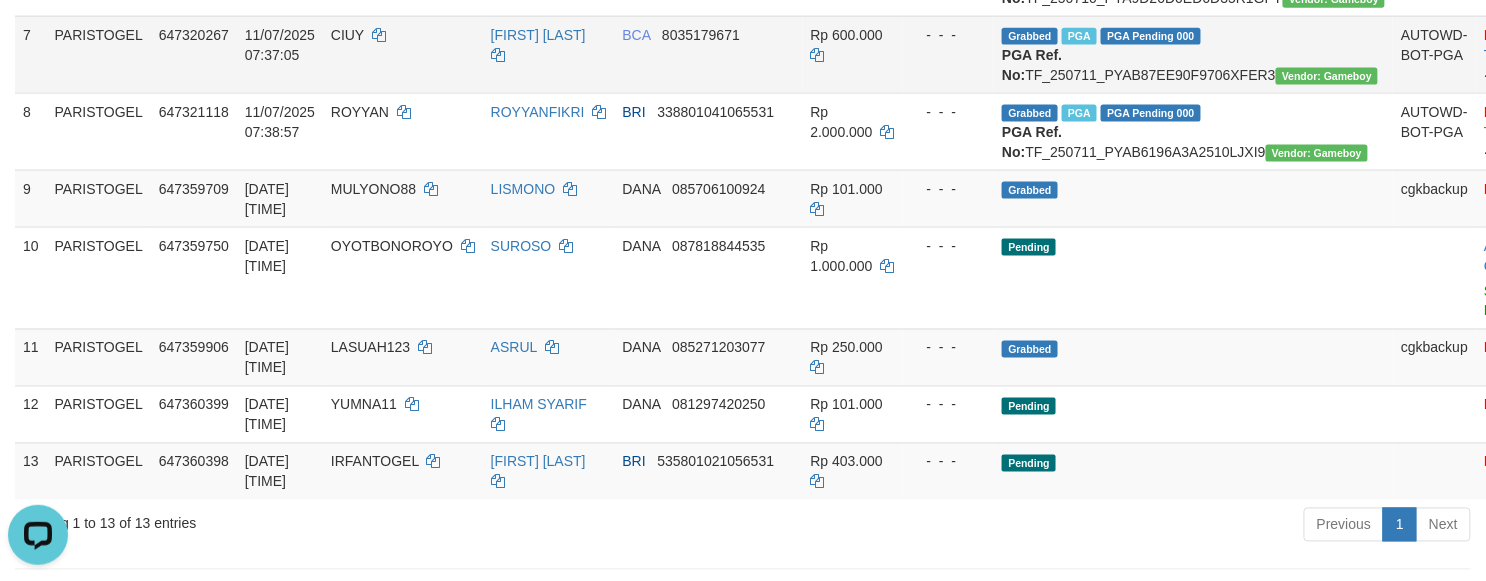 scroll, scrollTop: 800, scrollLeft: 0, axis: vertical 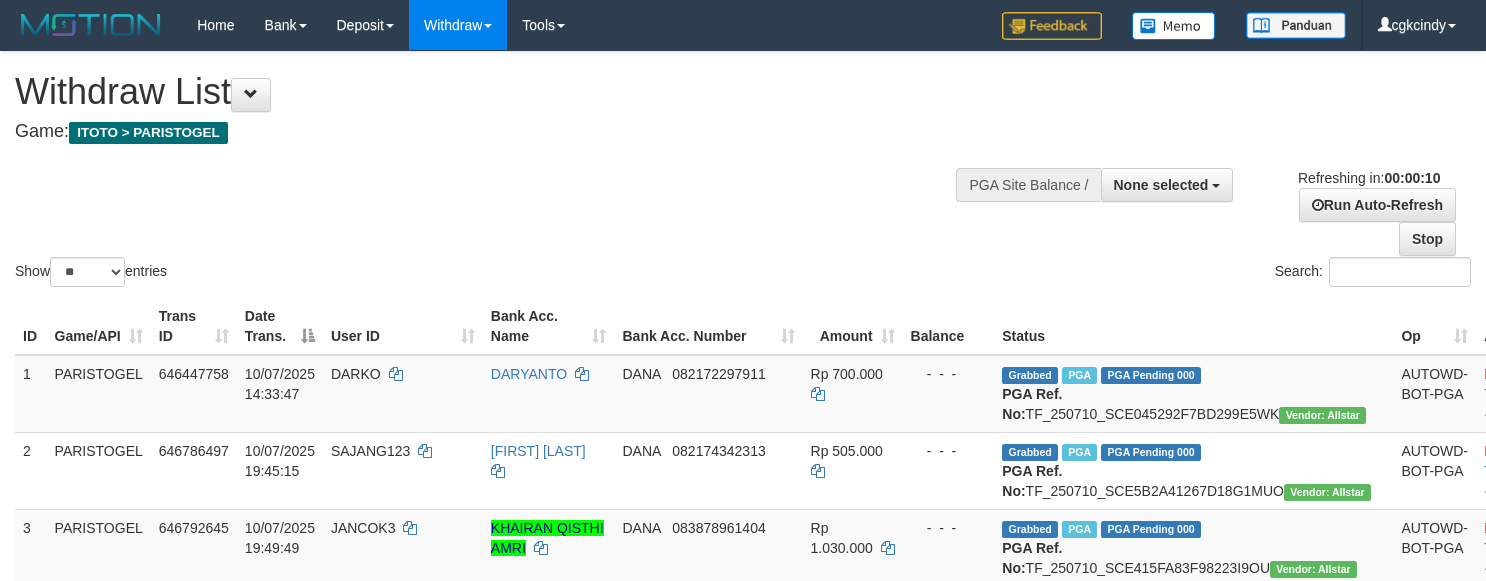 select 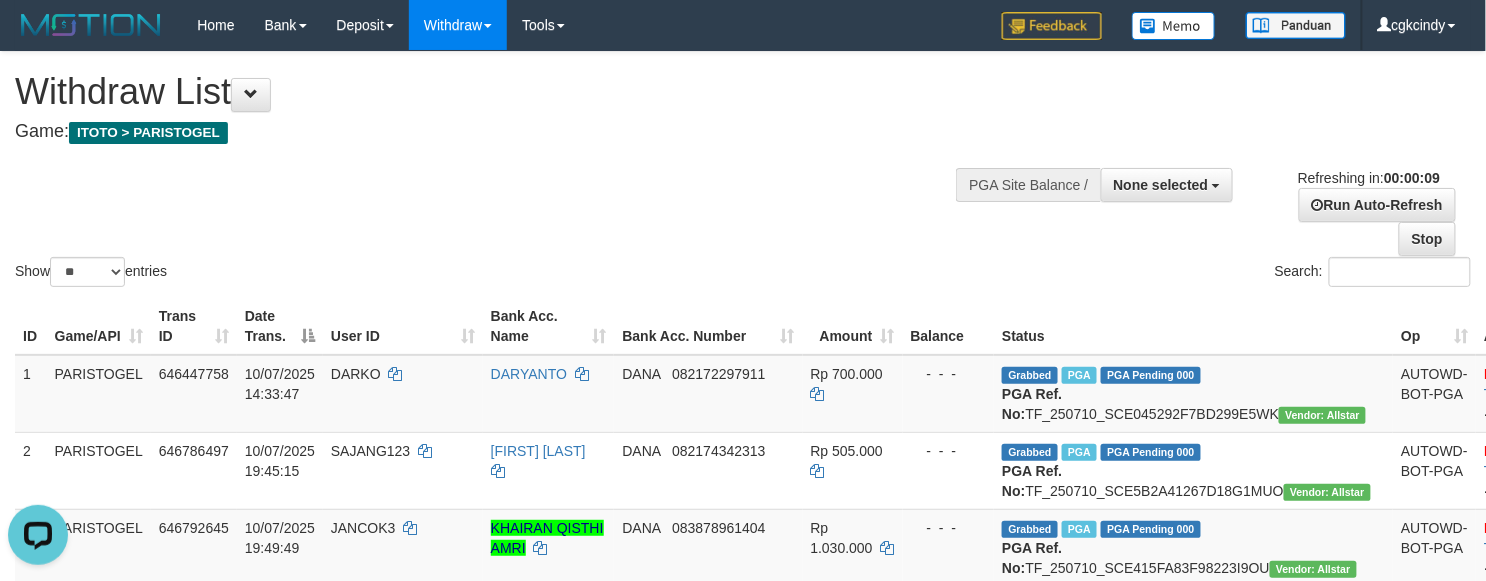 scroll, scrollTop: 0, scrollLeft: 0, axis: both 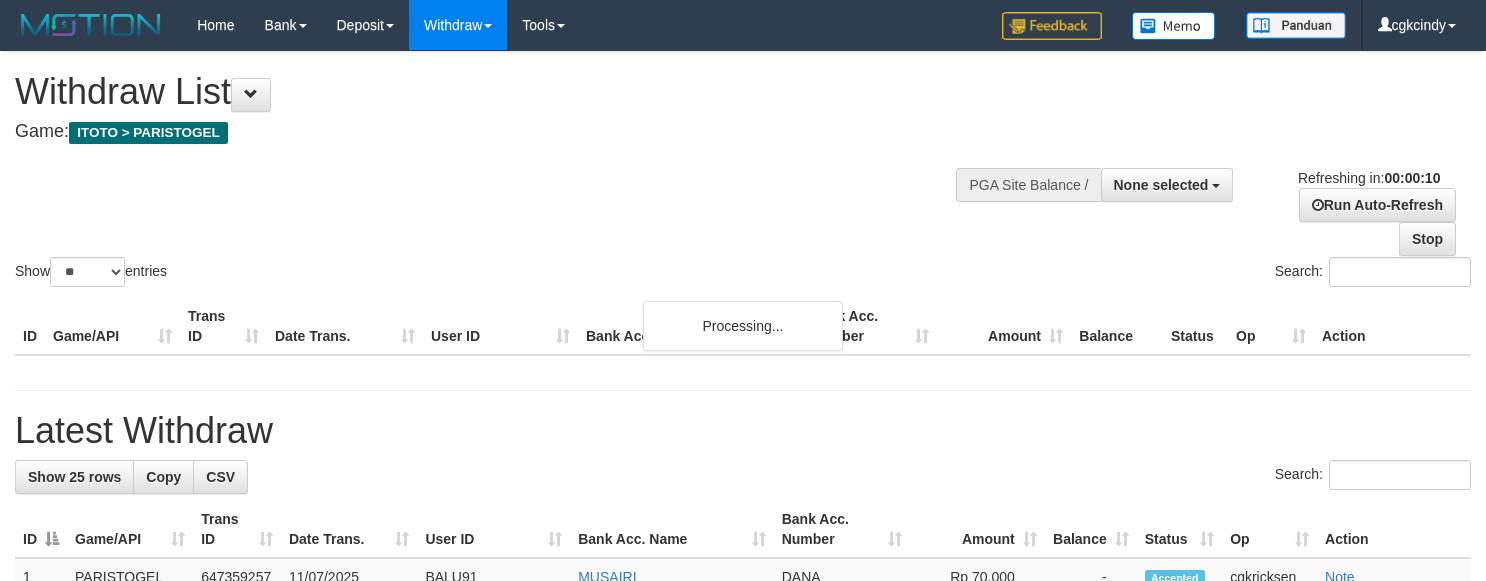 select 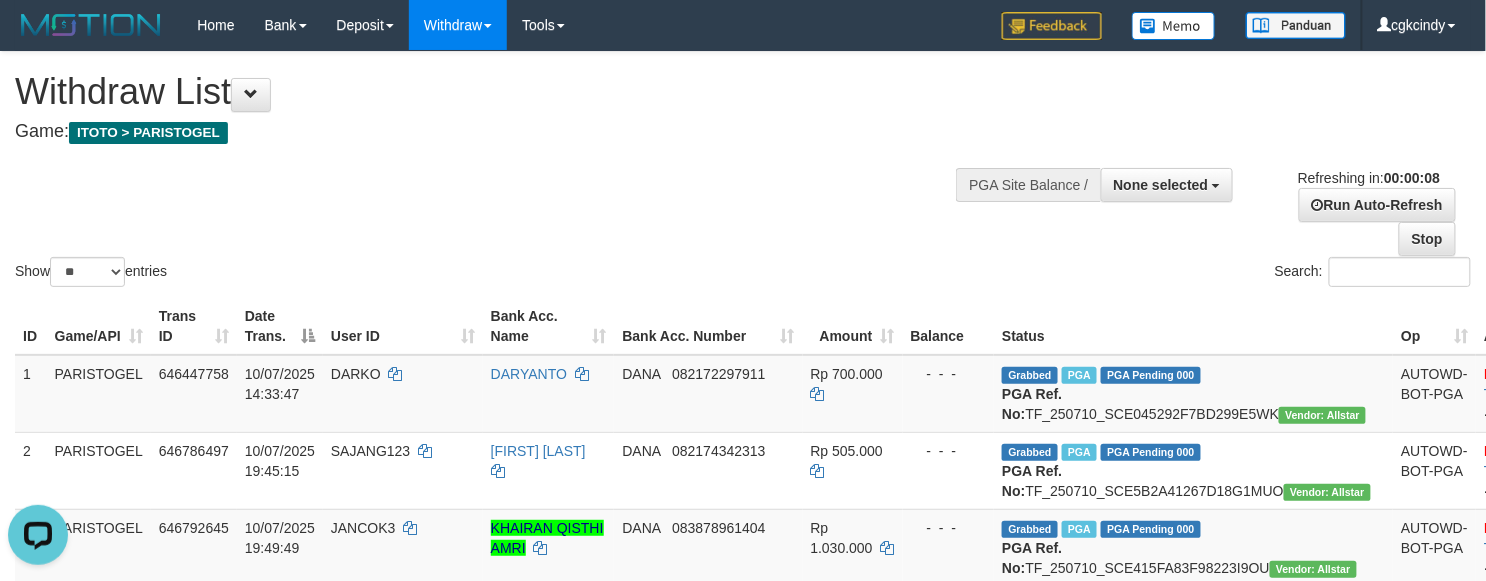 scroll, scrollTop: 0, scrollLeft: 0, axis: both 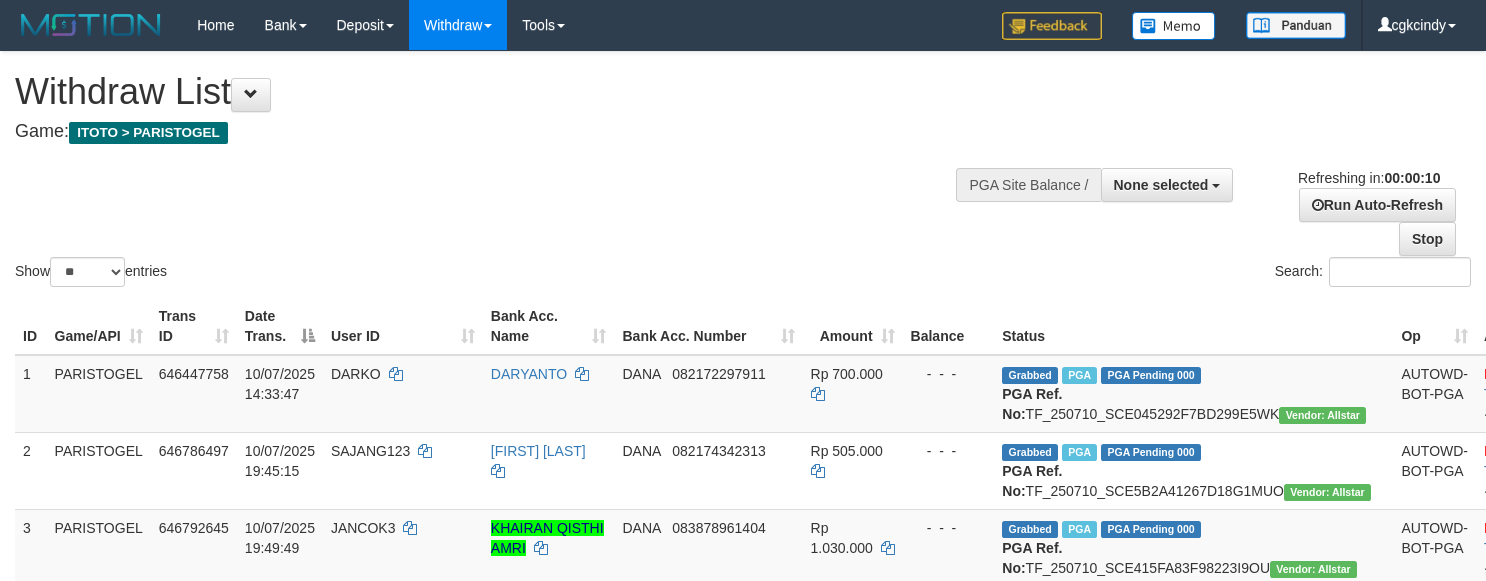 select 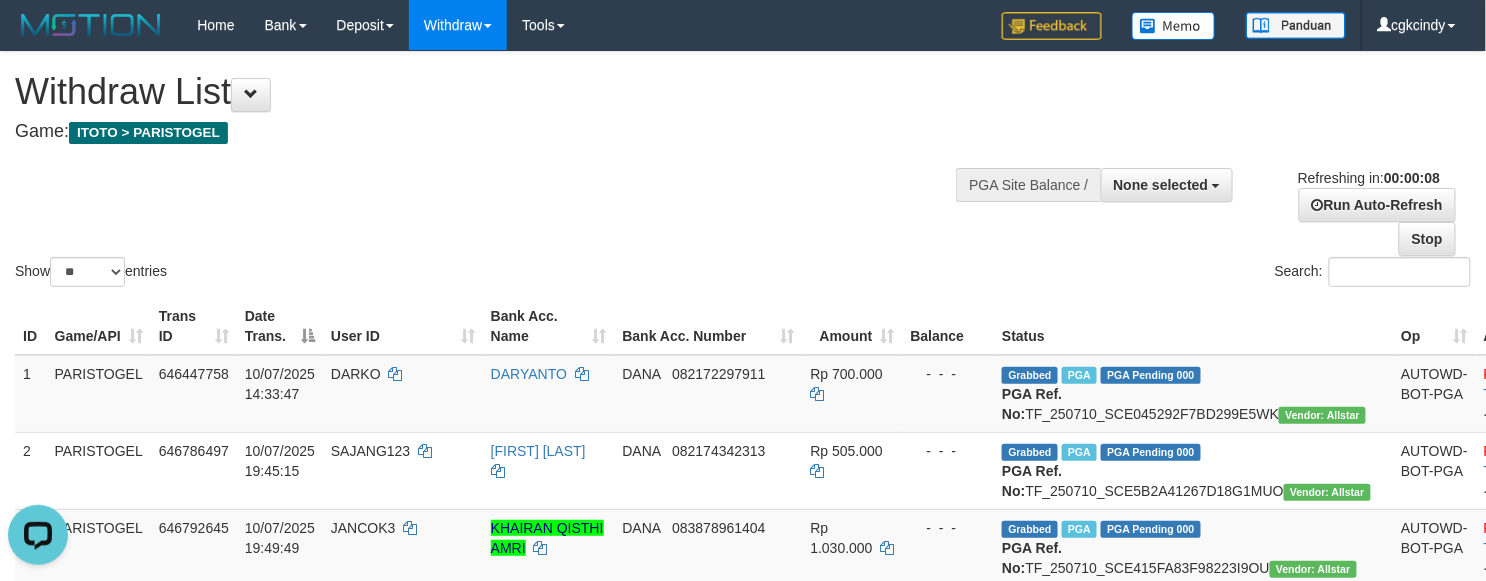 scroll, scrollTop: 0, scrollLeft: 0, axis: both 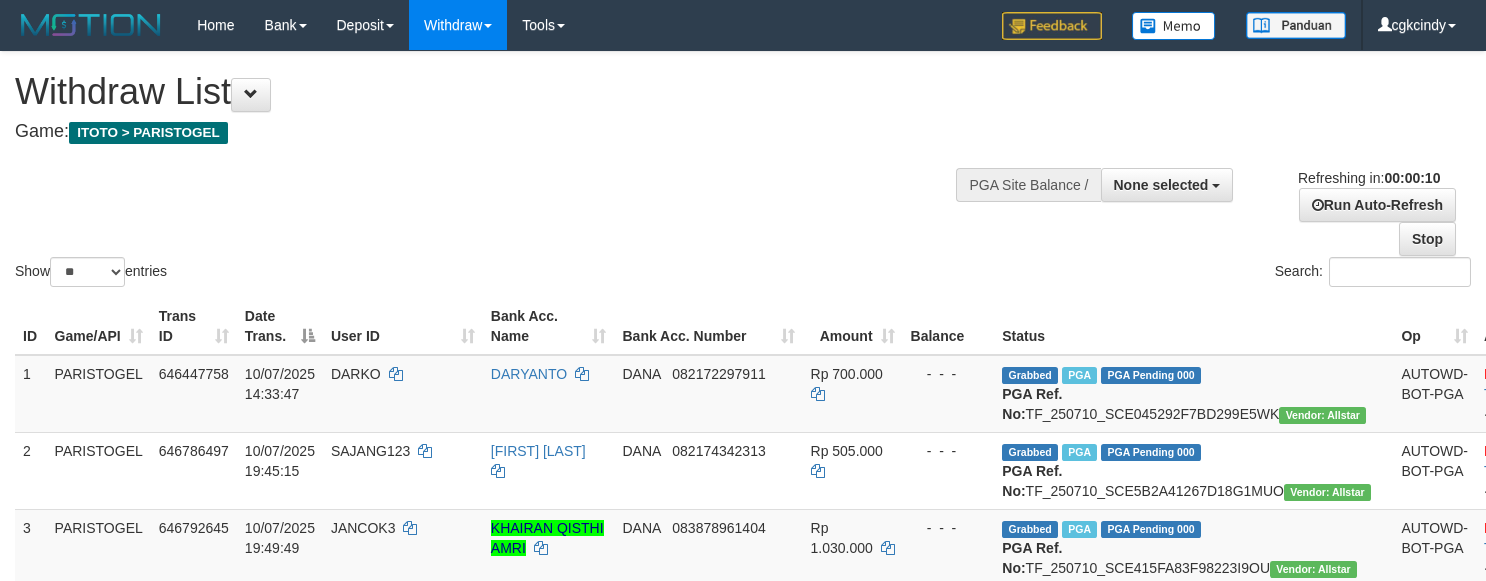 select 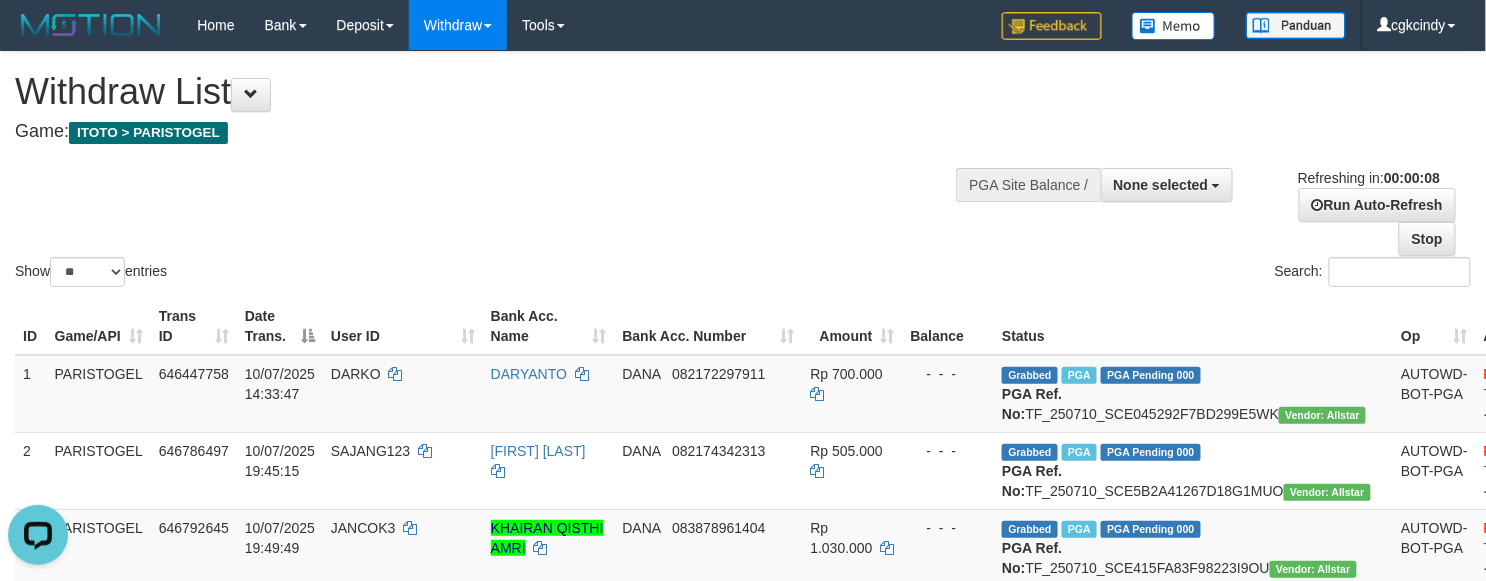 scroll, scrollTop: 0, scrollLeft: 0, axis: both 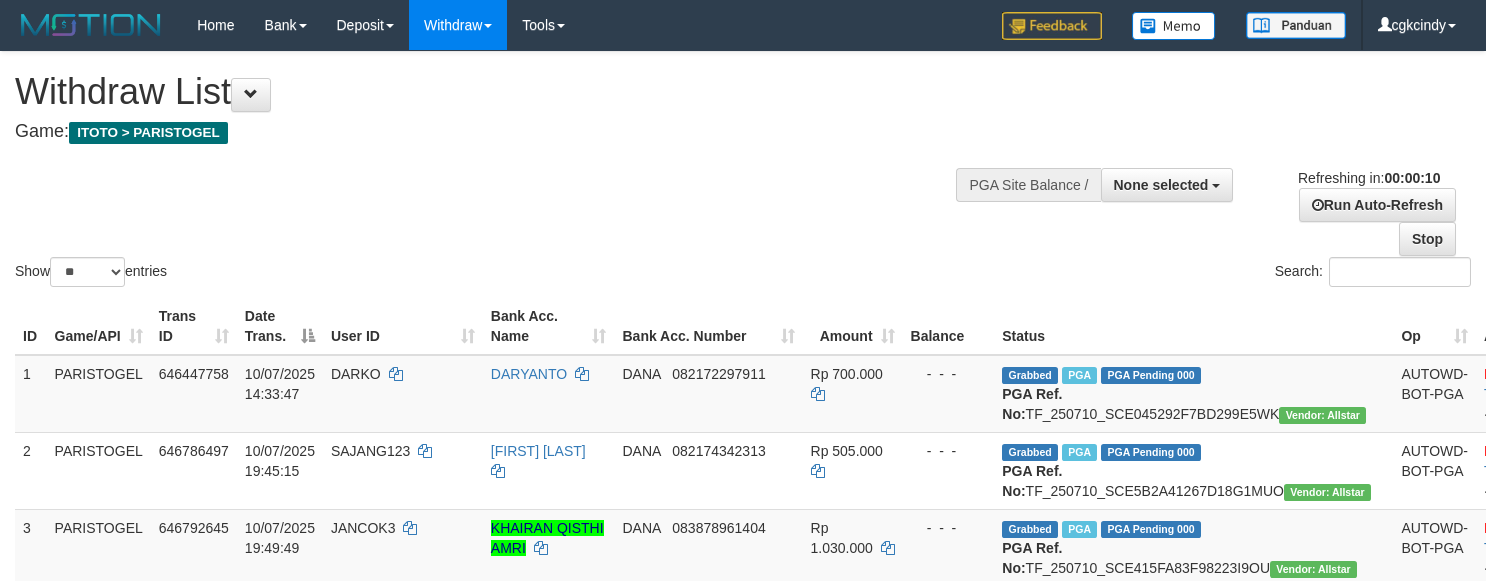 select 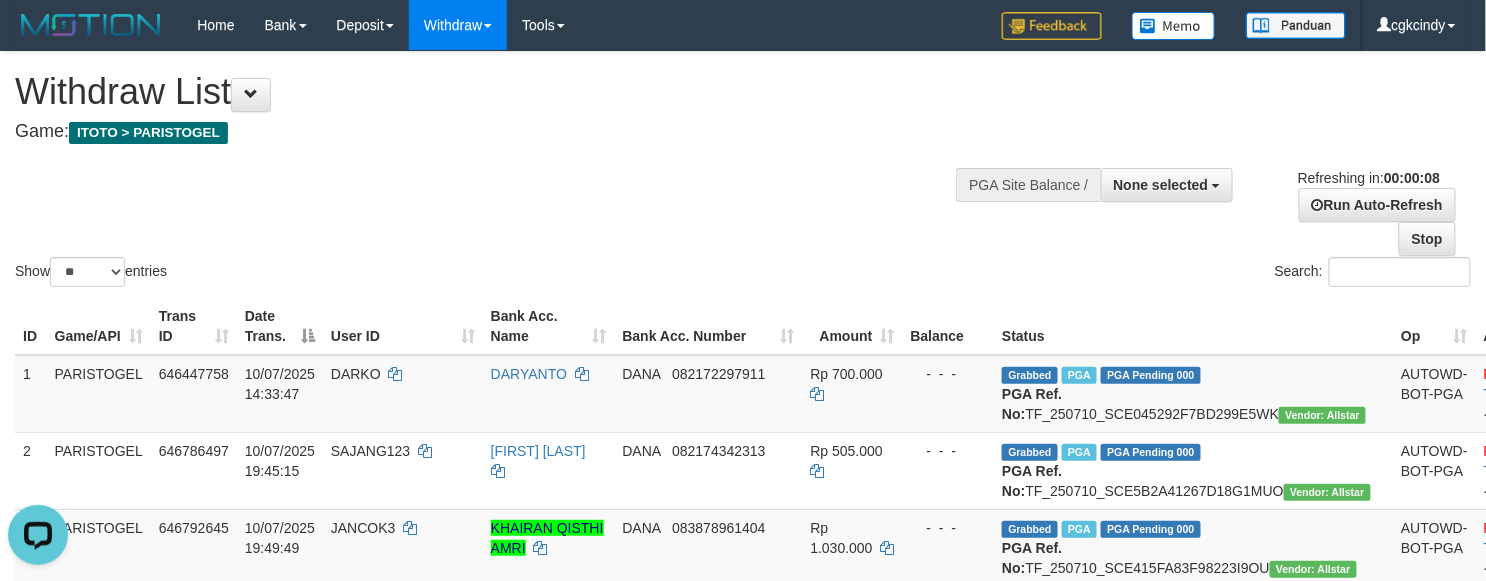 scroll, scrollTop: 0, scrollLeft: 0, axis: both 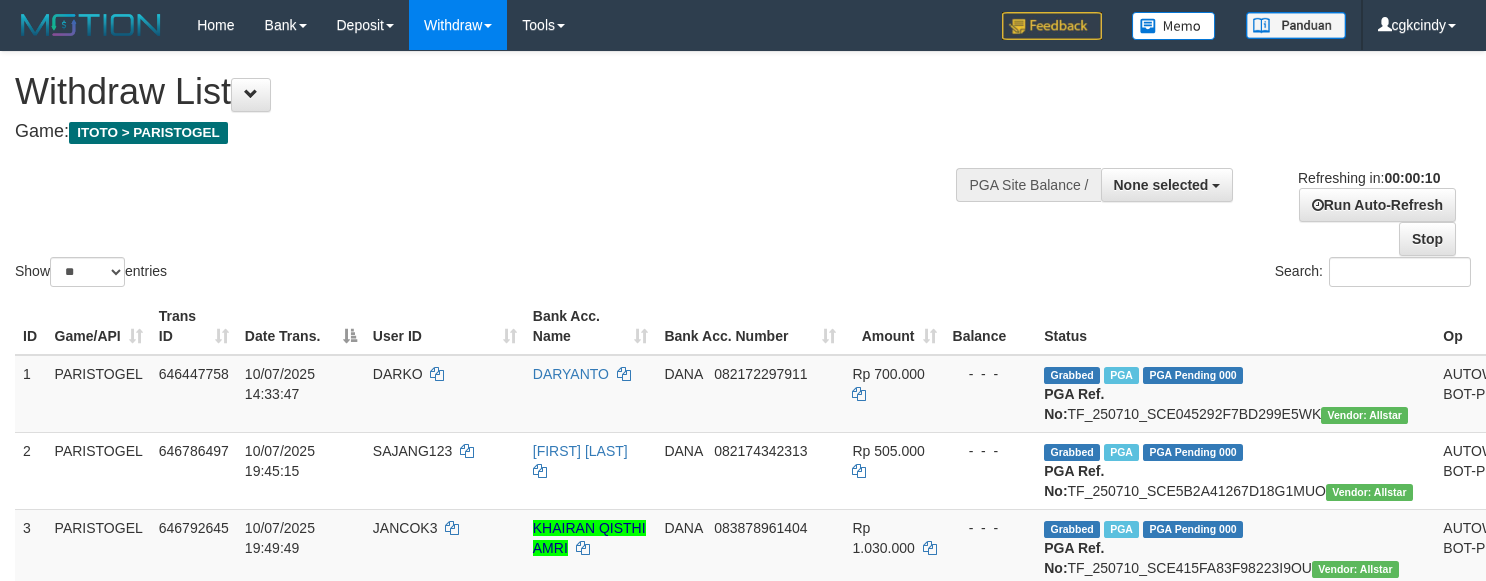 select 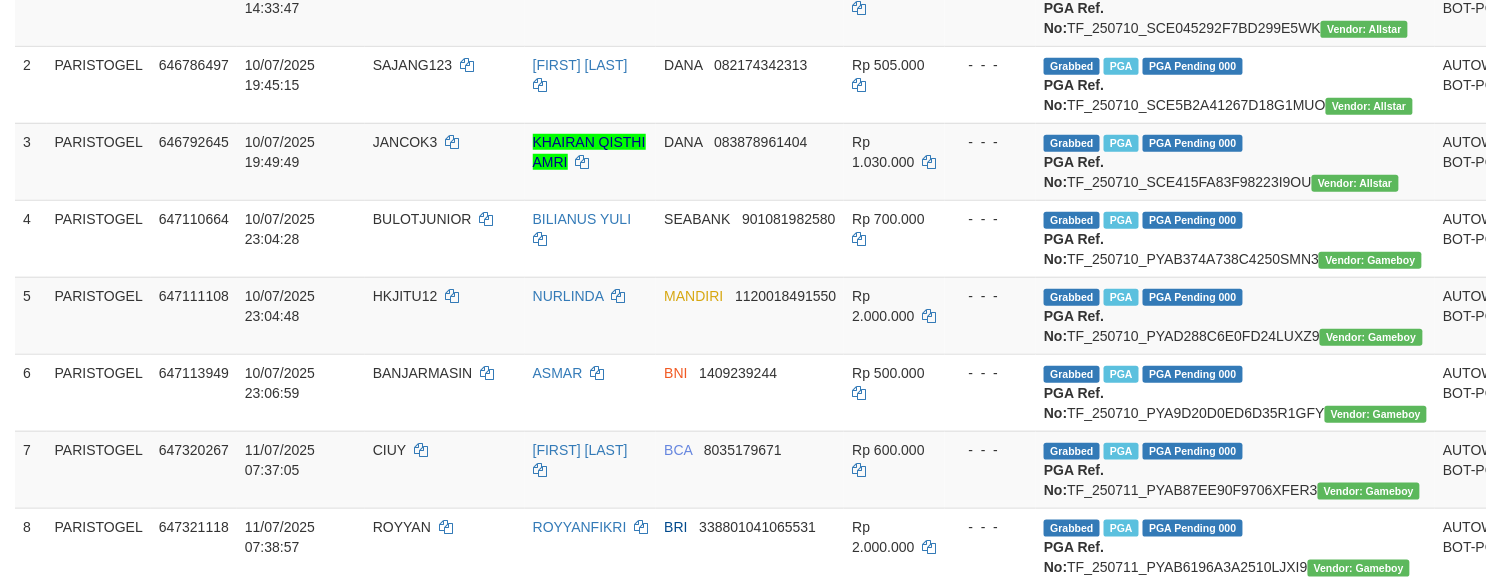 scroll, scrollTop: 400, scrollLeft: 0, axis: vertical 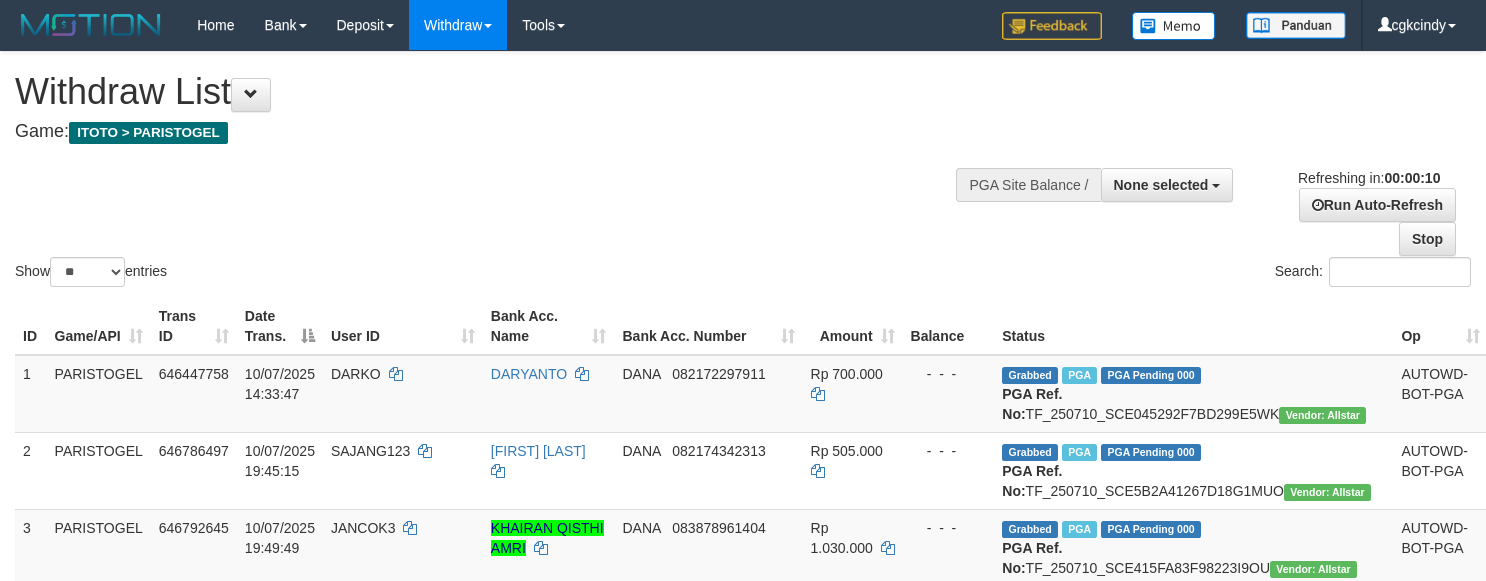 select 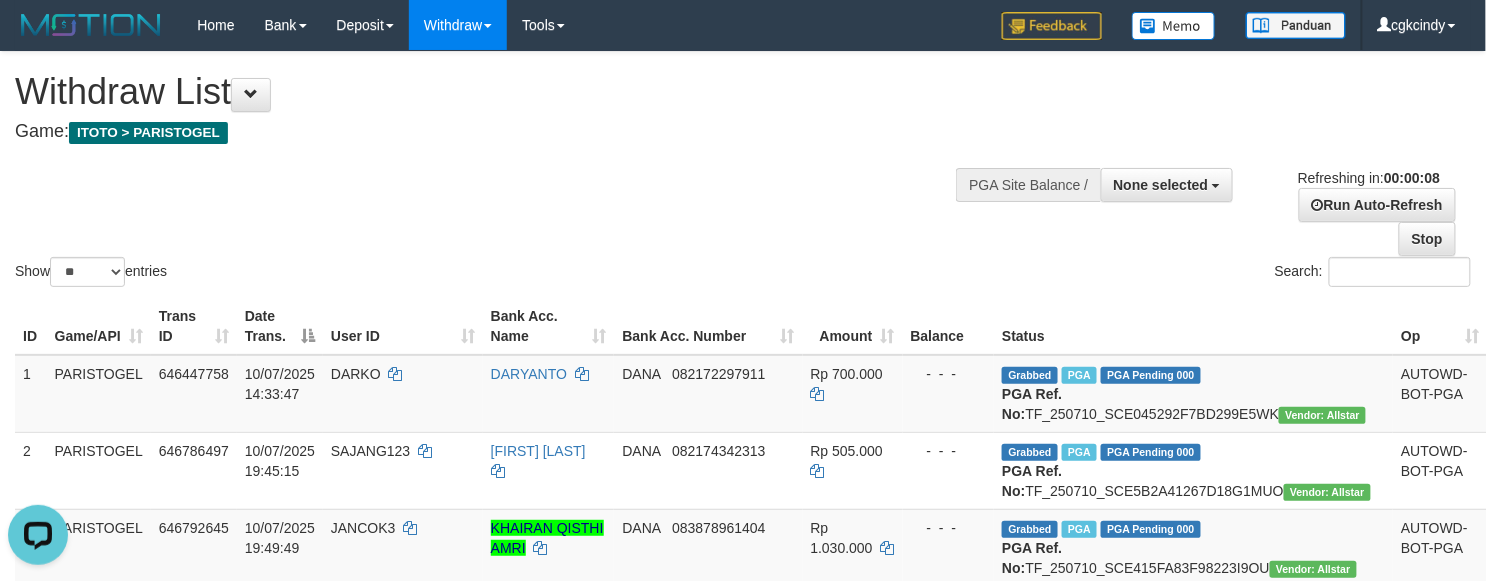 scroll, scrollTop: 0, scrollLeft: 0, axis: both 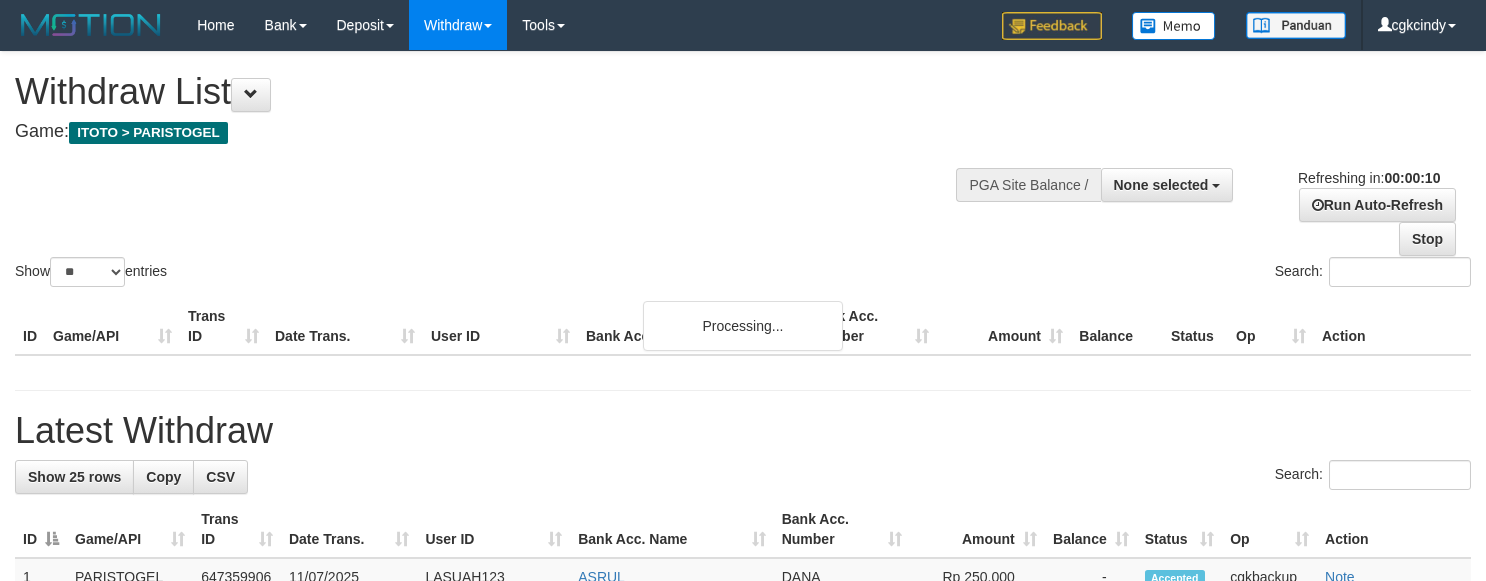 select 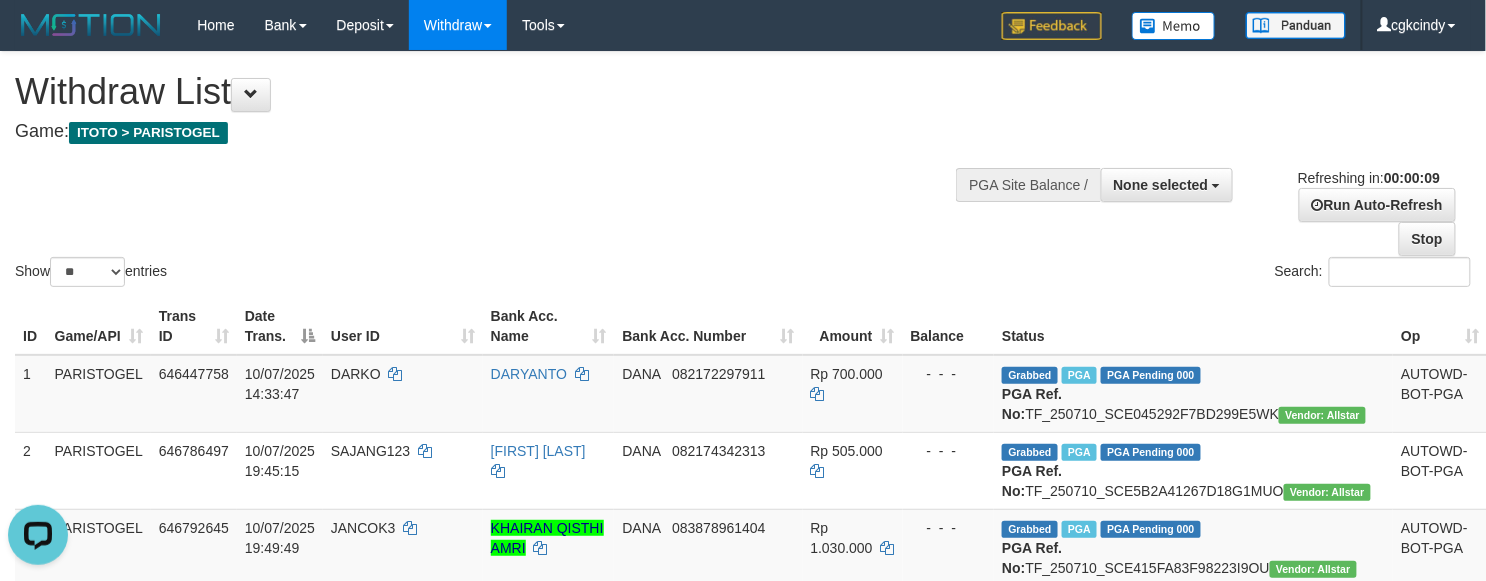 scroll, scrollTop: 0, scrollLeft: 0, axis: both 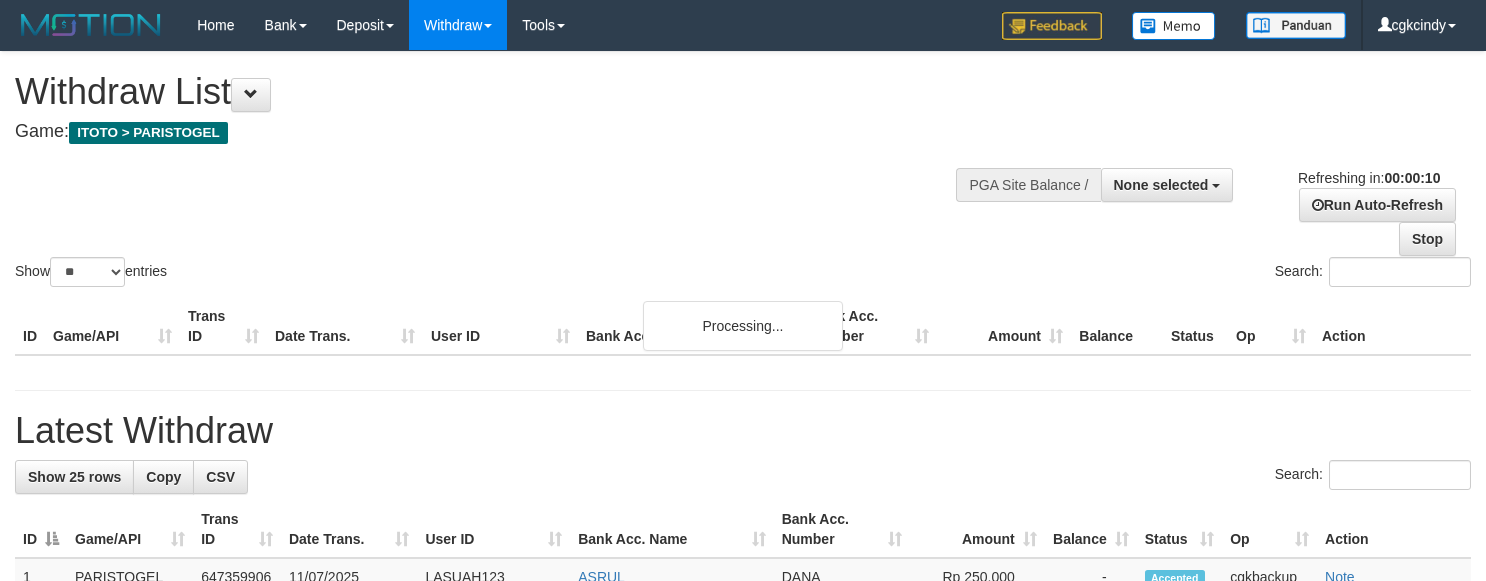 select 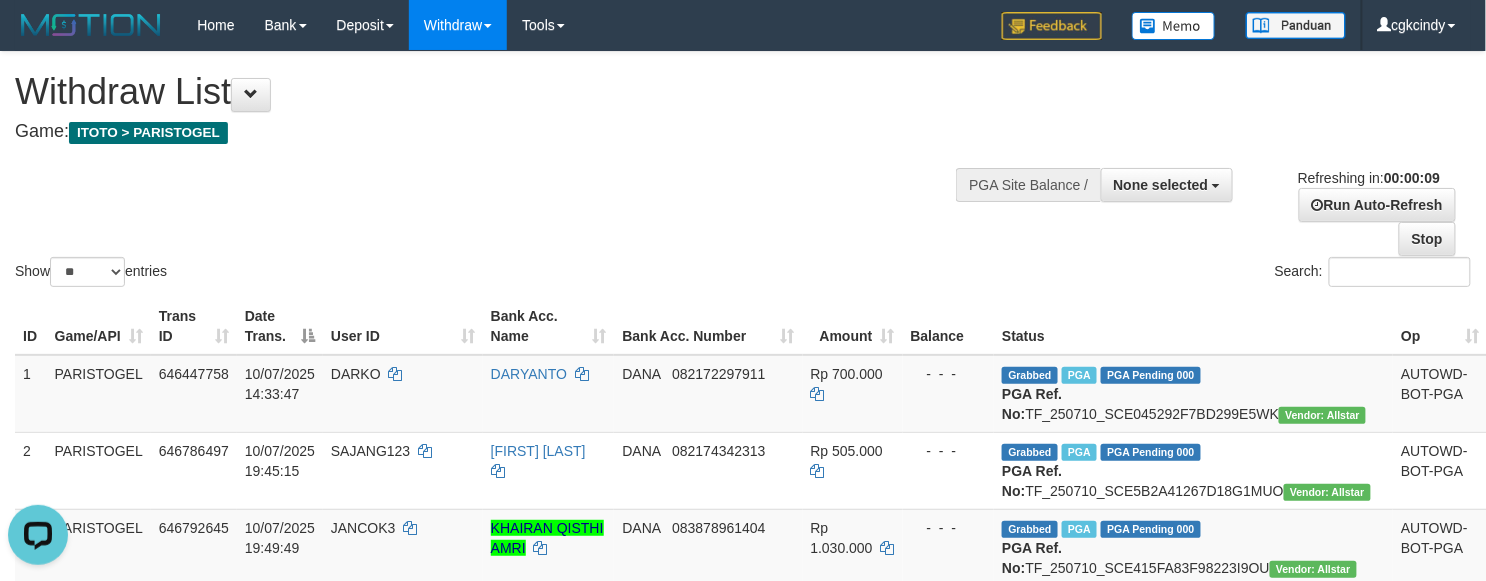 scroll, scrollTop: 0, scrollLeft: 0, axis: both 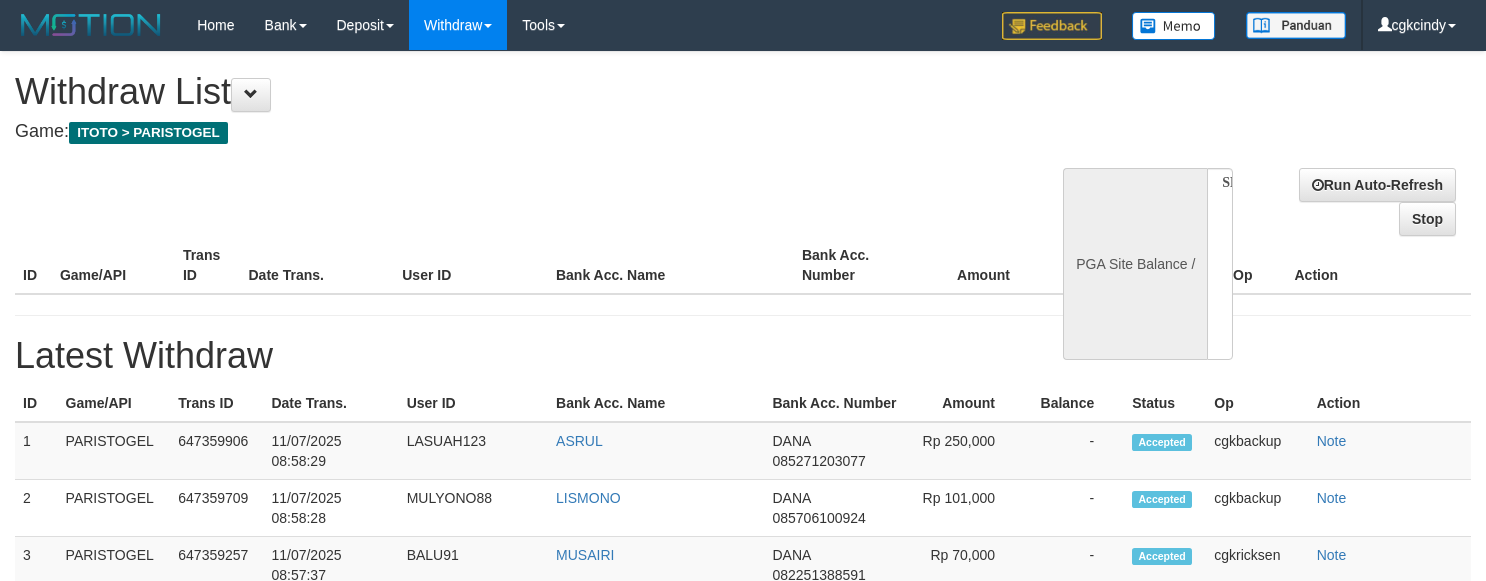 select 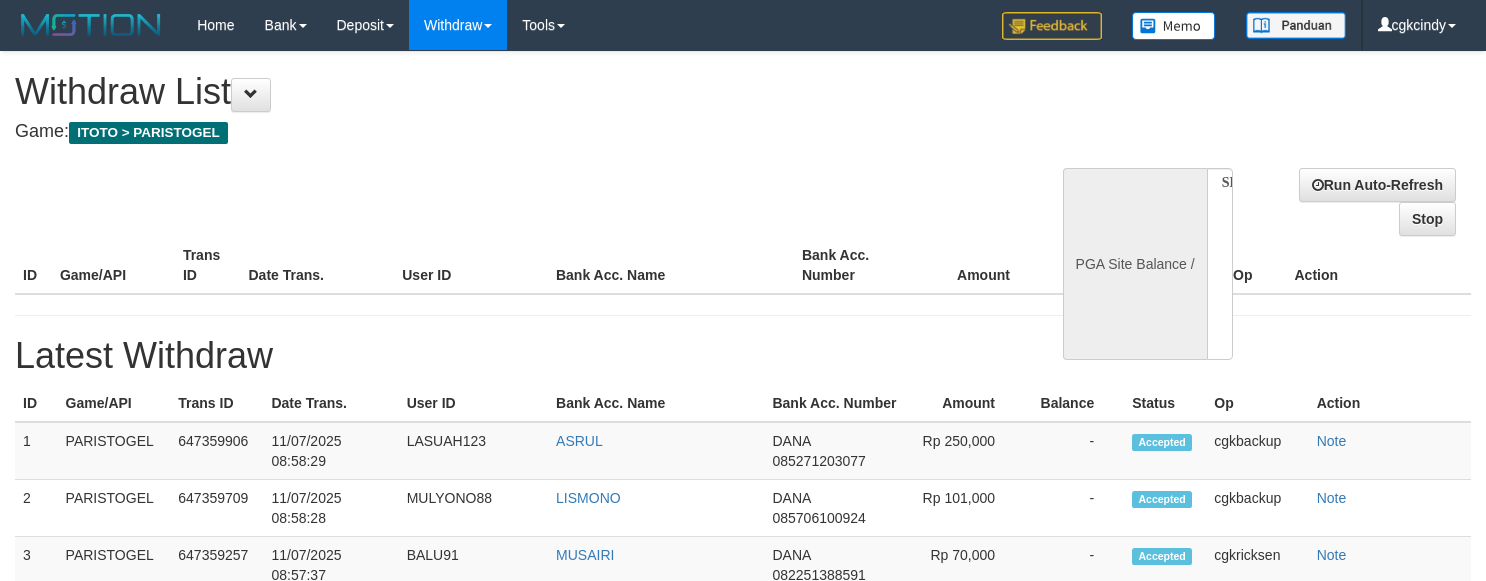 scroll, scrollTop: 0, scrollLeft: 0, axis: both 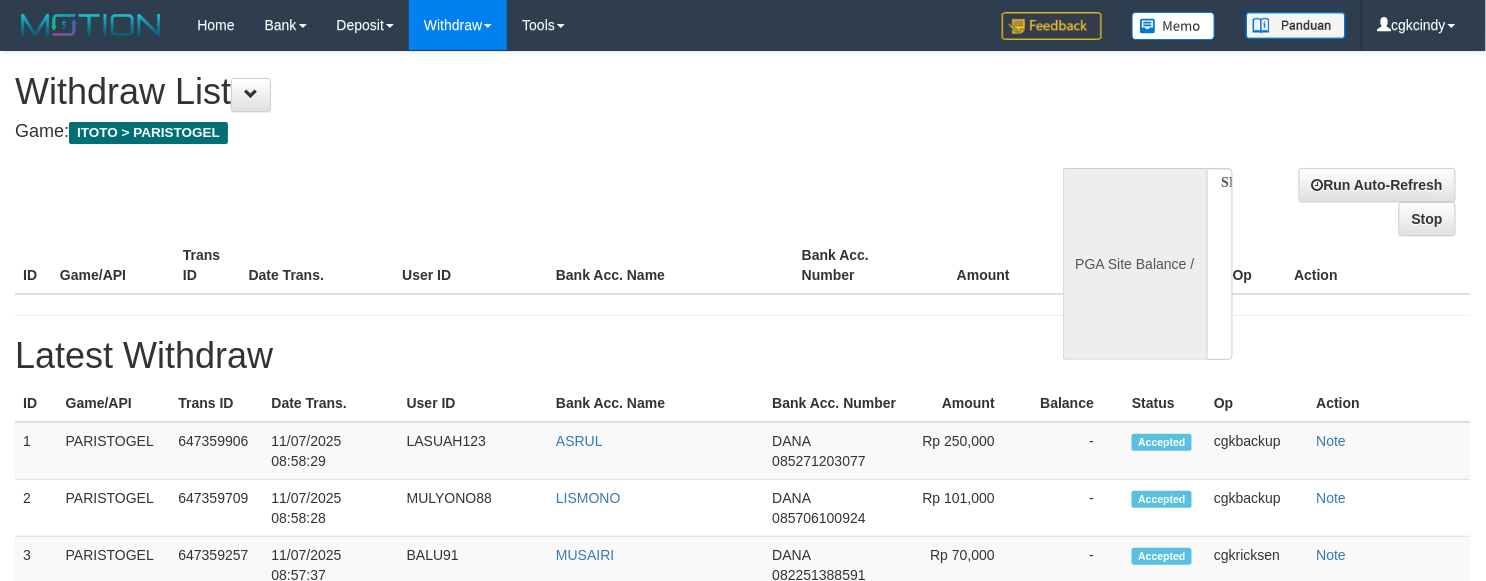 select on "**" 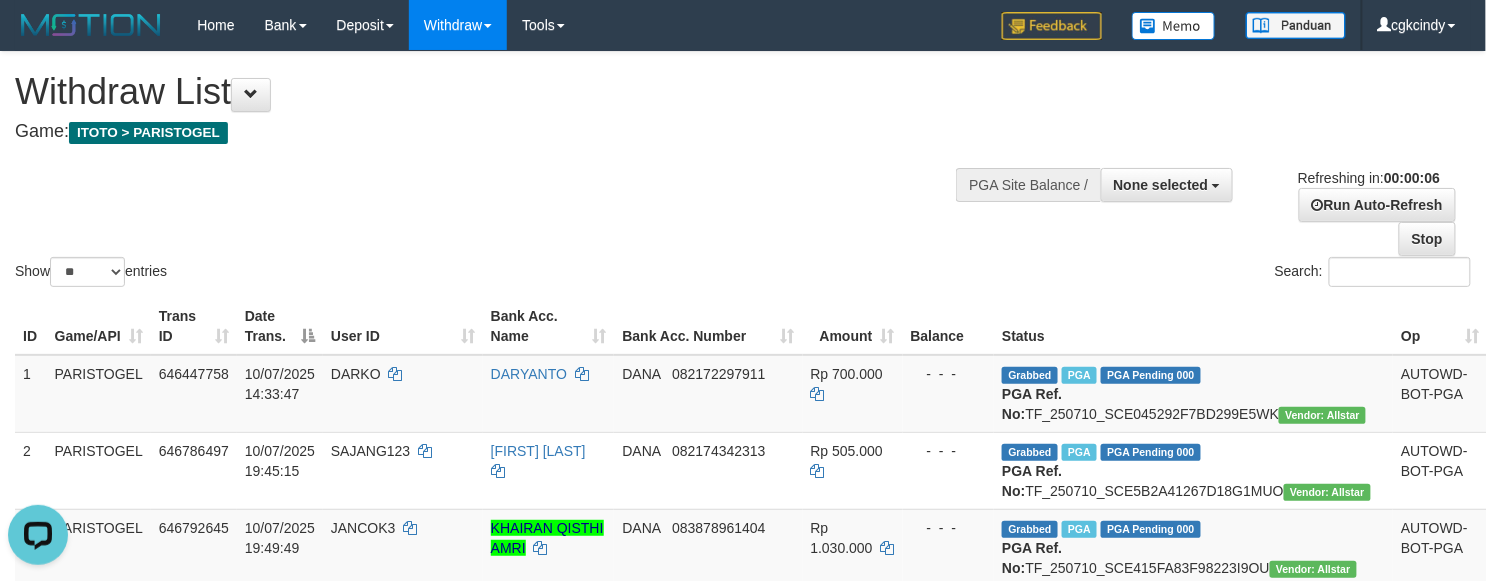 scroll, scrollTop: 0, scrollLeft: 0, axis: both 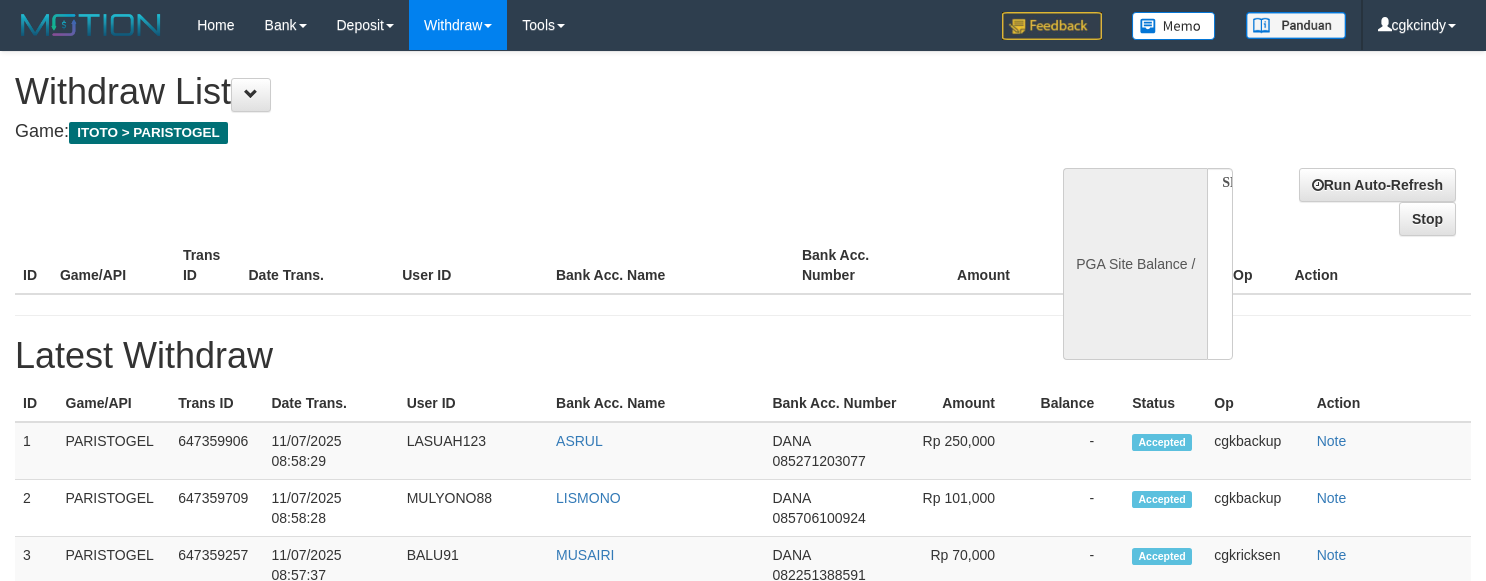 select 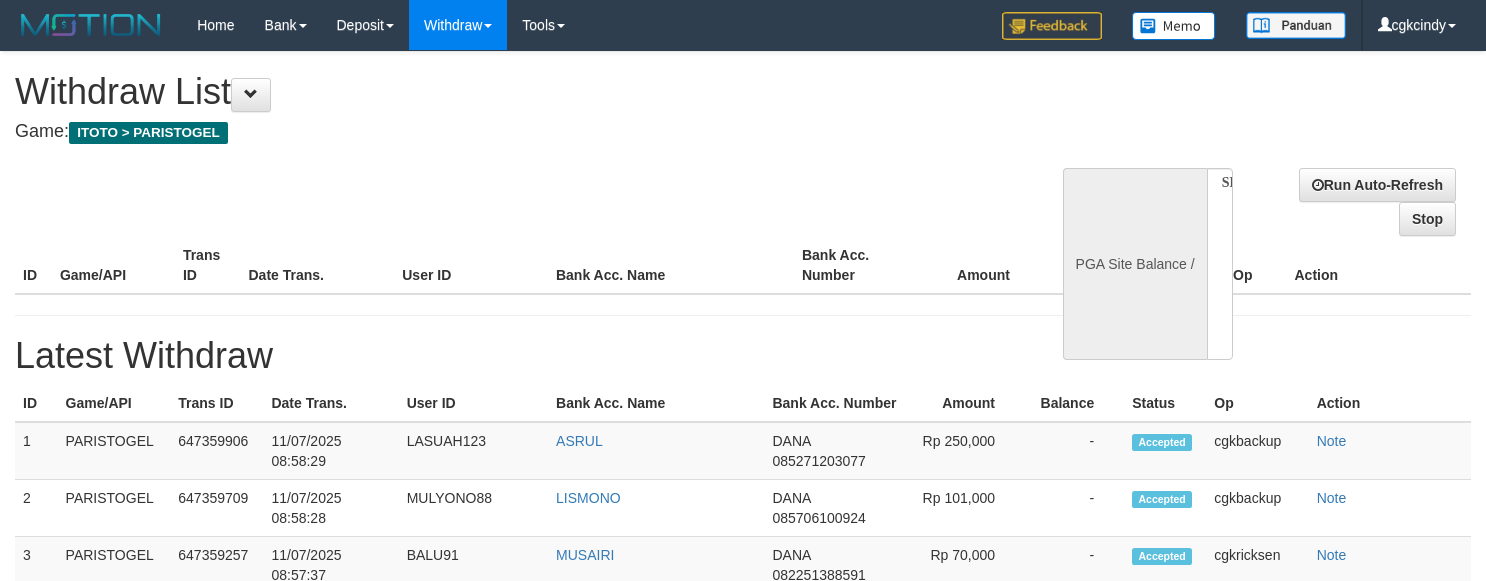 scroll, scrollTop: 0, scrollLeft: 0, axis: both 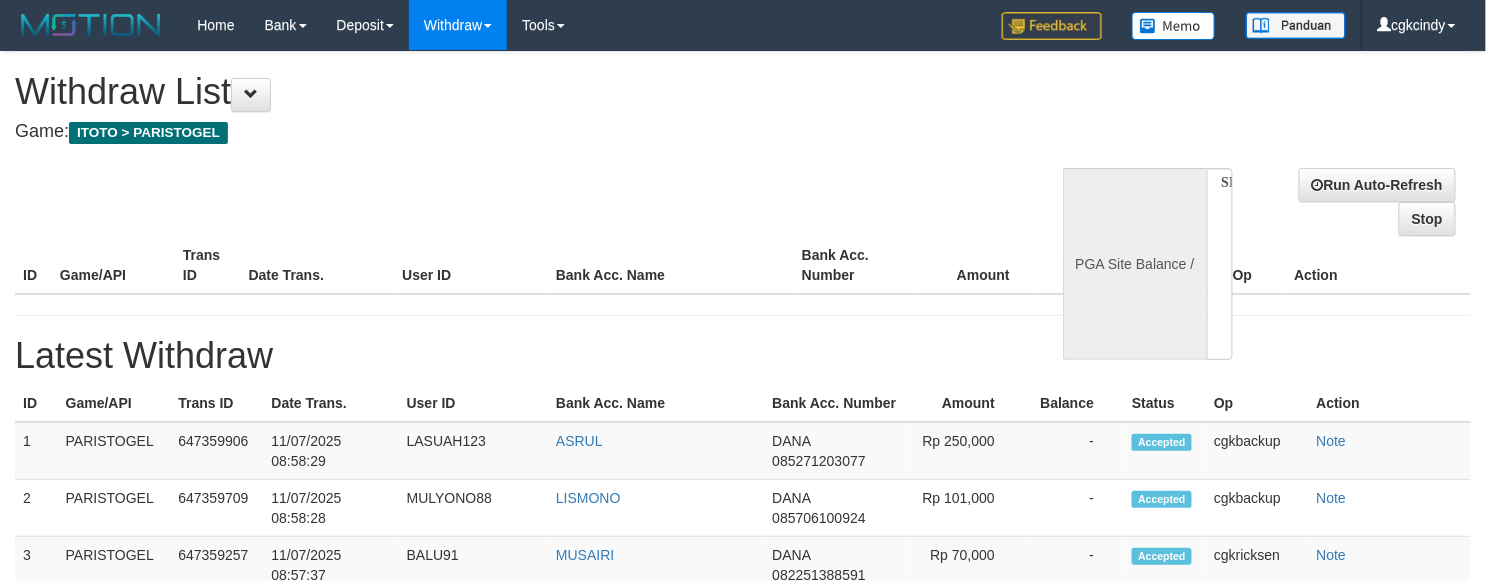 select on "**" 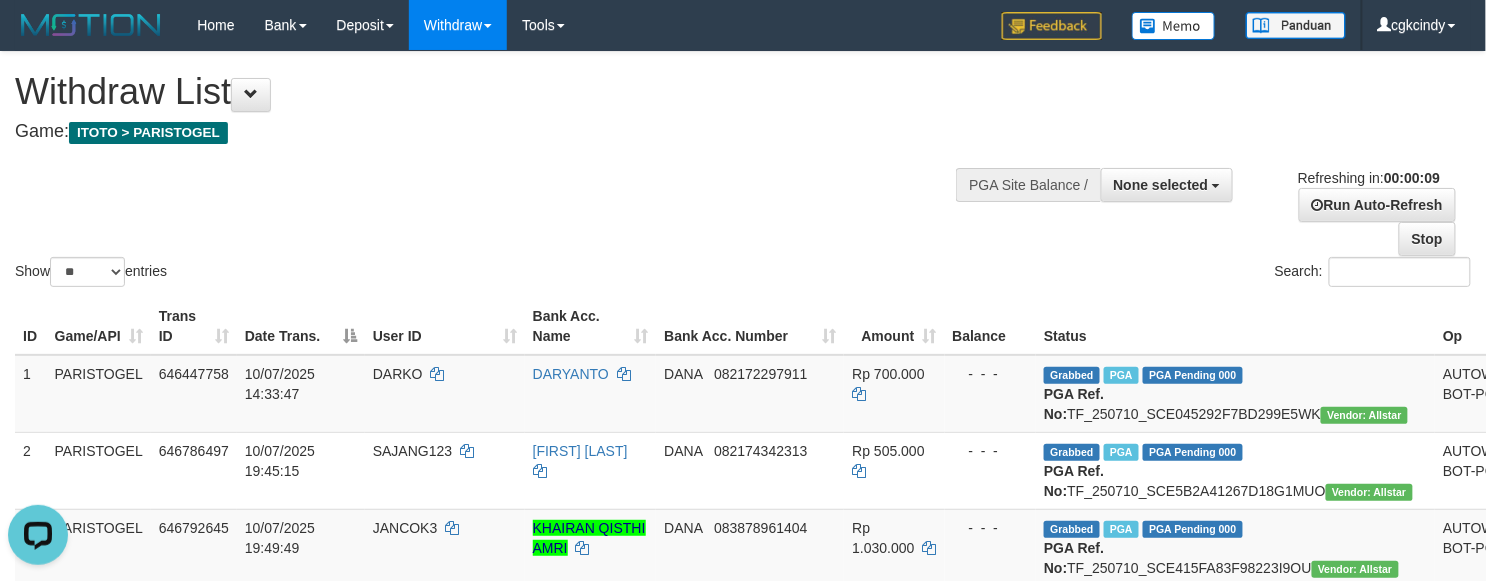 scroll, scrollTop: 0, scrollLeft: 0, axis: both 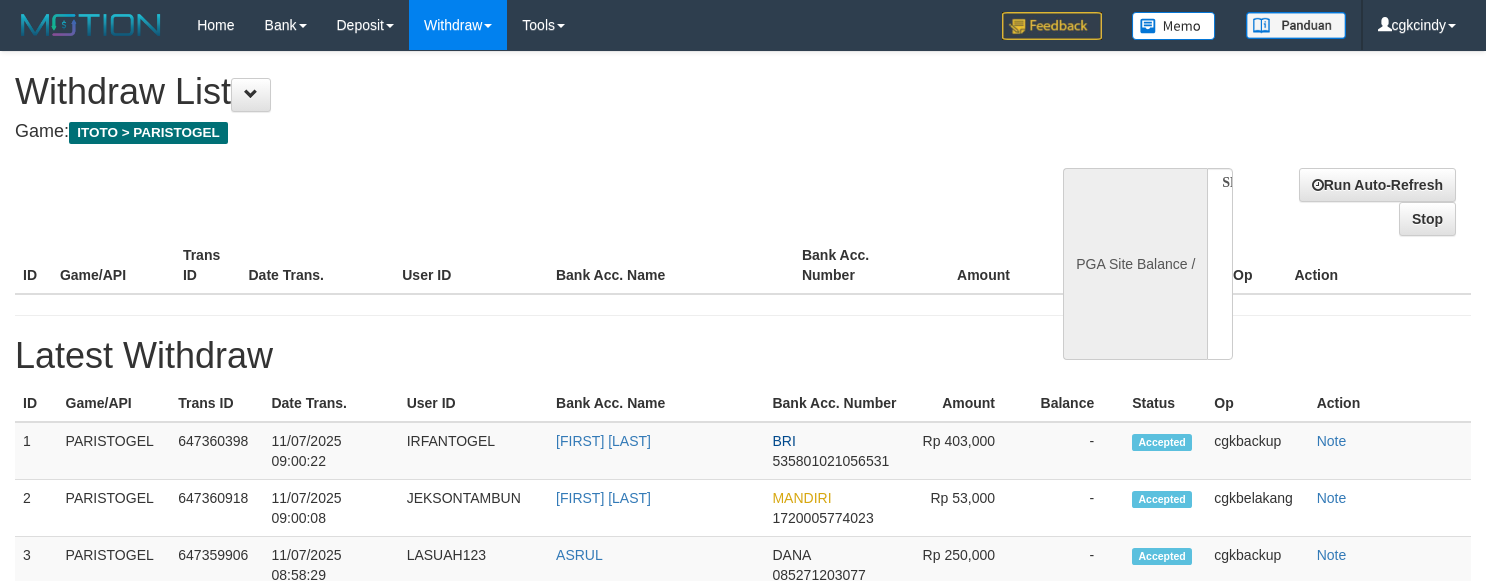 select 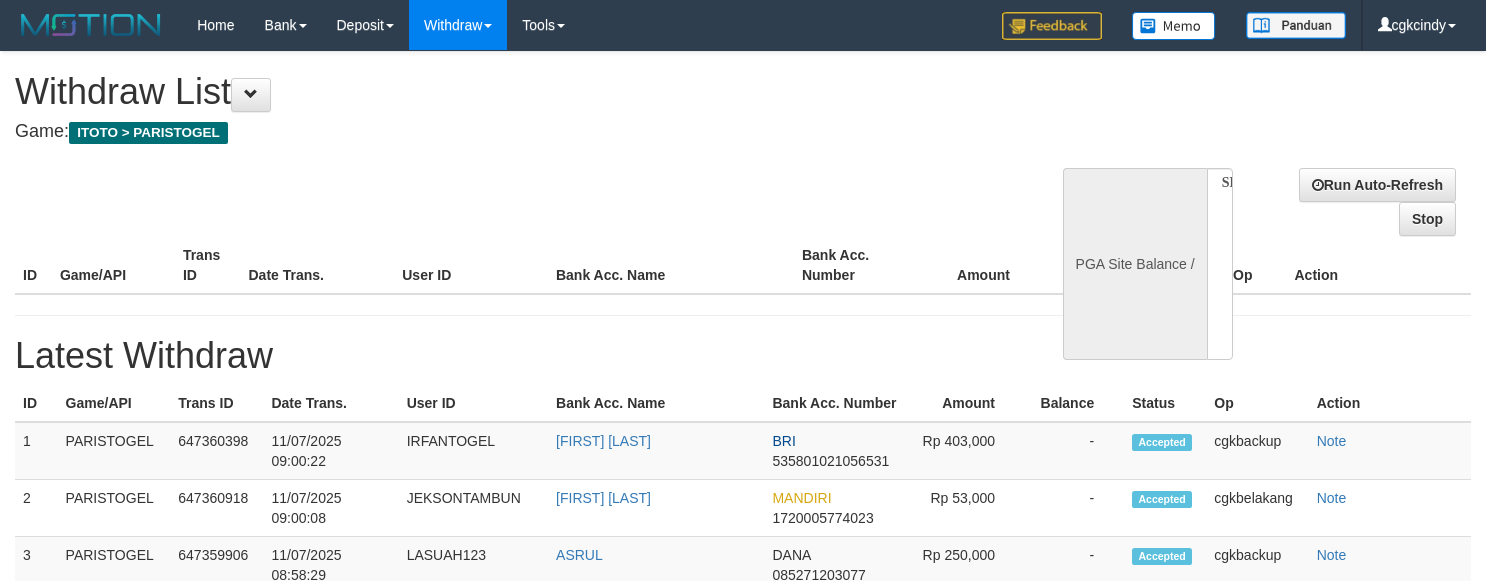 scroll, scrollTop: 0, scrollLeft: 0, axis: both 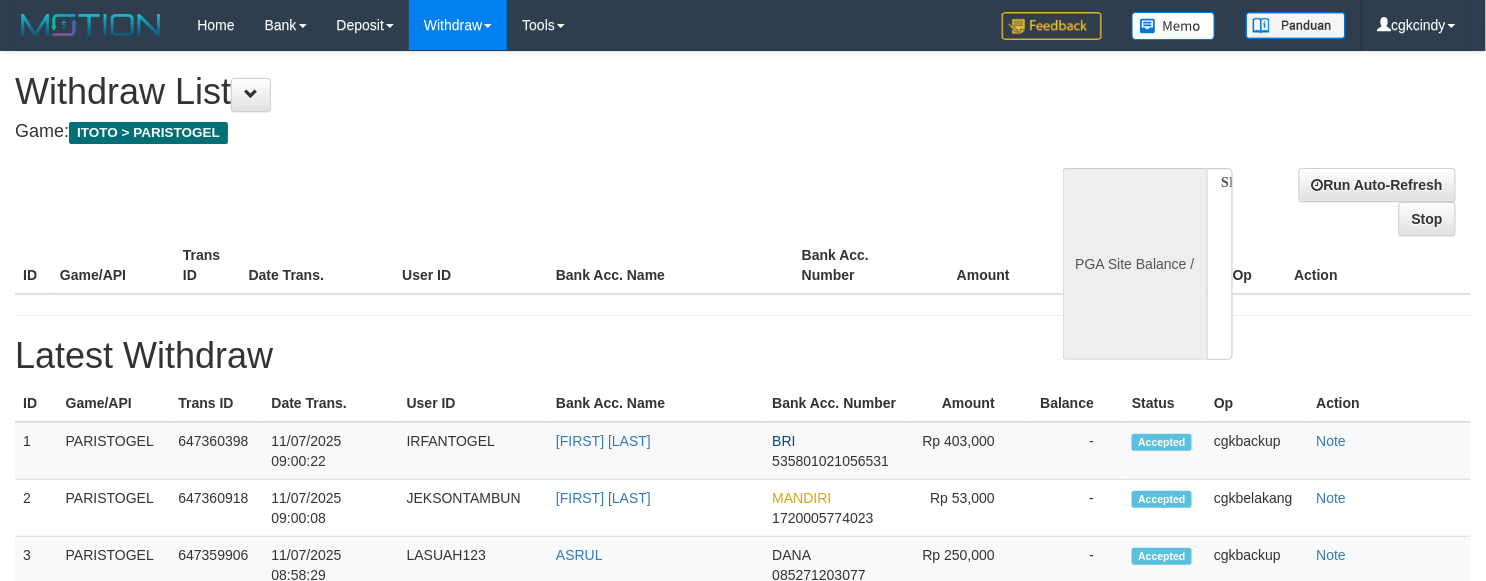 select on "**" 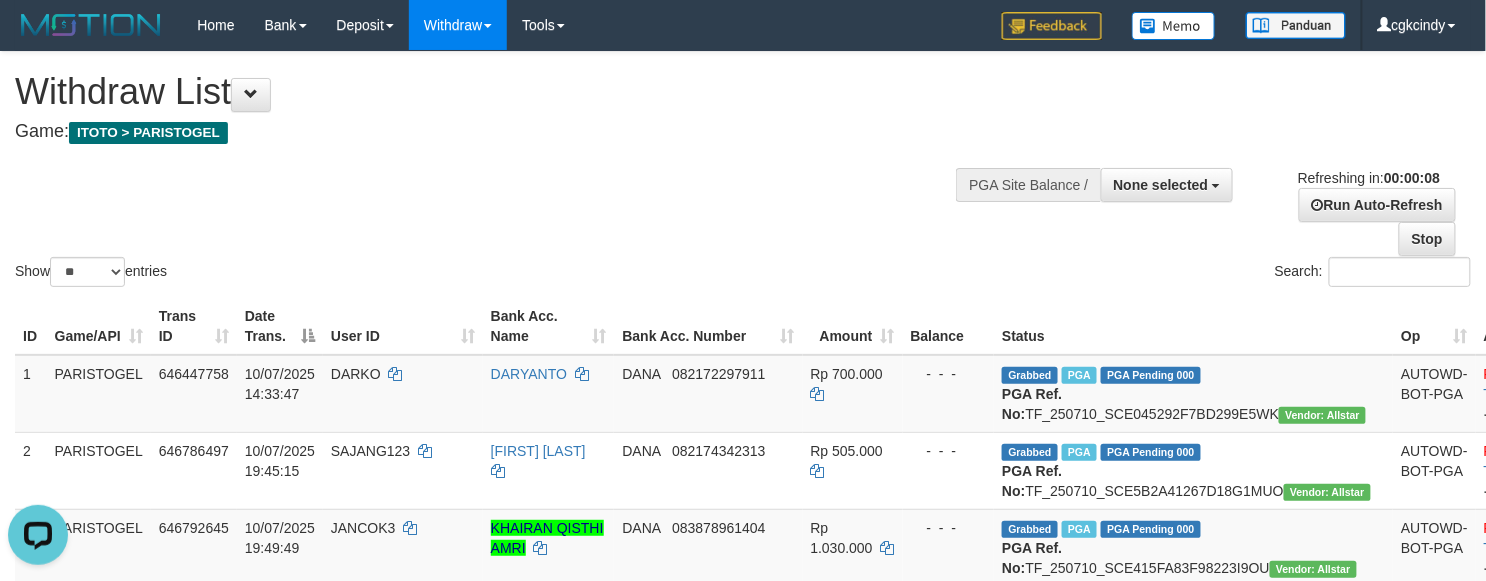 scroll, scrollTop: 0, scrollLeft: 0, axis: both 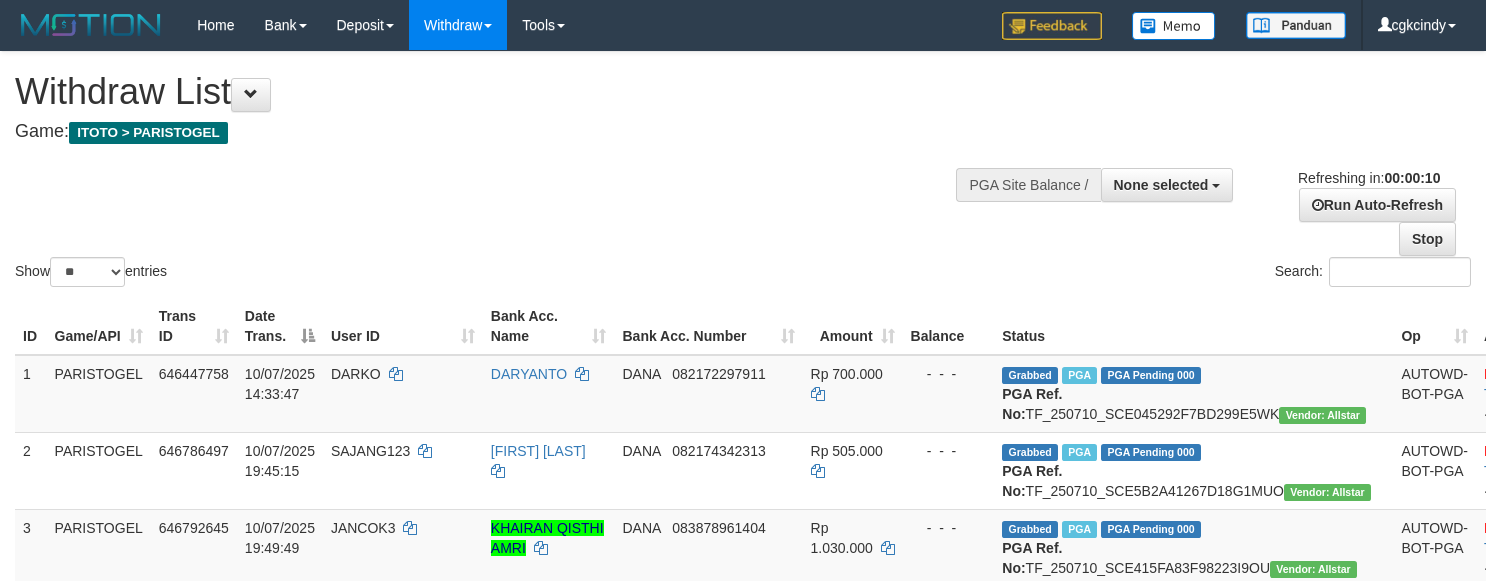 select 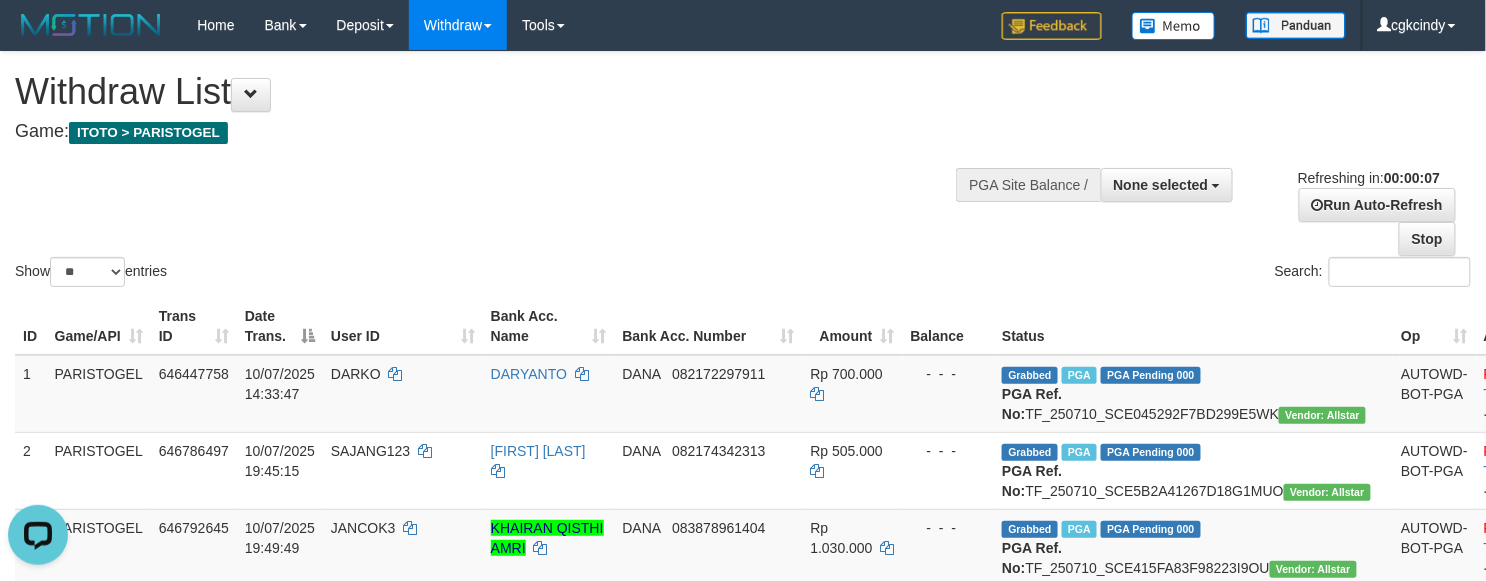 scroll, scrollTop: 0, scrollLeft: 0, axis: both 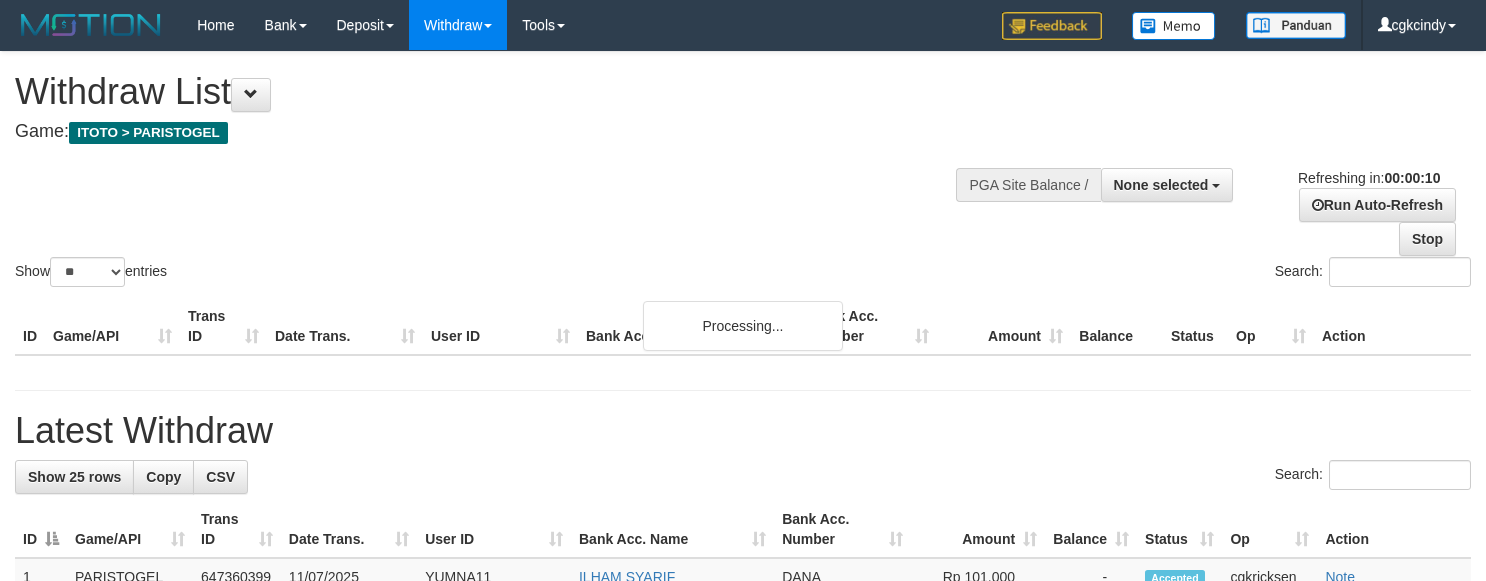 select 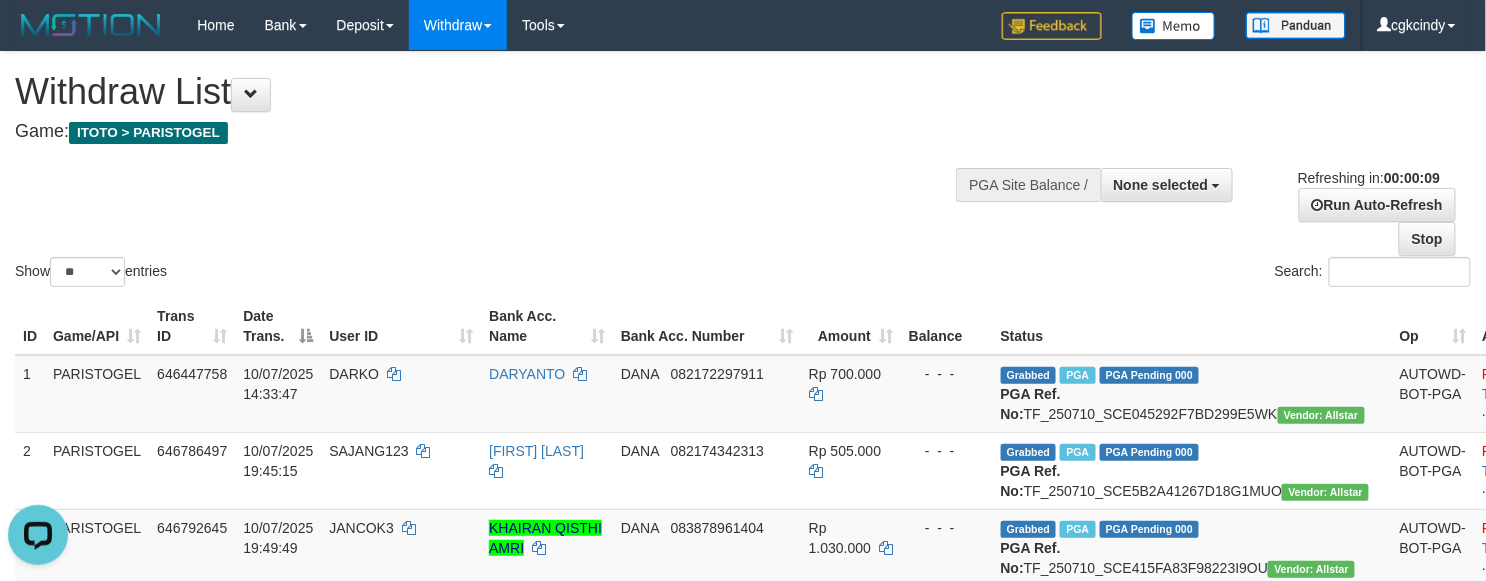 scroll, scrollTop: 0, scrollLeft: 0, axis: both 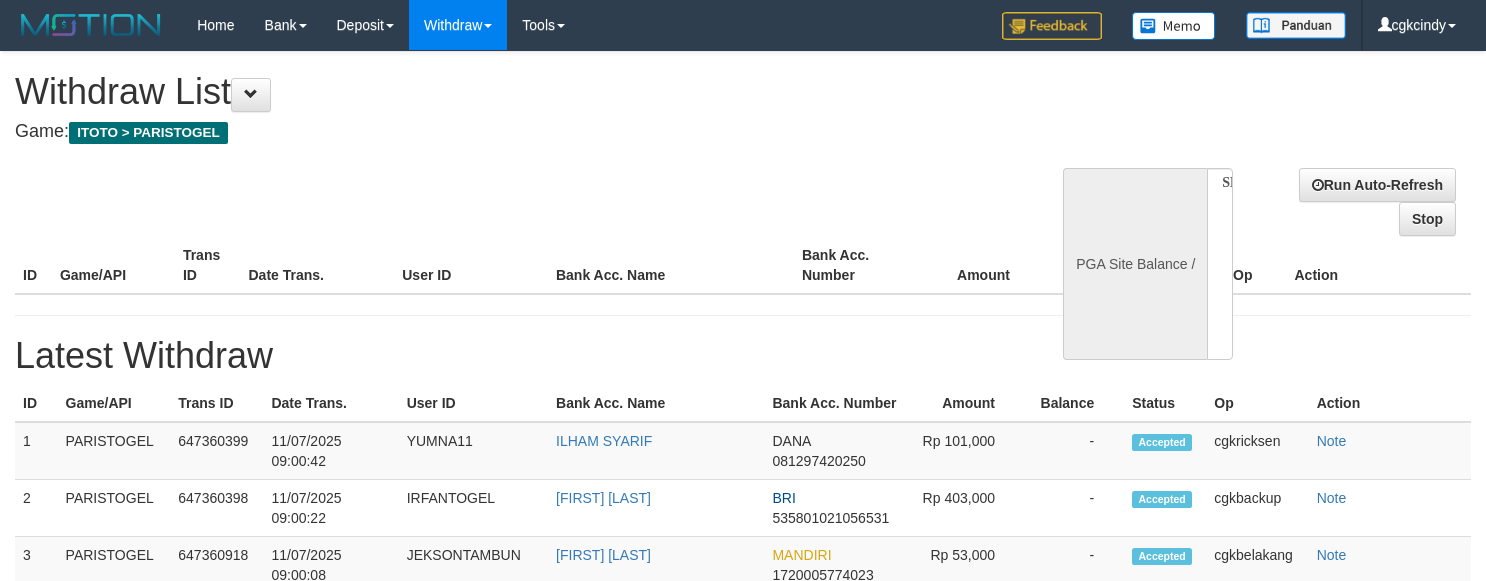 select 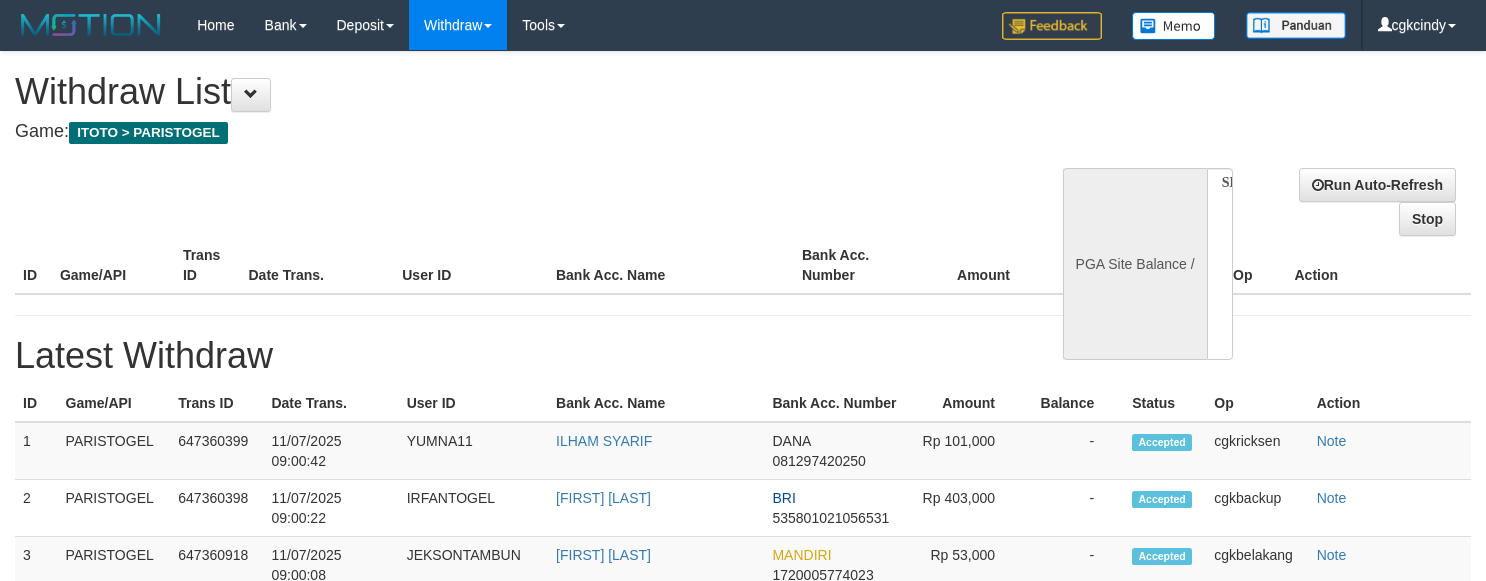 scroll, scrollTop: 0, scrollLeft: 0, axis: both 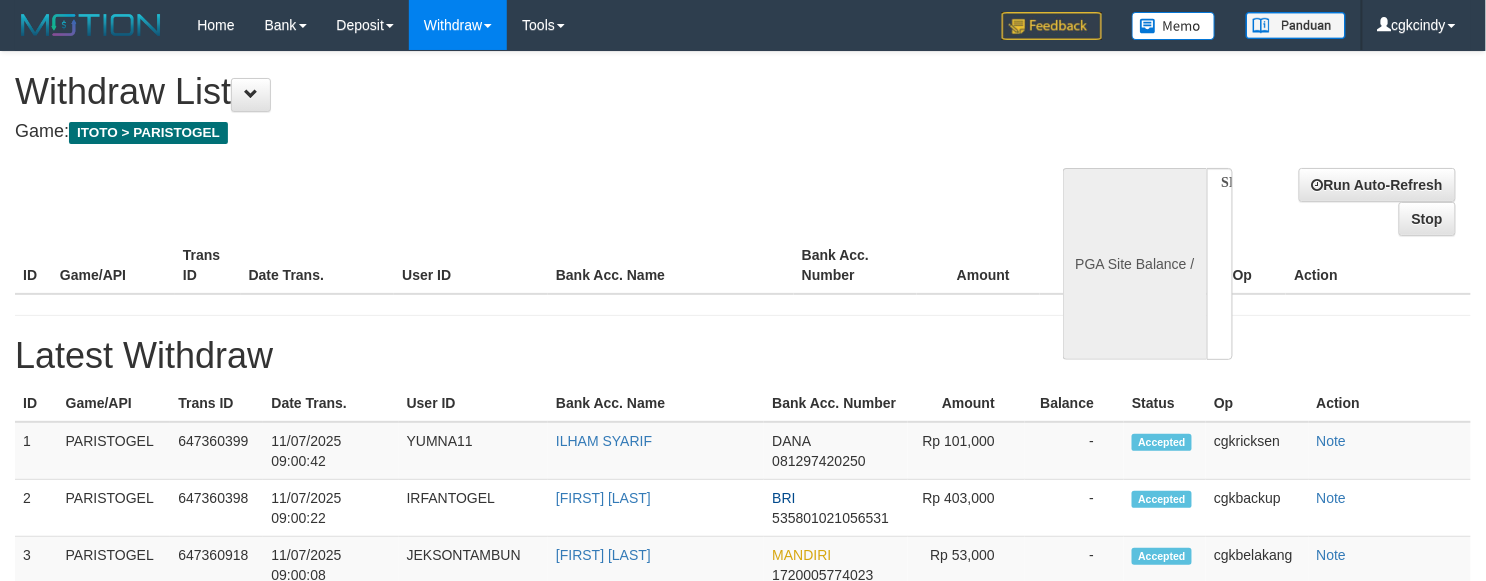 select on "**" 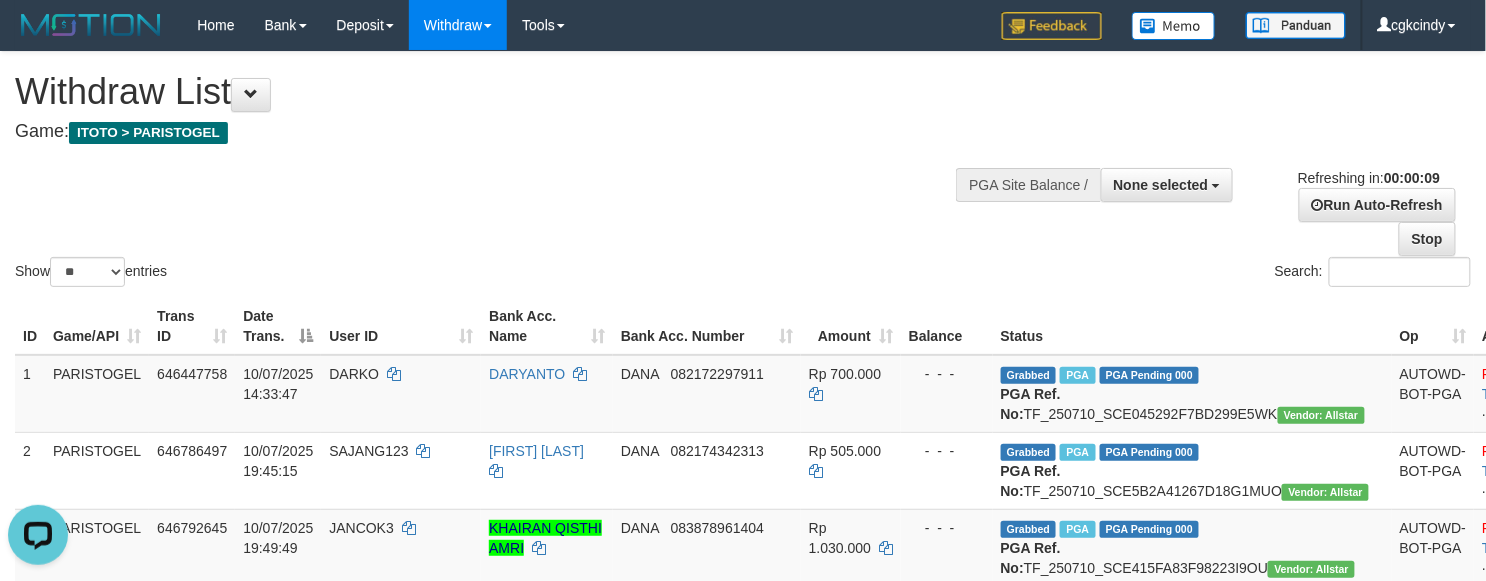 scroll, scrollTop: 0, scrollLeft: 0, axis: both 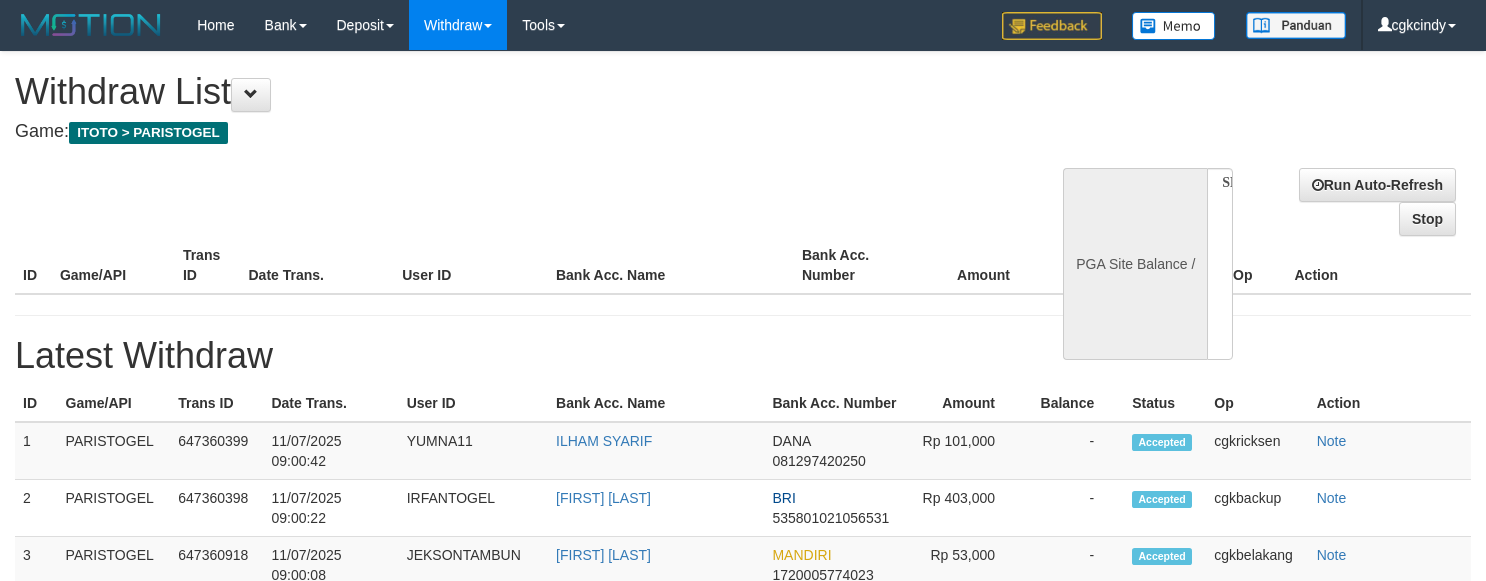 select 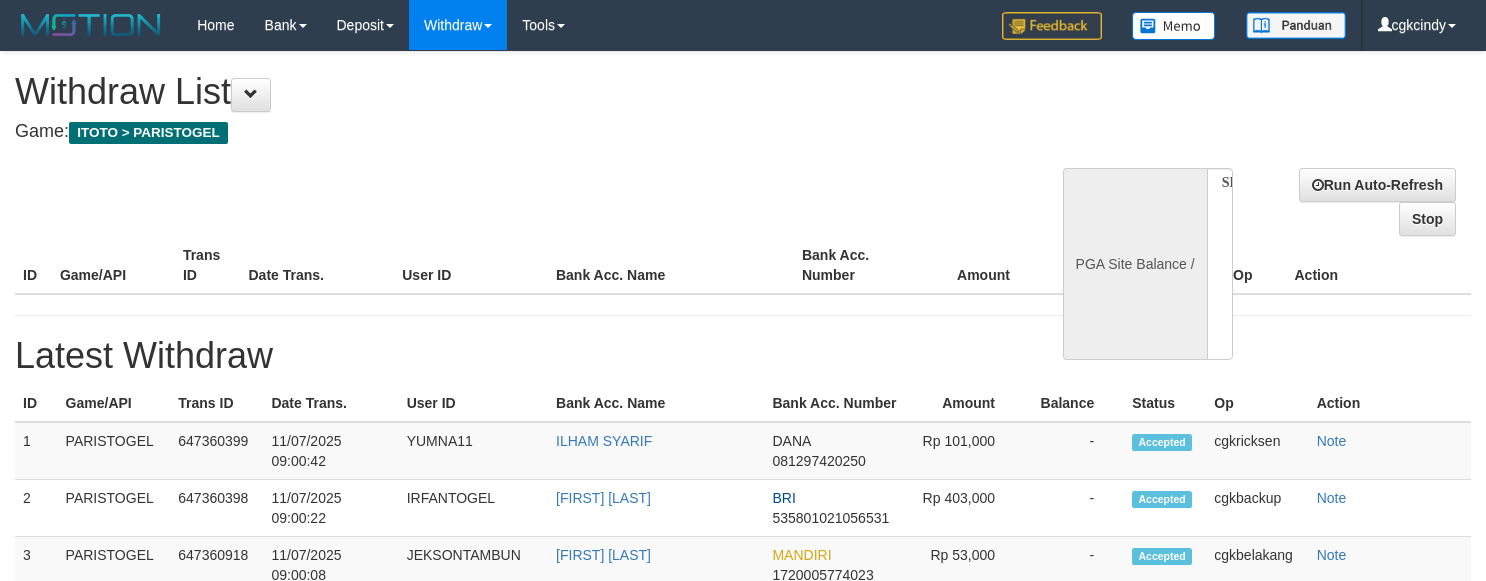 scroll, scrollTop: 0, scrollLeft: 0, axis: both 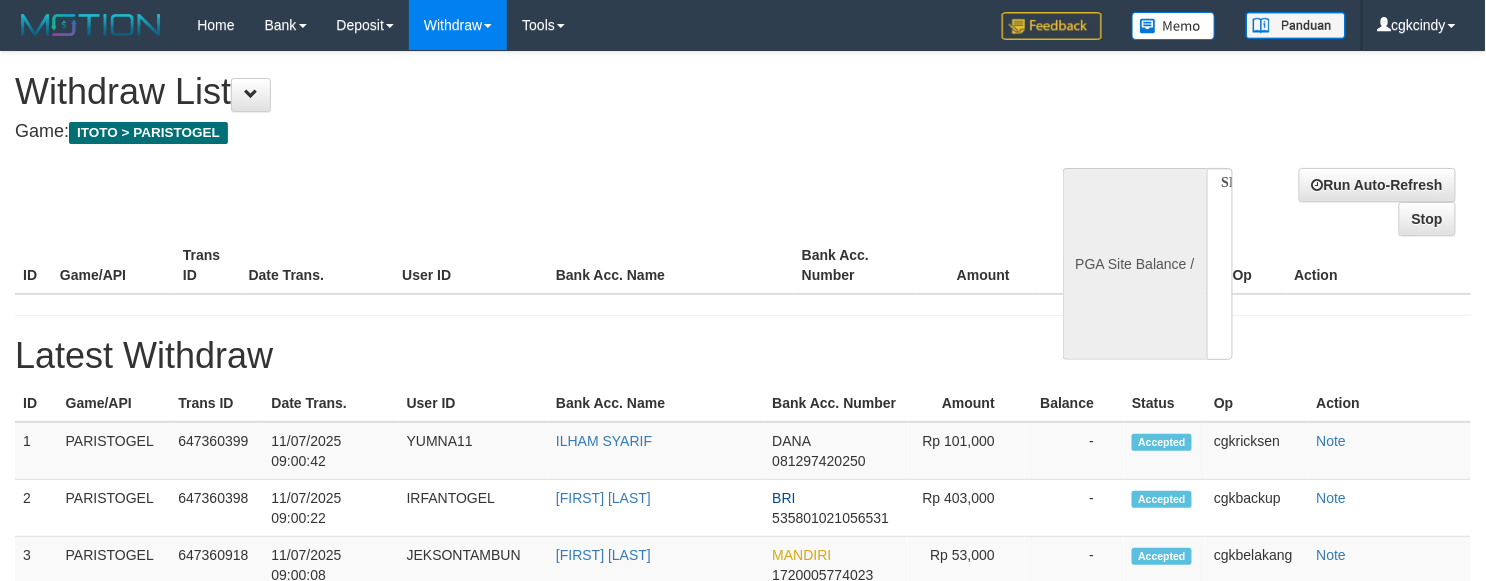 select on "**" 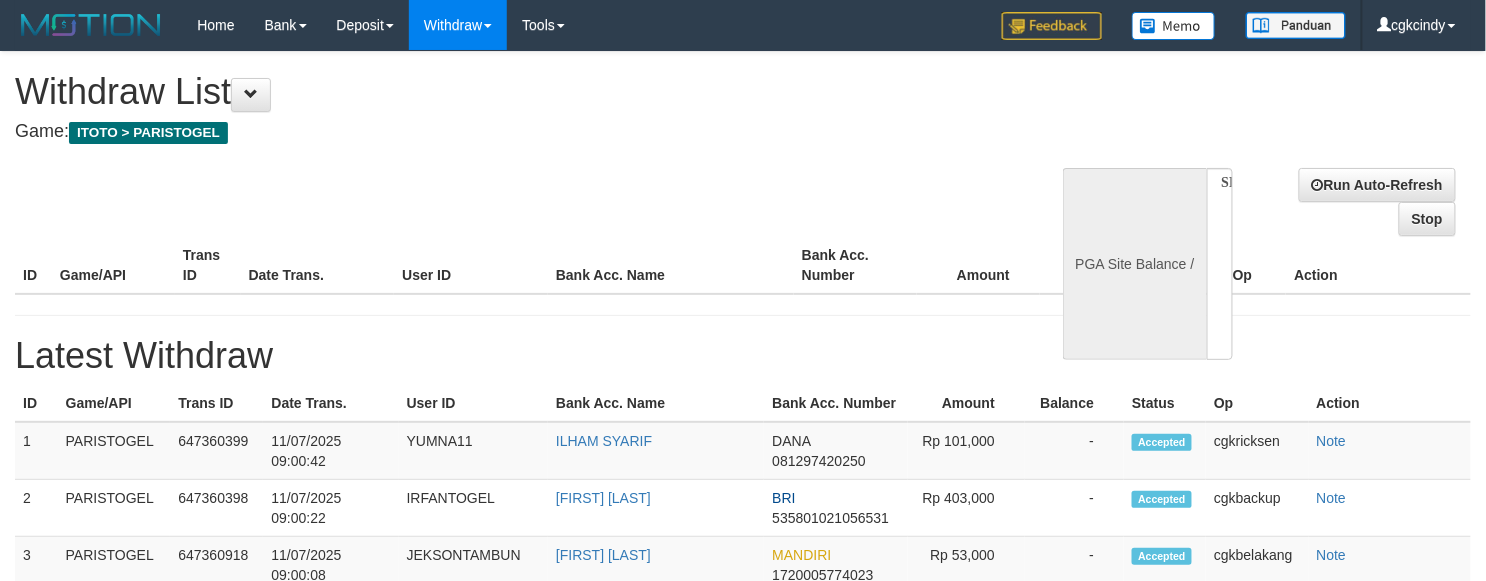 select 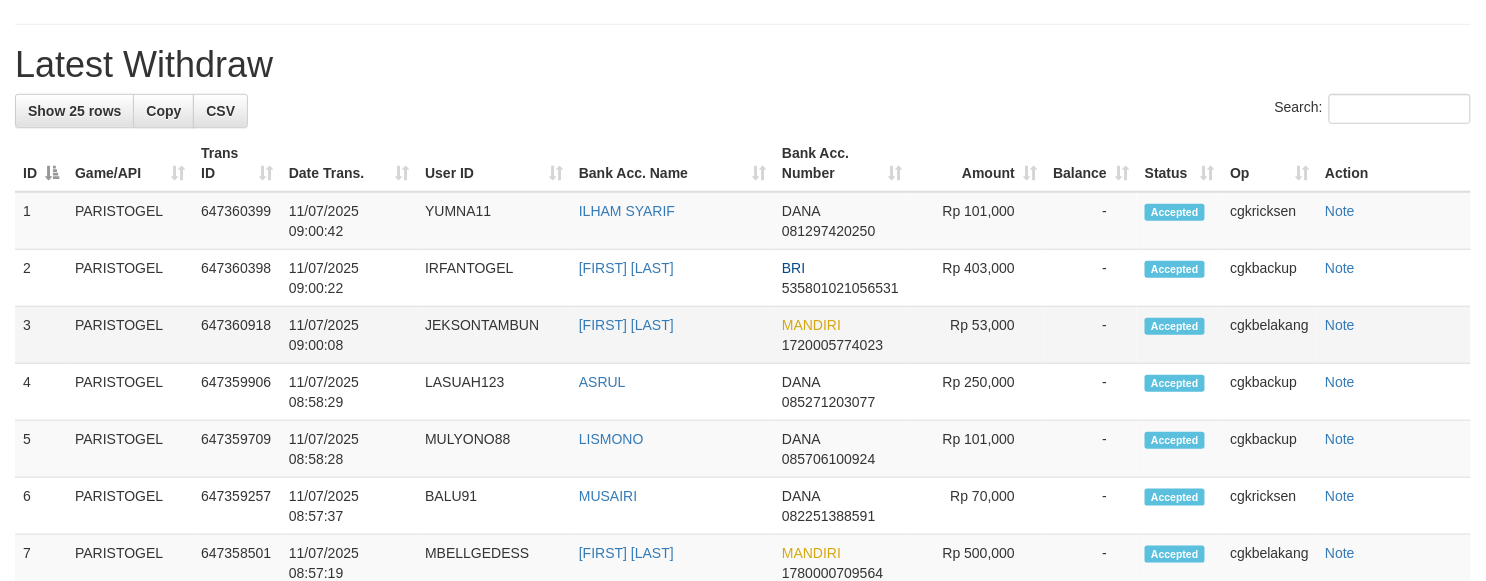 scroll, scrollTop: 400, scrollLeft: 0, axis: vertical 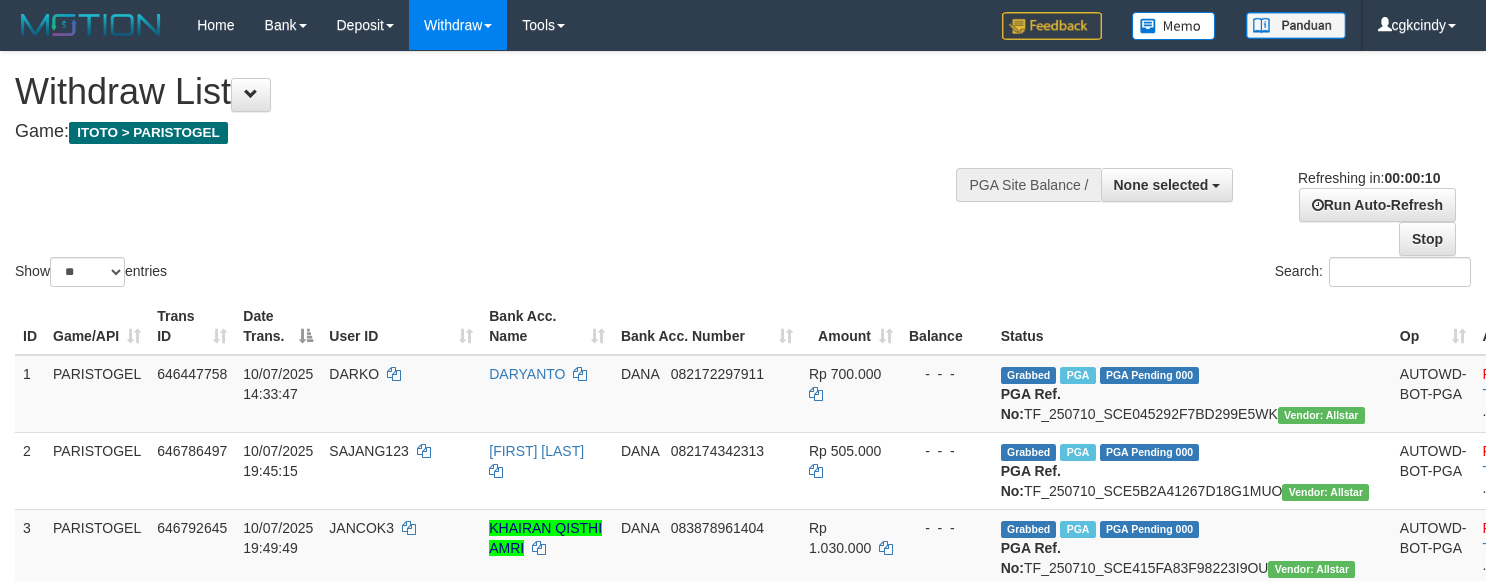 select 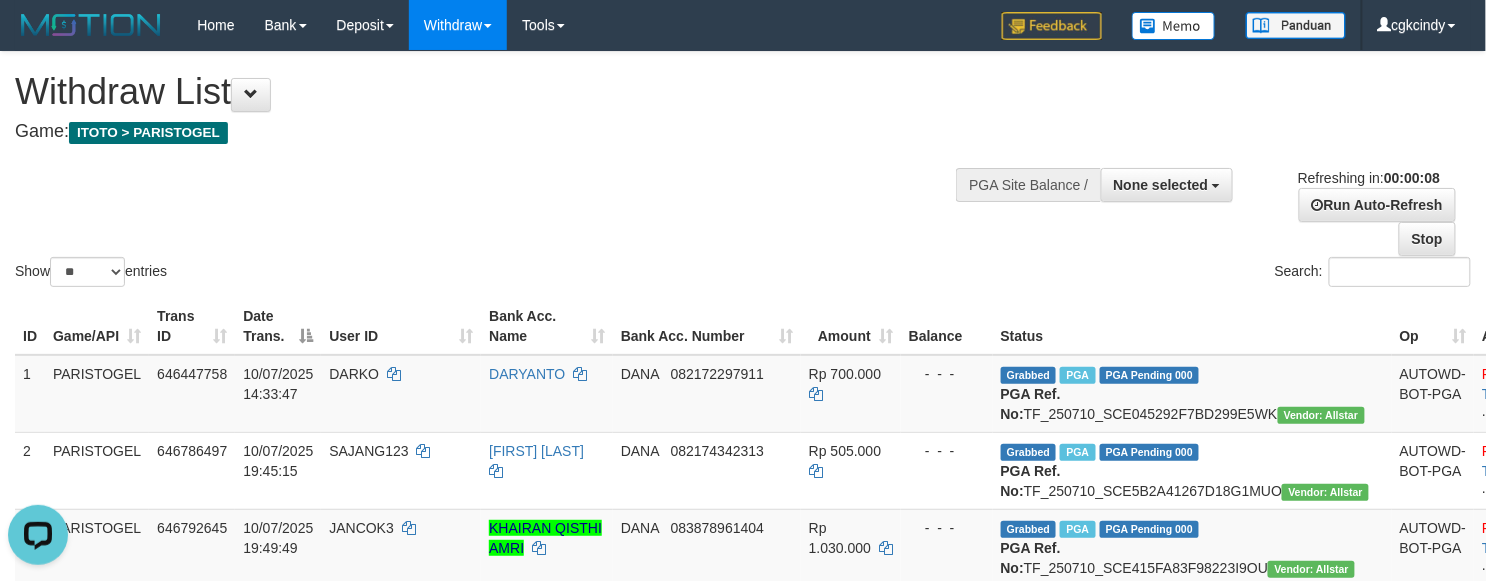 scroll, scrollTop: 0, scrollLeft: 0, axis: both 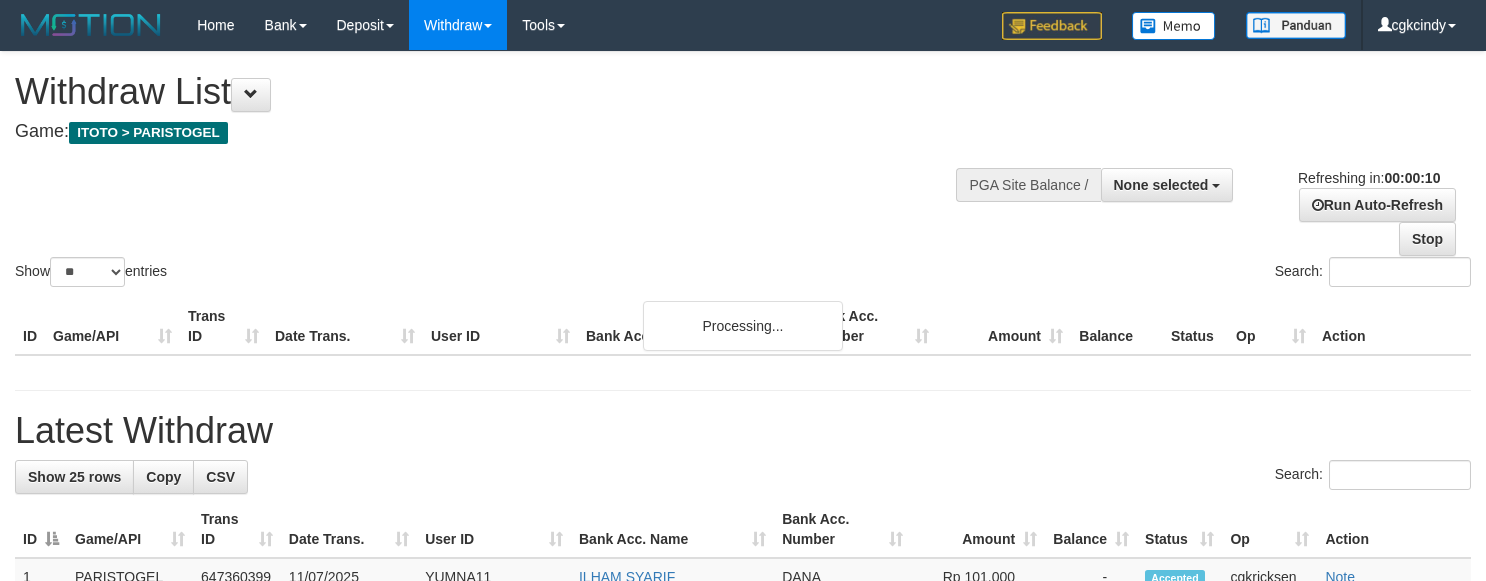 select 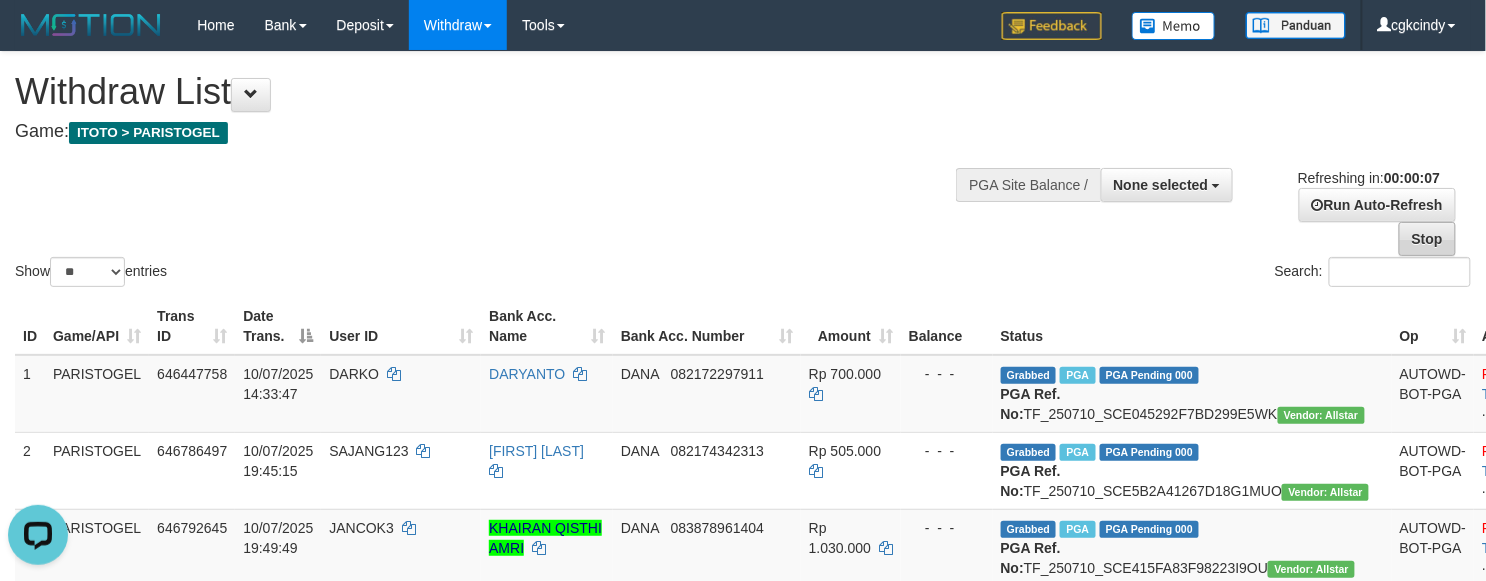 scroll, scrollTop: 0, scrollLeft: 0, axis: both 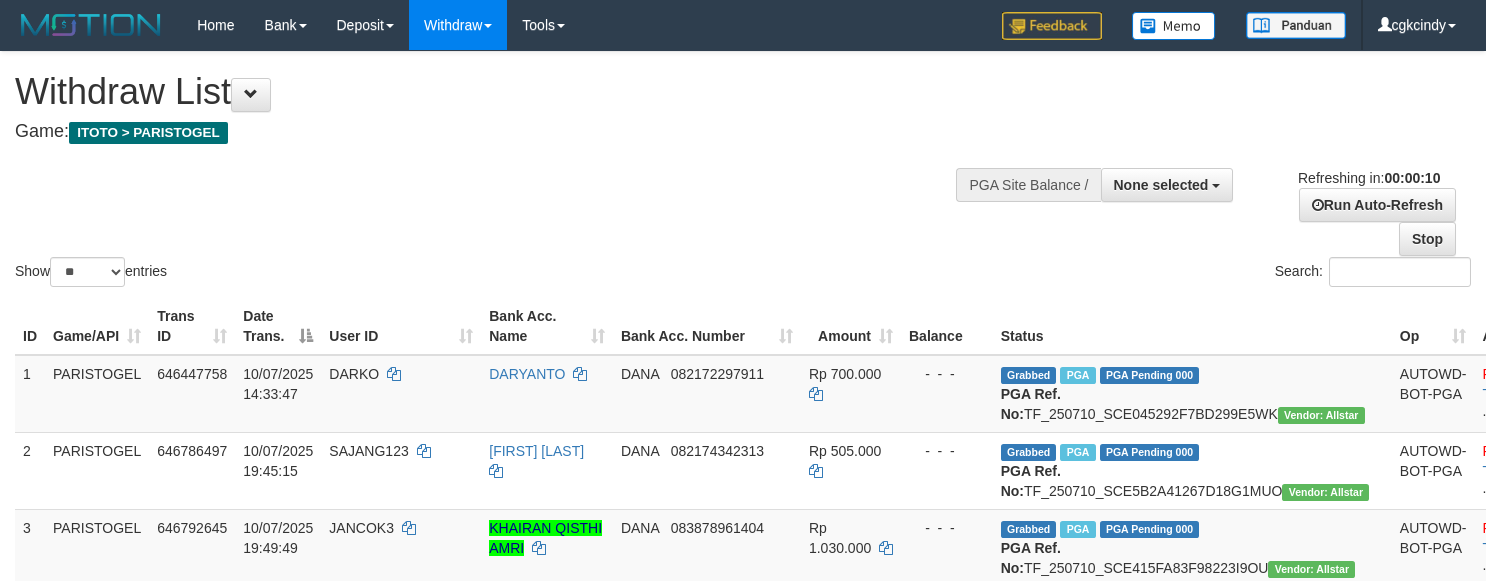 select 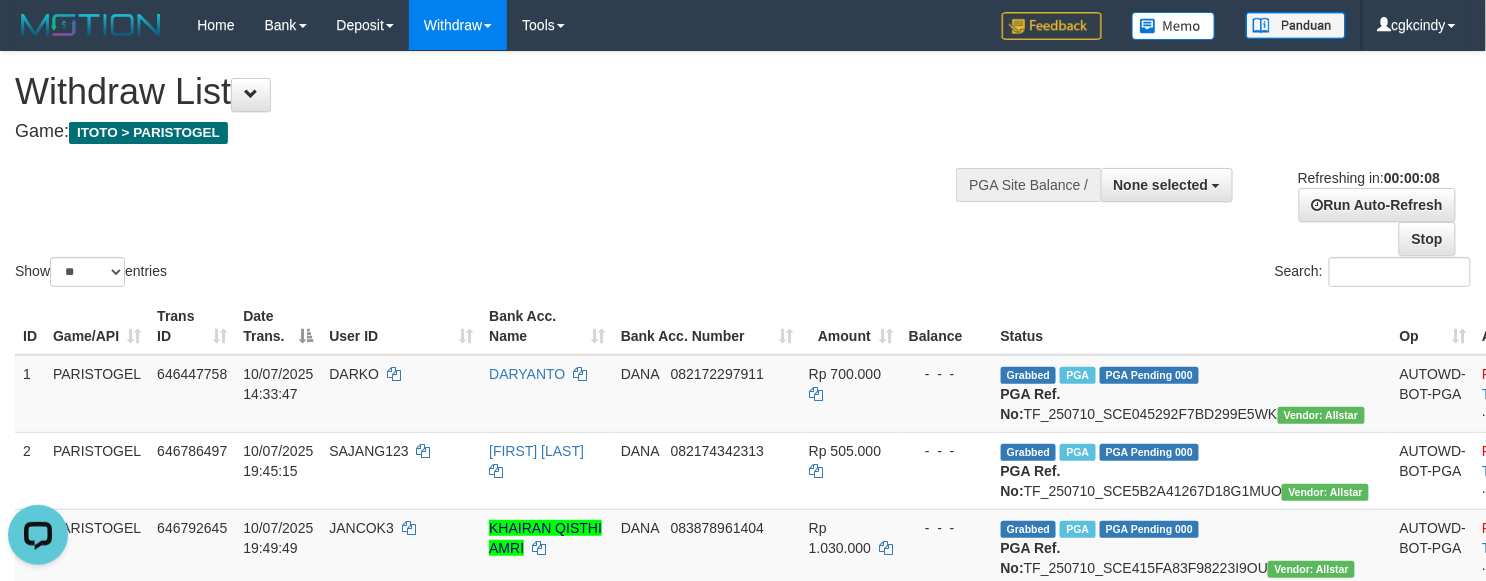 scroll, scrollTop: 0, scrollLeft: 0, axis: both 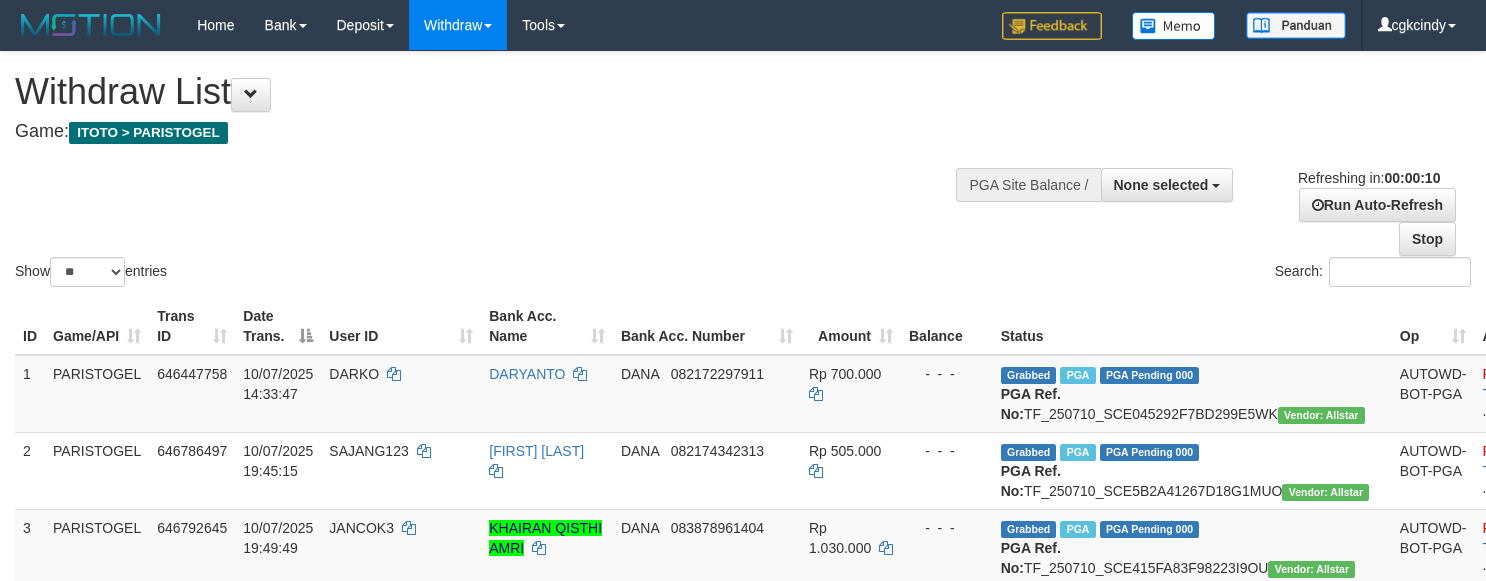 select 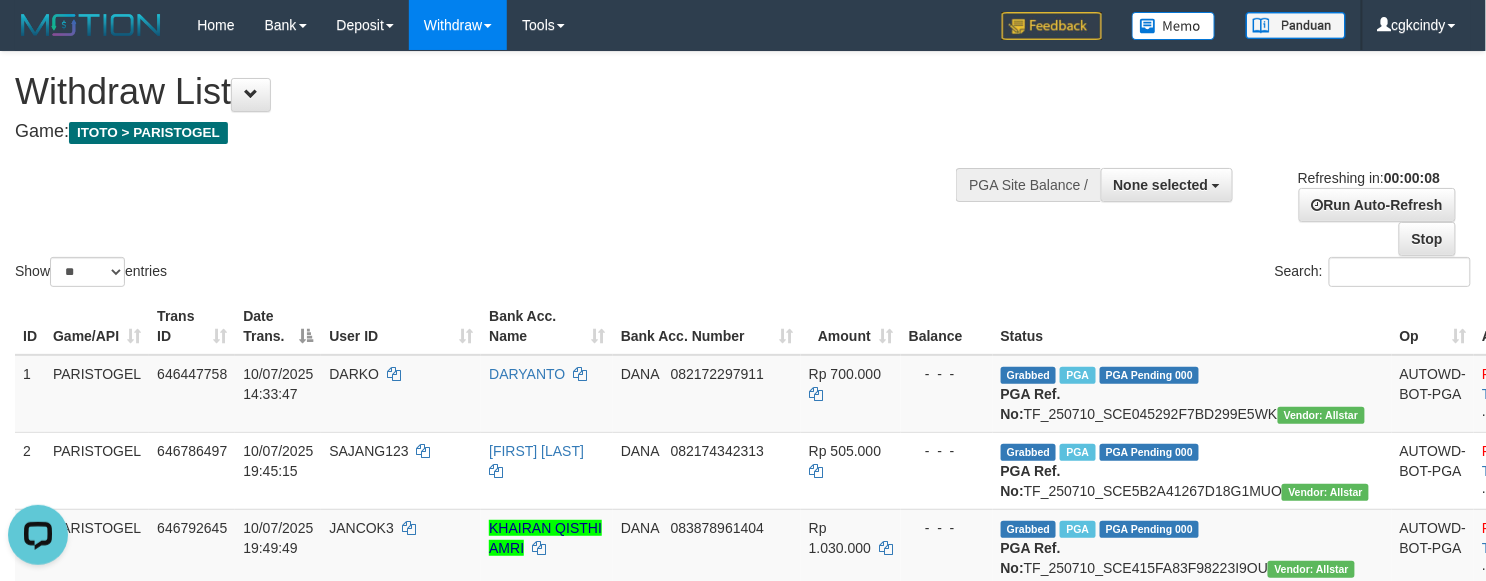 scroll, scrollTop: 0, scrollLeft: 0, axis: both 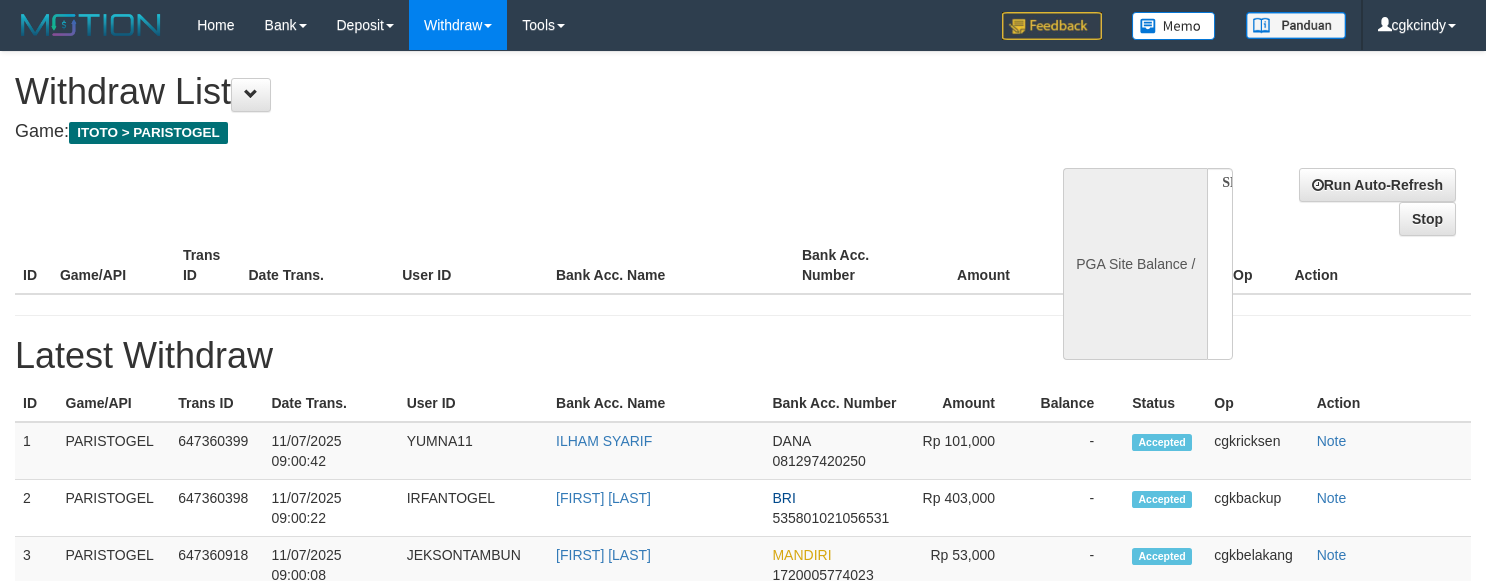 select 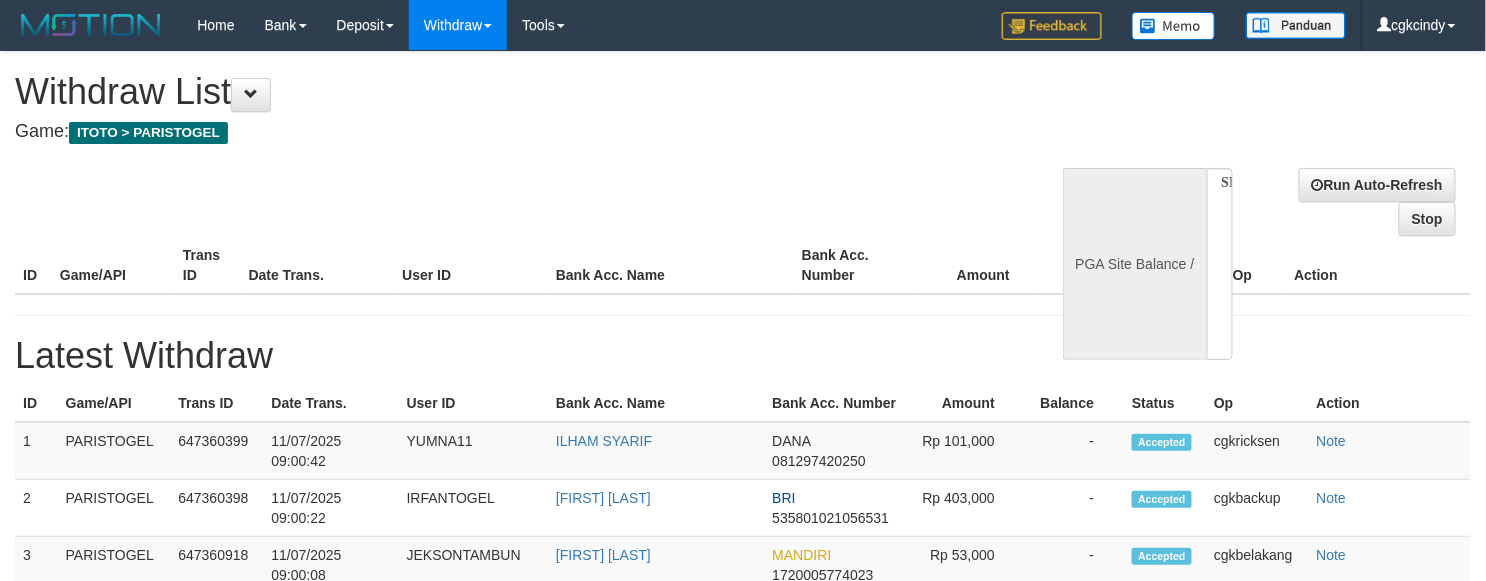 select on "**" 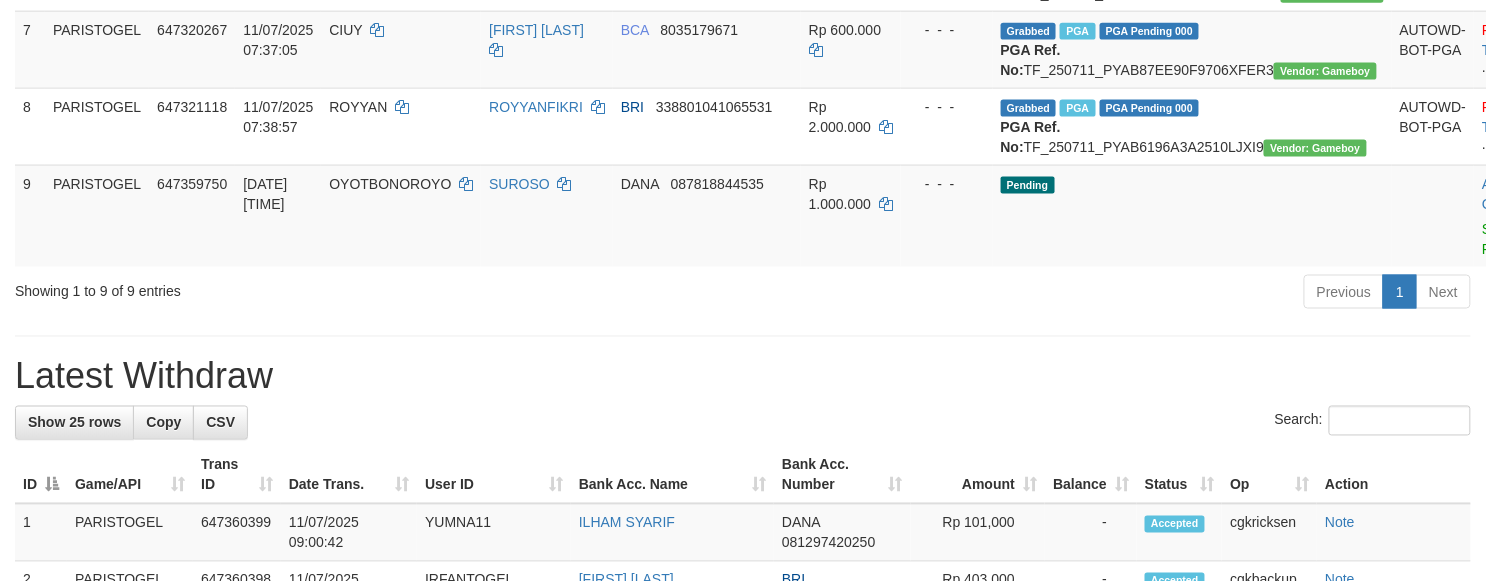 scroll, scrollTop: 1066, scrollLeft: 0, axis: vertical 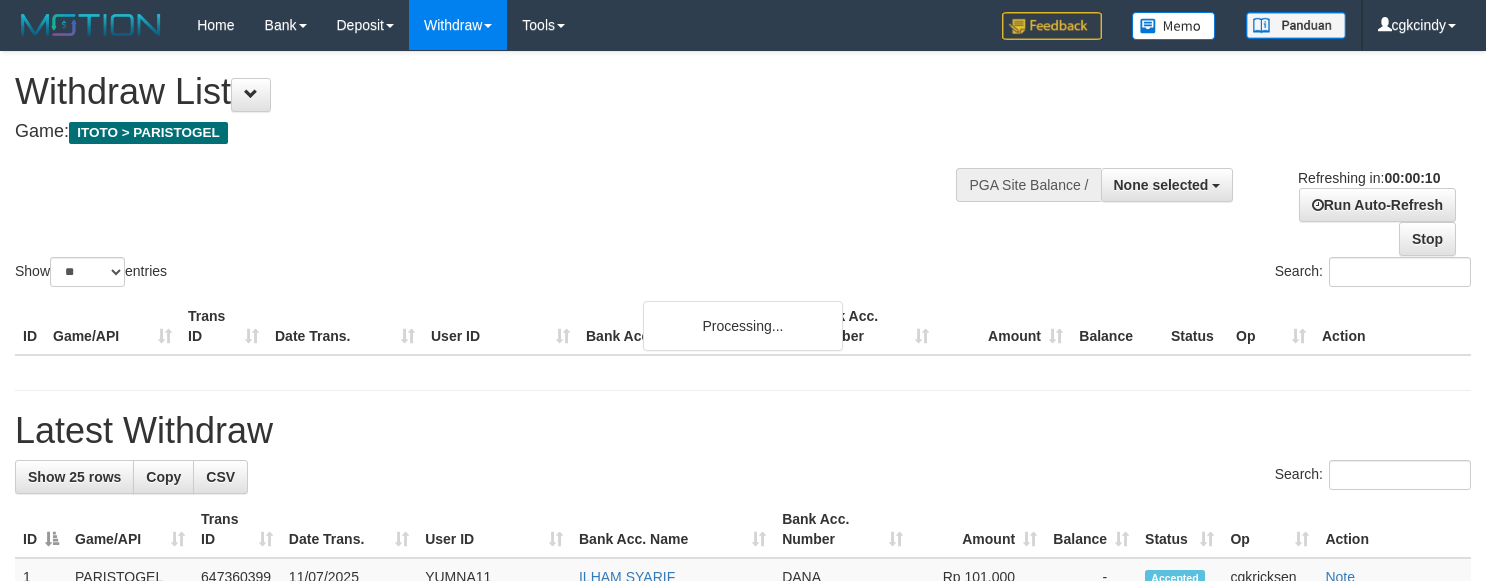 select 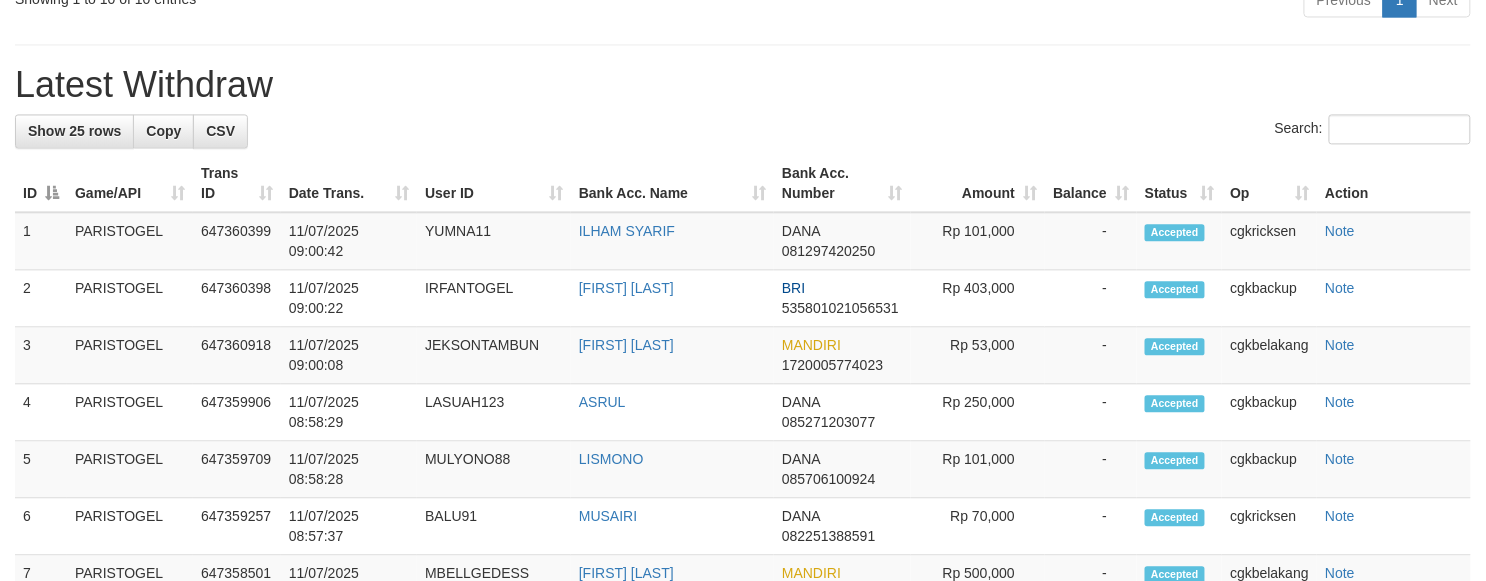 scroll, scrollTop: 981, scrollLeft: 0, axis: vertical 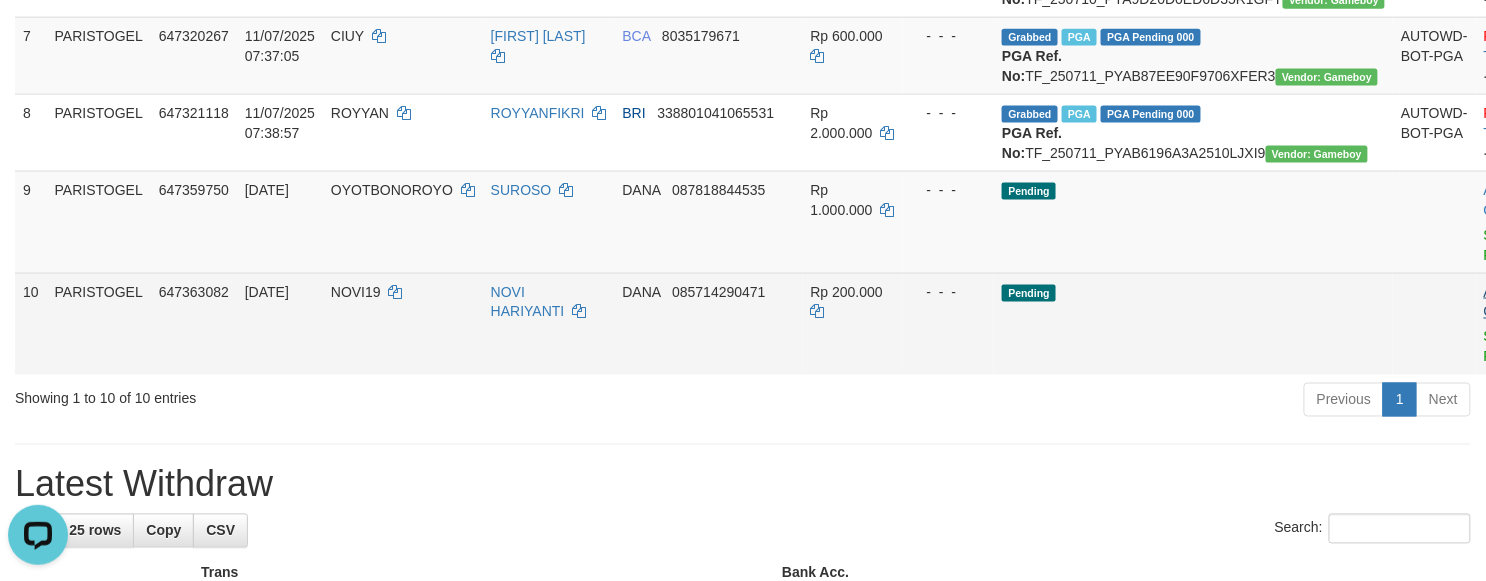 drag, startPoint x: 1348, startPoint y: 473, endPoint x: 1369, endPoint y: 452, distance: 29.698484 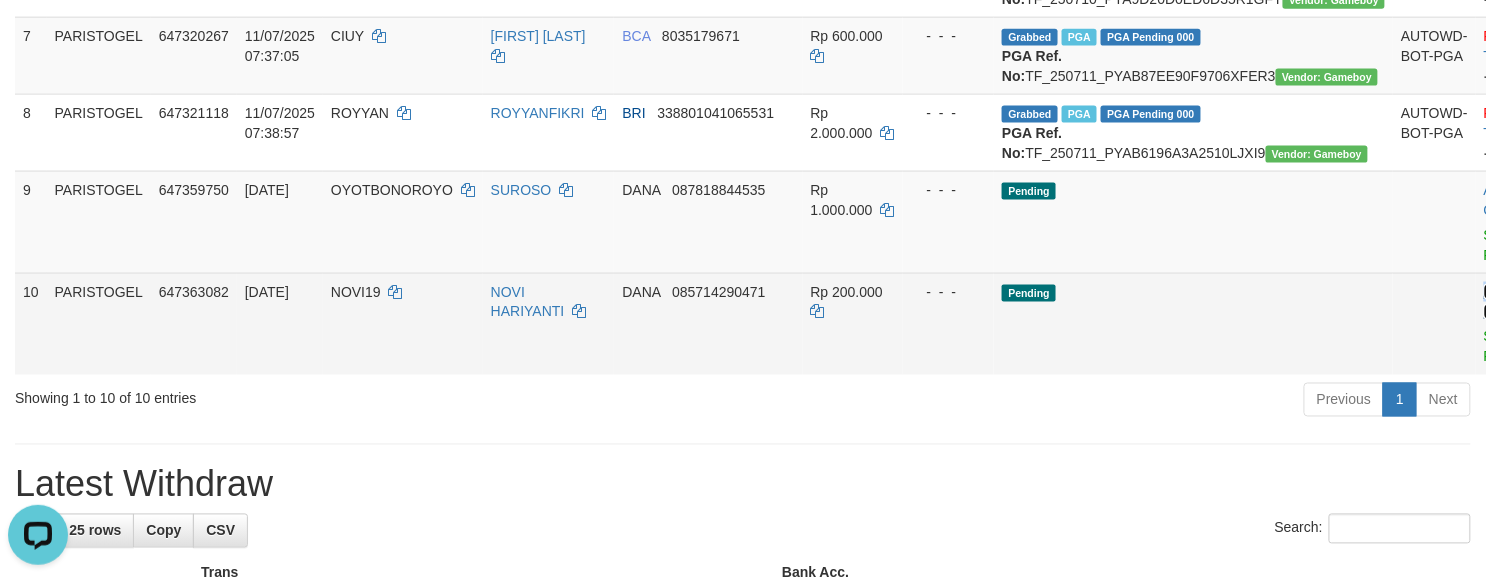 click on "Allow Grab" at bounding box center [1500, 302] 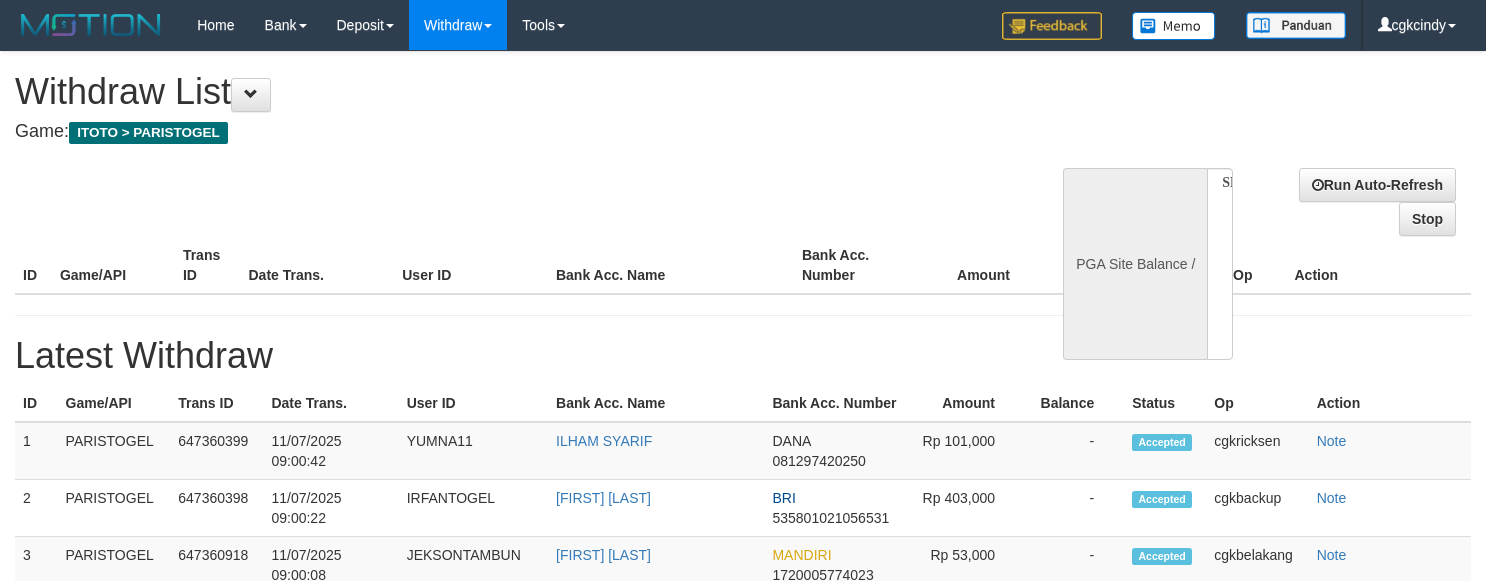 select 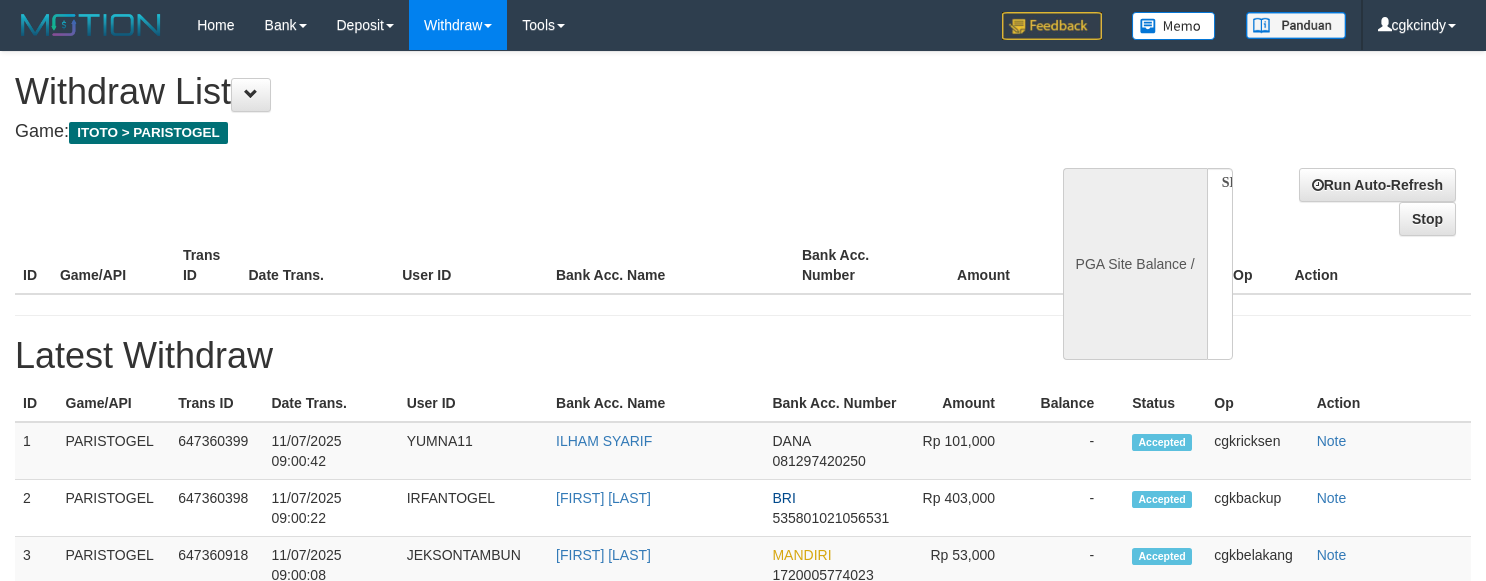 scroll, scrollTop: 0, scrollLeft: 0, axis: both 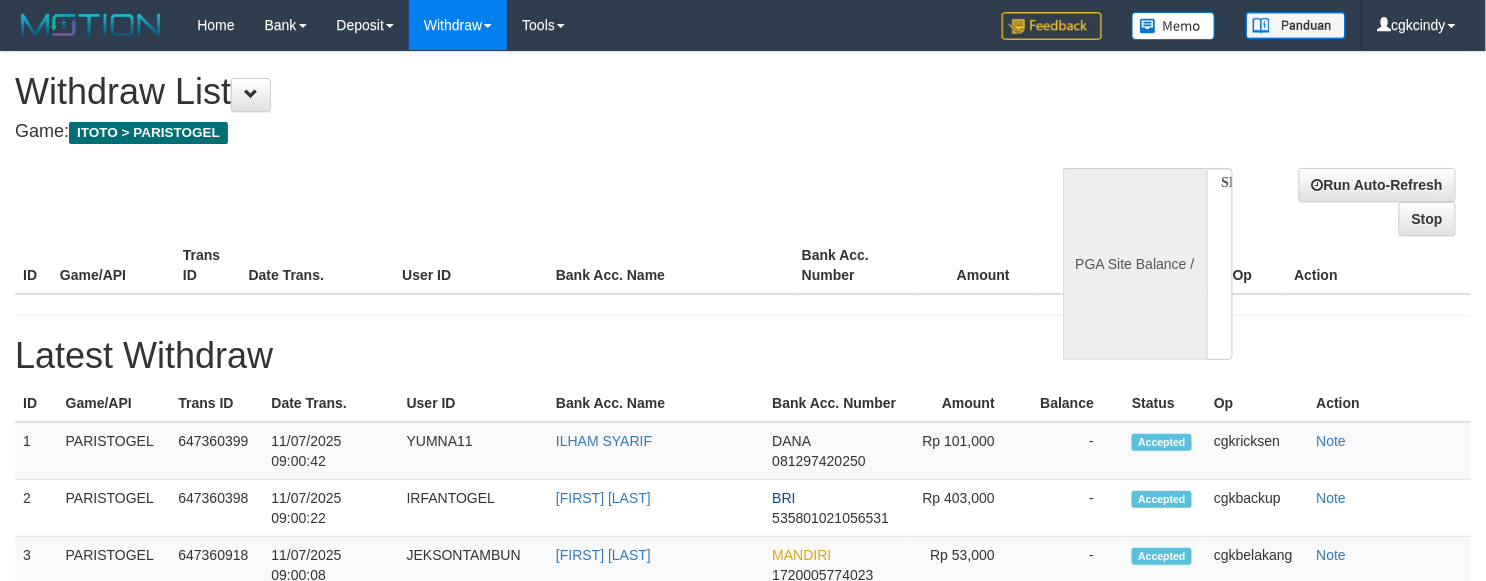 select on "**" 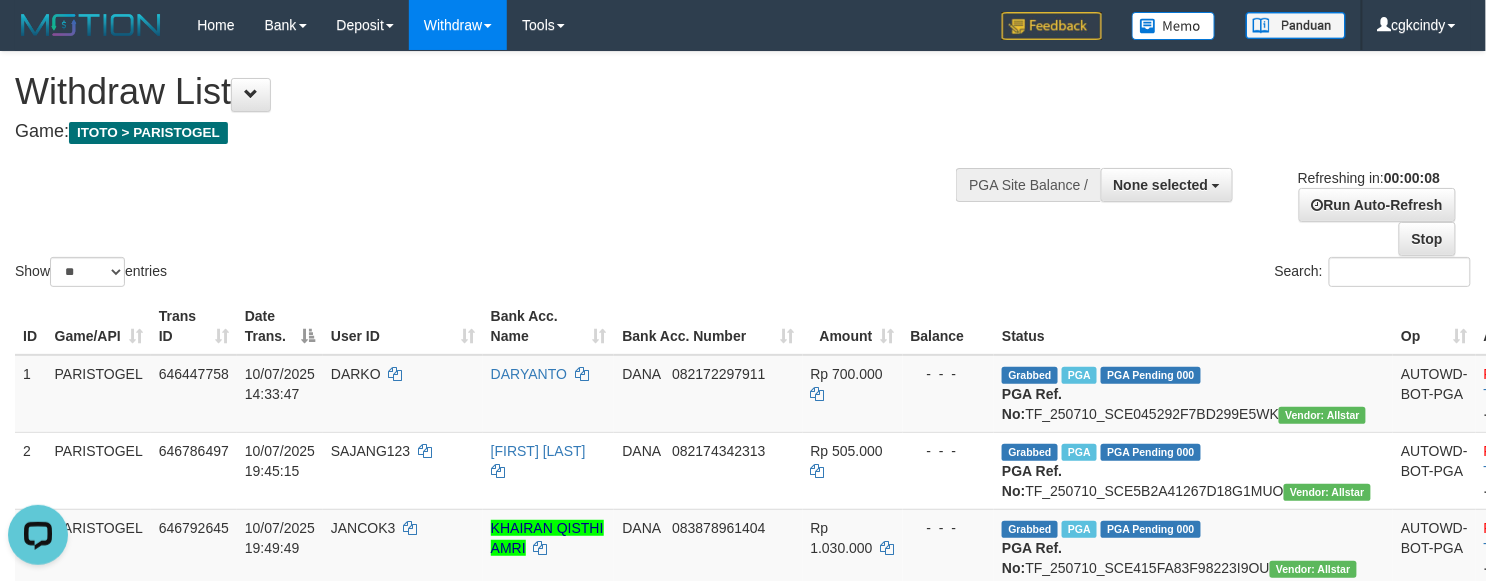 scroll, scrollTop: 0, scrollLeft: 0, axis: both 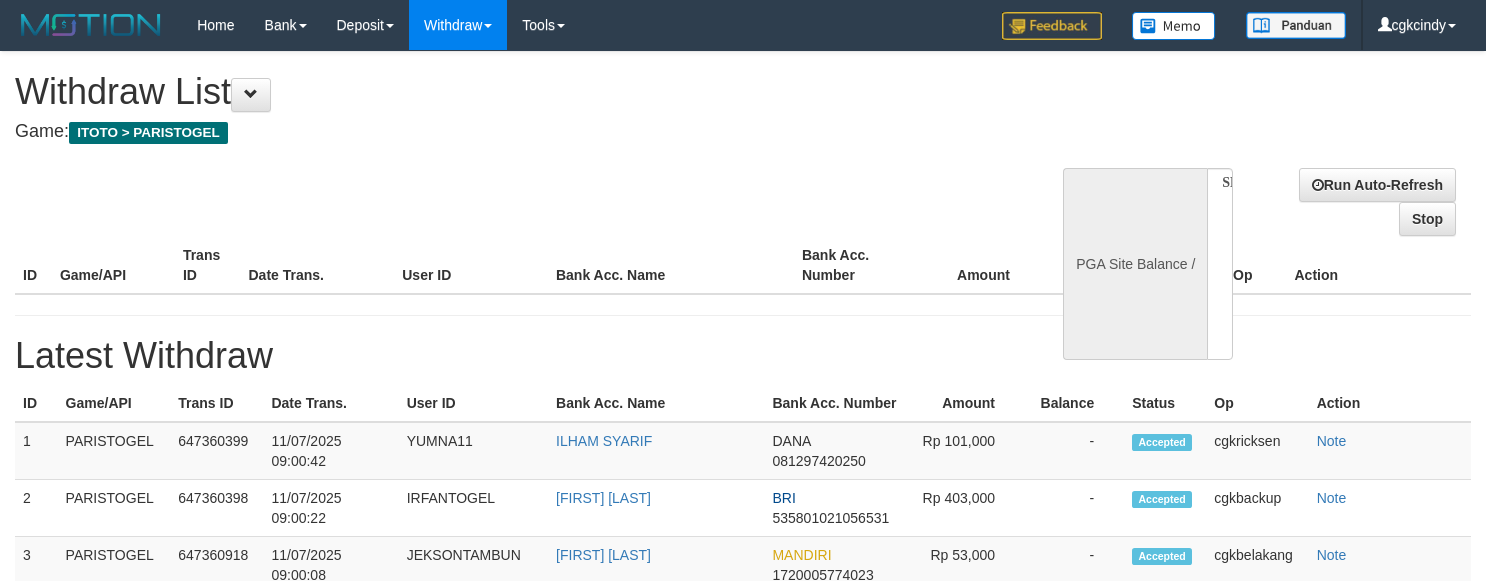 select 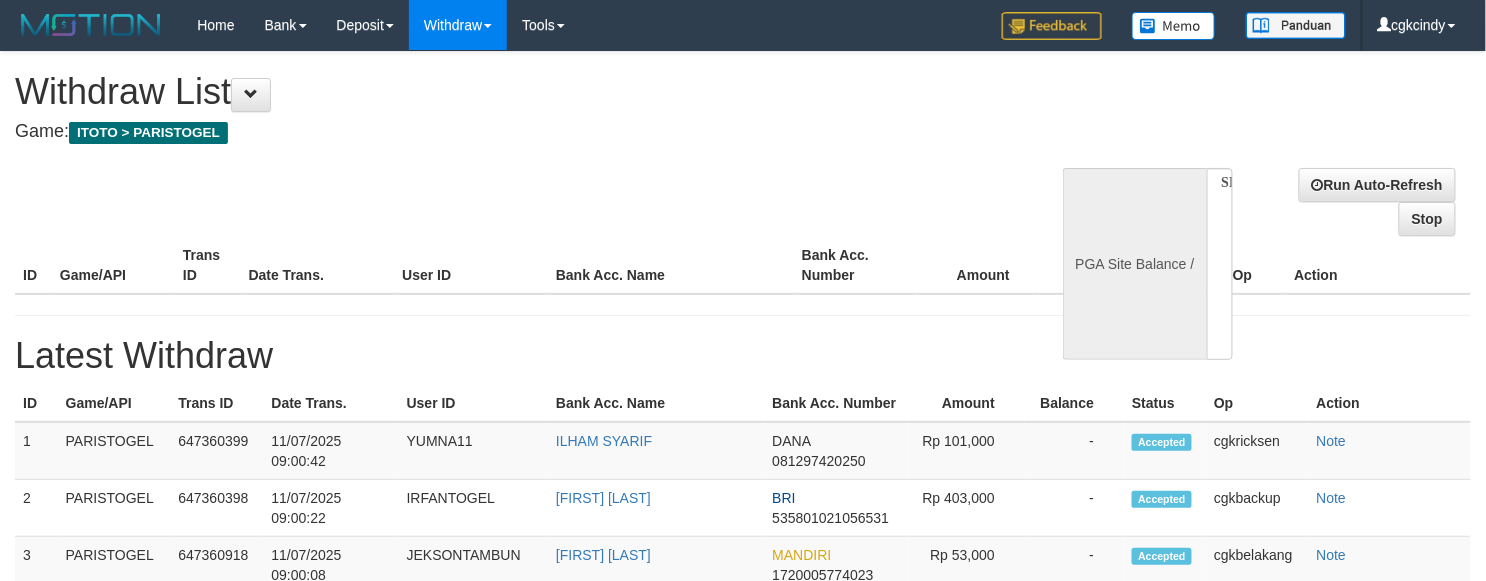 select on "**" 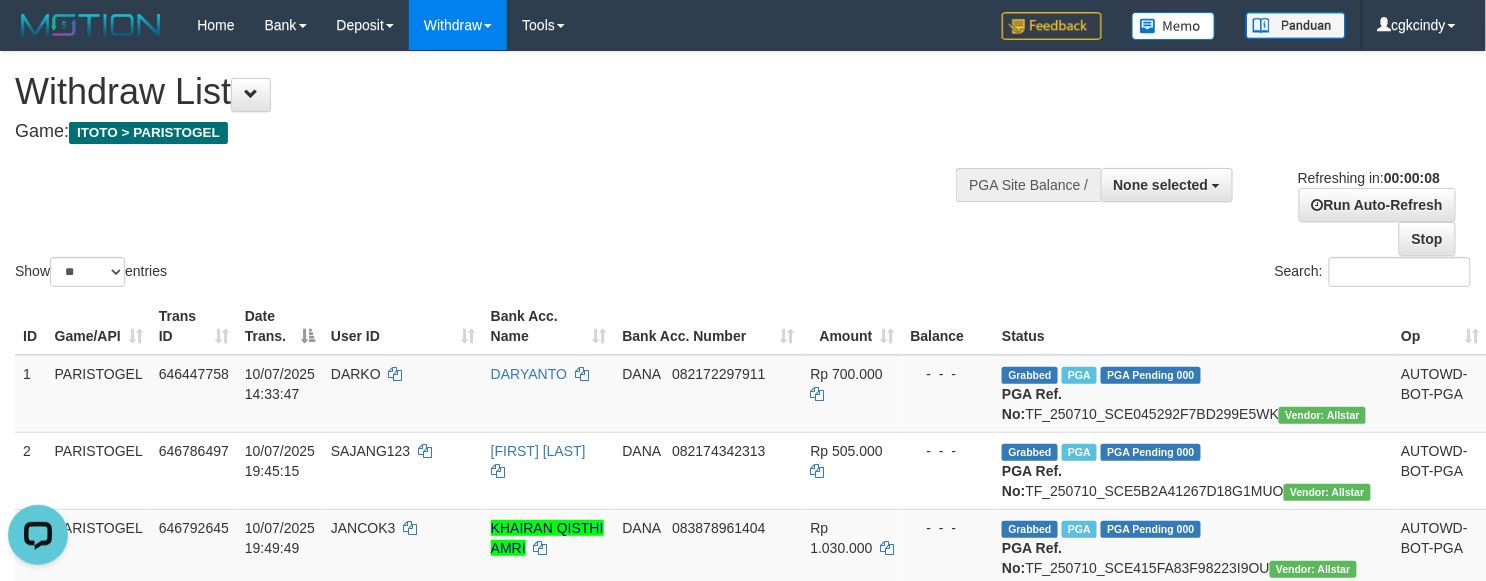 scroll, scrollTop: 0, scrollLeft: 0, axis: both 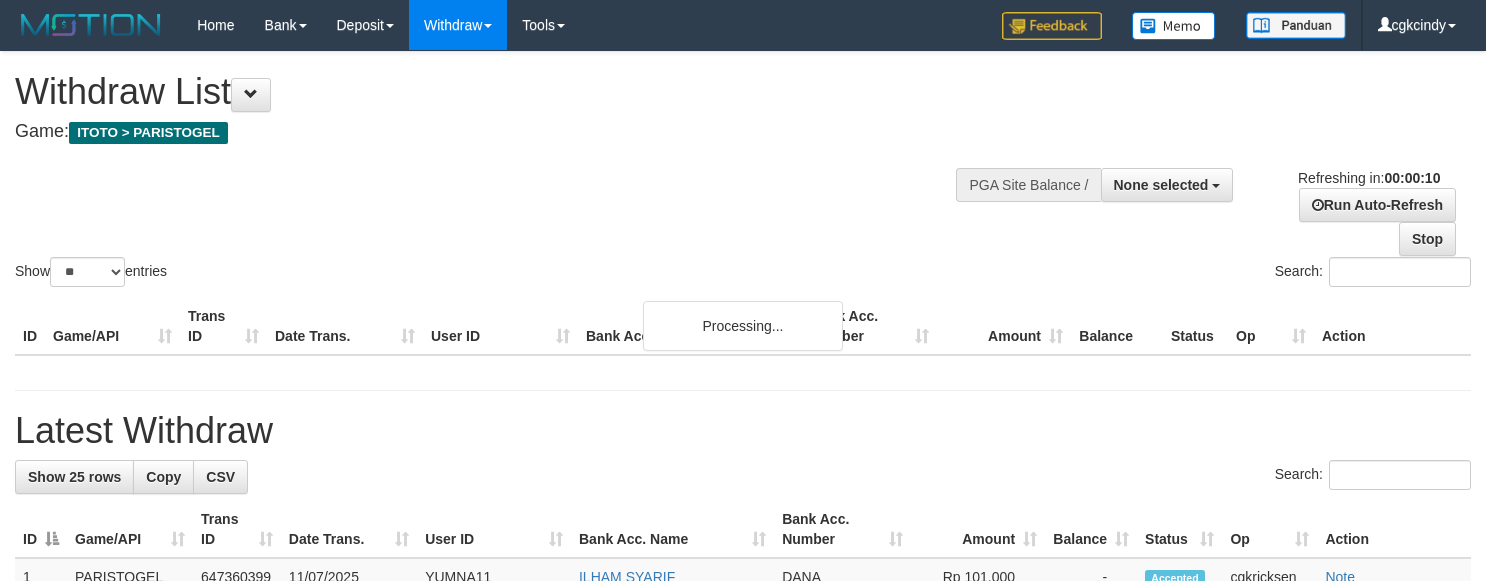 select 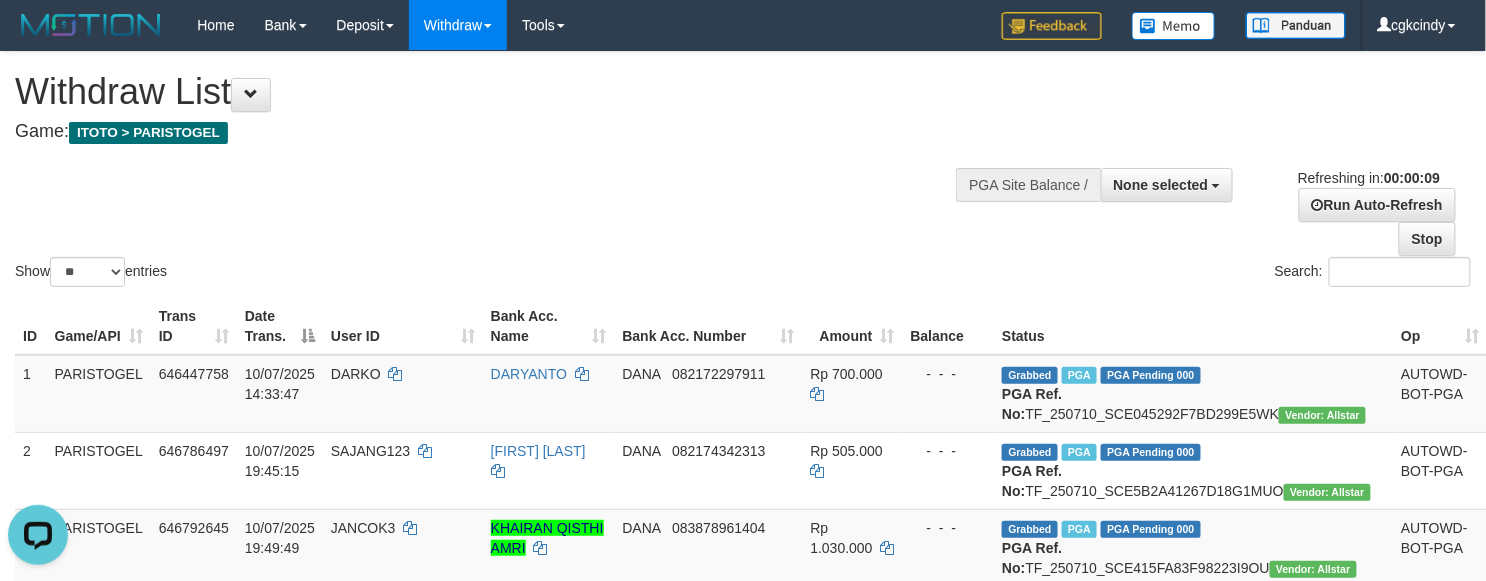 scroll, scrollTop: 0, scrollLeft: 0, axis: both 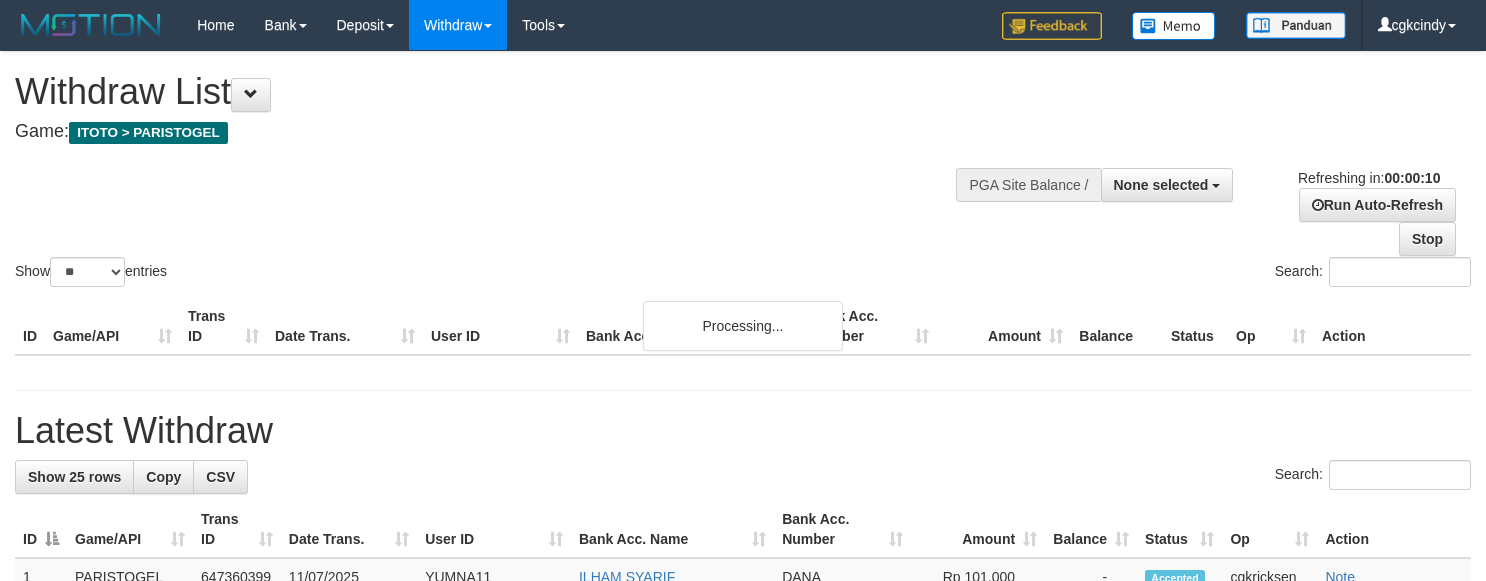 select 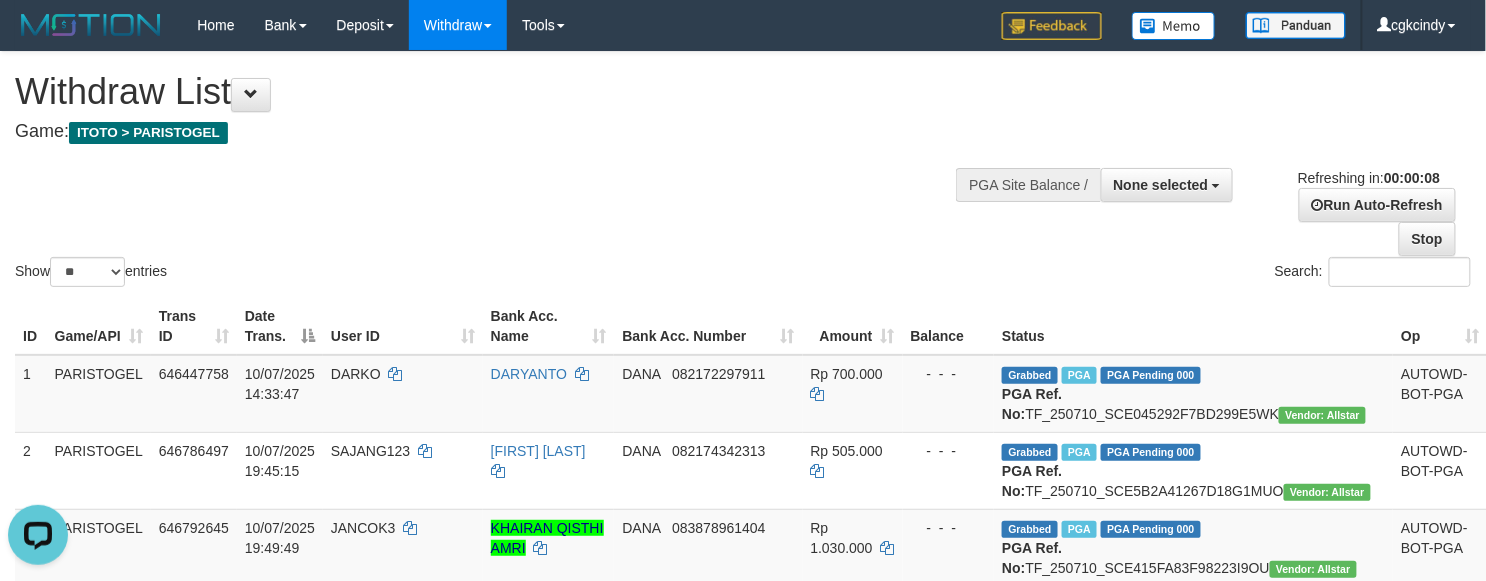 scroll, scrollTop: 0, scrollLeft: 0, axis: both 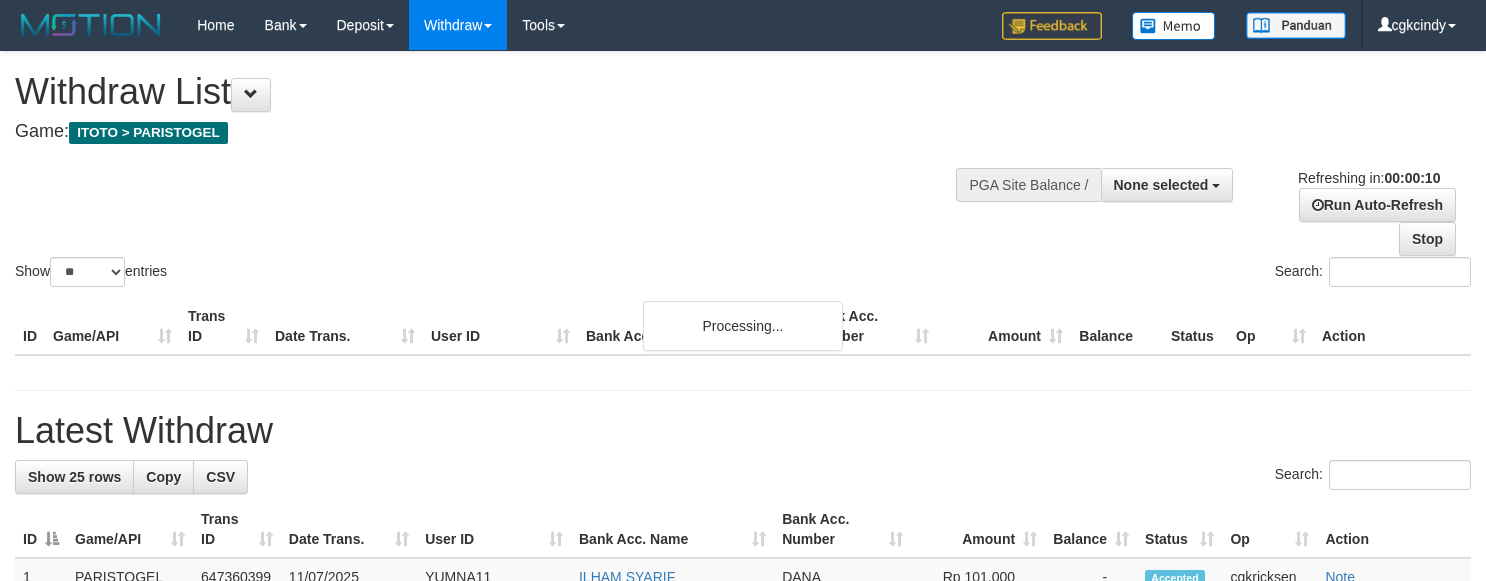select 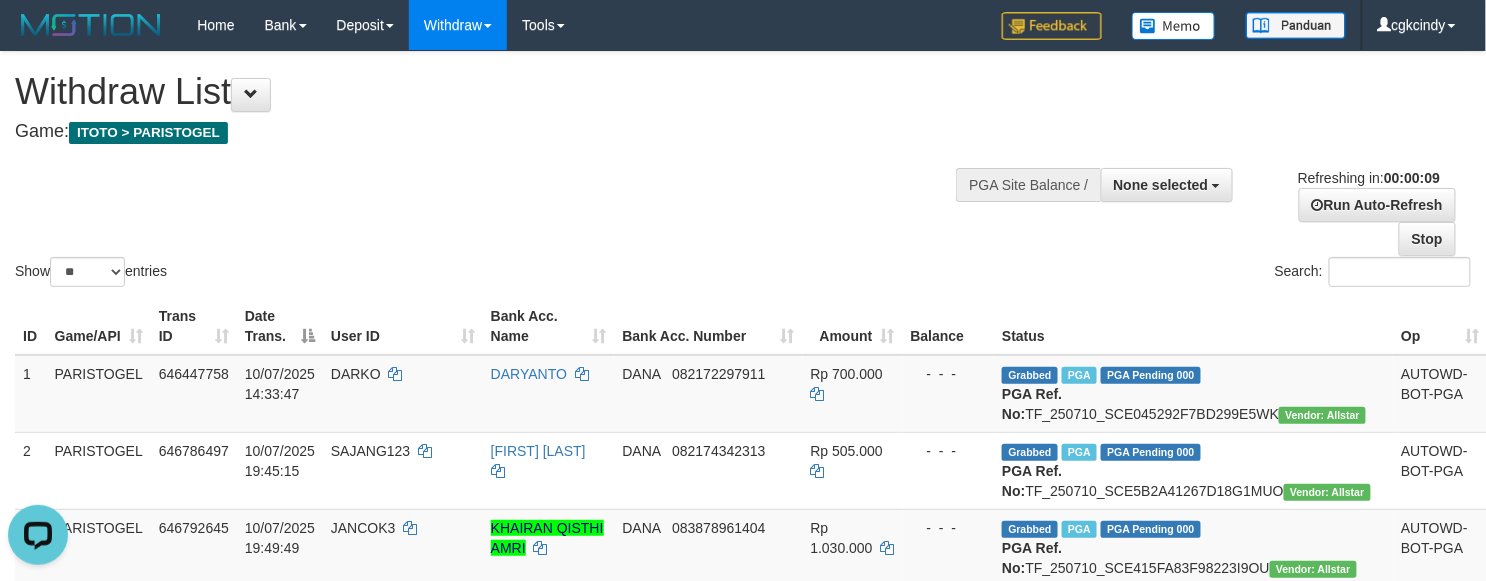 scroll, scrollTop: 0, scrollLeft: 0, axis: both 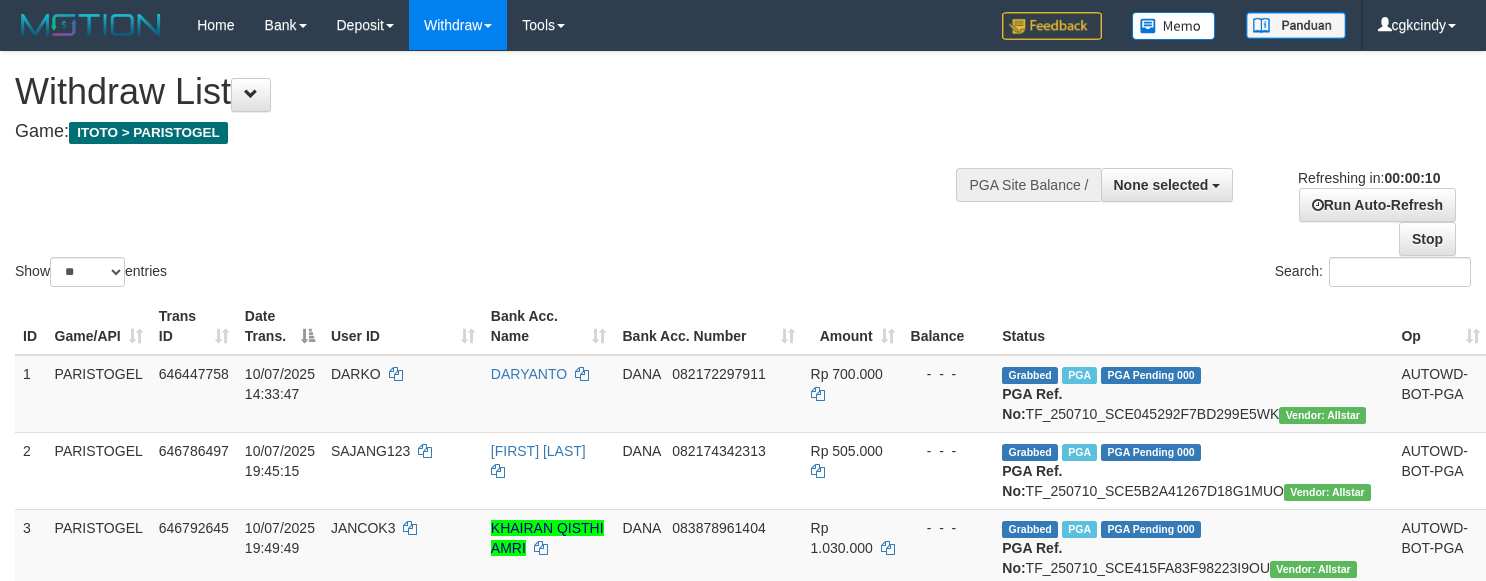 select 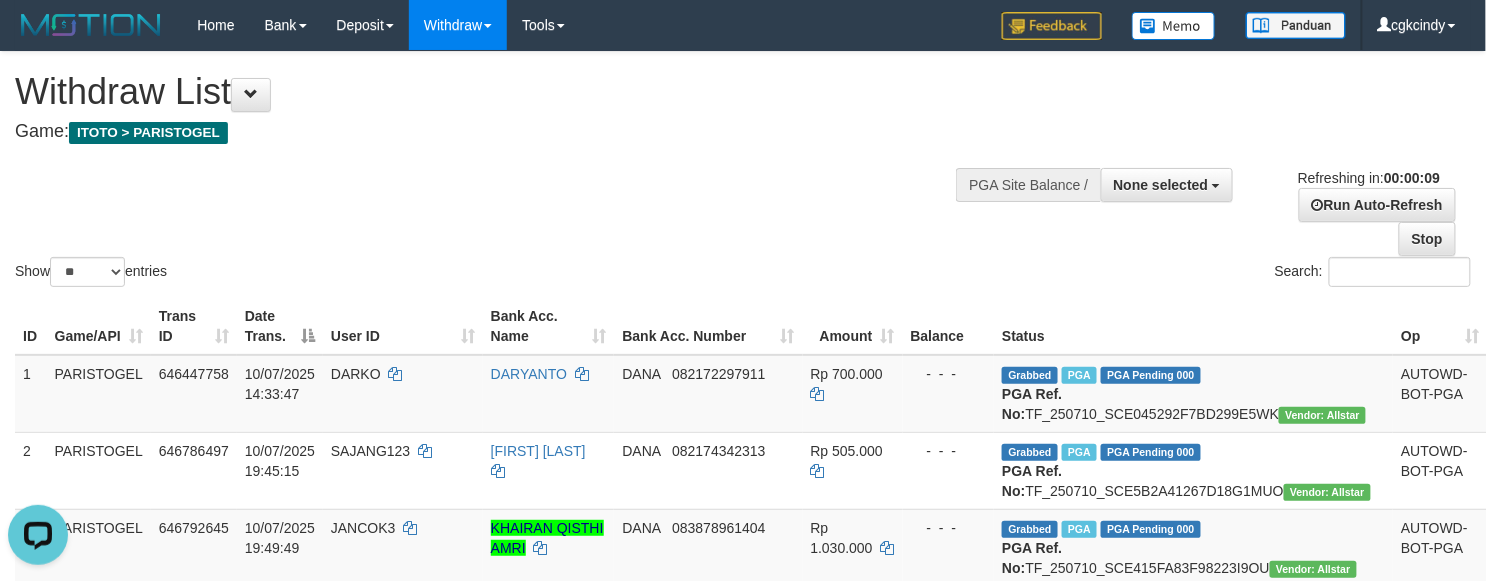 scroll, scrollTop: 0, scrollLeft: 0, axis: both 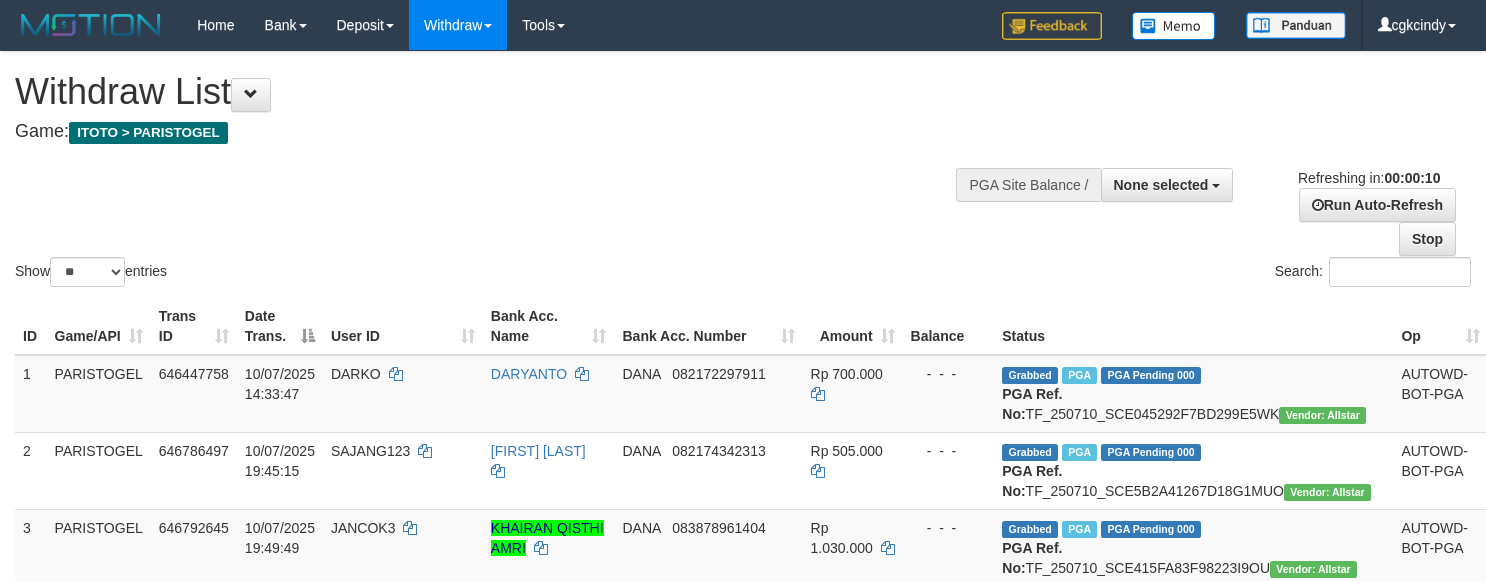 select 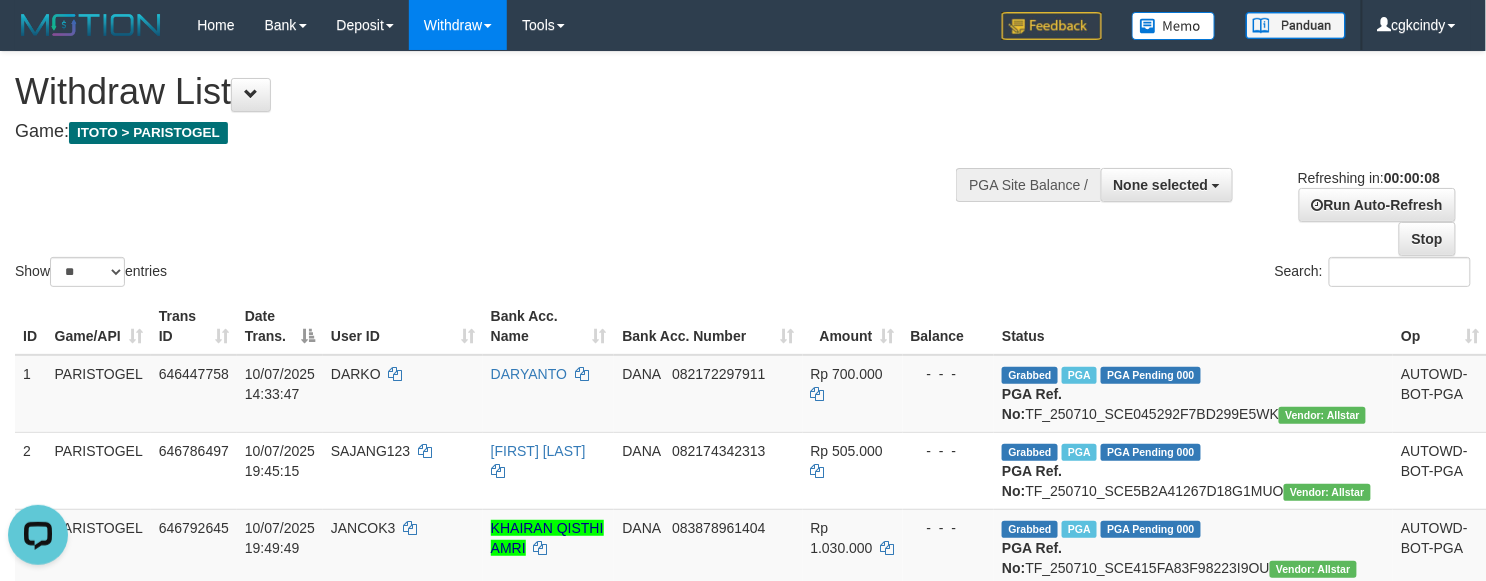 scroll, scrollTop: 0, scrollLeft: 0, axis: both 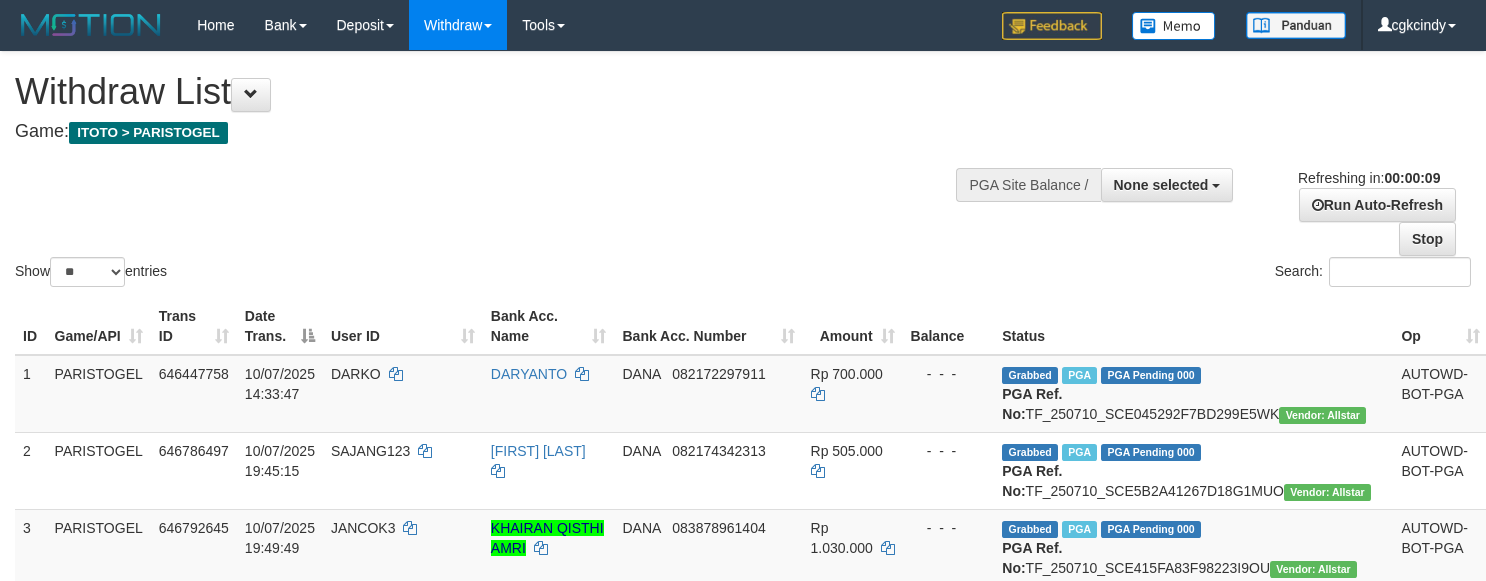 select 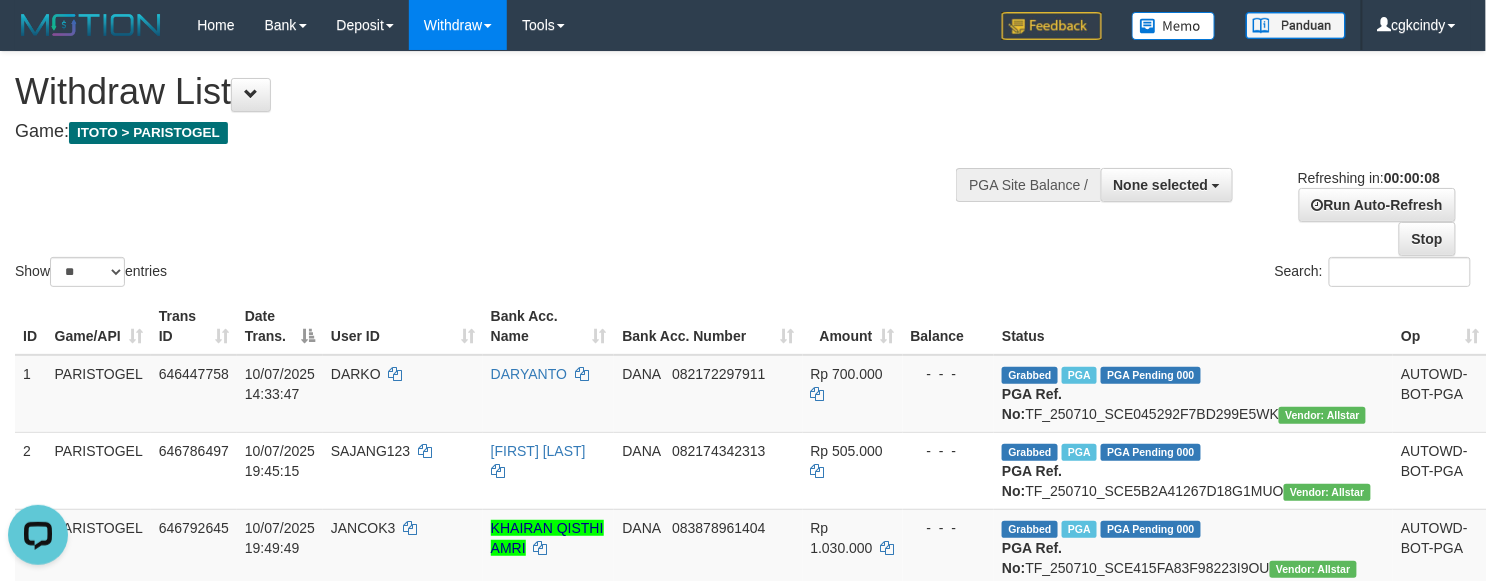 scroll, scrollTop: 0, scrollLeft: 0, axis: both 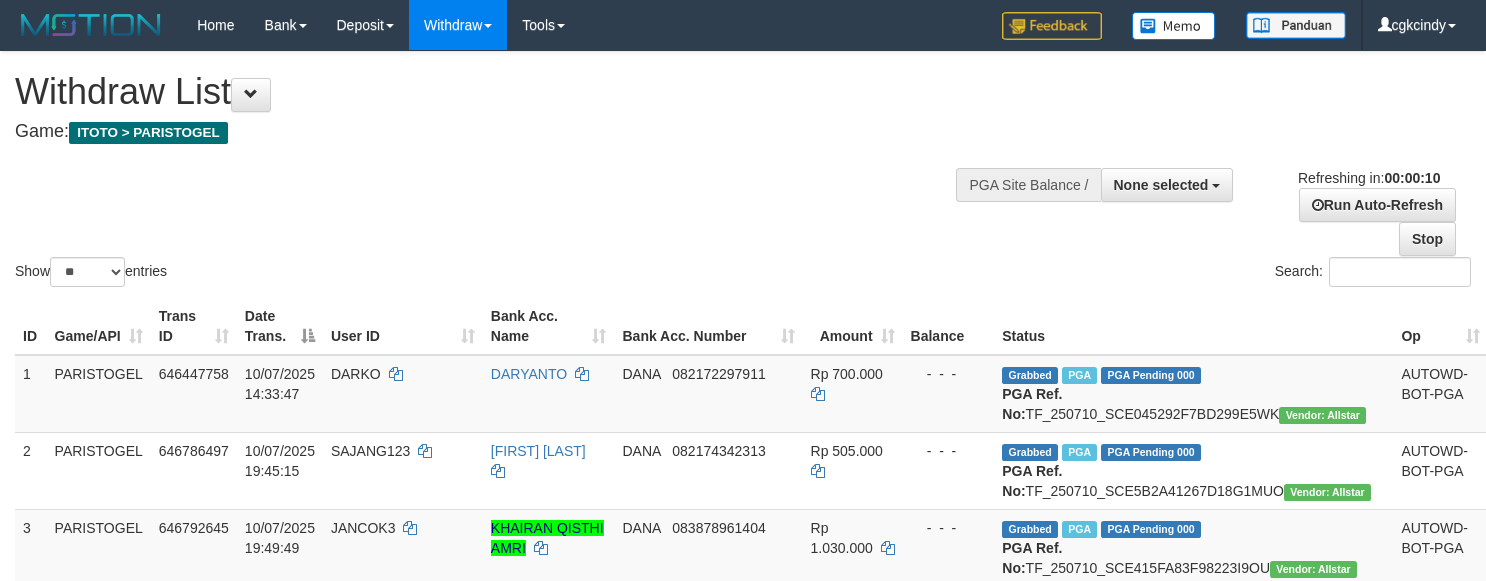 select 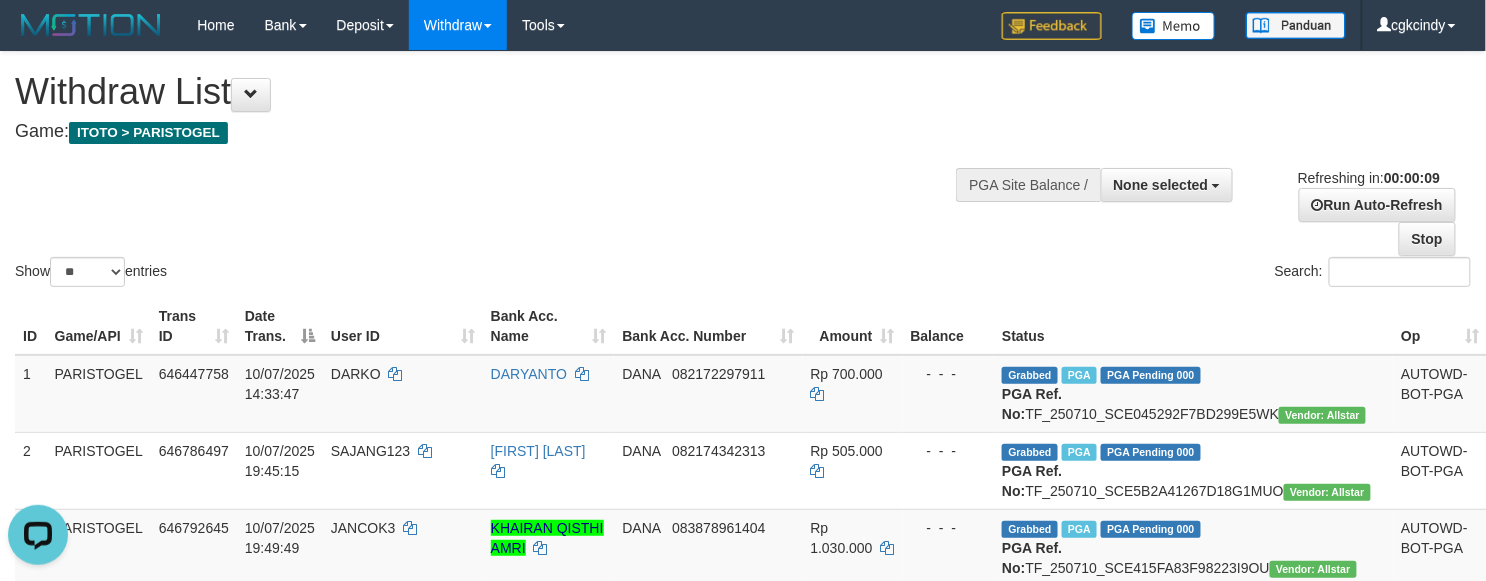 scroll, scrollTop: 0, scrollLeft: 0, axis: both 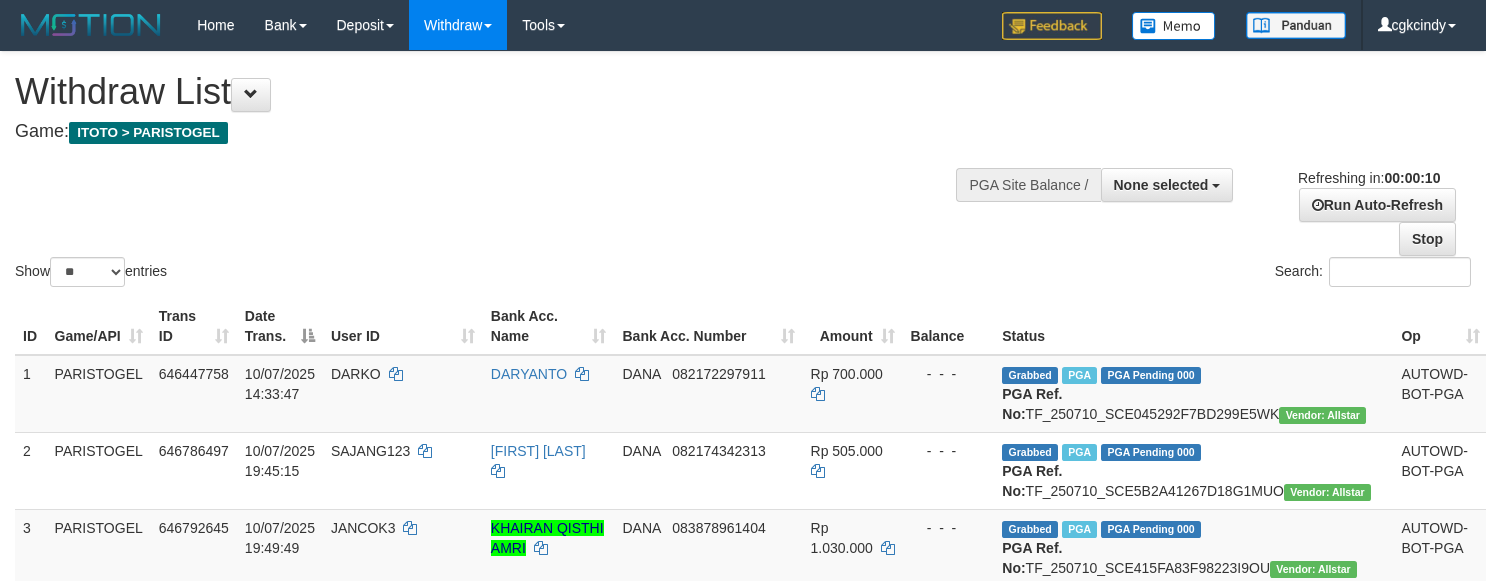 select 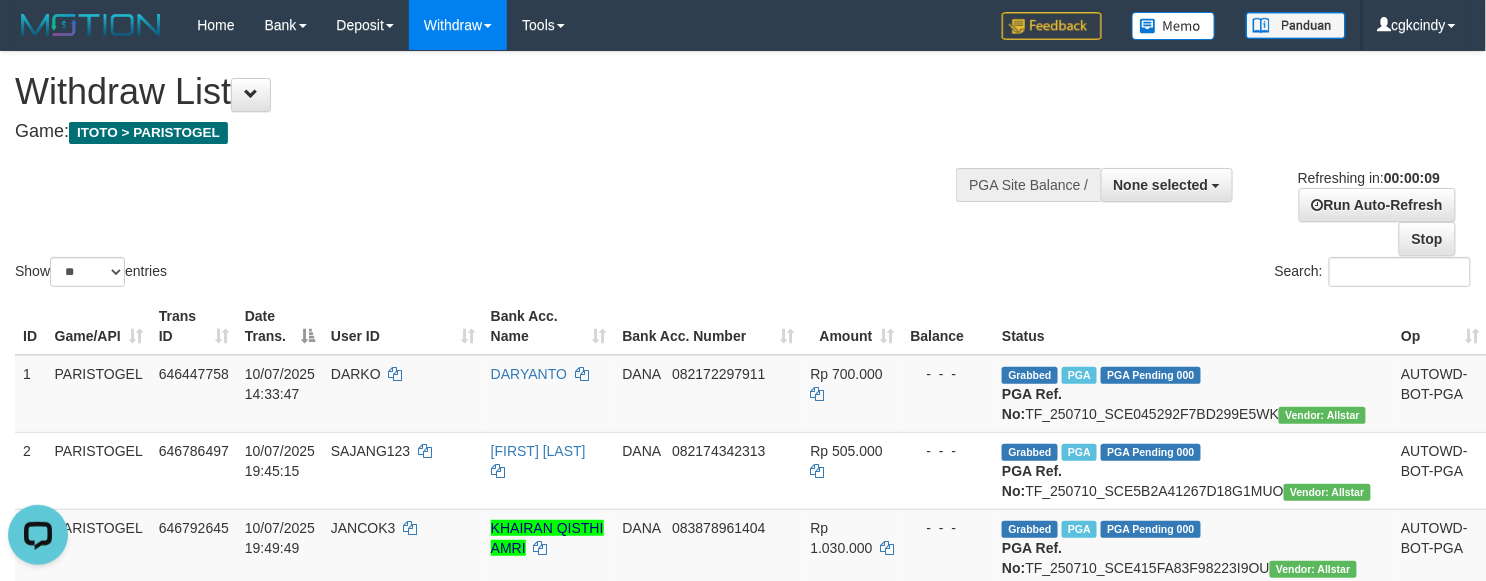 scroll, scrollTop: 0, scrollLeft: 0, axis: both 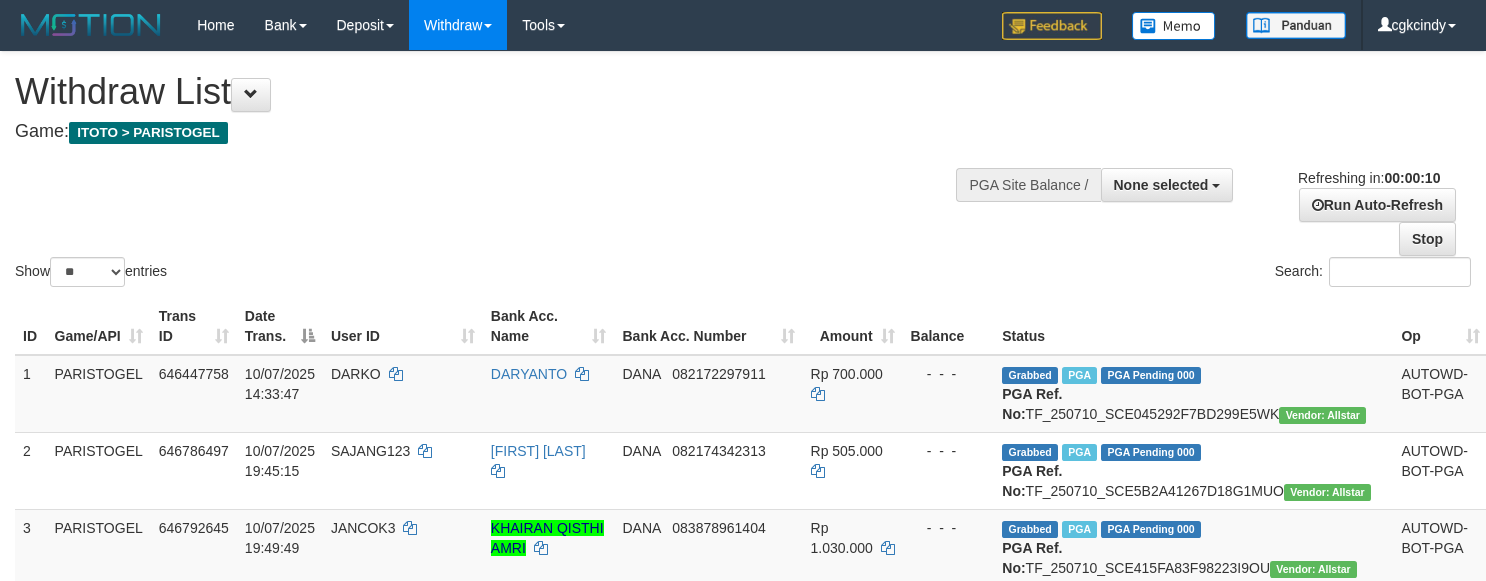 select 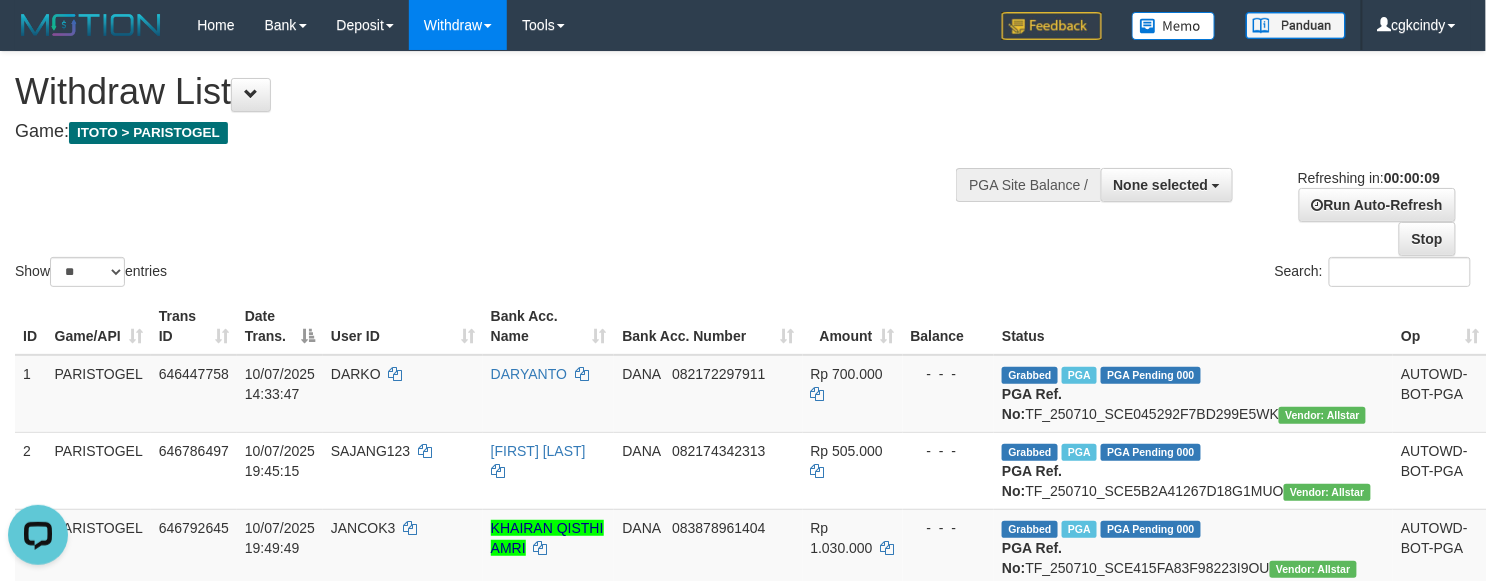 scroll, scrollTop: 0, scrollLeft: 0, axis: both 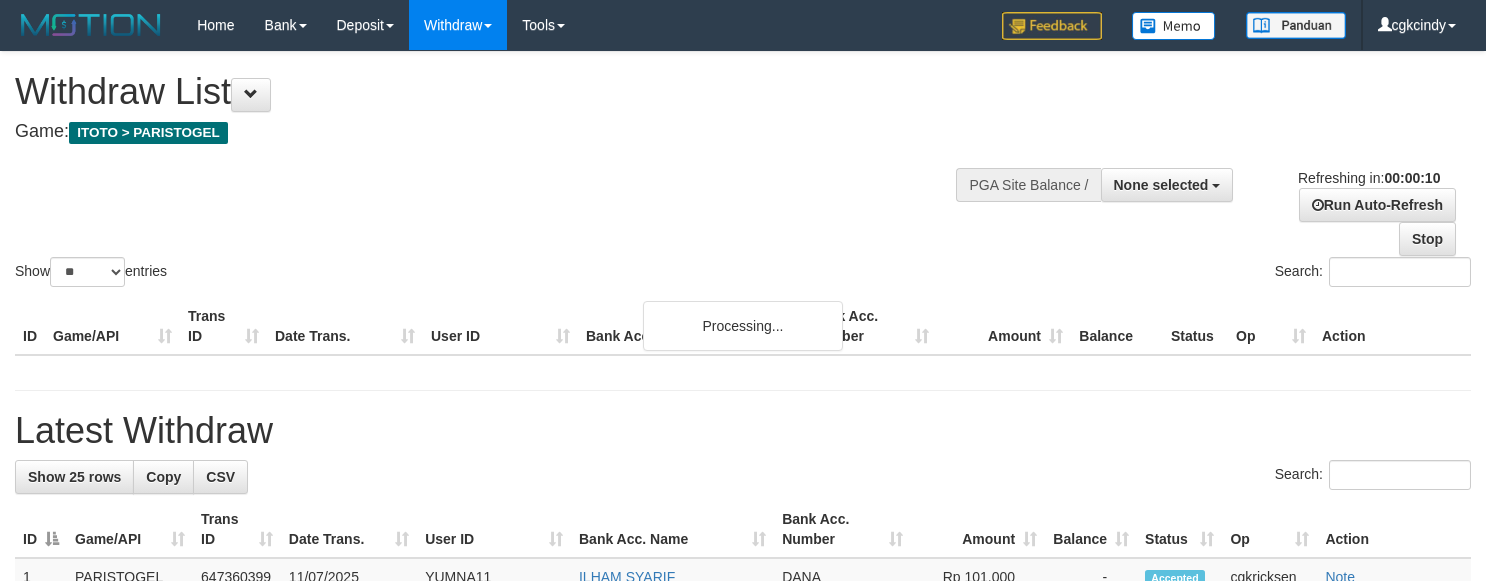 select 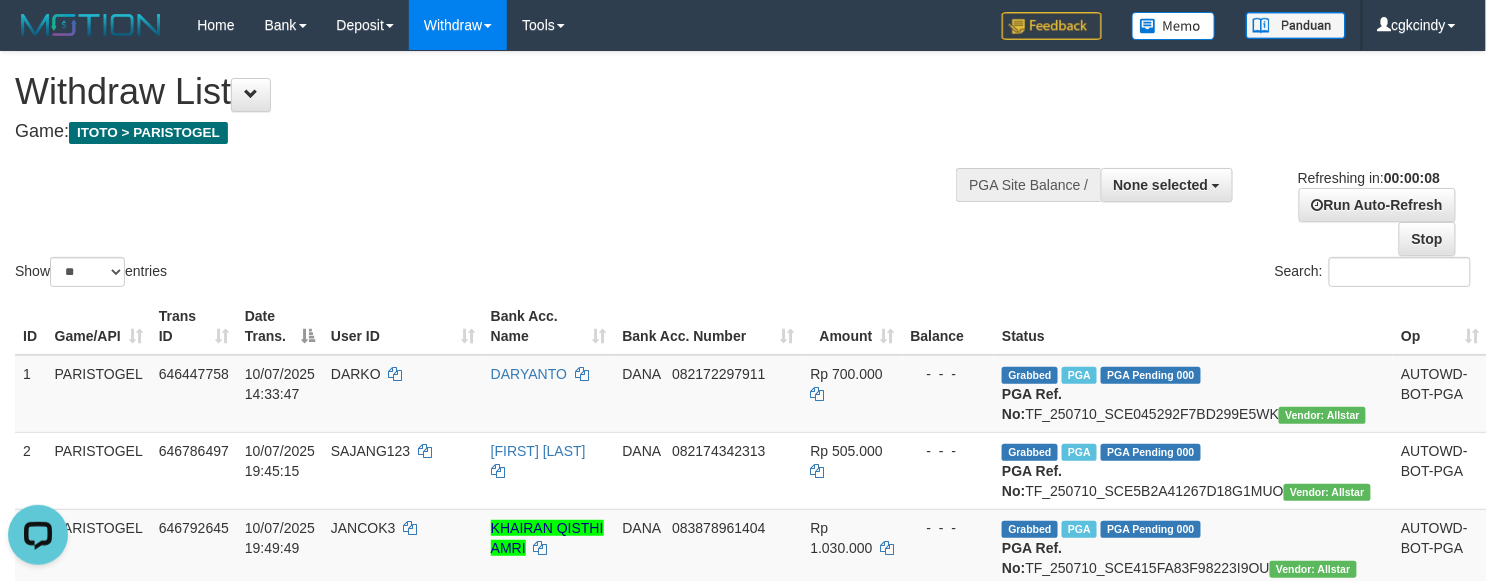 scroll, scrollTop: 0, scrollLeft: 0, axis: both 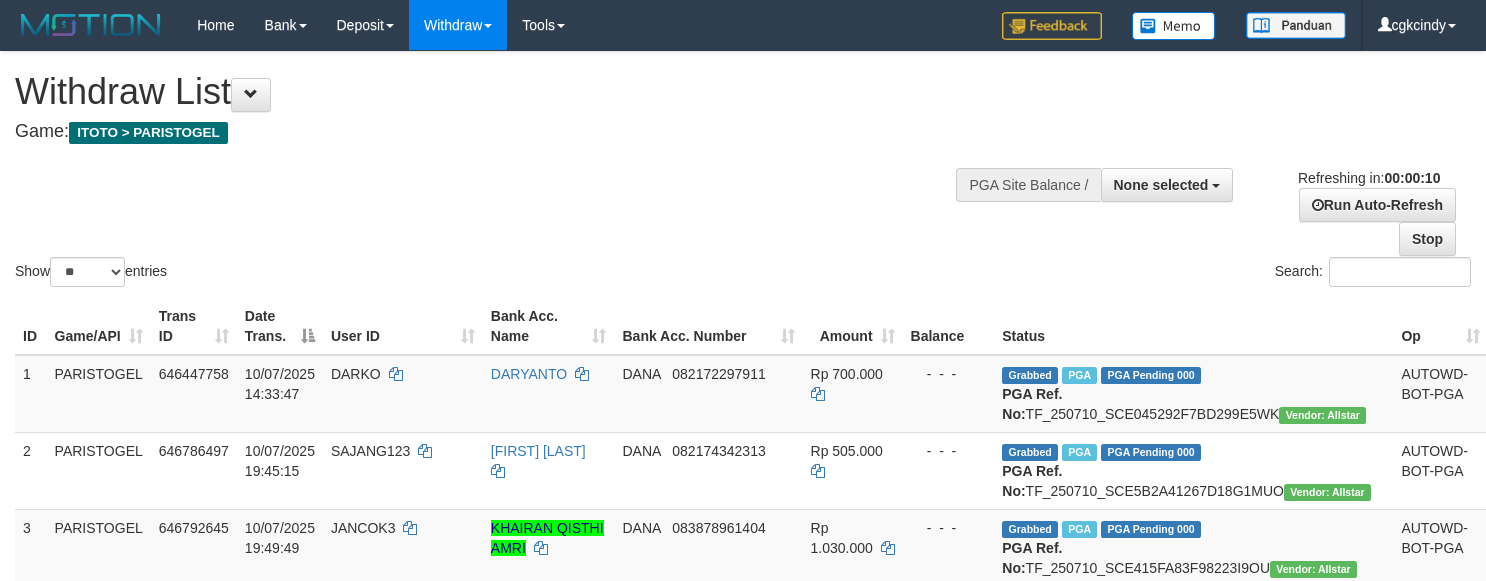 select 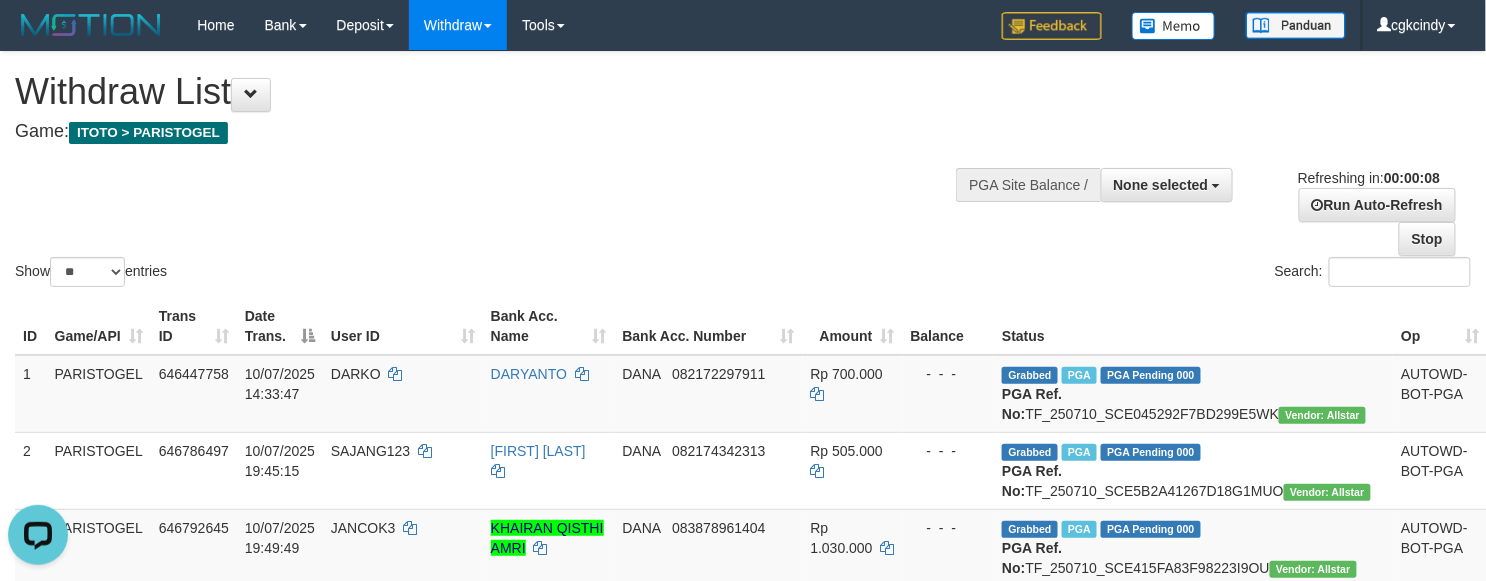 scroll, scrollTop: 0, scrollLeft: 0, axis: both 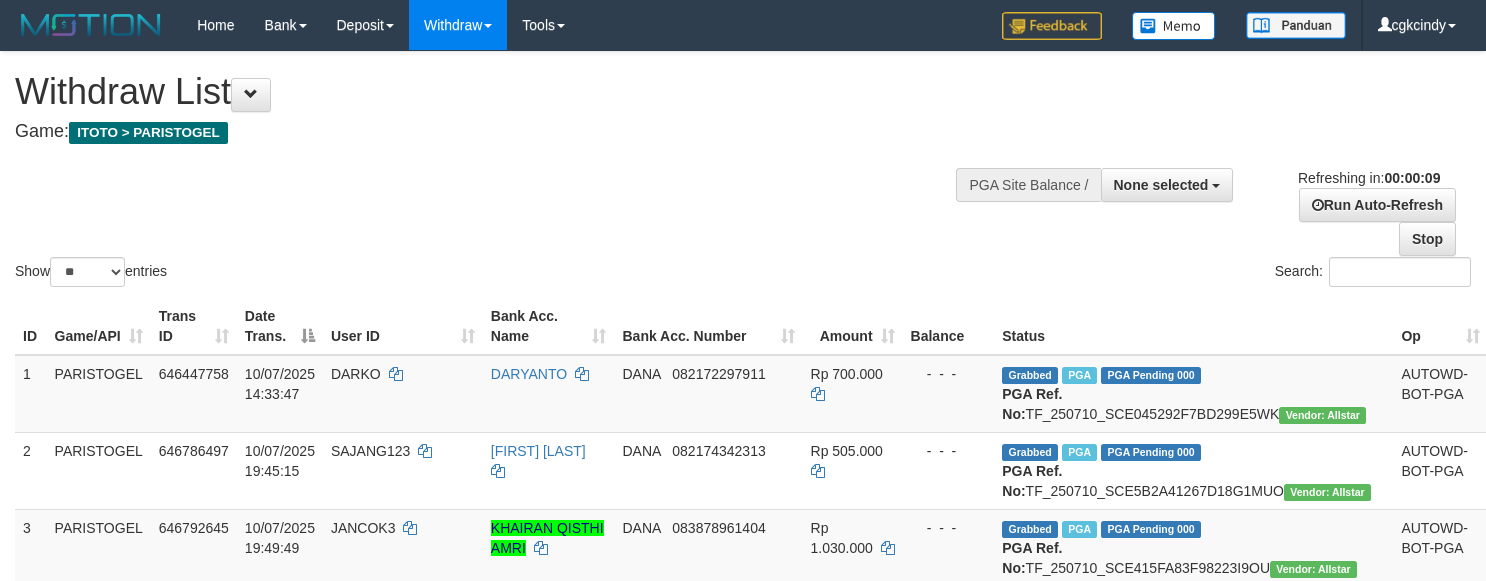 select 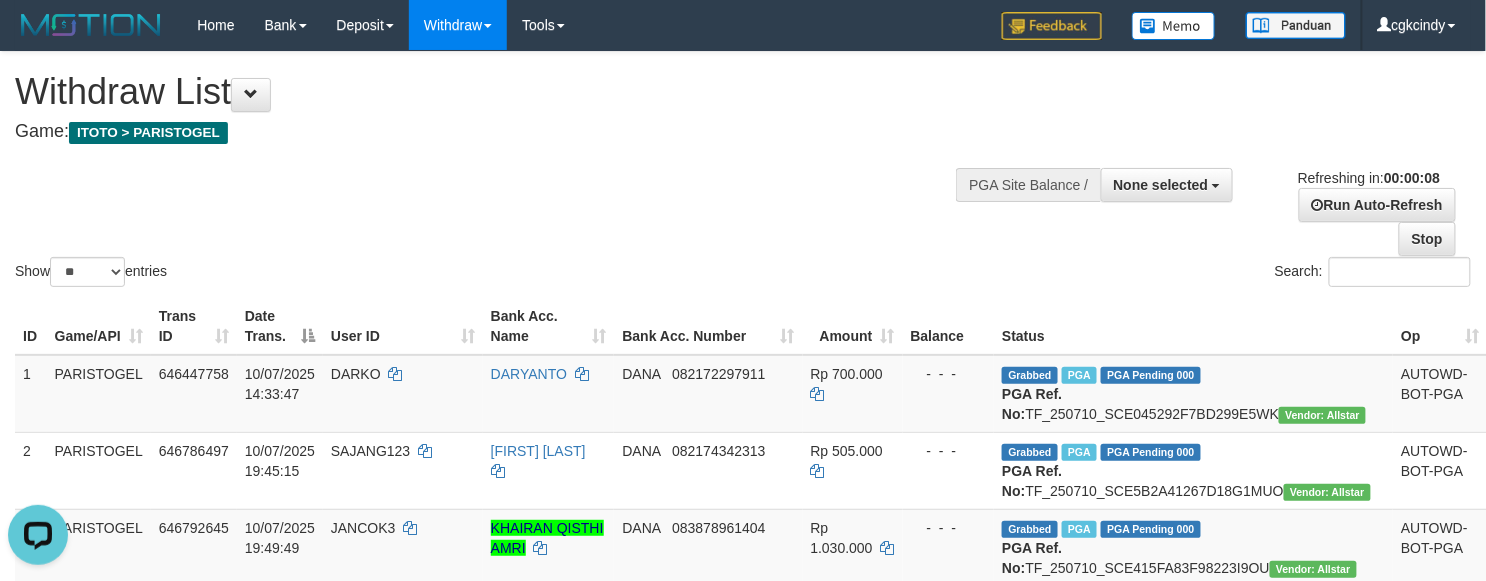 scroll, scrollTop: 0, scrollLeft: 0, axis: both 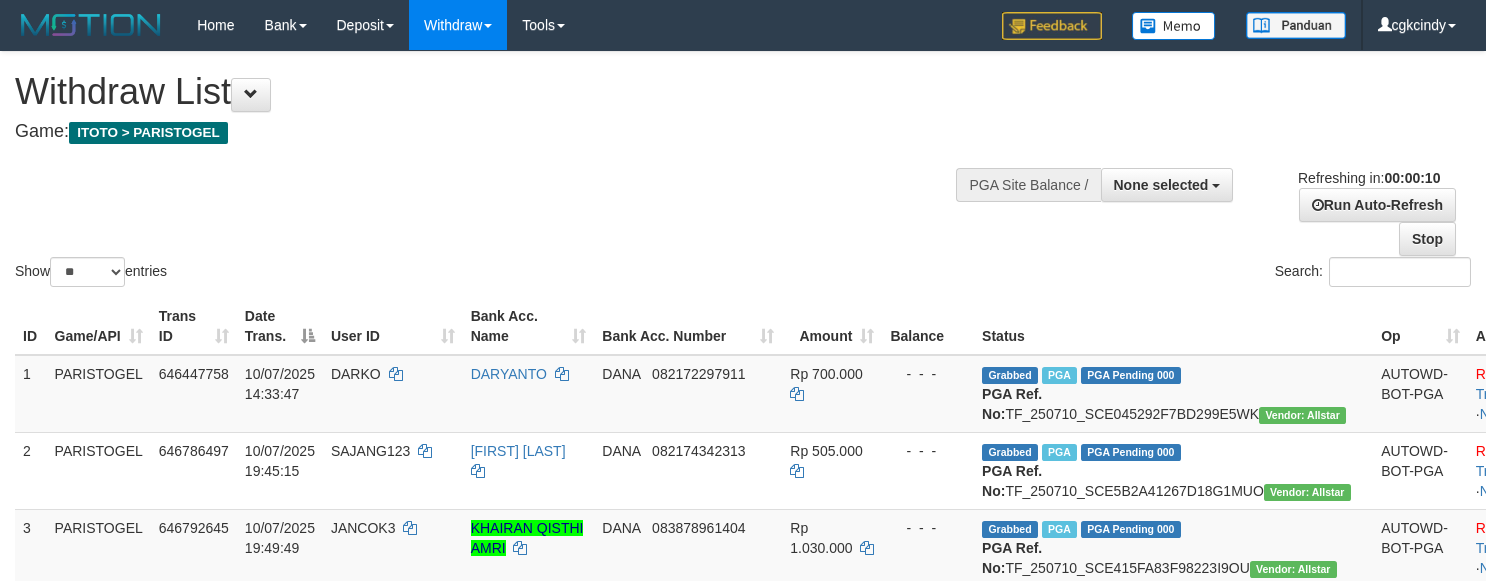 select 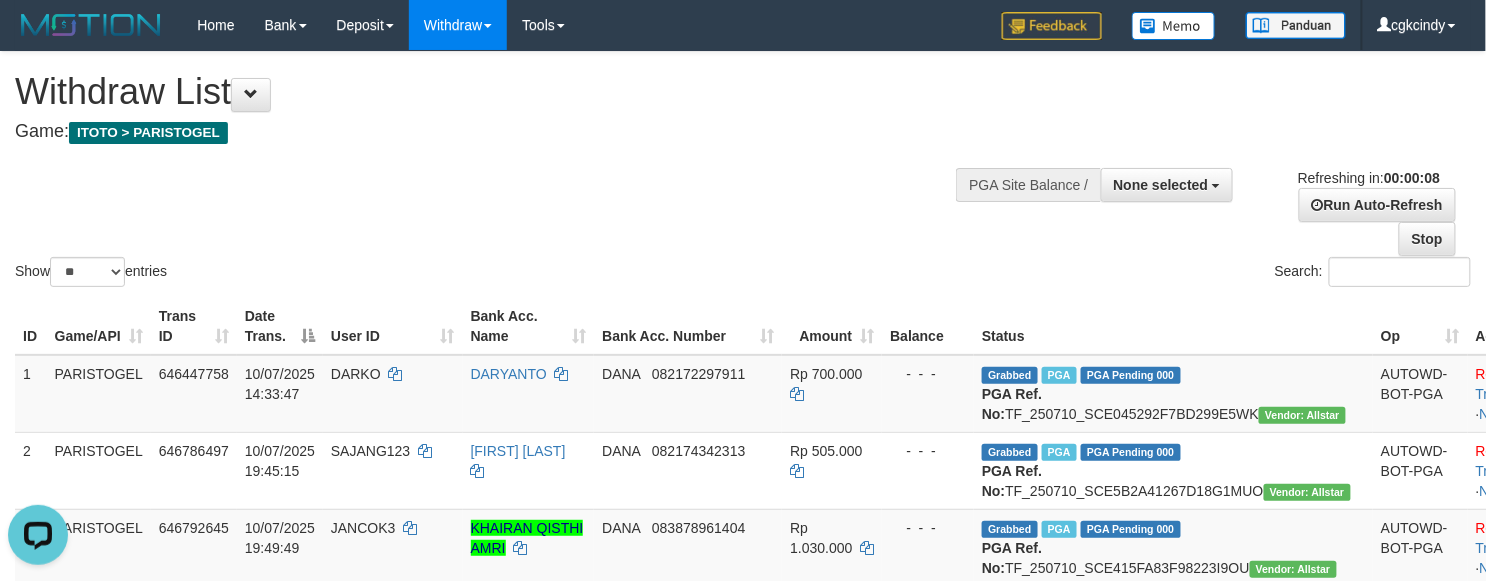 scroll, scrollTop: 0, scrollLeft: 0, axis: both 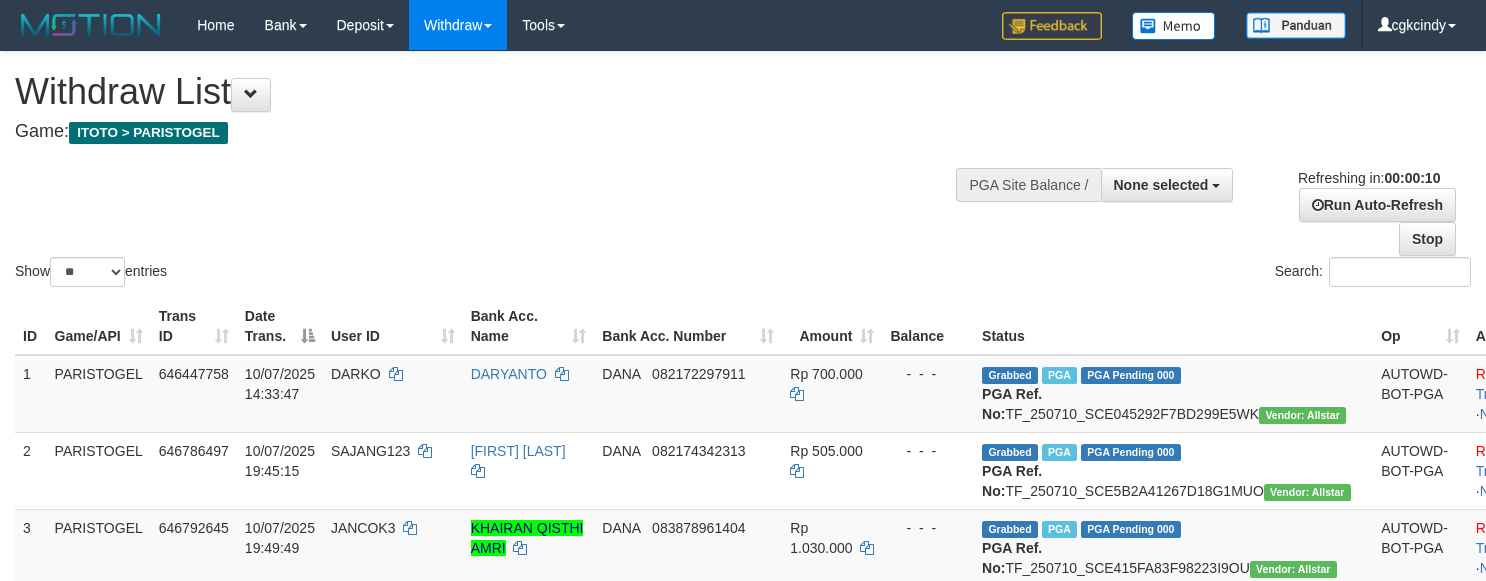 select 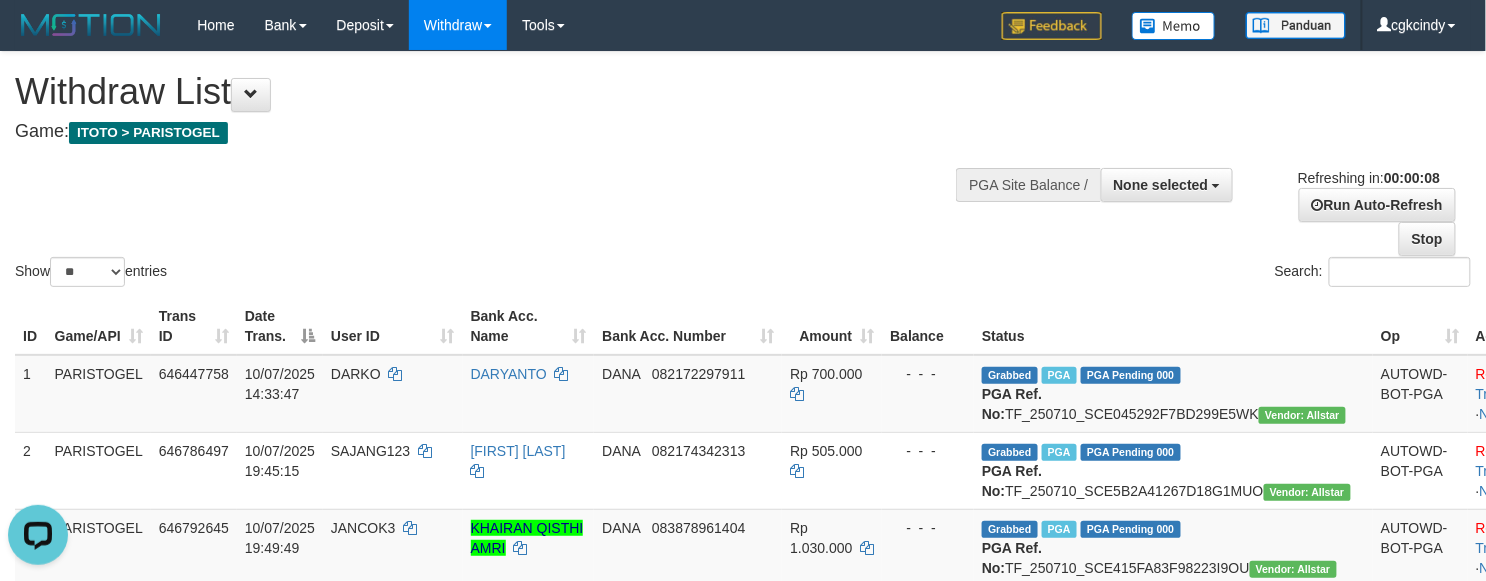 scroll, scrollTop: 0, scrollLeft: 0, axis: both 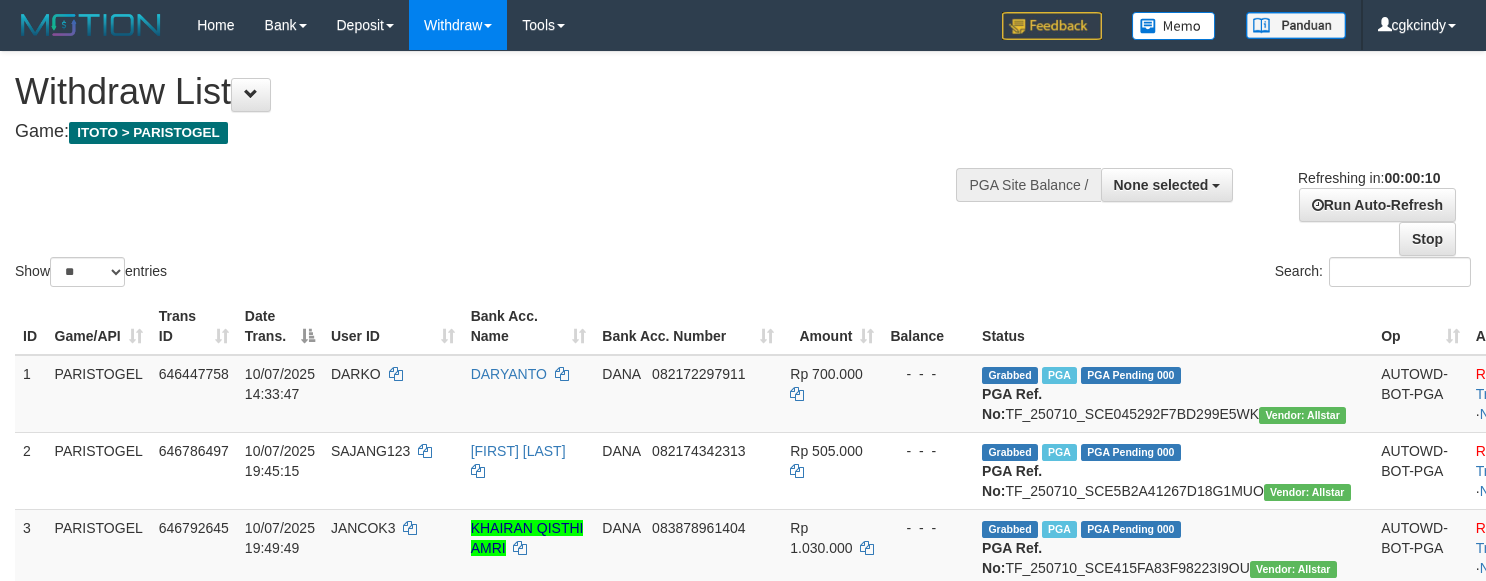 select 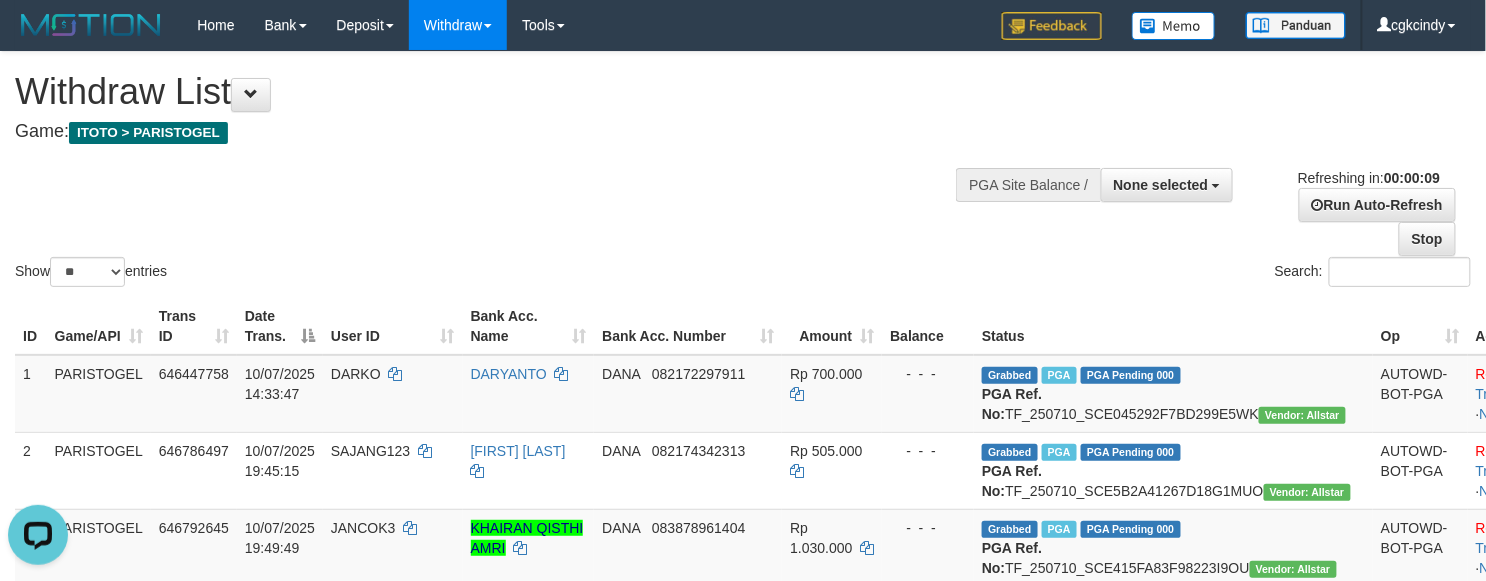 scroll, scrollTop: 0, scrollLeft: 0, axis: both 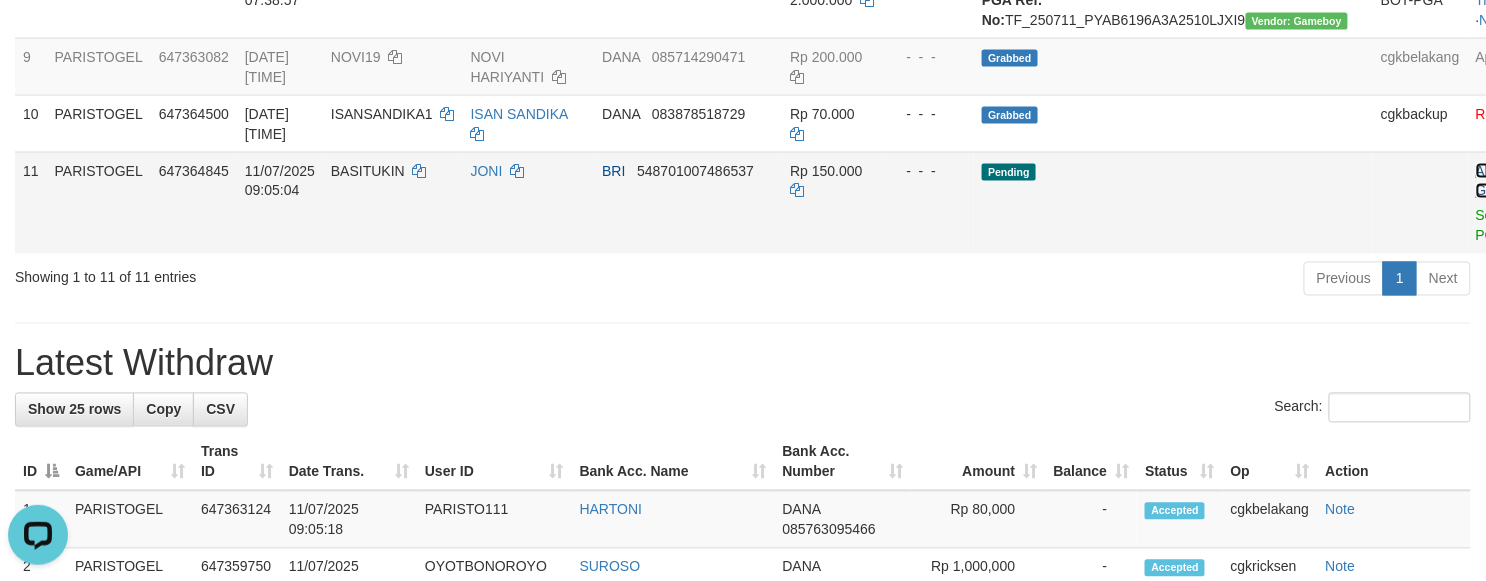 click on "Allow Grab" at bounding box center [1492, 181] 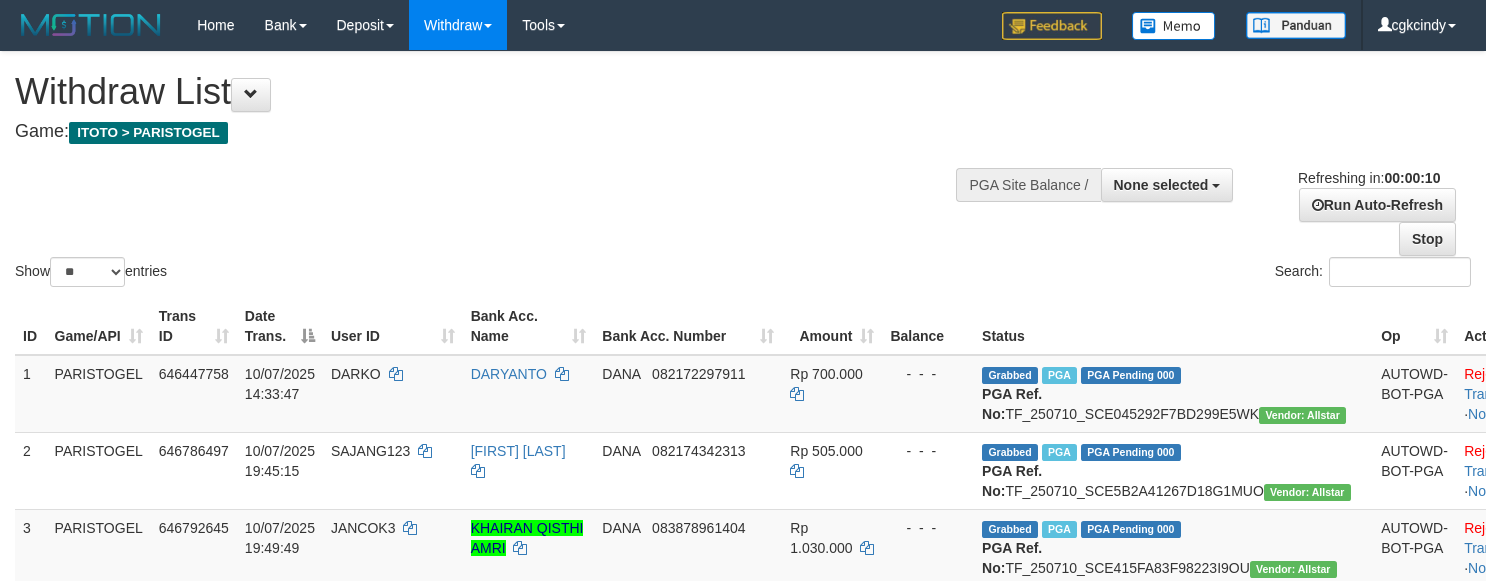 select 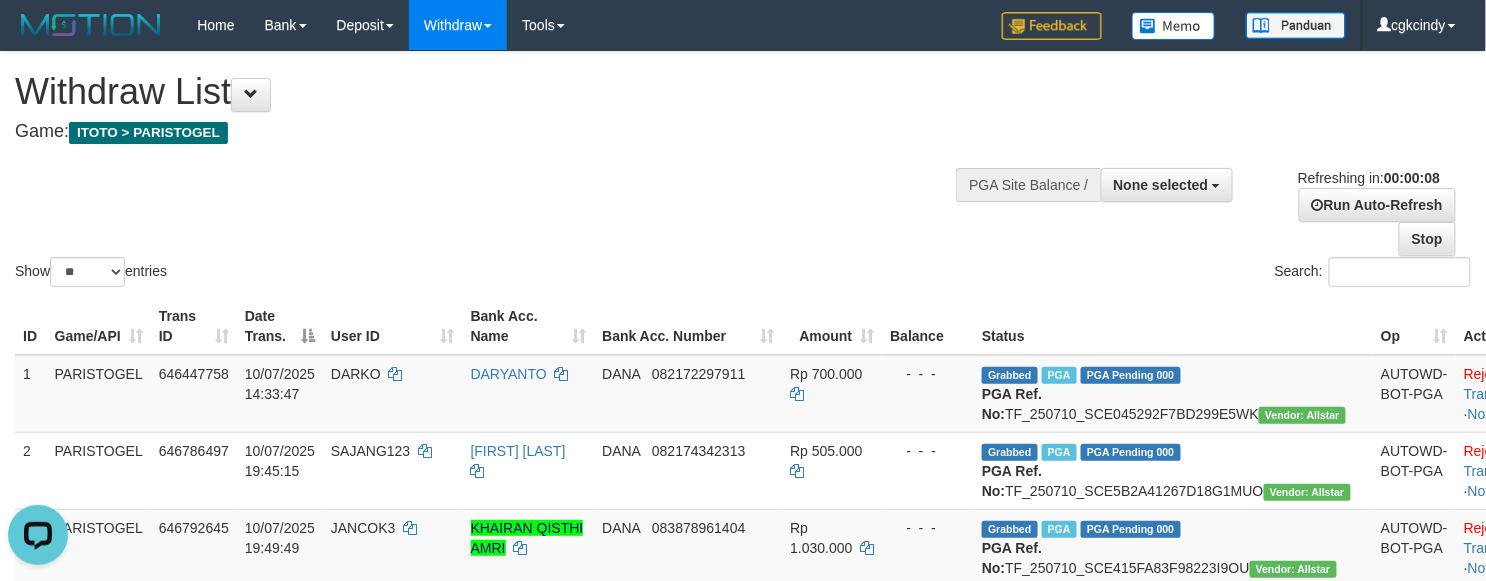 scroll, scrollTop: 0, scrollLeft: 0, axis: both 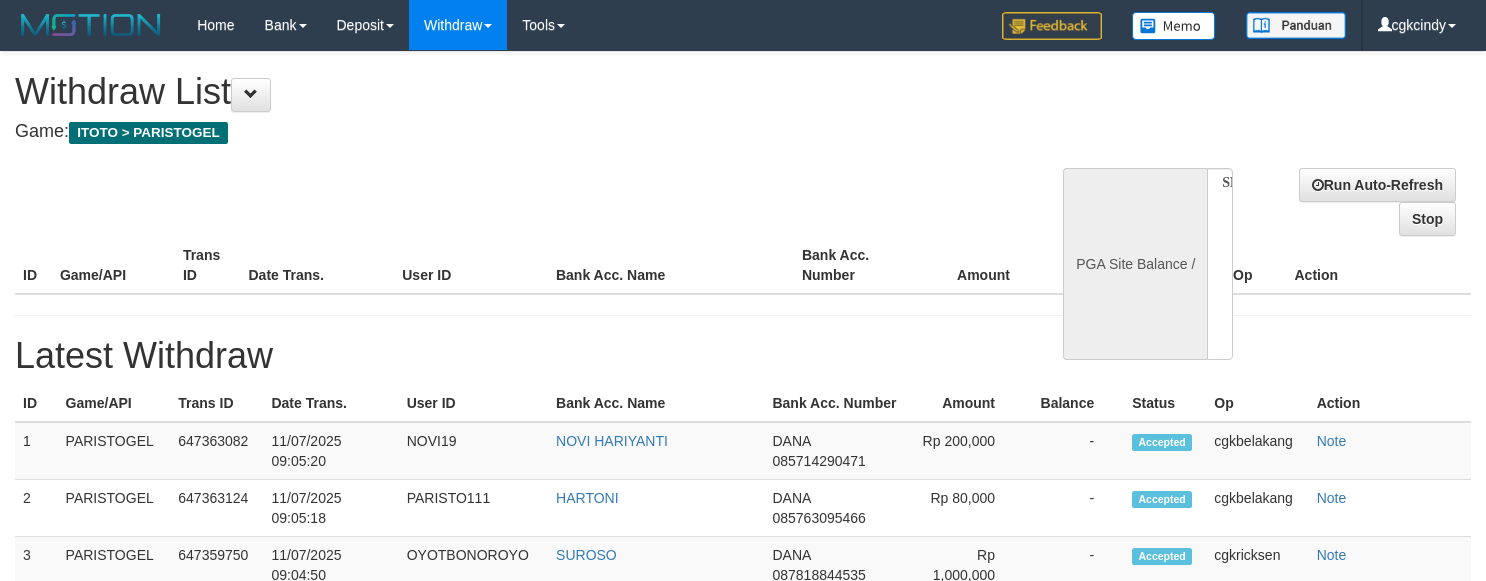 select 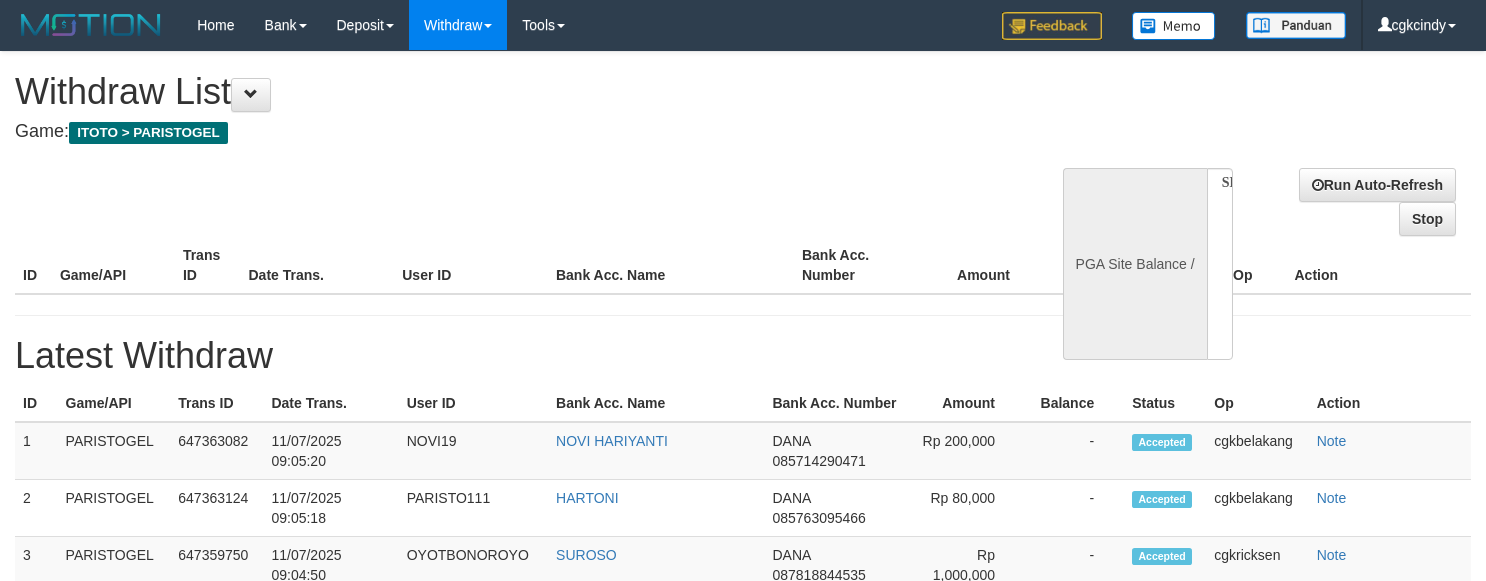 scroll, scrollTop: 0, scrollLeft: 0, axis: both 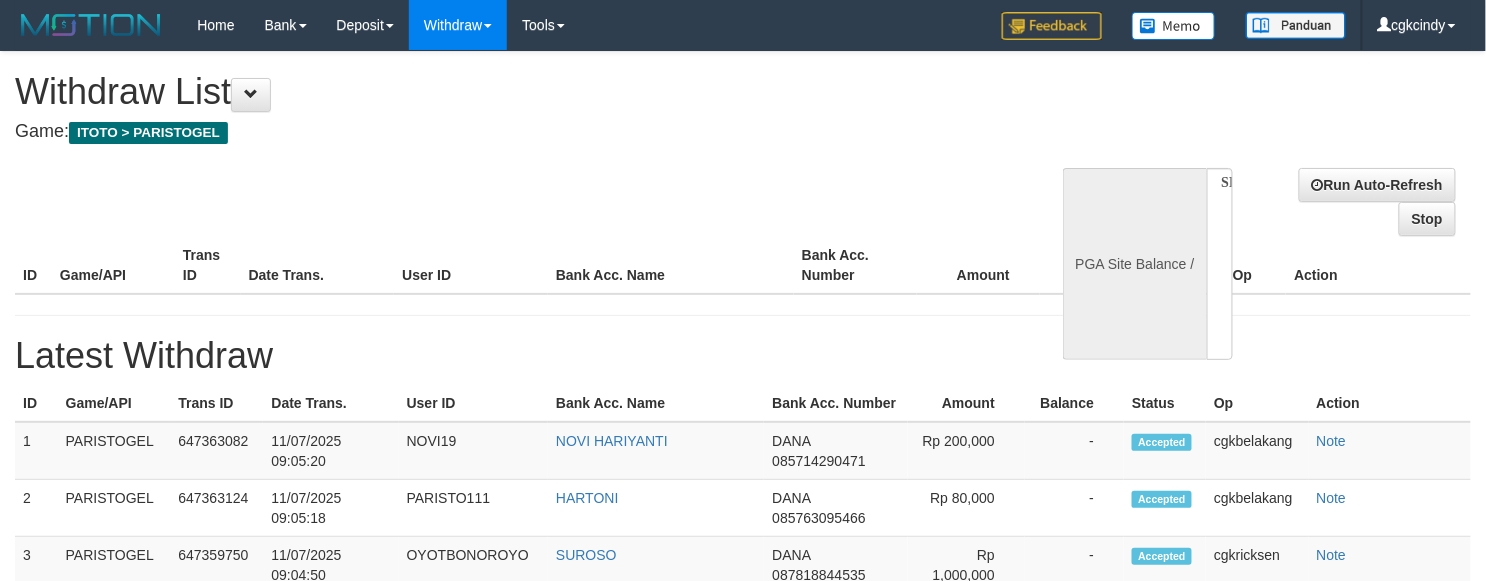 select on "**" 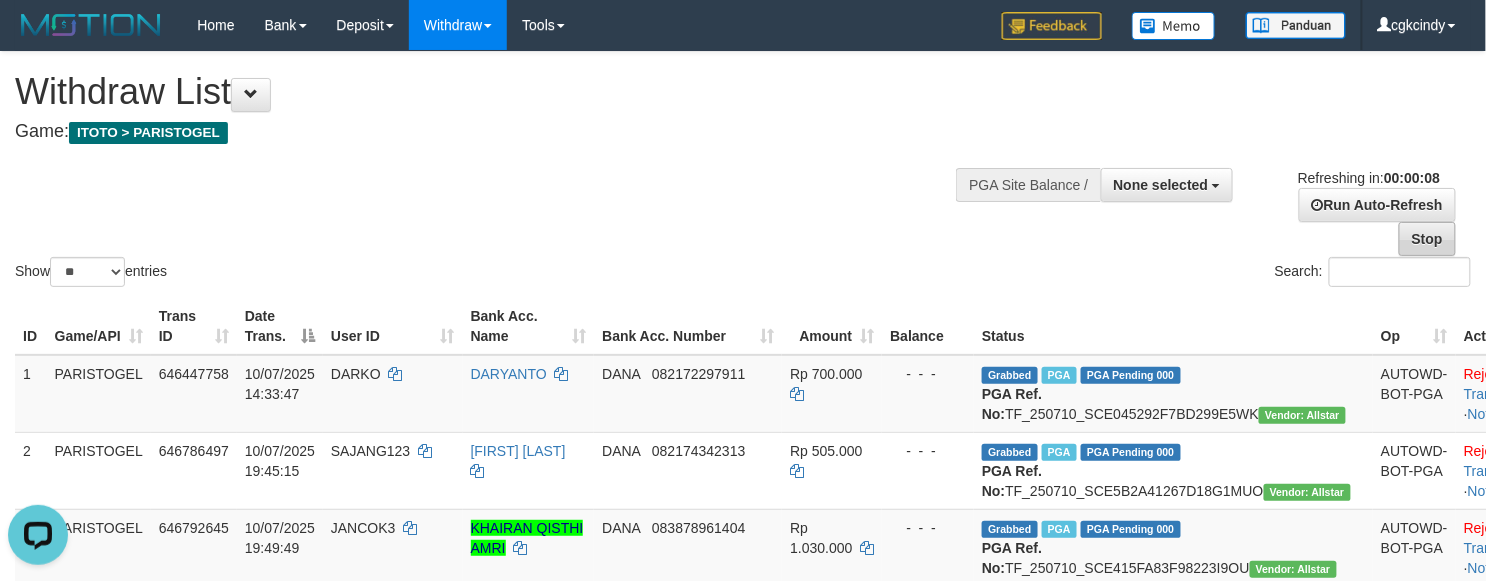 scroll, scrollTop: 0, scrollLeft: 0, axis: both 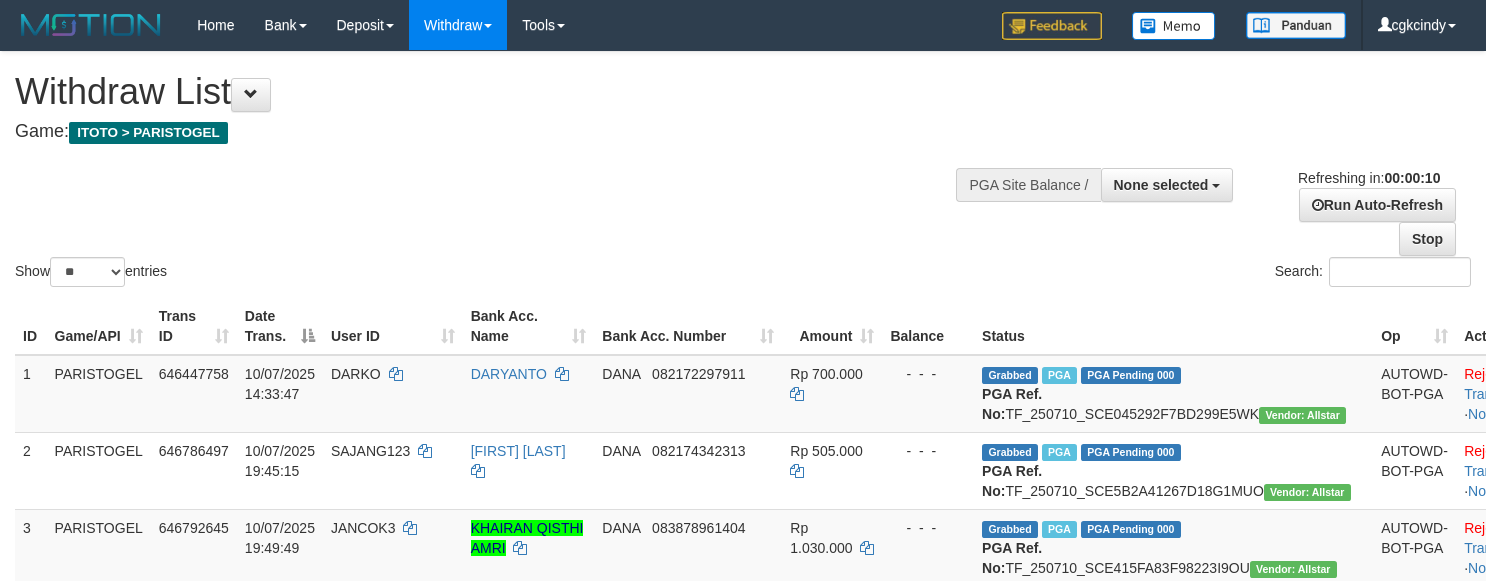 select 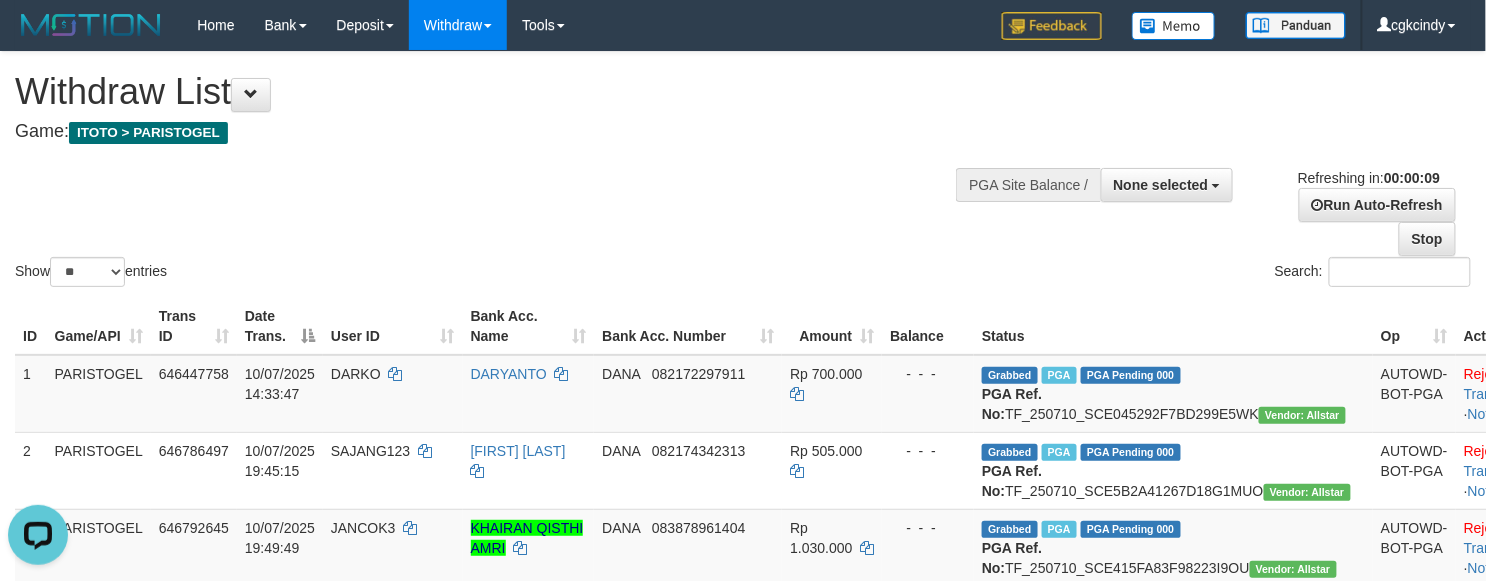 scroll, scrollTop: 0, scrollLeft: 0, axis: both 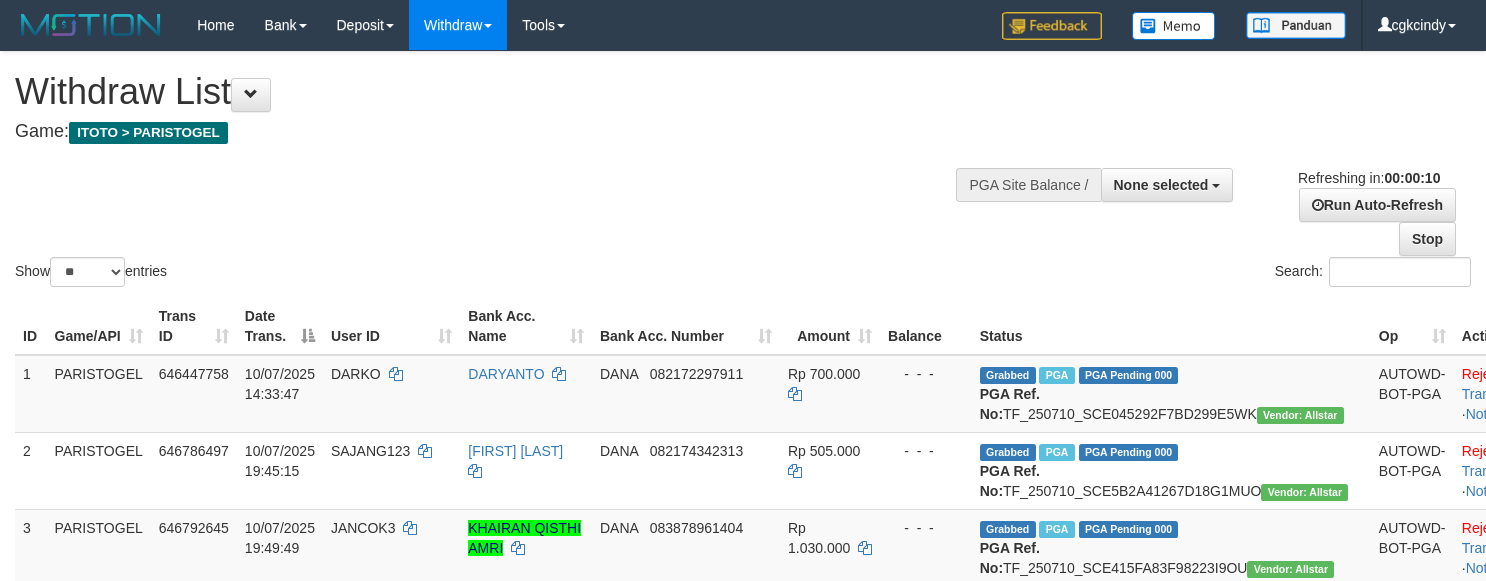 select 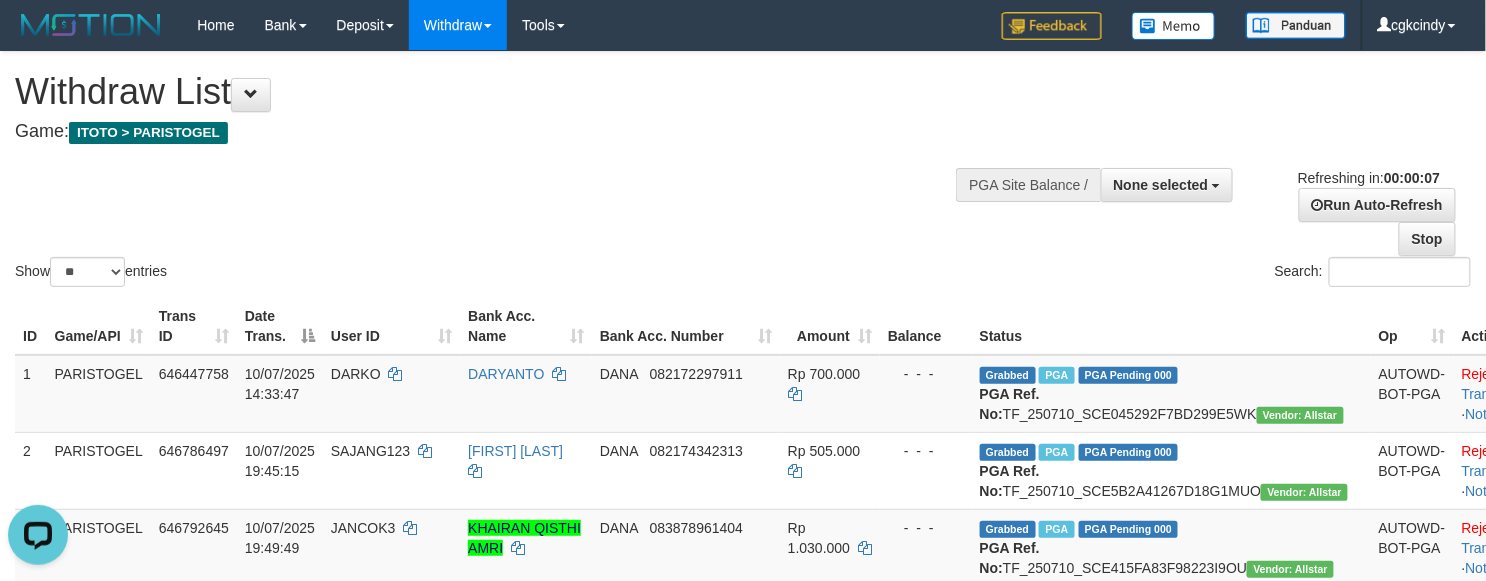 scroll, scrollTop: 0, scrollLeft: 0, axis: both 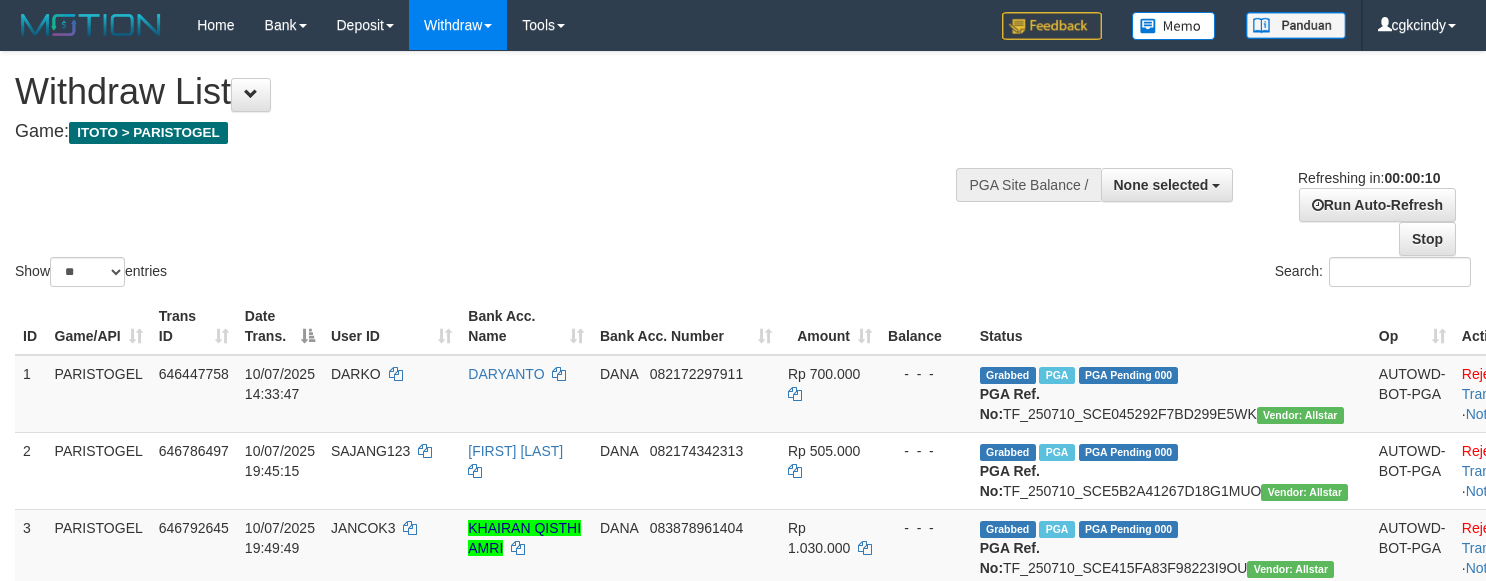 select 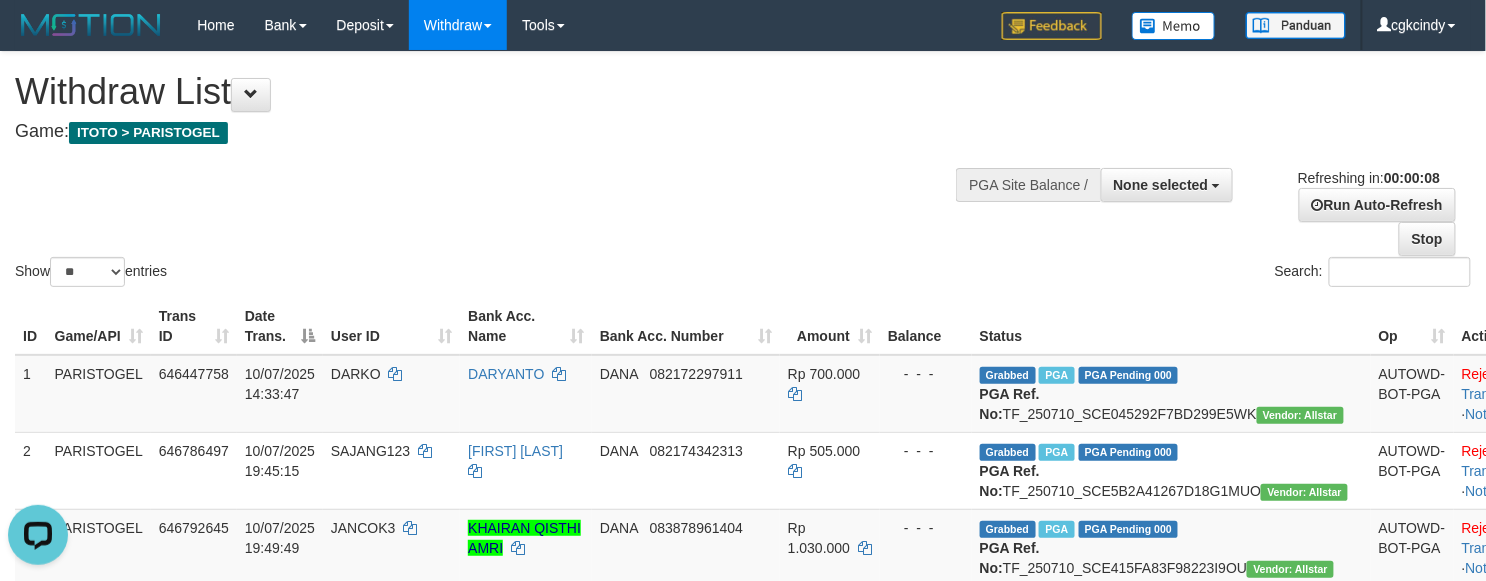 scroll, scrollTop: 0, scrollLeft: 0, axis: both 